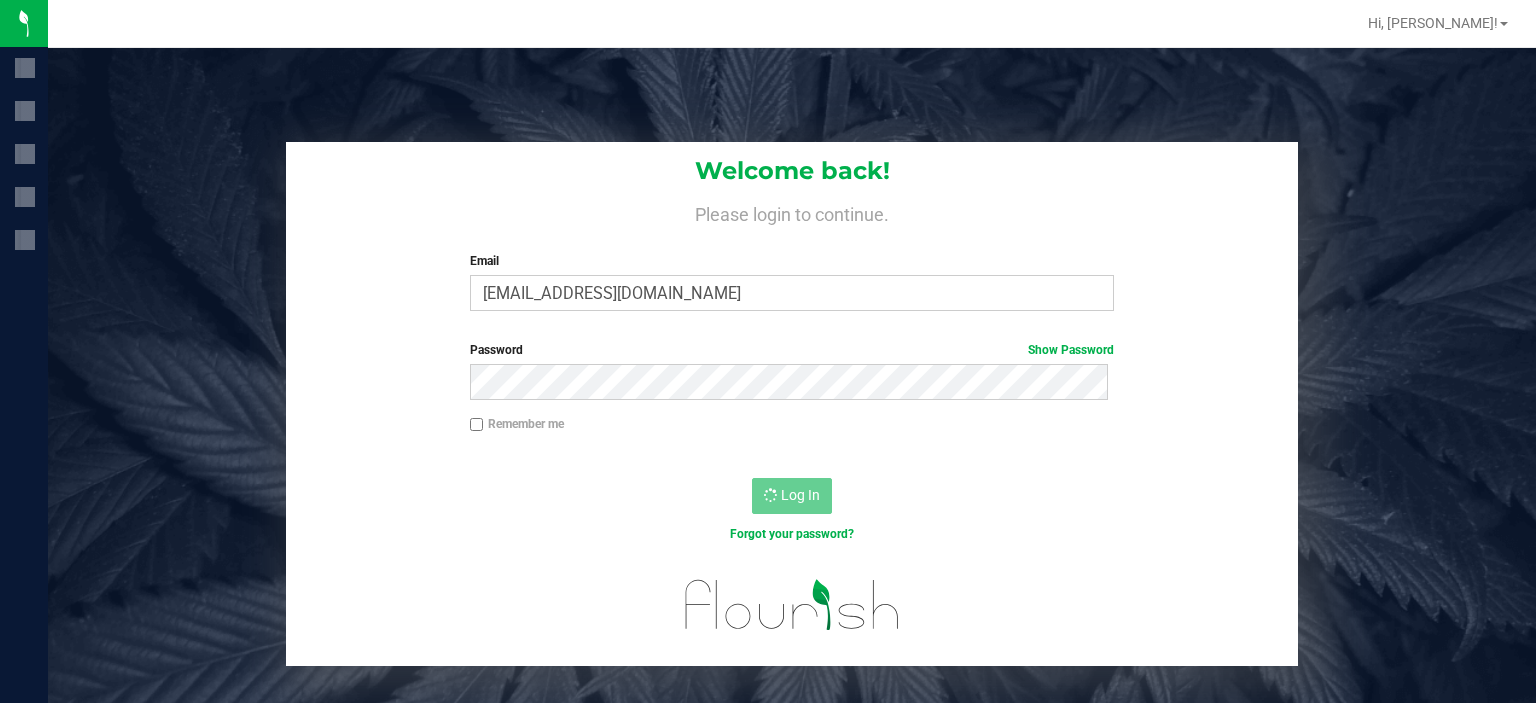 scroll, scrollTop: 0, scrollLeft: 0, axis: both 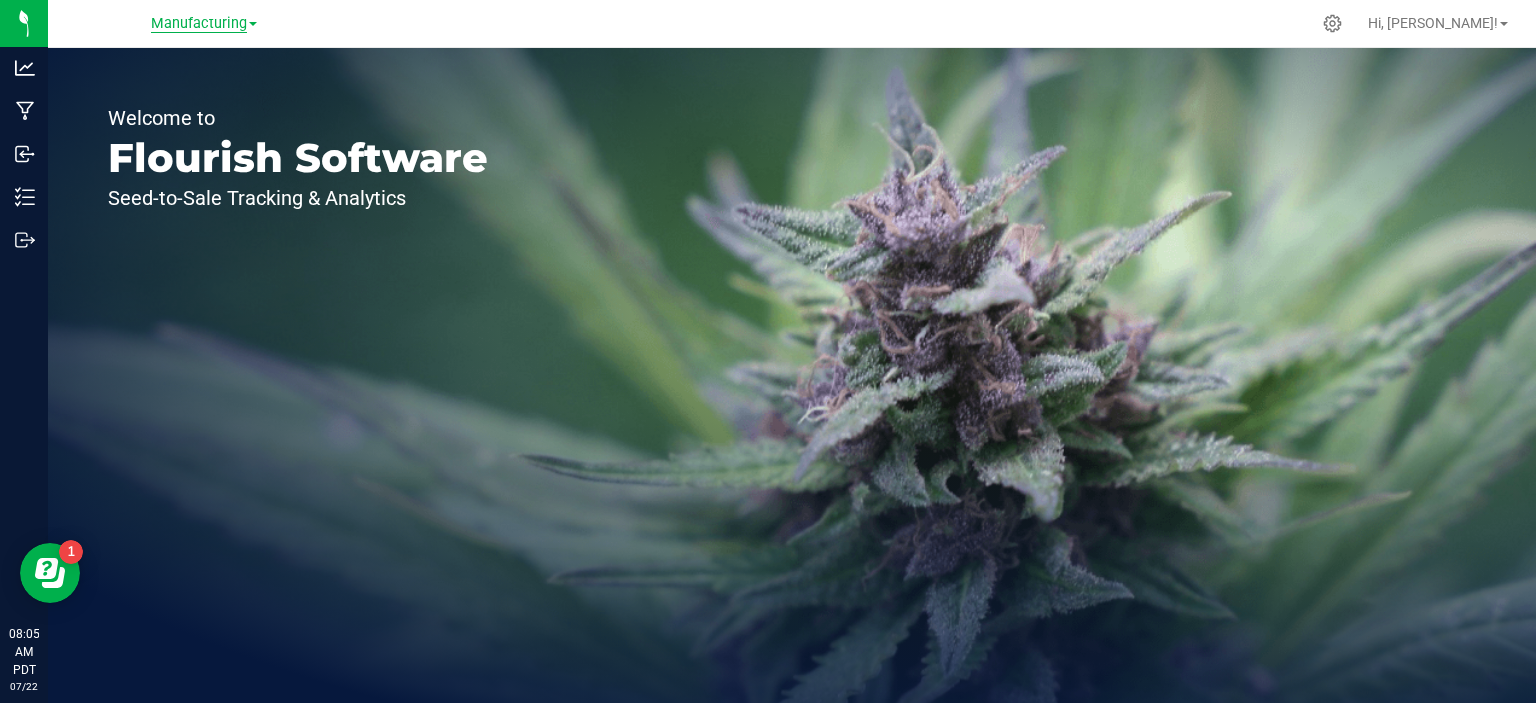 click on "Manufacturing" at bounding box center (199, 24) 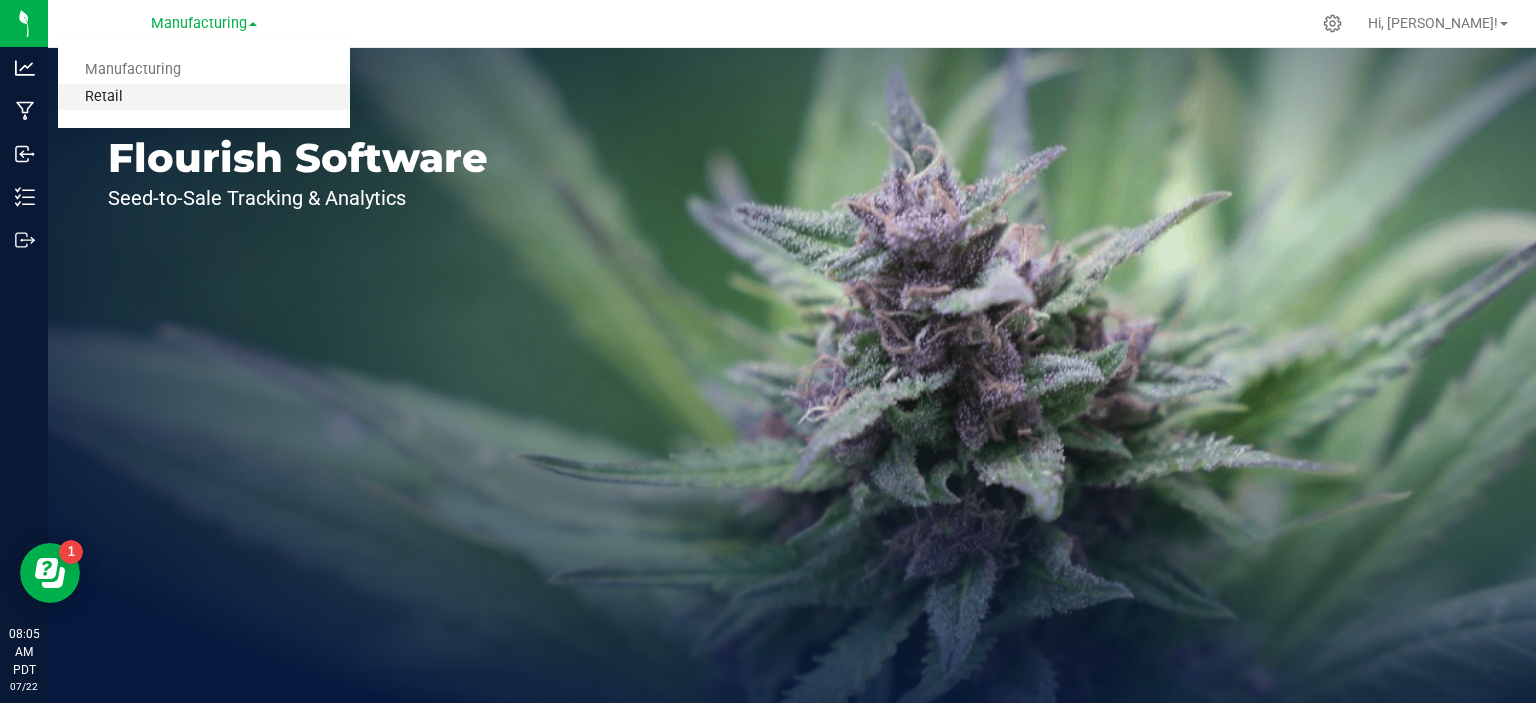 click on "Retail" at bounding box center [204, 97] 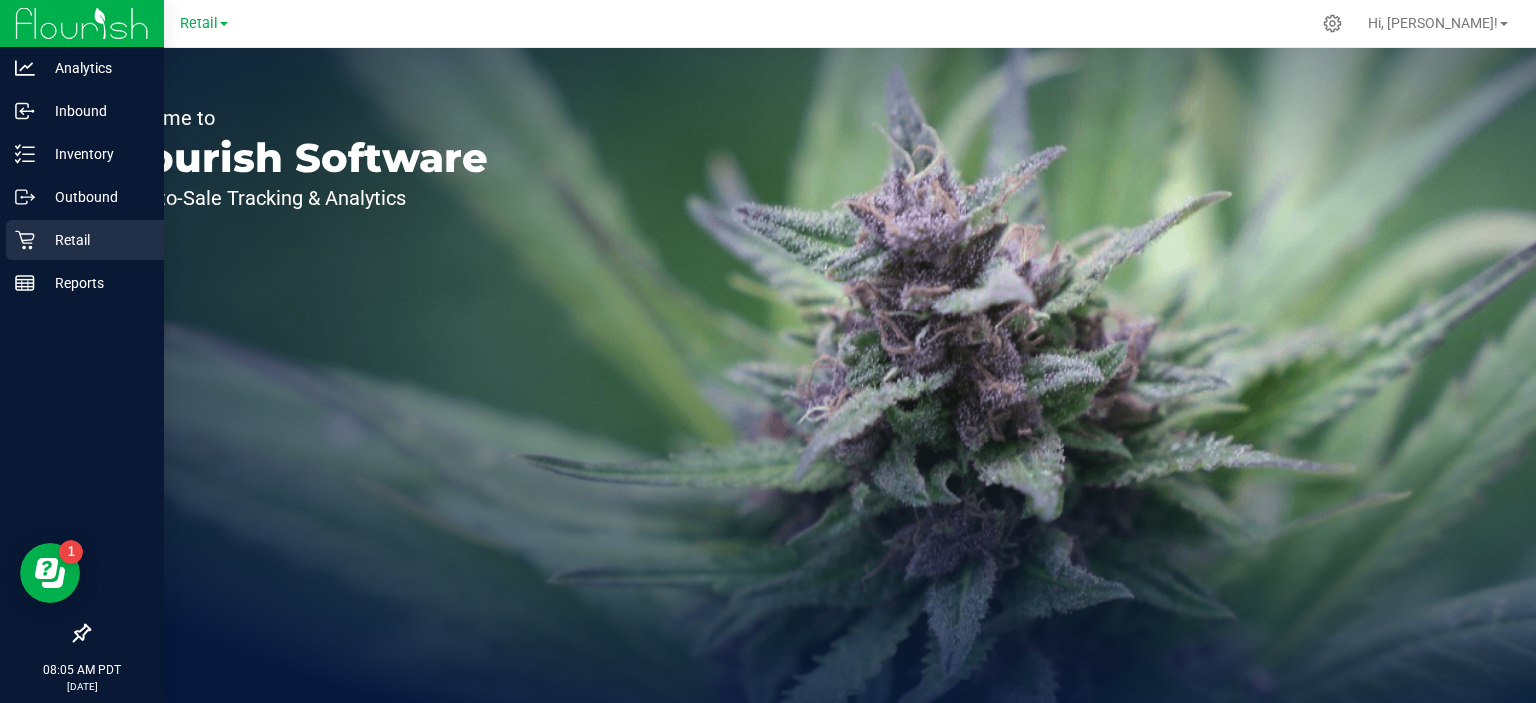 click 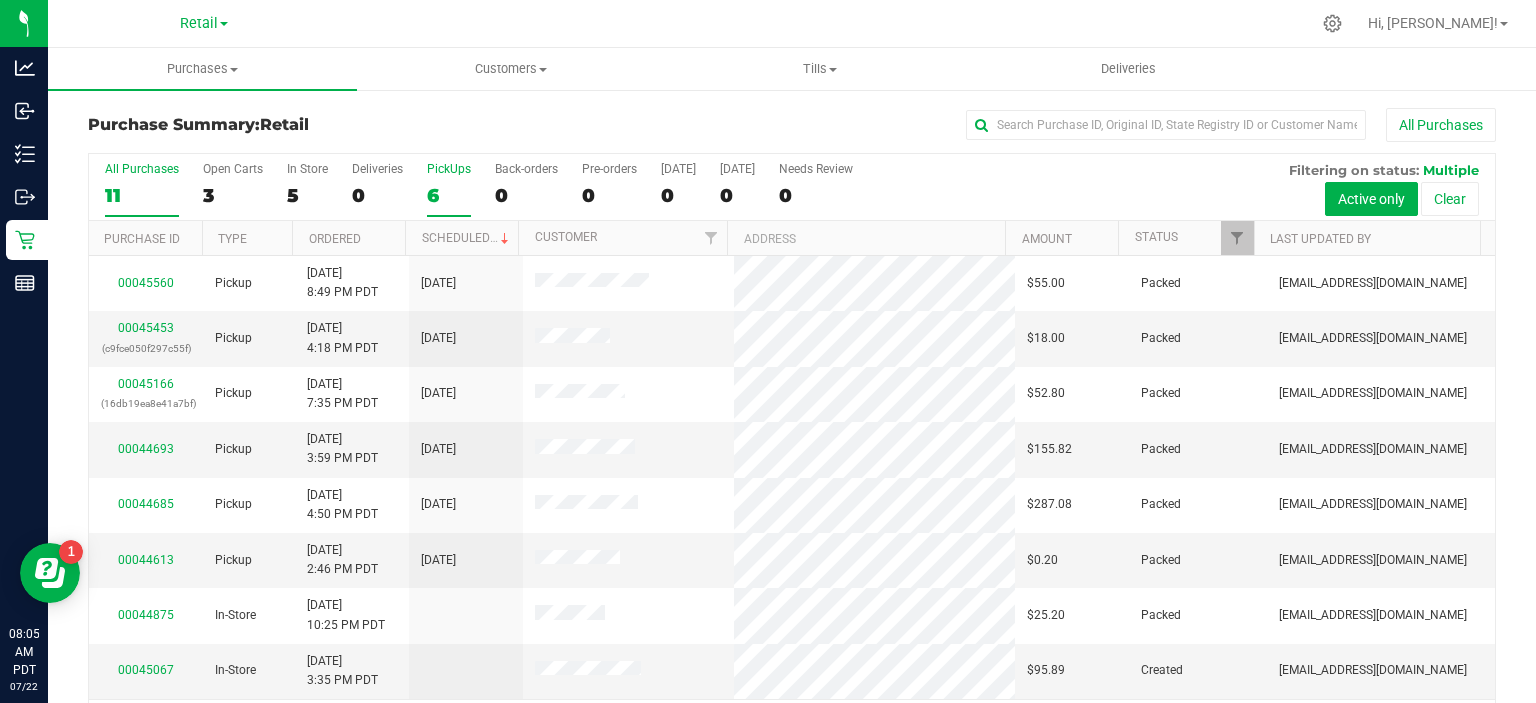 click on "6" at bounding box center [449, 195] 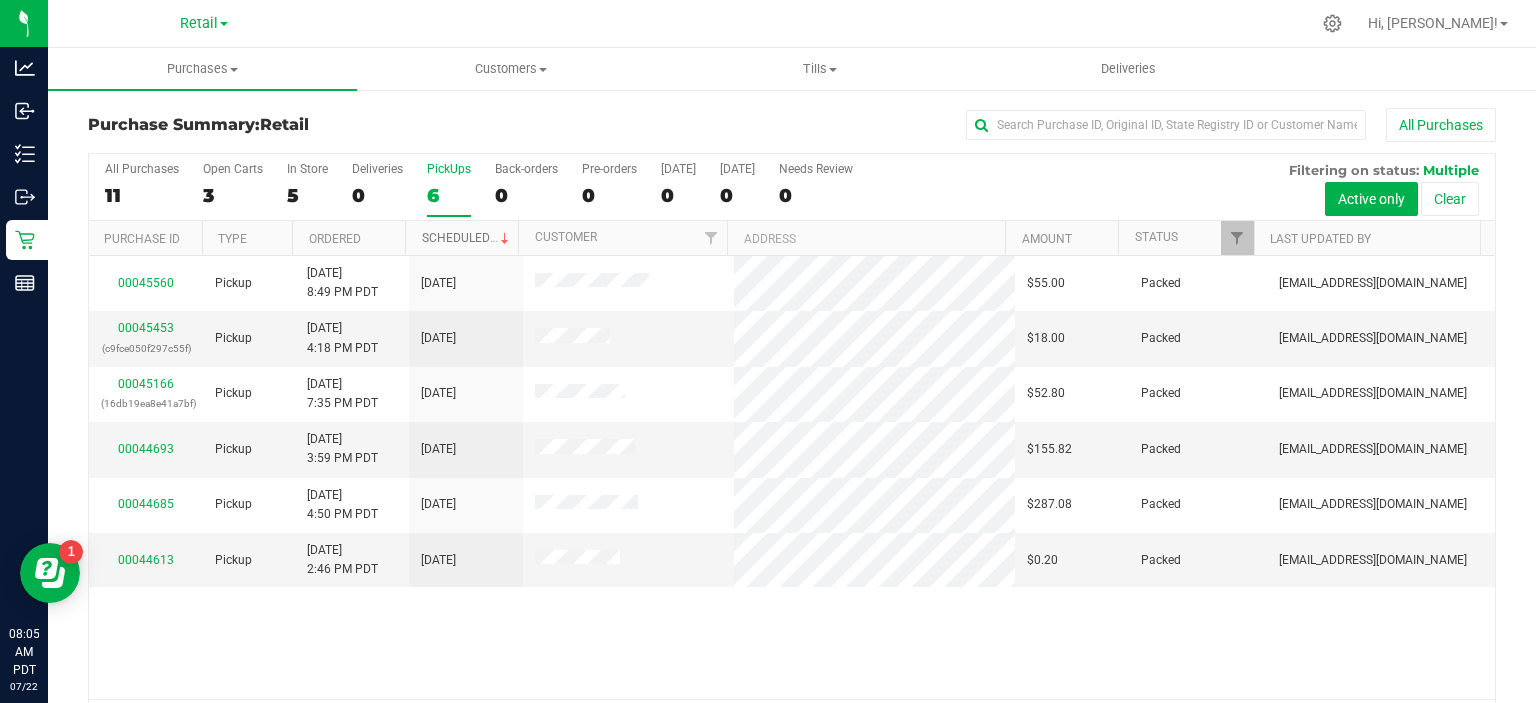 click on "Scheduled" at bounding box center (467, 238) 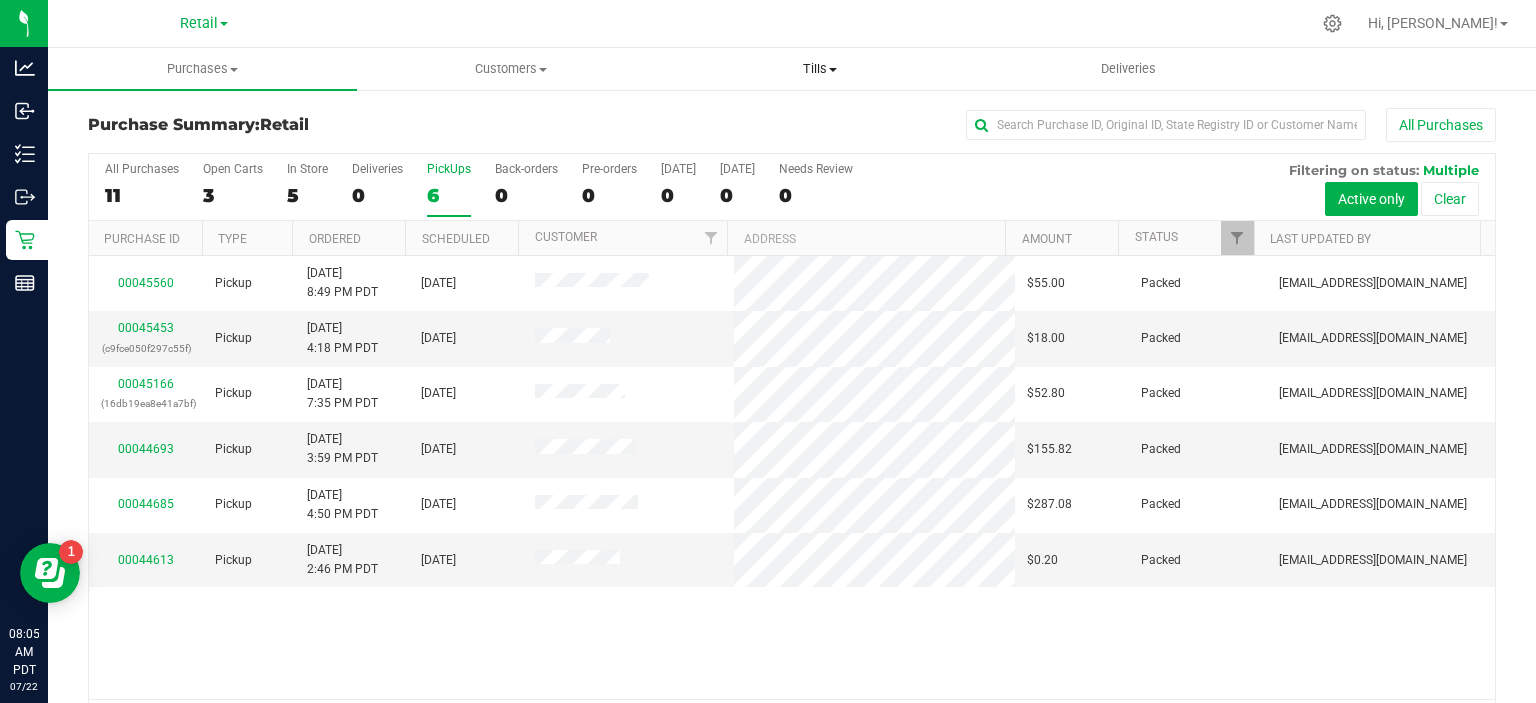 click on "Tills" at bounding box center [819, 69] 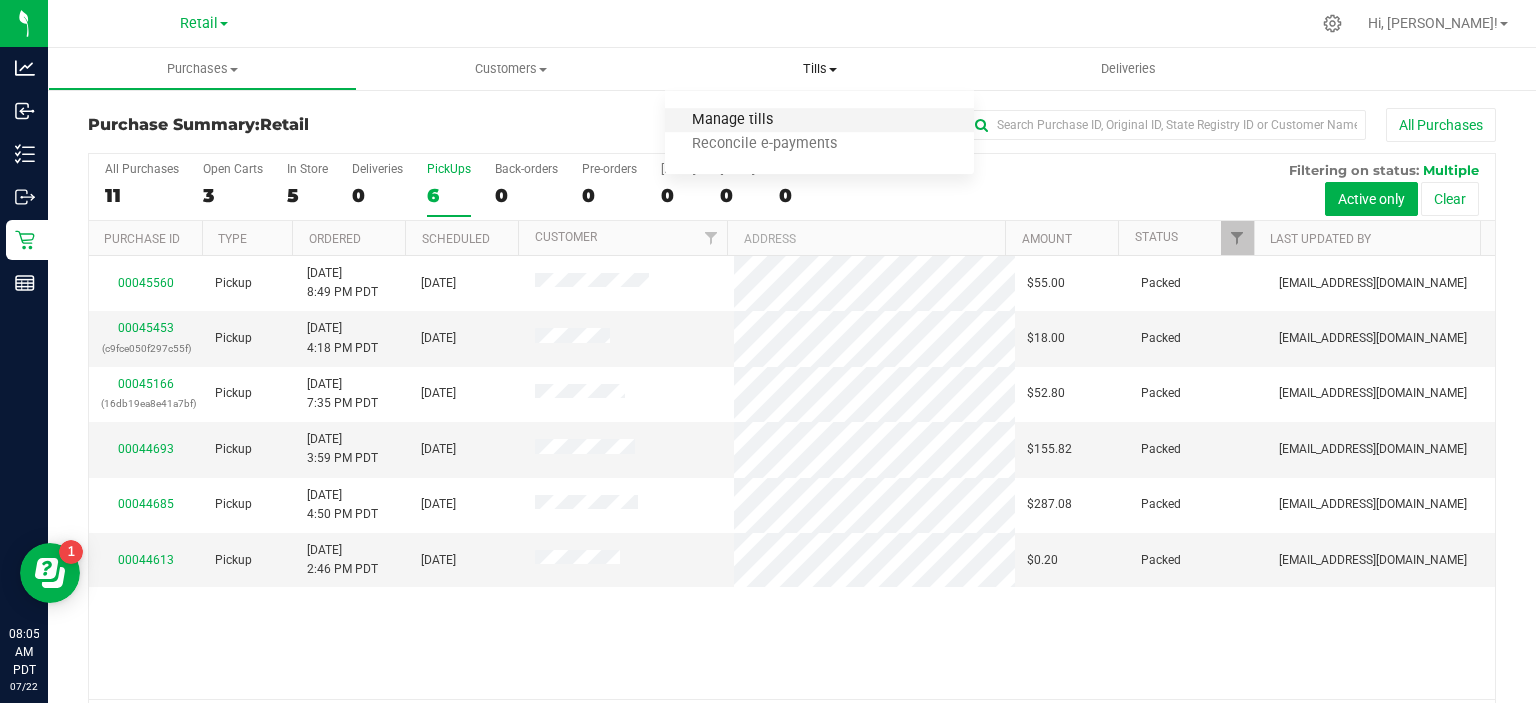 click on "Manage tills" at bounding box center (732, 120) 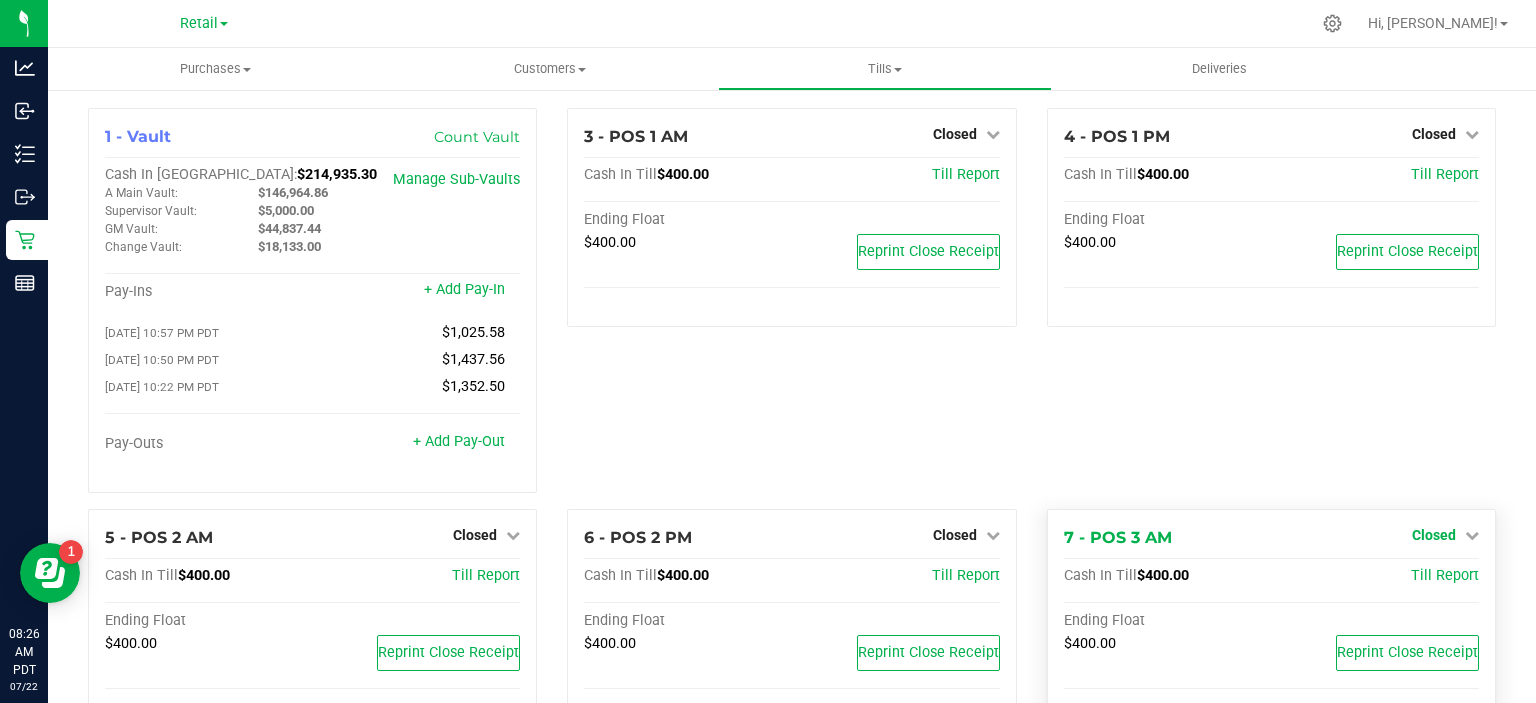click at bounding box center [1472, 535] 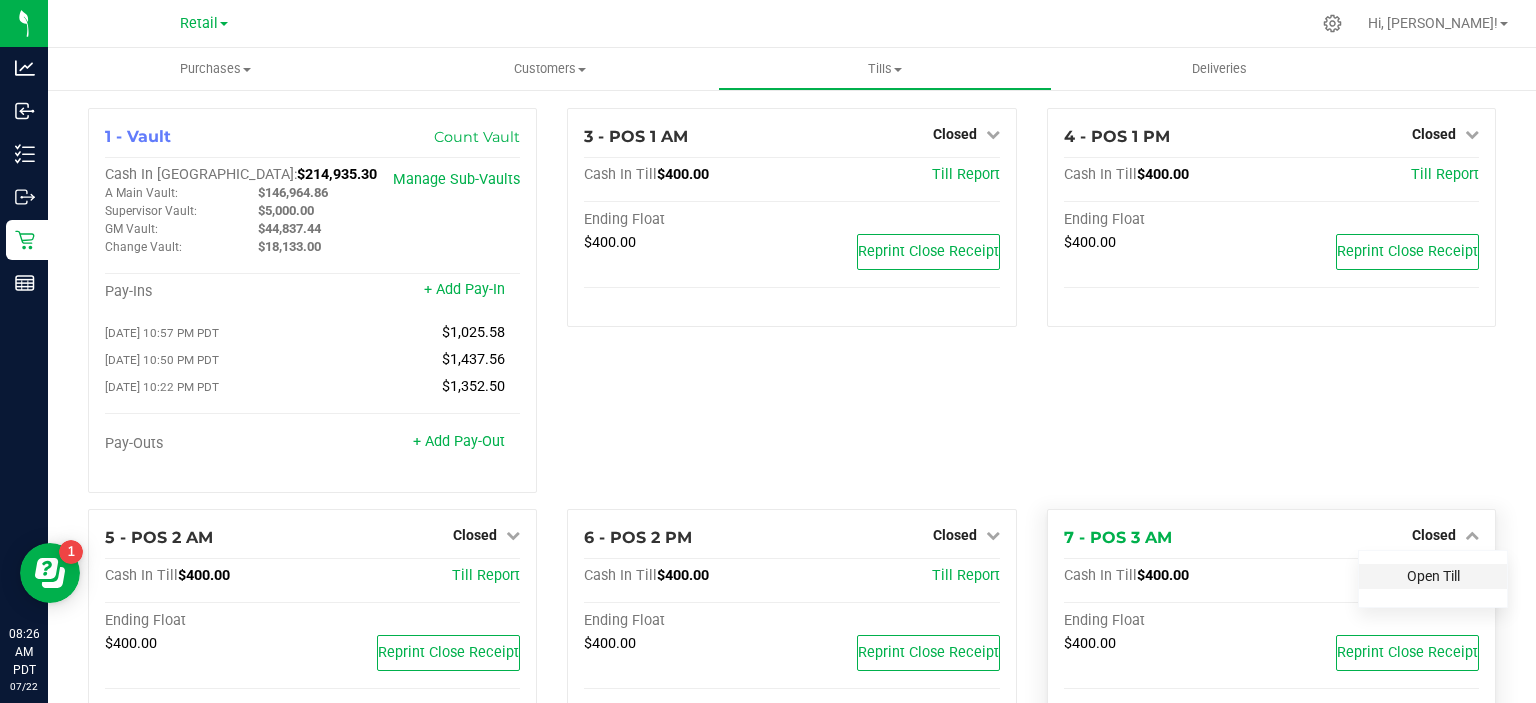 click on "Open Till" at bounding box center (1433, 576) 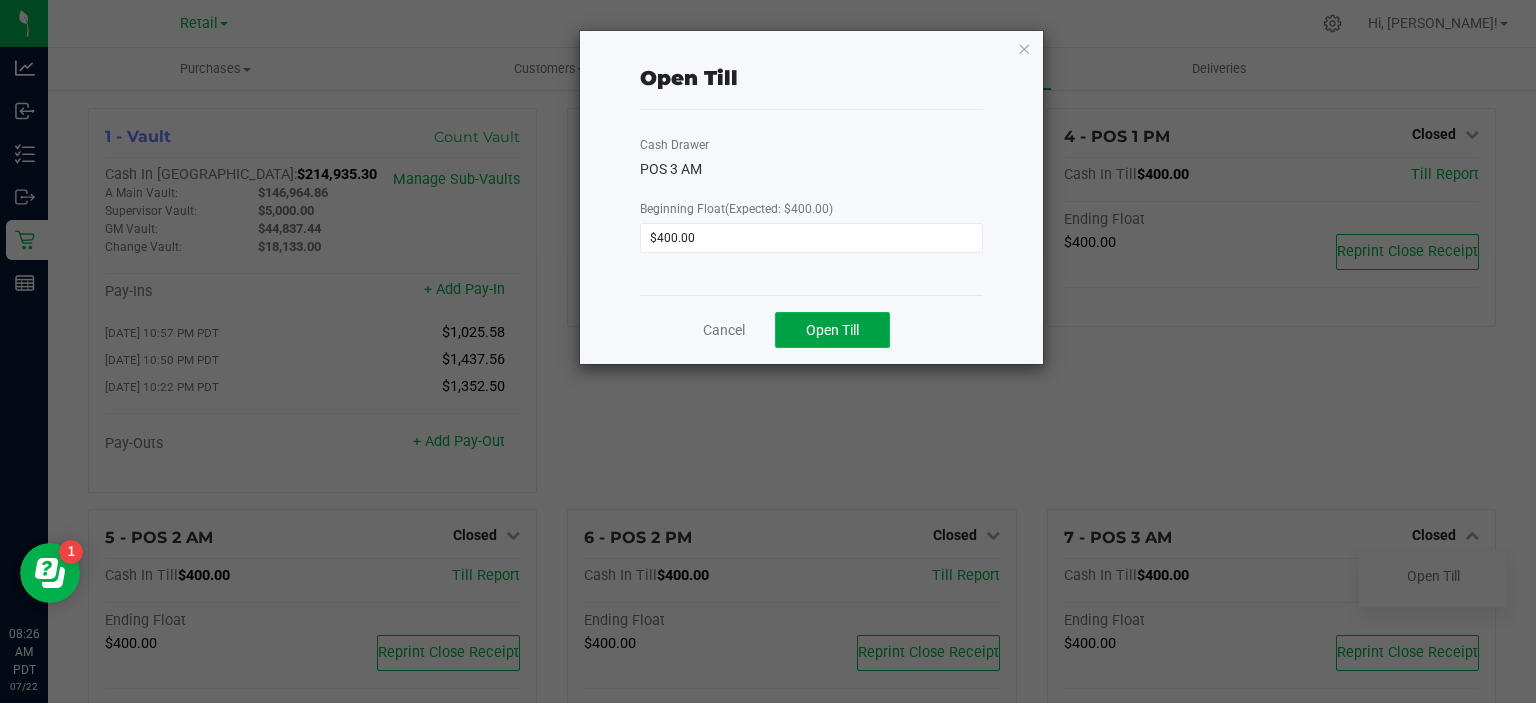 click on "Open Till" 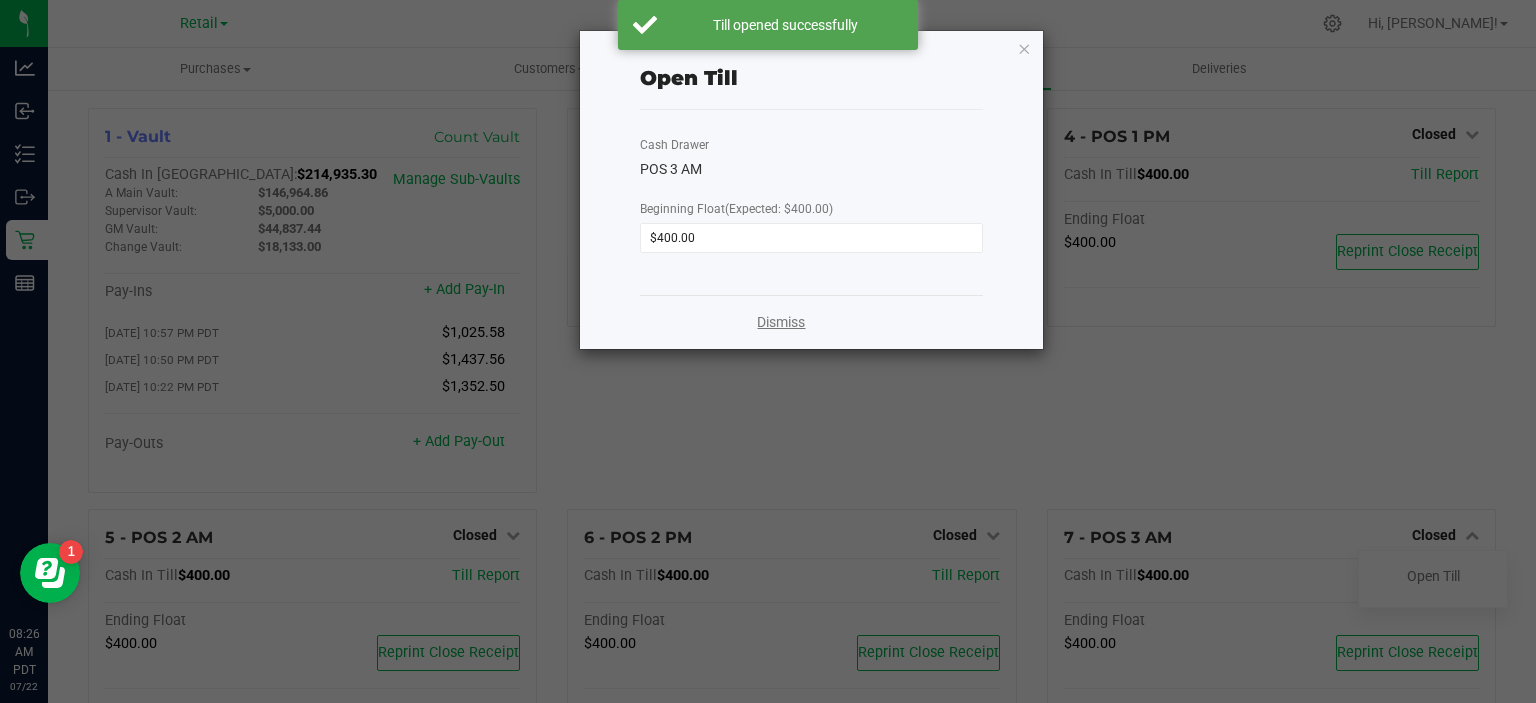 click on "Dismiss" 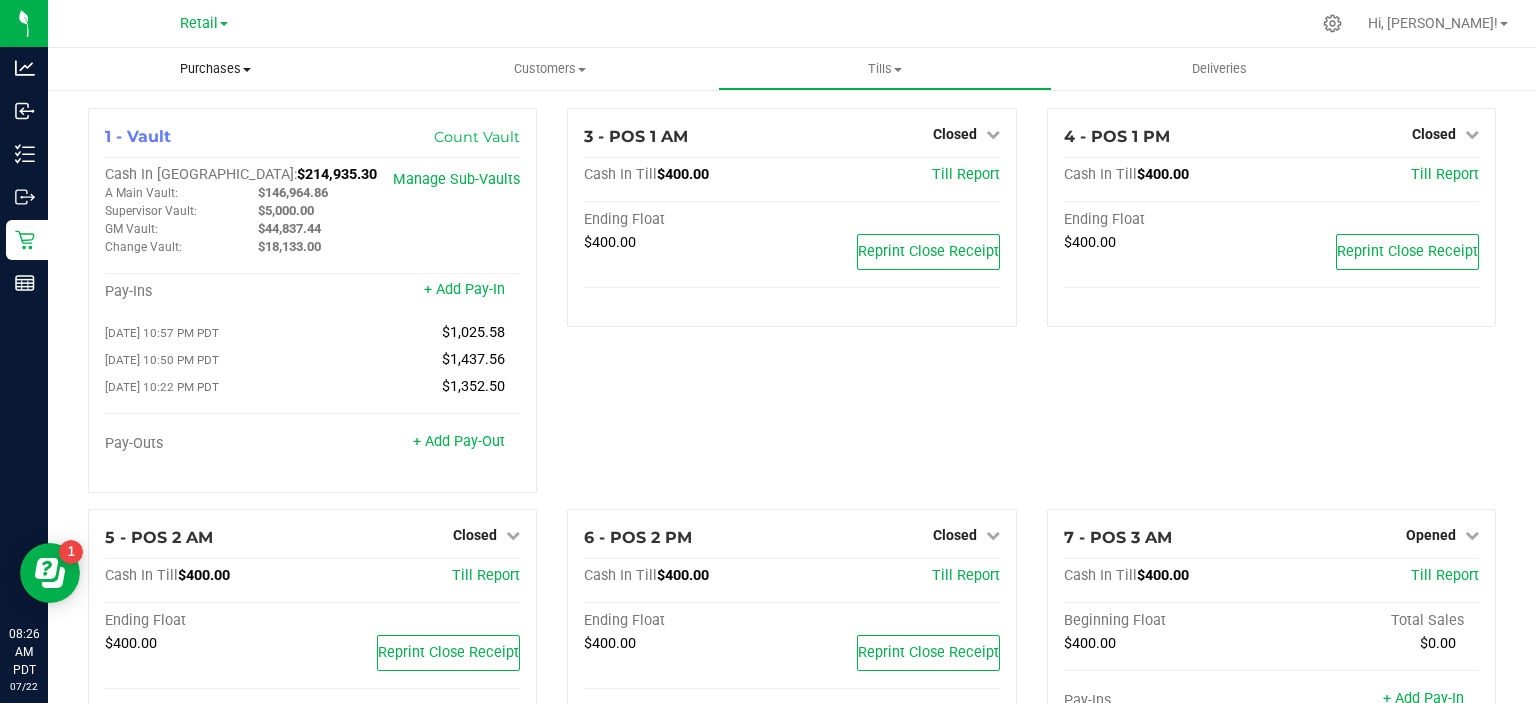 click on "Purchases" at bounding box center [215, 69] 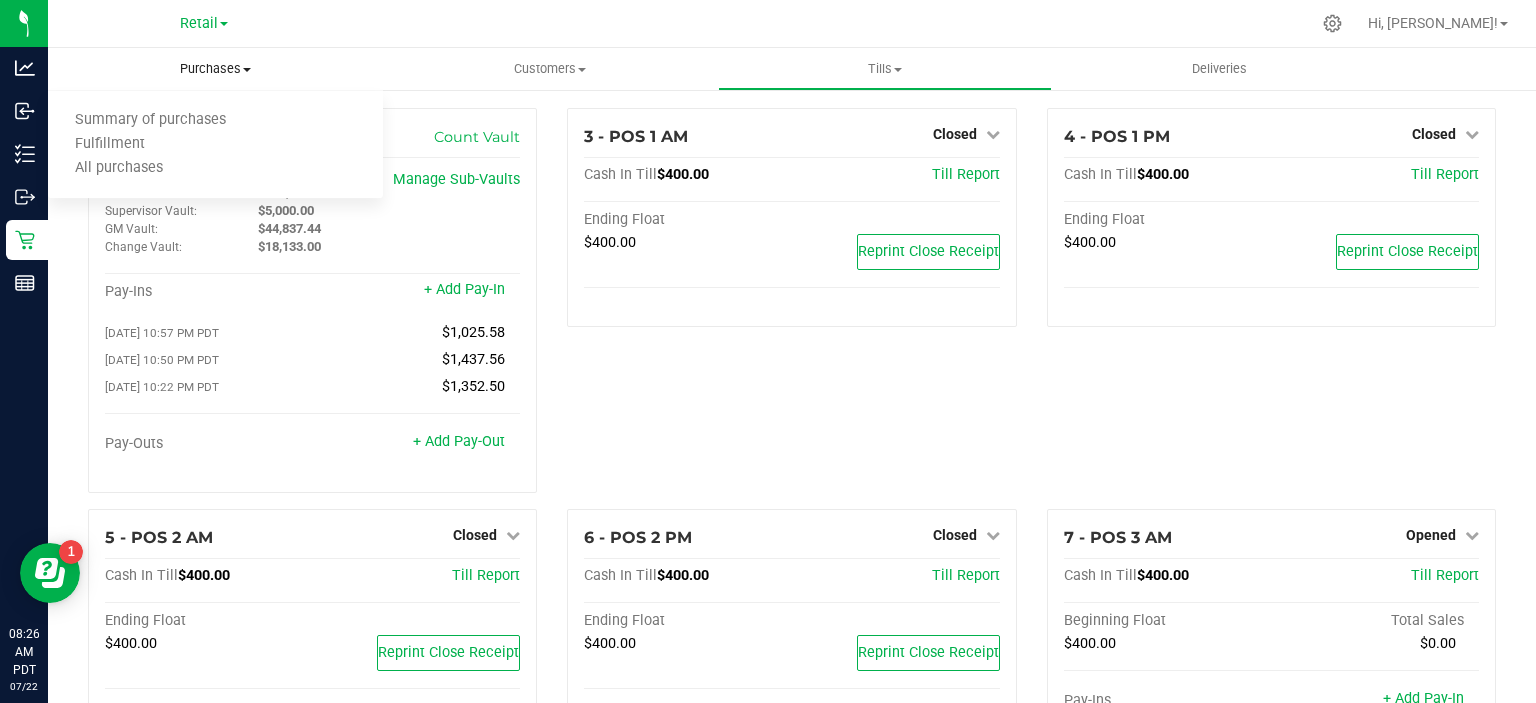 click on "Summary of purchases" at bounding box center [150, 120] 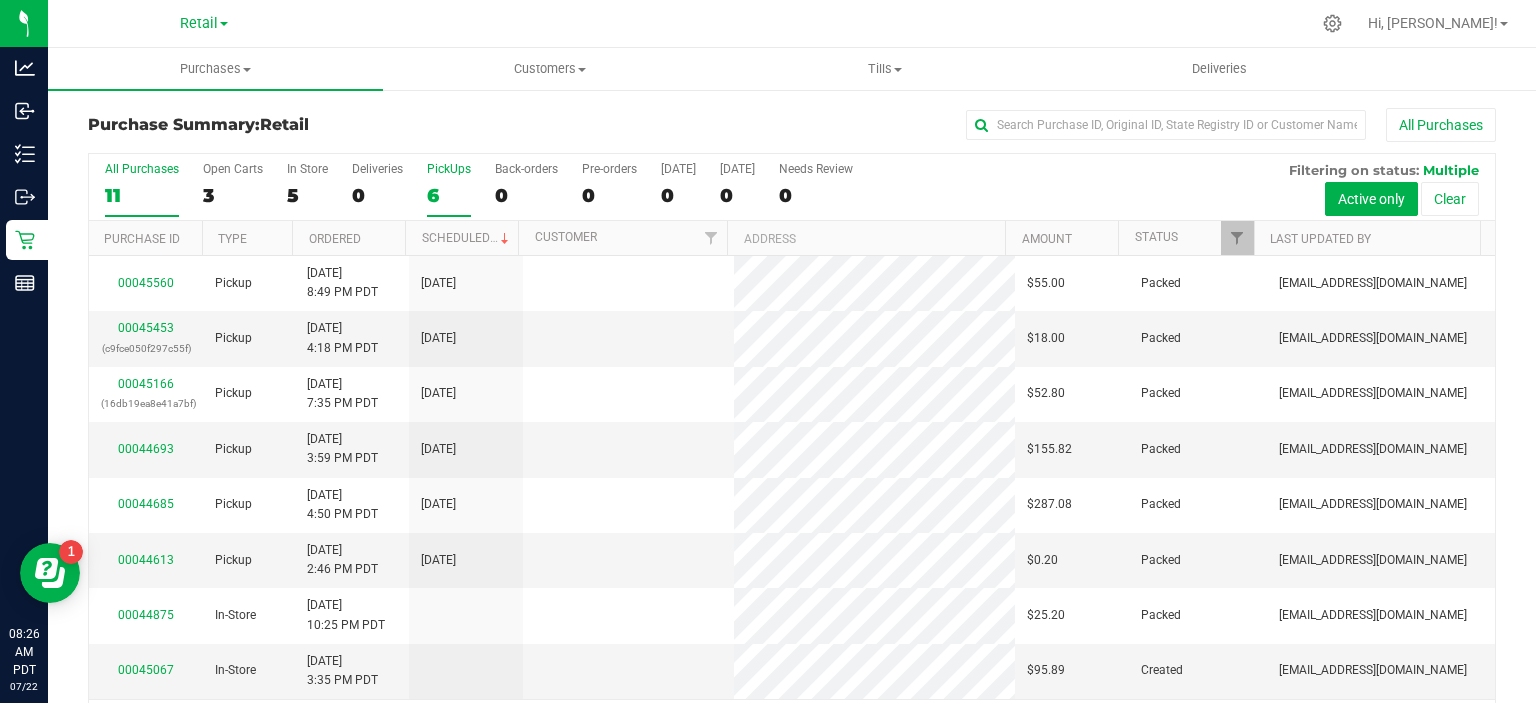 click on "6" at bounding box center [449, 195] 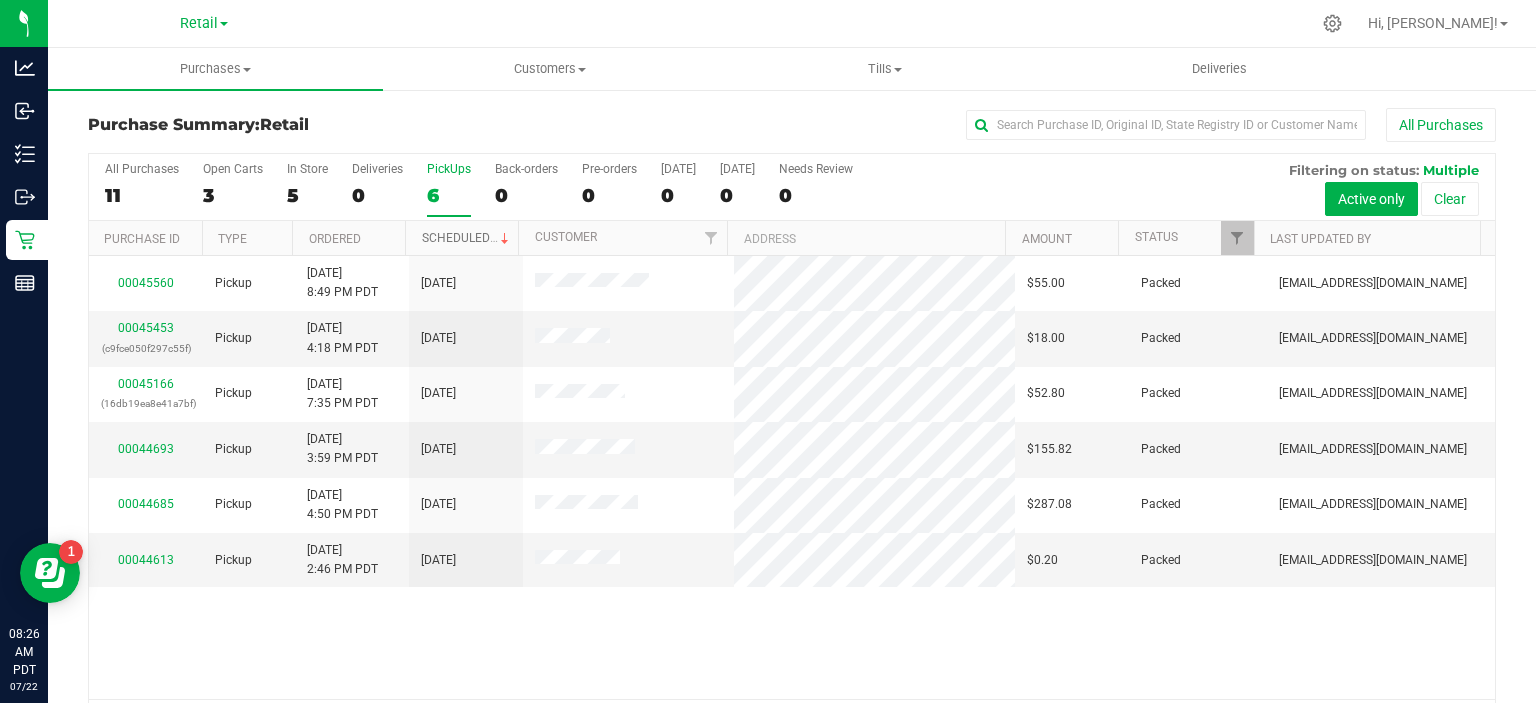 click on "Scheduled" at bounding box center [467, 238] 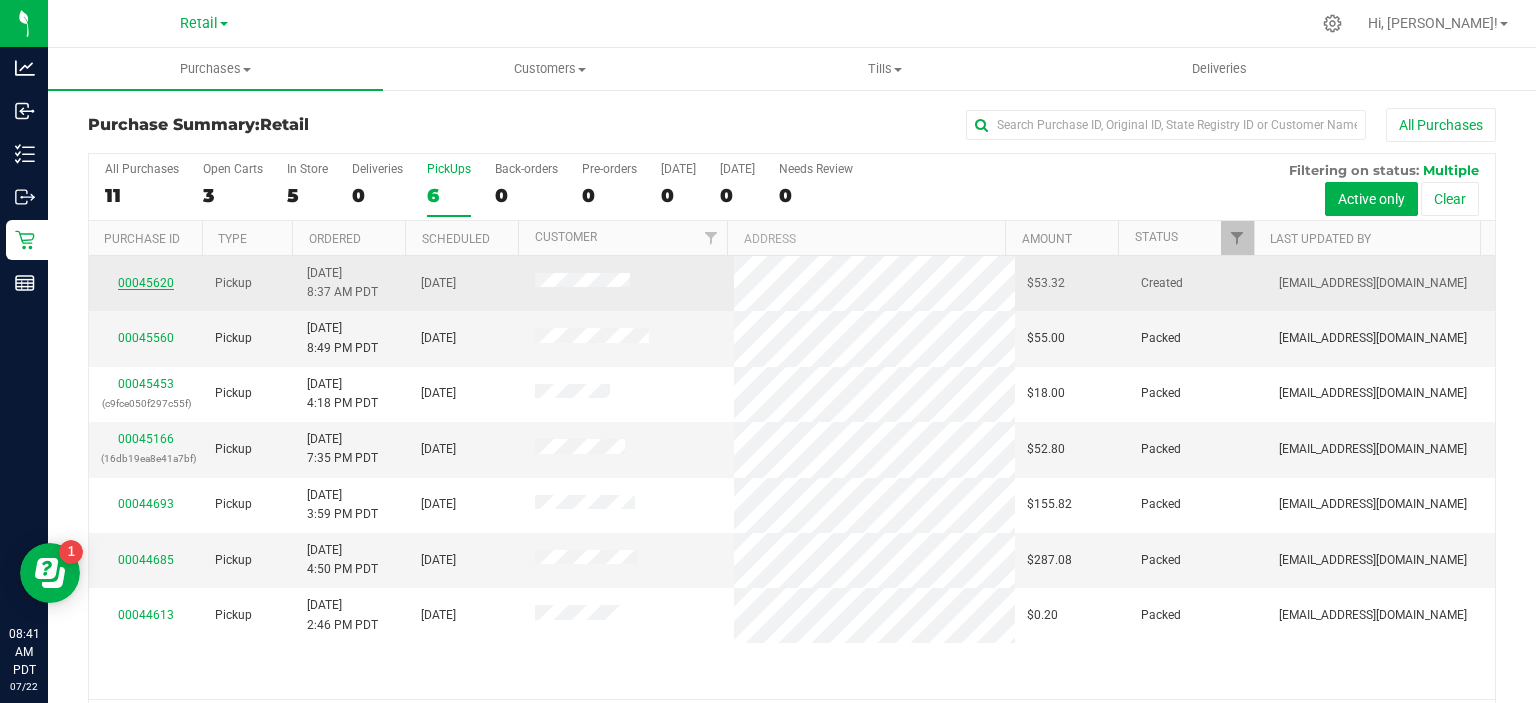 click on "00045620" at bounding box center (146, 283) 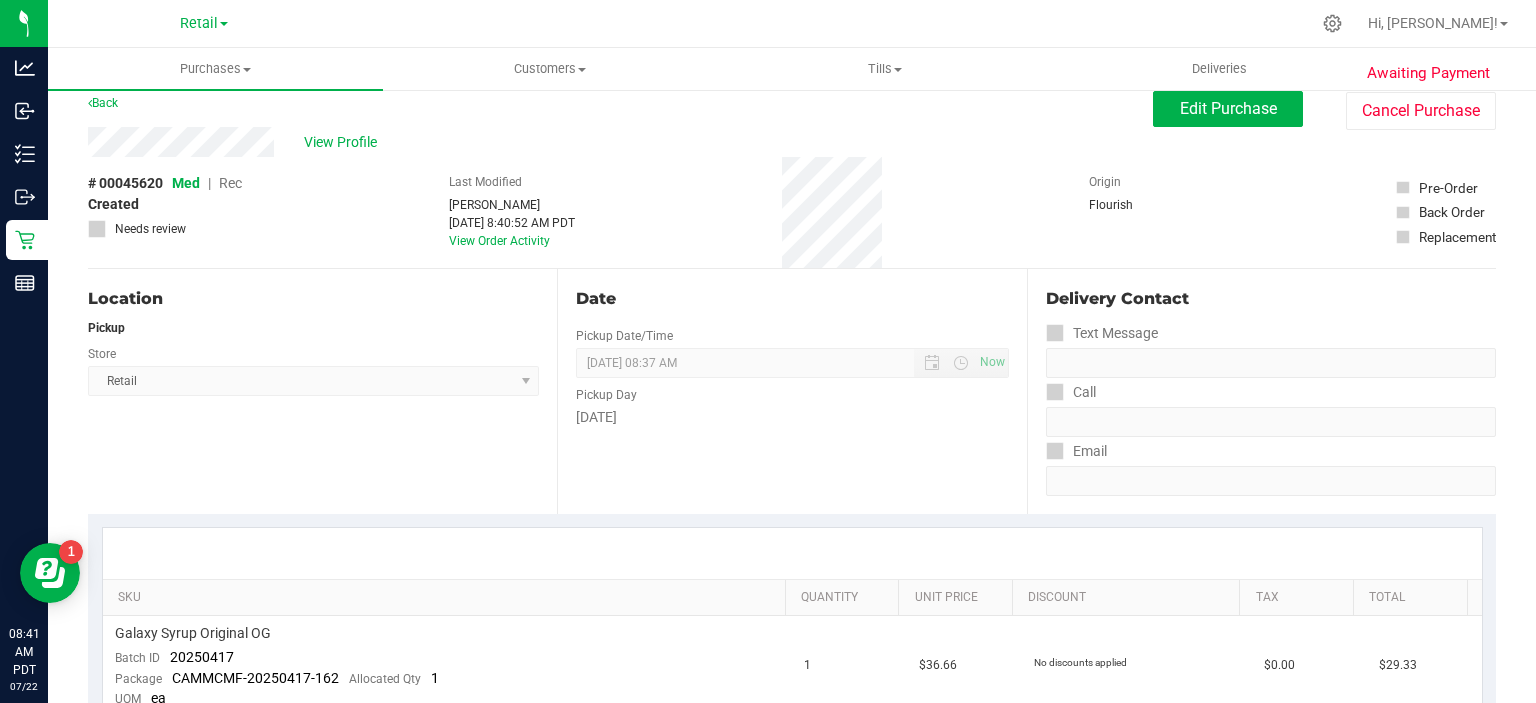 scroll, scrollTop: 0, scrollLeft: 0, axis: both 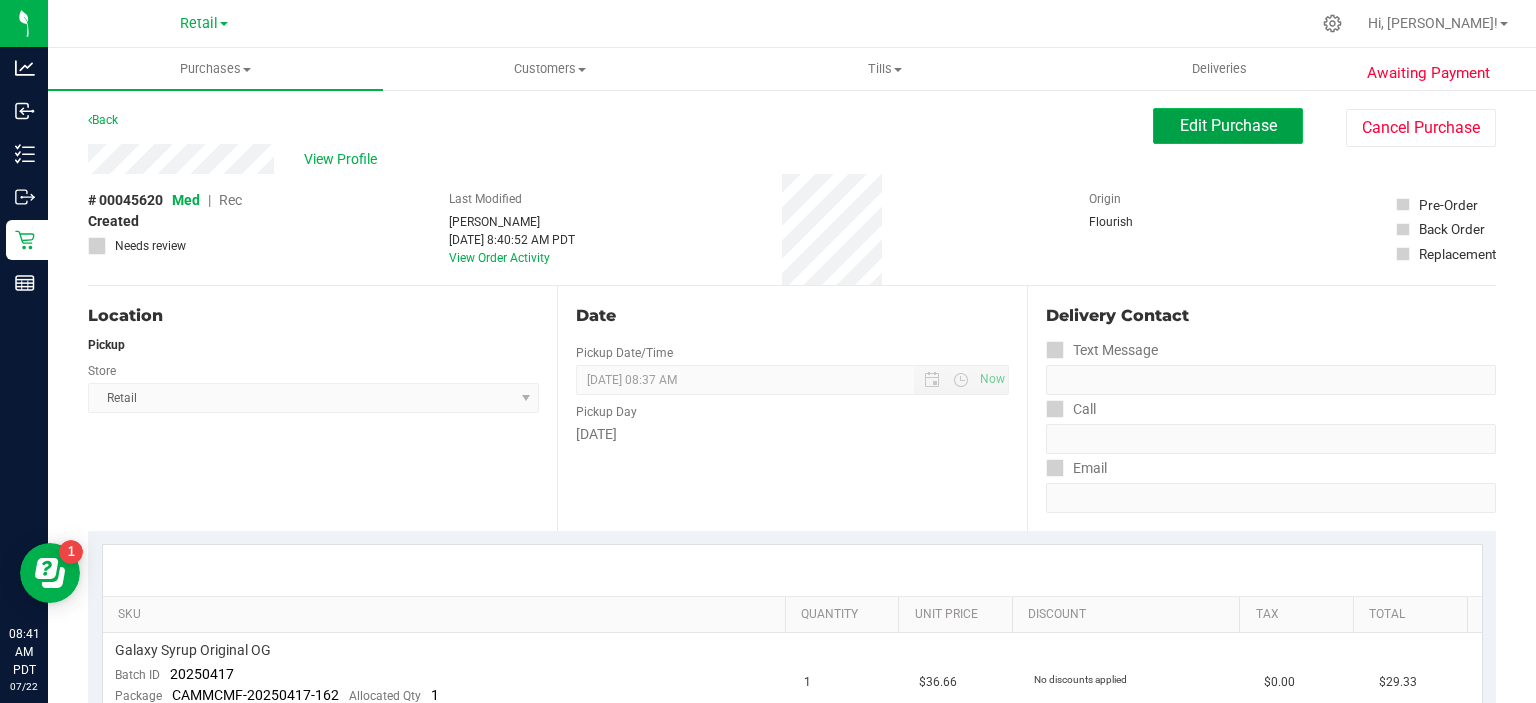 click on "Edit Purchase" at bounding box center (1228, 125) 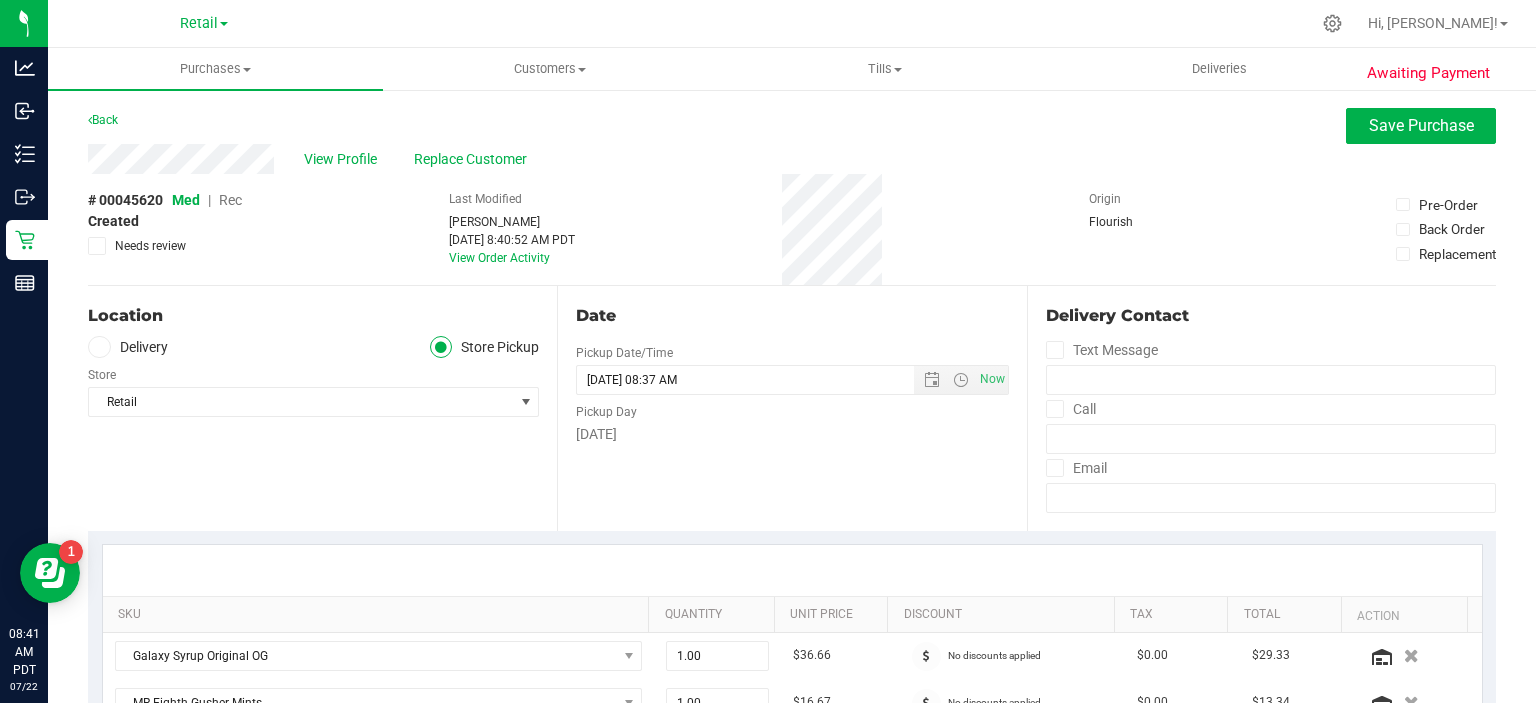 click on "Rec" at bounding box center [230, 200] 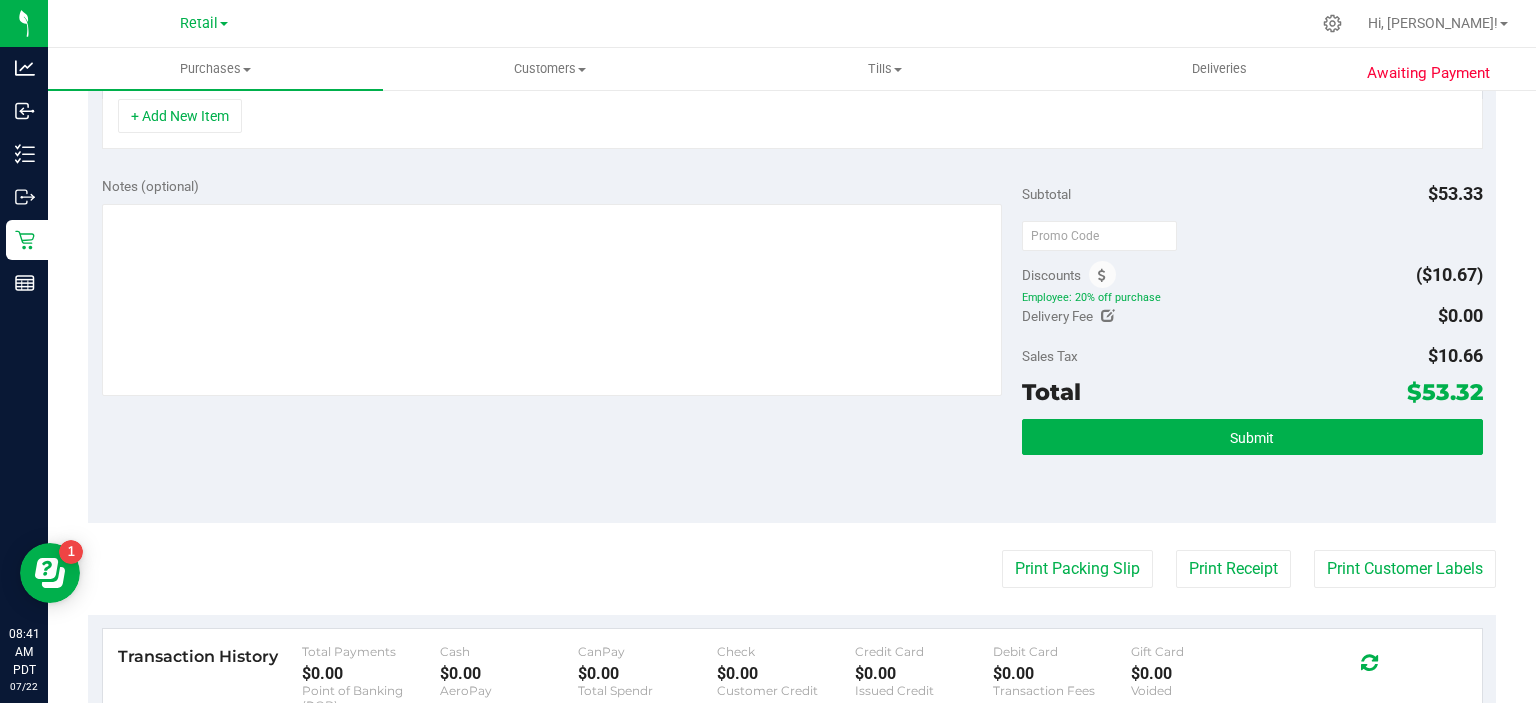 scroll, scrollTop: 629, scrollLeft: 0, axis: vertical 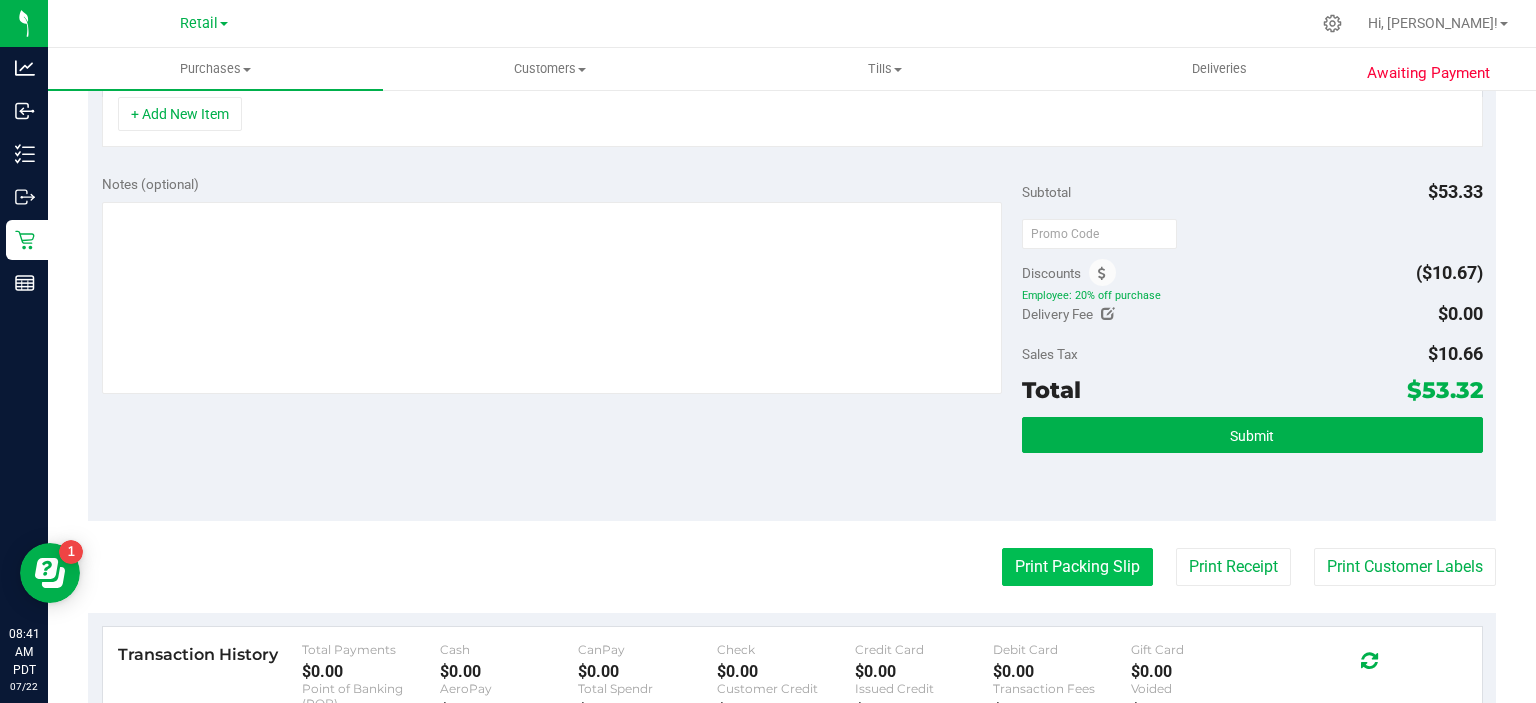 click on "Print Packing Slip" at bounding box center (1077, 567) 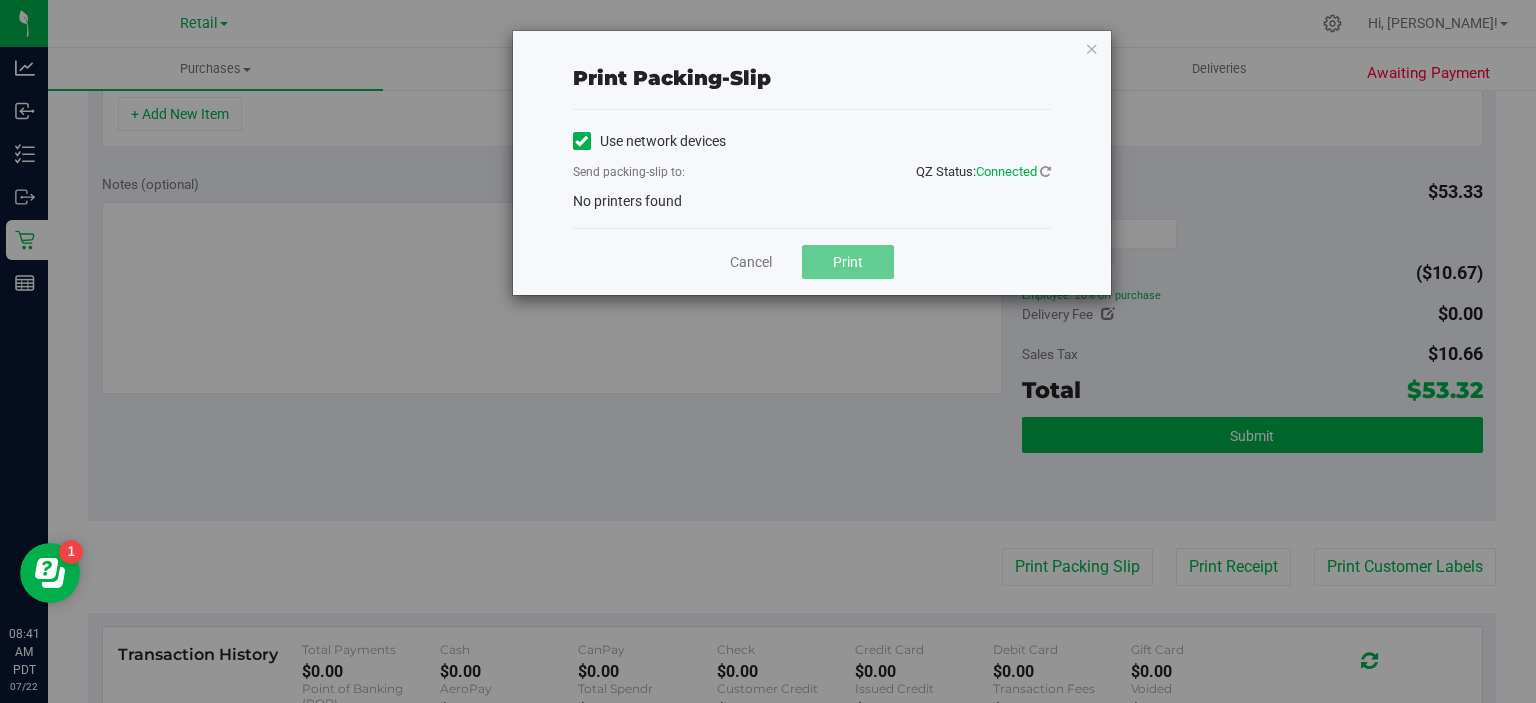 click at bounding box center [581, 141] 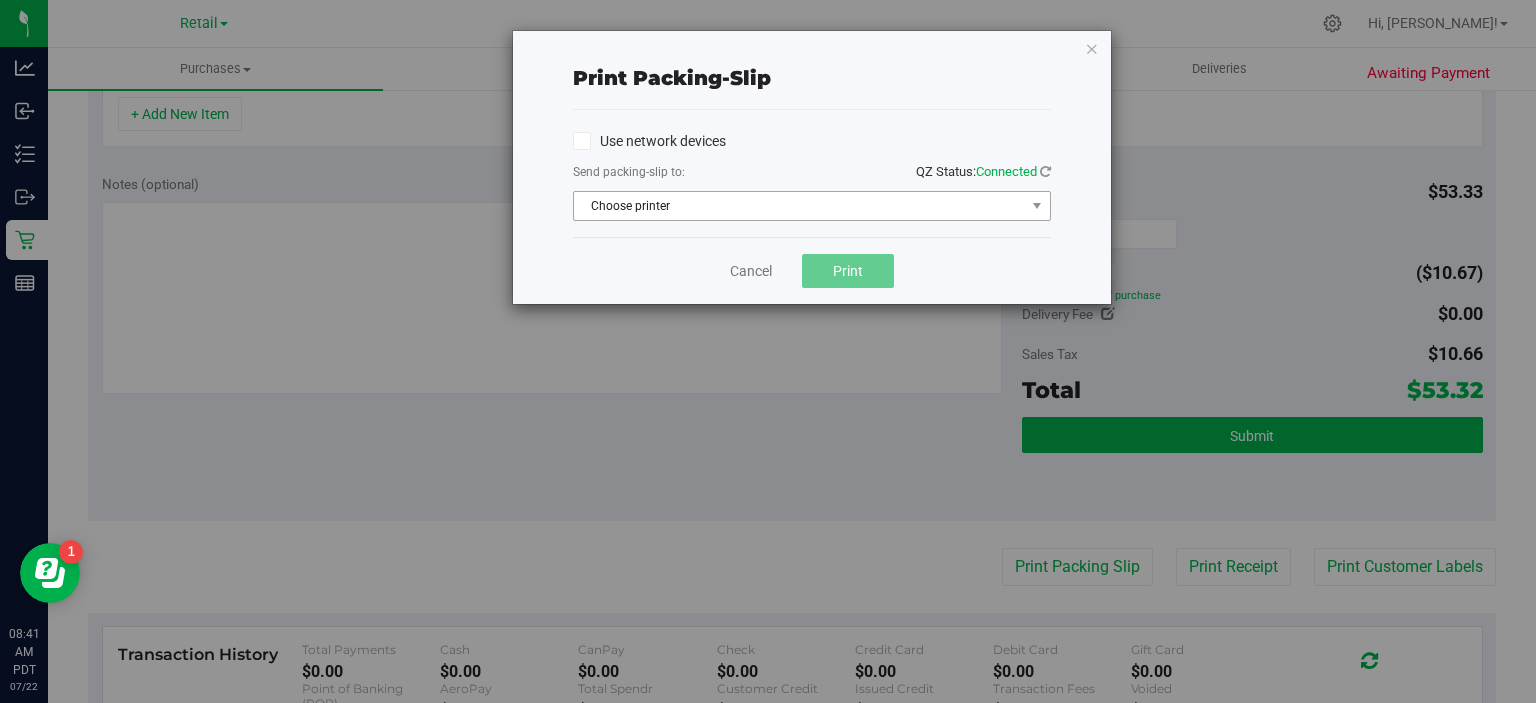 click on "Choose printer" at bounding box center [799, 206] 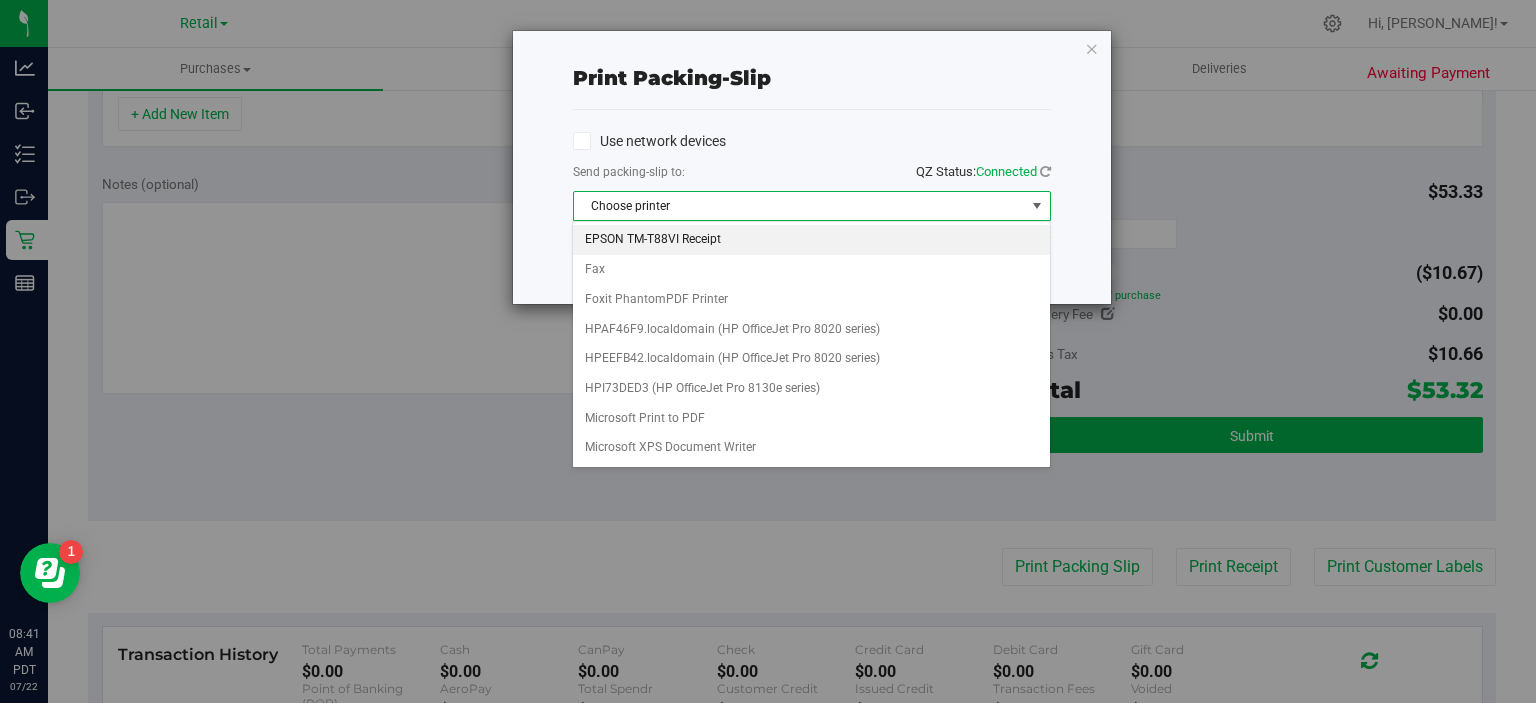 click on "EPSON TM-T88VI Receipt" at bounding box center (811, 240) 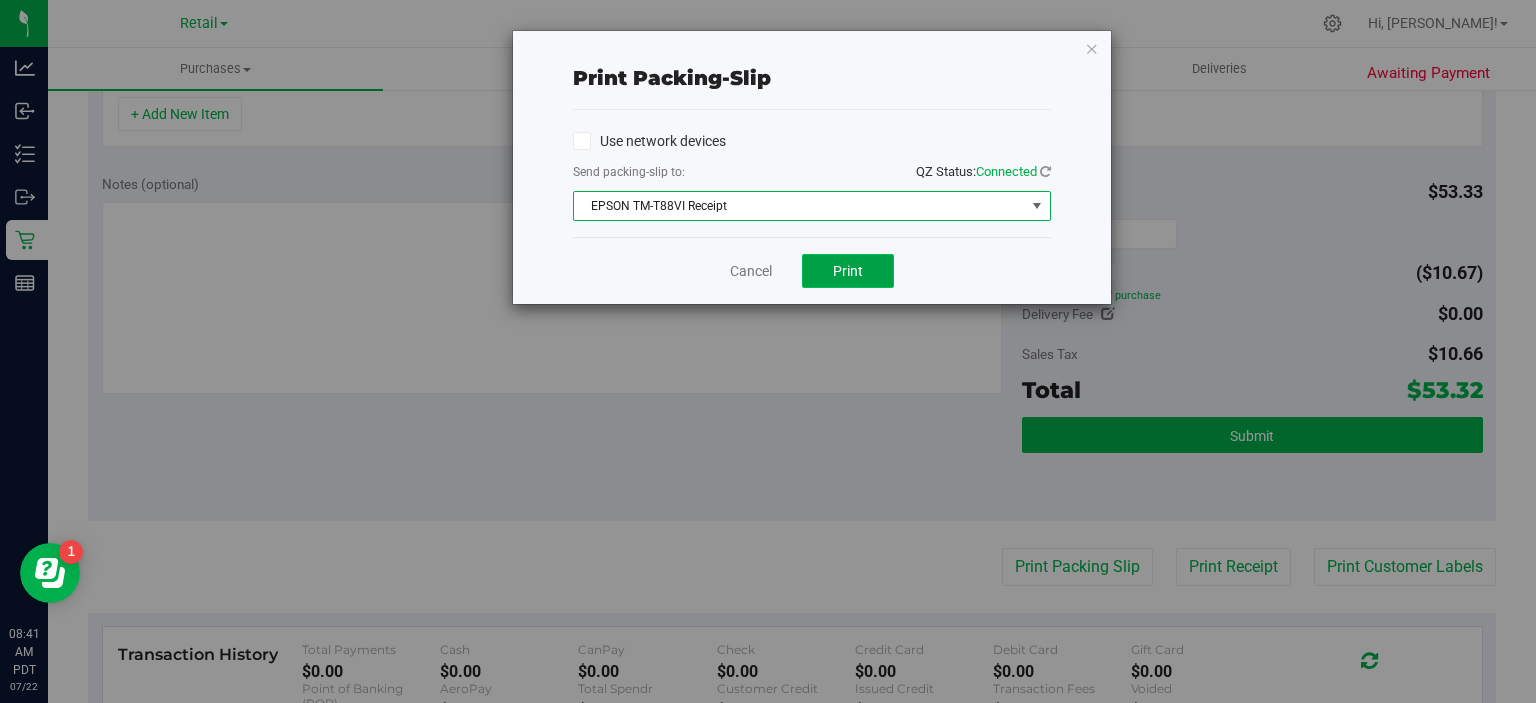 click on "Print" at bounding box center [848, 271] 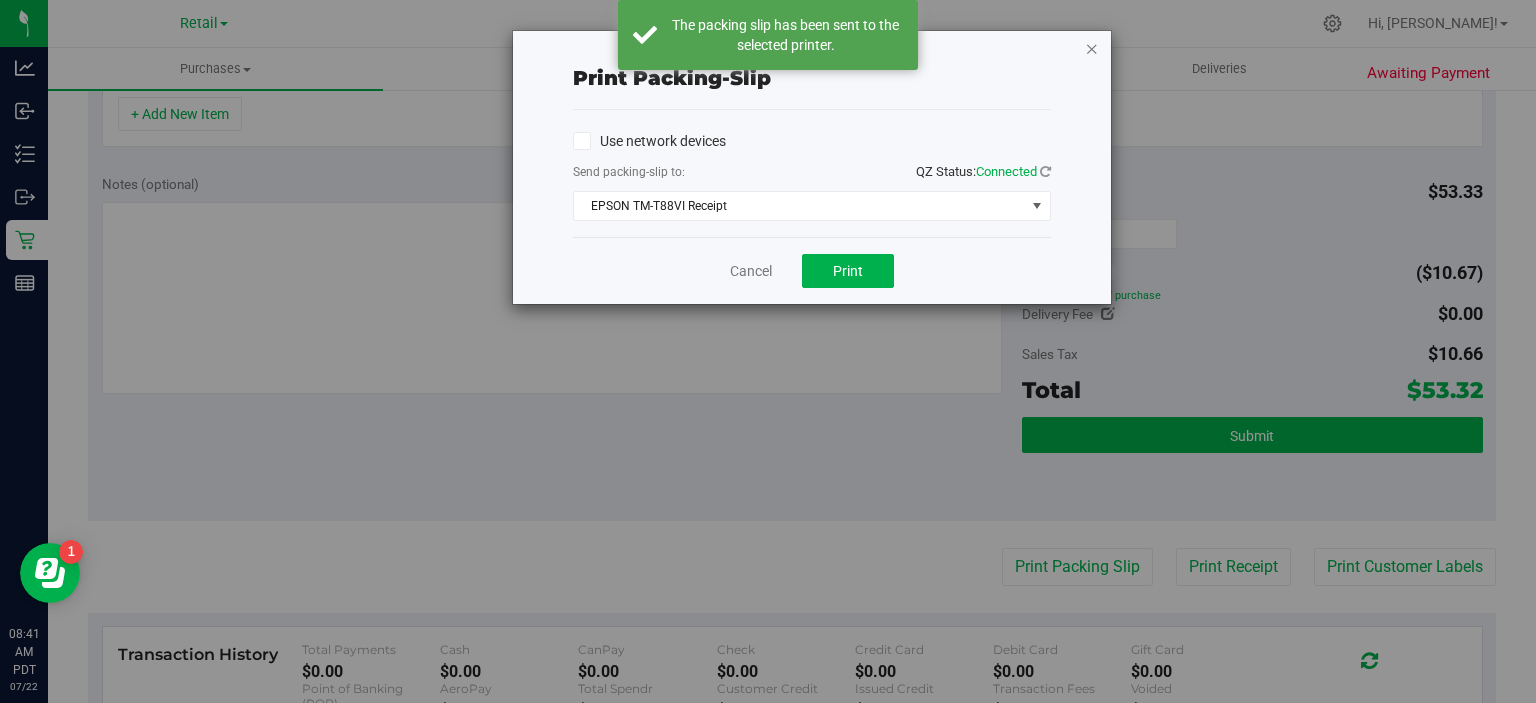 click at bounding box center (1092, 48) 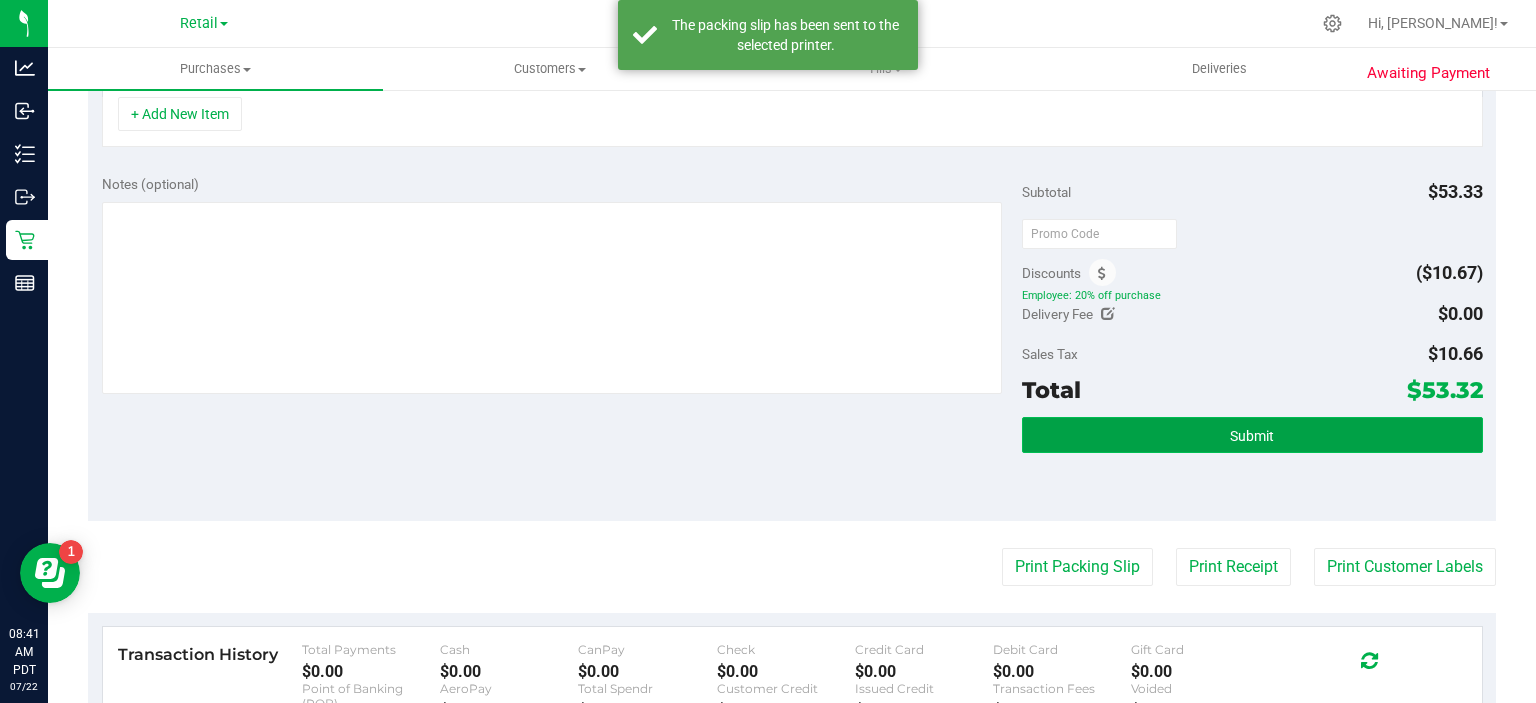 click on "Submit" at bounding box center (1252, 436) 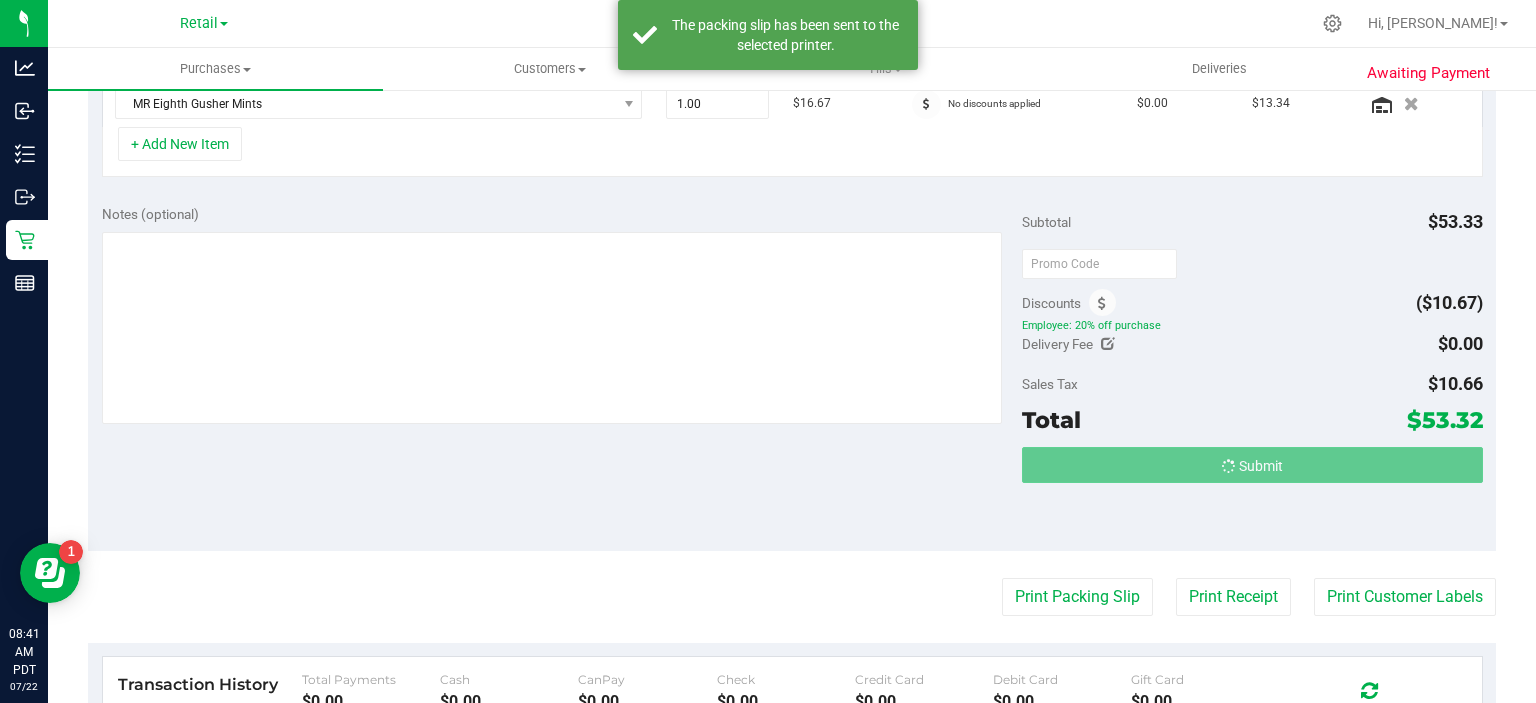scroll, scrollTop: 568, scrollLeft: 0, axis: vertical 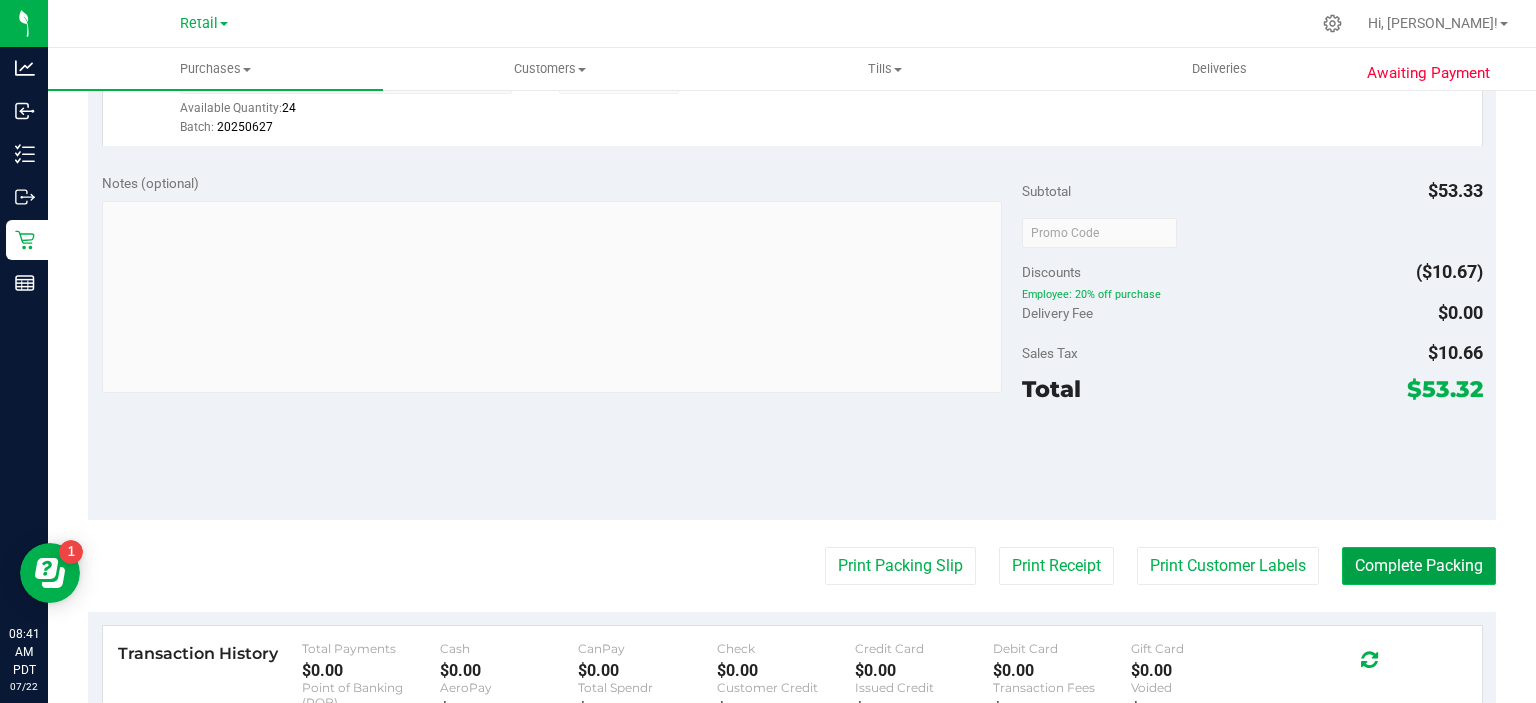 click on "Complete Packing" at bounding box center (1419, 566) 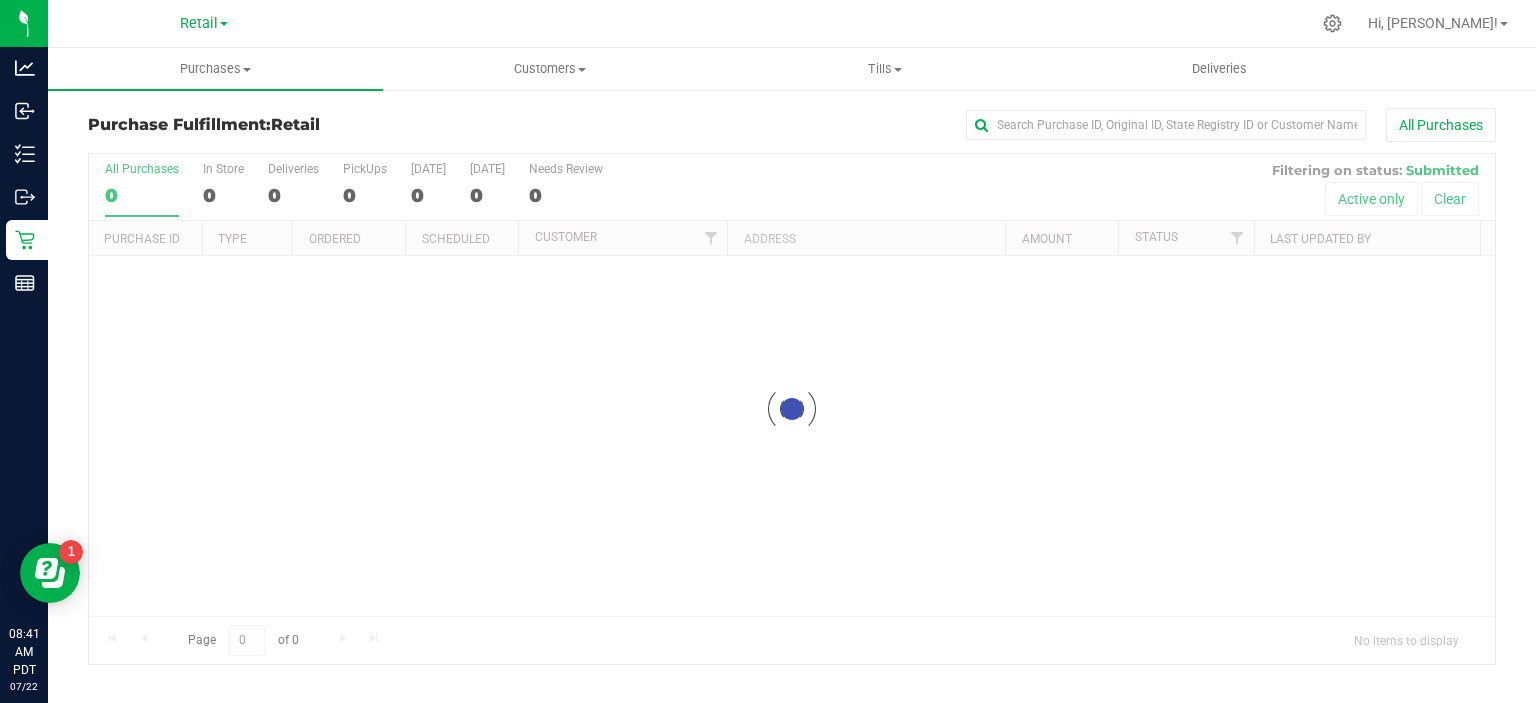 scroll, scrollTop: 0, scrollLeft: 0, axis: both 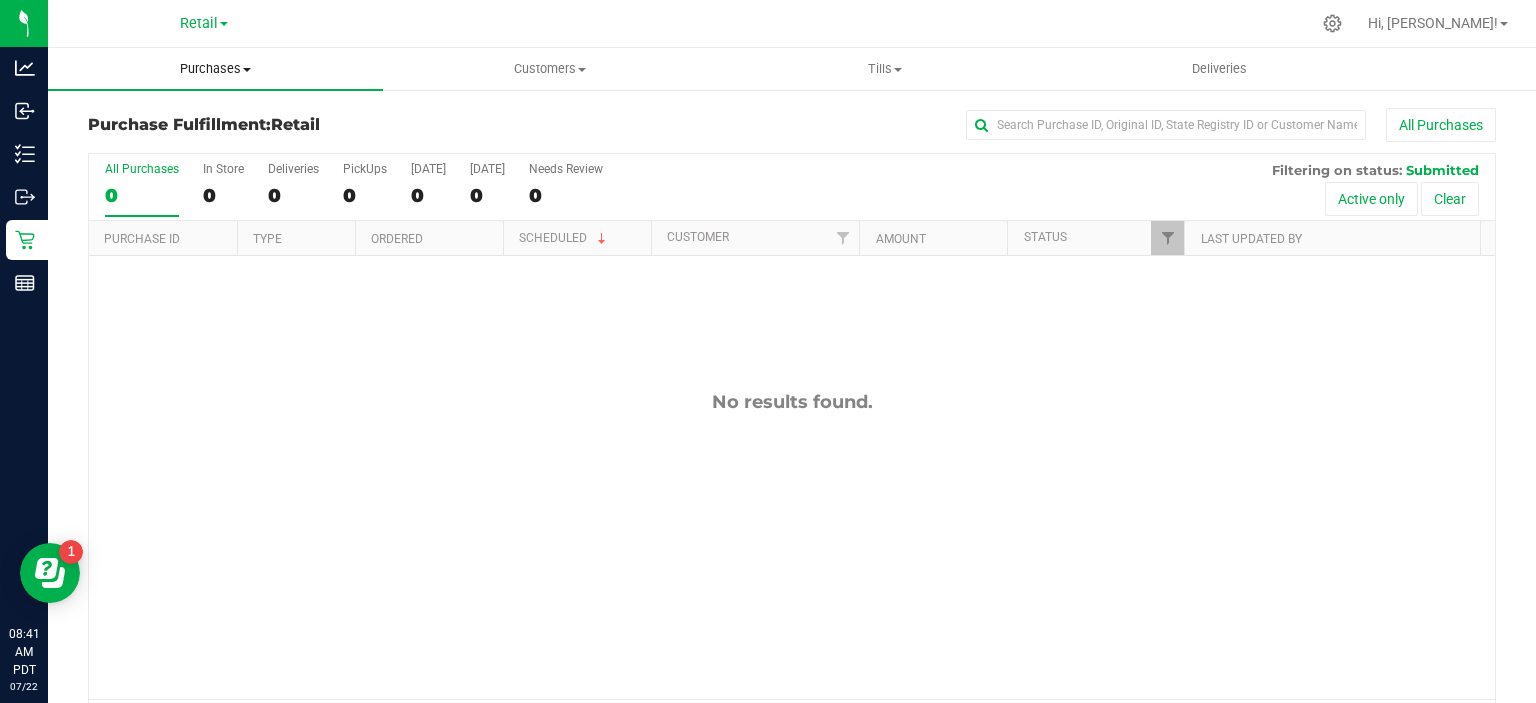 click on "Purchases" at bounding box center (215, 69) 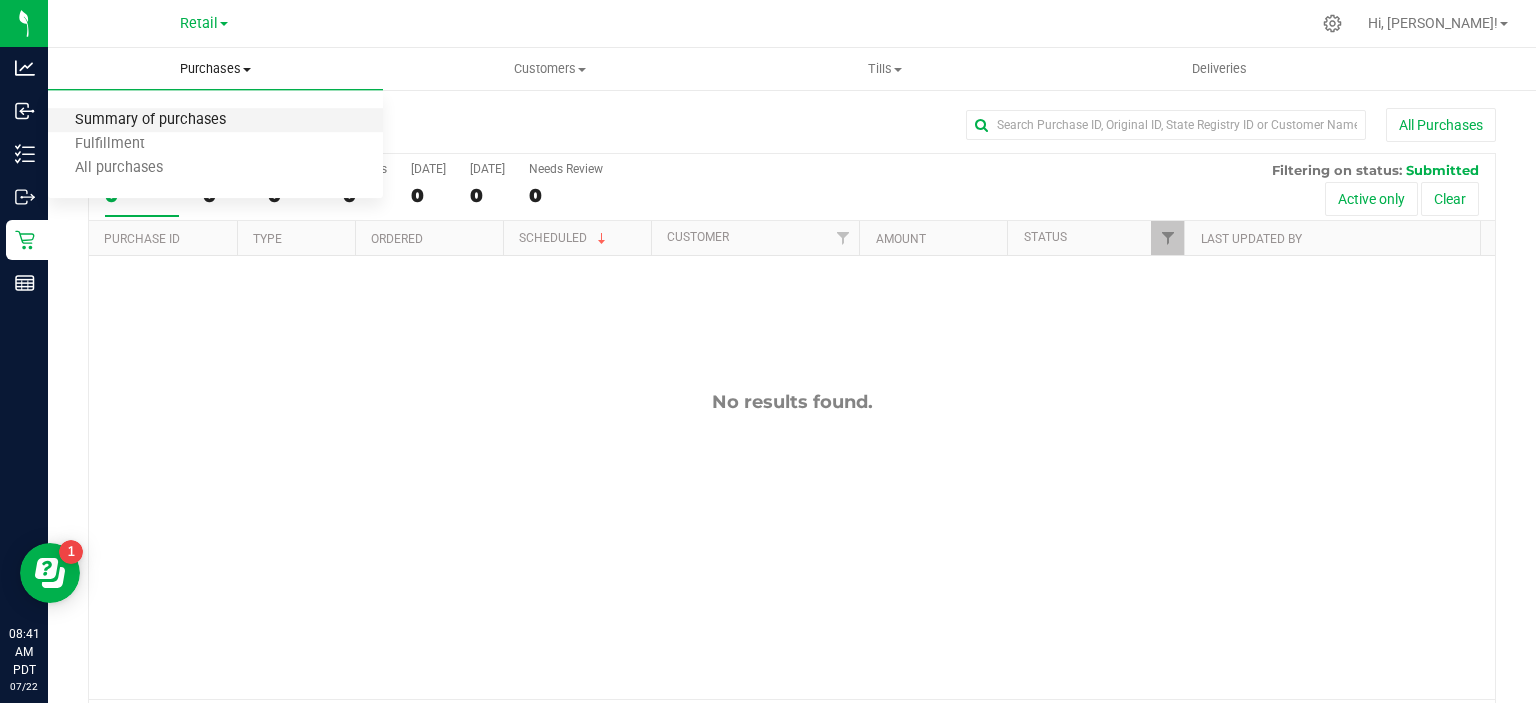 click on "Summary of purchases" at bounding box center (150, 120) 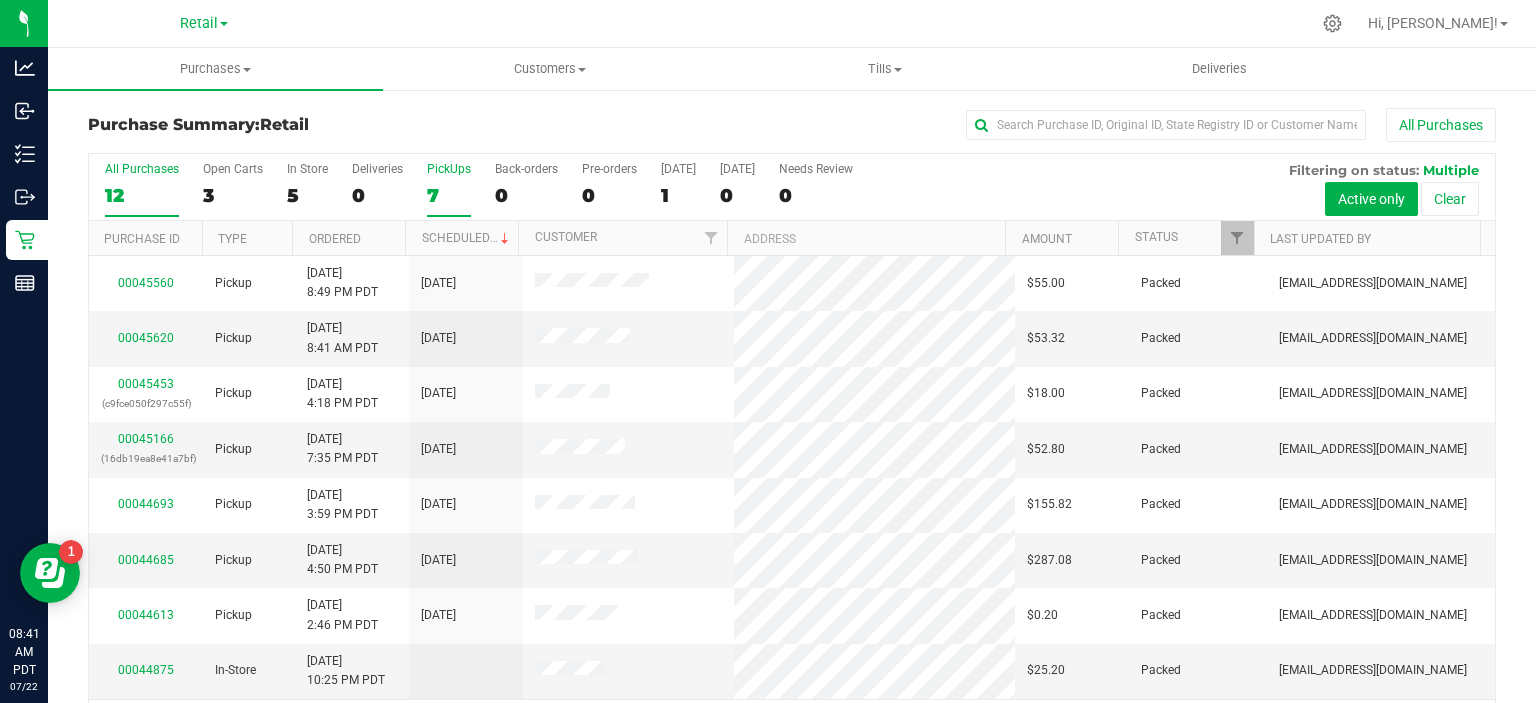 click on "7" at bounding box center [449, 195] 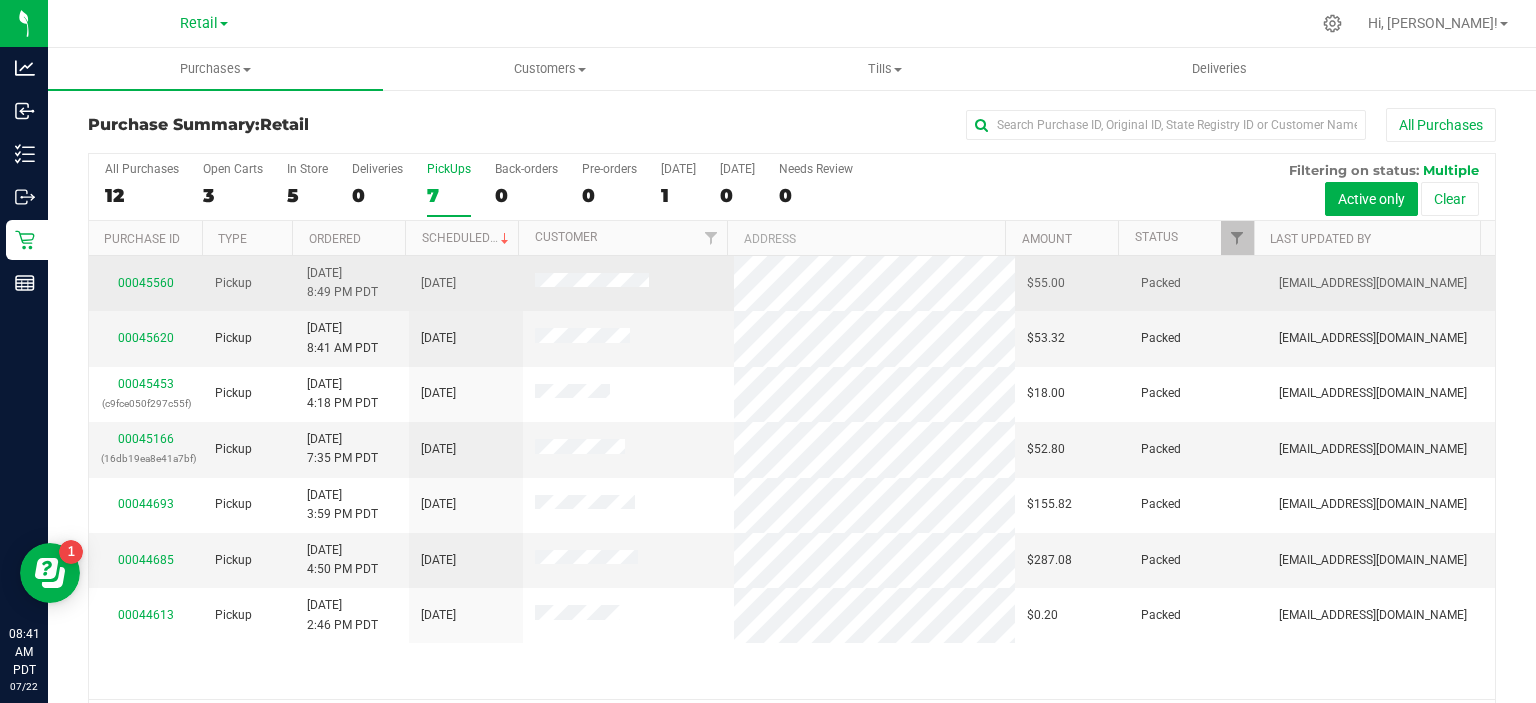 click on "[DATE]" at bounding box center [466, 283] 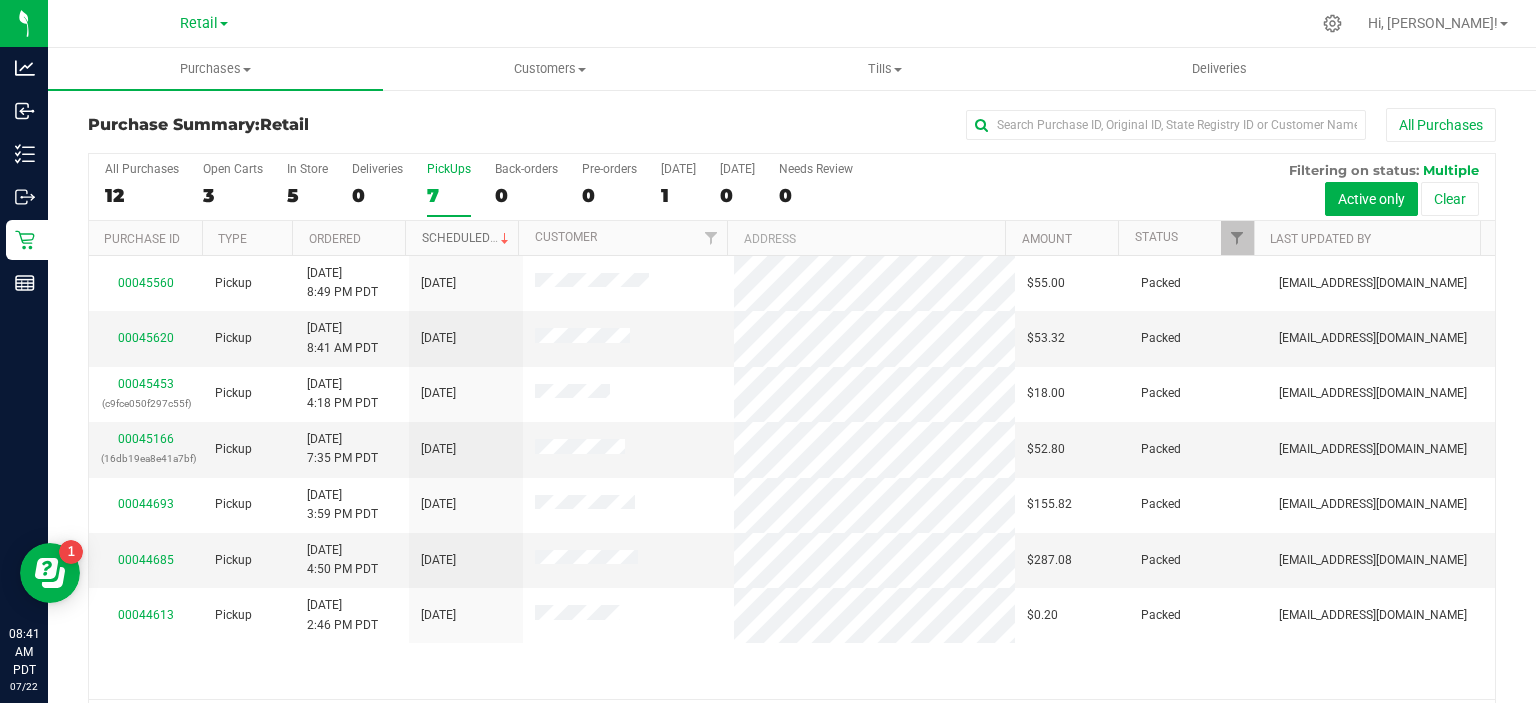 click at bounding box center [505, 239] 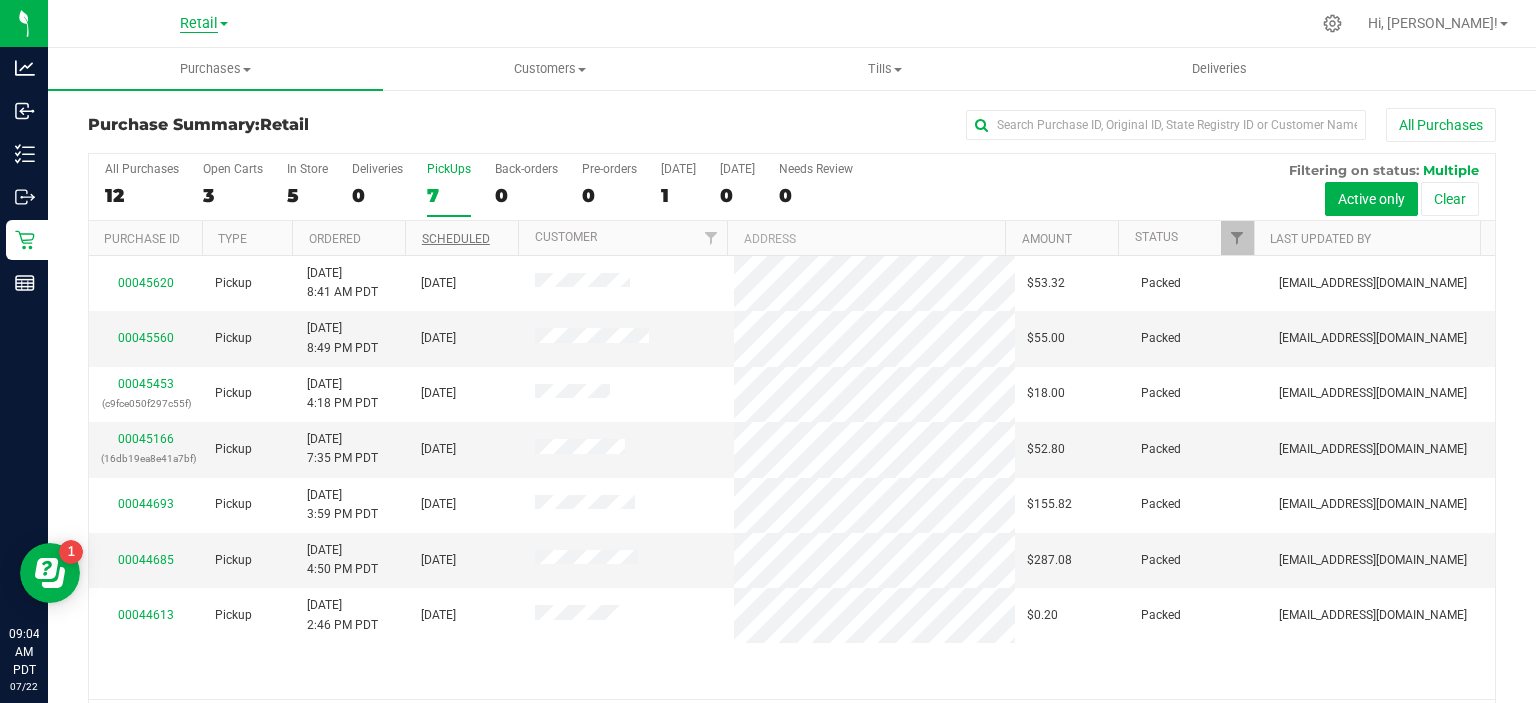 click on "Retail" at bounding box center (199, 24) 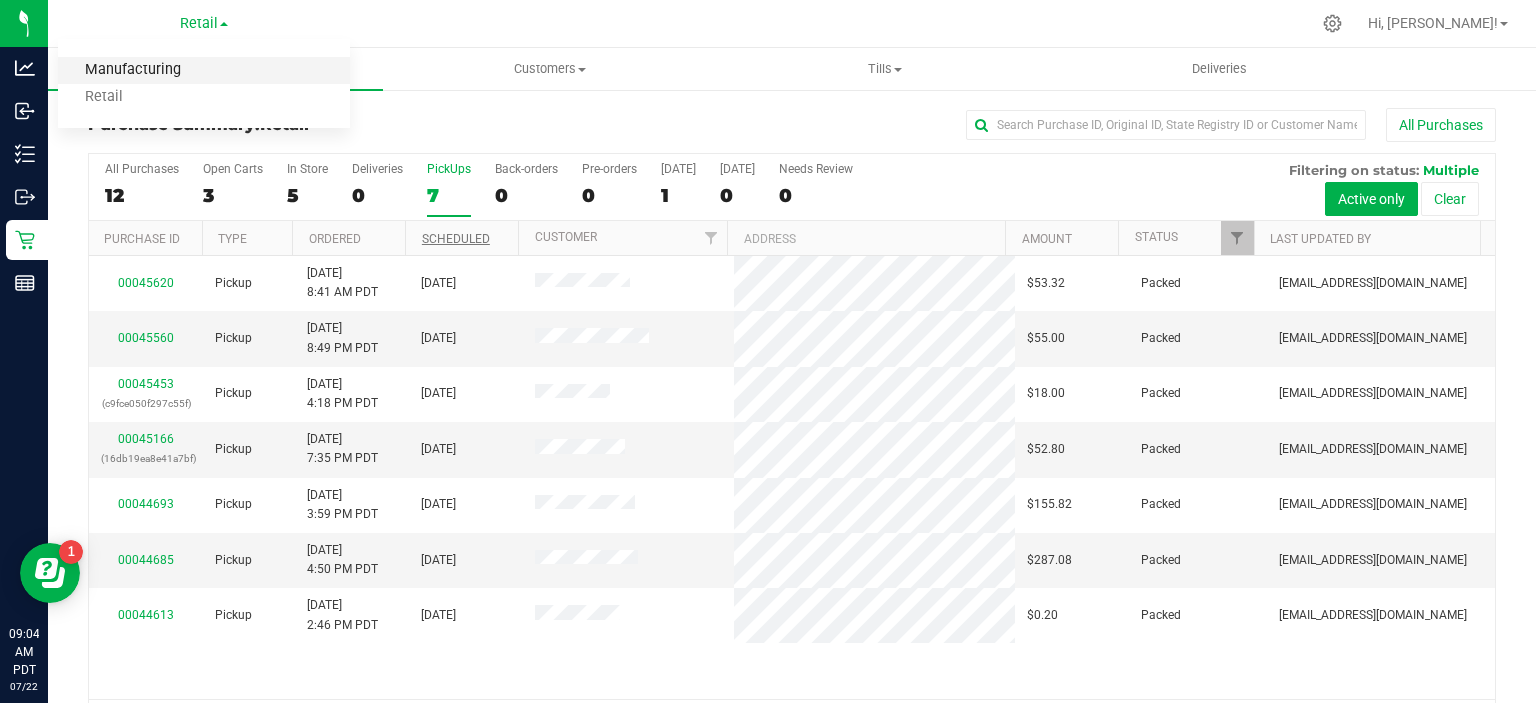 click on "Manufacturing" at bounding box center [204, 70] 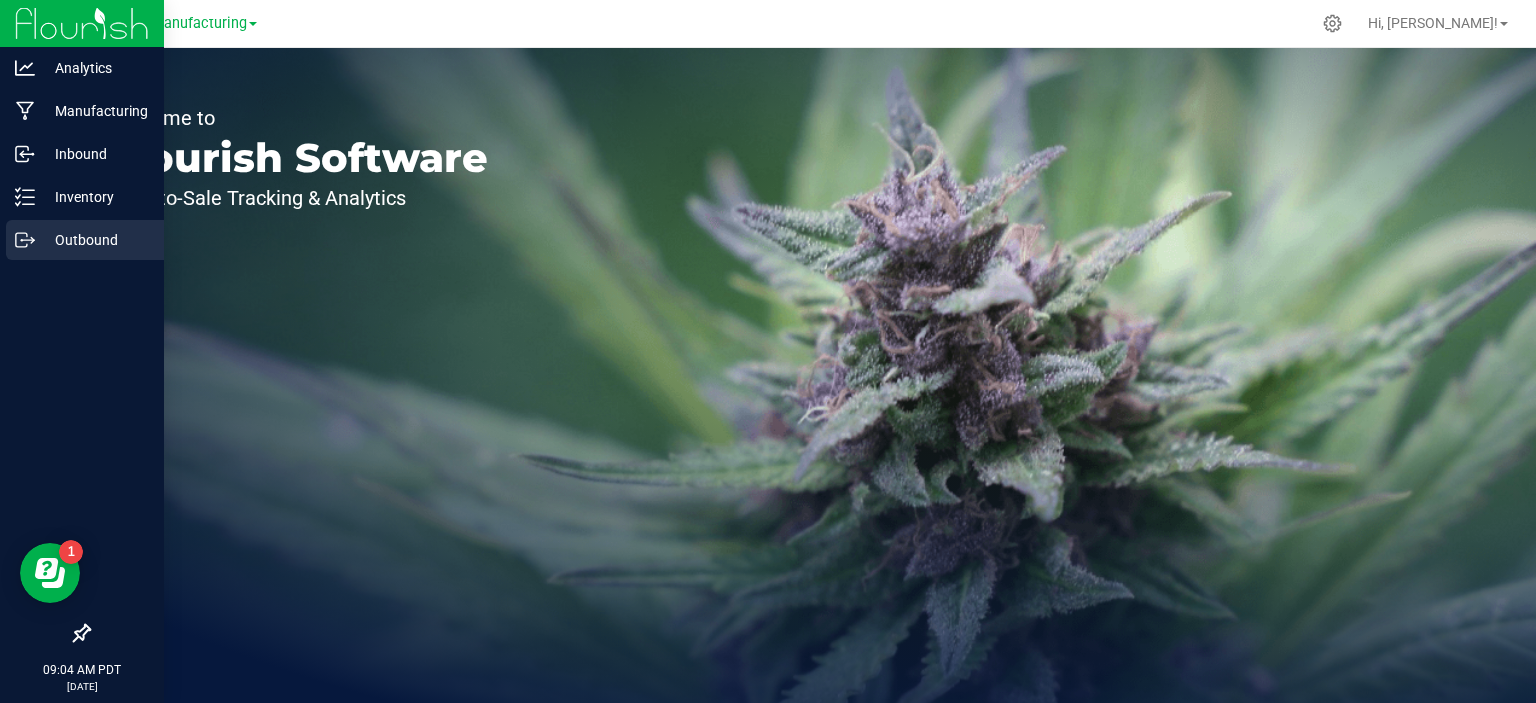 click on "Outbound" at bounding box center [95, 240] 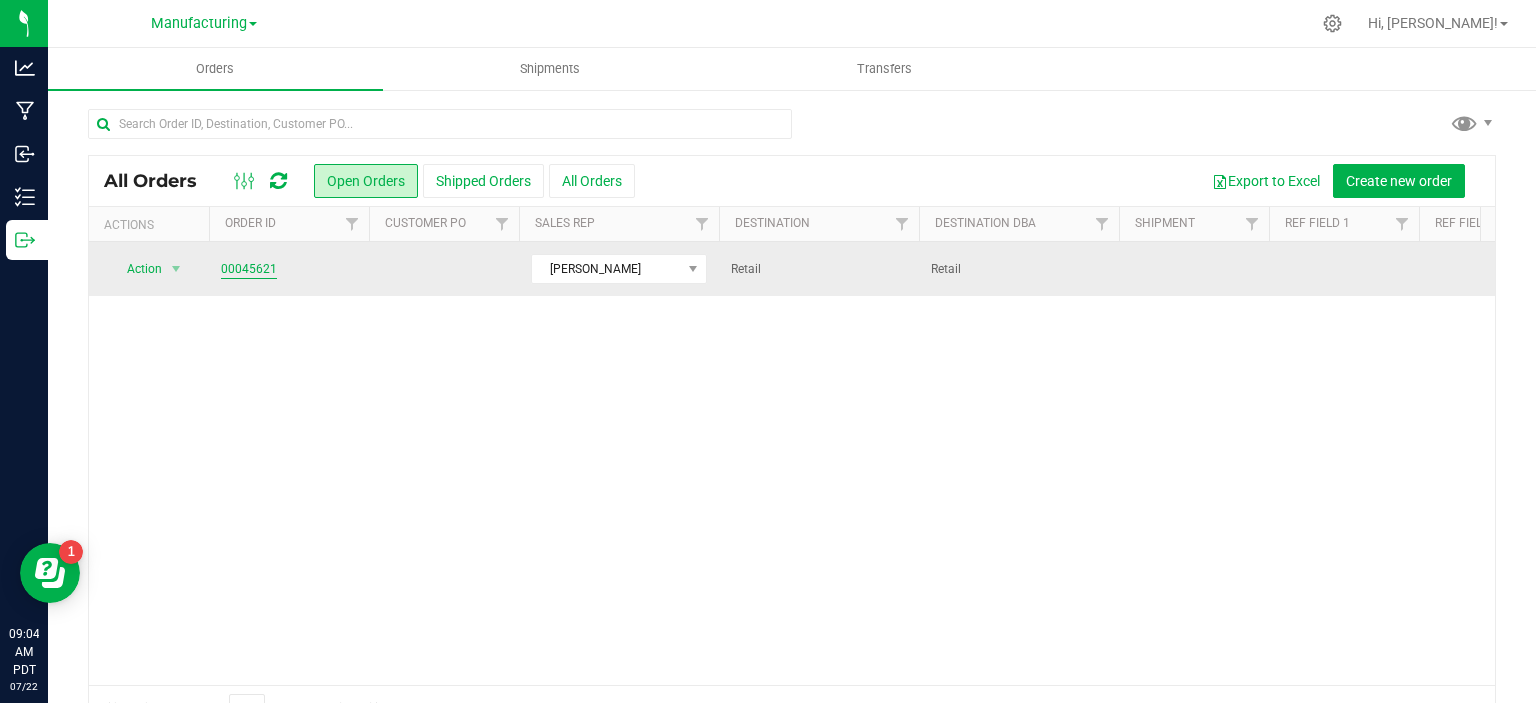 click on "00045621" at bounding box center [249, 269] 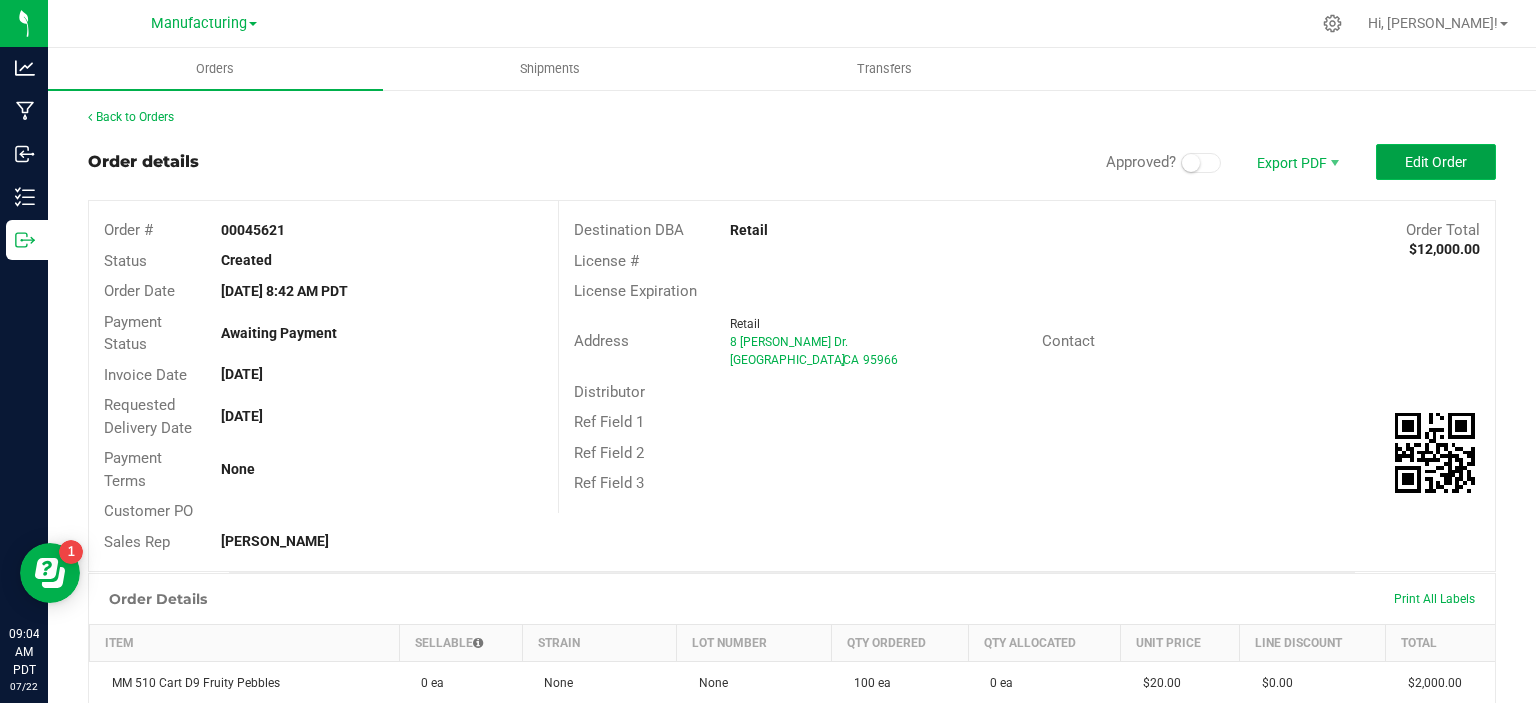click on "Edit Order" at bounding box center [1436, 162] 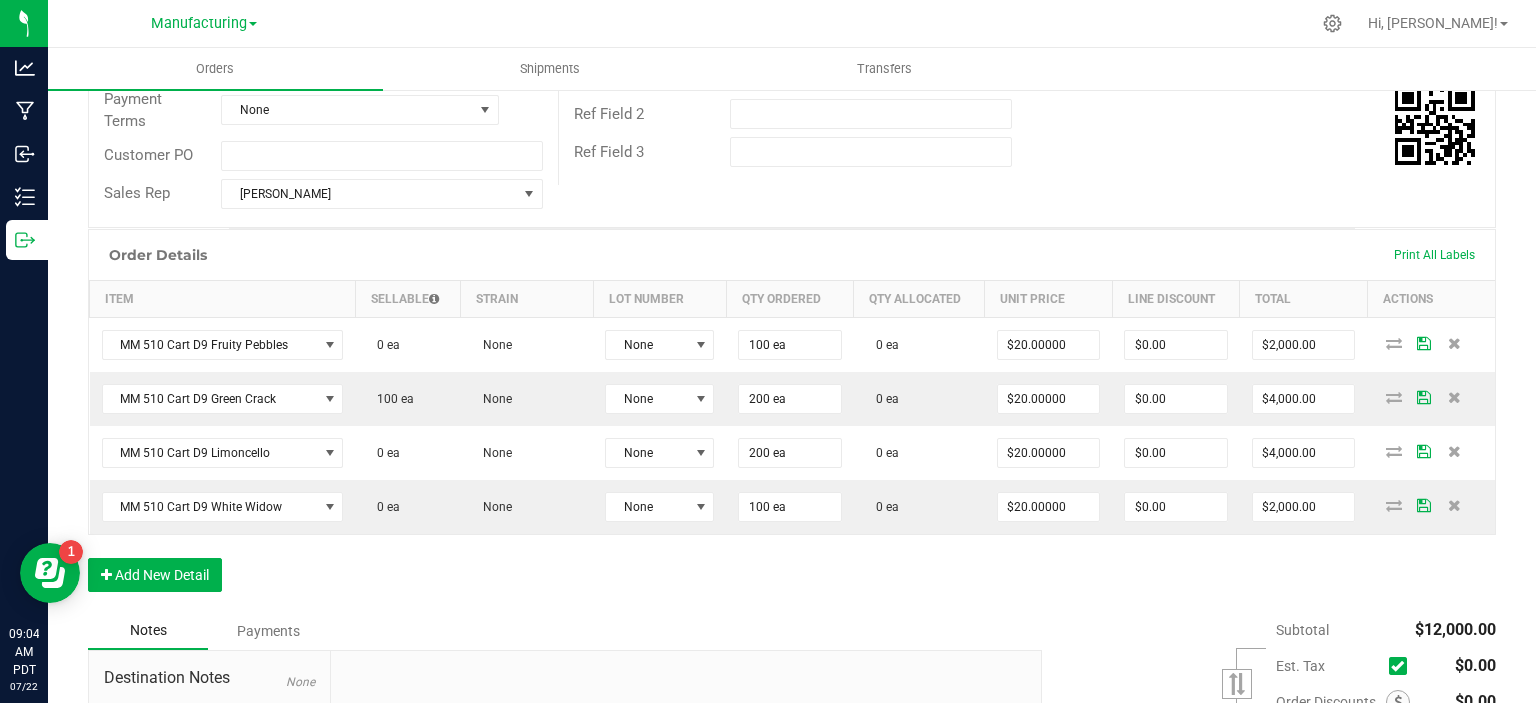 scroll, scrollTop: 400, scrollLeft: 0, axis: vertical 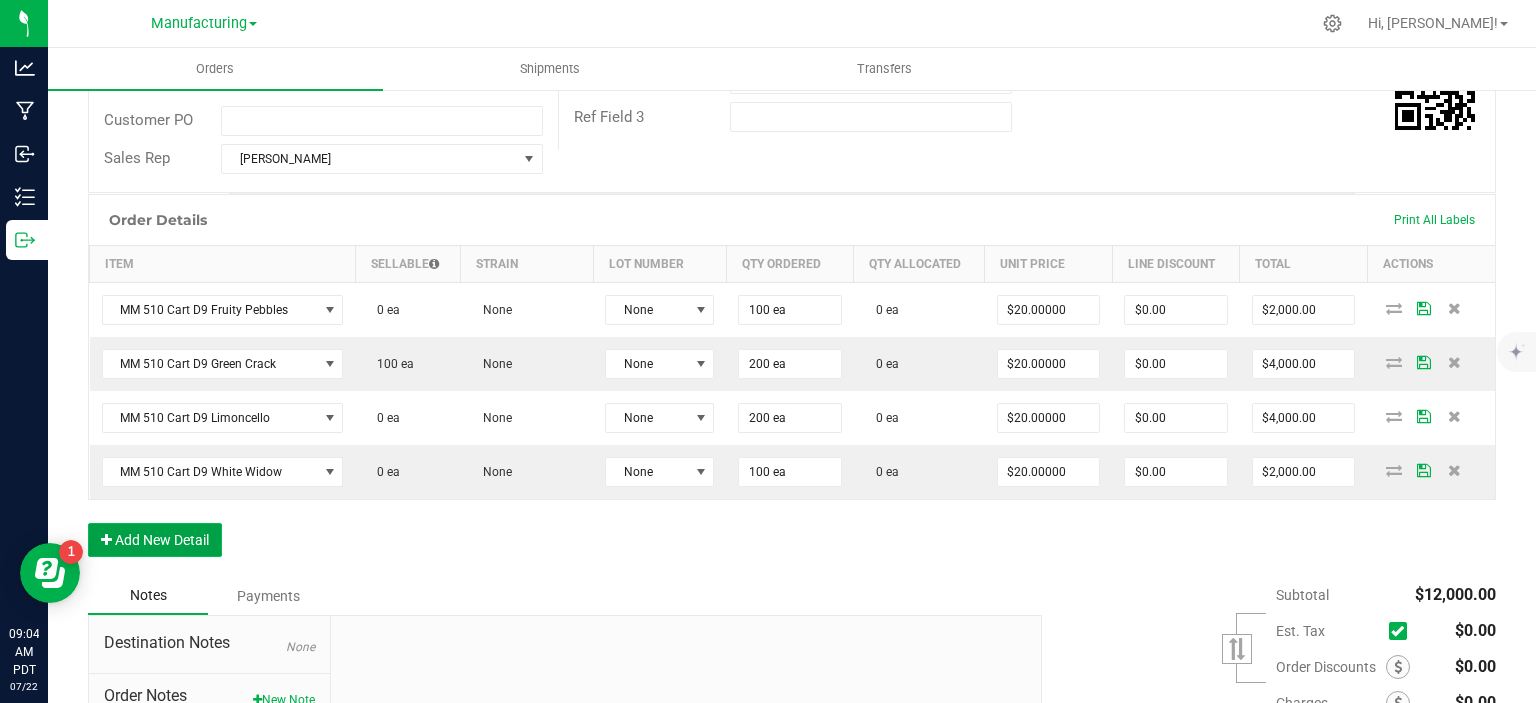 click on "Add New Detail" at bounding box center [155, 540] 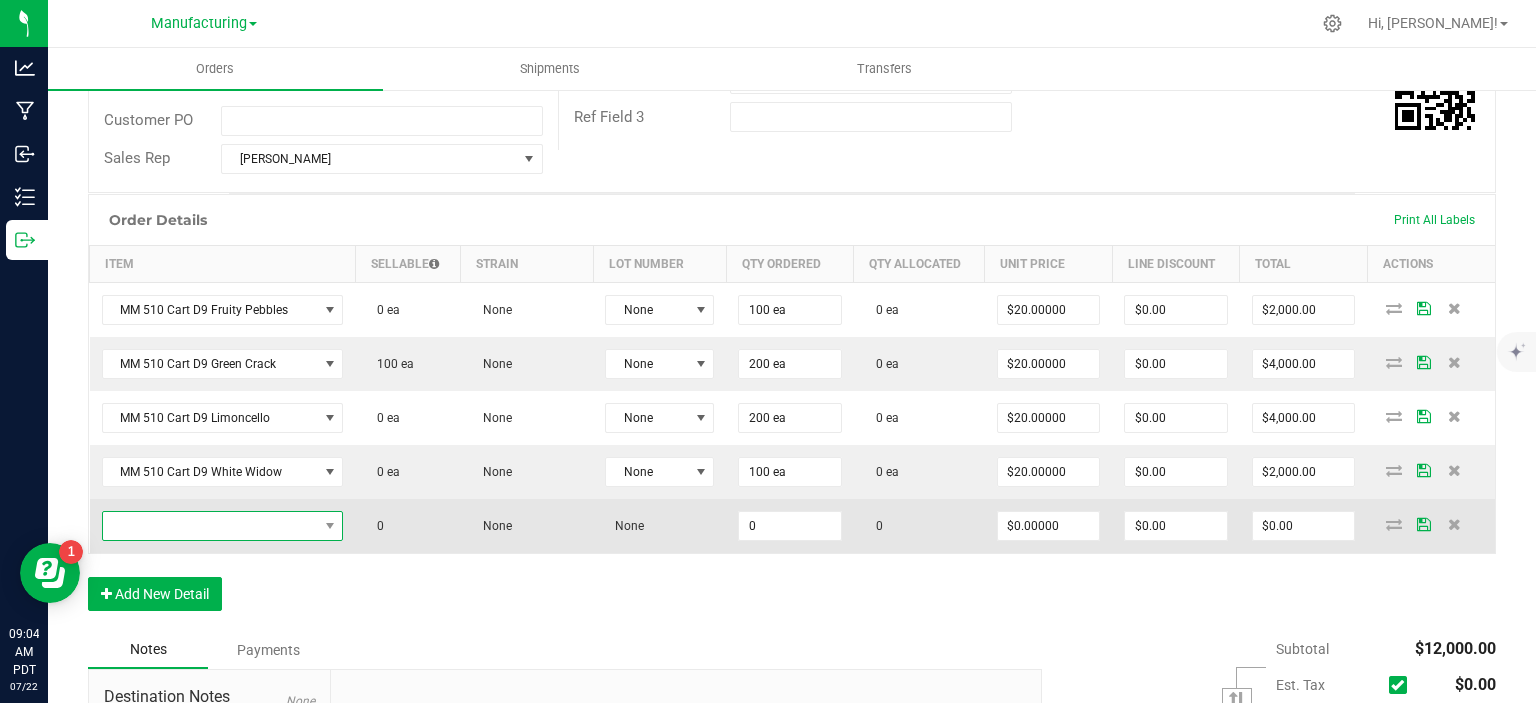 click at bounding box center (210, 526) 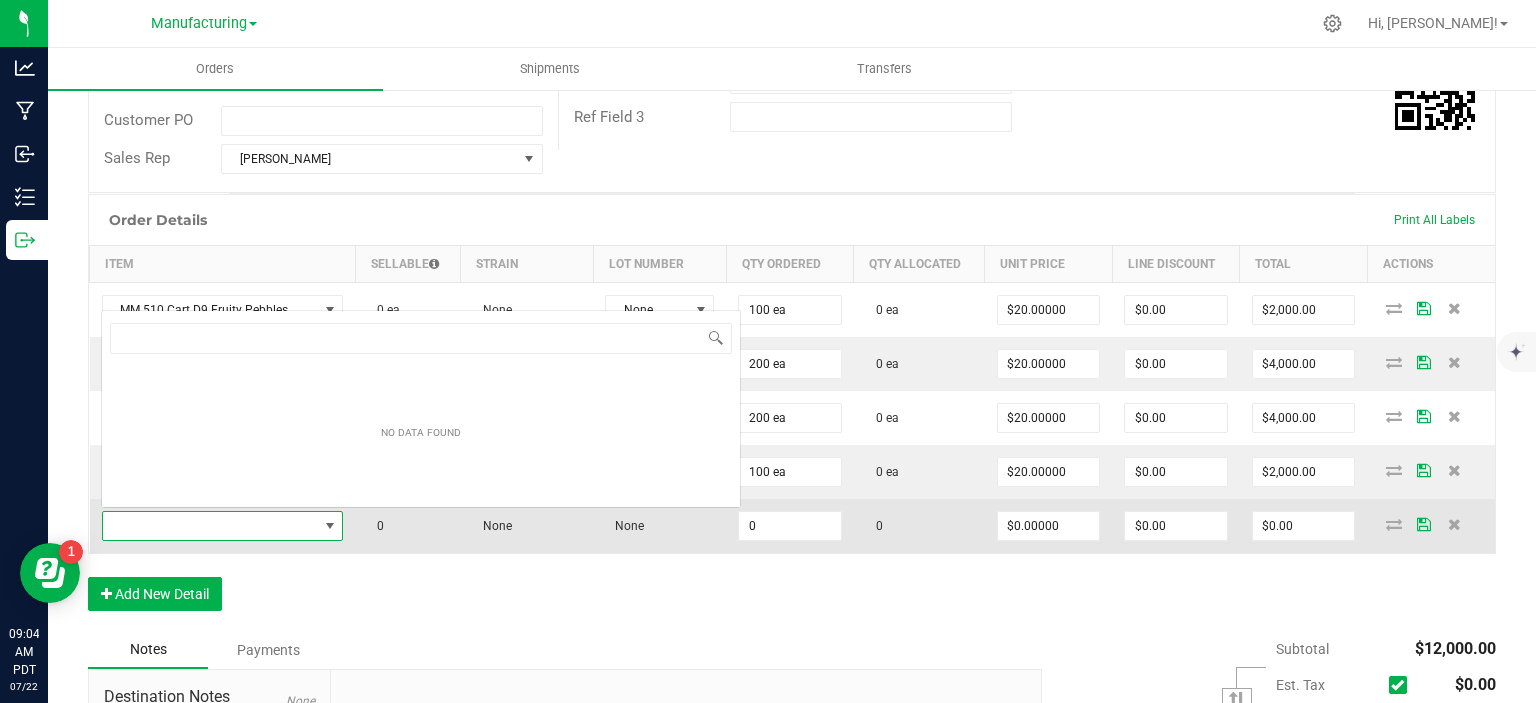 scroll, scrollTop: 0, scrollLeft: 0, axis: both 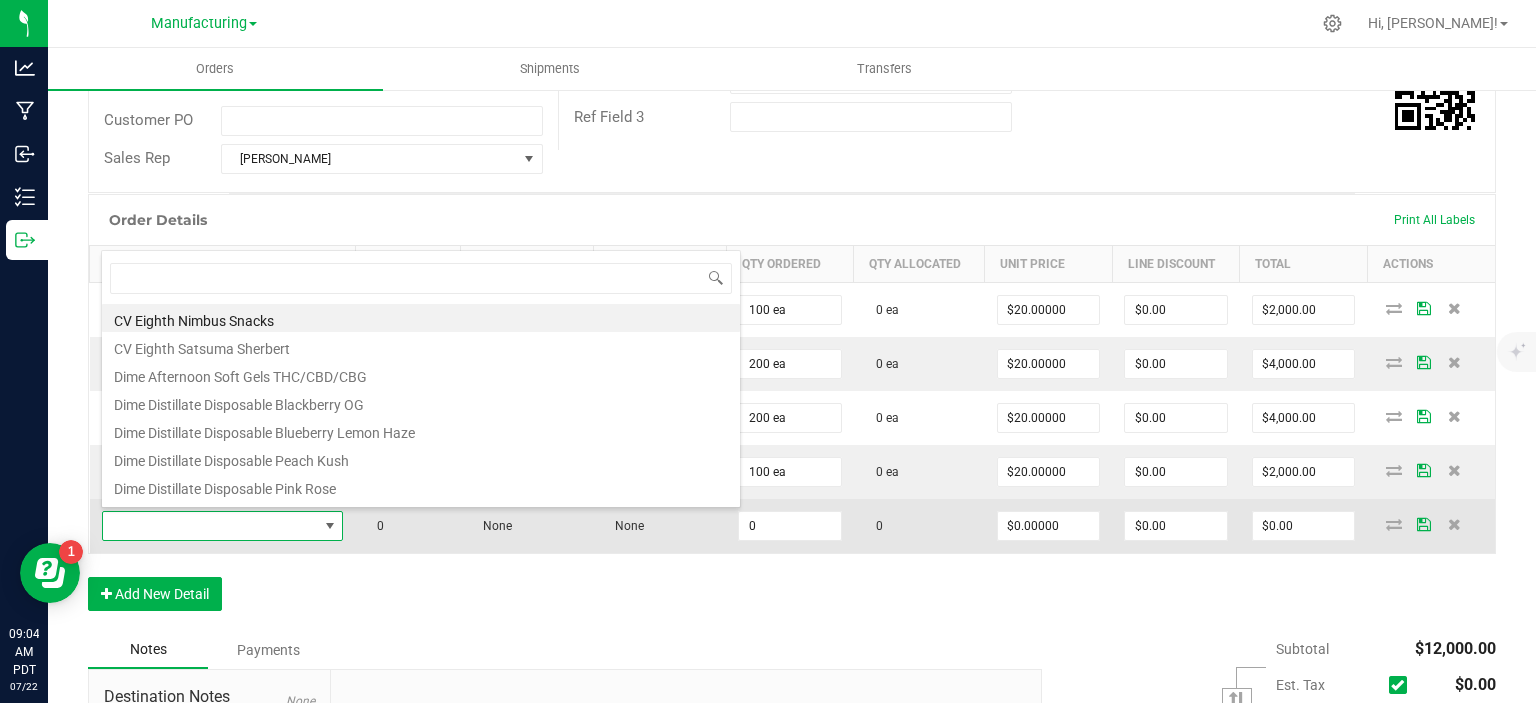 type on "q" 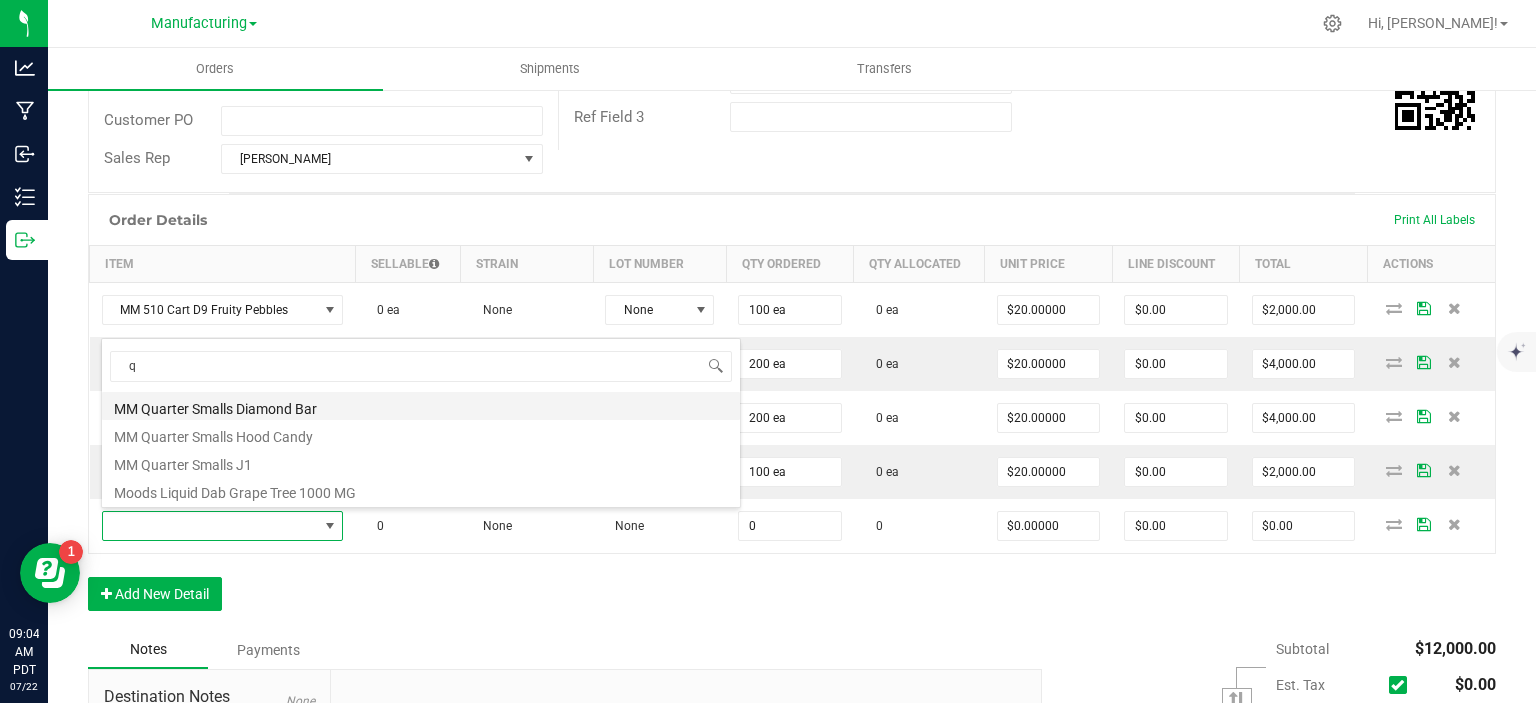 click on "MM Quarter Smalls Diamond Bar" at bounding box center [421, 406] 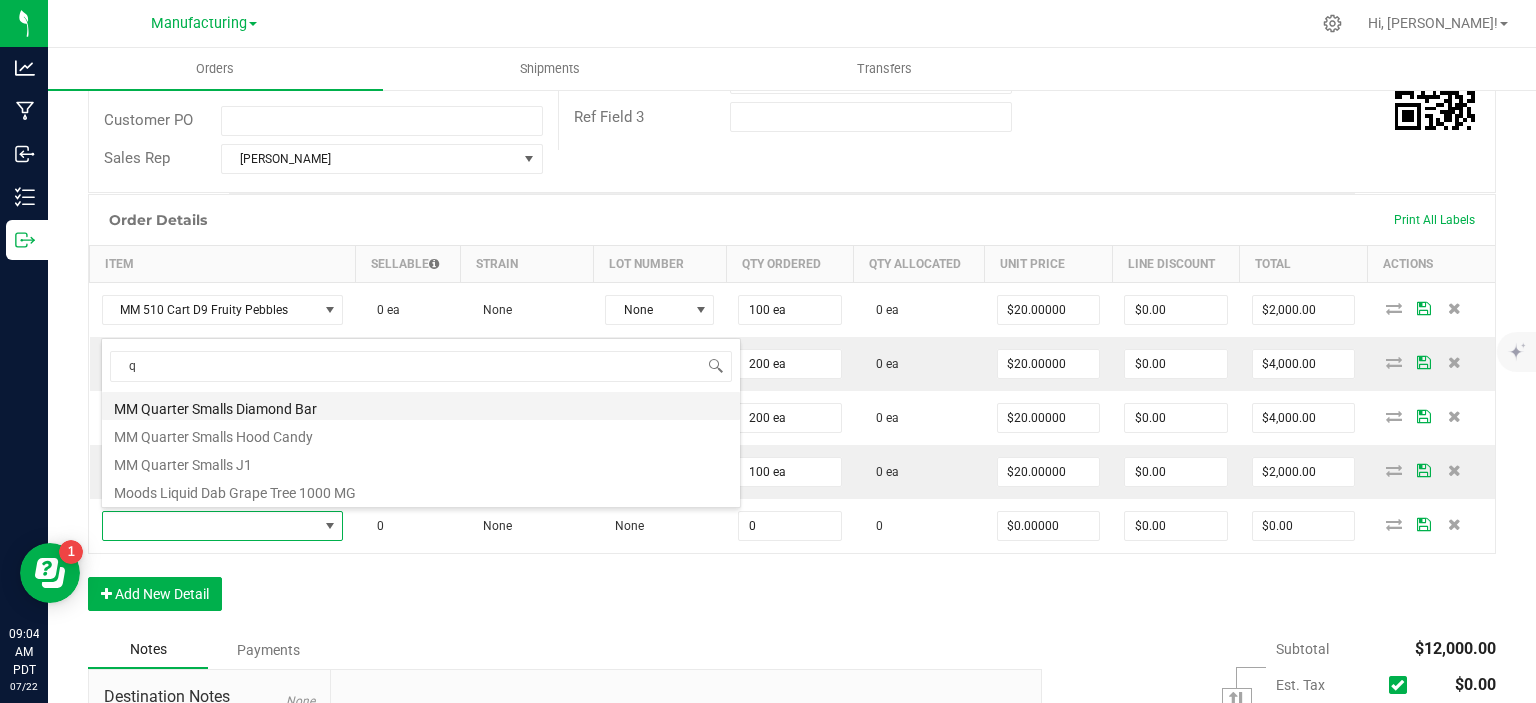 type on "0 ea" 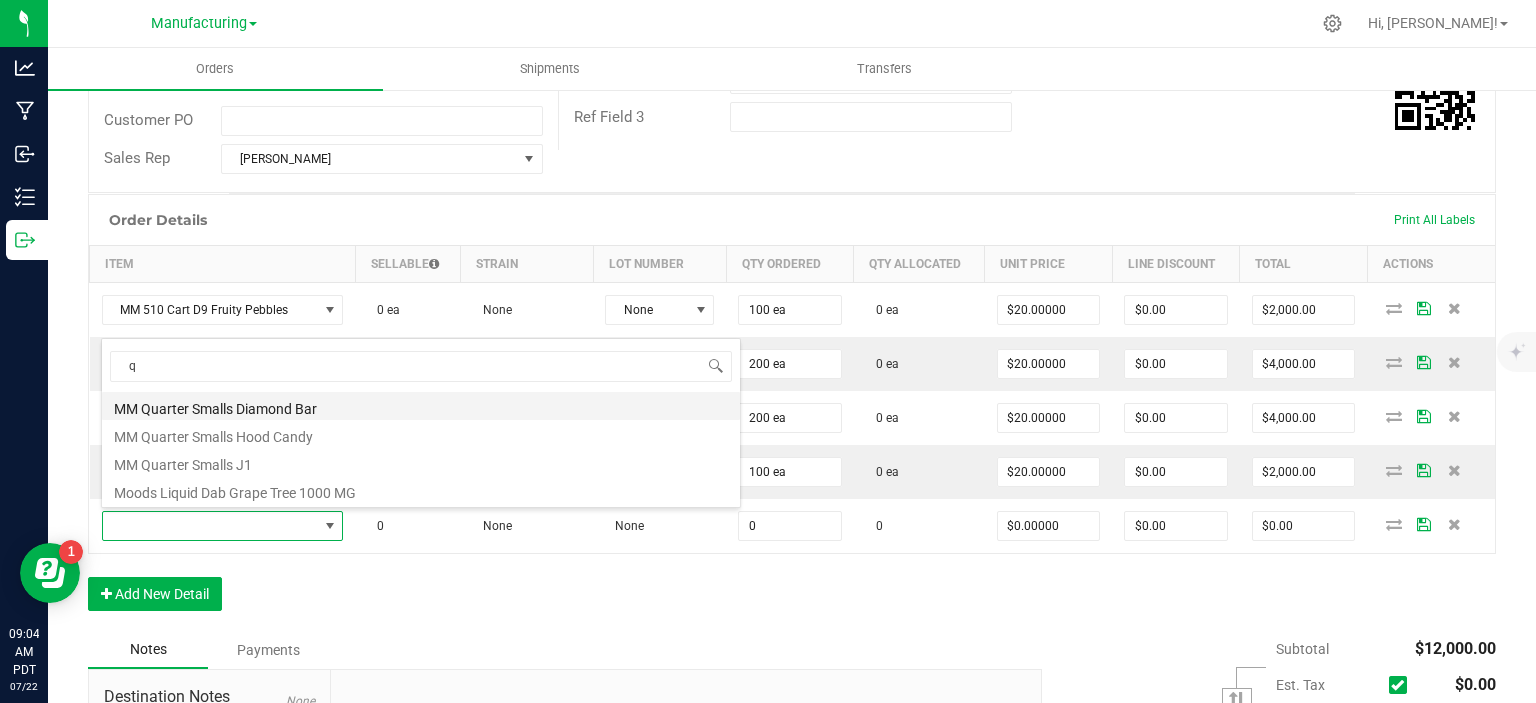 type on "$45.83000" 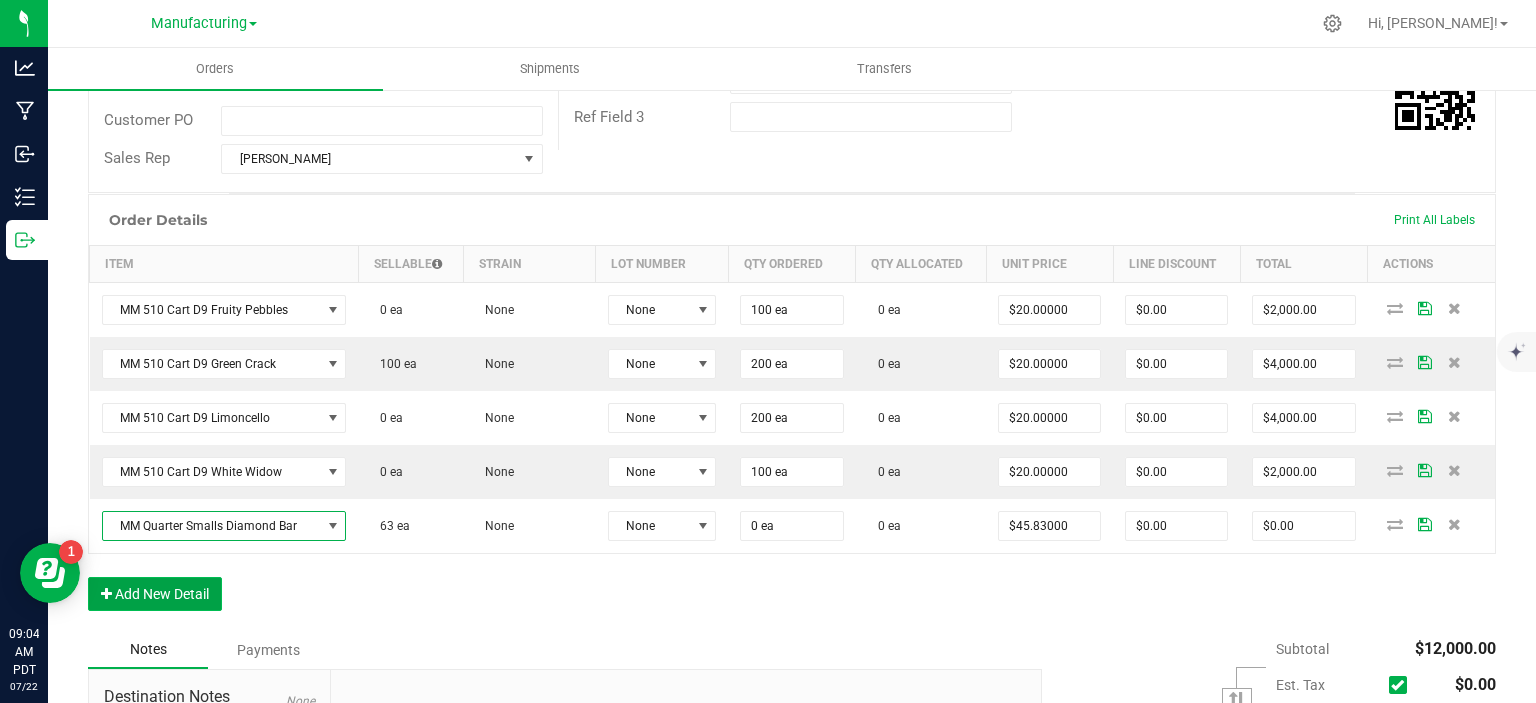 click on "Add New Detail" at bounding box center (155, 594) 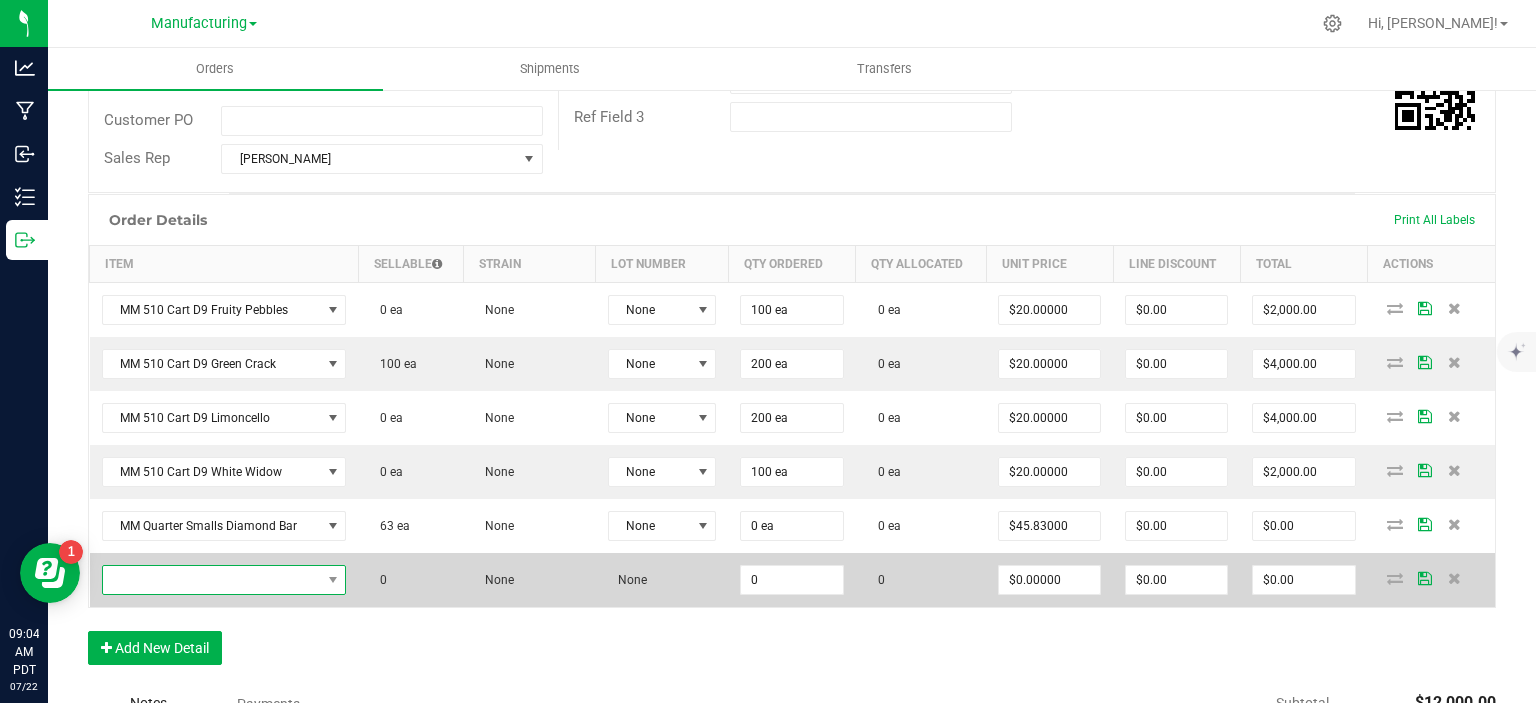 click at bounding box center [212, 580] 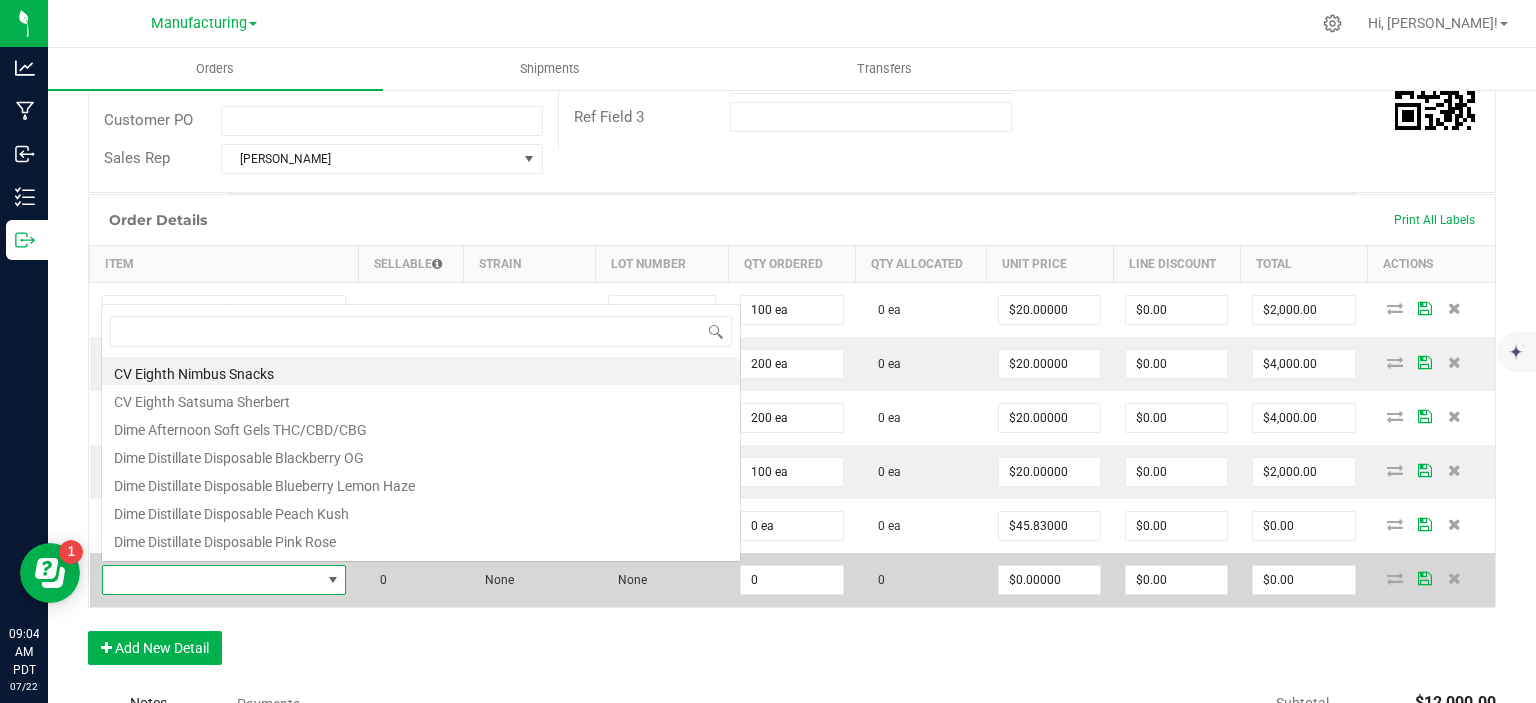 scroll, scrollTop: 0, scrollLeft: 0, axis: both 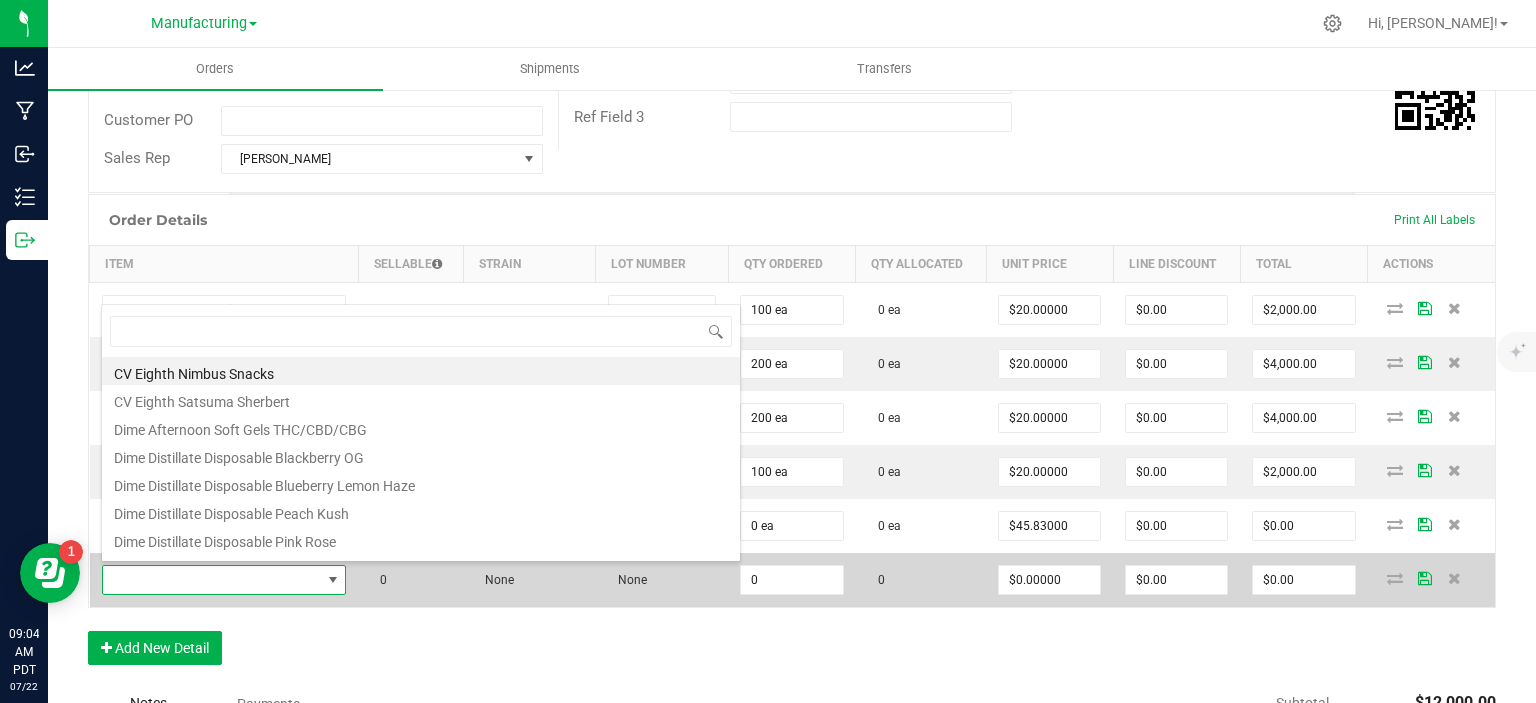 type on "q" 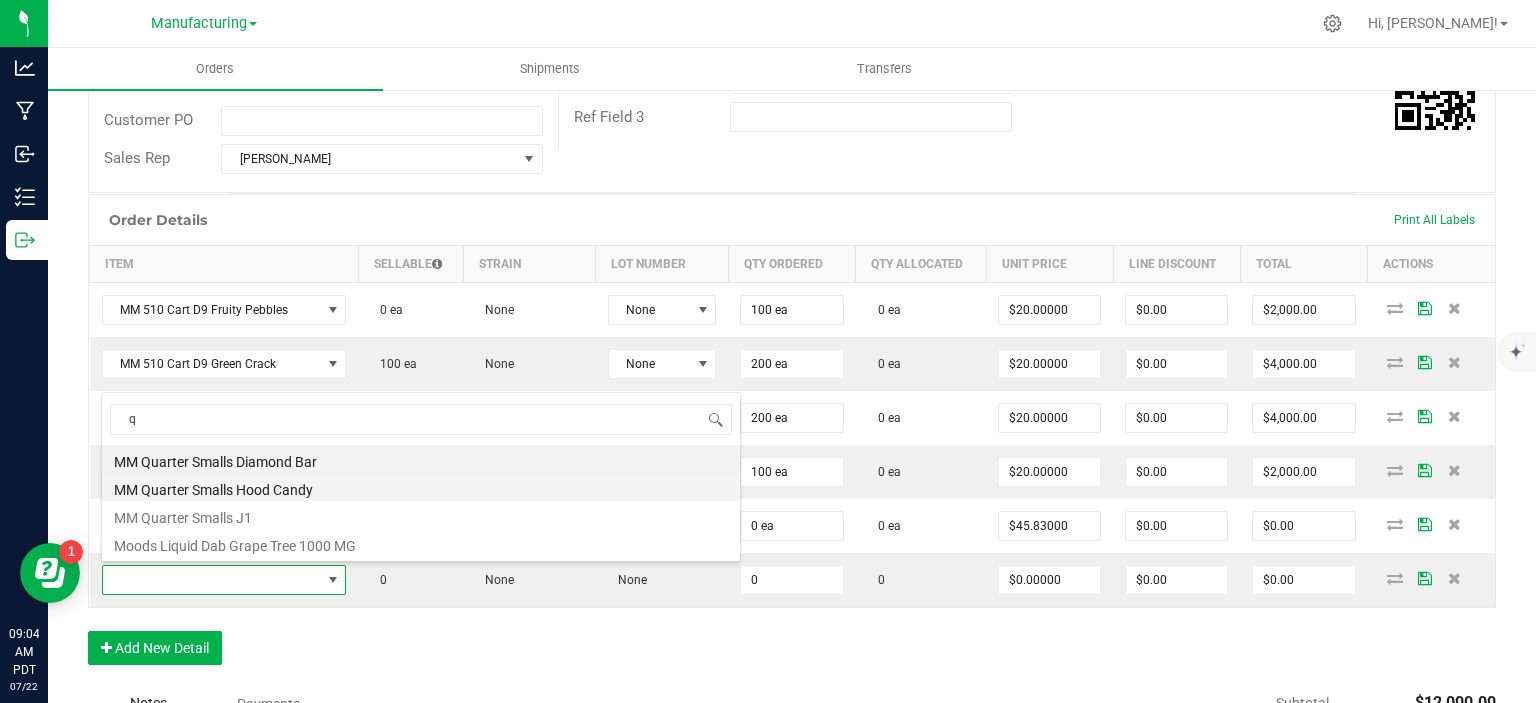 click on "MM Quarter Smalls Hood Candy" at bounding box center (421, 487) 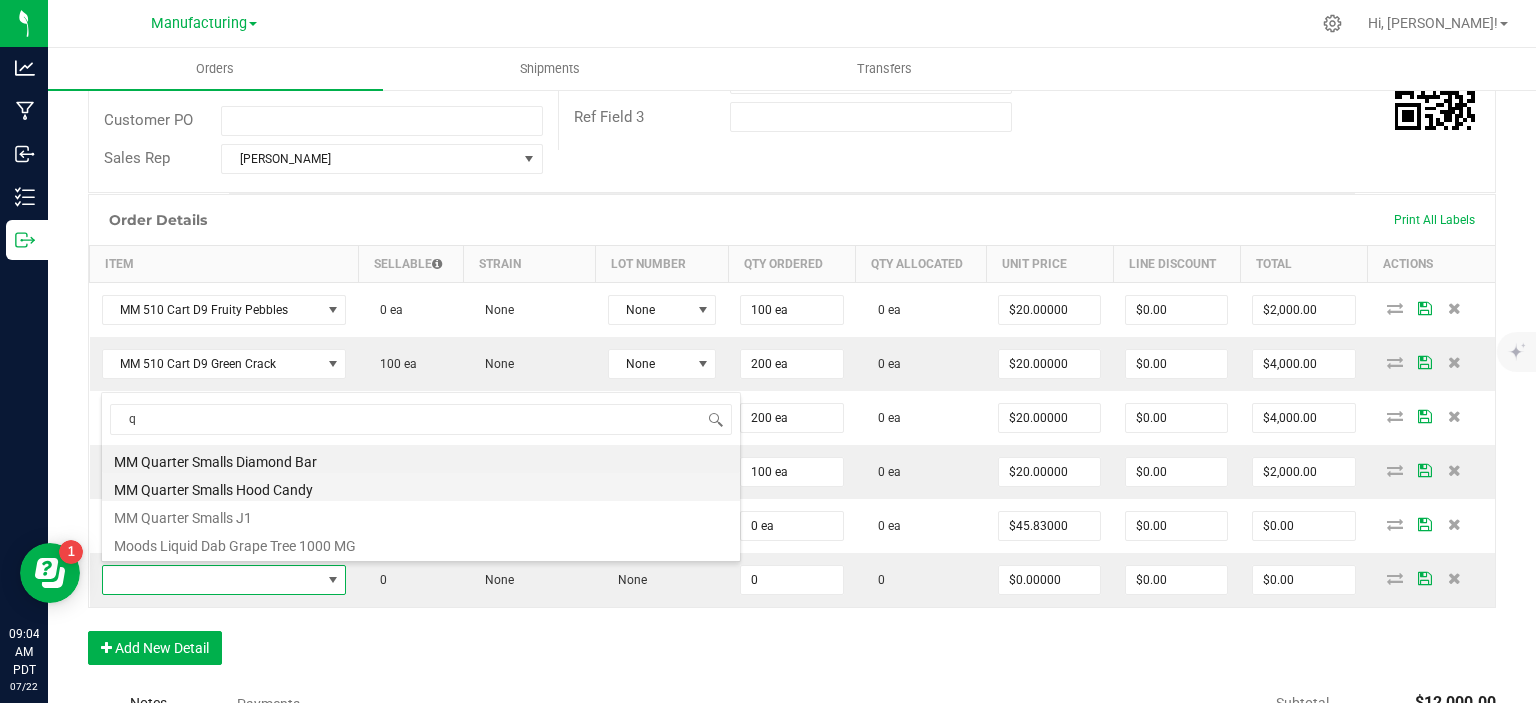 type on "0 ea" 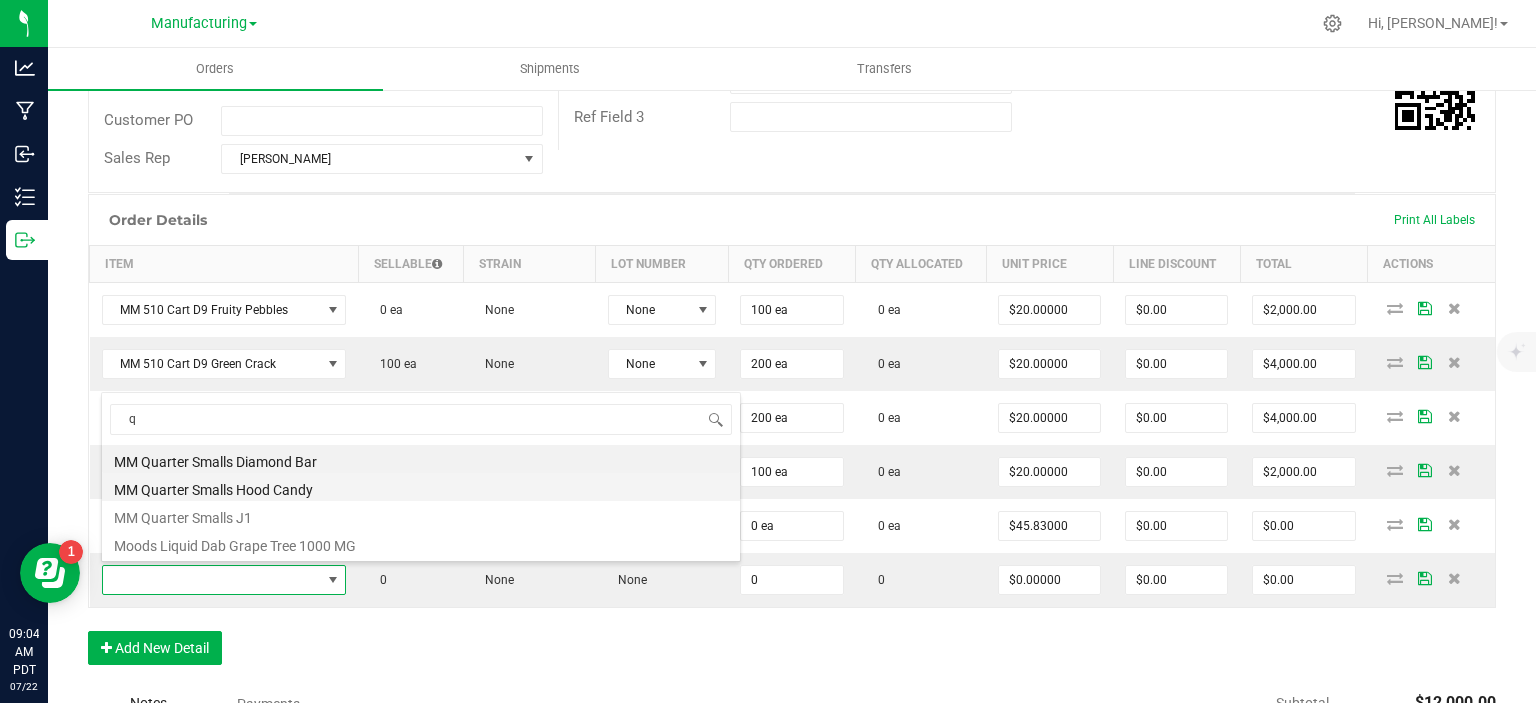 type on "$45.83000" 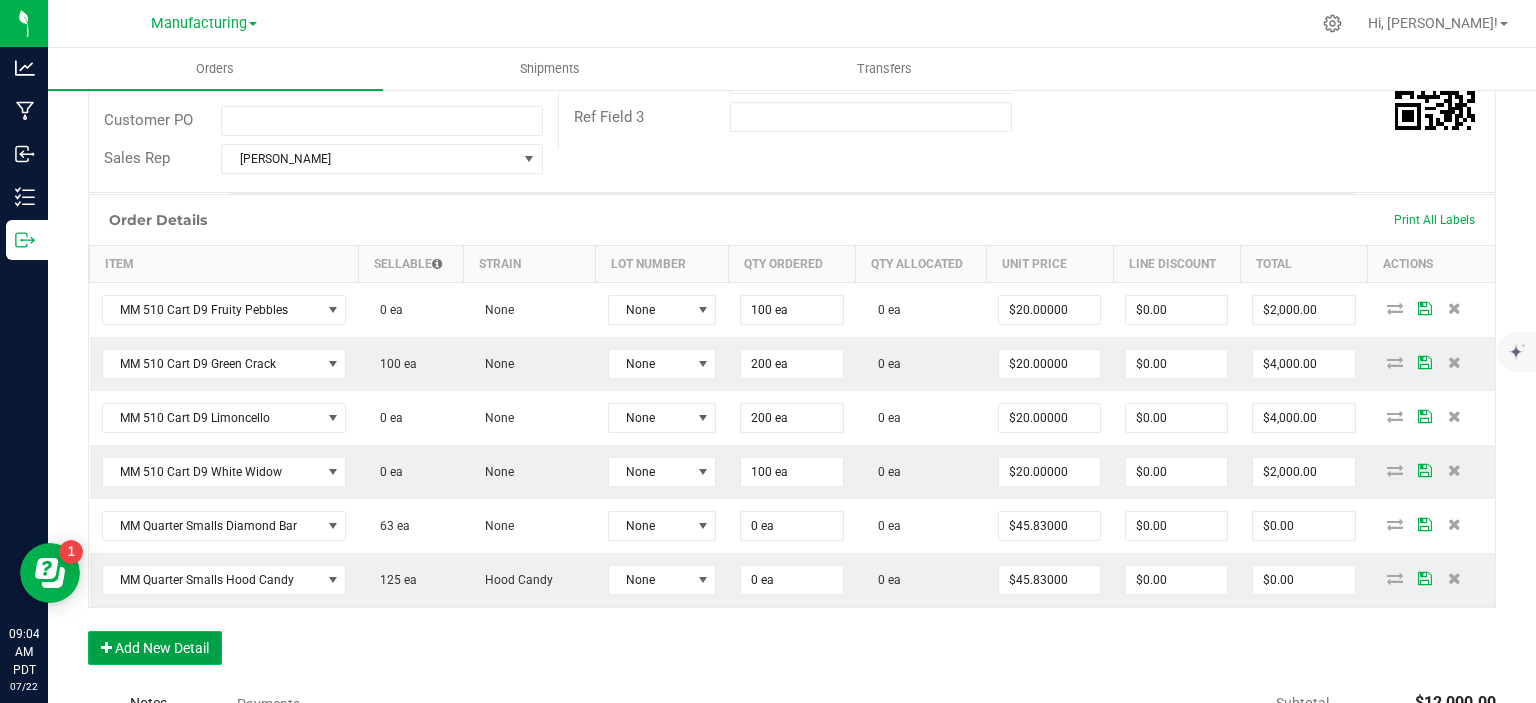 click on "Add New Detail" at bounding box center [155, 648] 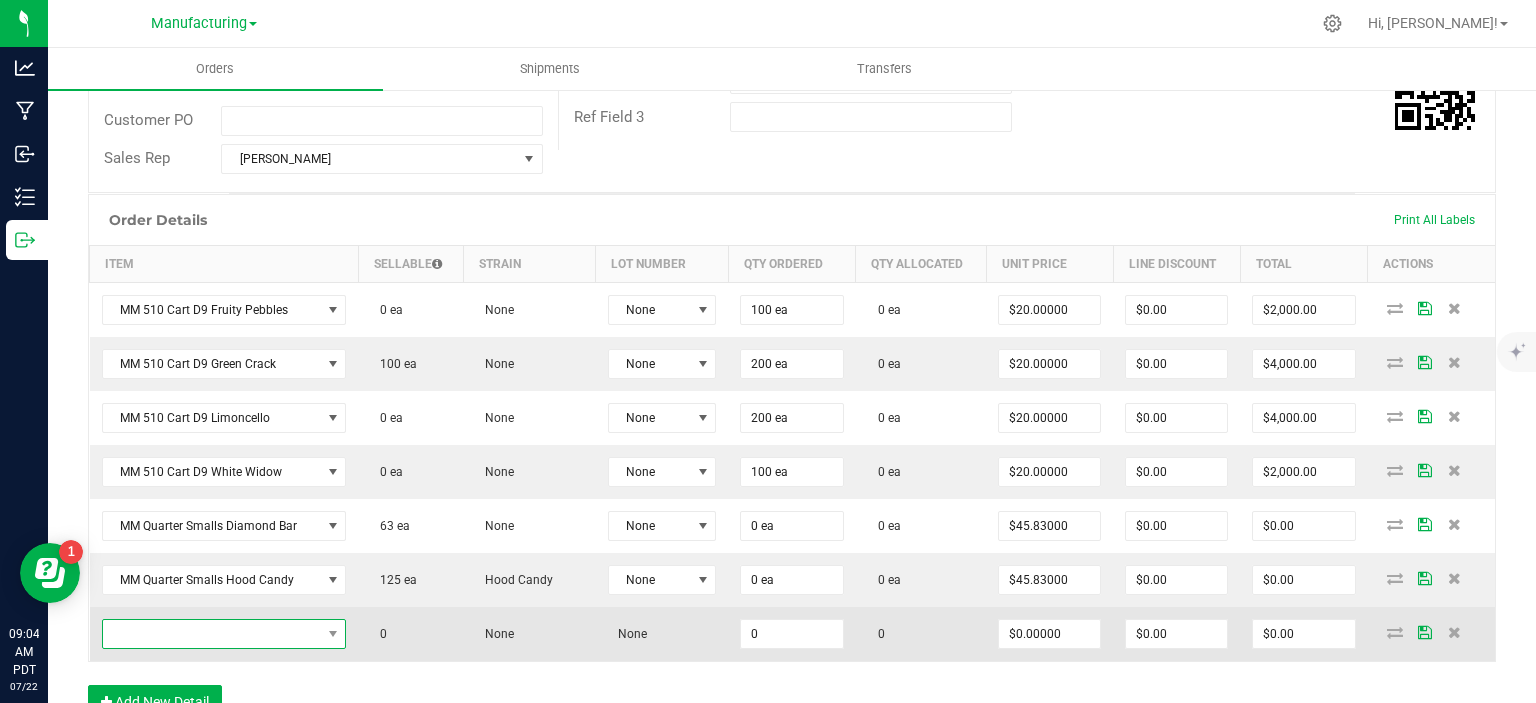 click at bounding box center (212, 634) 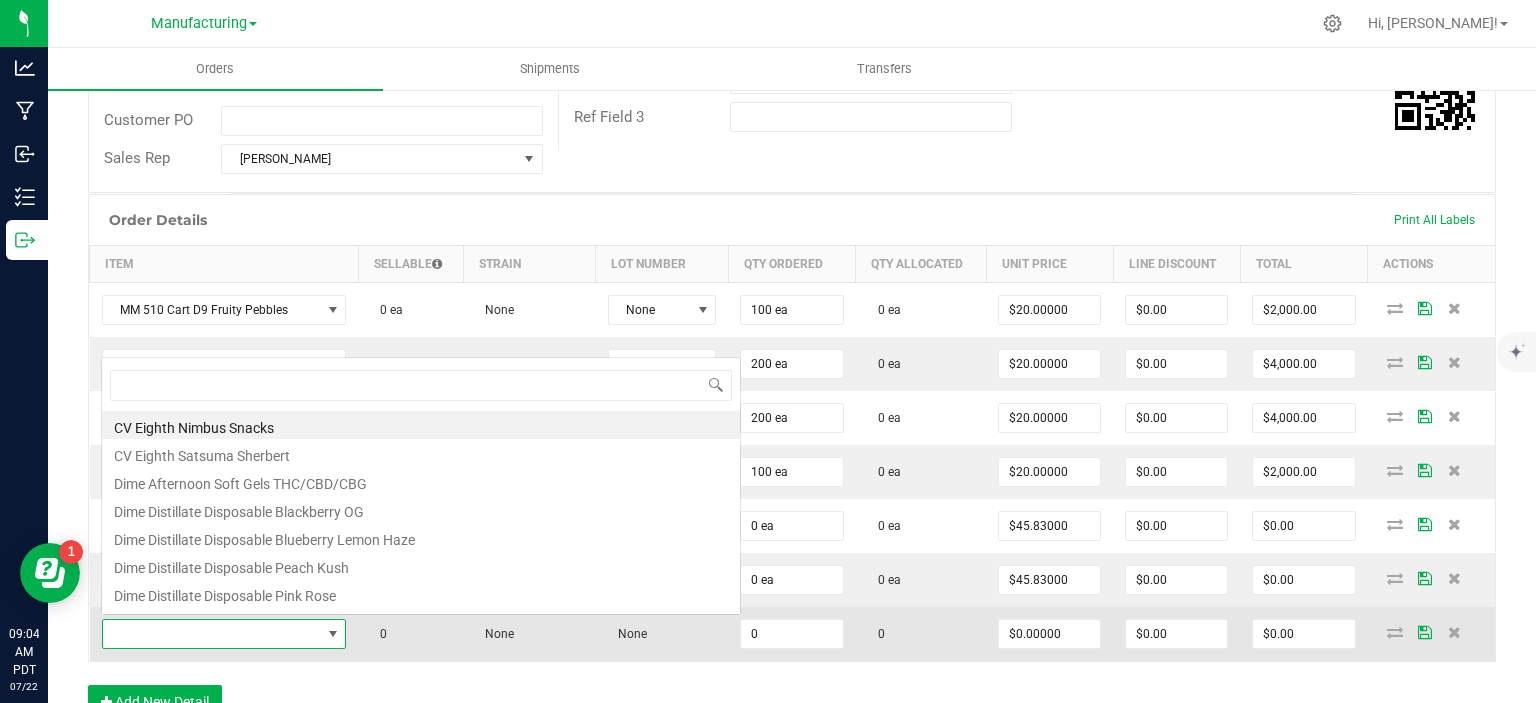 scroll, scrollTop: 0, scrollLeft: 0, axis: both 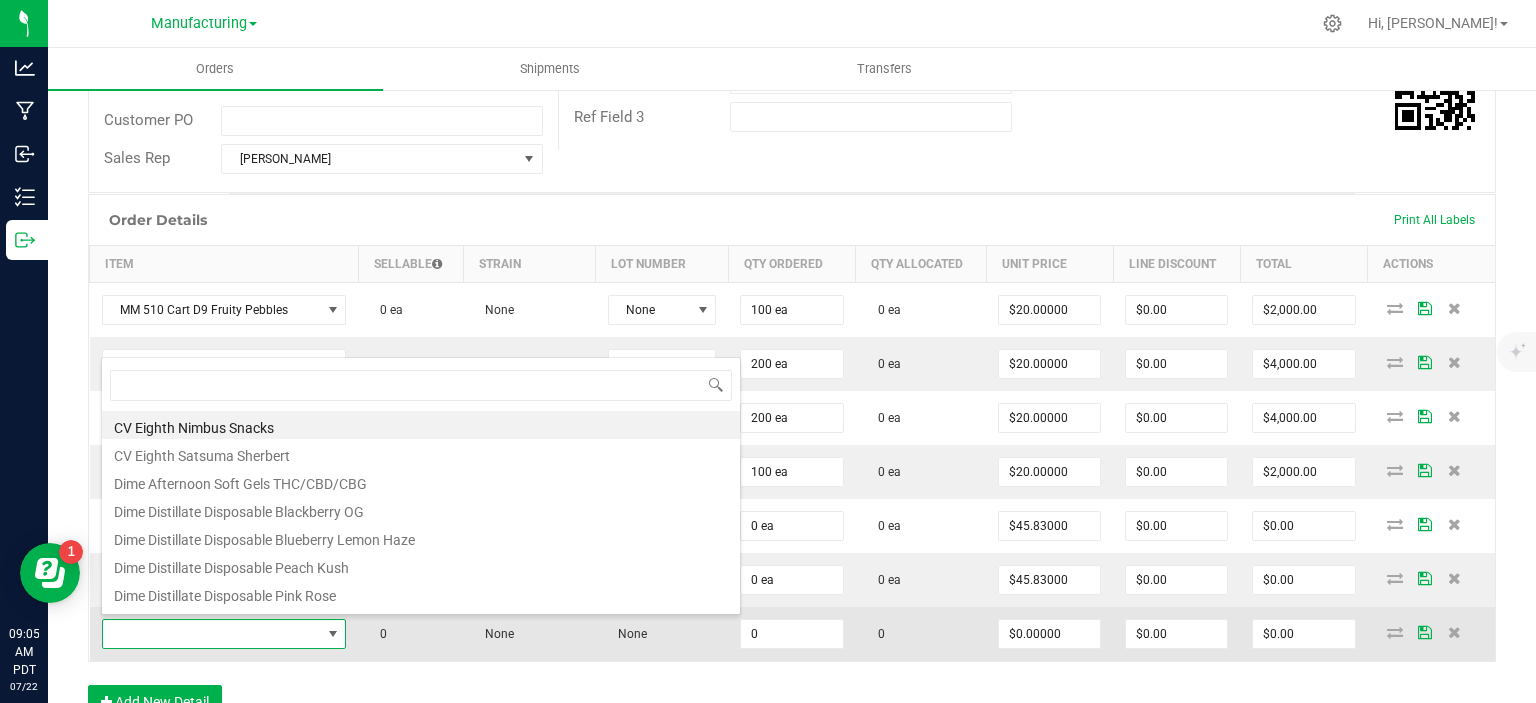 type on "q" 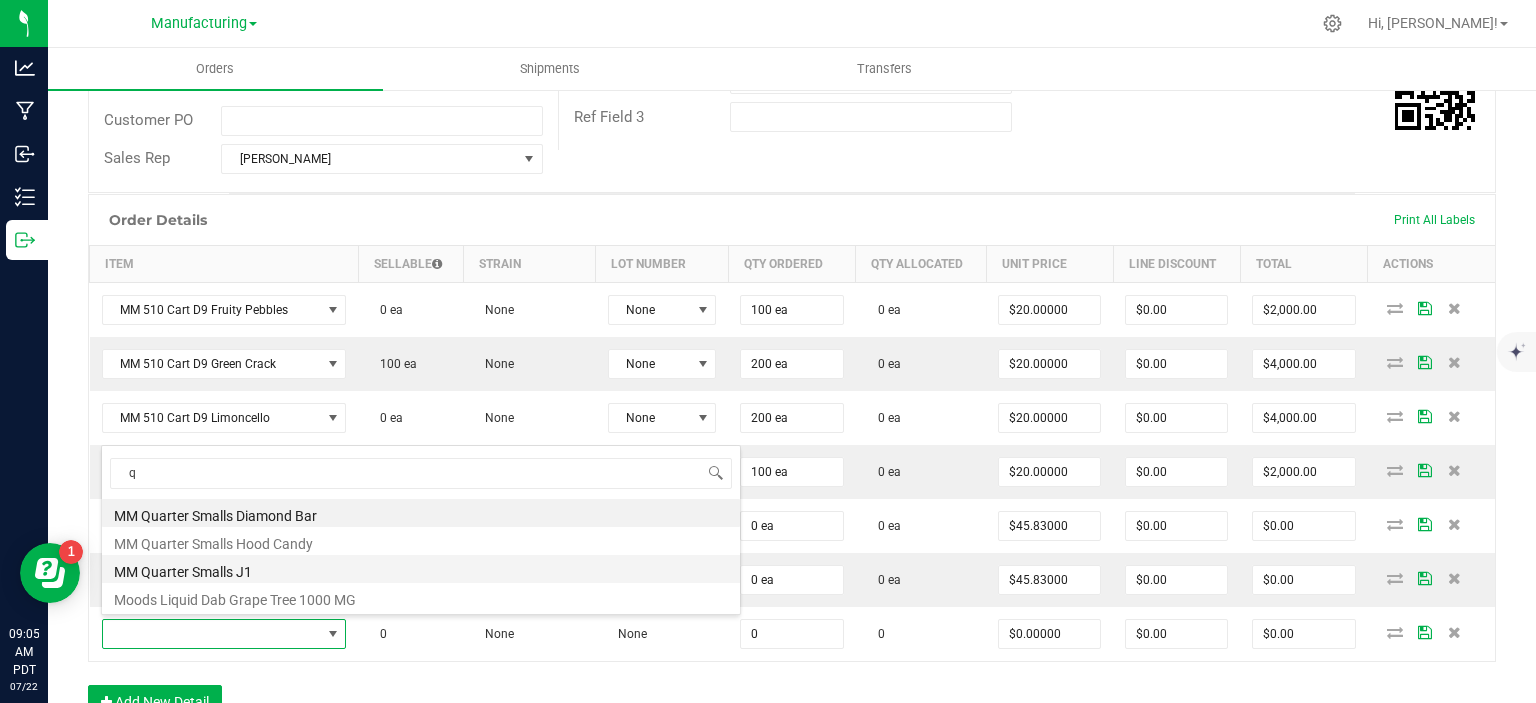 click on "MM Quarter Smalls J1" at bounding box center (421, 569) 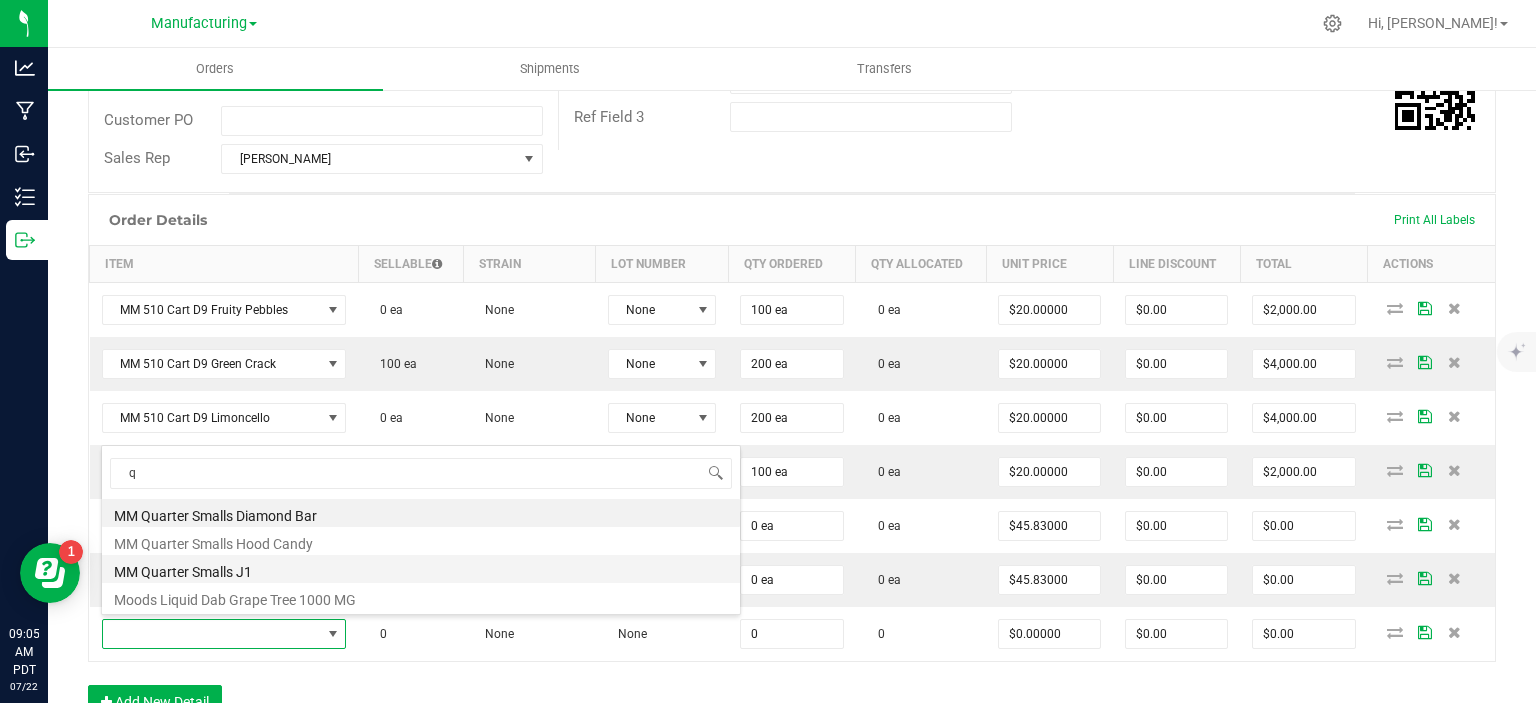 type on "0 ea" 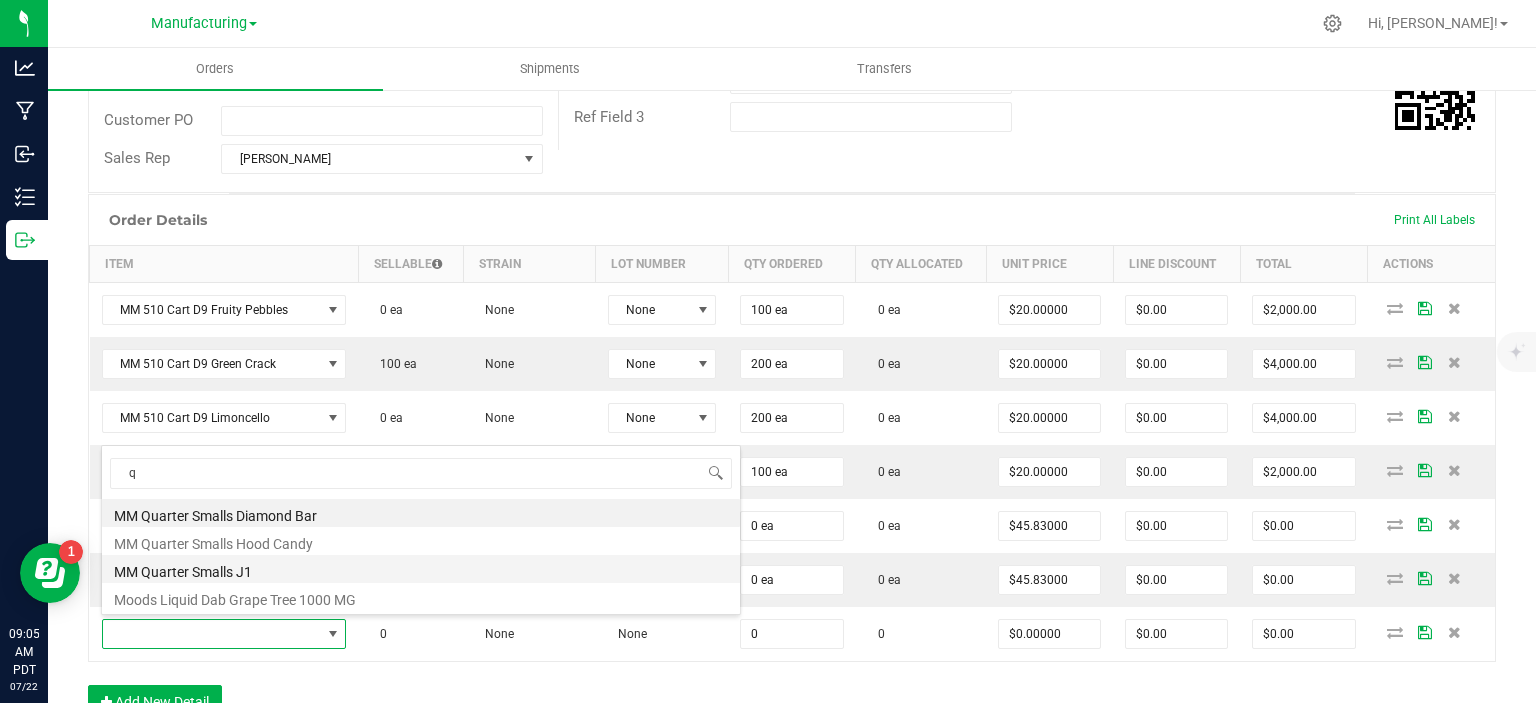 type on "$34.17000" 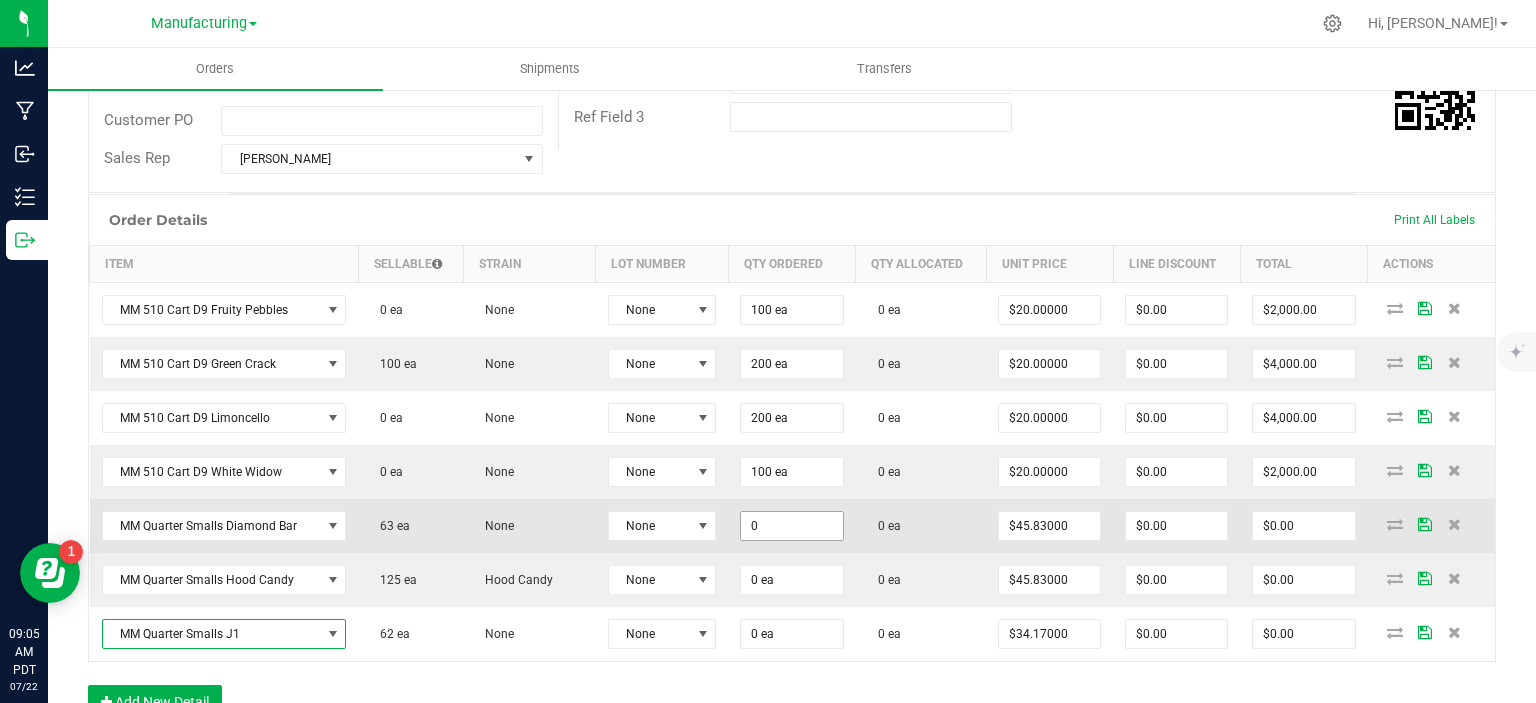 click on "0" at bounding box center [791, 526] 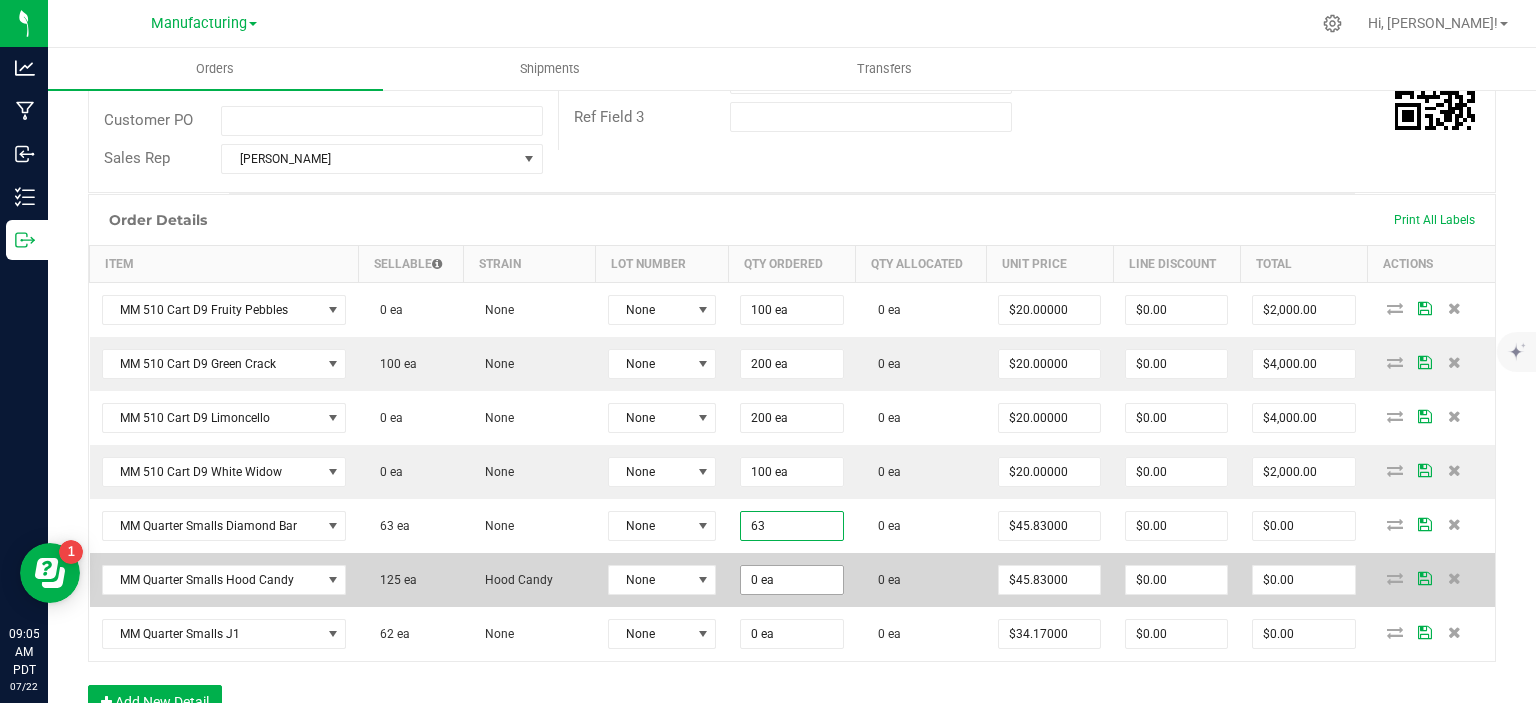 type on "63 ea" 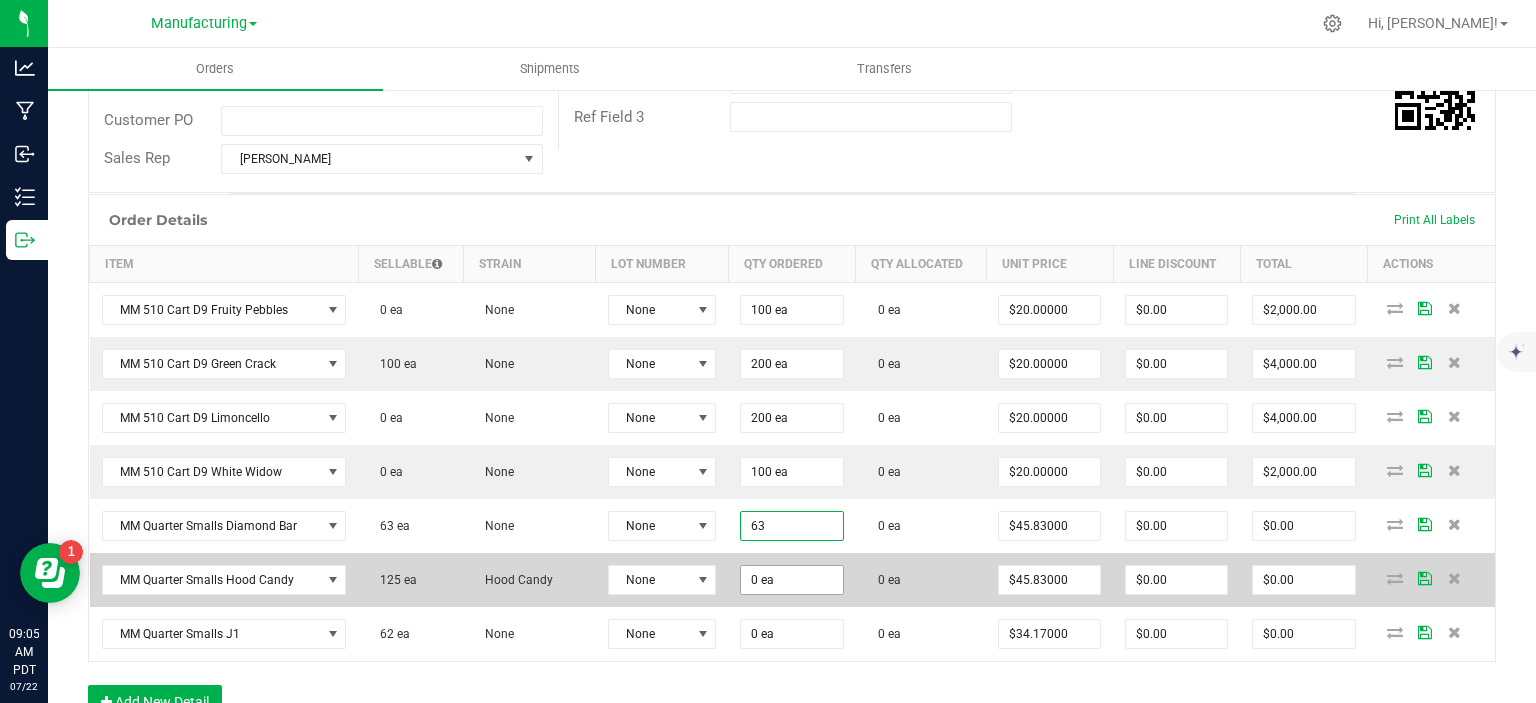 type on "$2,887.29" 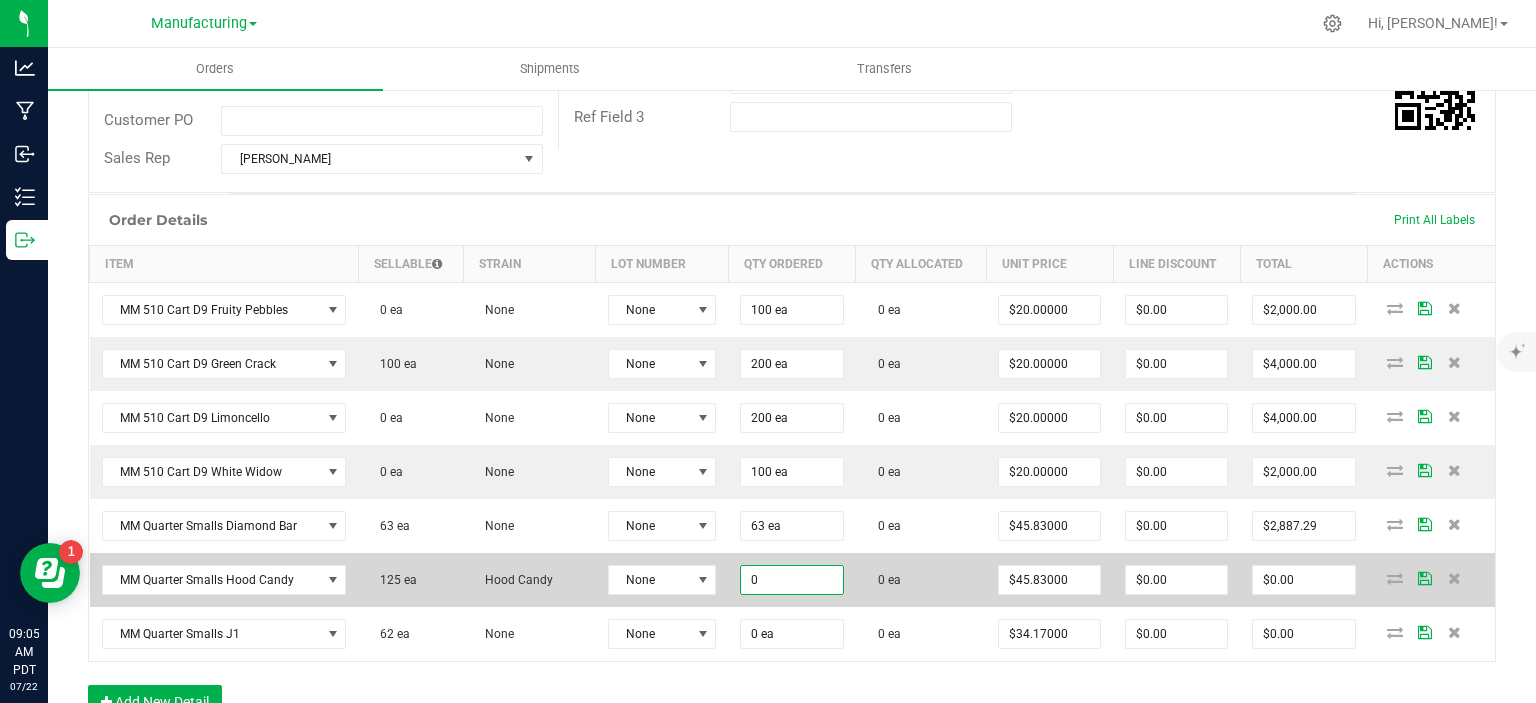 click on "0" at bounding box center [791, 580] 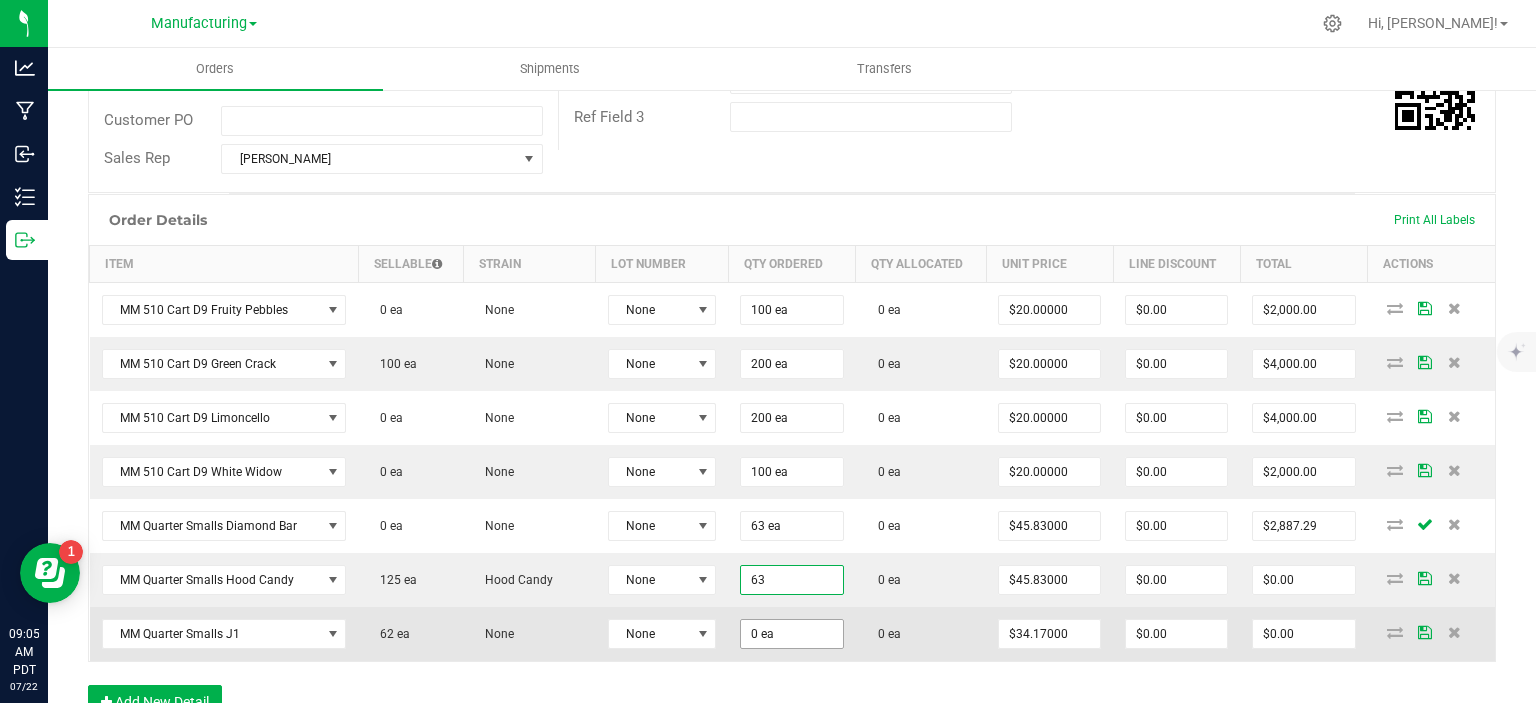type on "63 ea" 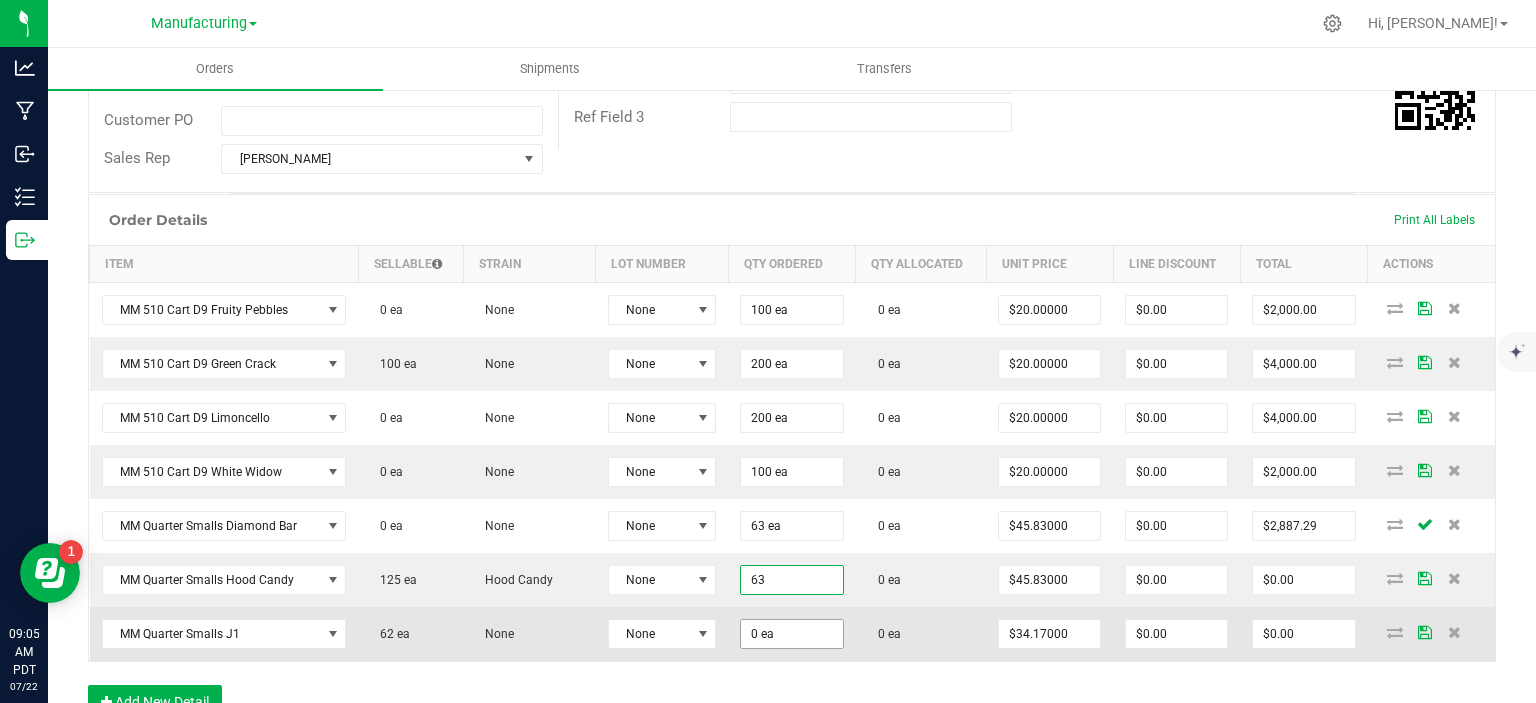 type on "$2,887.29" 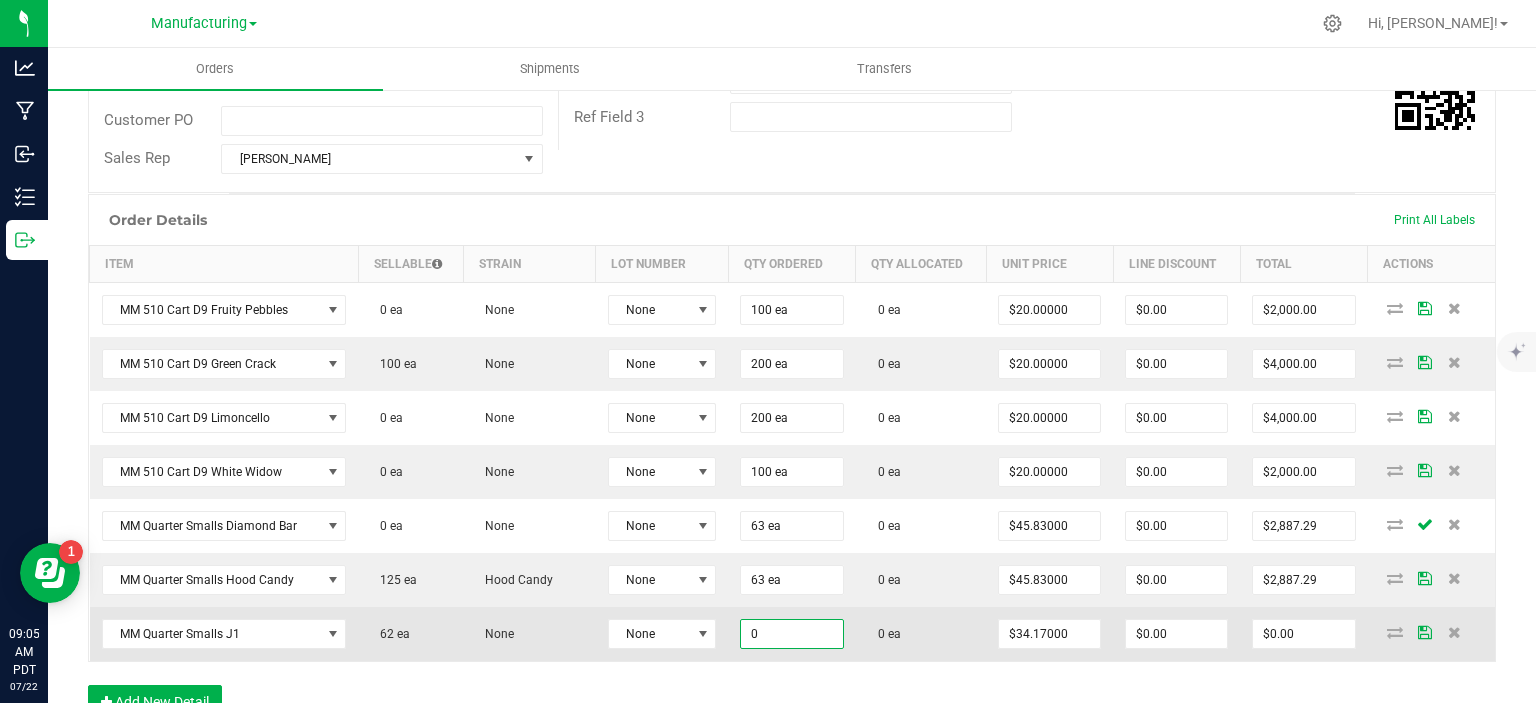 click on "0" at bounding box center [791, 634] 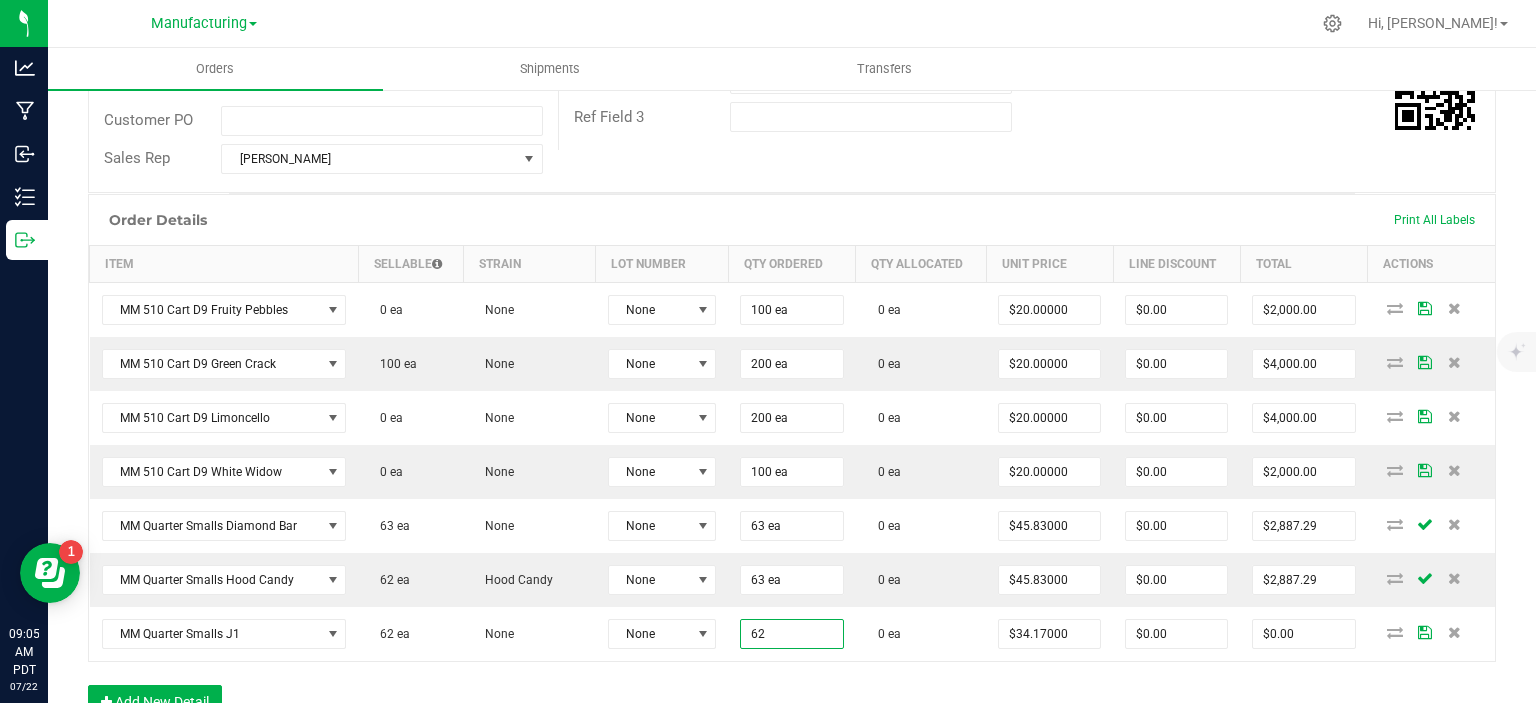 type on "62 ea" 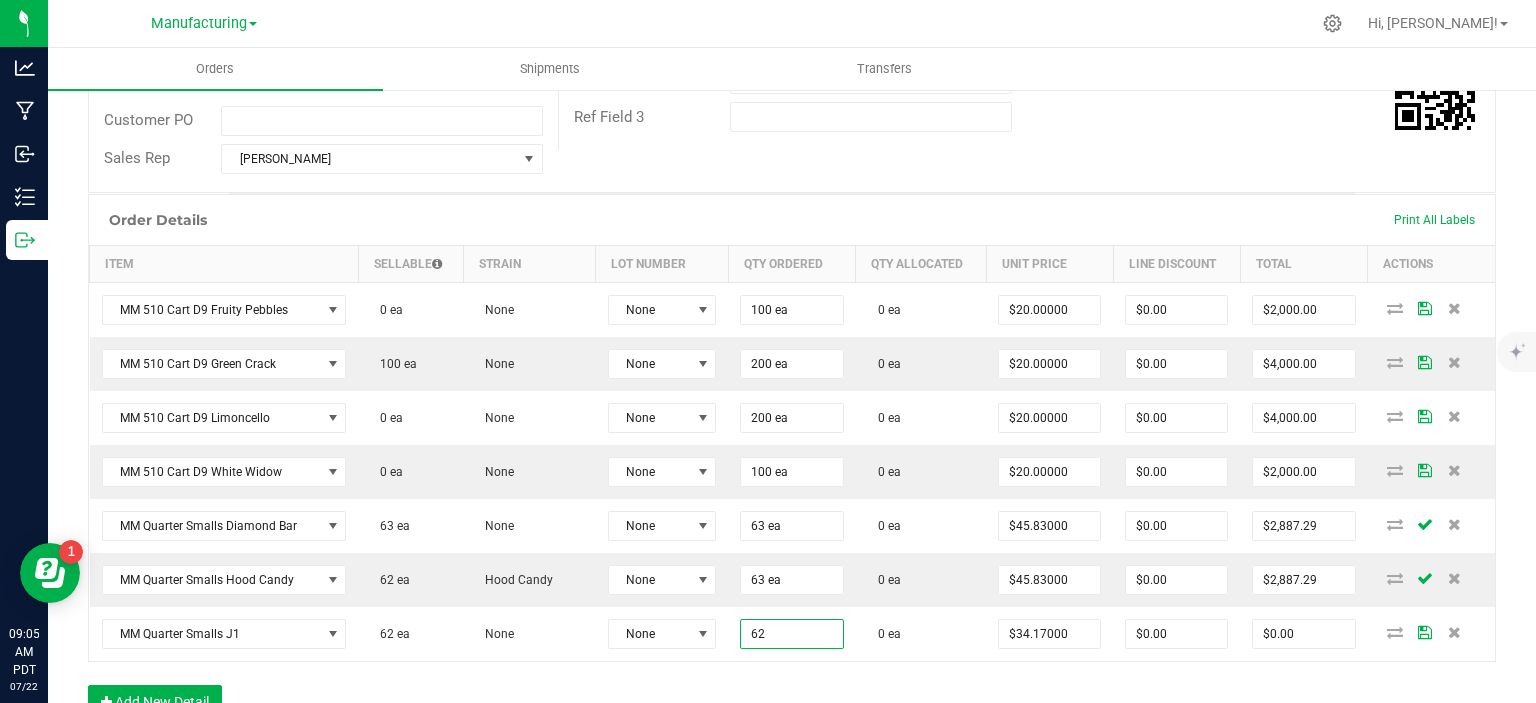 type on "$2,118.54" 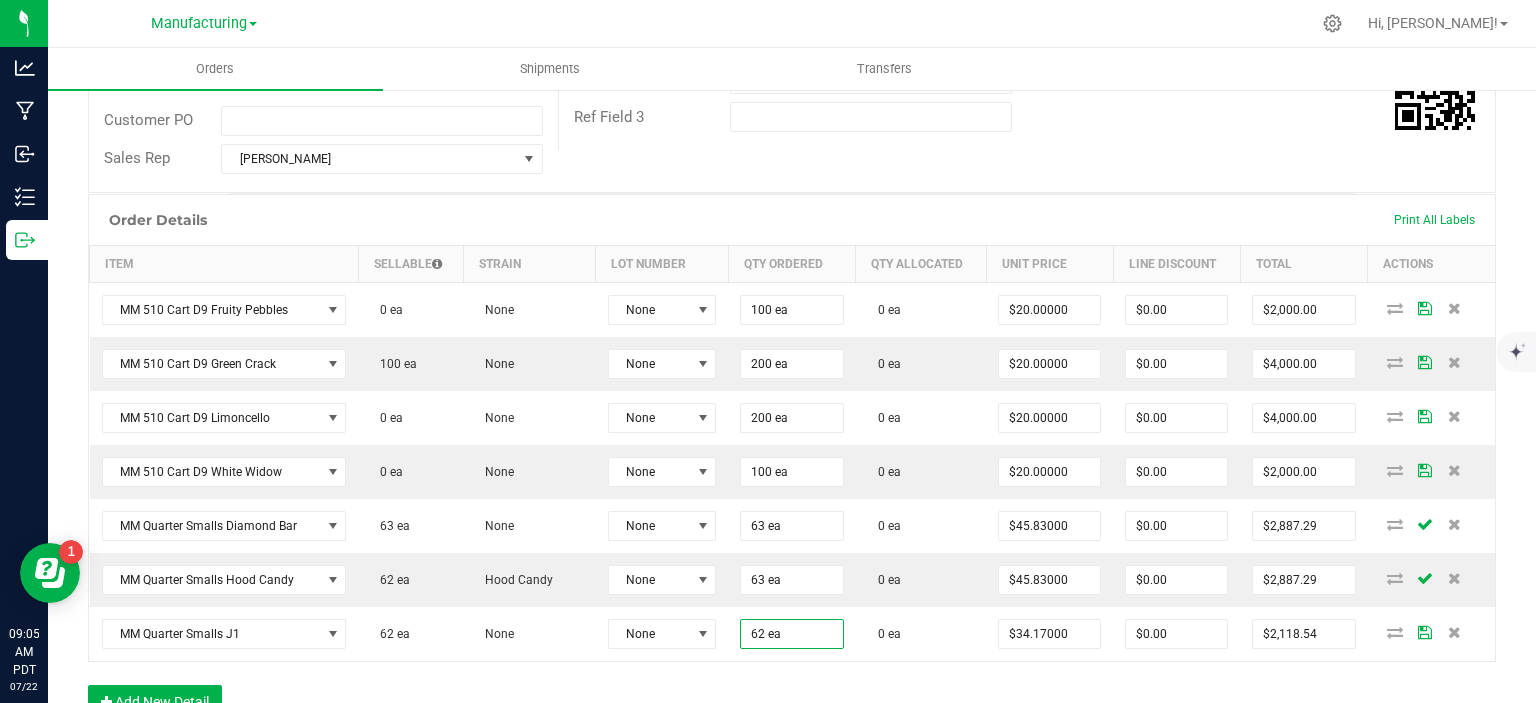 click on "Order Details Print All Labels Item  Sellable  Strain  Lot Number  Qty Ordered Qty Allocated Unit Price Line Discount Total Actions MM 510 Cart D9 Fruity Pebbles  0 ea   None  None 100 ea  0 ea  $20.00000 $0.00 $2,000.00 MM 510 Cart D9 Green Crack  100 ea   None  None 200 ea  0 ea  $20.00000 $0.00 $4,000.00 MM 510 Cart D9 Limoncello  0 ea   None  None 200 ea  0 ea  $20.00000 $0.00 $4,000.00 MM 510 Cart D9 White Widow  0 ea   None  None 100 ea  0 ea  $20.00000 $0.00 $2,000.00 MM Quarter Smalls Diamond Bar  63 ea   None  None 63 ea  0 ea  $45.83000 $0.00 $2,887.29 MM Quarter Smalls Hood Candy  62 [PERSON_NAME] Candy  None 63 ea  0 ea  $45.83000 $0.00 $2,887.29 MM Quarter Smalls J1  62 ea   None  None 62 ea  0 ea  $34.17000 $0.00 $2,118.54
Add New Detail" at bounding box center (792, 466) 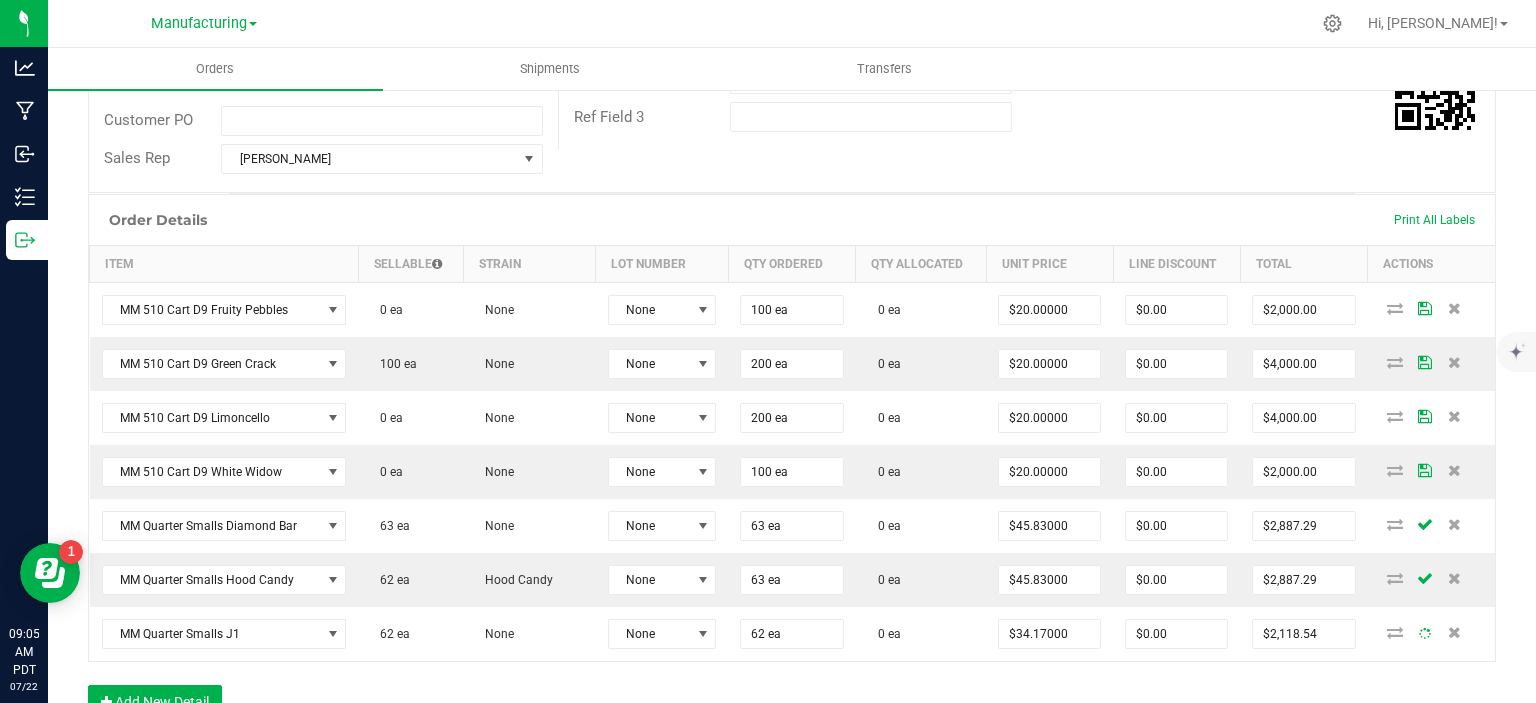 scroll, scrollTop: 700, scrollLeft: 0, axis: vertical 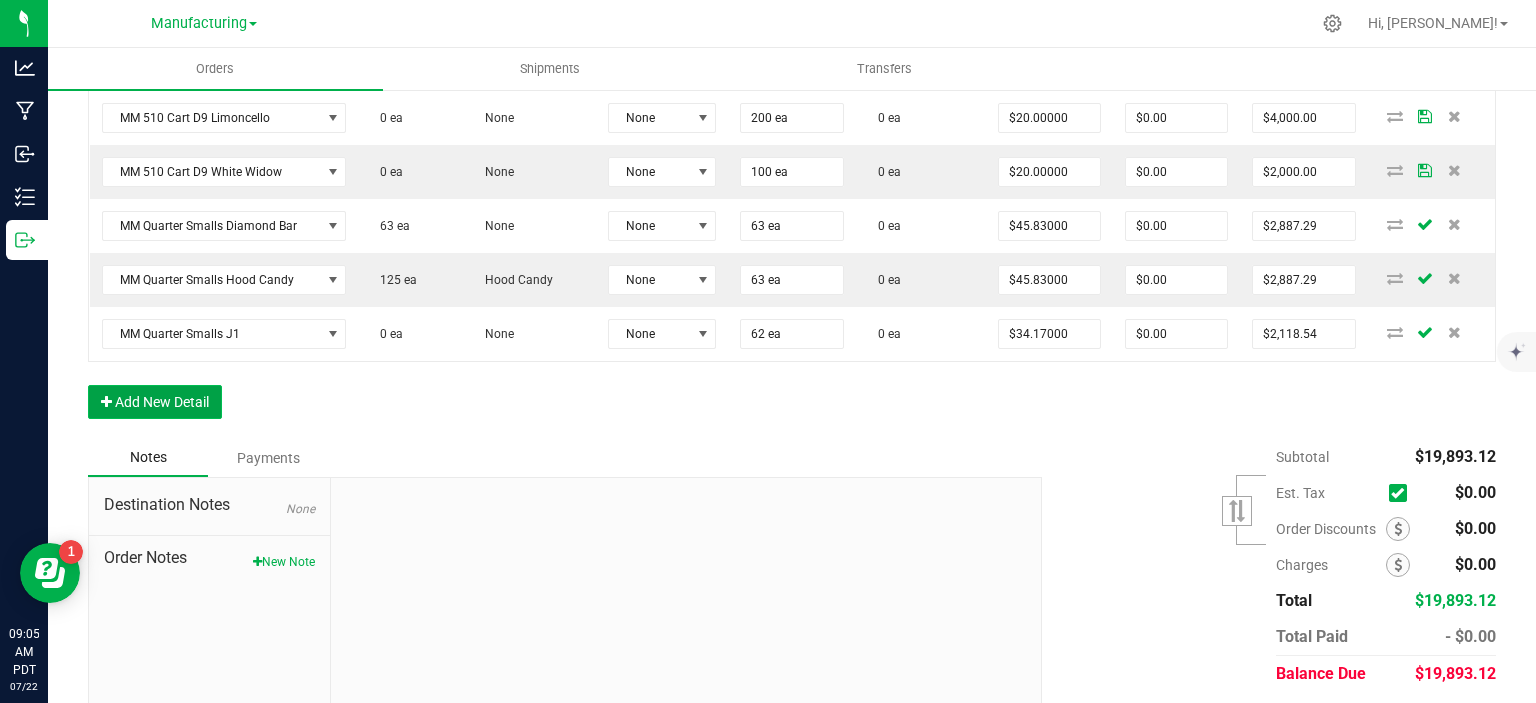 click on "Add New Detail" at bounding box center [155, 402] 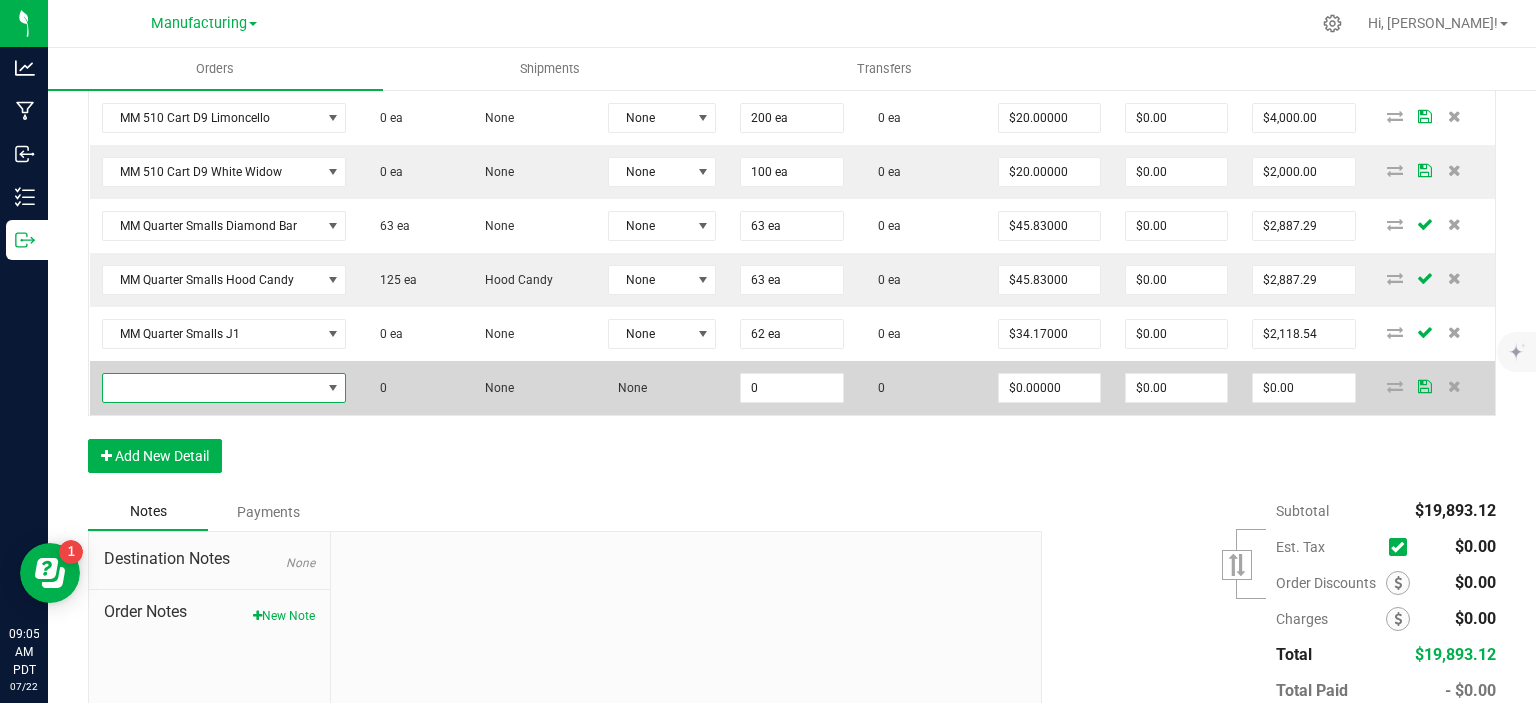 click at bounding box center (212, 388) 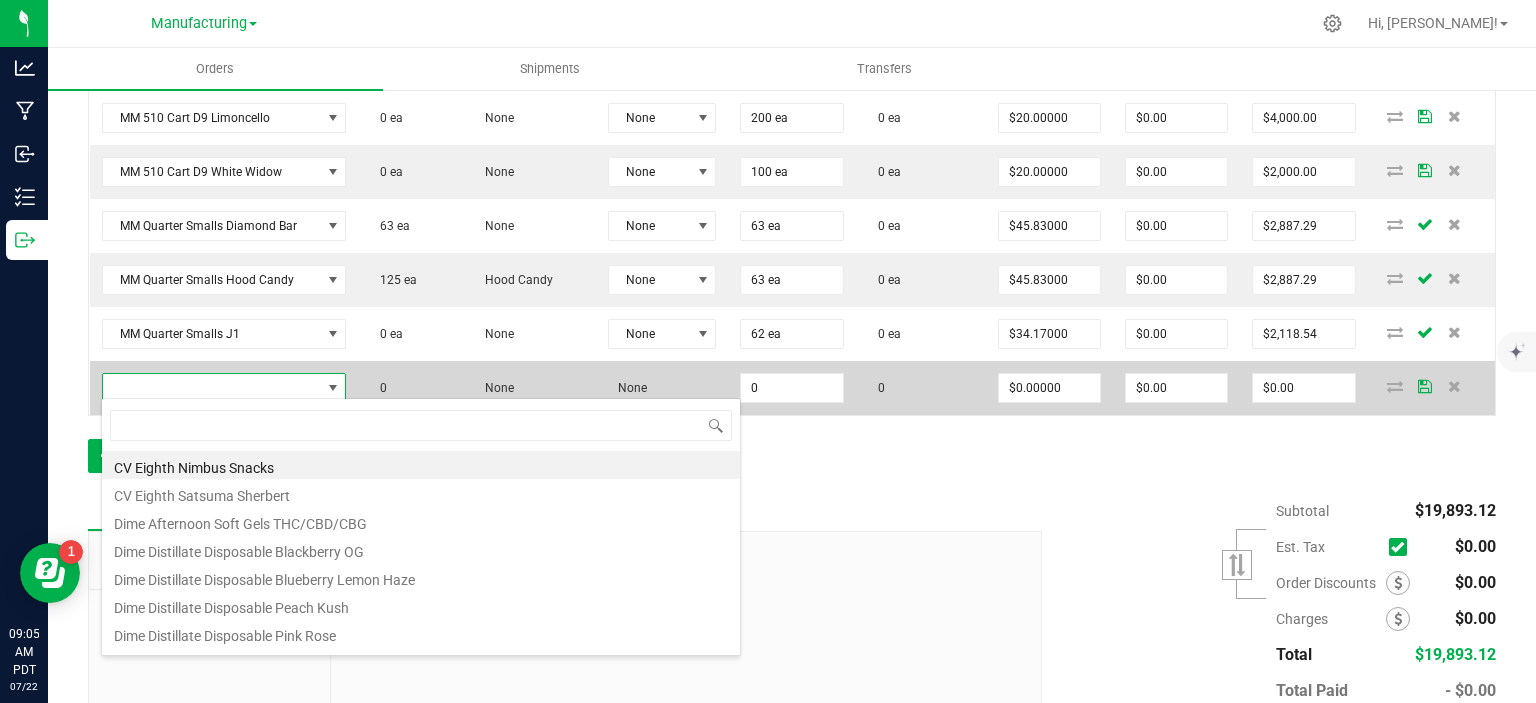 scroll, scrollTop: 99970, scrollLeft: 99759, axis: both 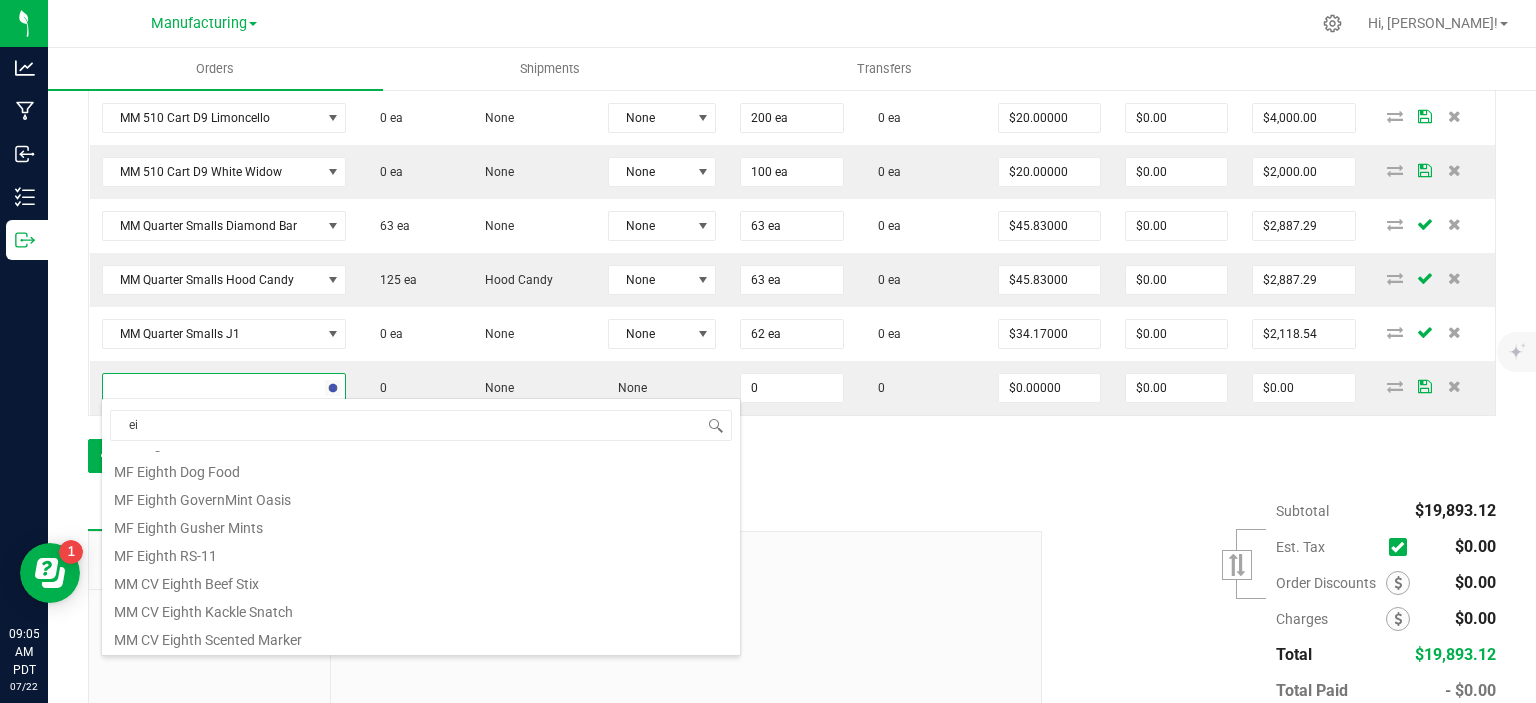 type on "e" 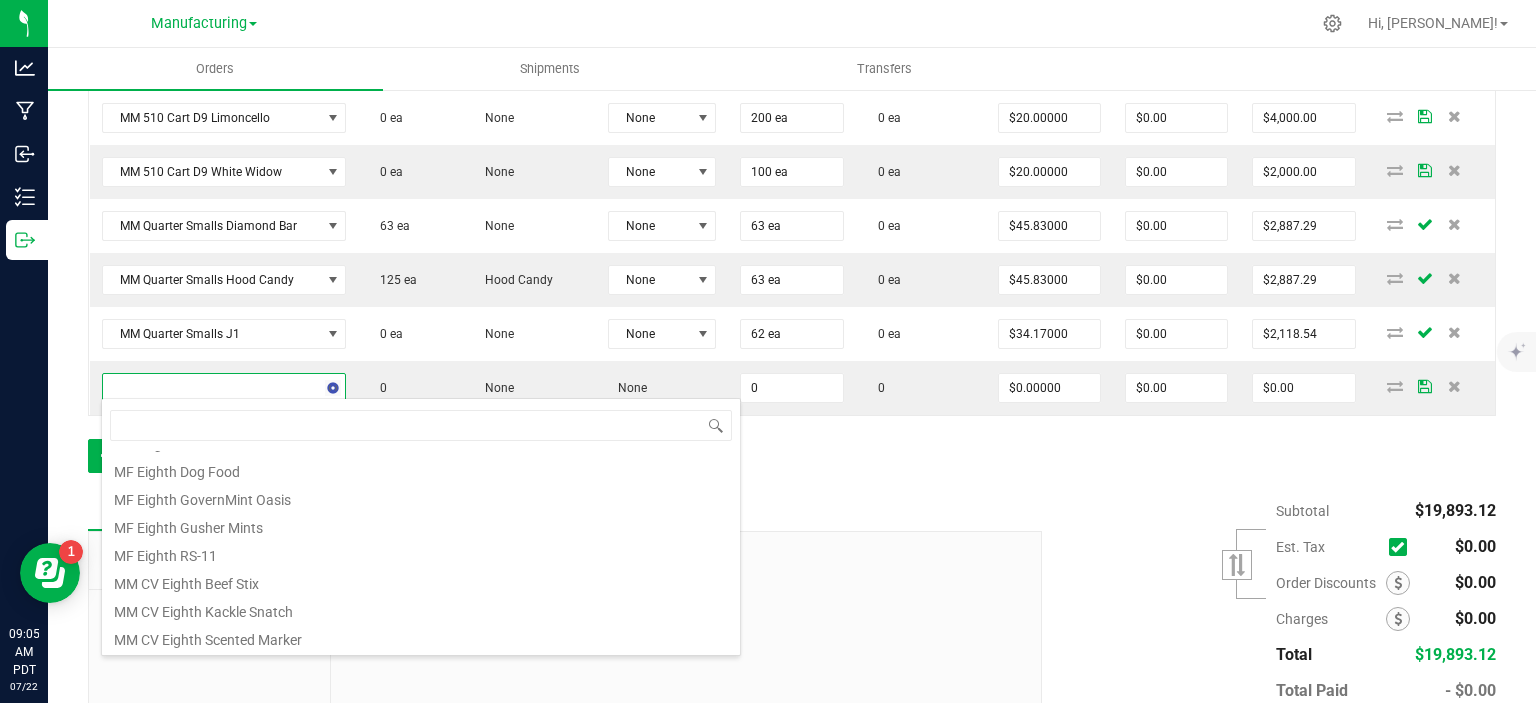 scroll, scrollTop: 0, scrollLeft: 0, axis: both 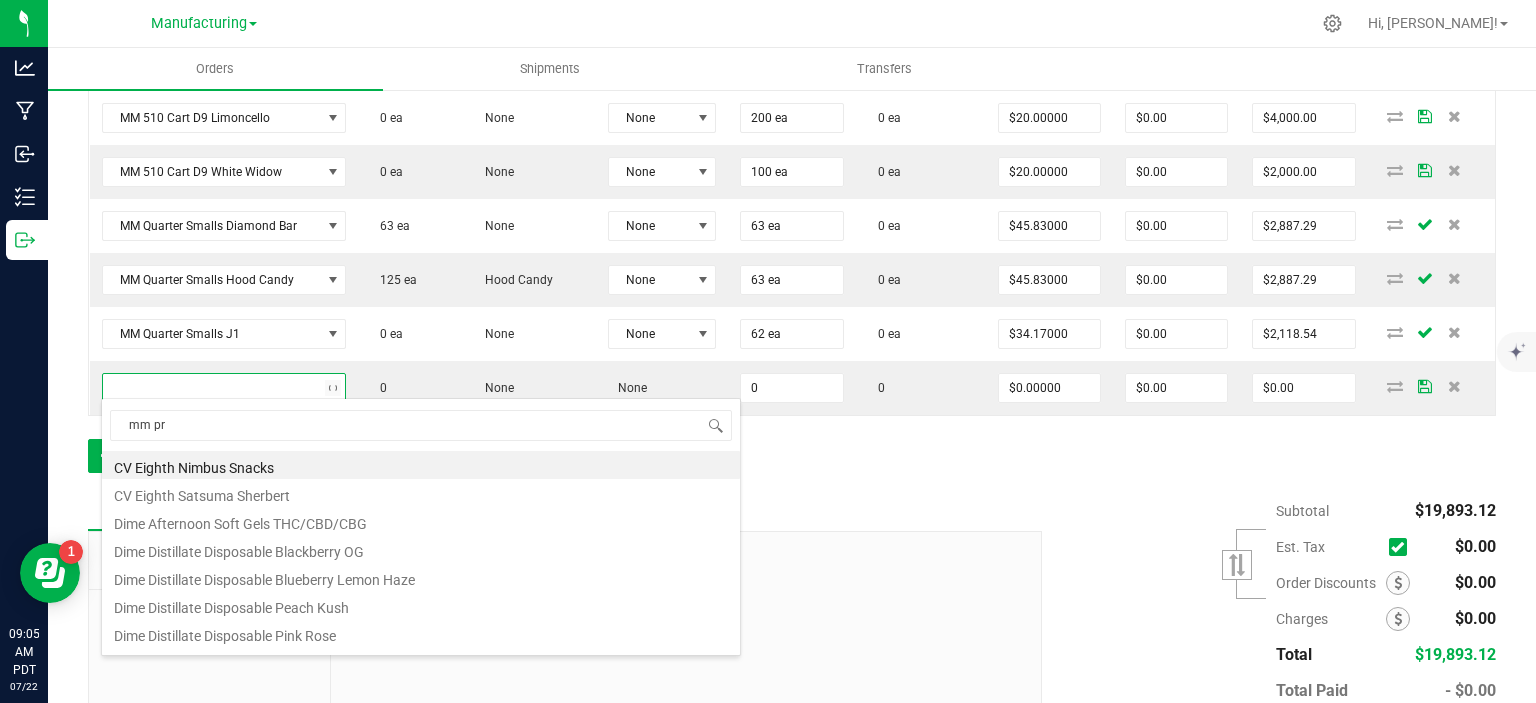 type on "mm pre" 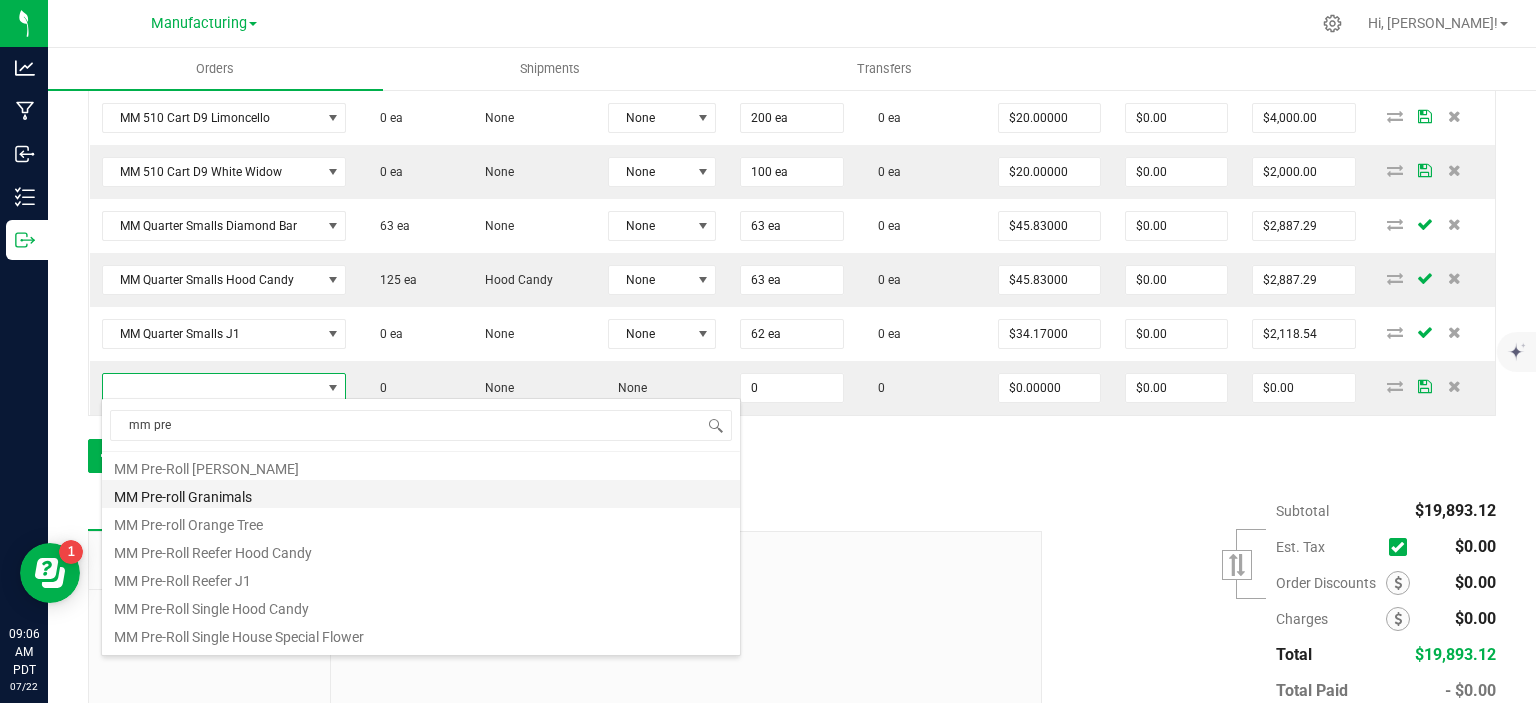 scroll, scrollTop: 52, scrollLeft: 0, axis: vertical 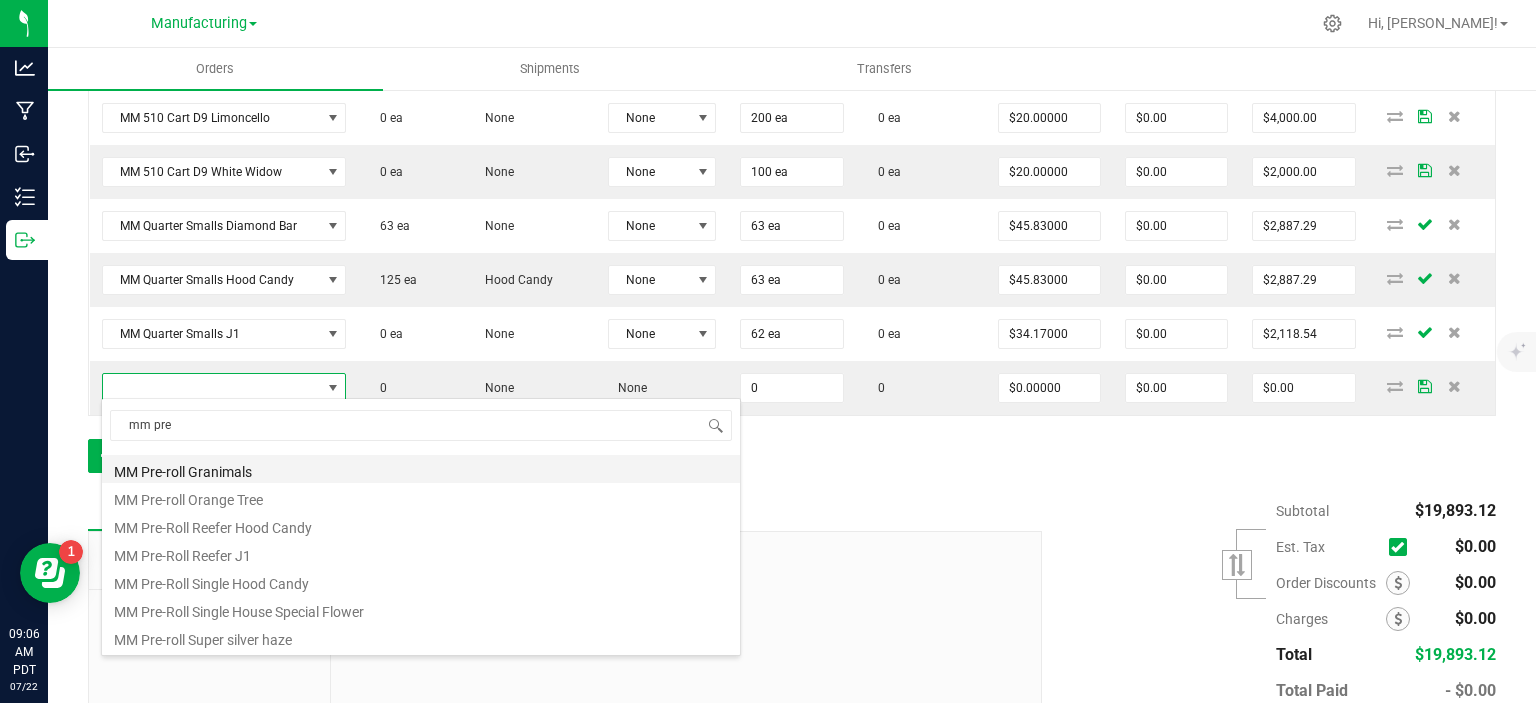 click on "MM Pre-roll Granimals" at bounding box center [421, 469] 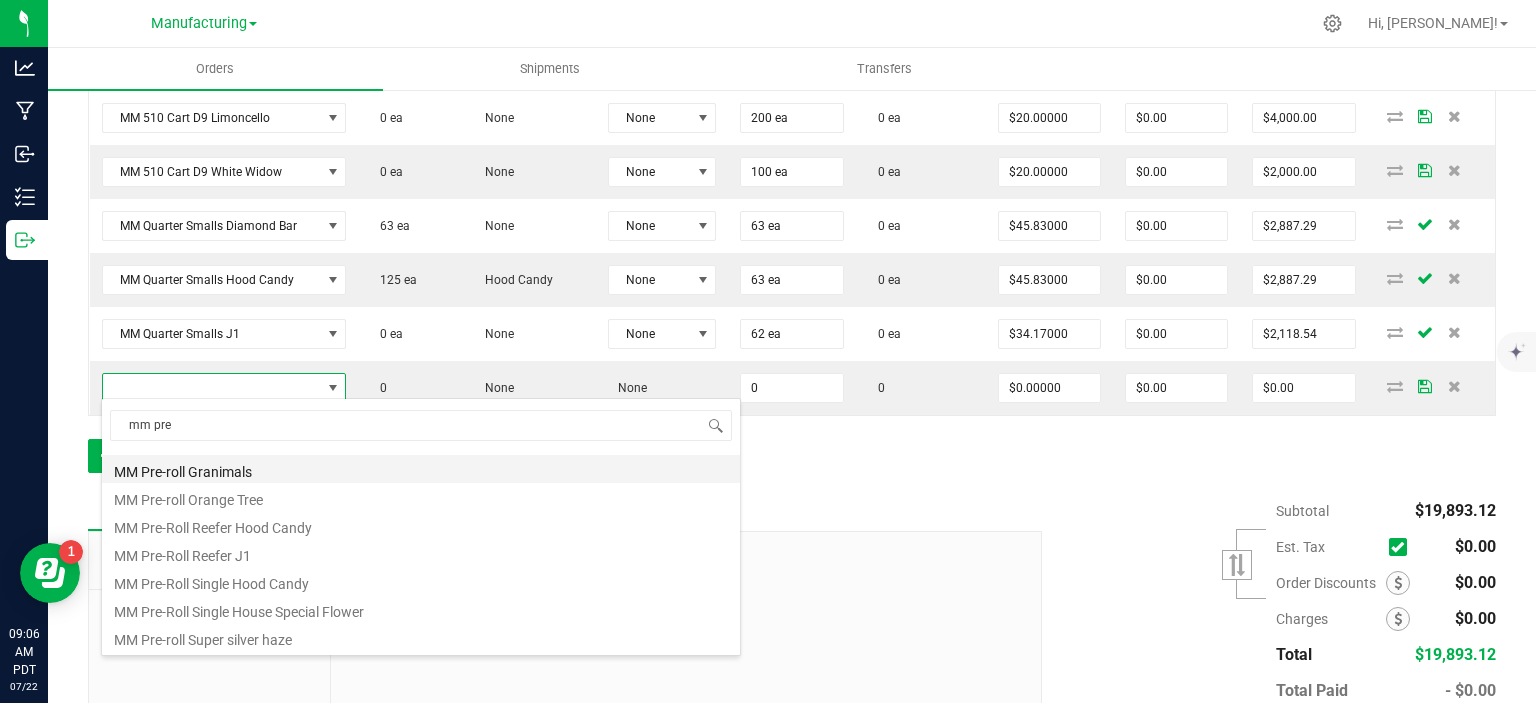 type on "0 ea" 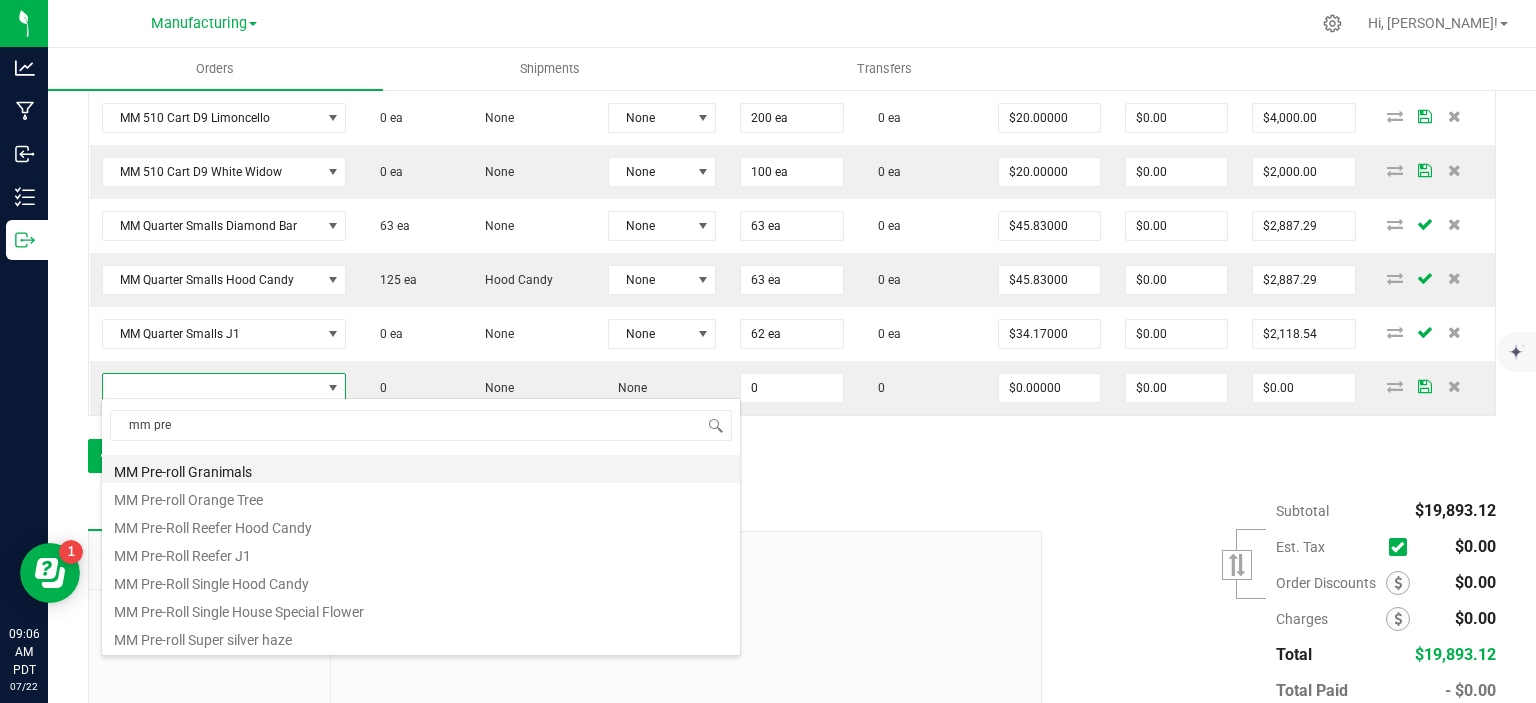 type on "$7.50000" 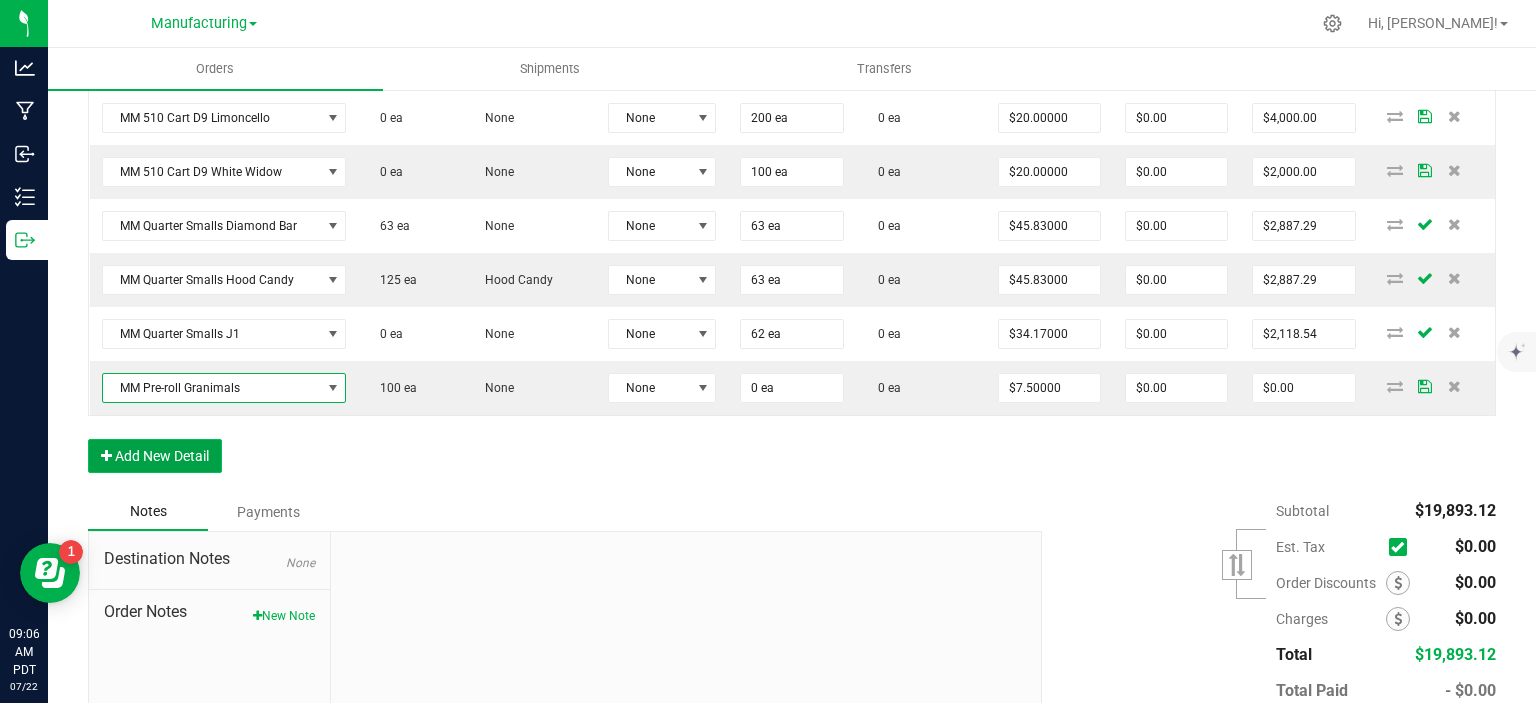 click on "Add New Detail" at bounding box center (155, 456) 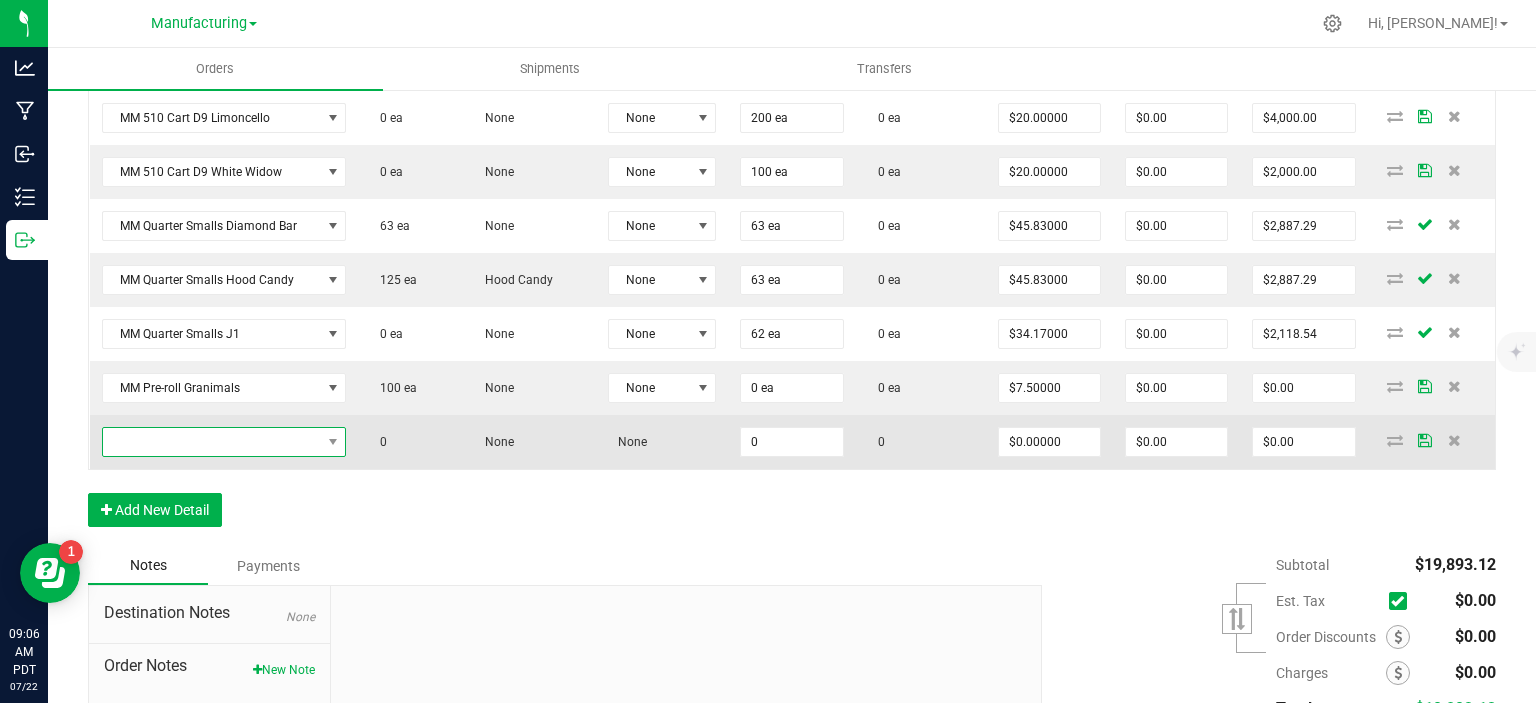click at bounding box center (212, 442) 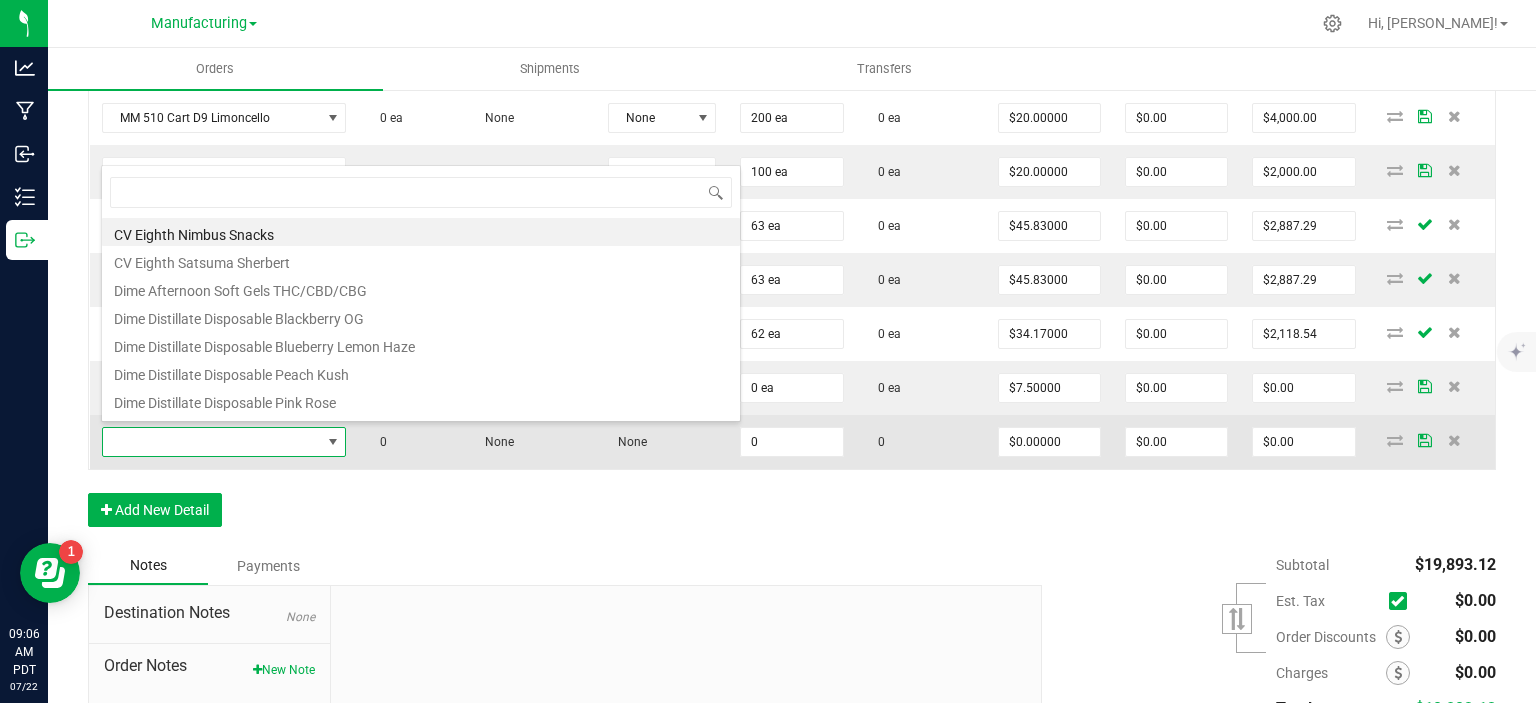 scroll, scrollTop: 99970, scrollLeft: 99759, axis: both 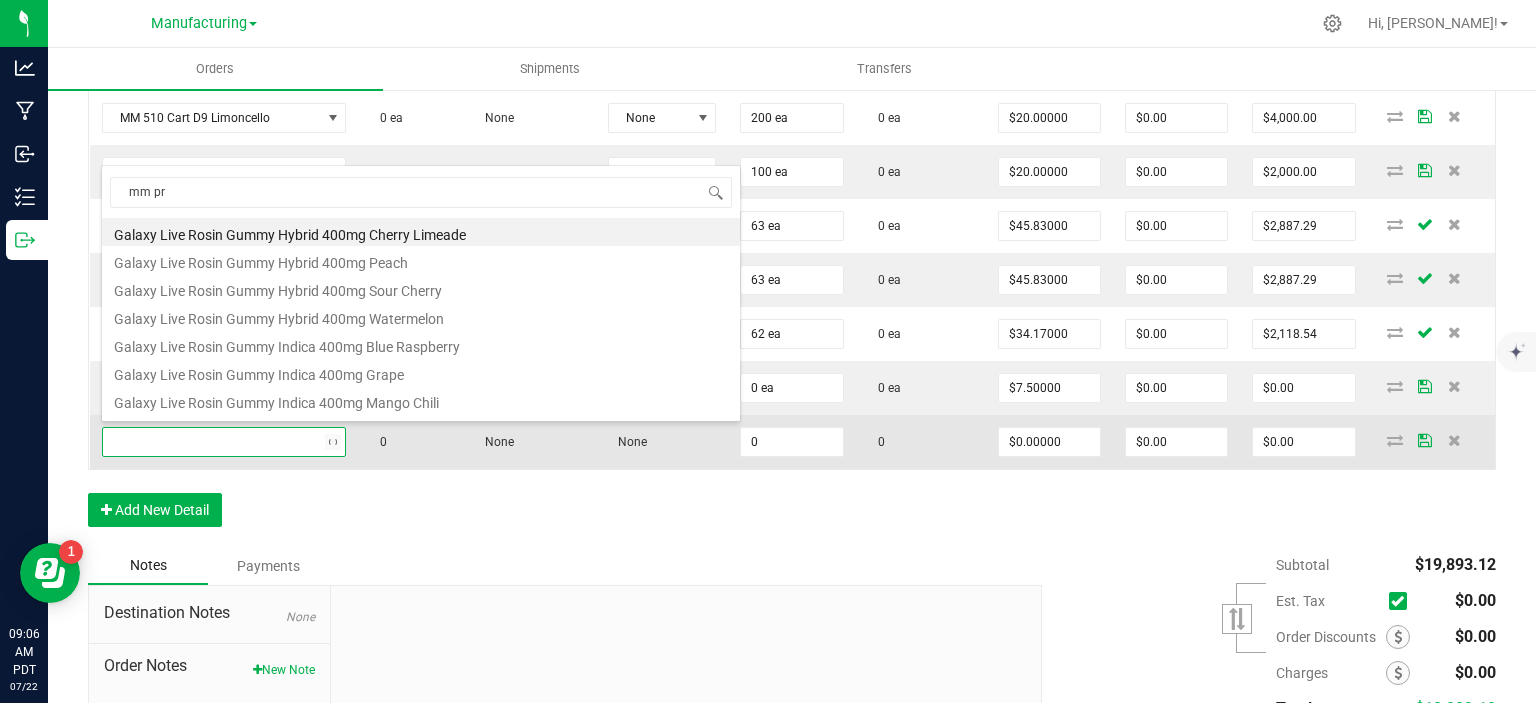 type on "mm pre" 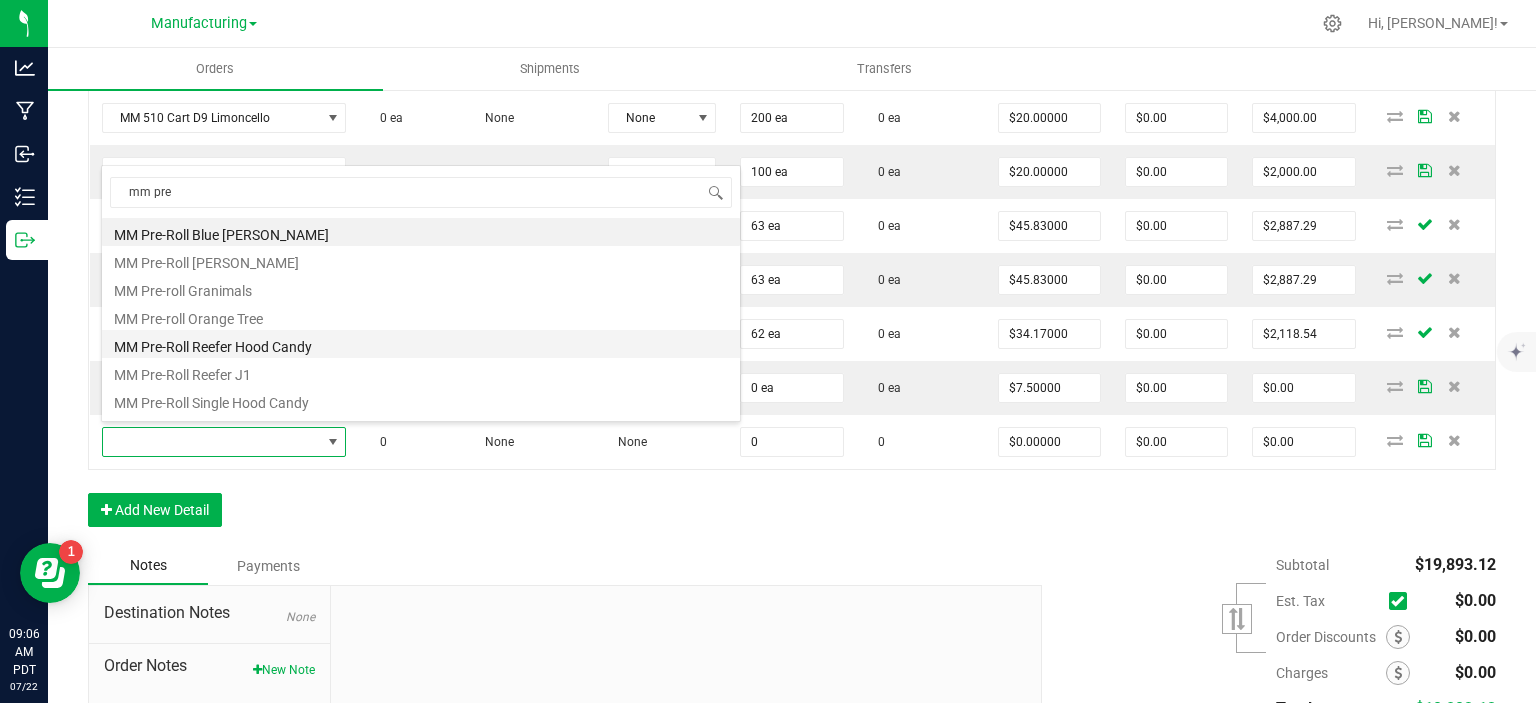 click on "MM Pre-Roll Reefer Hood Candy" at bounding box center [421, 344] 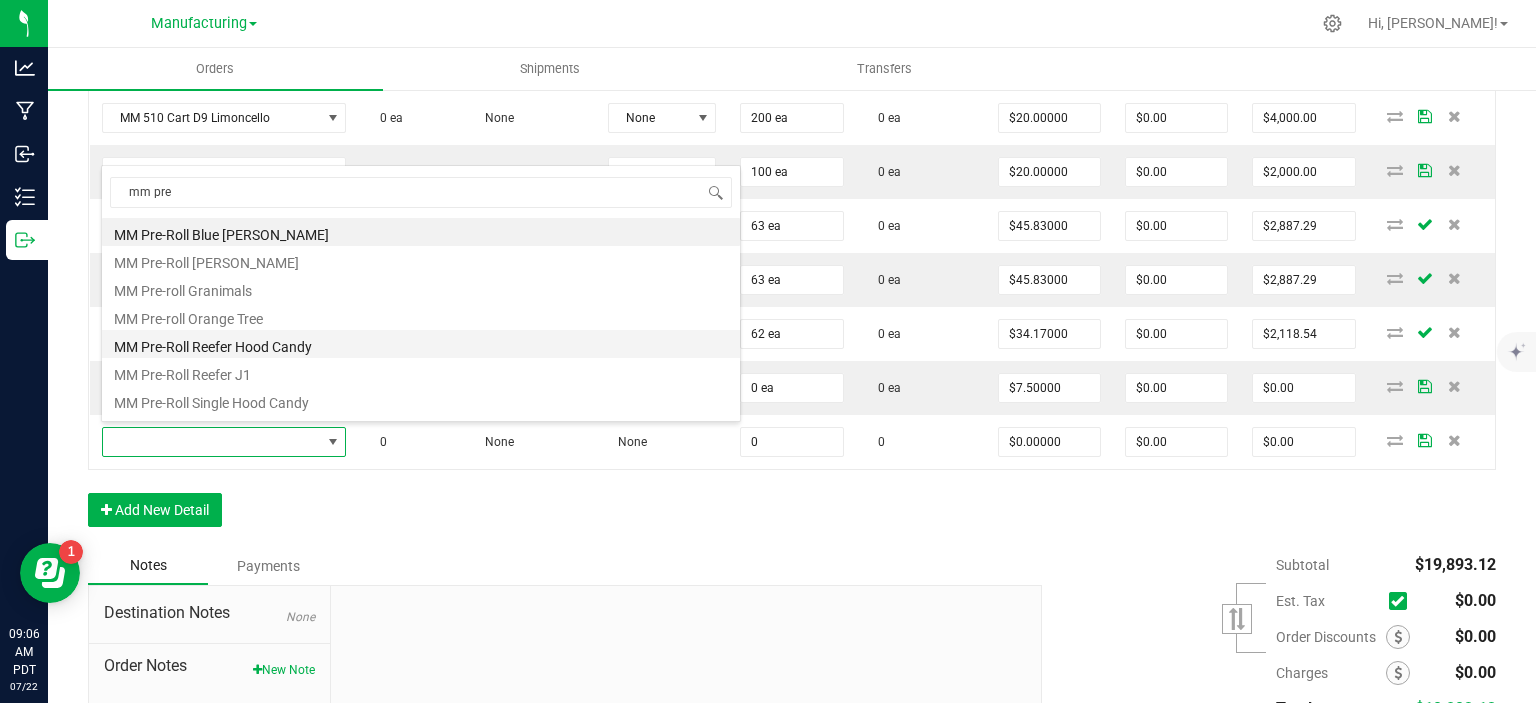 type on "0 ea" 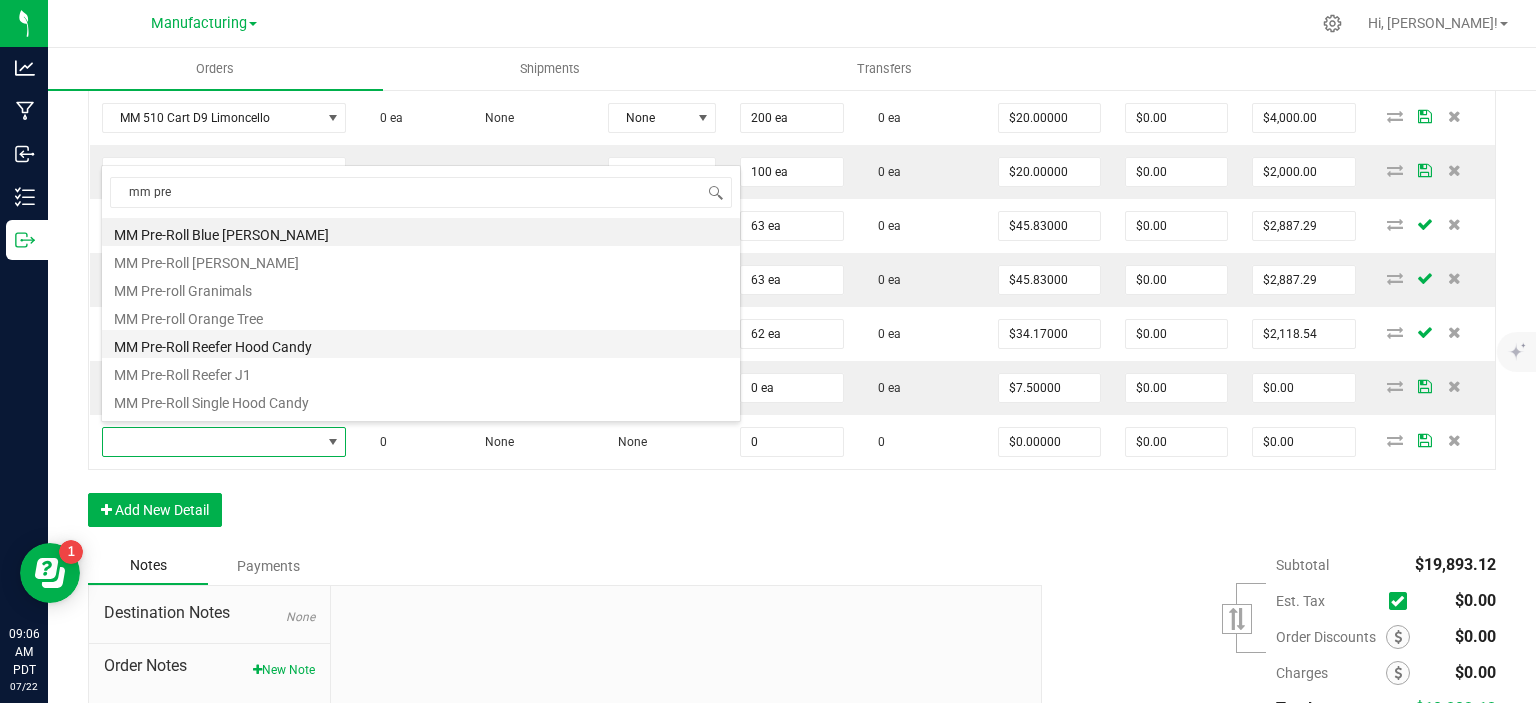 type on "$8.33000" 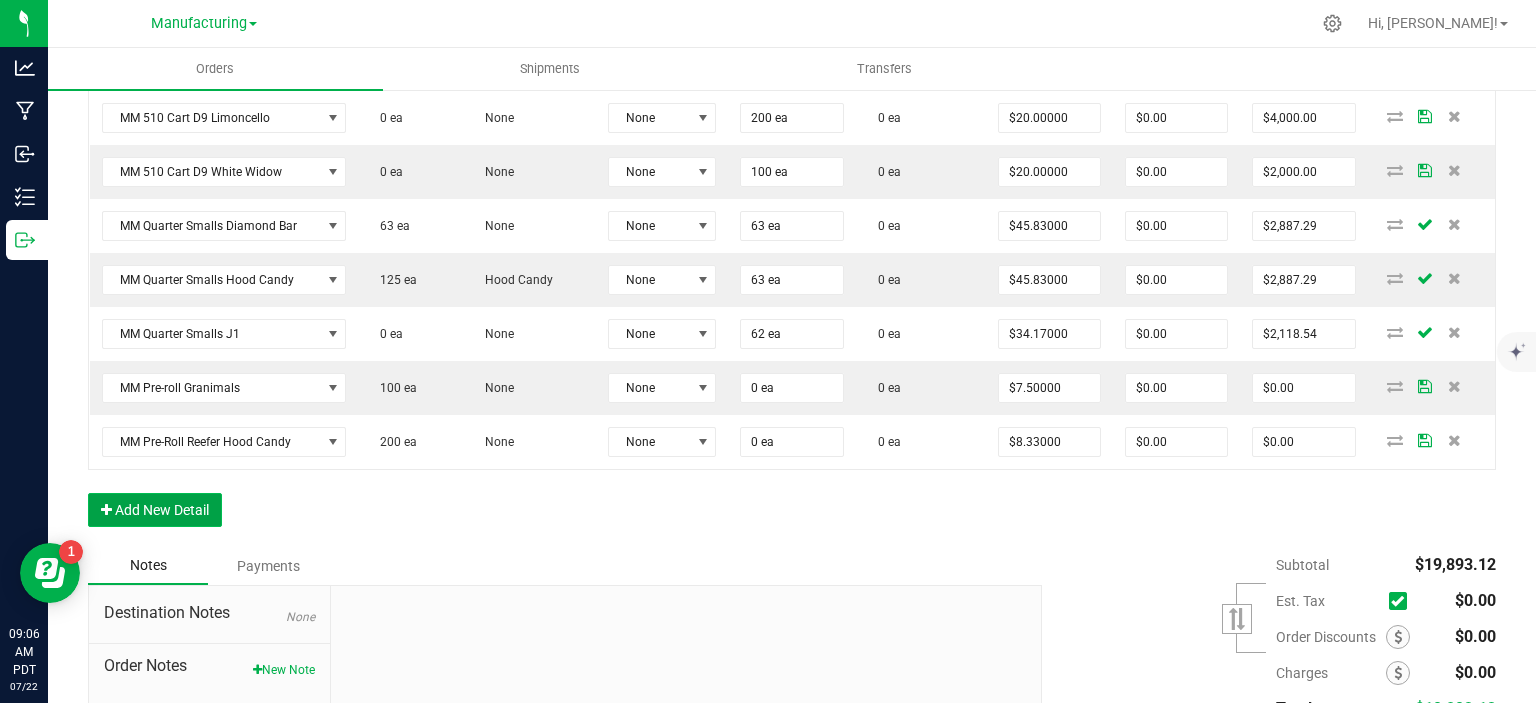 click on "Add New Detail" at bounding box center (155, 510) 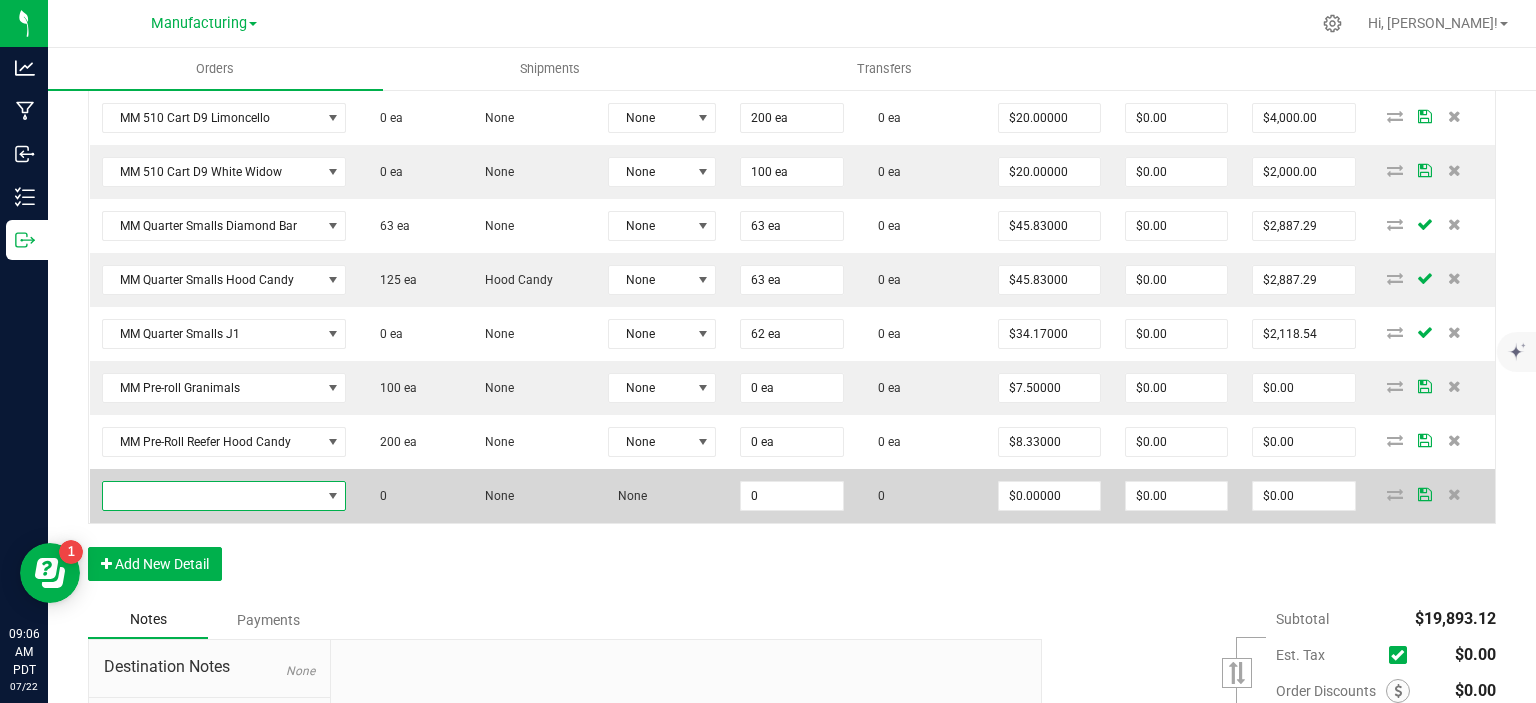 click at bounding box center [212, 496] 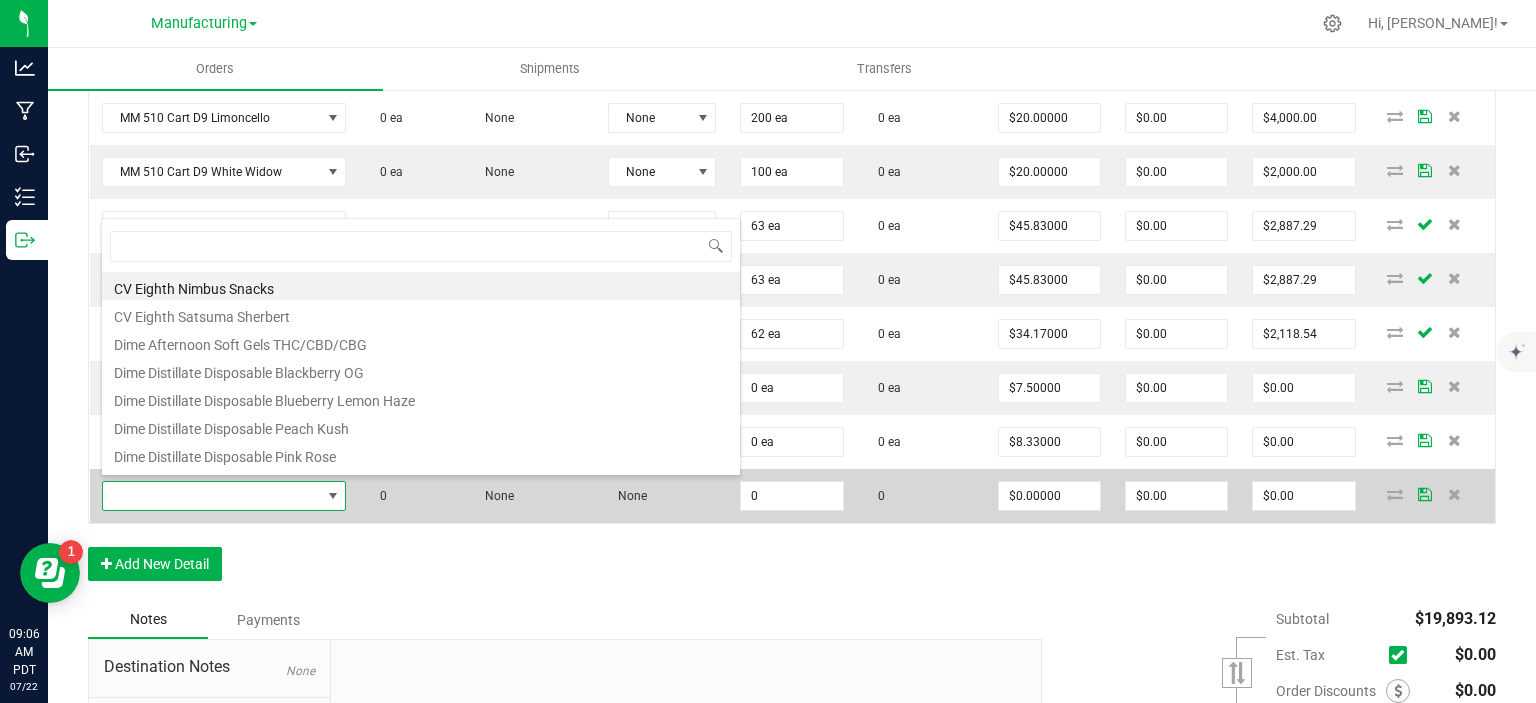 scroll, scrollTop: 99970, scrollLeft: 99759, axis: both 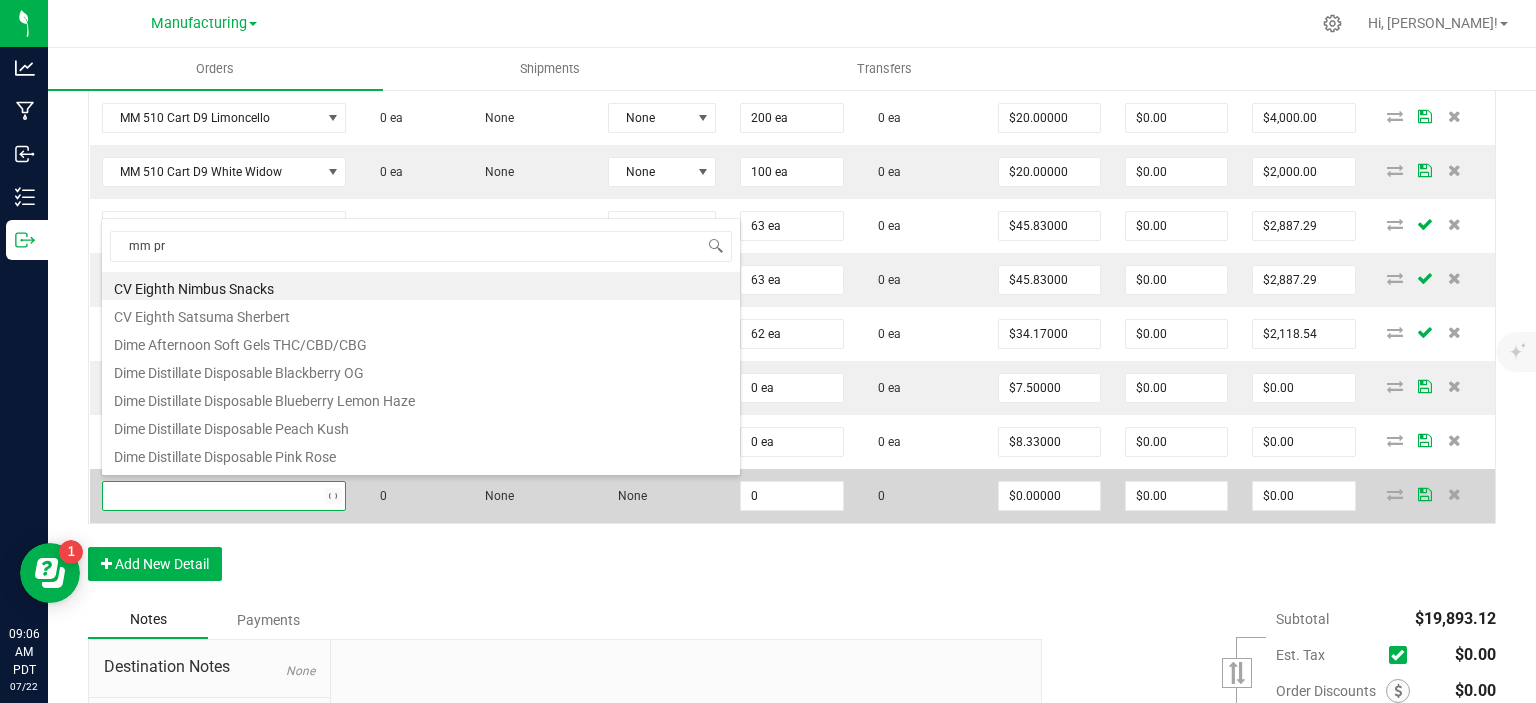 type on "mm pre" 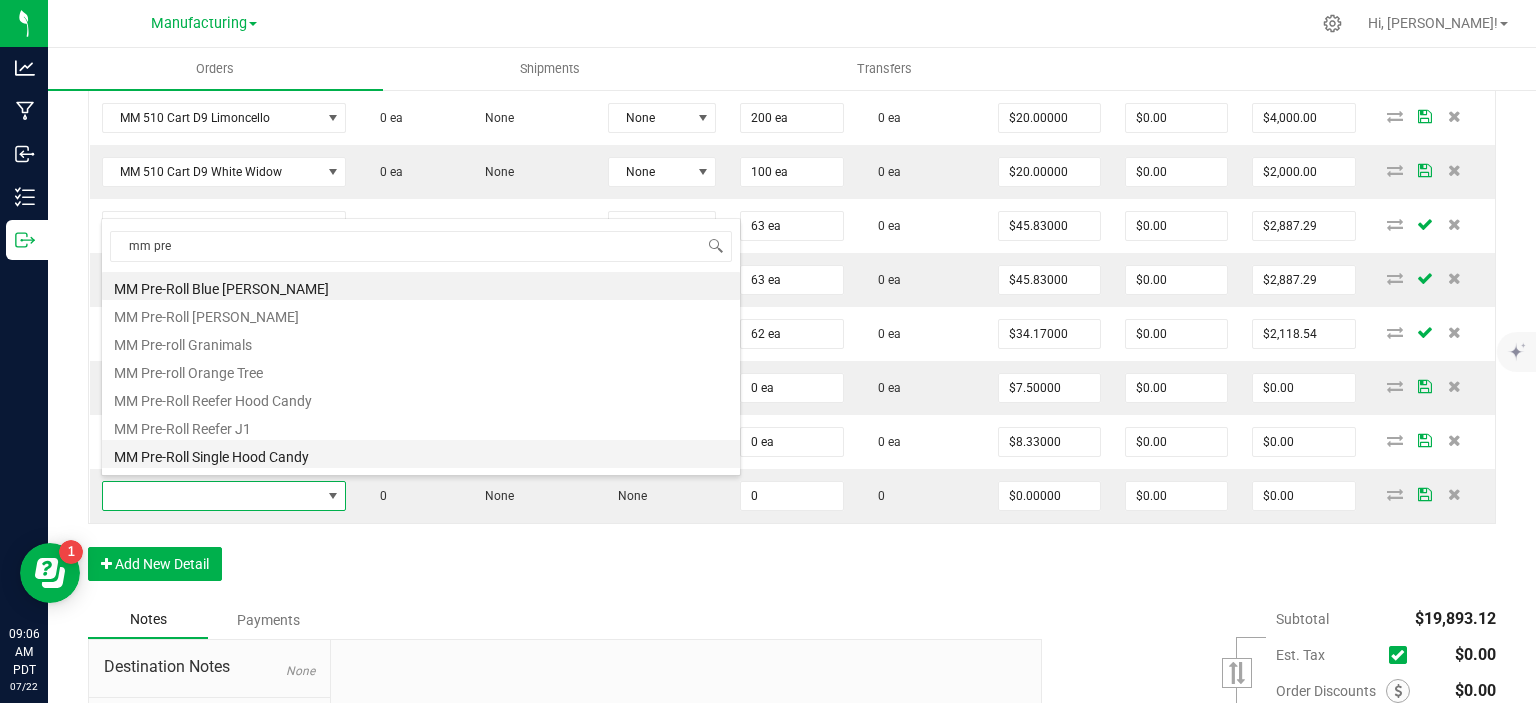 click on "MM Pre-Roll Single Hood Candy" at bounding box center [421, 454] 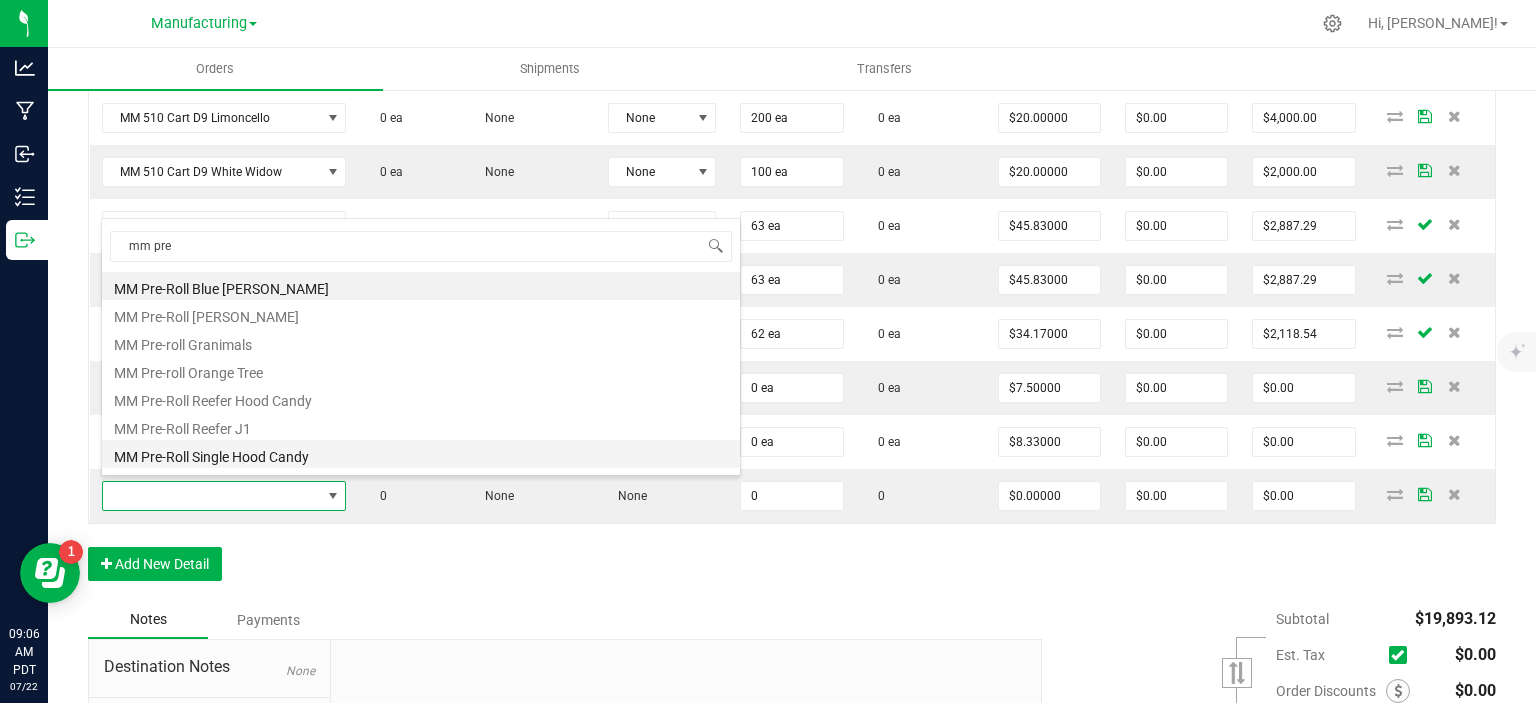 type on "0 ea" 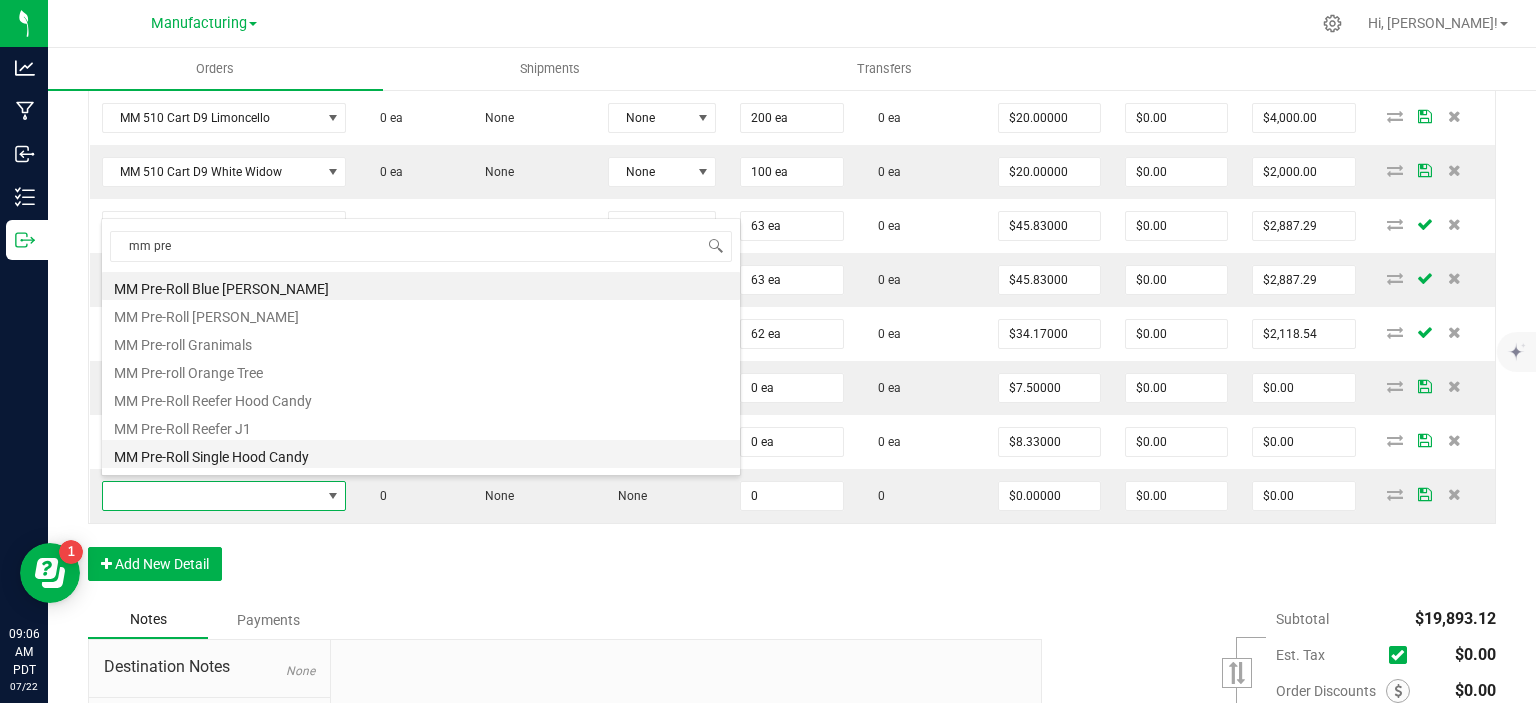 type on "$8.33000" 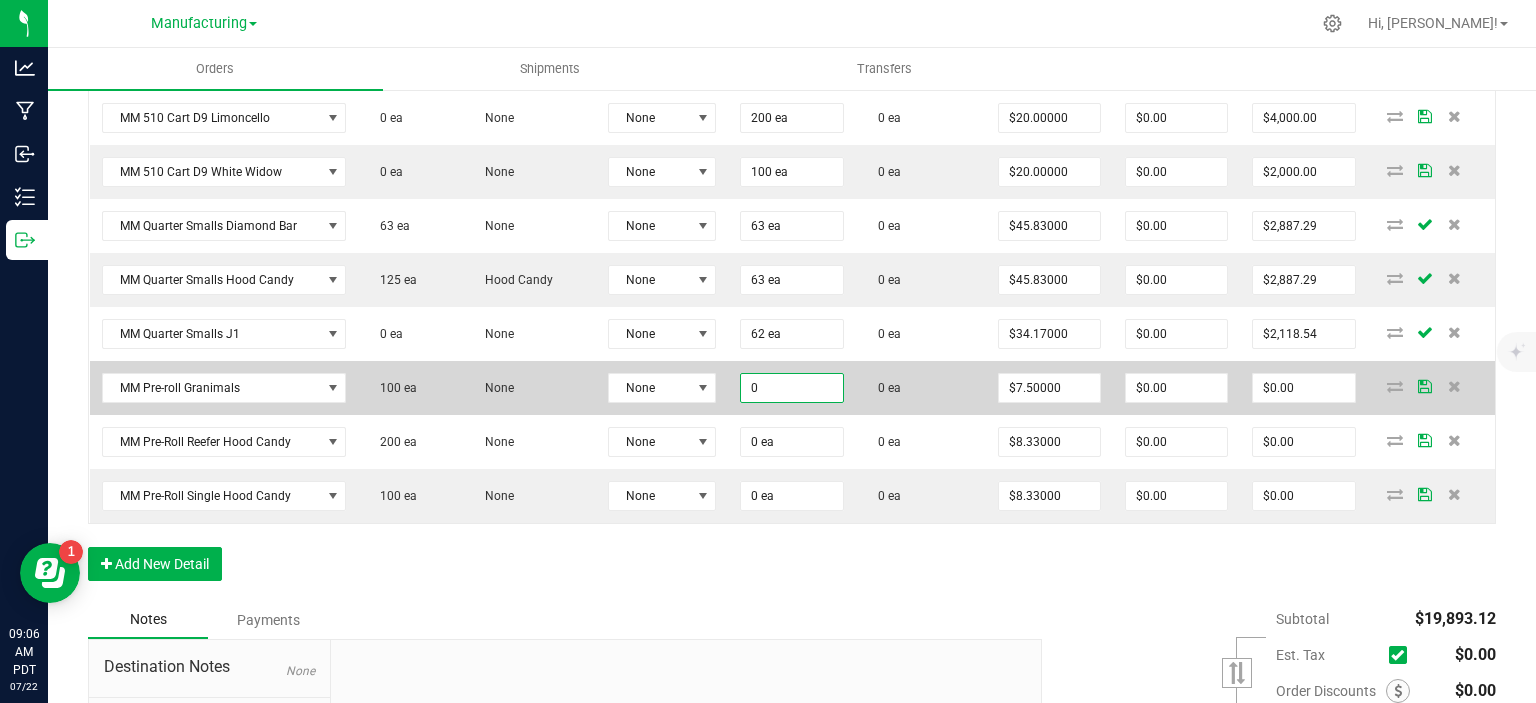 click on "0" at bounding box center [791, 388] 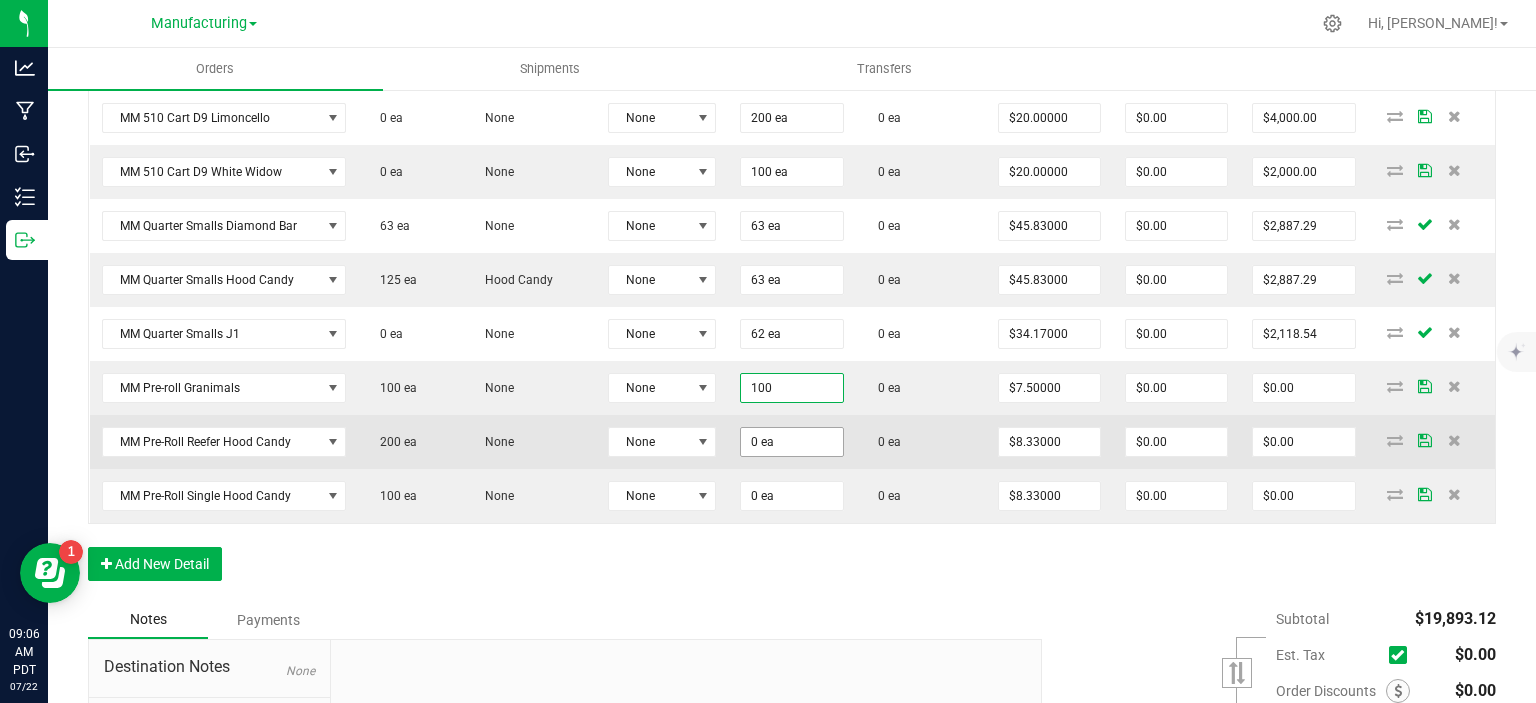 type on "100 ea" 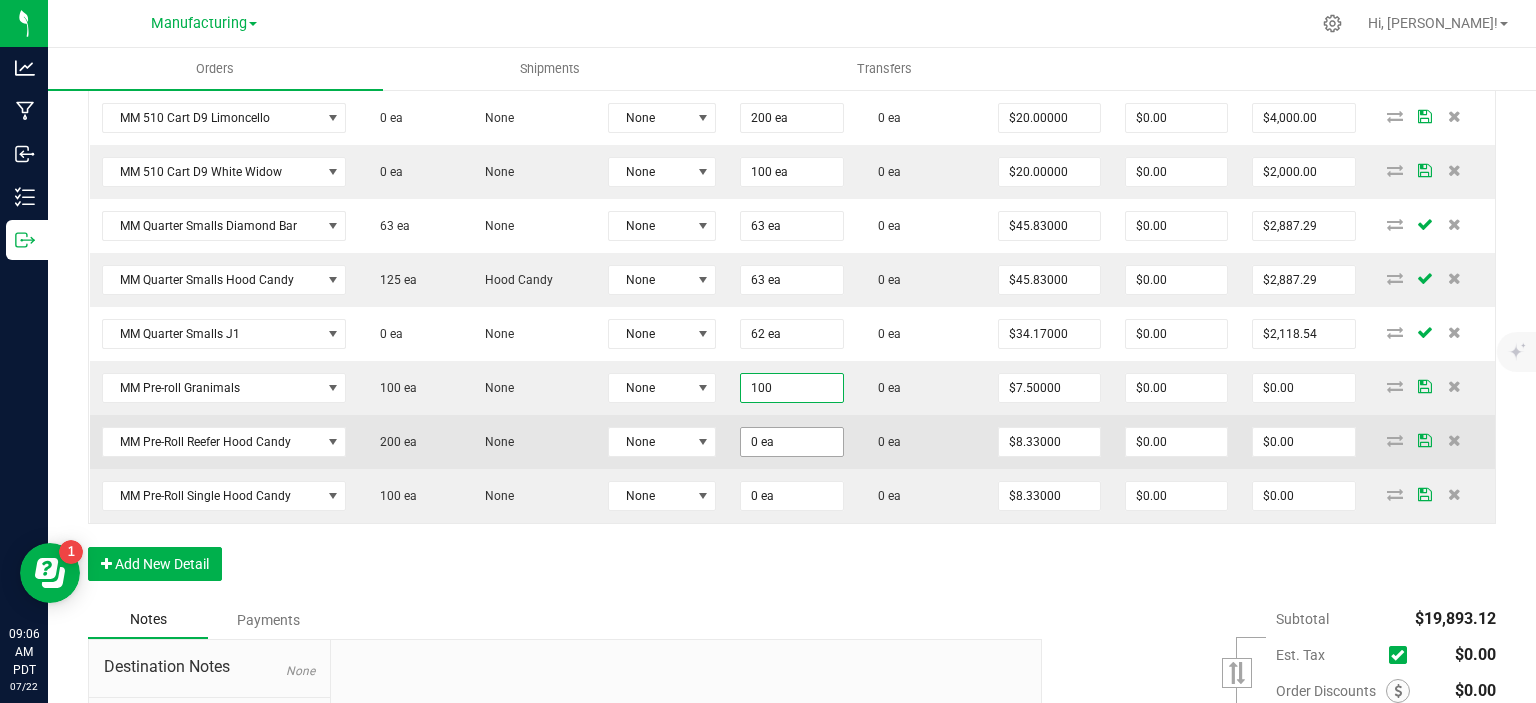 type on "$750.00" 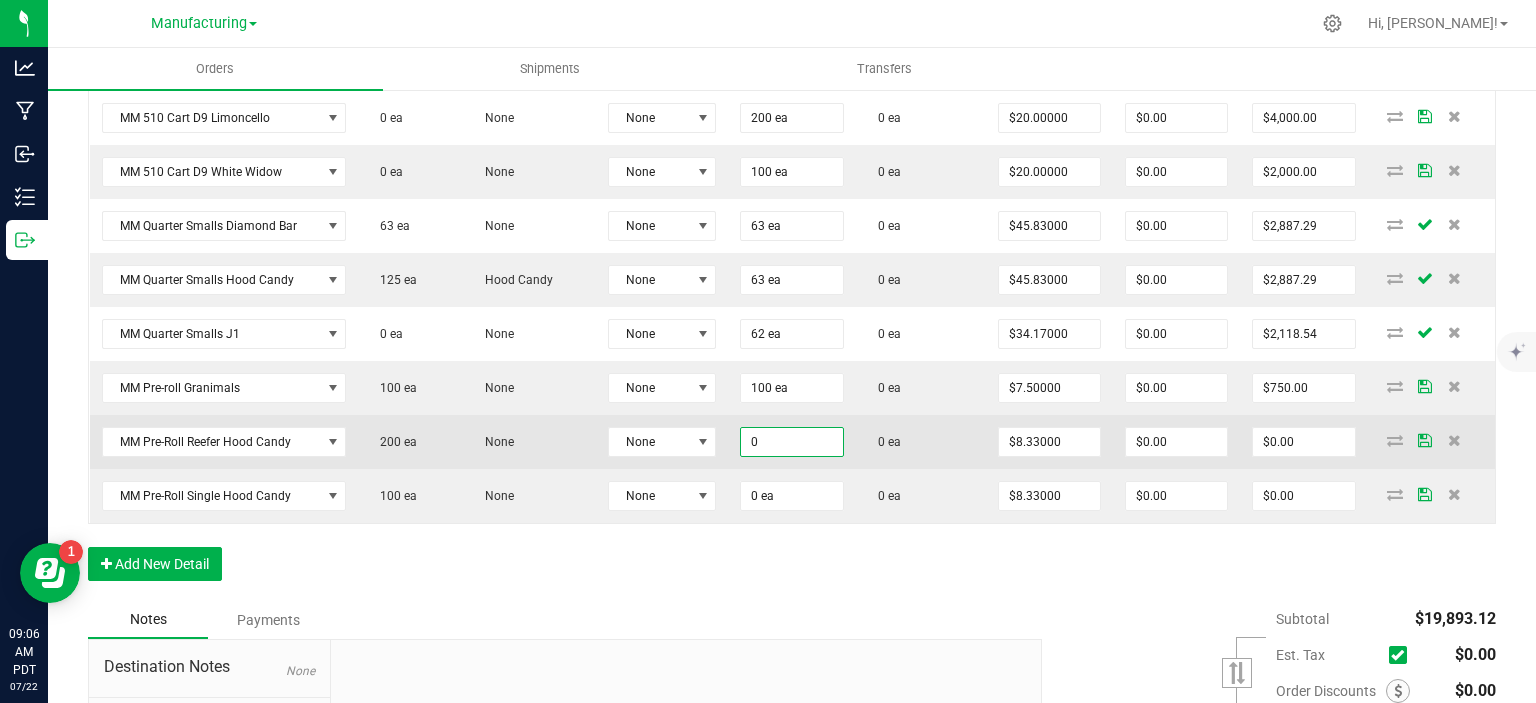 click on "0" at bounding box center [791, 442] 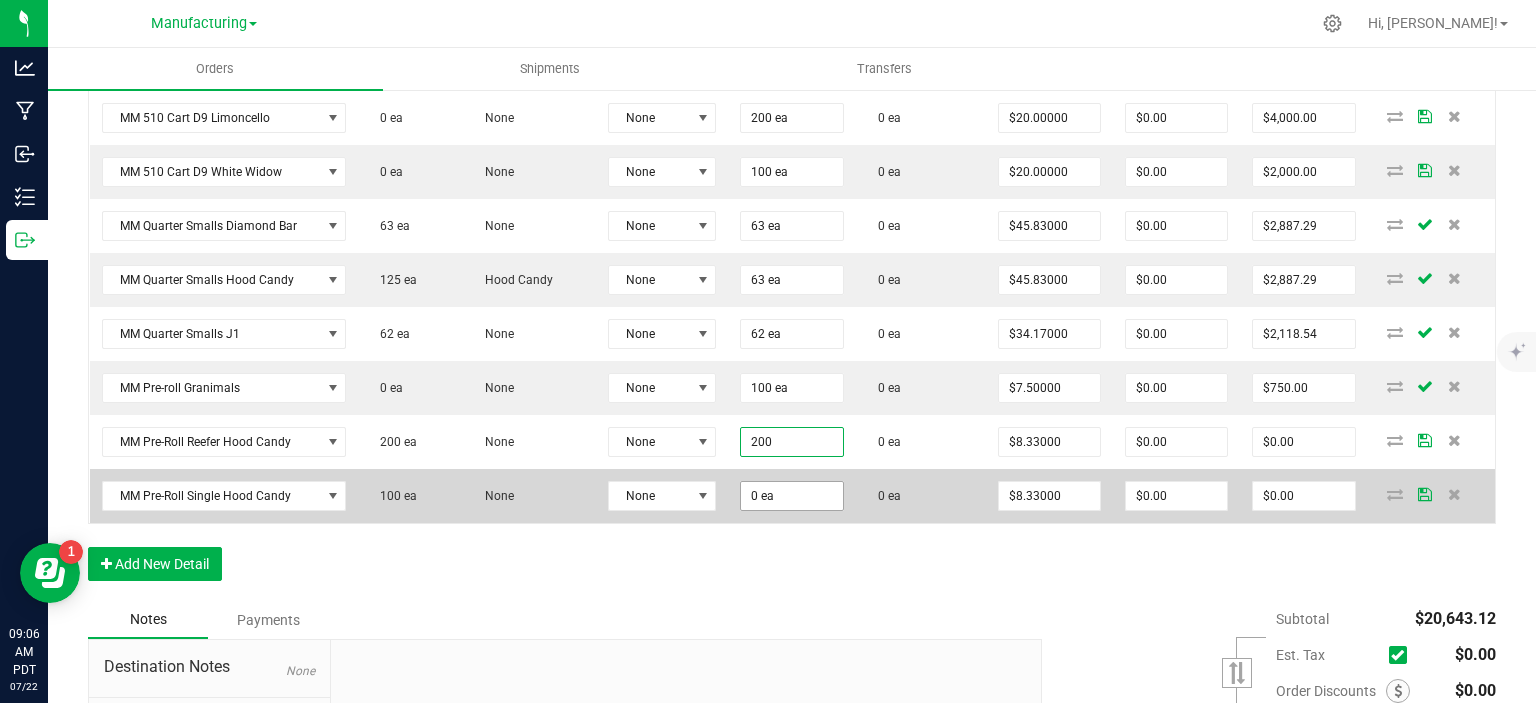 type on "200 ea" 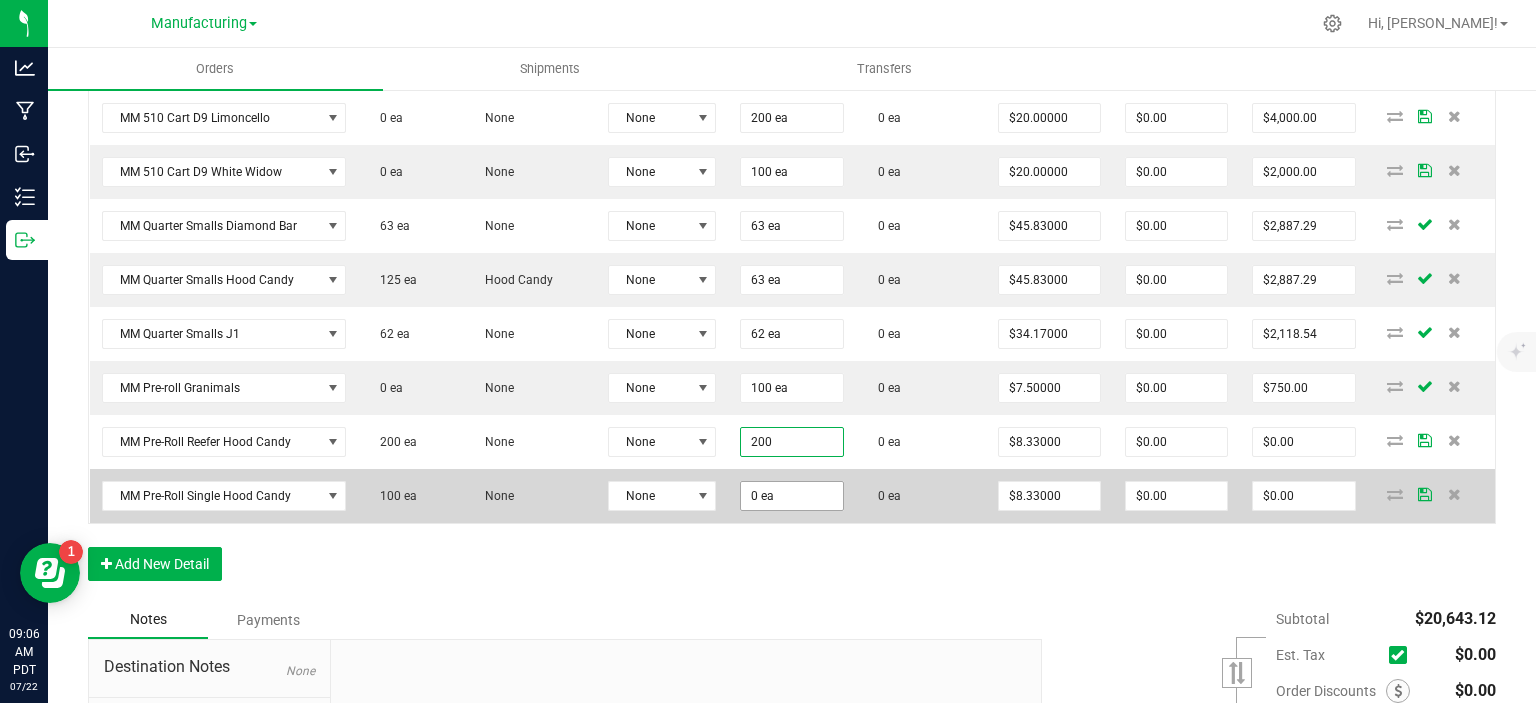 type on "$1,666.00" 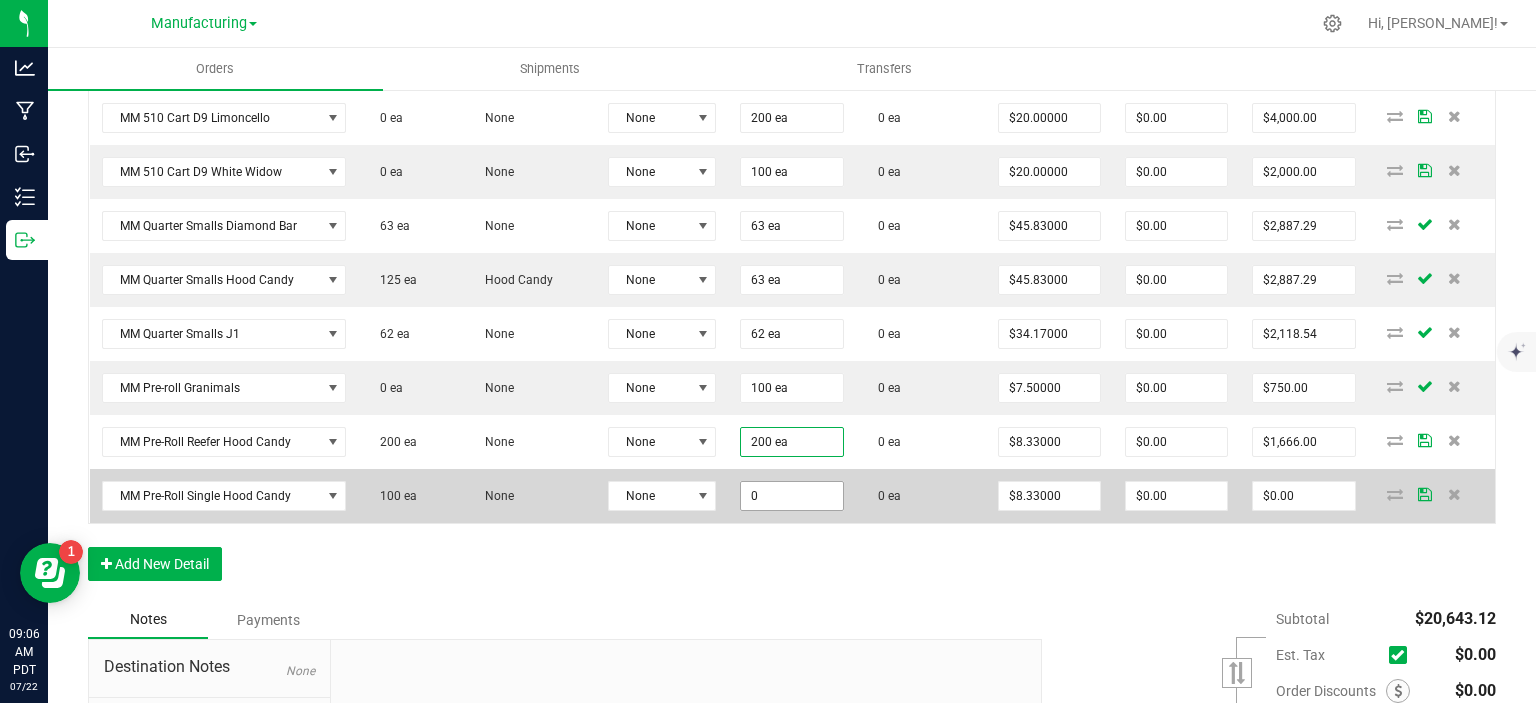 click on "0" at bounding box center [791, 496] 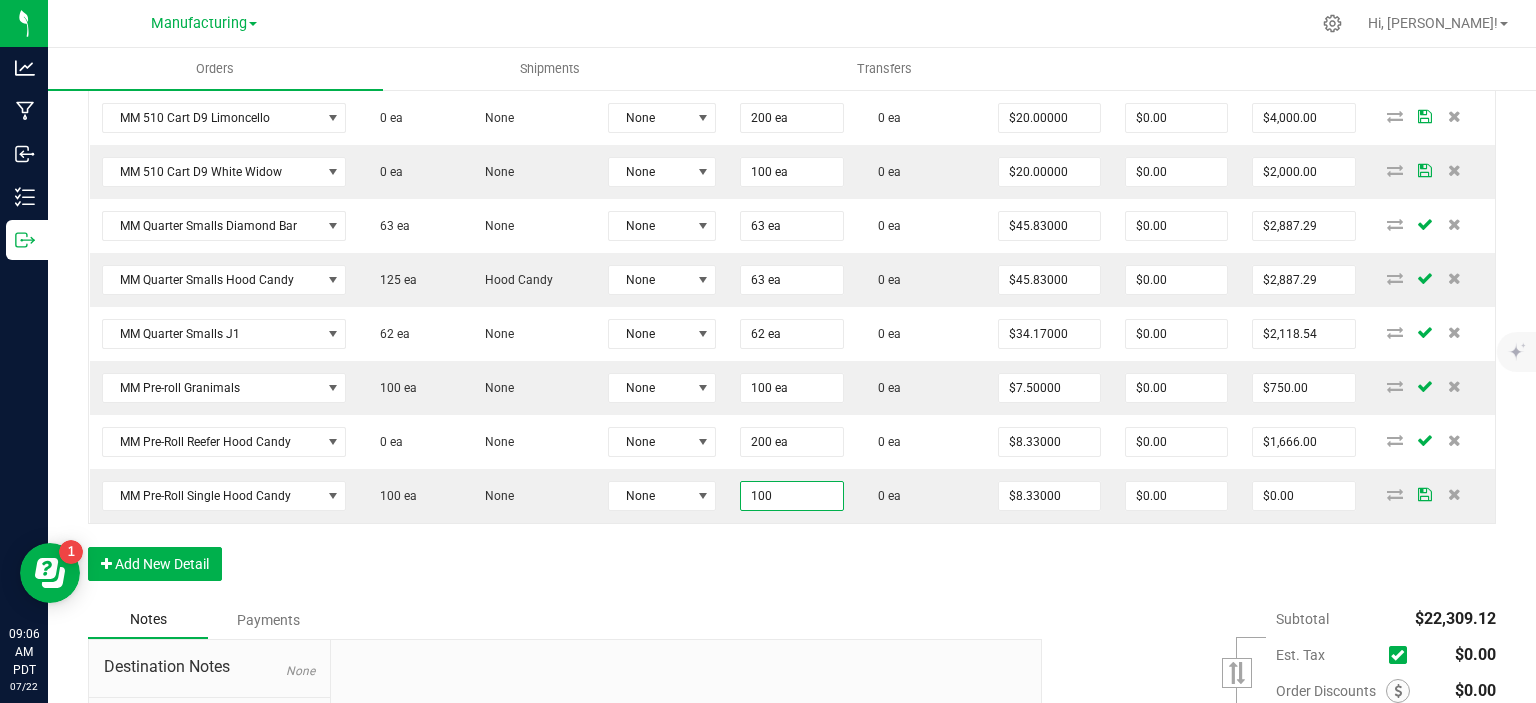 type on "100 ea" 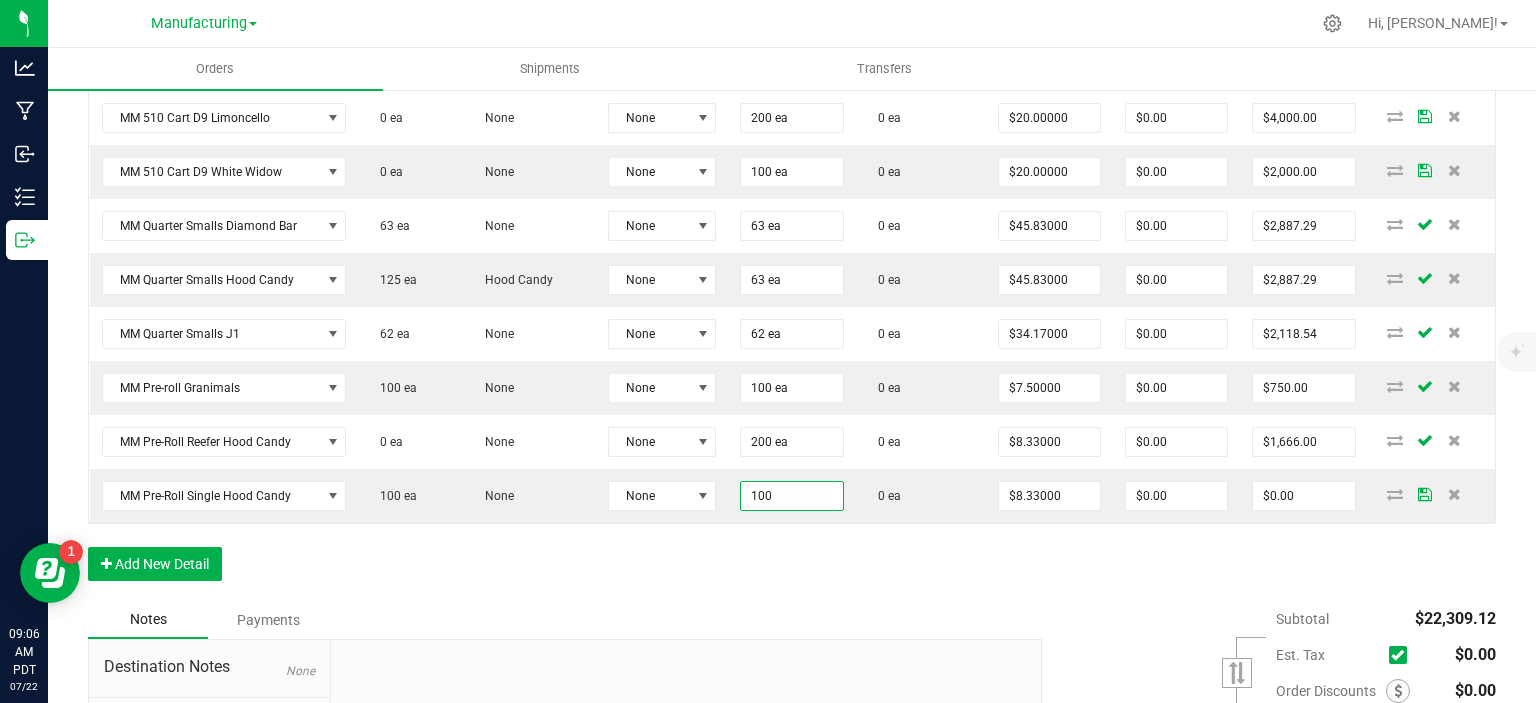 type on "$833.00" 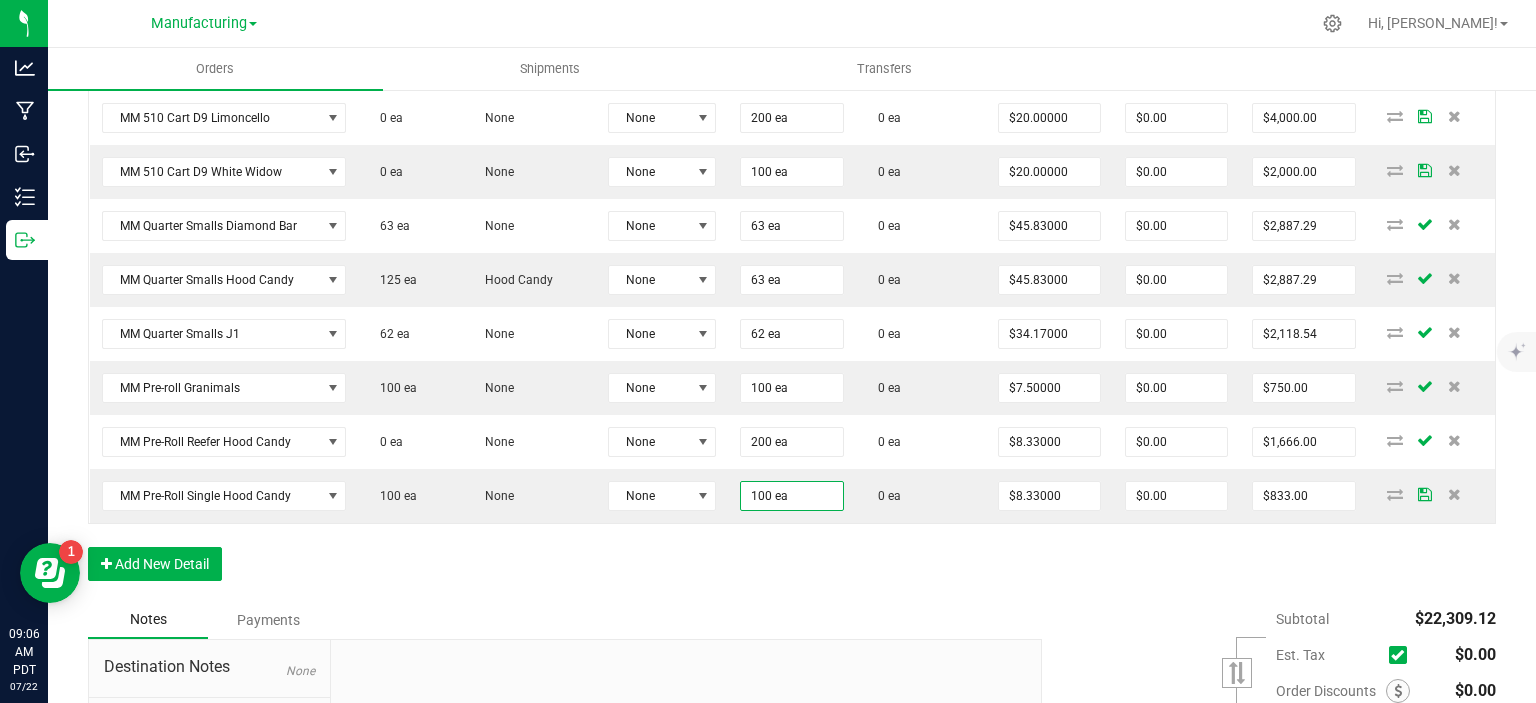 drag, startPoint x: 756, startPoint y: 595, endPoint x: 719, endPoint y: 587, distance: 37.85499 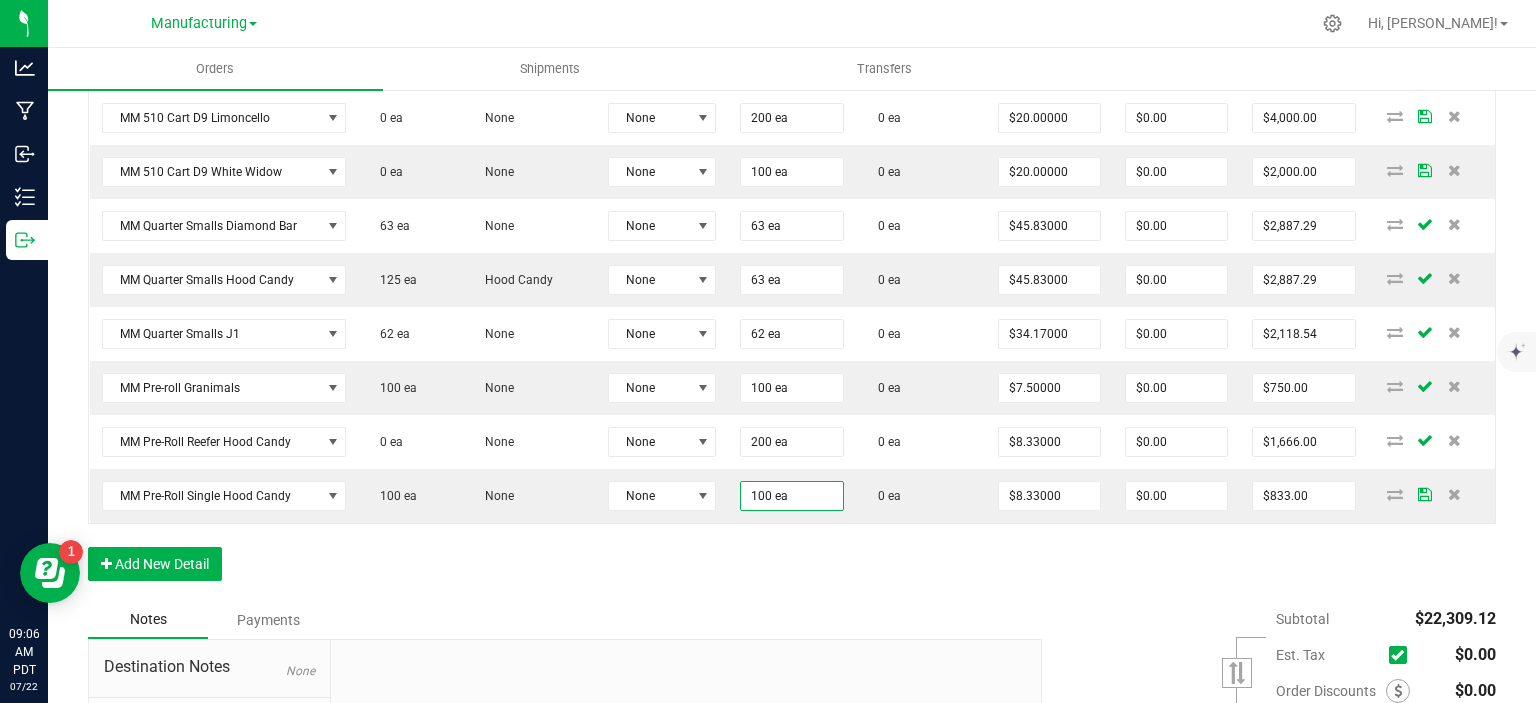 click on "Notes
Payments" at bounding box center [557, 620] 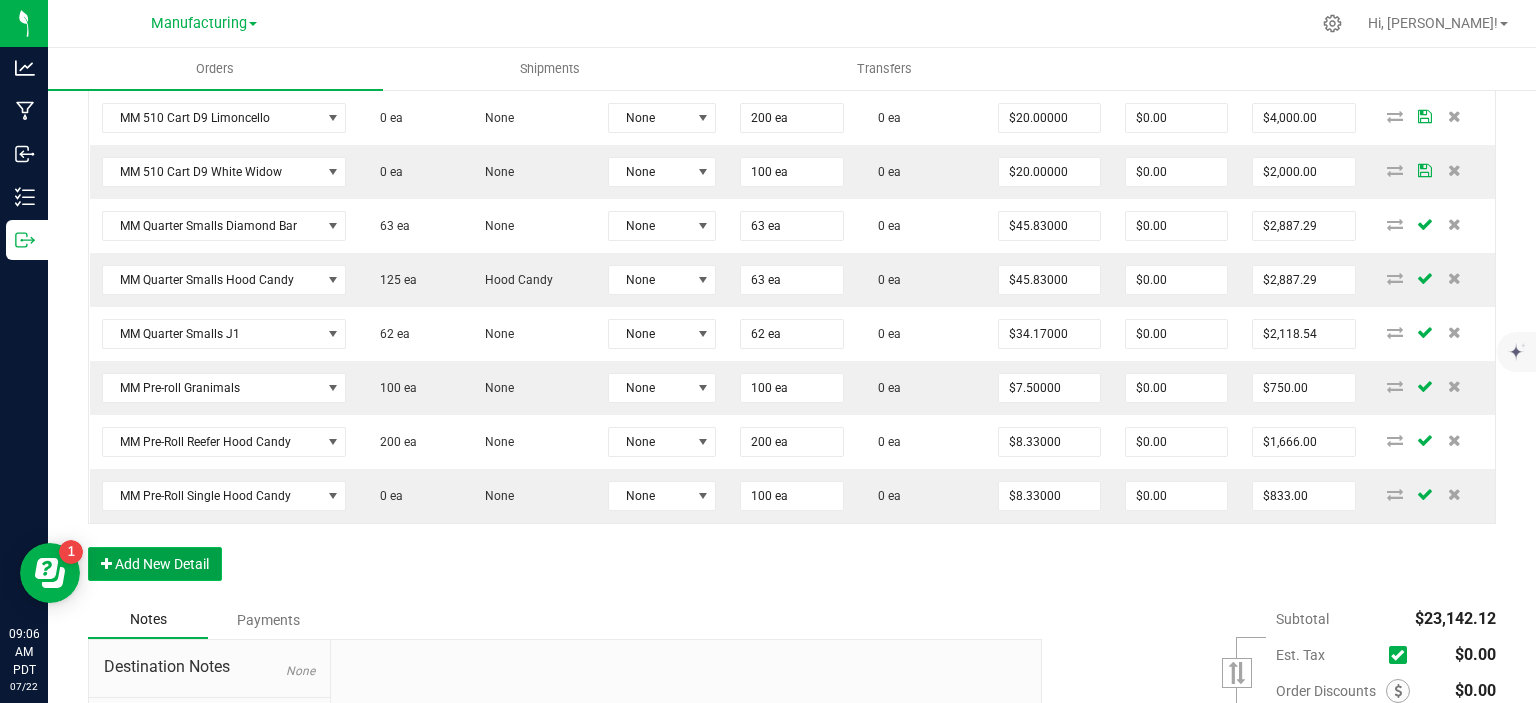 click on "Add New Detail" at bounding box center (155, 564) 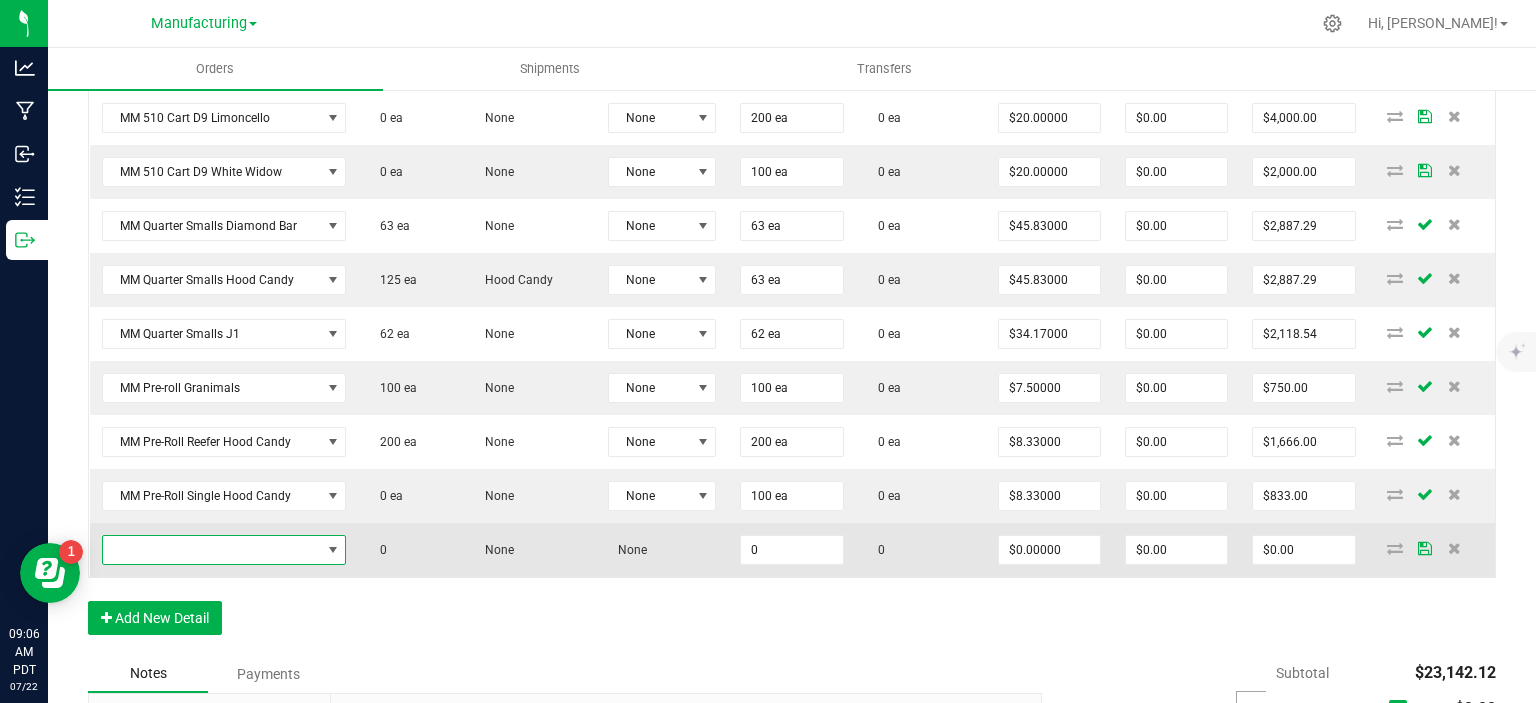 click at bounding box center [212, 550] 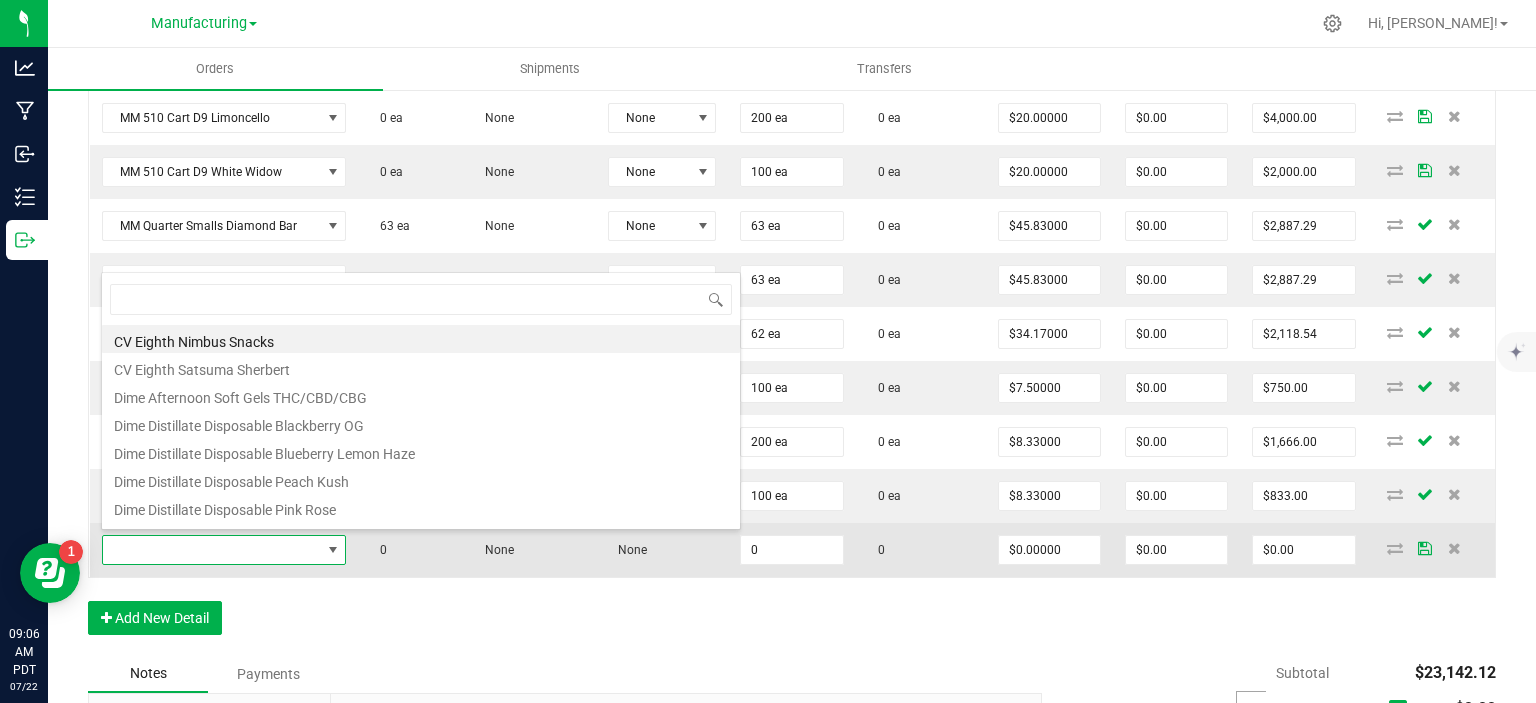 scroll, scrollTop: 99970, scrollLeft: 99759, axis: both 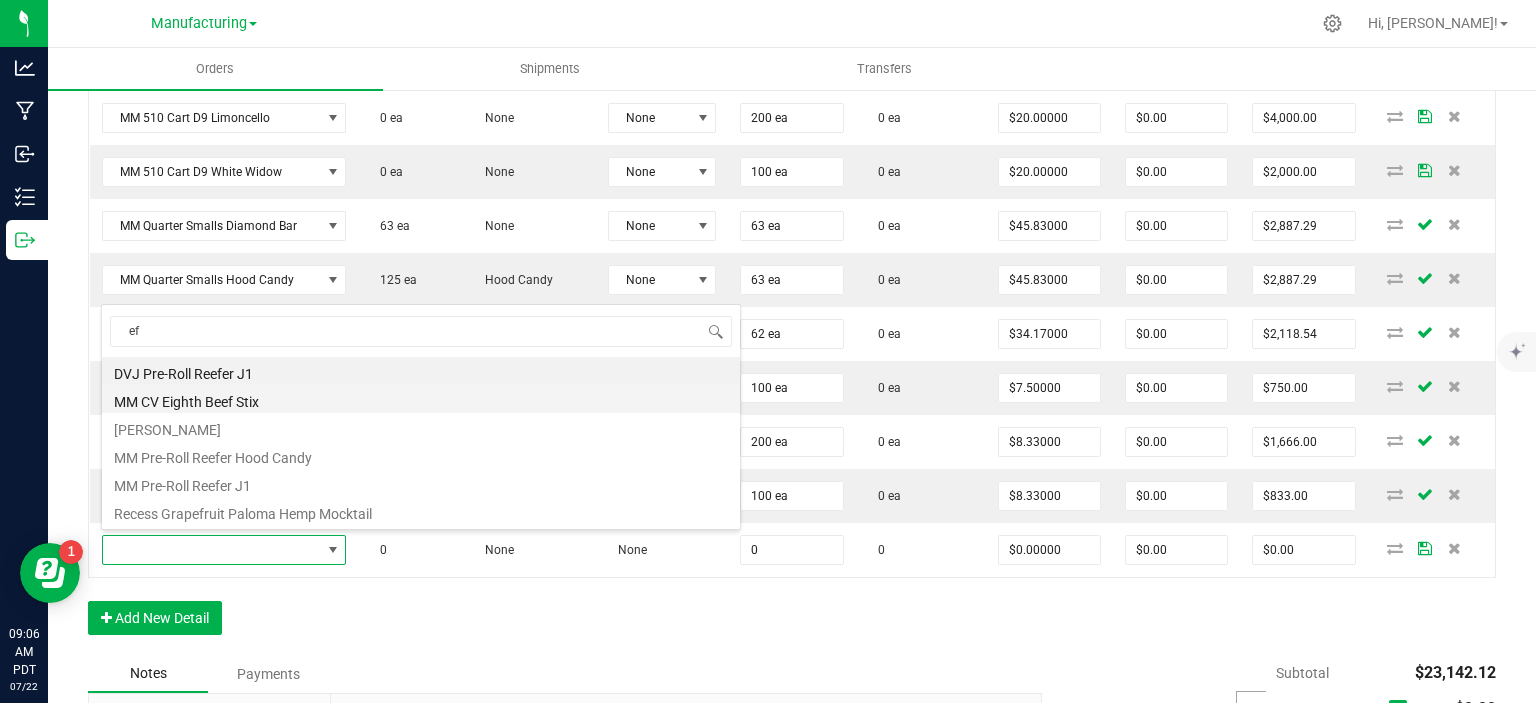 type on "e" 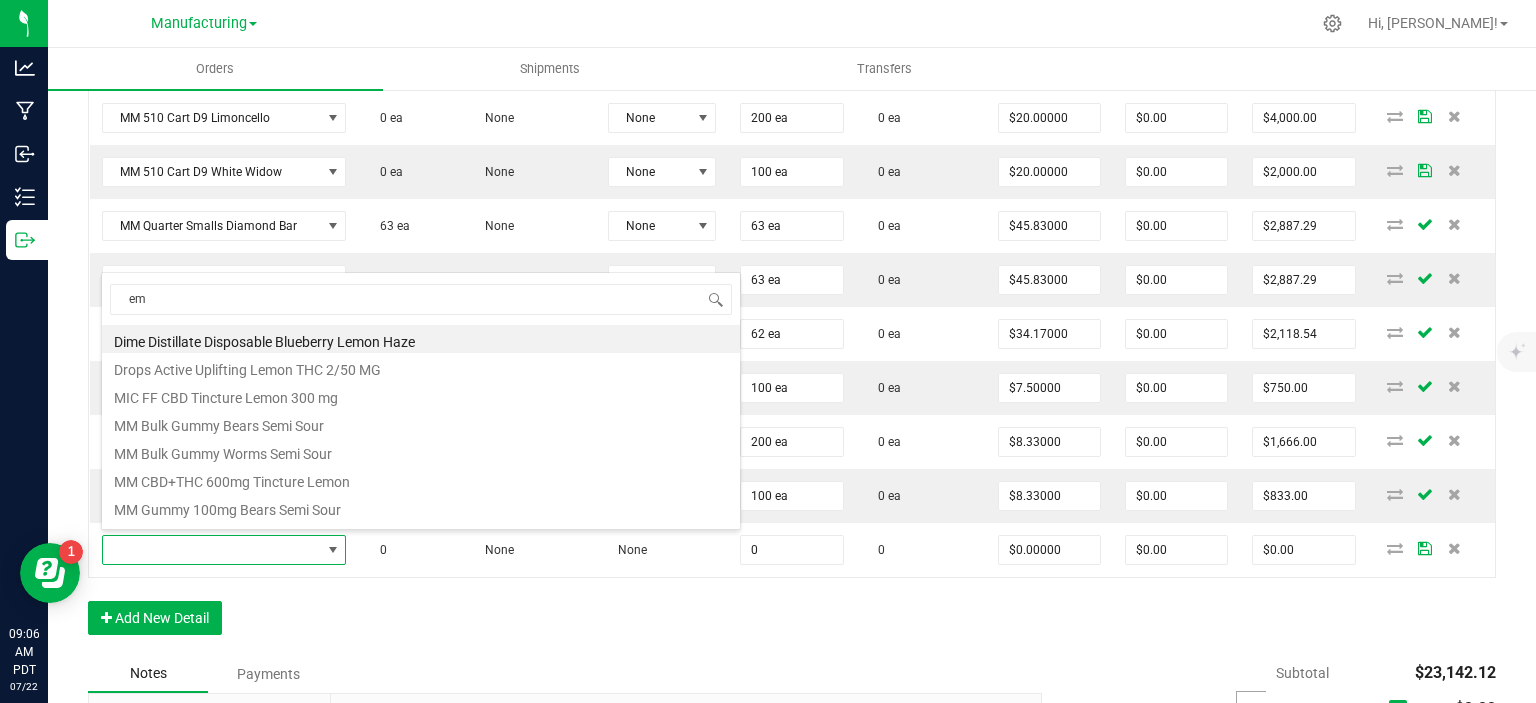 type on "e" 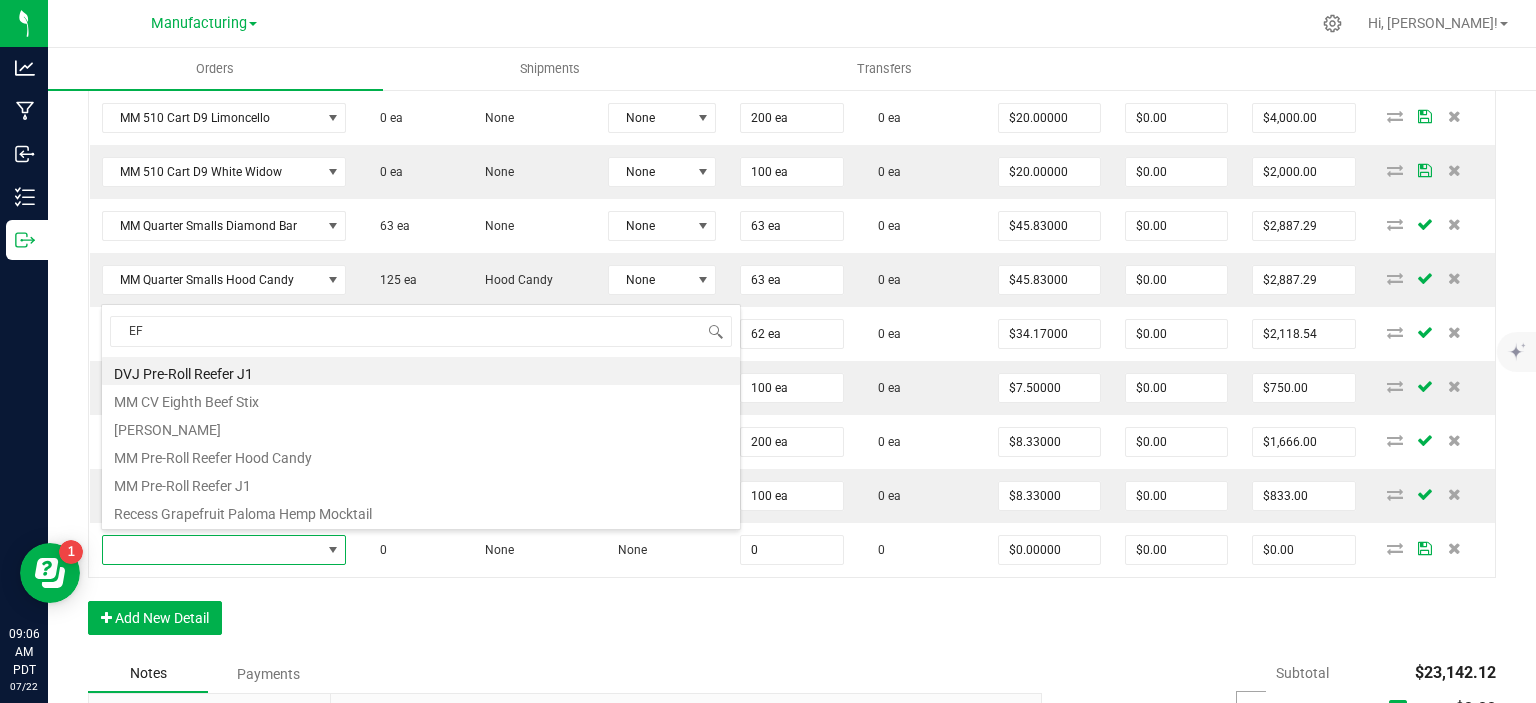 type on "E" 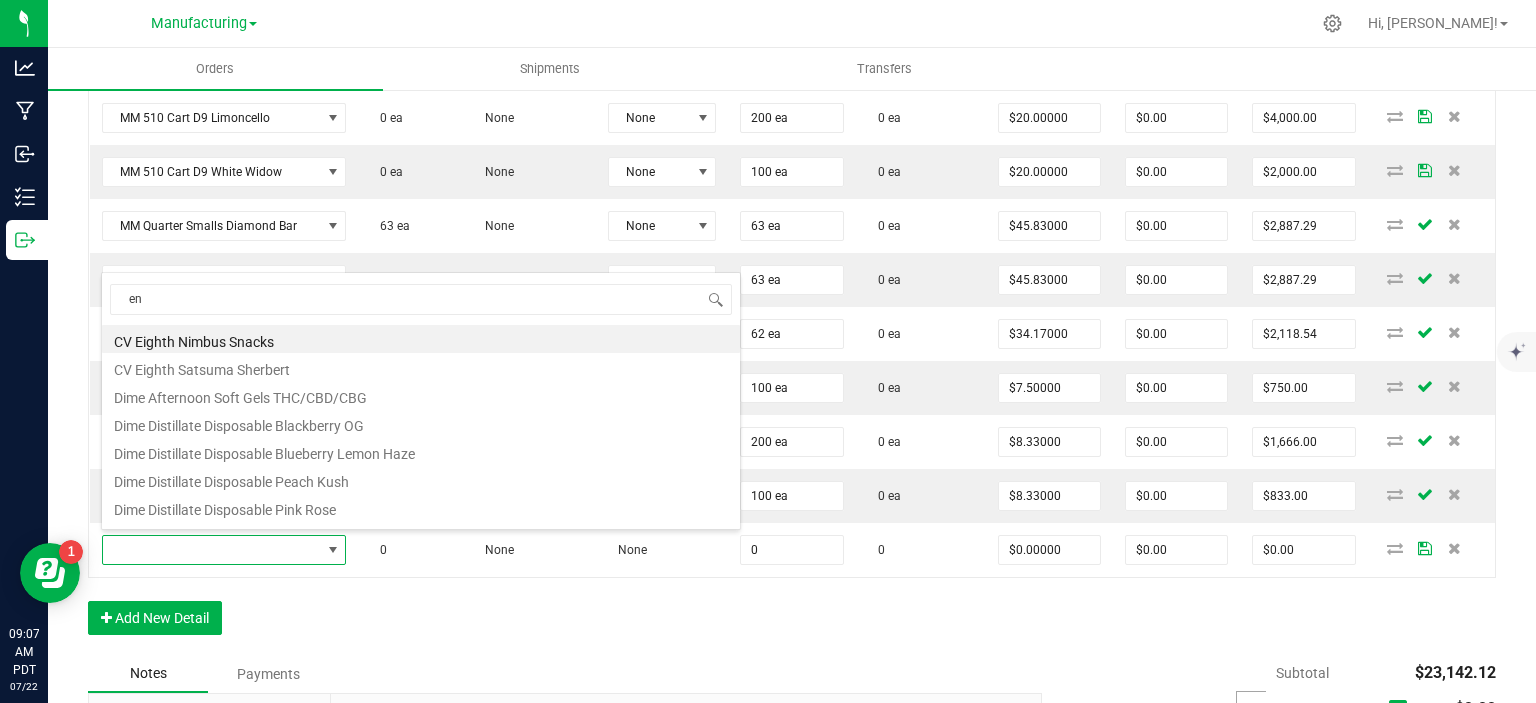 type on "enf" 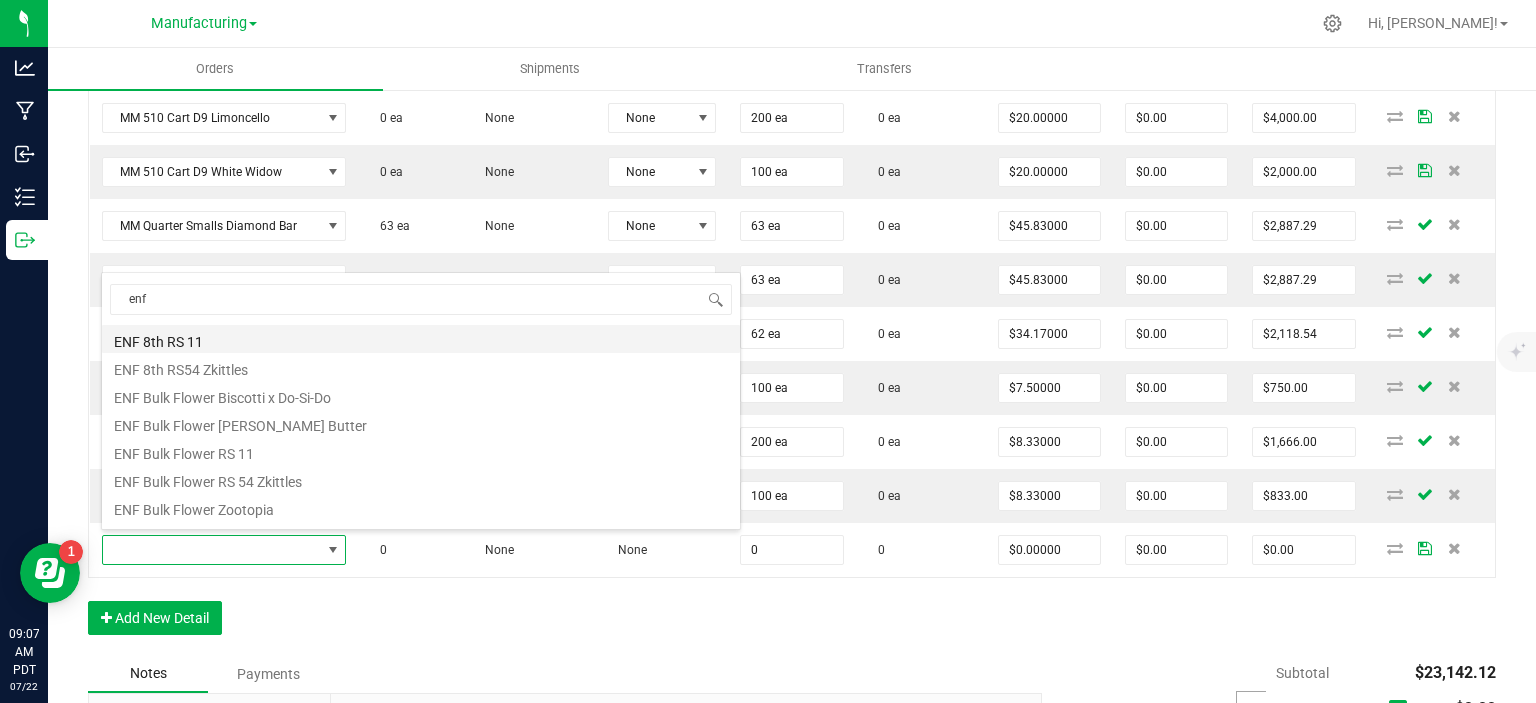 click on "ENF 8th RS 11" at bounding box center [421, 339] 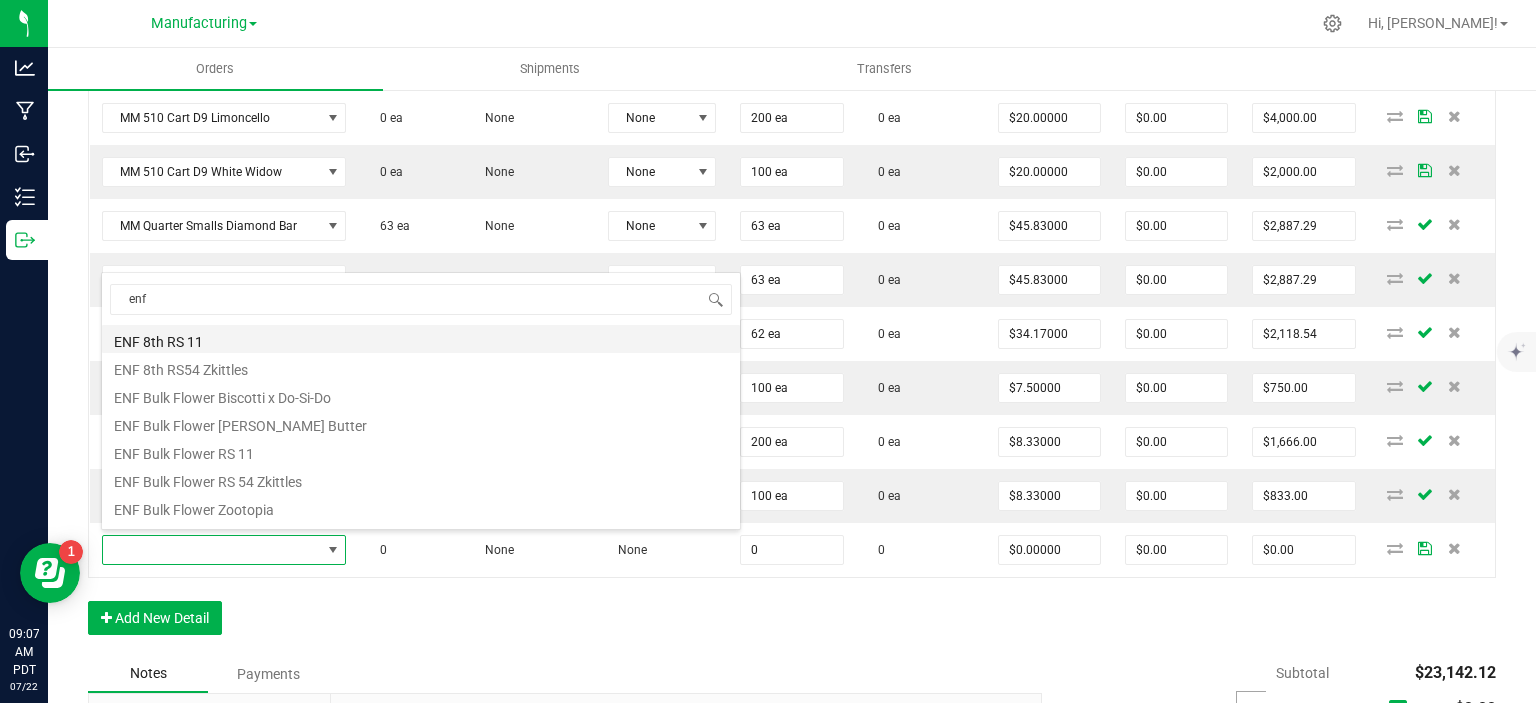 type on "0 ea" 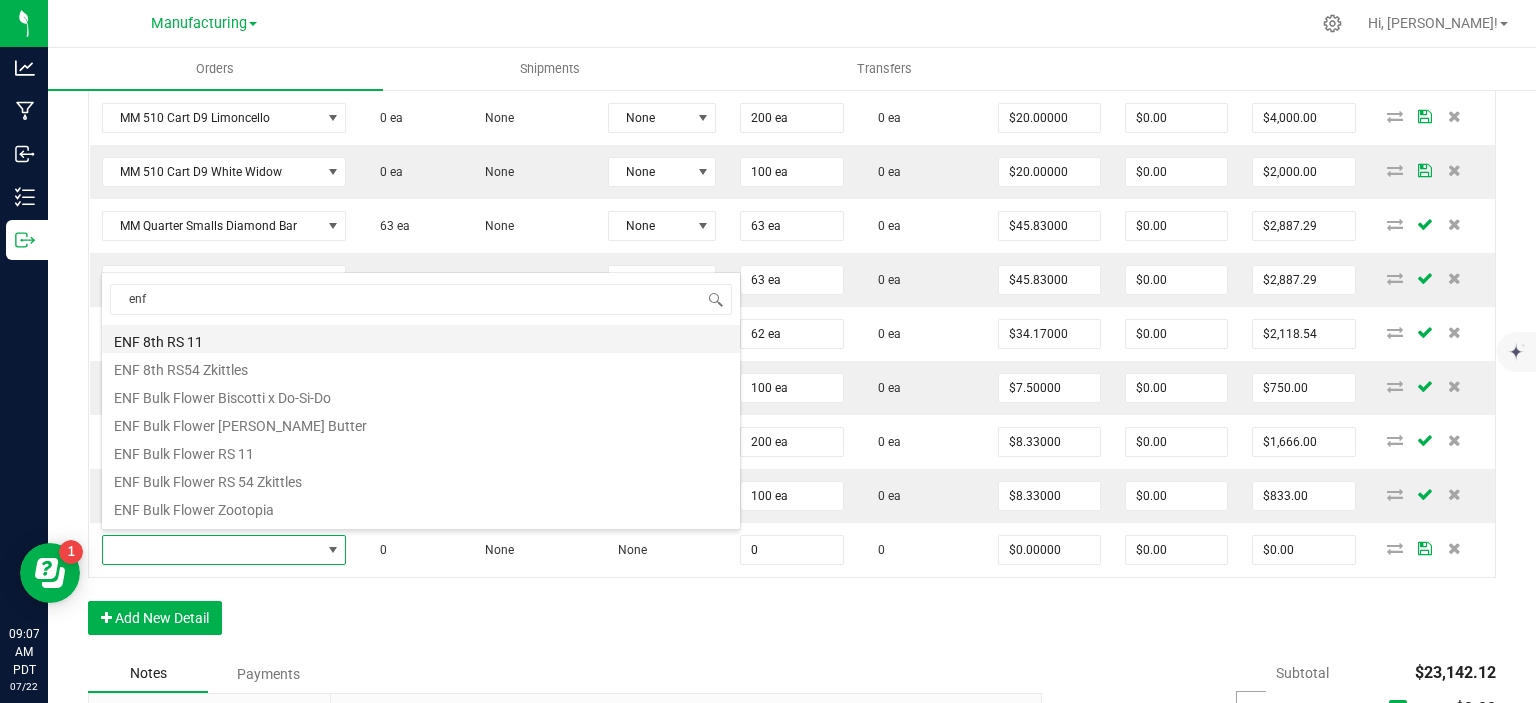 type on "$16.67000" 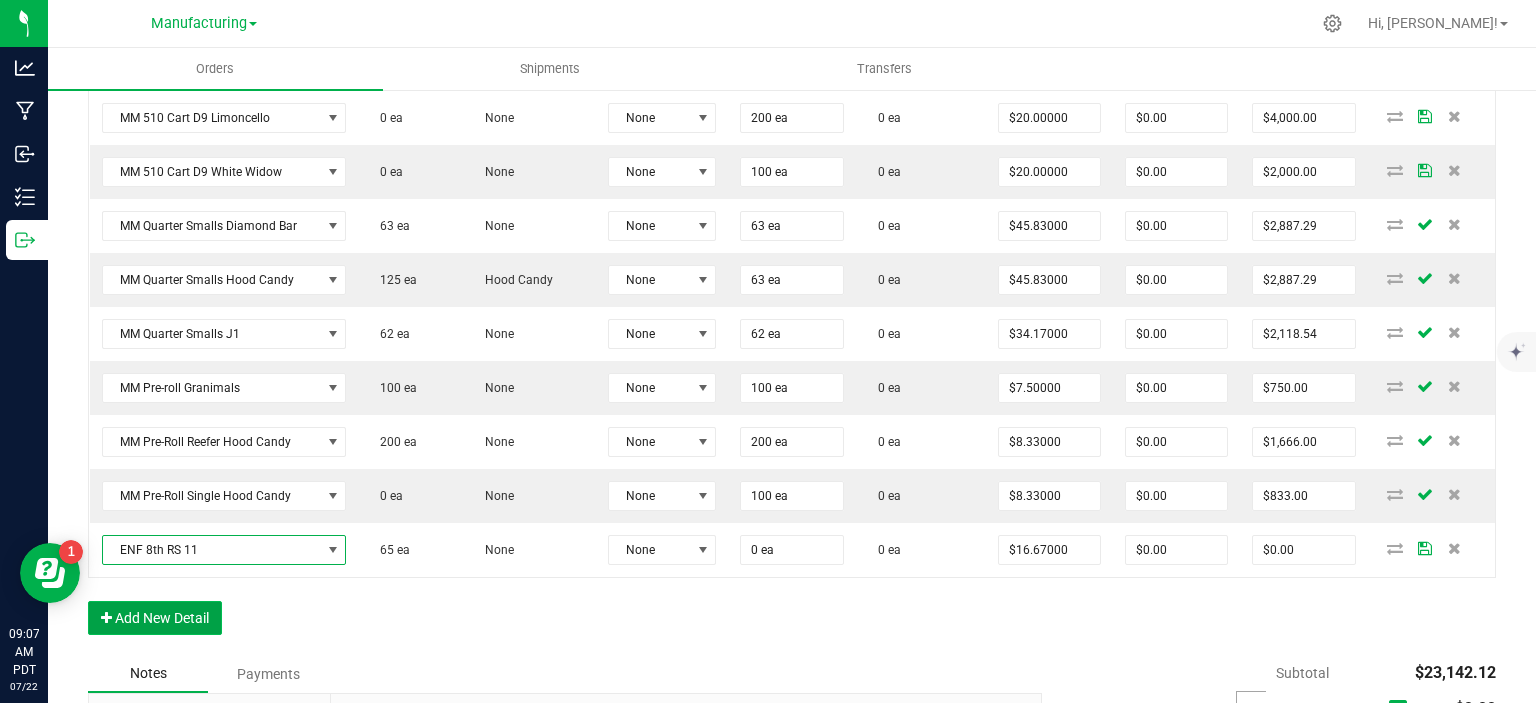 click on "Add New Detail" at bounding box center [155, 618] 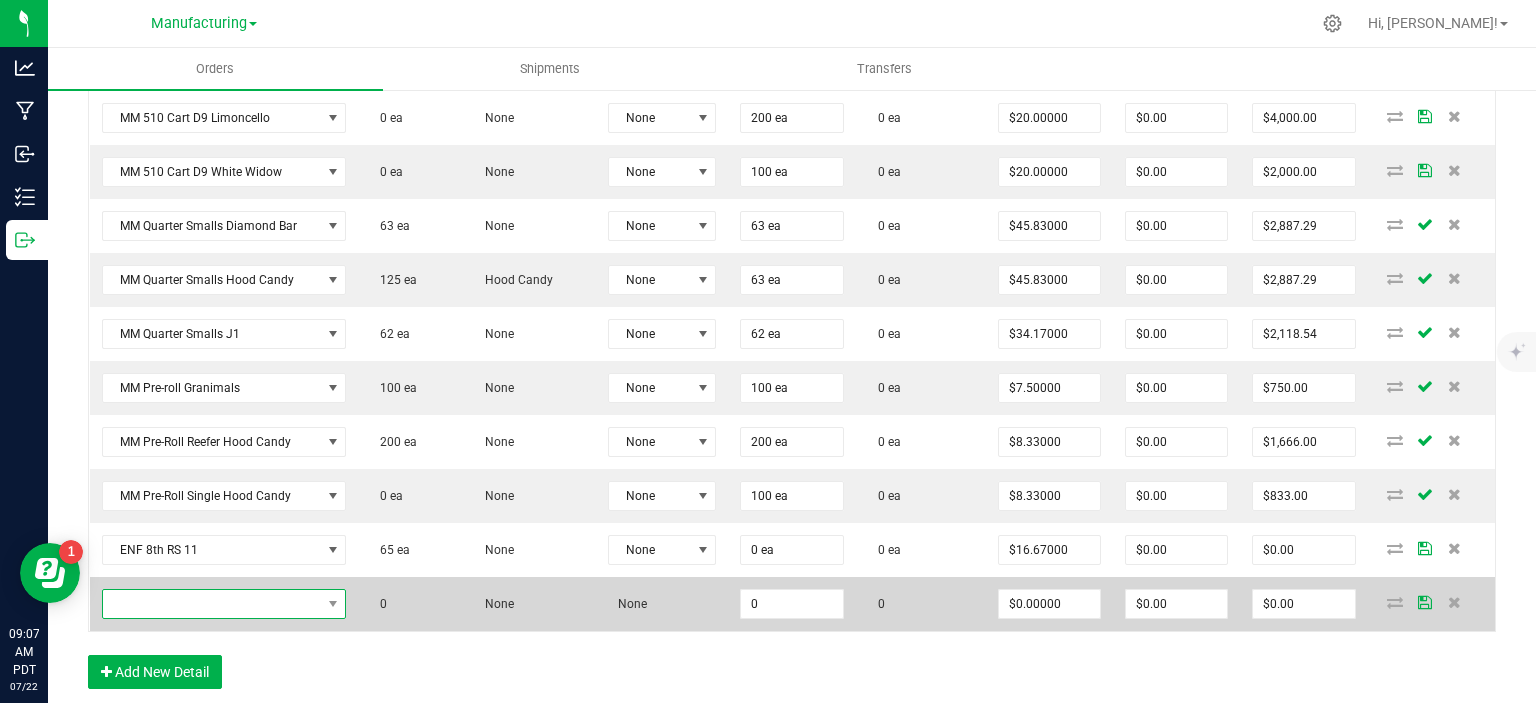 click at bounding box center (212, 604) 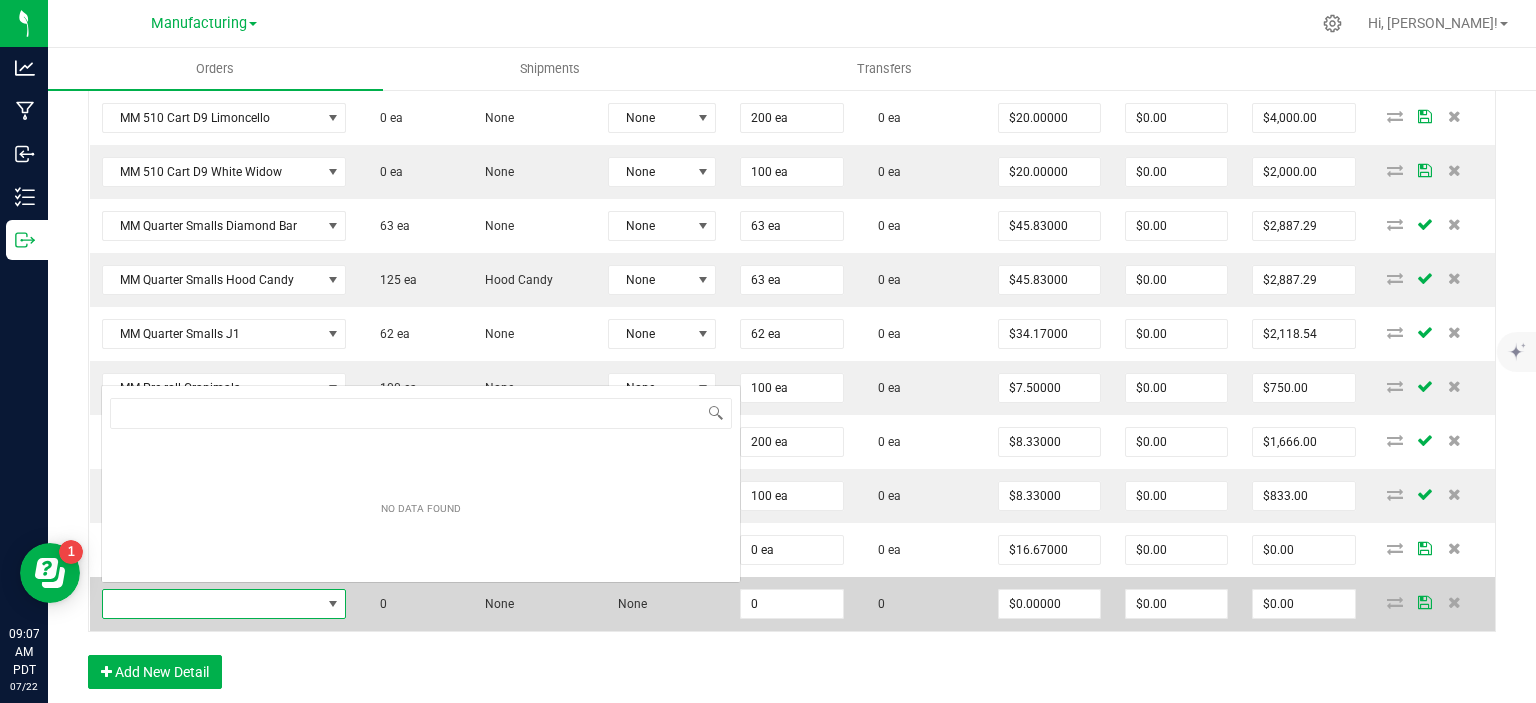 scroll, scrollTop: 0, scrollLeft: 0, axis: both 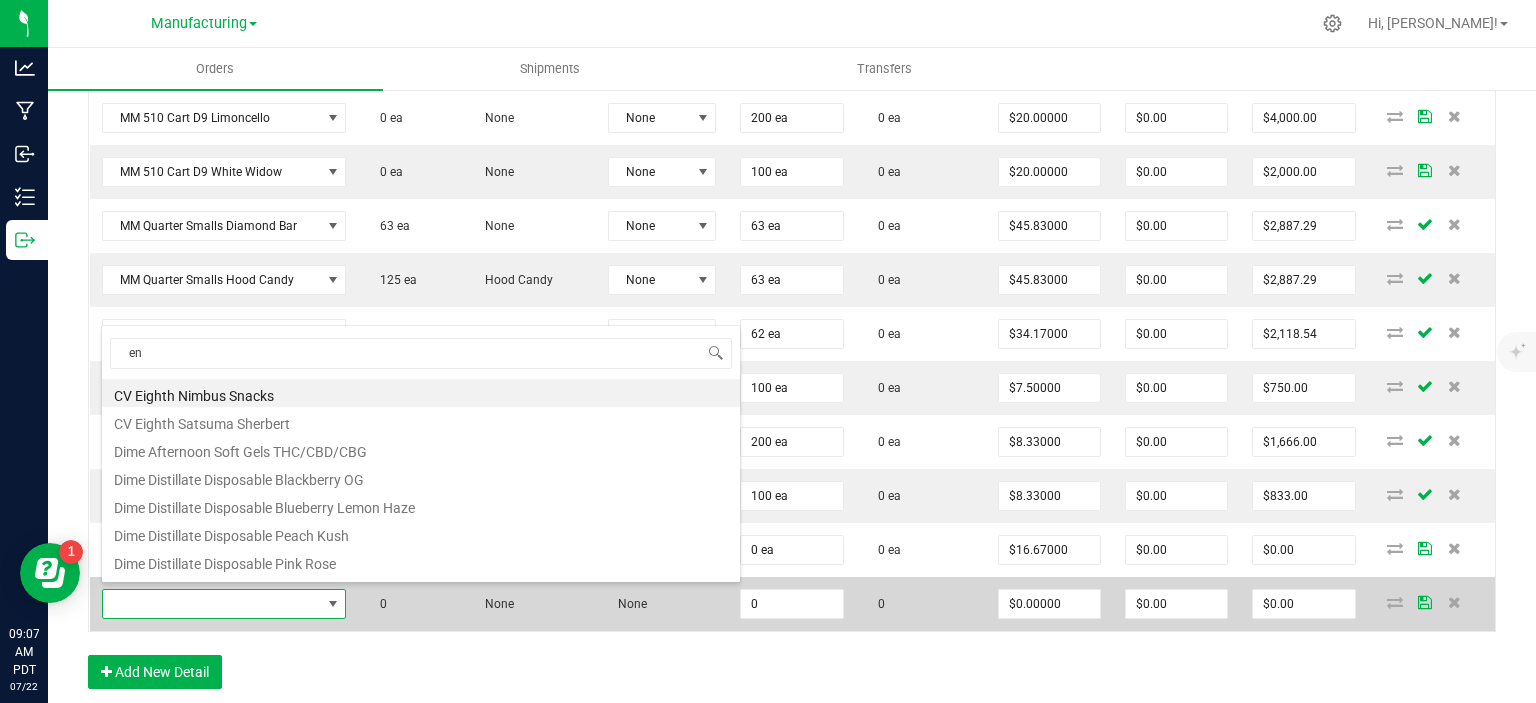 type on "enf" 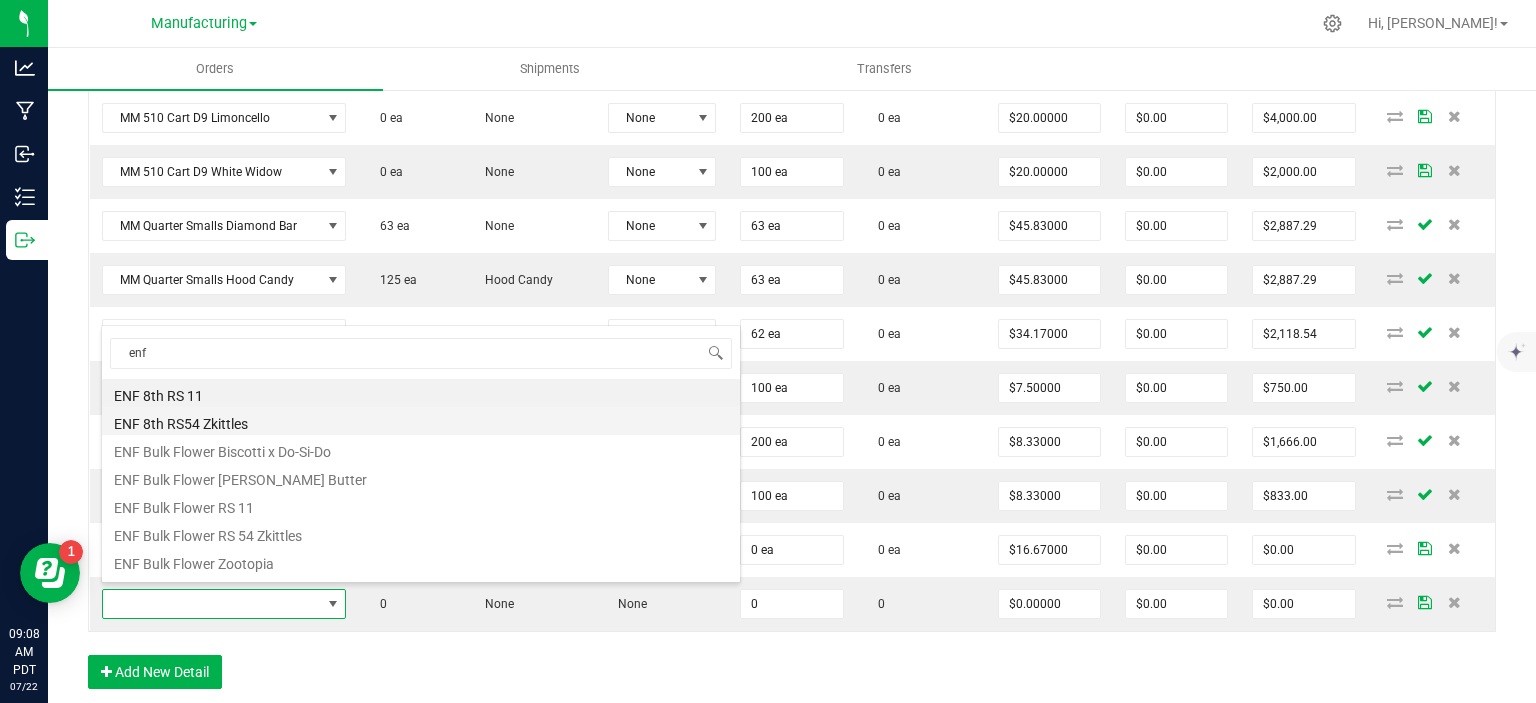 click on "ENF 8th RS54 Zkittles" at bounding box center [421, 421] 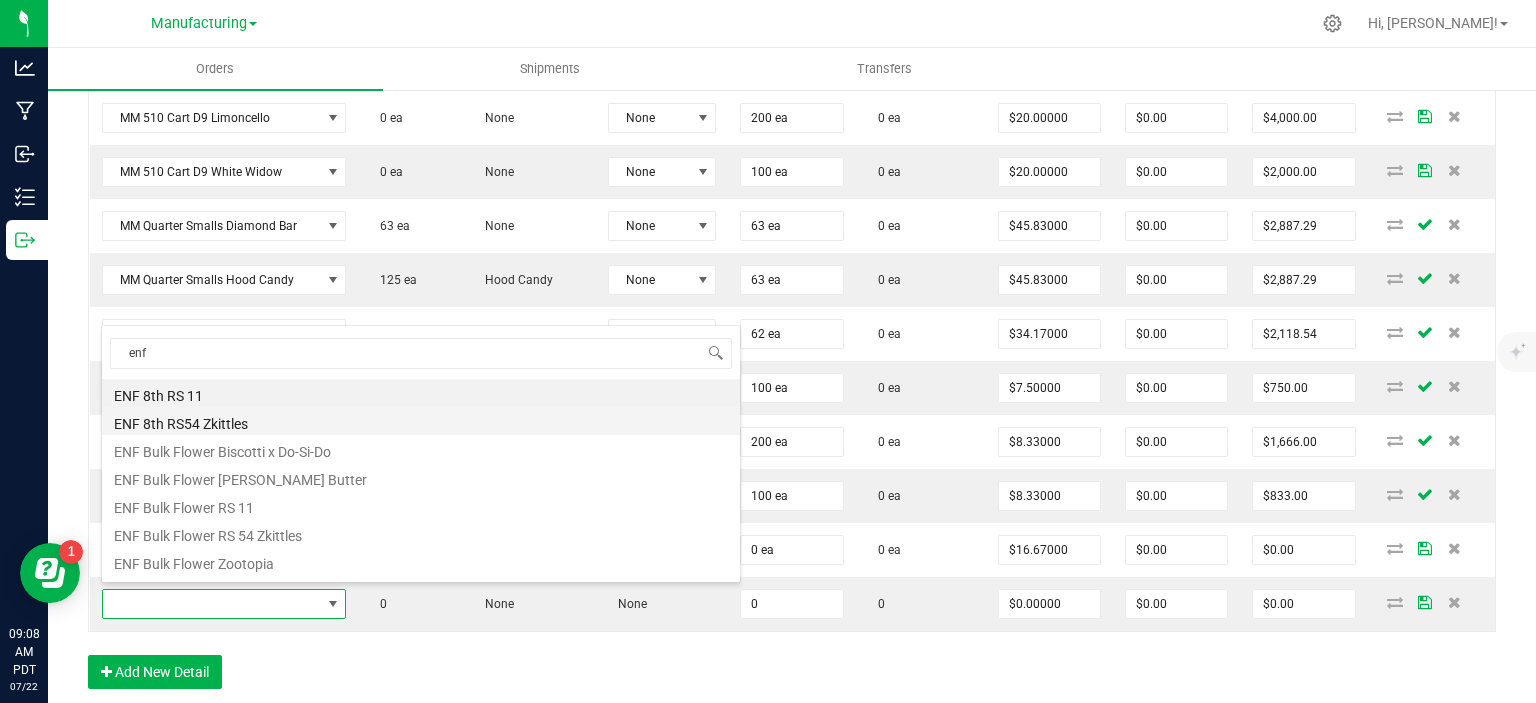 type on "0 ea" 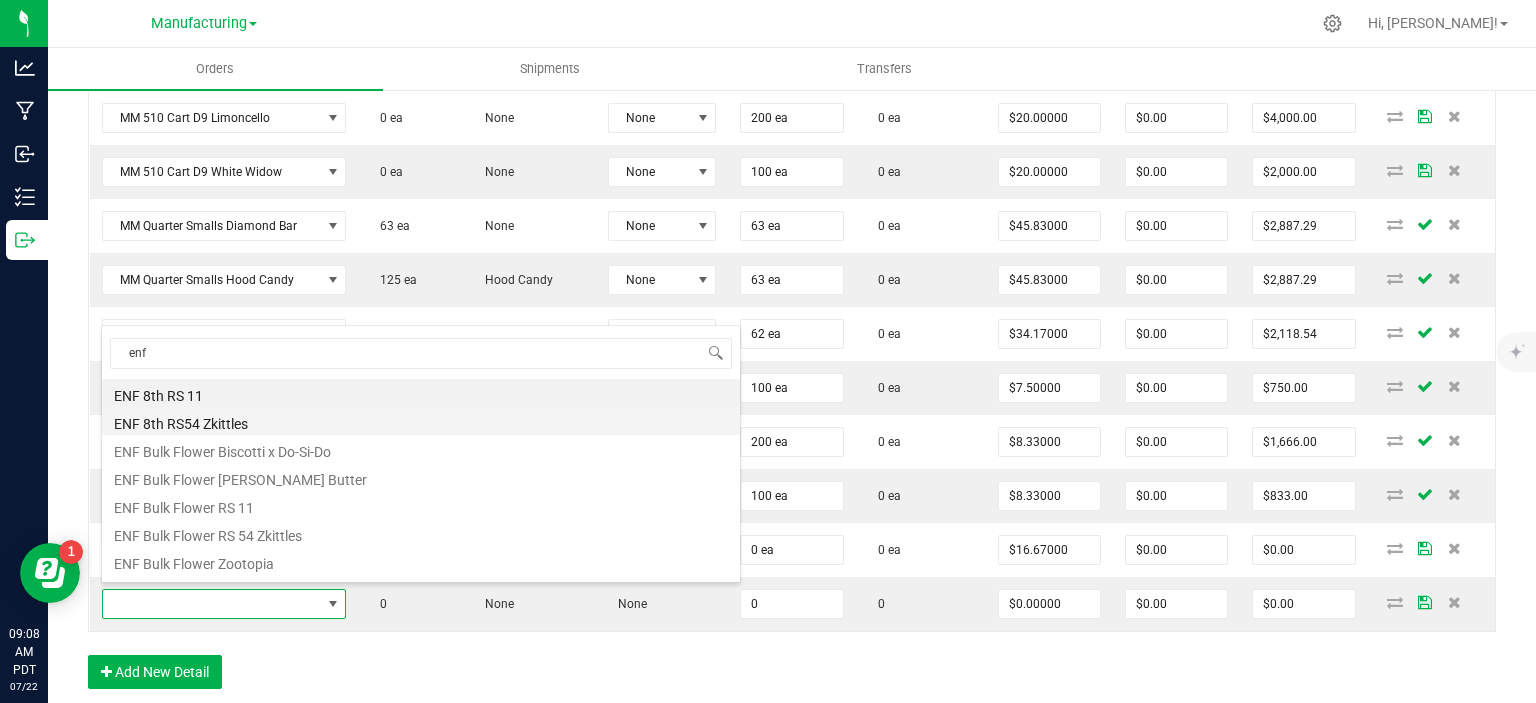type on "$16.67000" 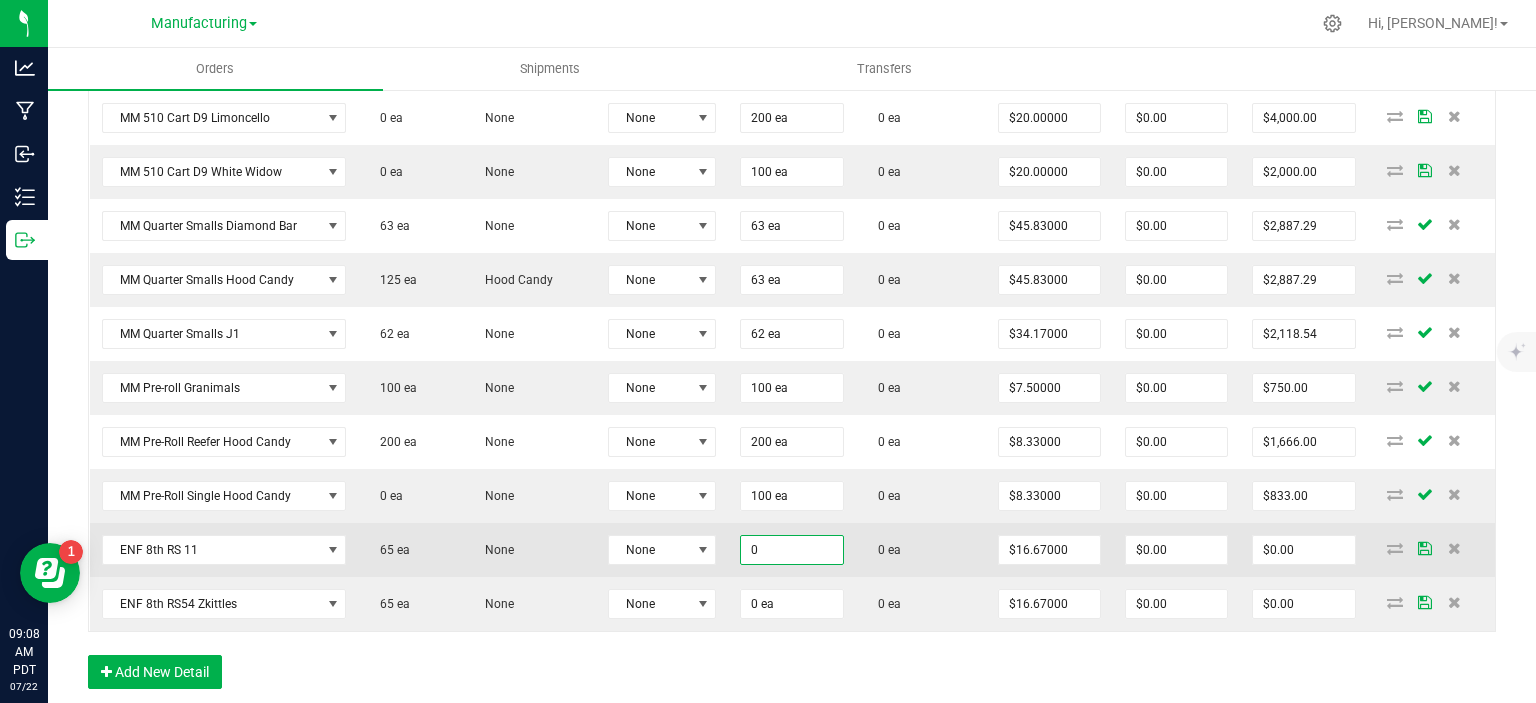 click on "0" at bounding box center (791, 550) 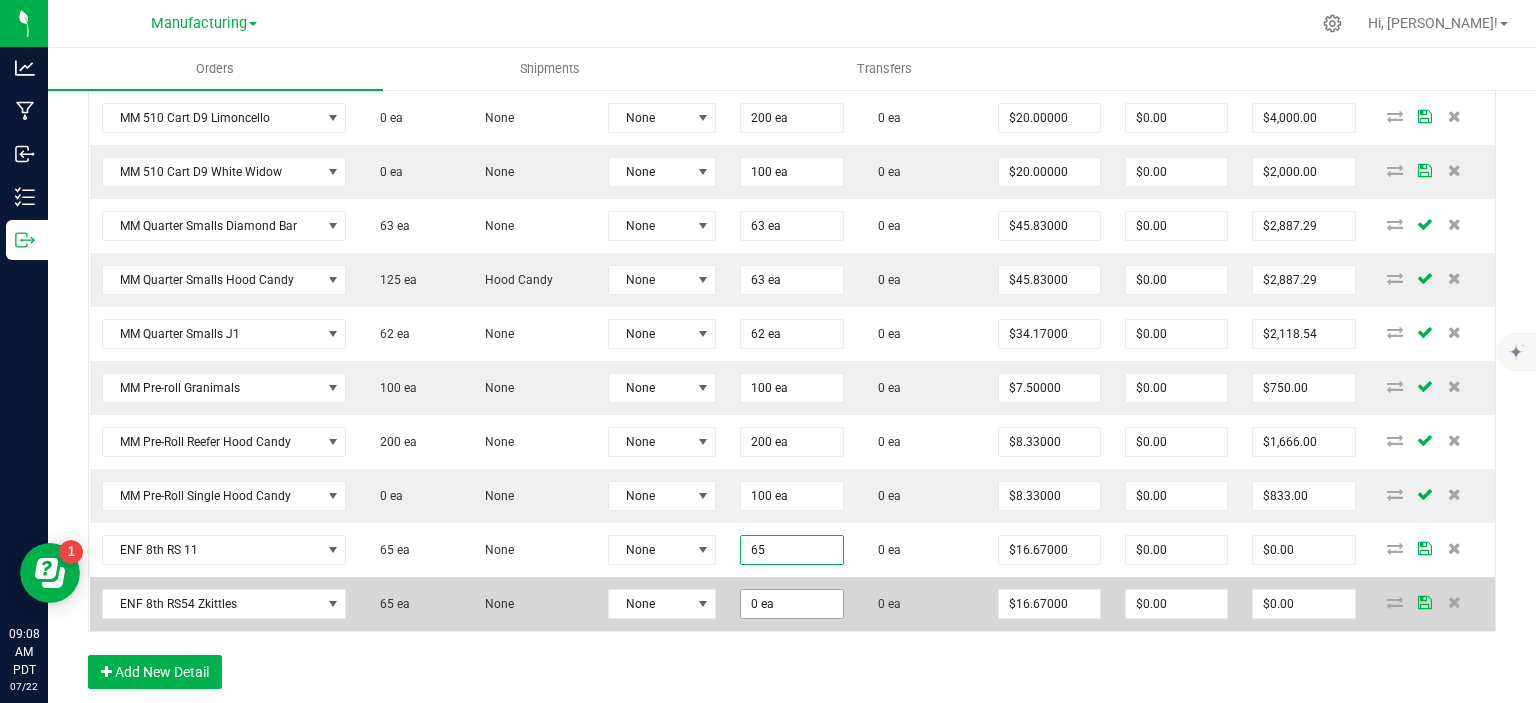 type on "65 ea" 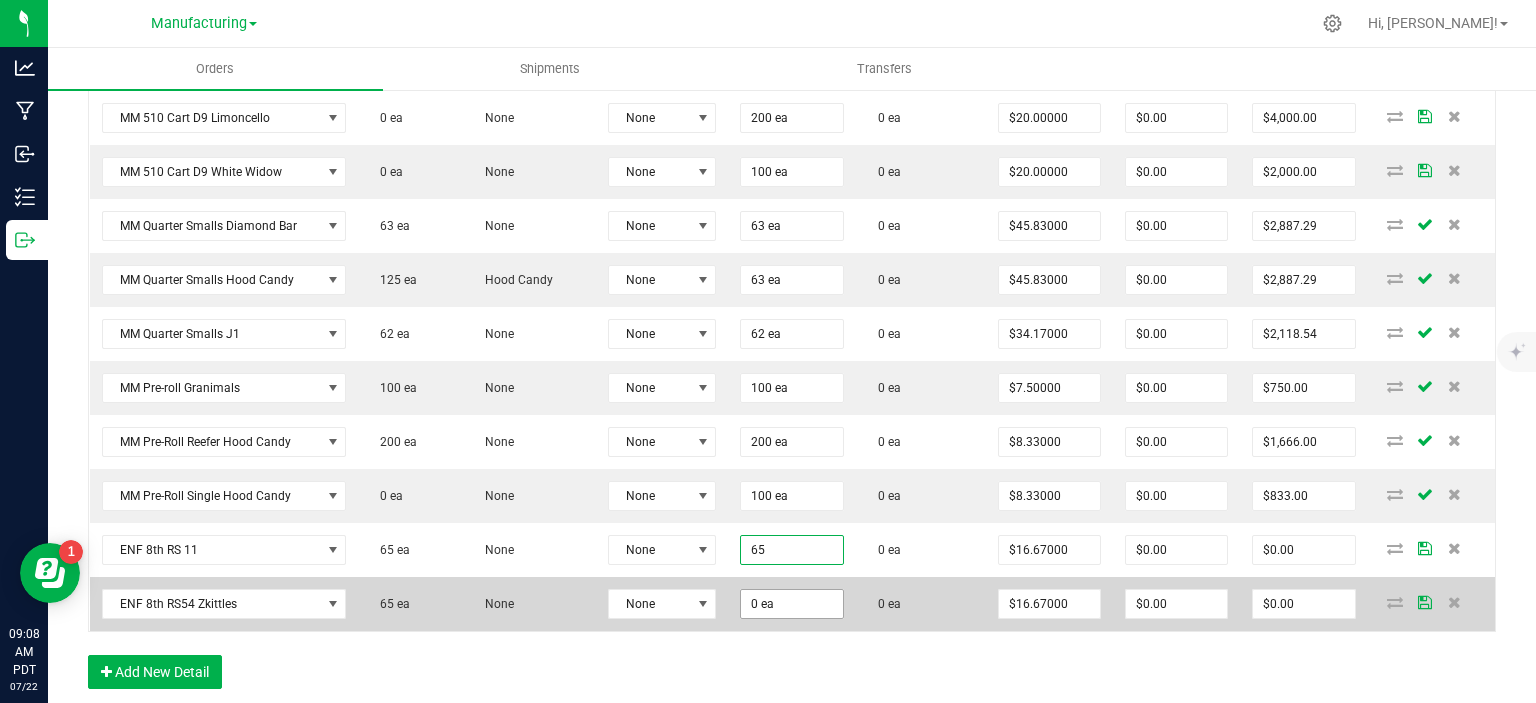 type on "$1,083.55" 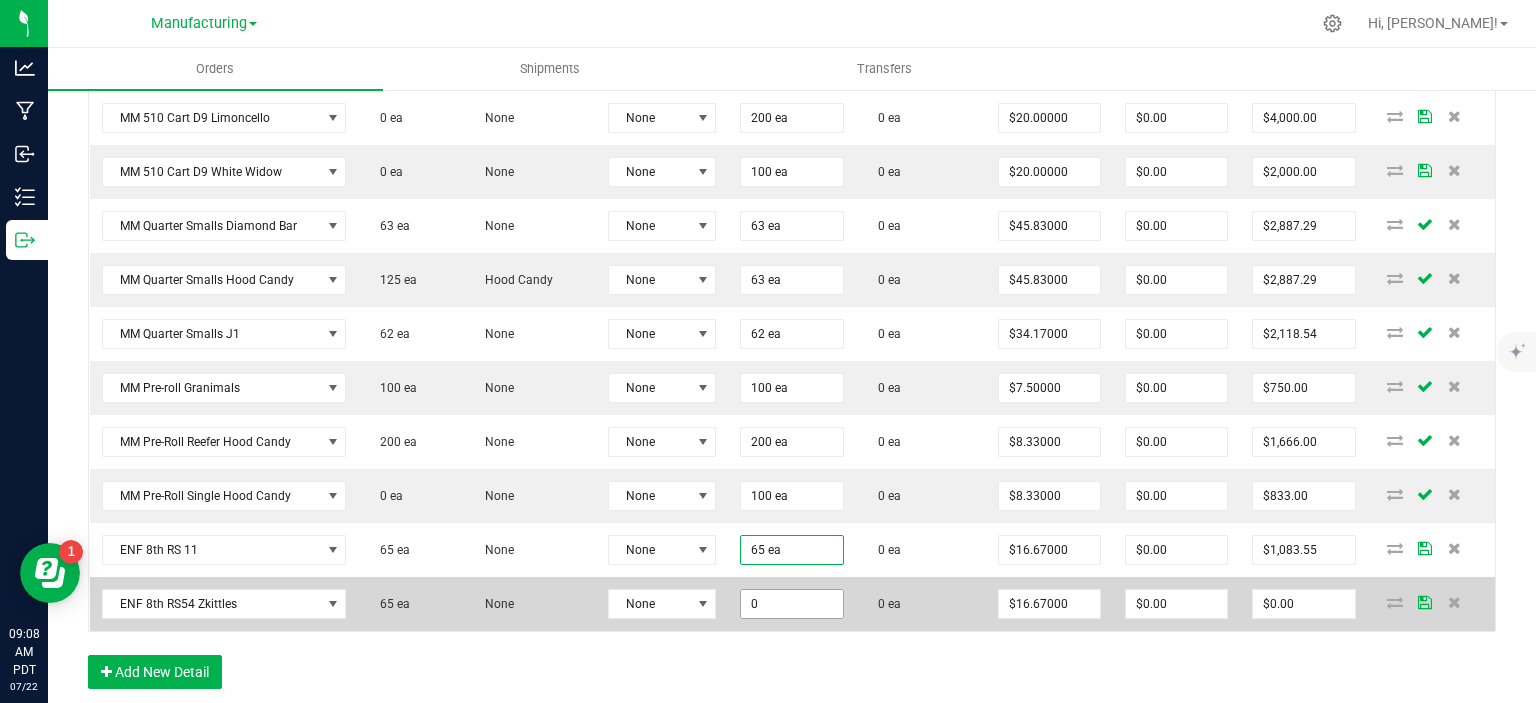 click on "0" at bounding box center (791, 604) 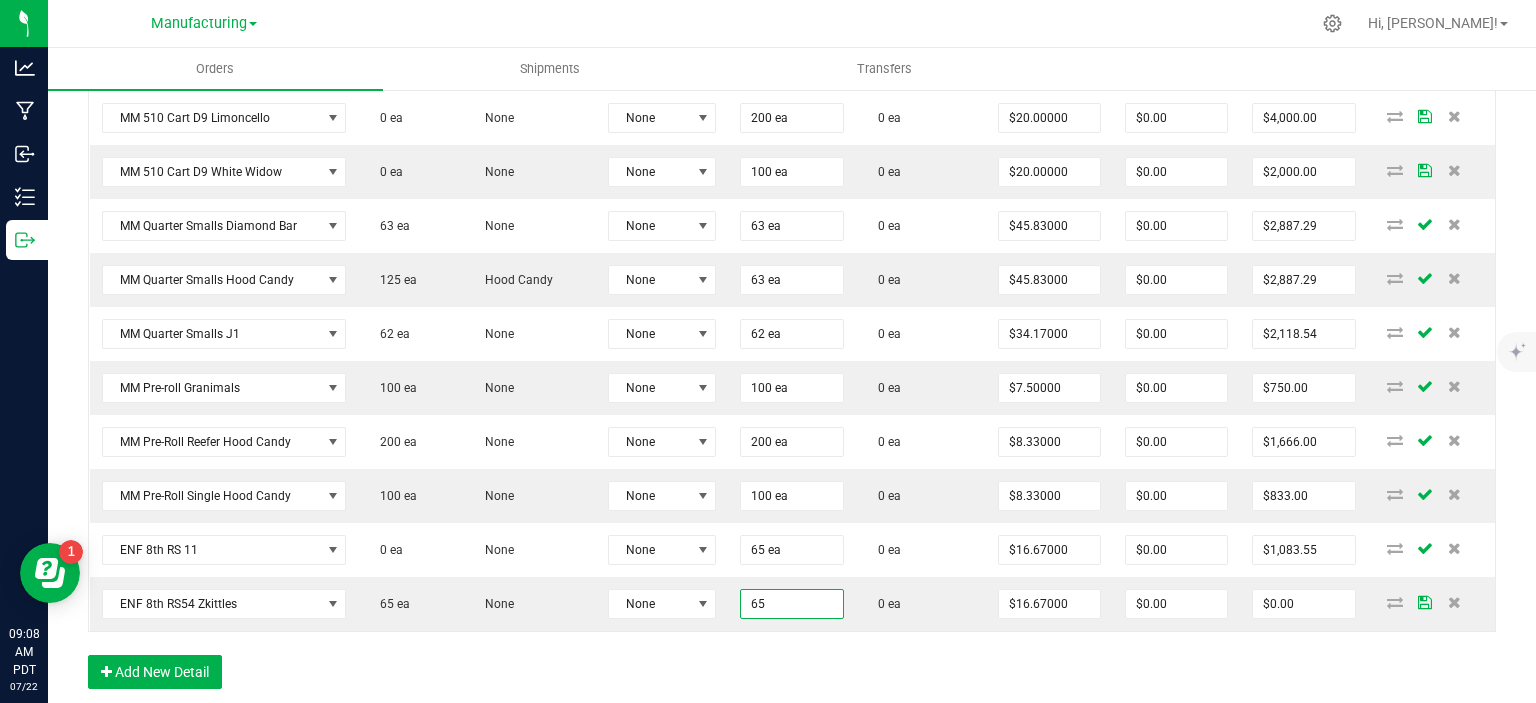 type on "65 ea" 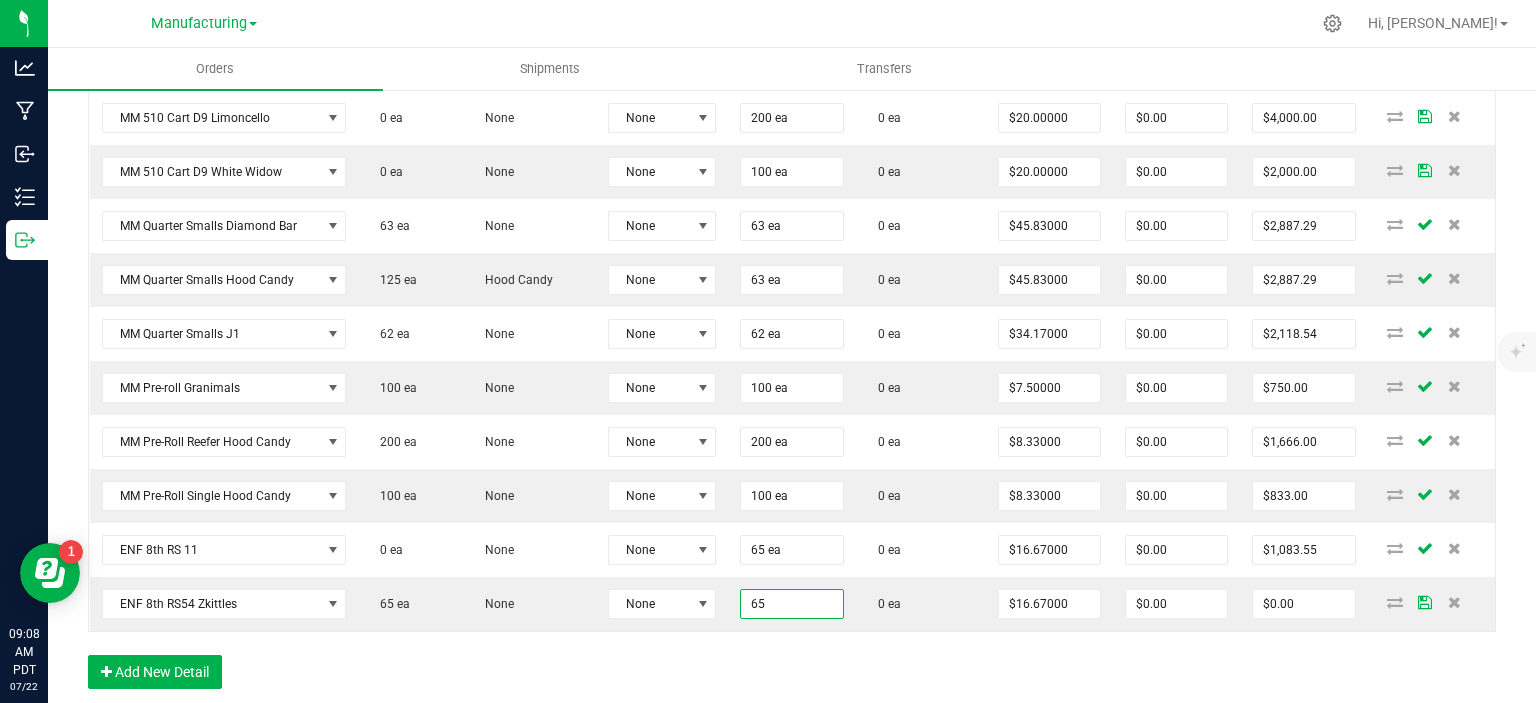 type on "$1,083.55" 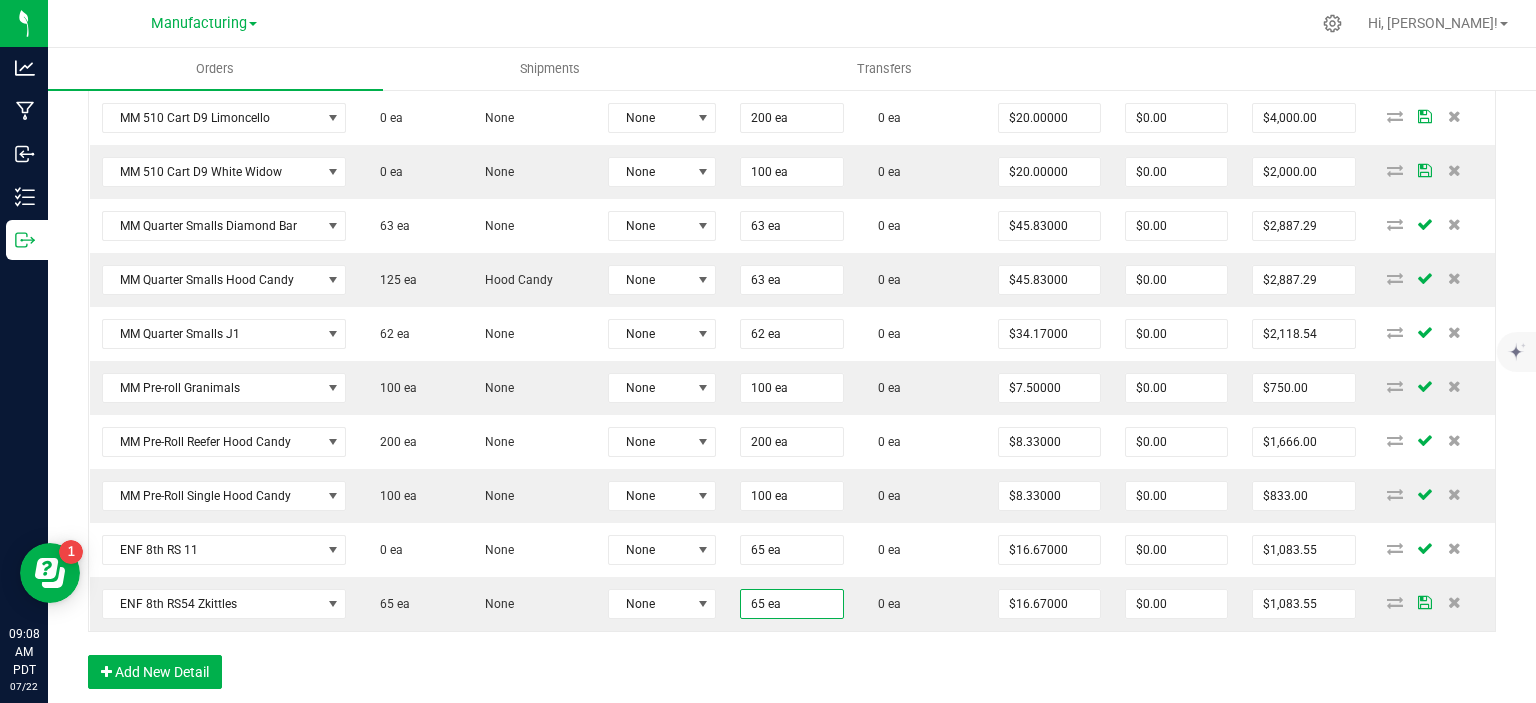 click on "Order Details Print All Labels Item  Sellable  Strain  Lot Number  Qty Ordered Qty Allocated Unit Price Line Discount Total Actions MM 510 Cart D9 Fruity Pebbles  0 ea   None  None 100 ea  0 ea  $20.00000 $0.00 $2,000.00 MM 510 Cart D9 Green Crack  100 ea   None  None 200 ea  0 ea  $20.00000 $0.00 $4,000.00 MM 510 Cart D9 Limoncello  0 ea   None  None 200 ea  0 ea  $20.00000 $0.00 $4,000.00 MM 510 Cart D9 White Widow  0 ea   None  None 100 ea  0 ea  $20.00000 $0.00 $2,000.00 MM Quarter Smalls Diamond Bar  63 ea   None  None 63 ea  0 ea  $45.83000 $0.00 $2,887.29 MM Quarter Smalls Hood Candy  125 [PERSON_NAME] Candy  None 63 ea  0 ea  $45.83000 $0.00 $2,887.29 MM Quarter Smalls J1  62 ea   None  None 62 ea  0 ea  $34.17000 $0.00 $2,118.54 MM Pre-roll Granimals  100 ea   None  None 100 ea  0 ea  $7.50000 $0.00 $750.00 MM Pre-Roll Reefer Hood Candy  200 ea   None  None 200 ea  0 ea  $8.33000 $0.00 $1,666.00 MM Pre-Roll Single Hood Candy  100 ea   None  None 100 ea  0 ea  $8.33000" at bounding box center [792, 301] 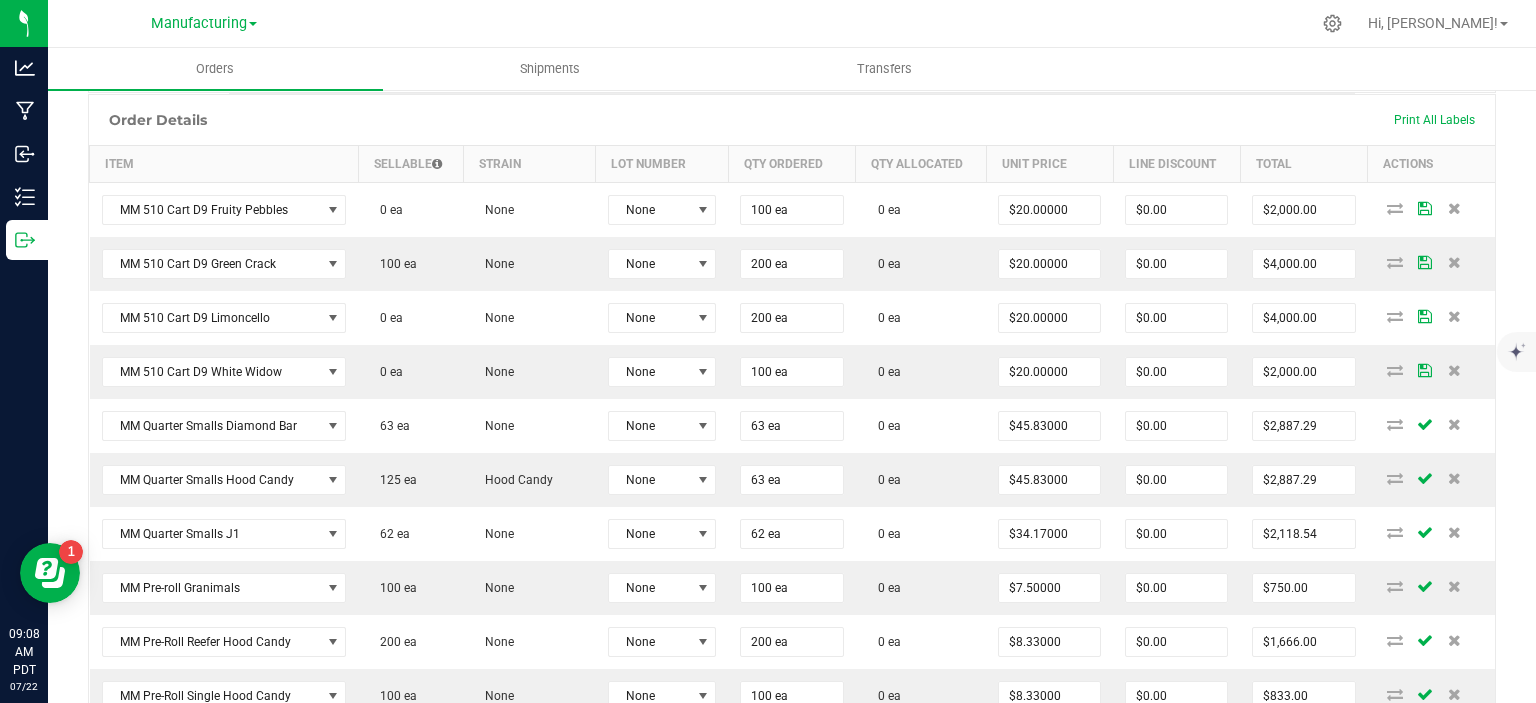 scroll, scrollTop: 900, scrollLeft: 0, axis: vertical 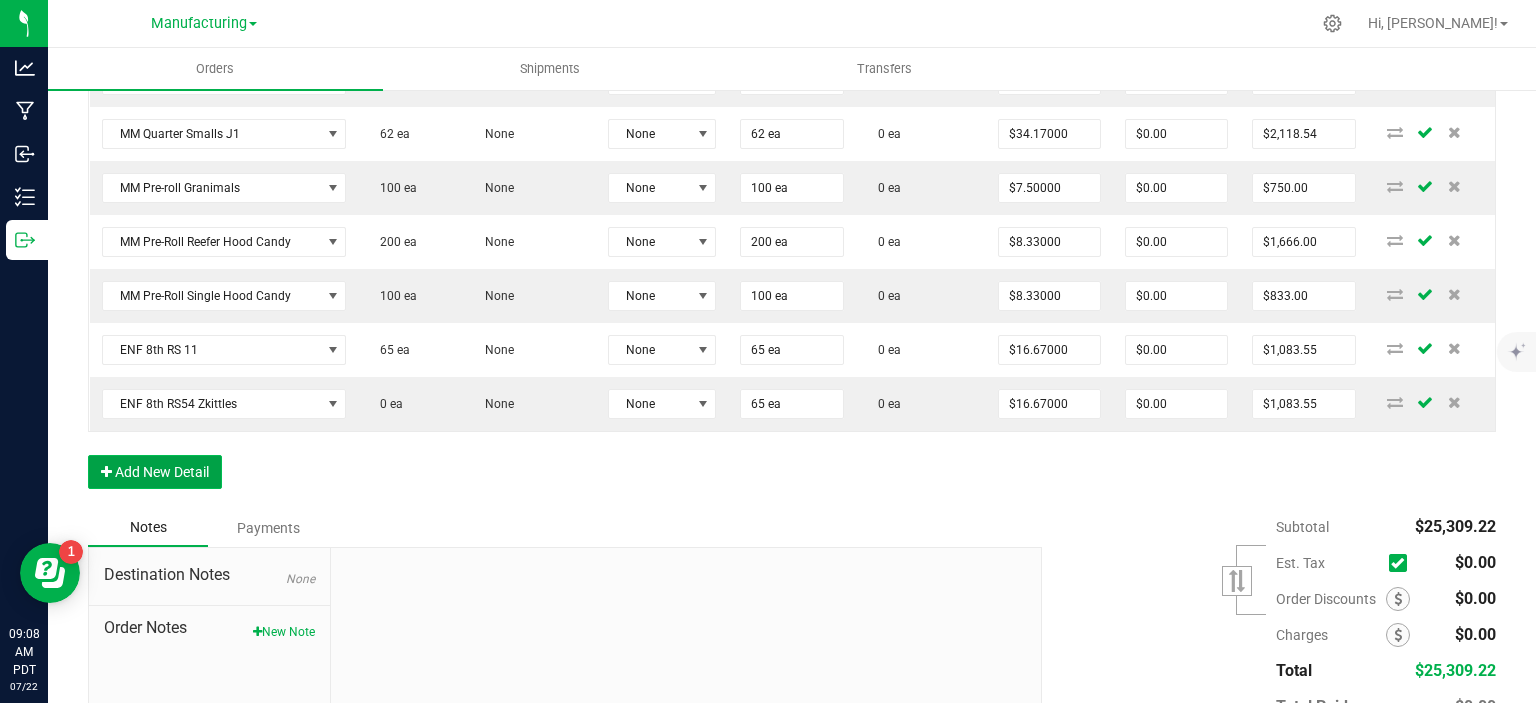 click on "Add New Detail" at bounding box center [155, 472] 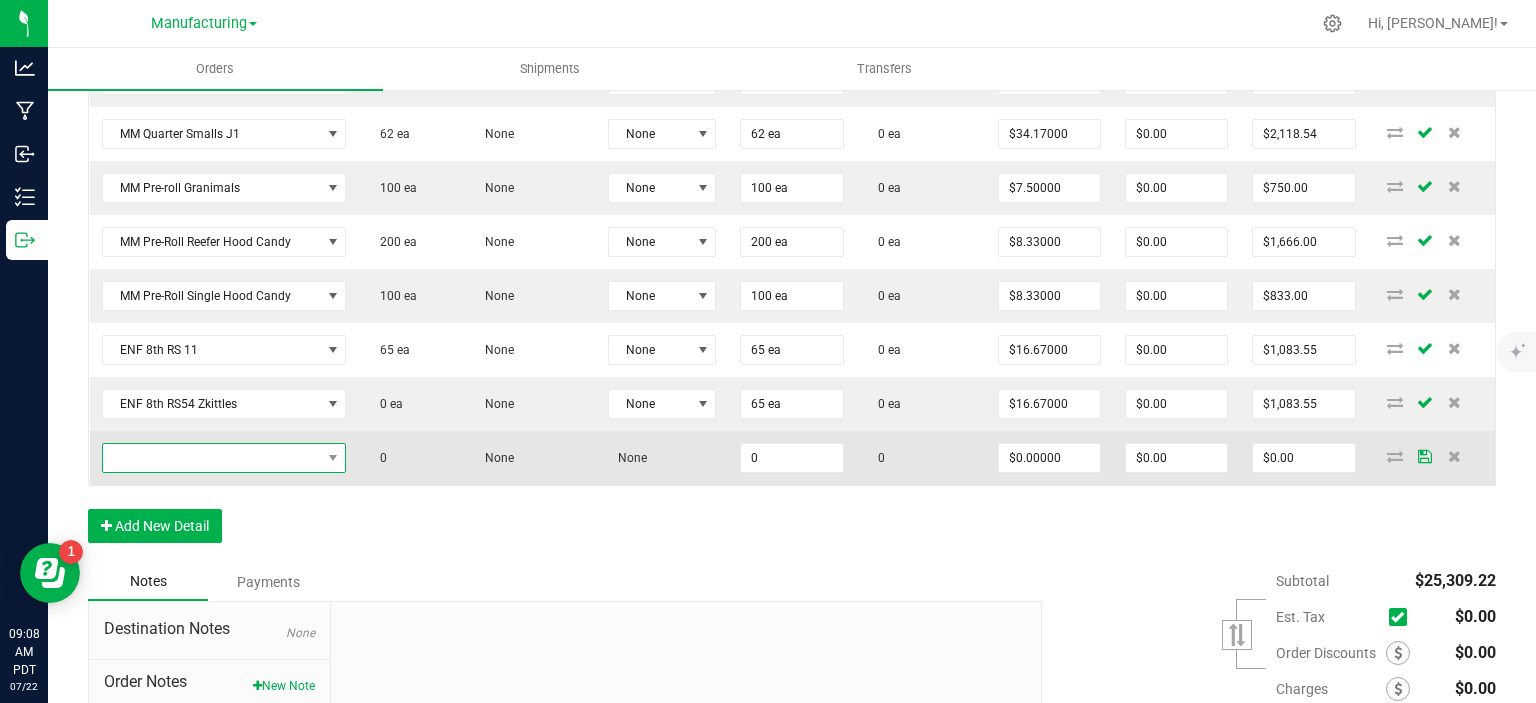 click at bounding box center [212, 458] 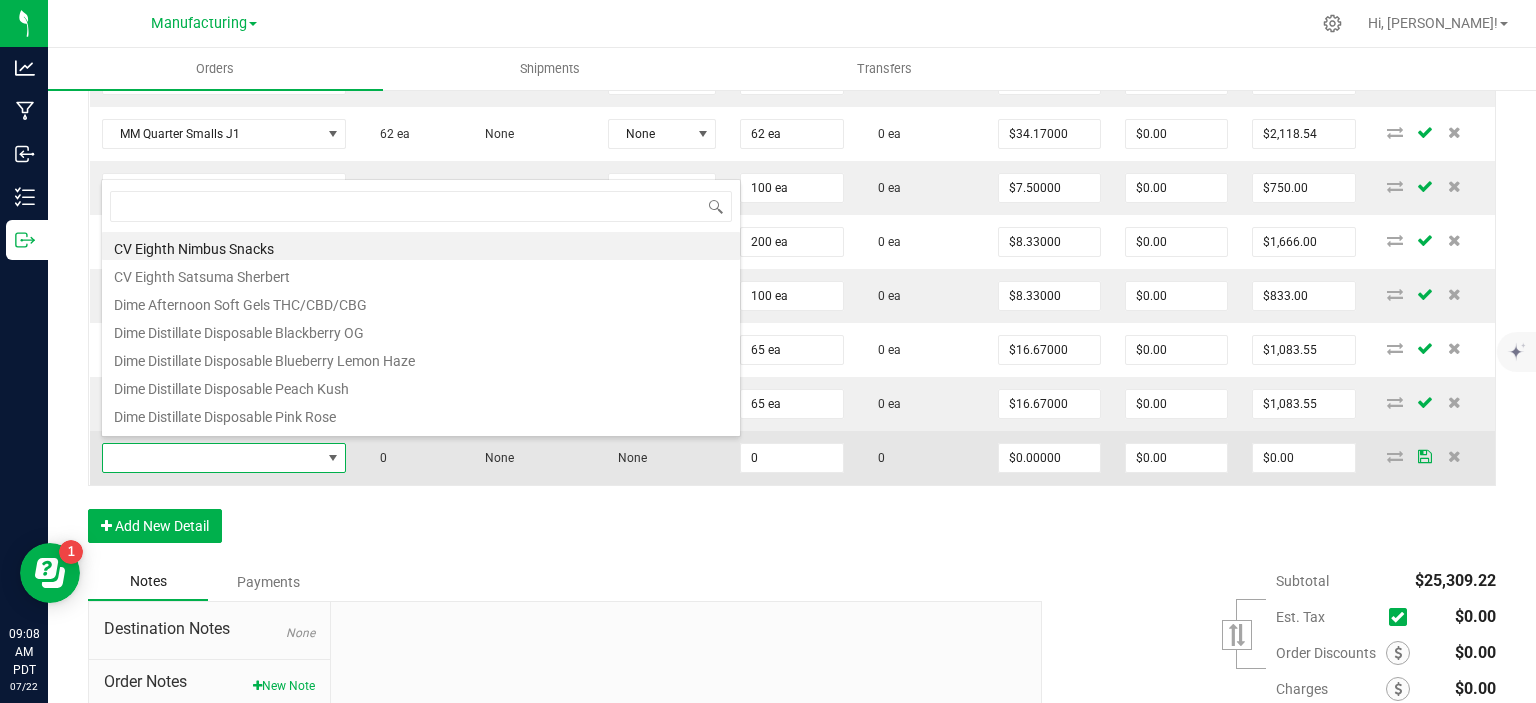 scroll, scrollTop: 99970, scrollLeft: 99759, axis: both 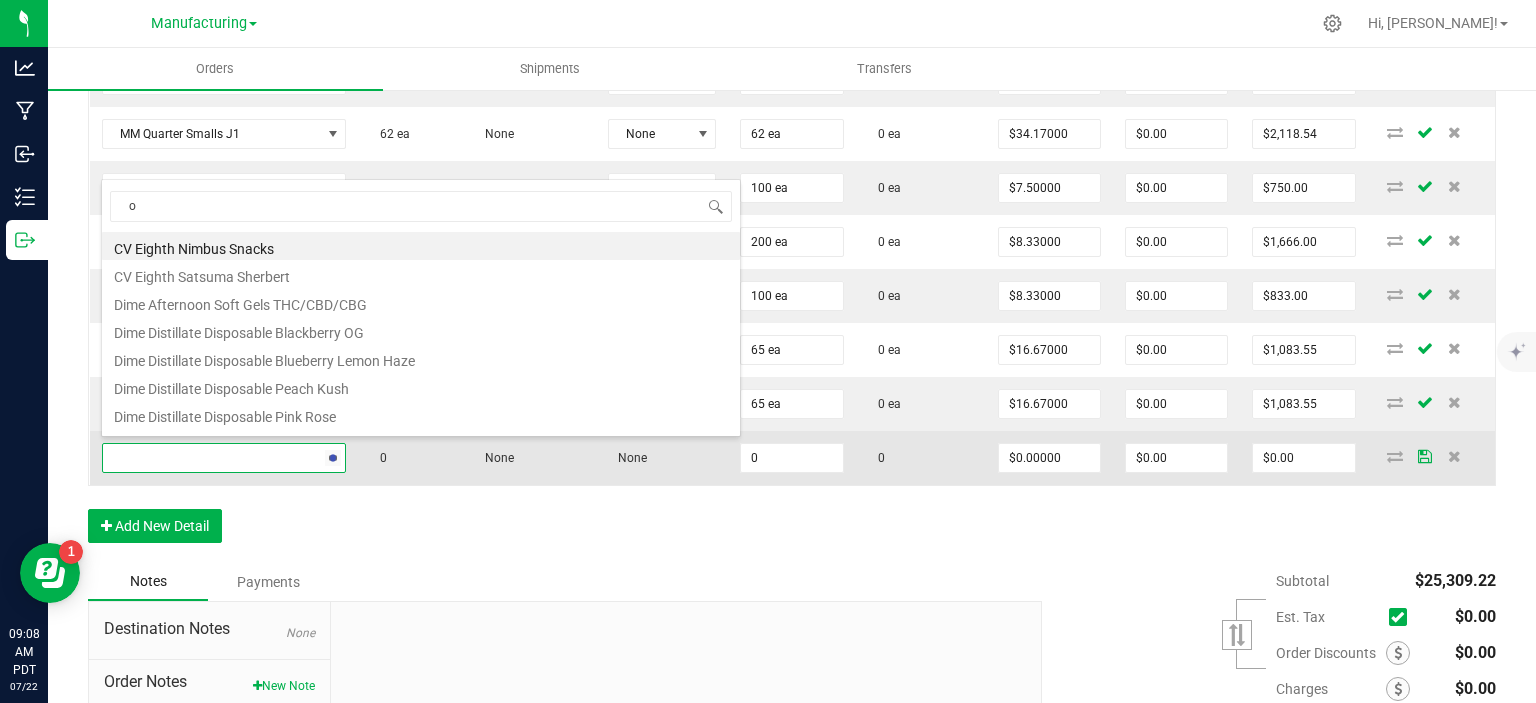 type on "oz" 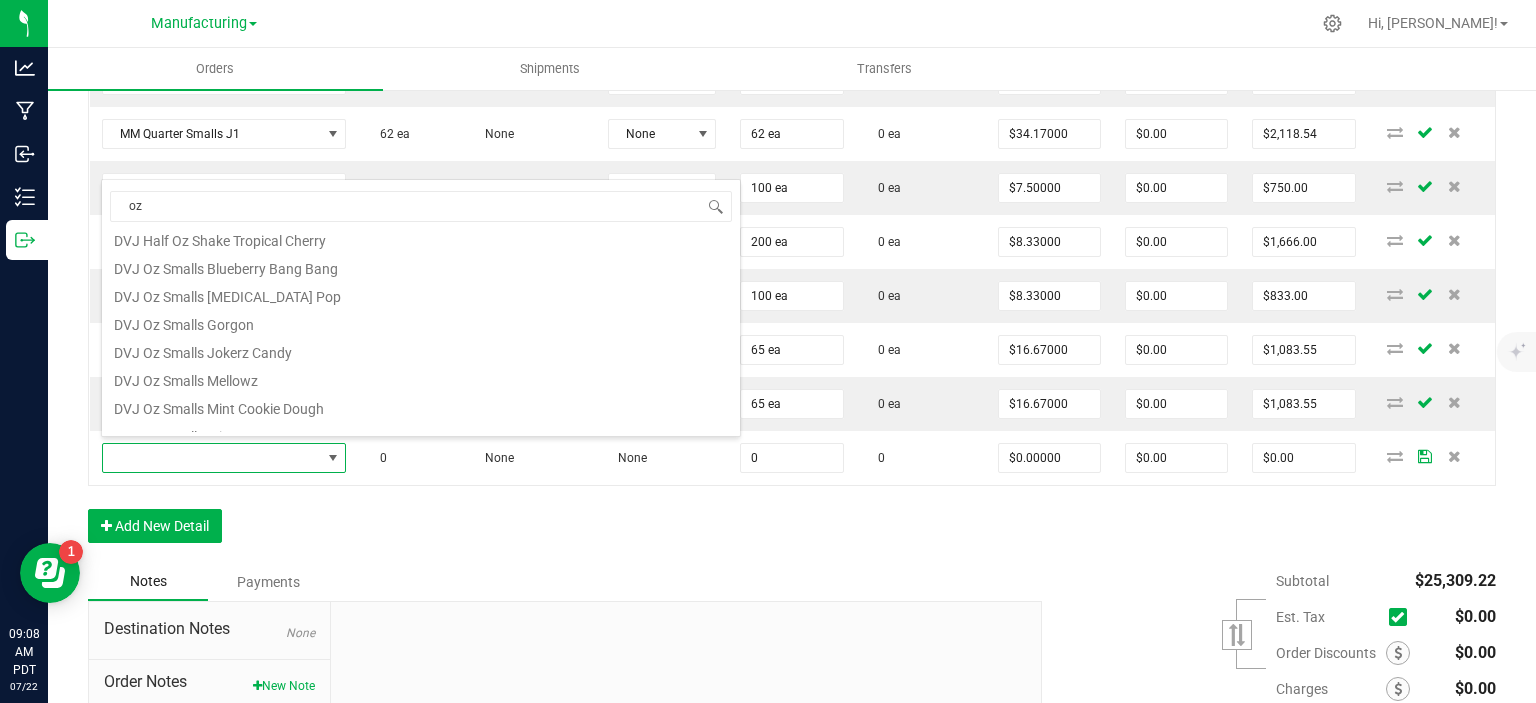 scroll, scrollTop: 200, scrollLeft: 0, axis: vertical 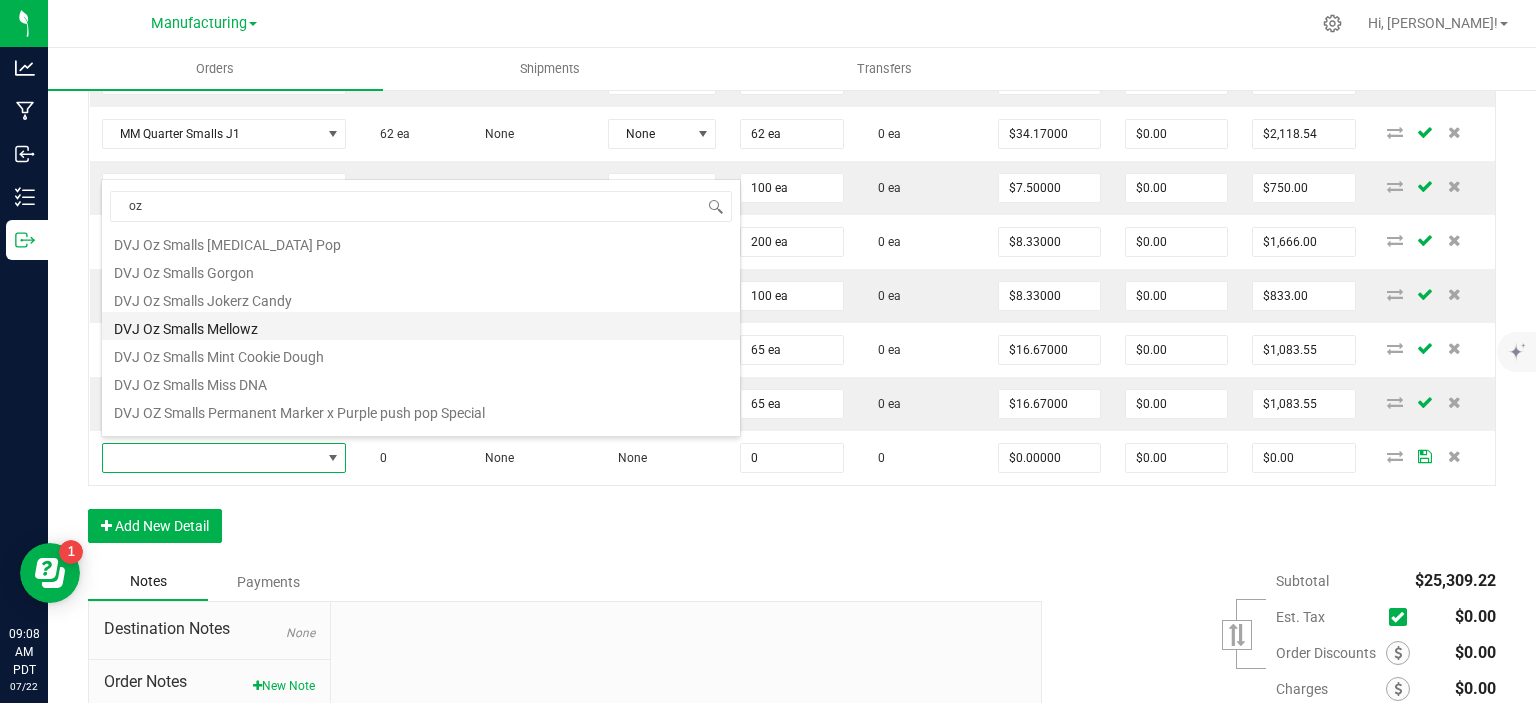 click on "DVJ Oz Smalls Mellowz" at bounding box center [421, 326] 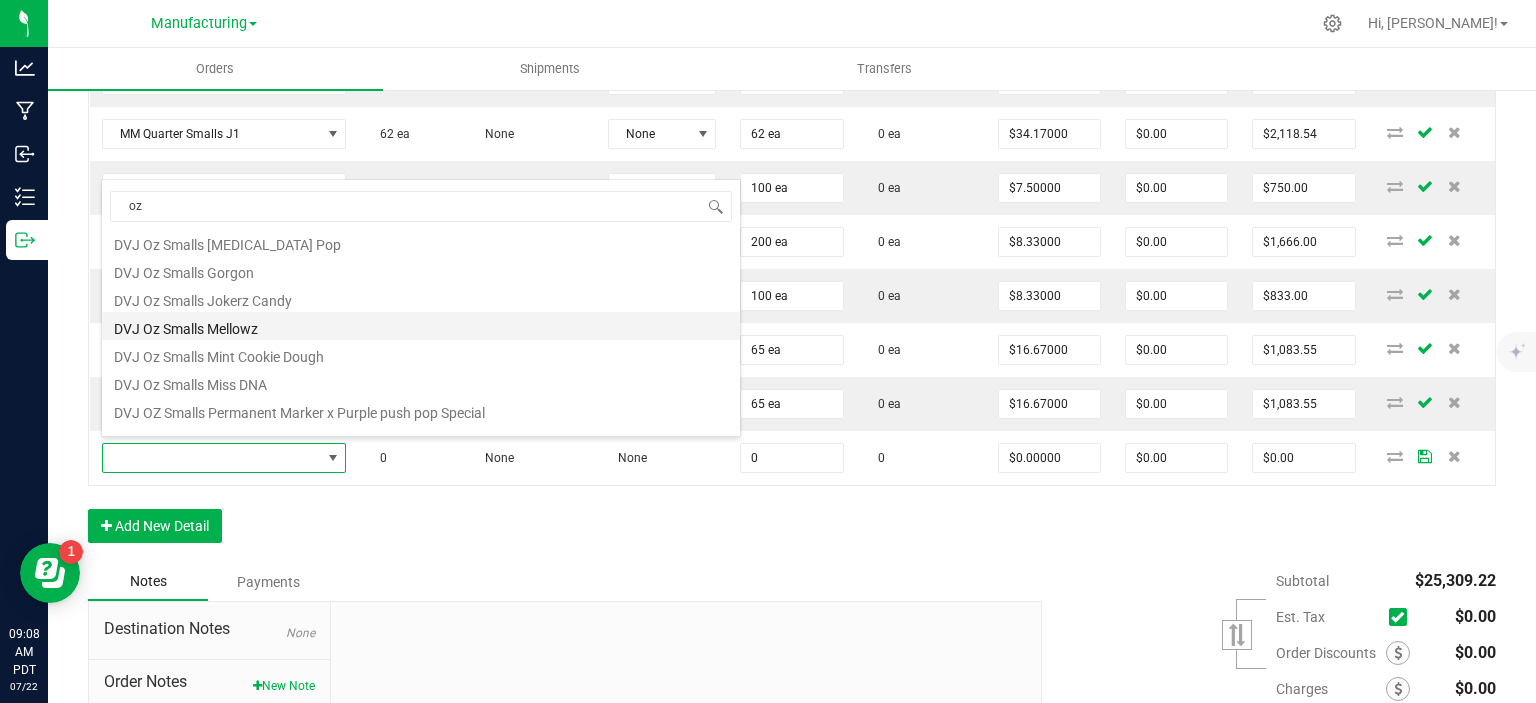 type on "0 ea" 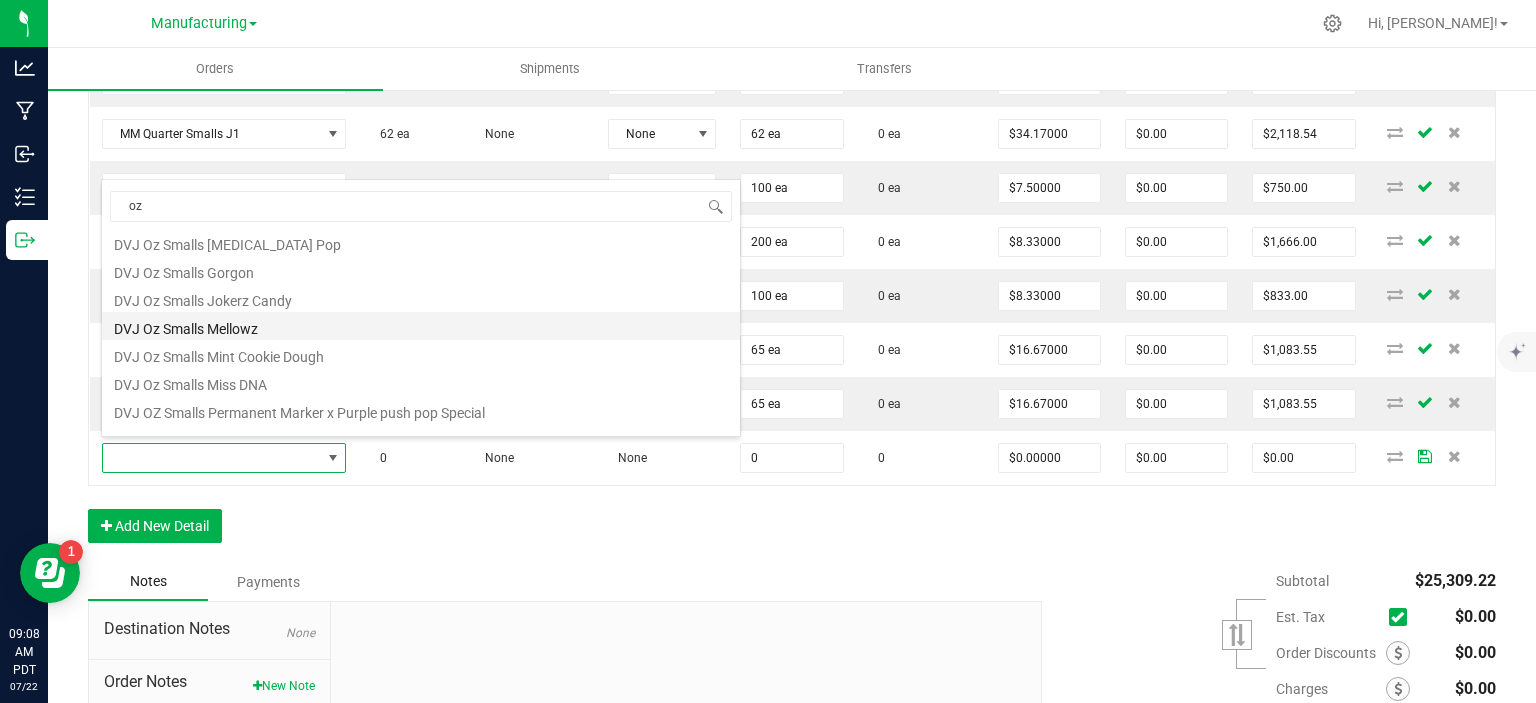 type on "$58.33000" 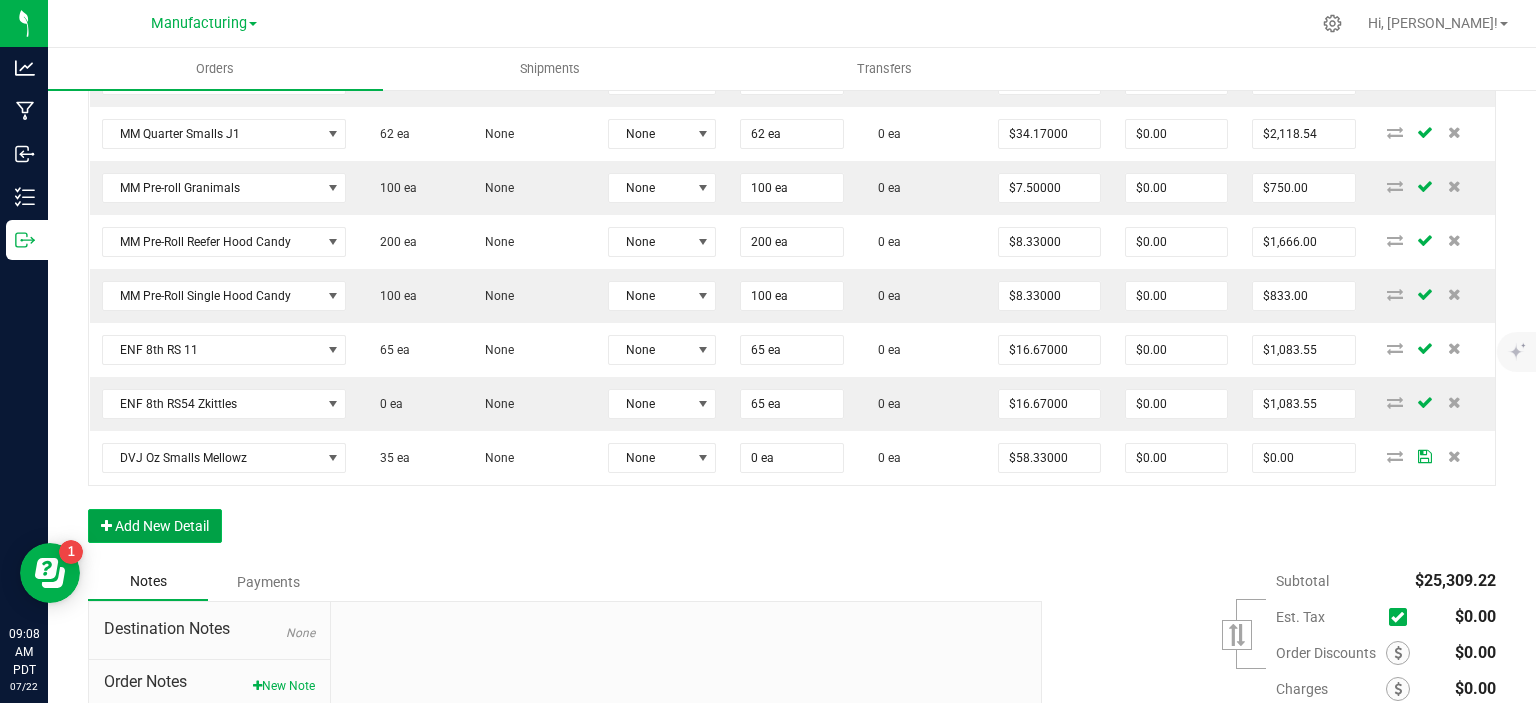 click on "Add New Detail" at bounding box center [155, 526] 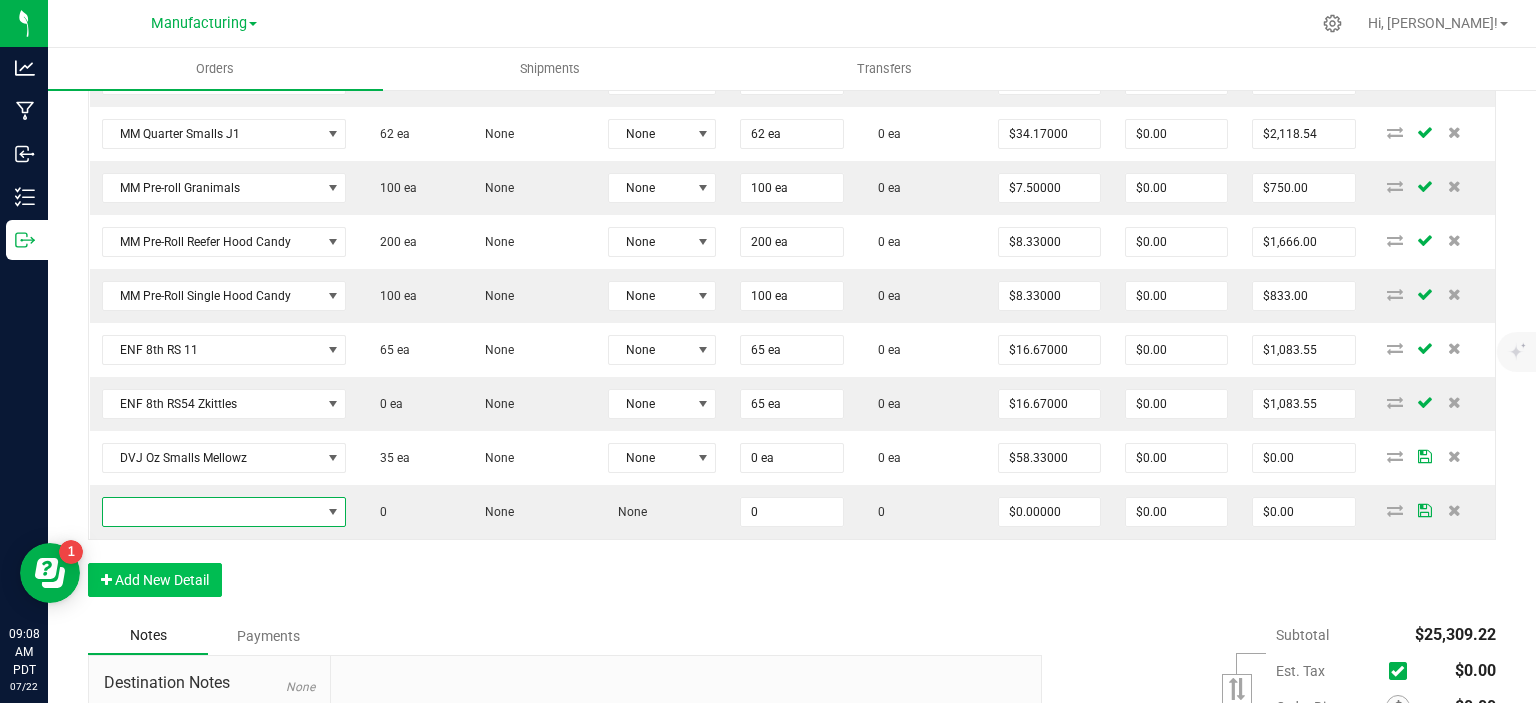click at bounding box center [212, 512] 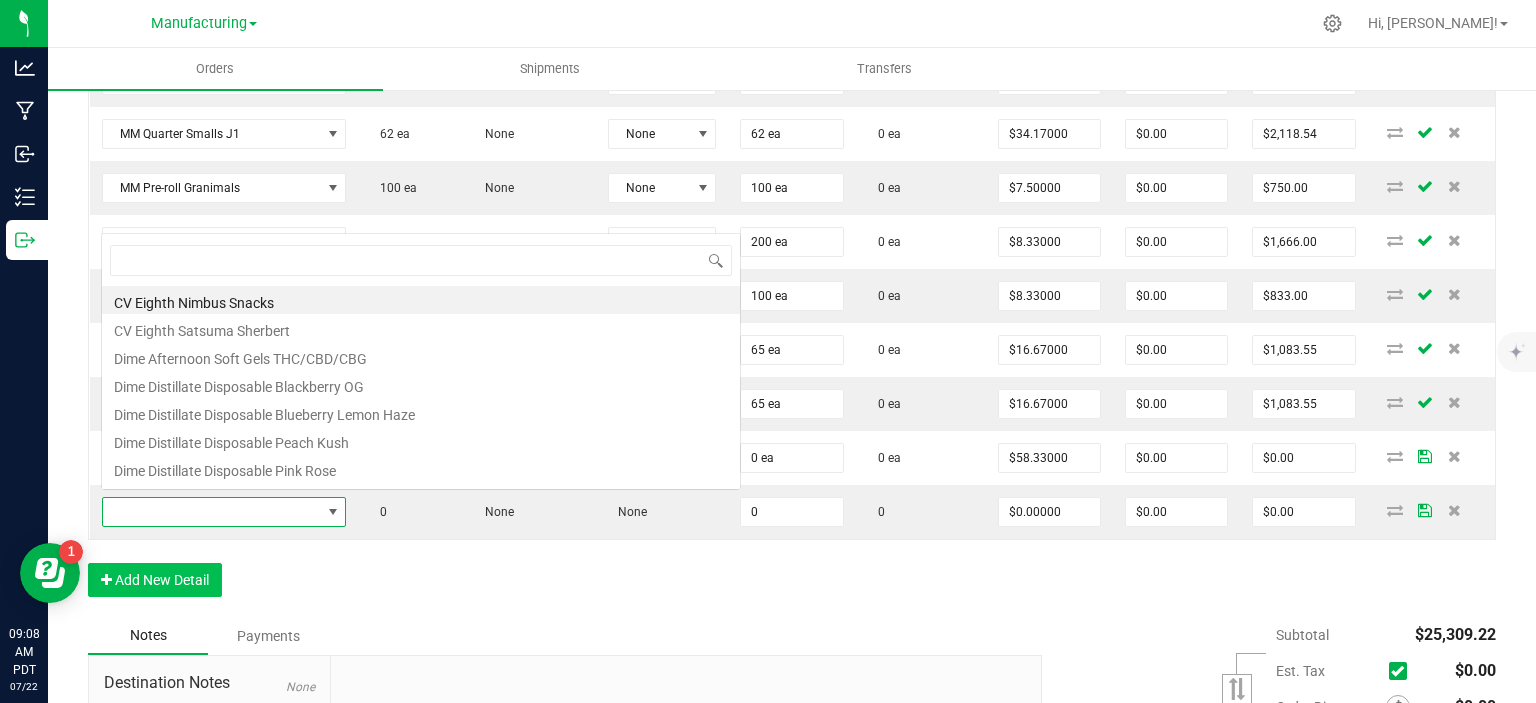 scroll, scrollTop: 0, scrollLeft: 0, axis: both 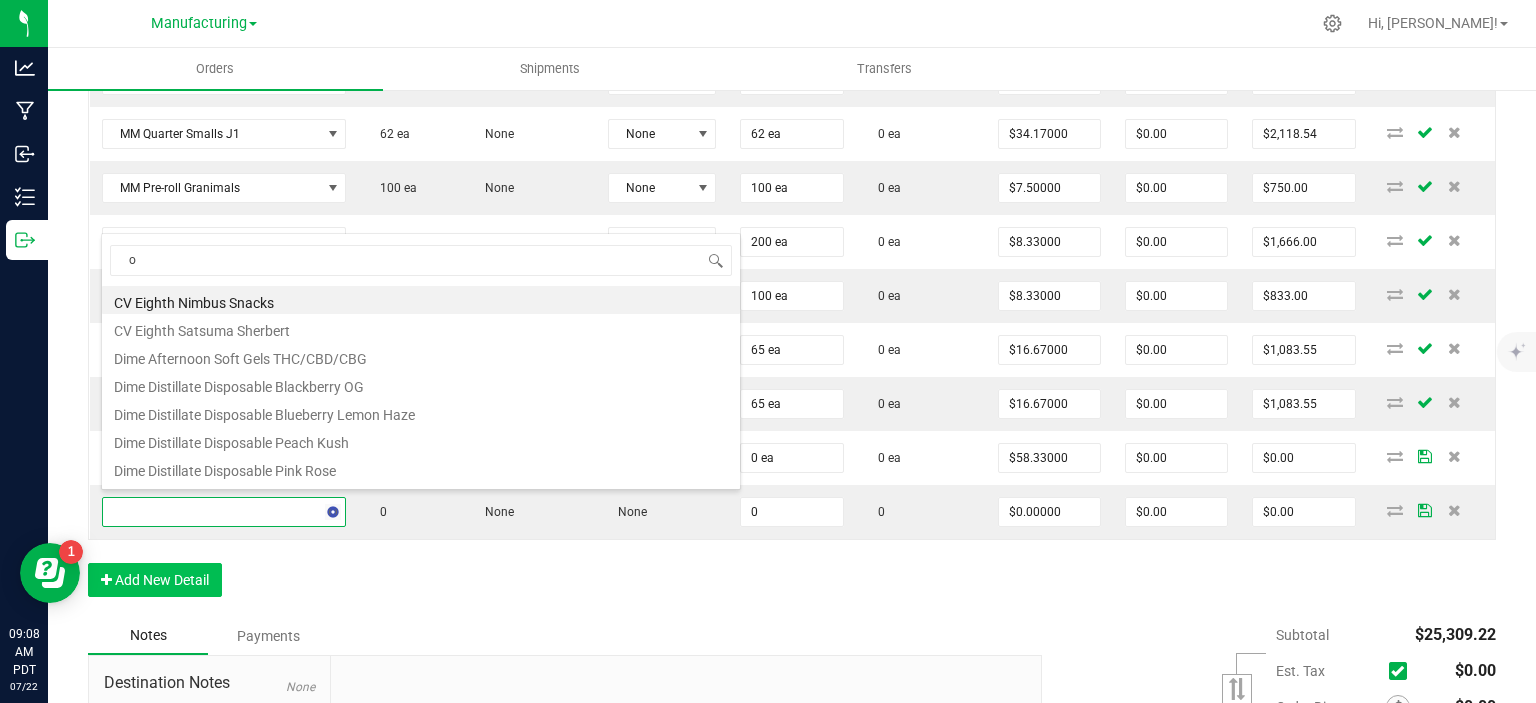 type on "oz" 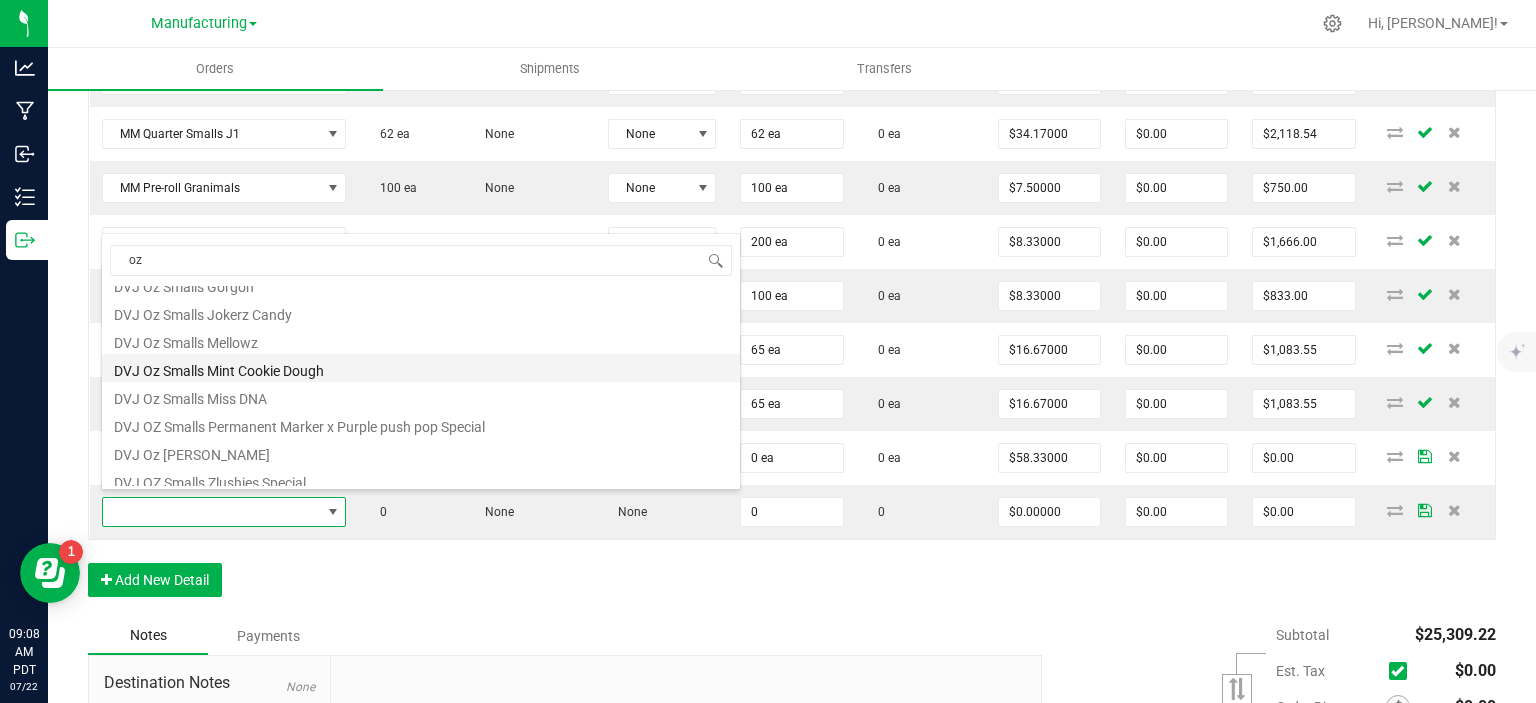 scroll, scrollTop: 276, scrollLeft: 0, axis: vertical 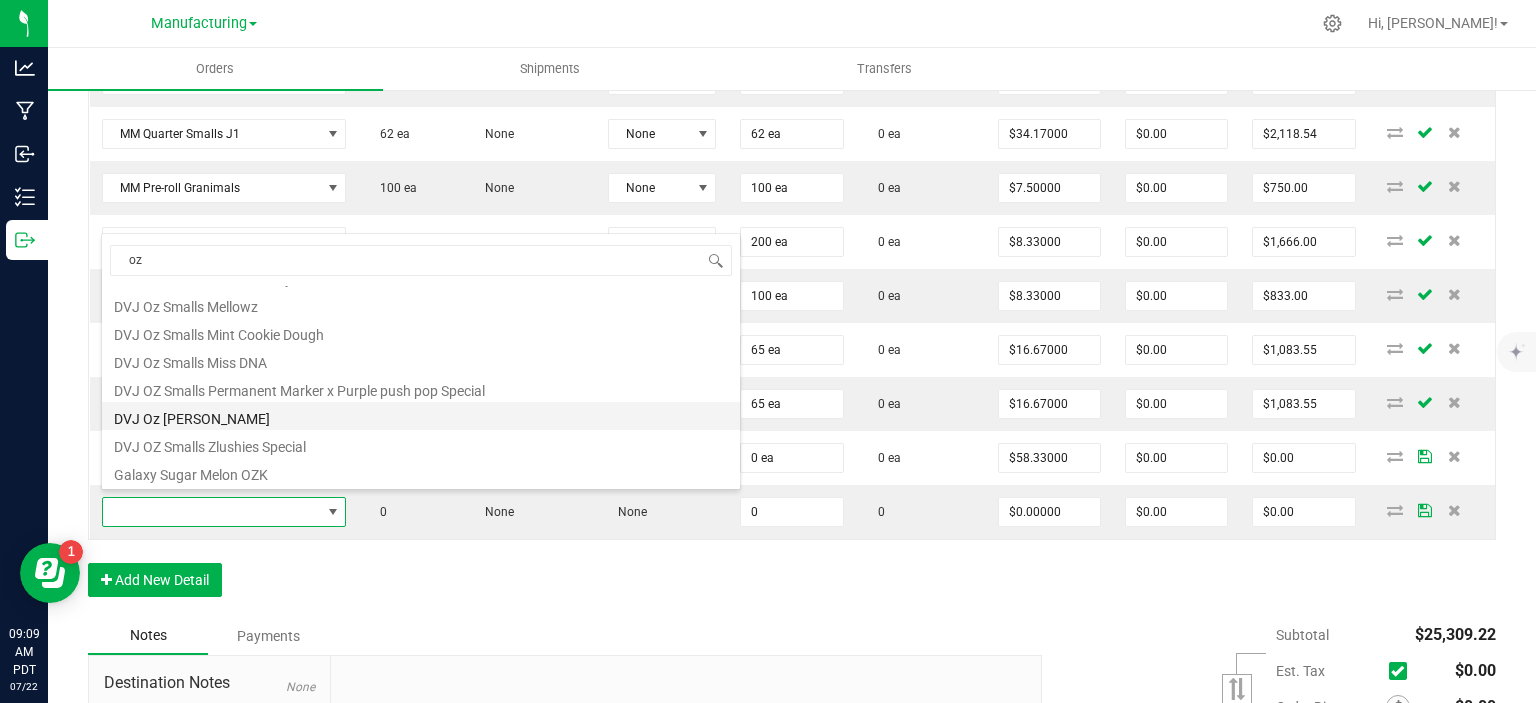 click on "DVJ Oz [PERSON_NAME]" at bounding box center (421, 416) 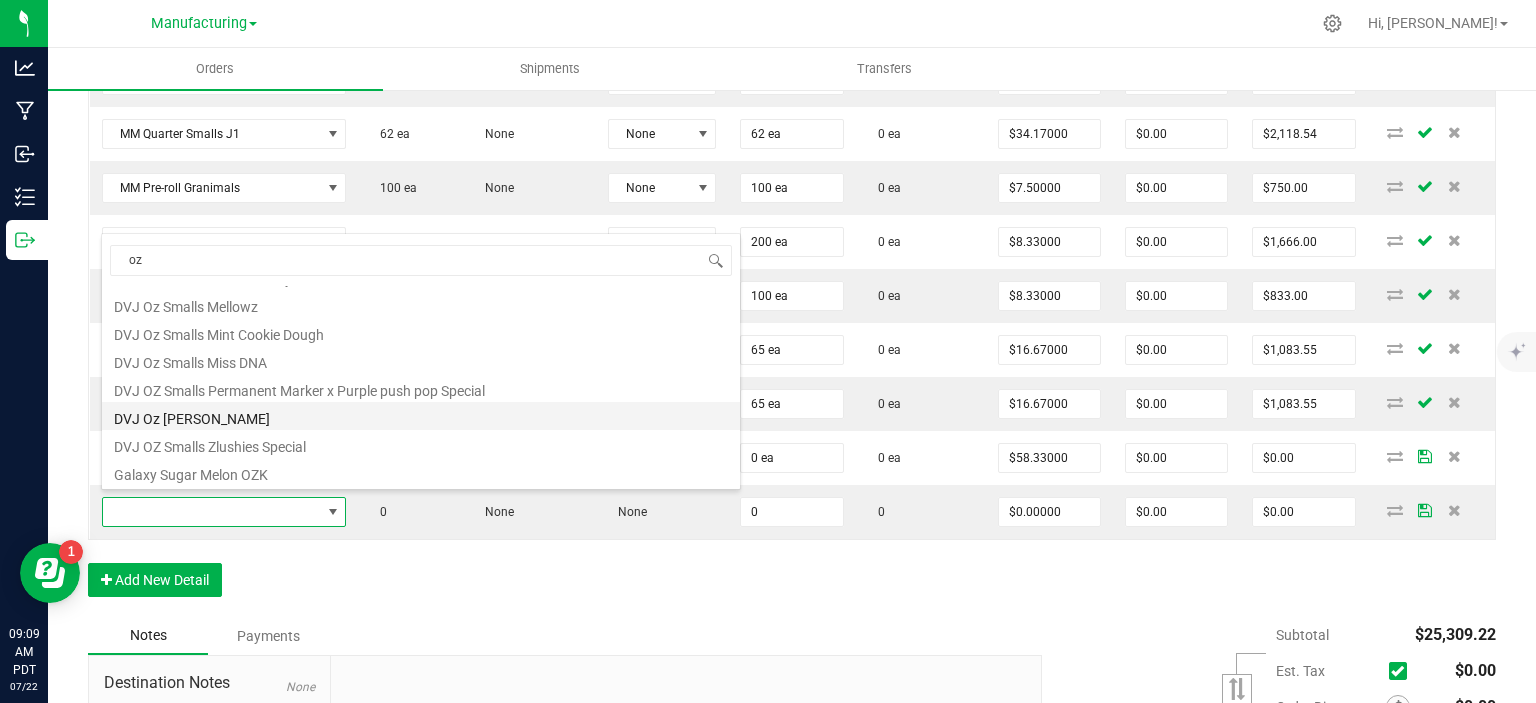 type on "0 ea" 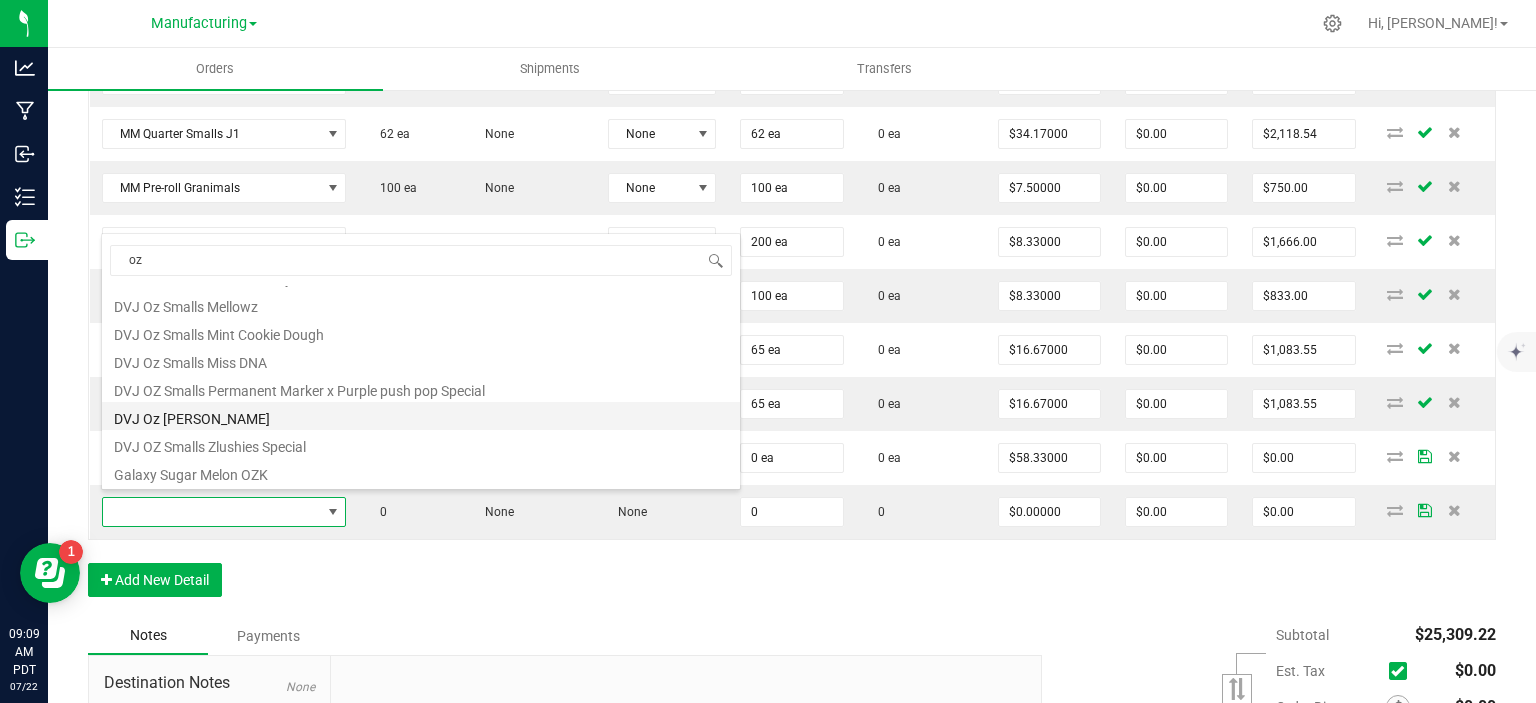 type on "$58.32000" 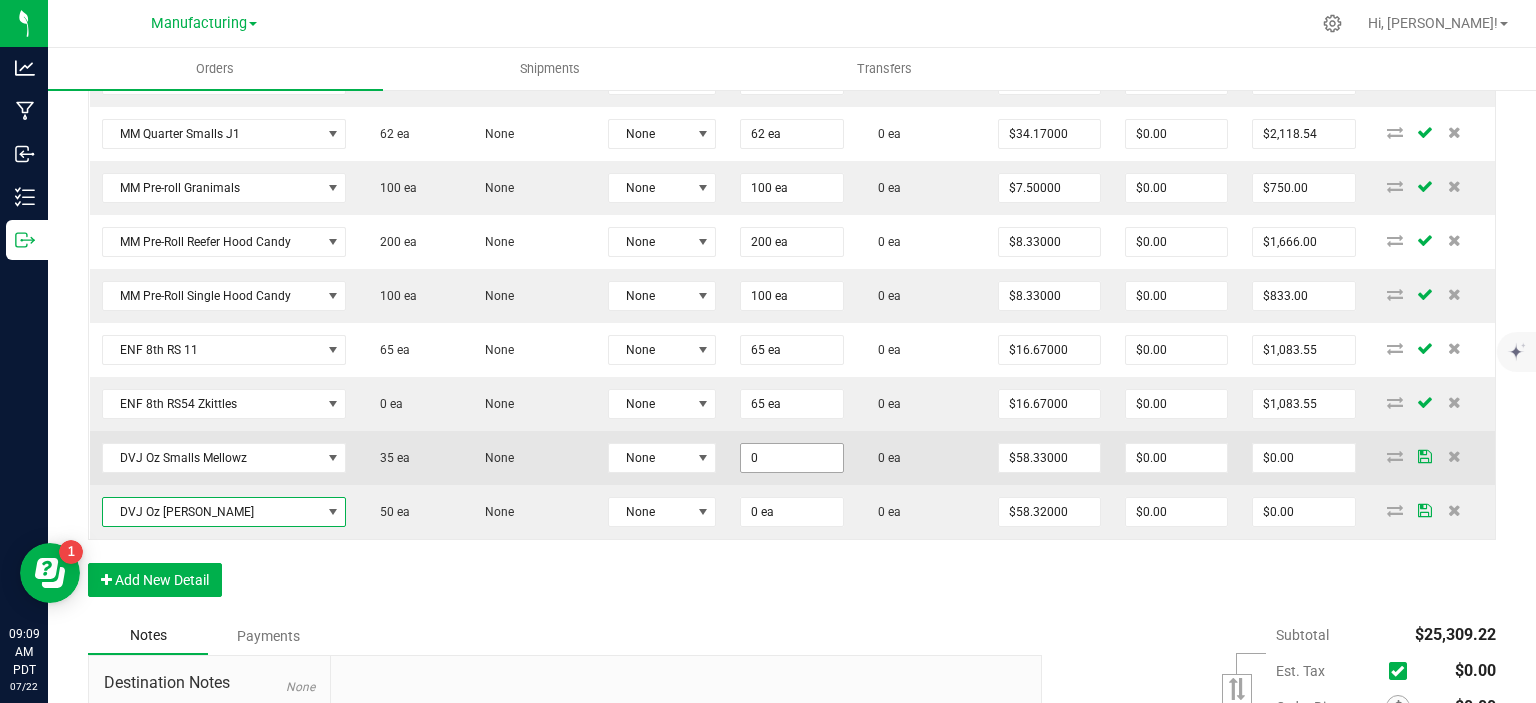 click on "0" at bounding box center [791, 458] 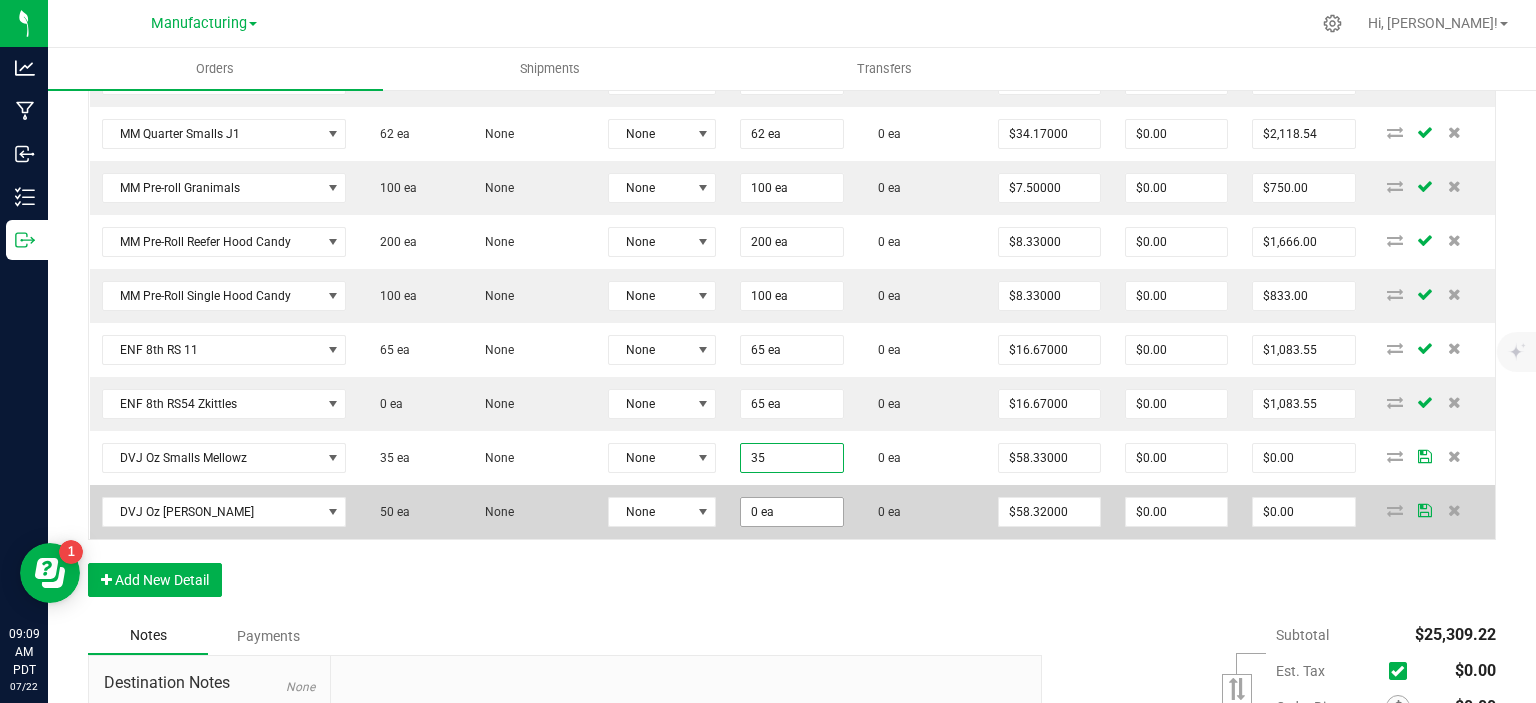 type on "35 ea" 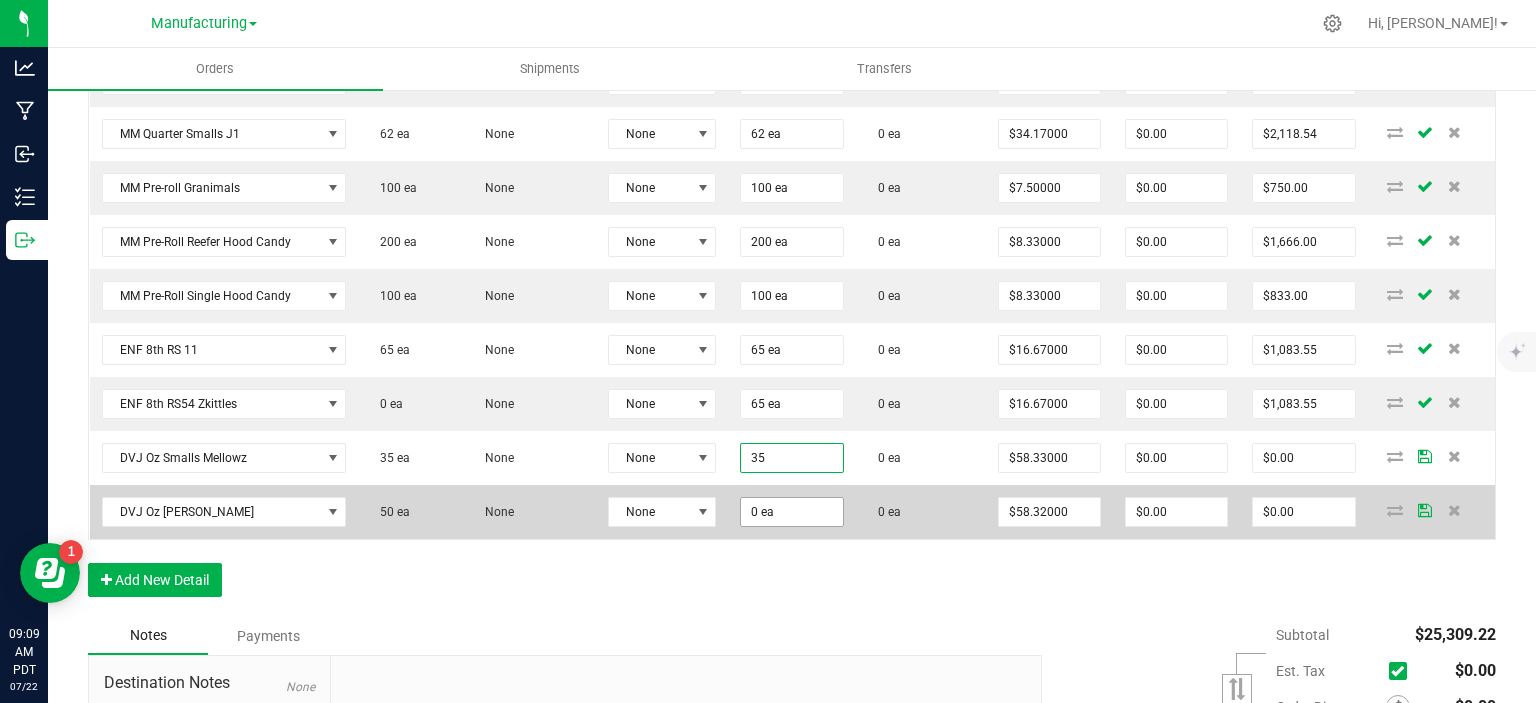 type on "$2,041.55" 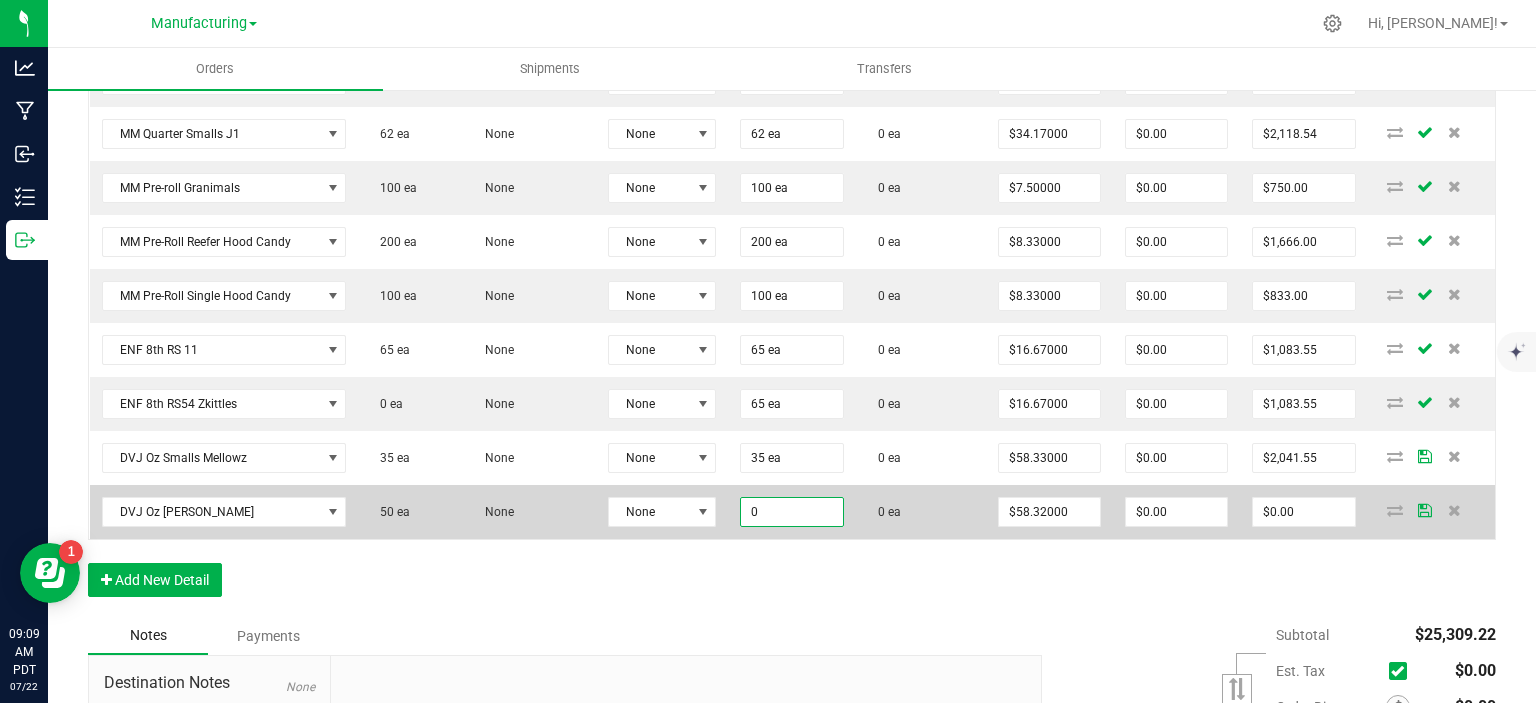 click on "0" at bounding box center [791, 512] 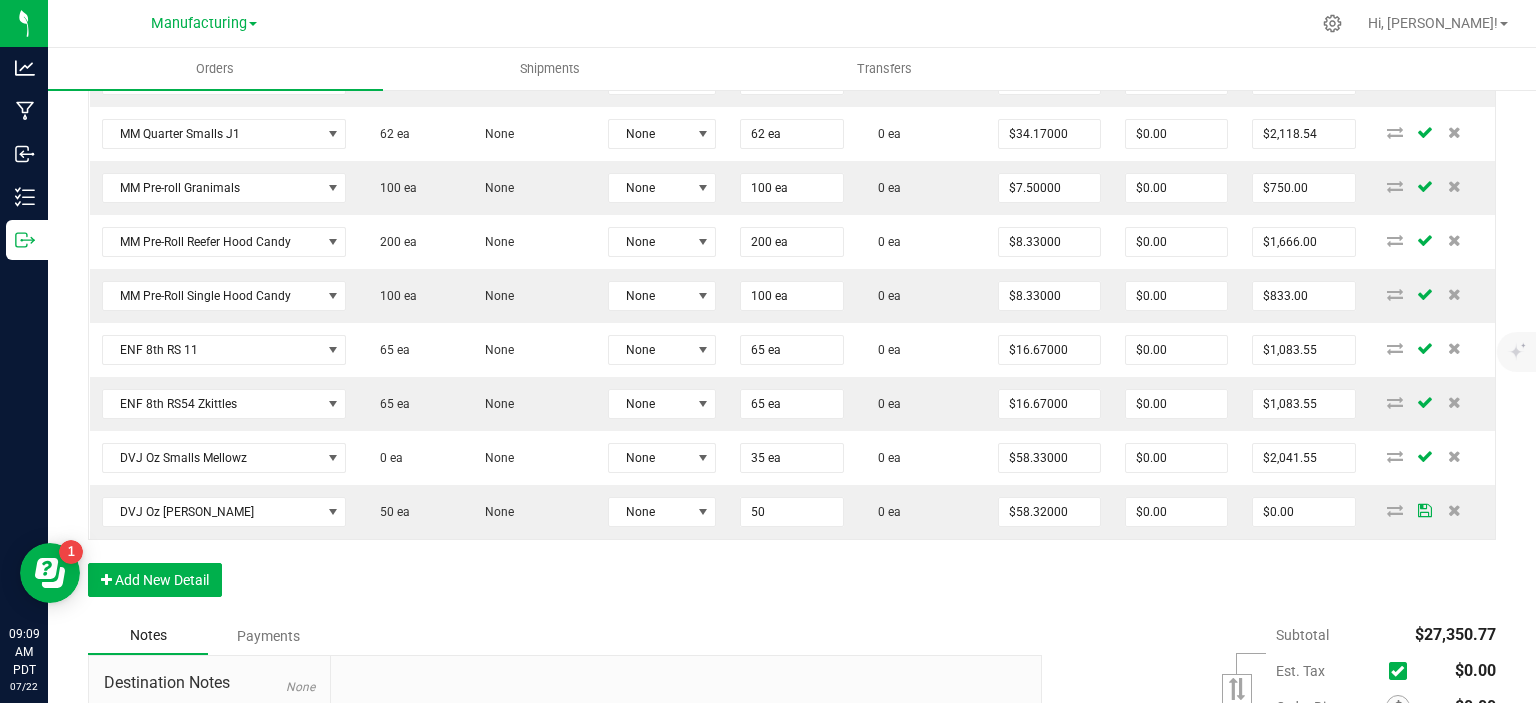 type on "50 ea" 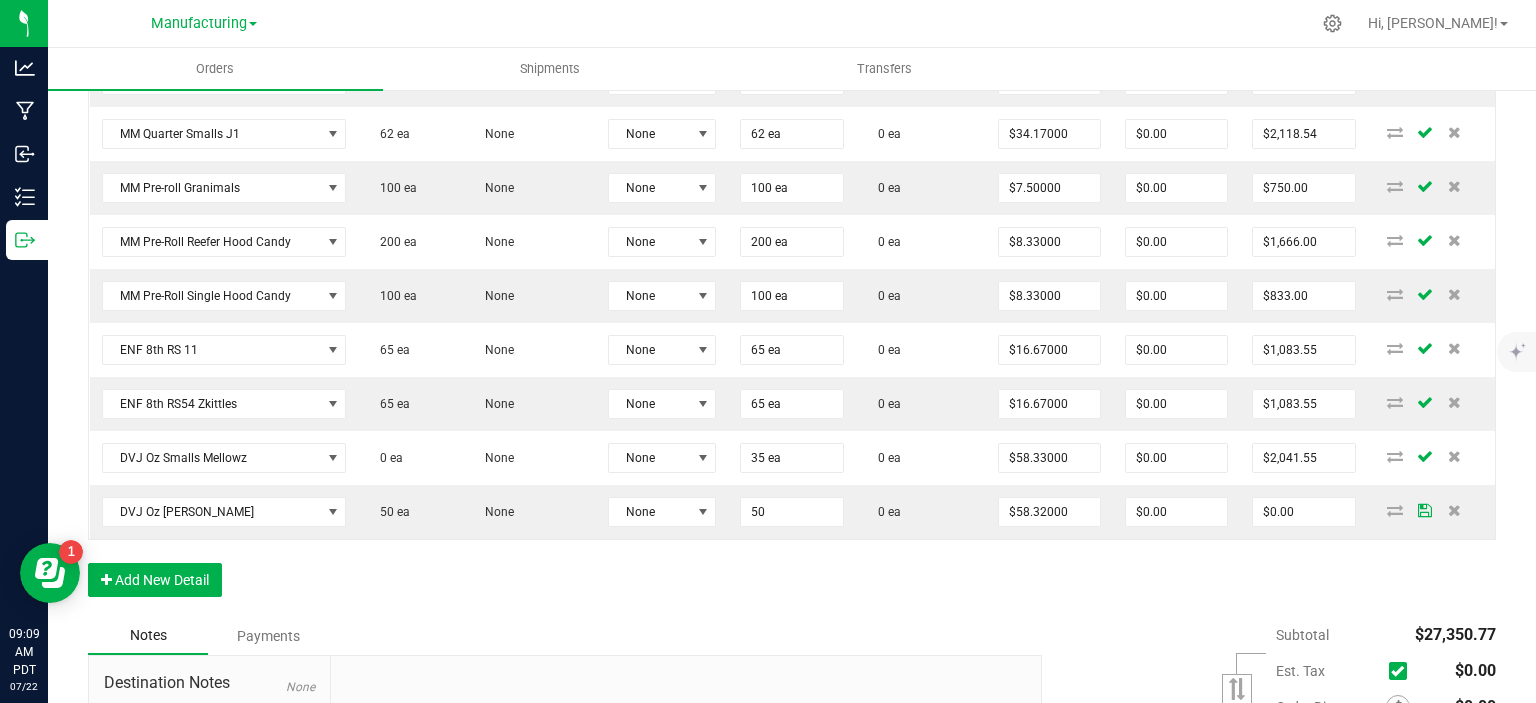 type on "$2,916.00" 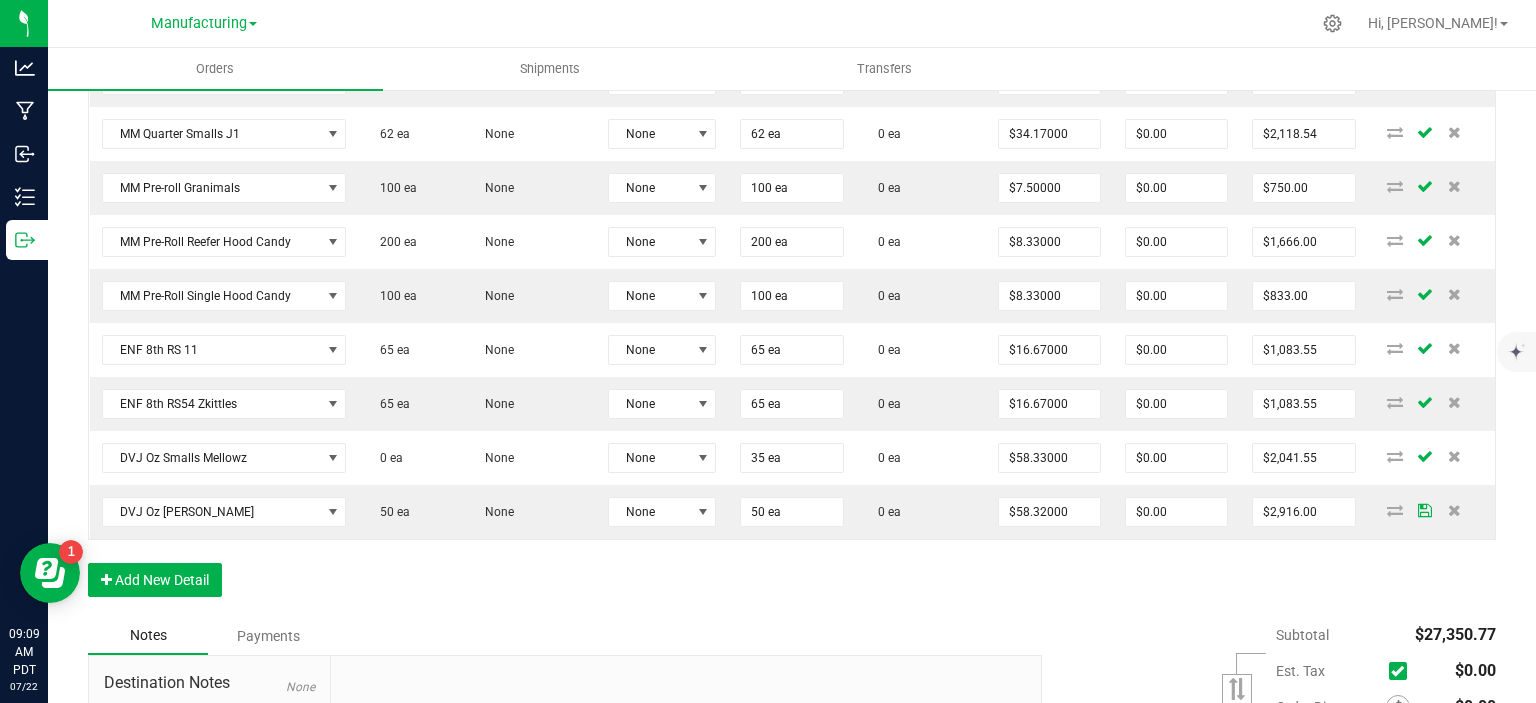 click on "Order Details Print All Labels Item  Sellable  Strain  Lot Number  Qty Ordered Qty Allocated Unit Price Line Discount Total Actions MM 510 Cart D9 Fruity Pebbles  0 ea   None  None 100 ea  0 ea  $20.00000 $0.00 $2,000.00 MM 510 Cart D9 Green Crack  100 ea   None  None 200 ea  0 ea  $20.00000 $0.00 $4,000.00 MM 510 Cart D9 Limoncello  0 ea   None  None 200 ea  0 ea  $20.00000 $0.00 $4,000.00 MM 510 Cart D9 White Widow  0 ea   None  None 100 ea  0 ea  $20.00000 $0.00 $2,000.00 MM Quarter Smalls Diamond Bar  63 ea   None  None 63 ea  0 ea  $45.83000 $0.00 $2,887.29 MM Quarter Smalls Hood Candy  125 [PERSON_NAME] Candy  None 63 ea  0 ea  $45.83000 $0.00 $2,887.29 MM Quarter Smalls J1  62 ea   None  None 62 ea  0 ea  $34.17000 $0.00 $2,118.54 MM Pre-roll Granimals  100 ea   None  None 100 ea  0 ea  $7.50000 $0.00 $750.00 MM Pre-Roll Reefer Hood Candy  200 ea   None  None 200 ea  0 ea  $8.33000 $0.00 $1,666.00 MM Pre-Roll Single Hood Candy  100 ea   None  None 100 ea  0 ea  $8.33000" at bounding box center [792, 155] 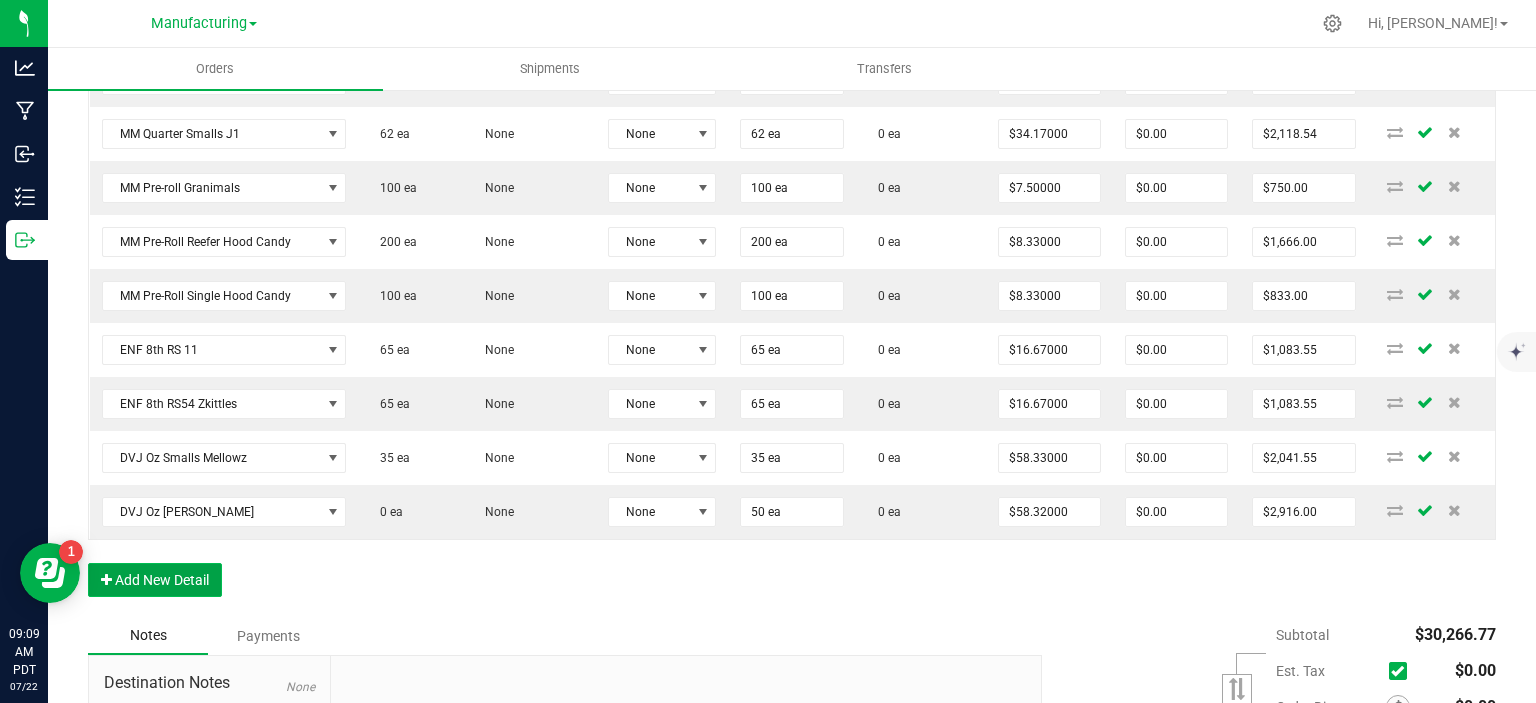 click on "Add New Detail" at bounding box center (155, 580) 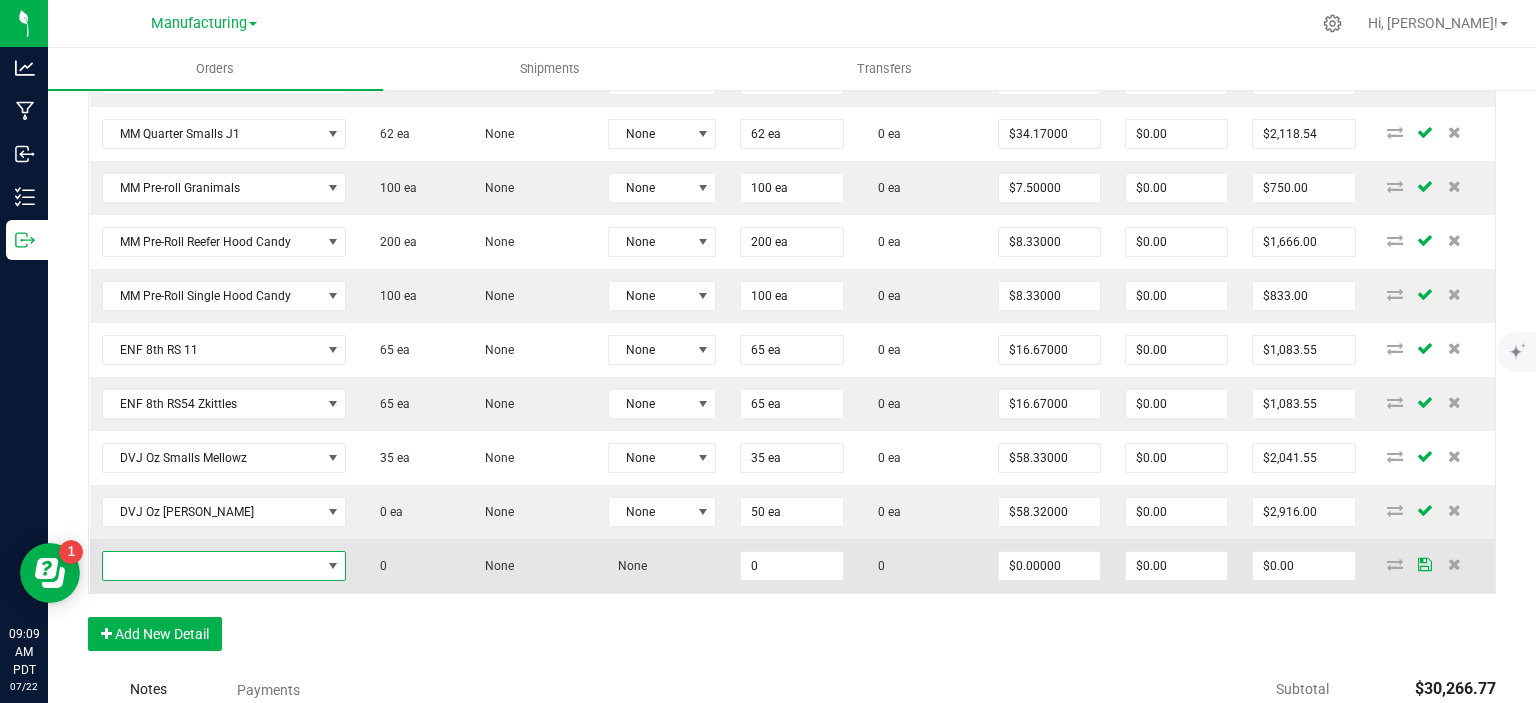 click at bounding box center [212, 566] 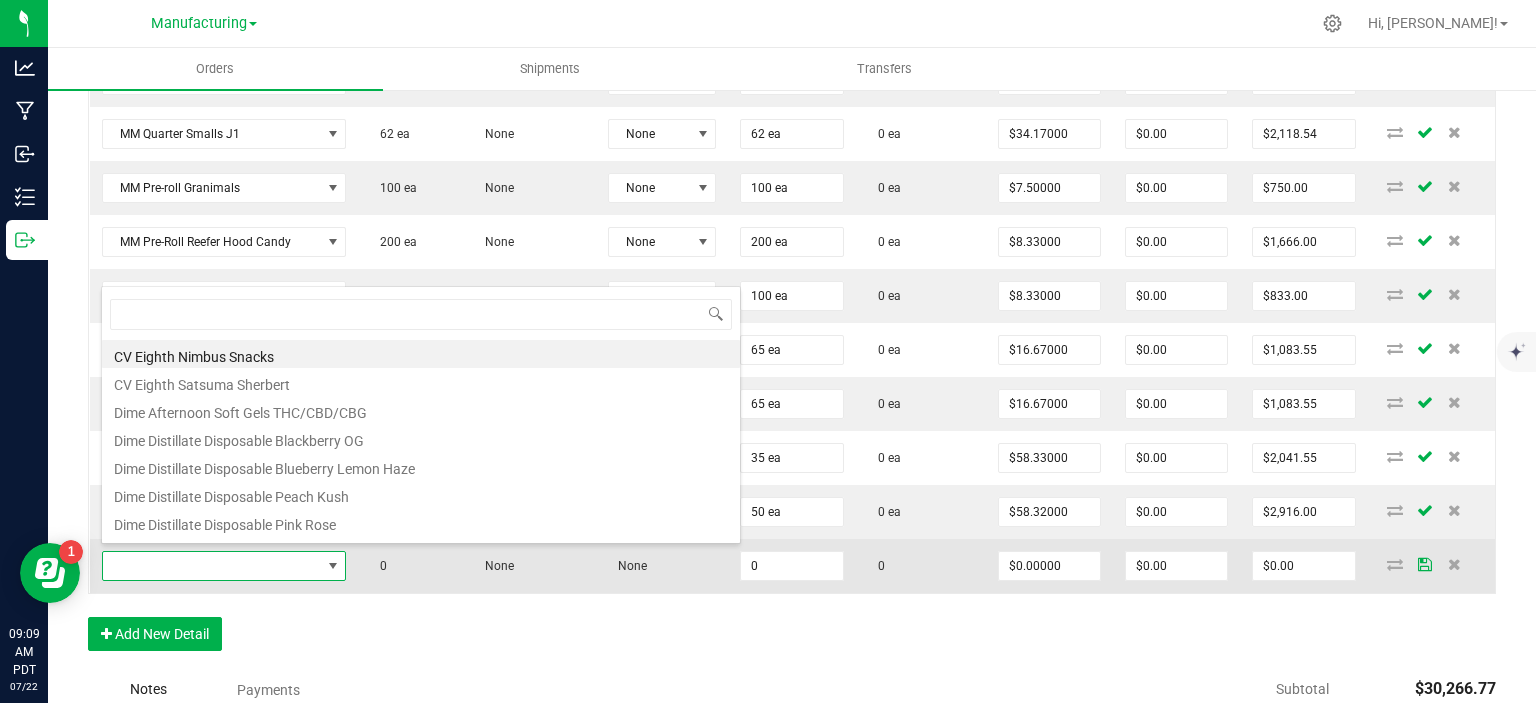 scroll, scrollTop: 99970, scrollLeft: 99759, axis: both 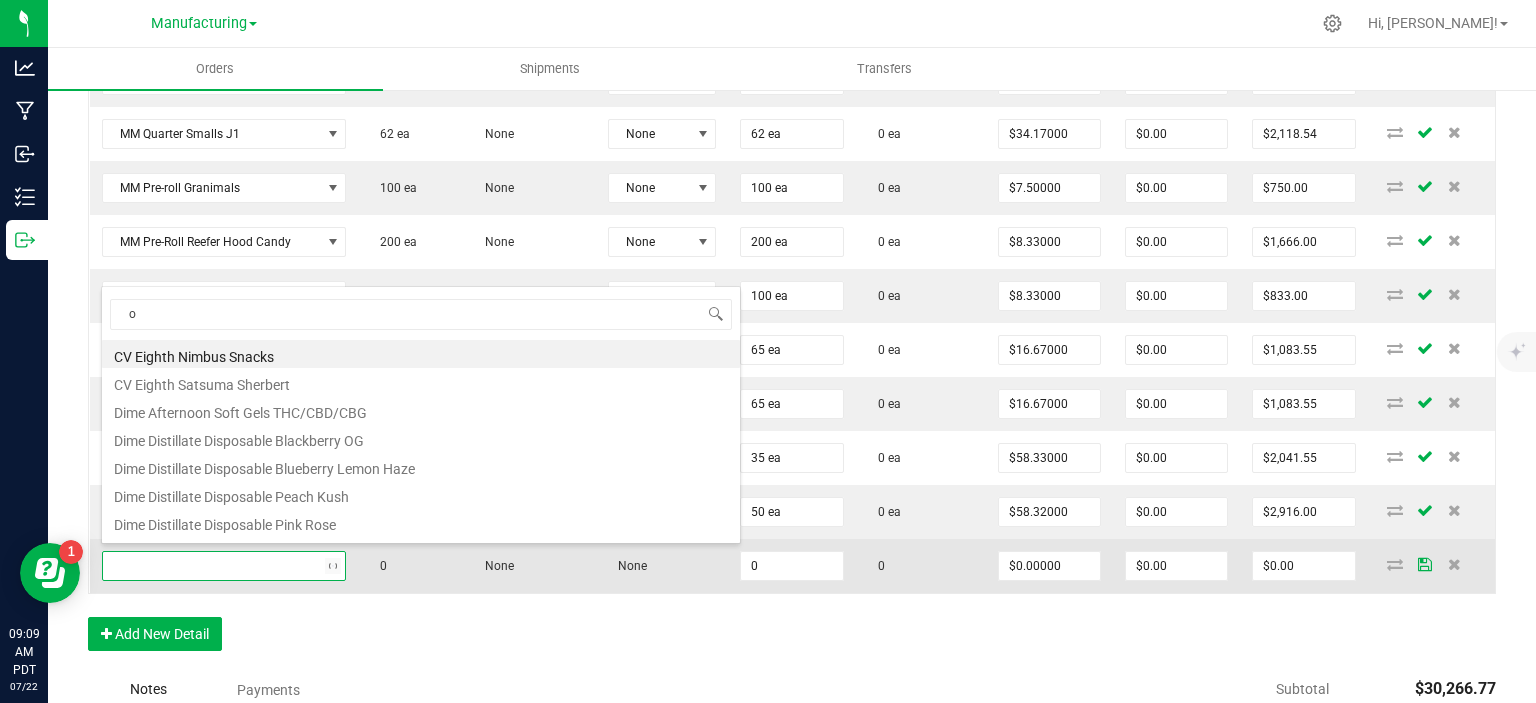 type on "oz" 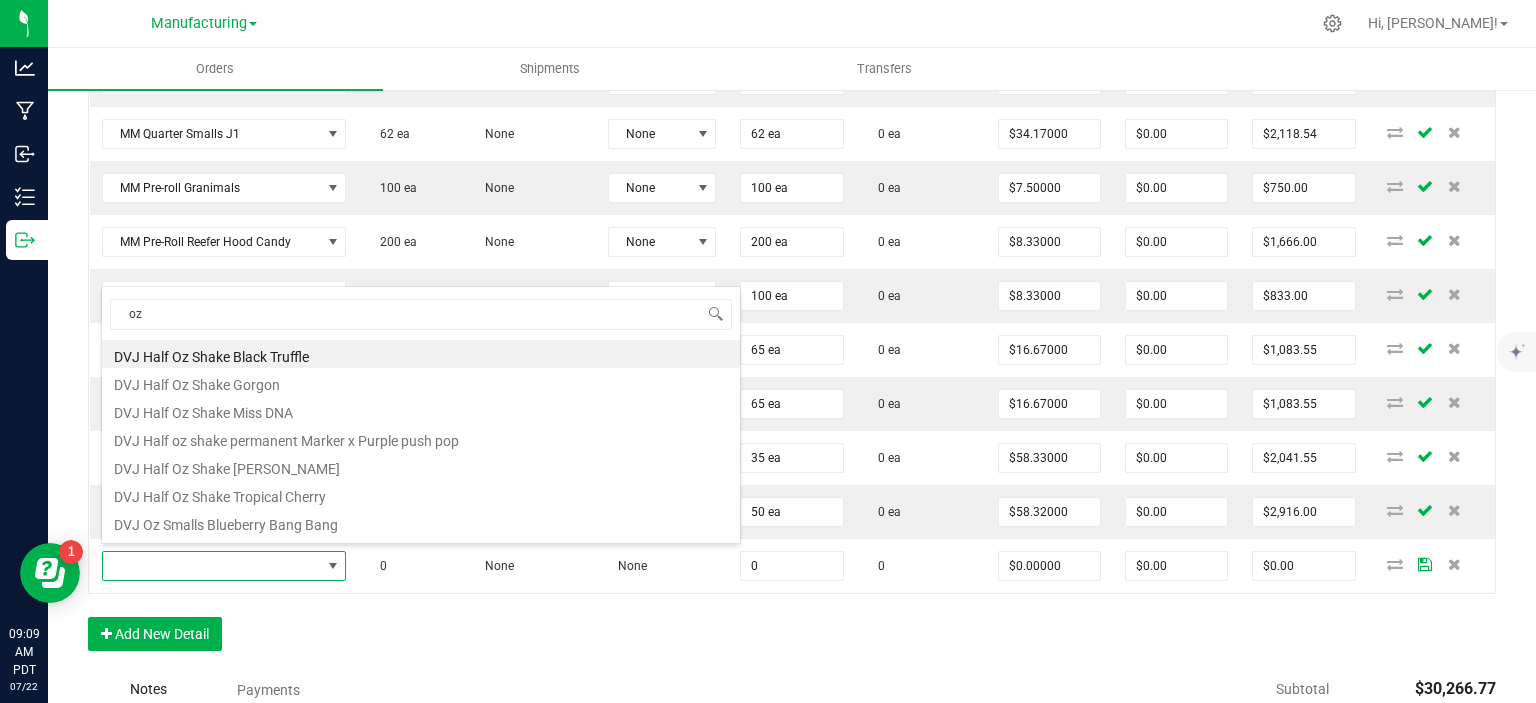 scroll, scrollTop: 0, scrollLeft: 0, axis: both 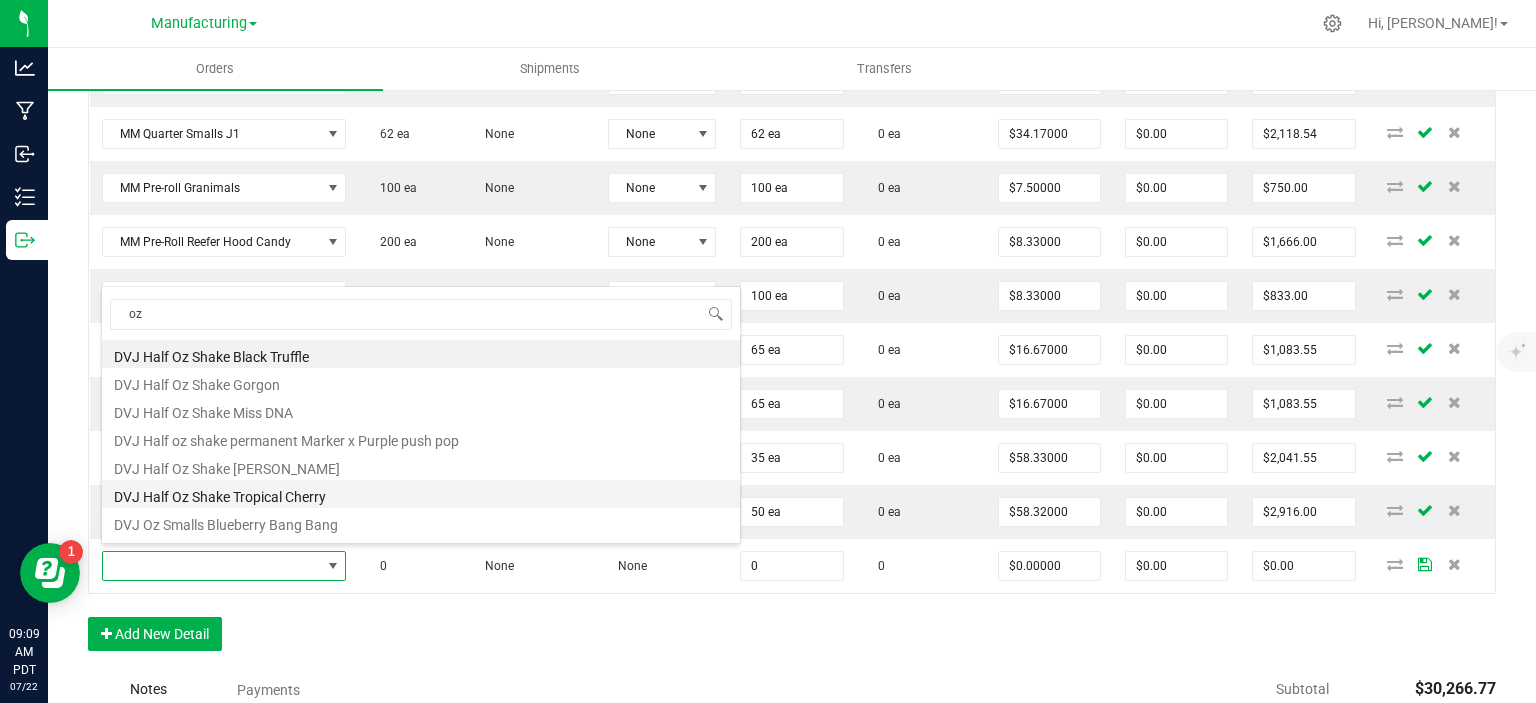 click on "DVJ Half Oz Shake Tropical Cherry" at bounding box center (421, 494) 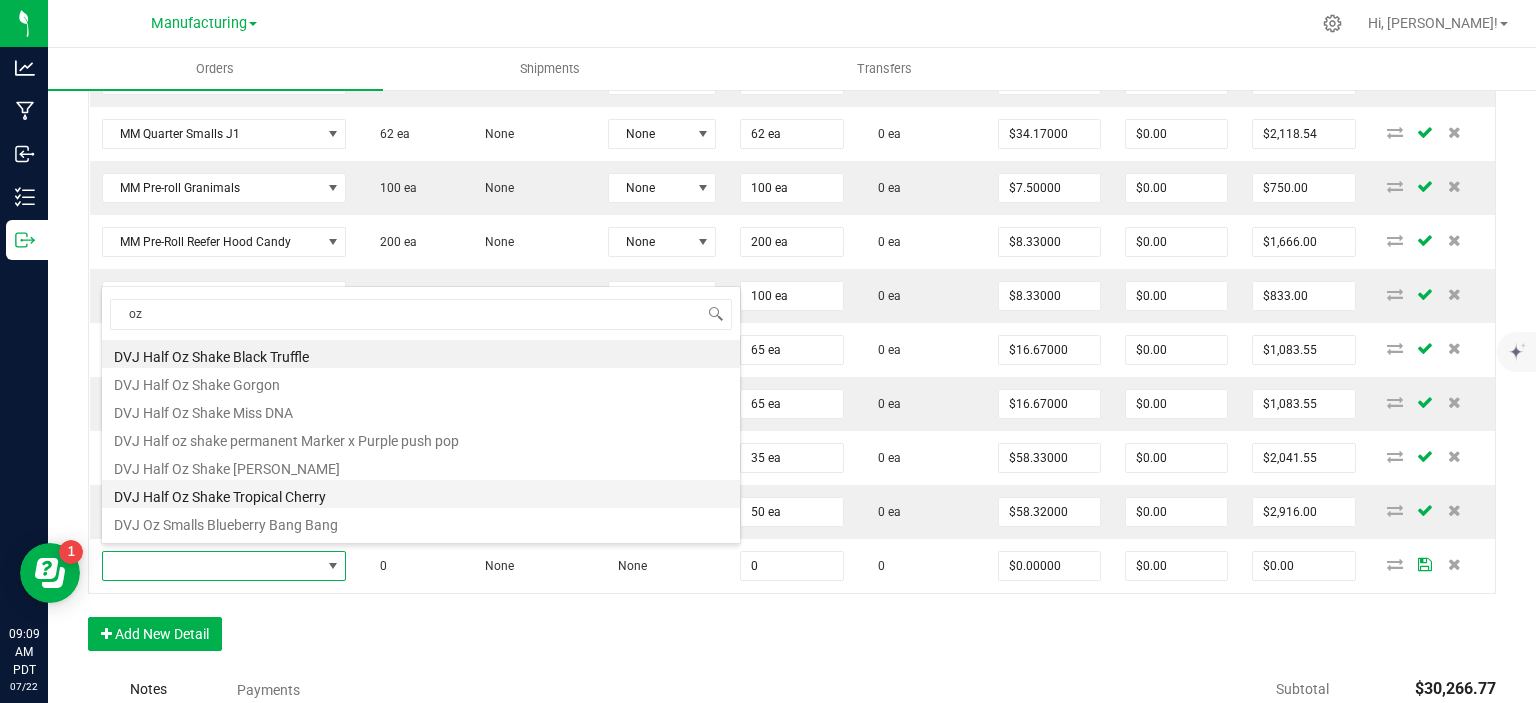 type on "0 ea" 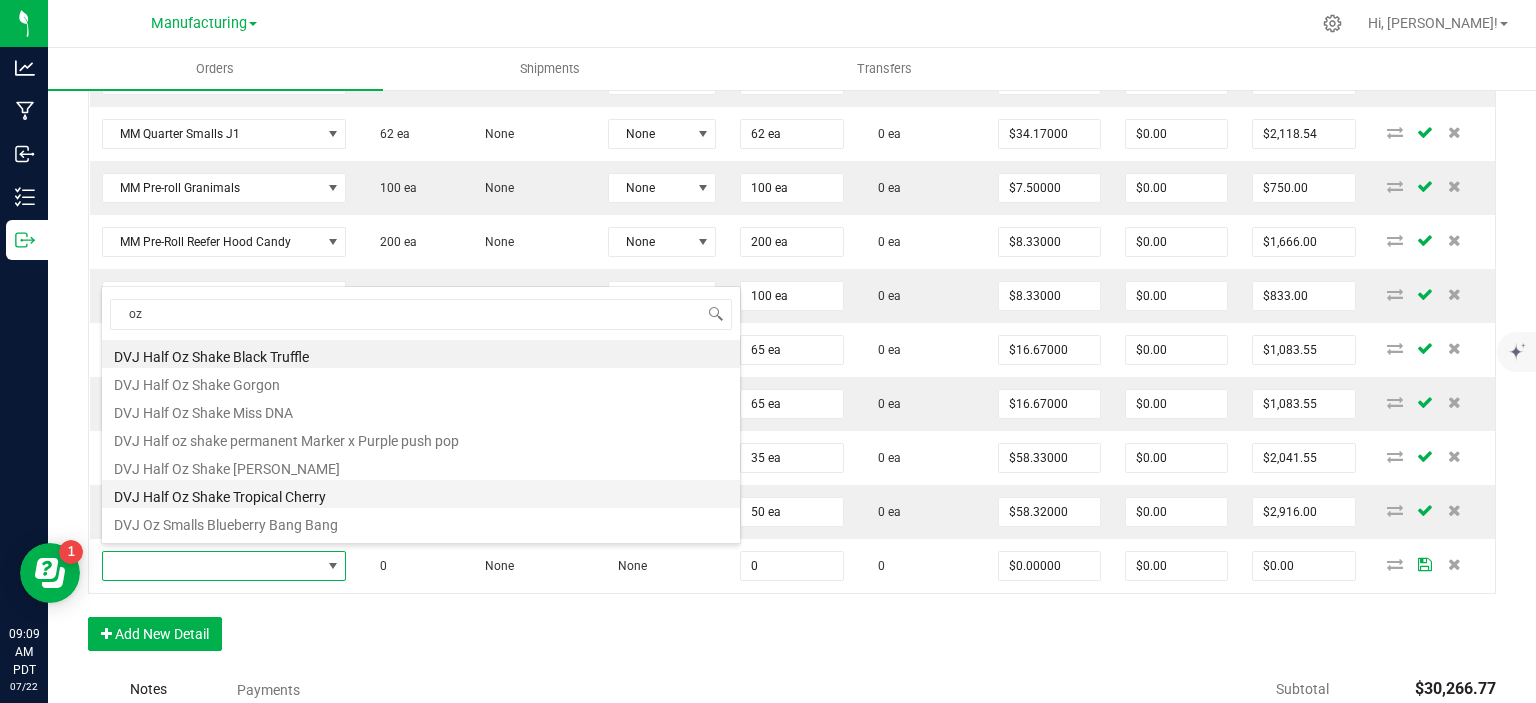 type on "$16.50000" 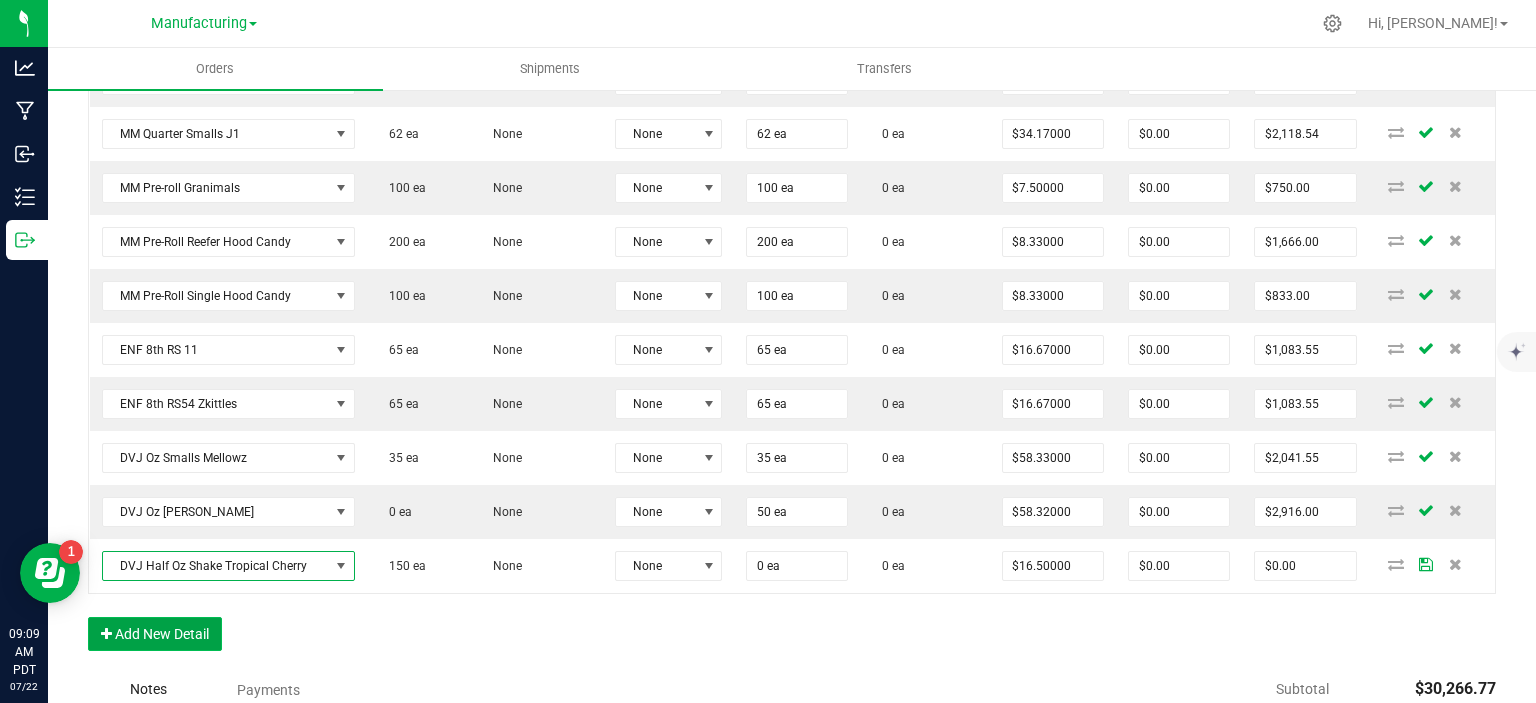 click on "Add New Detail" at bounding box center (155, 634) 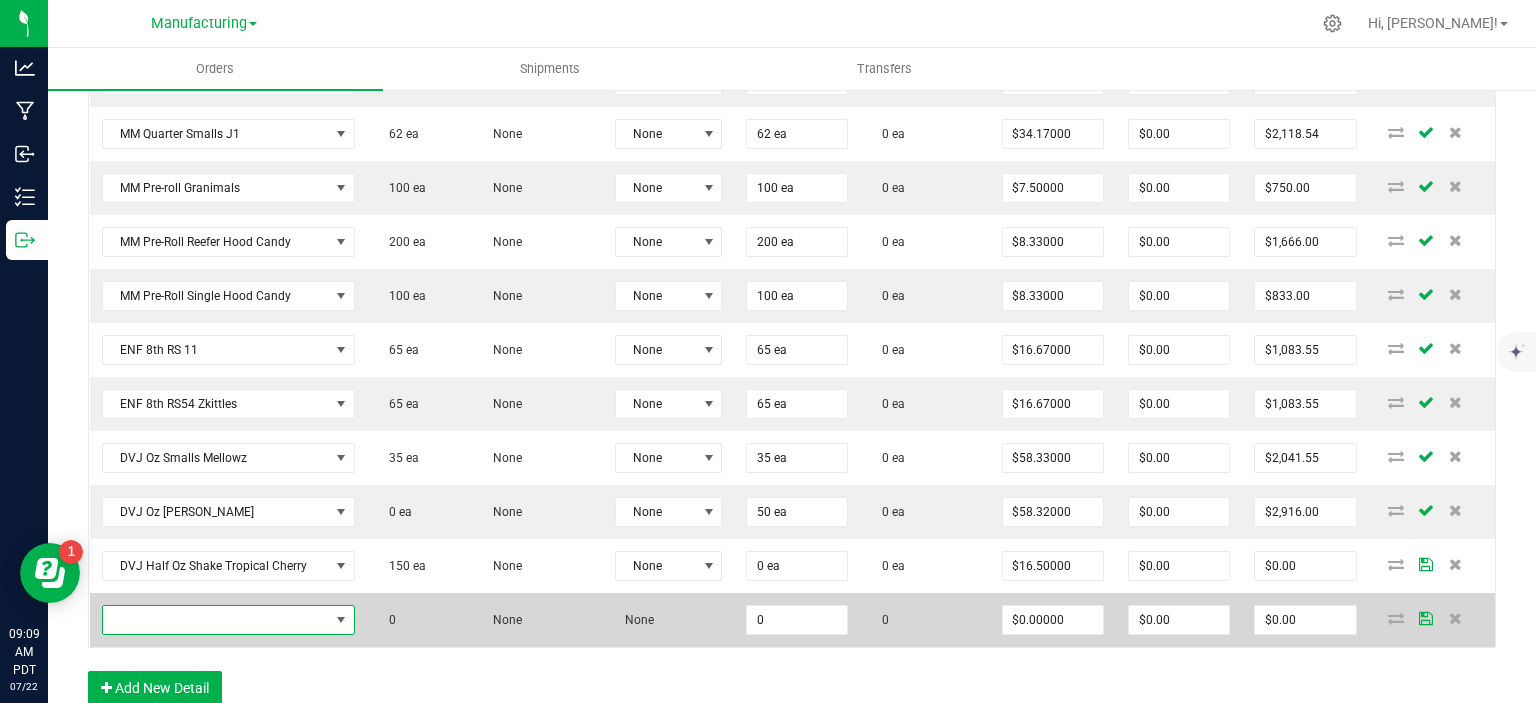 click at bounding box center (216, 620) 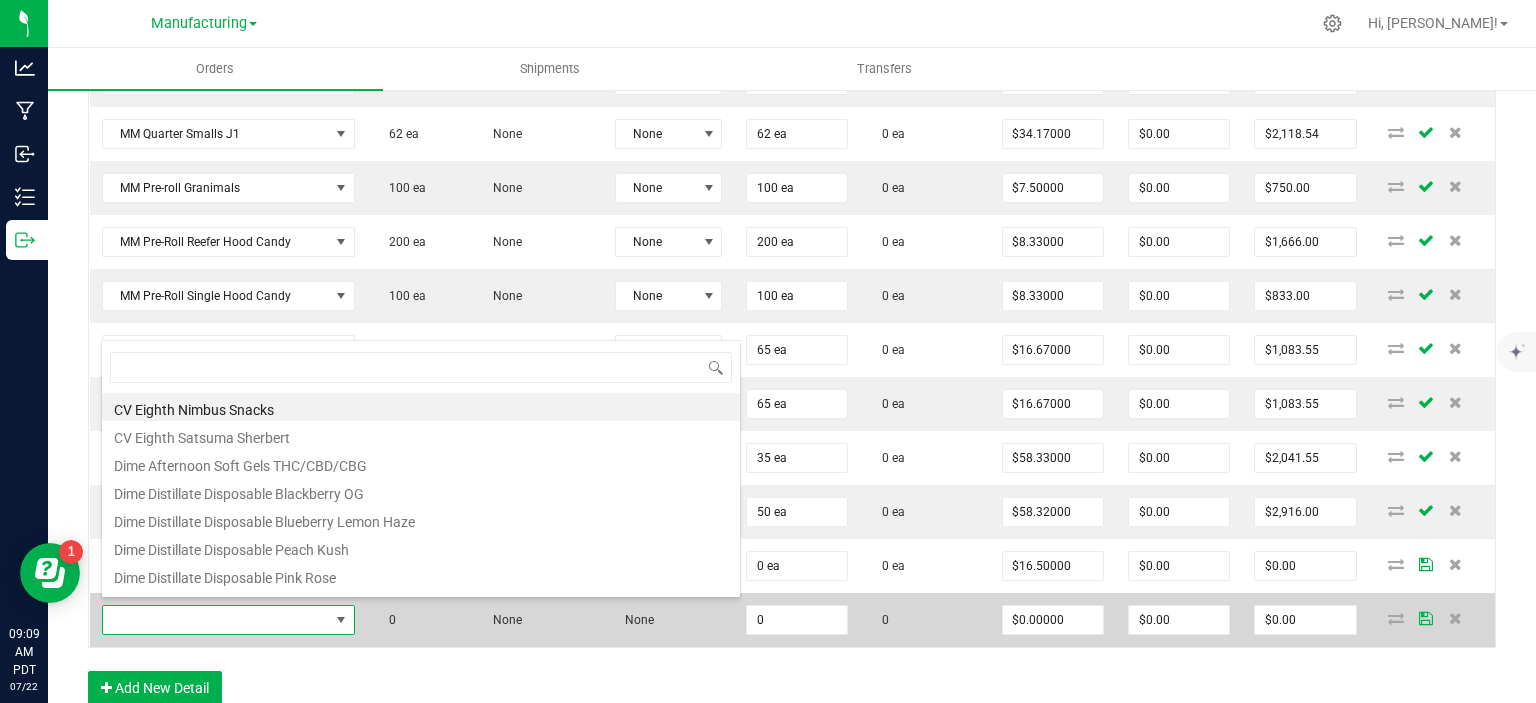scroll, scrollTop: 99970, scrollLeft: 99752, axis: both 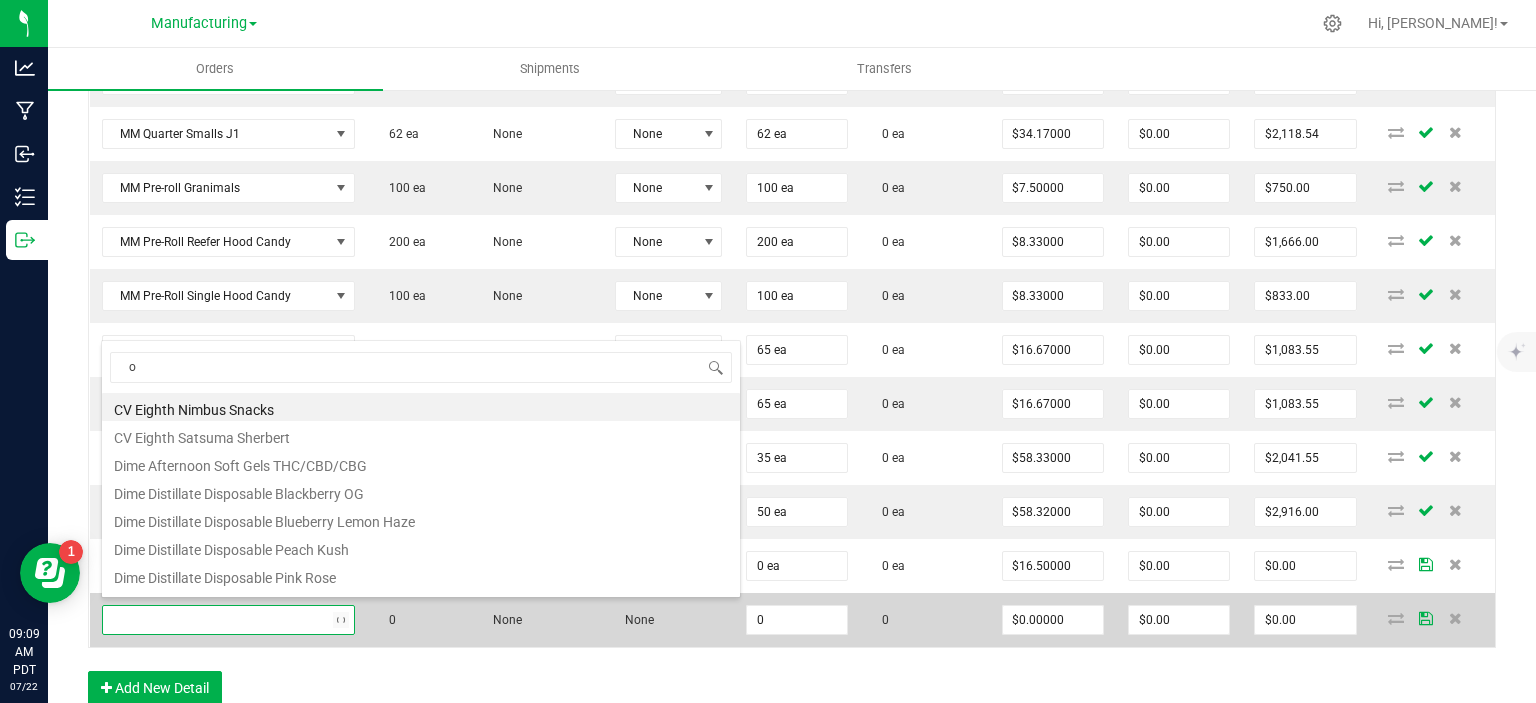 type on "oz" 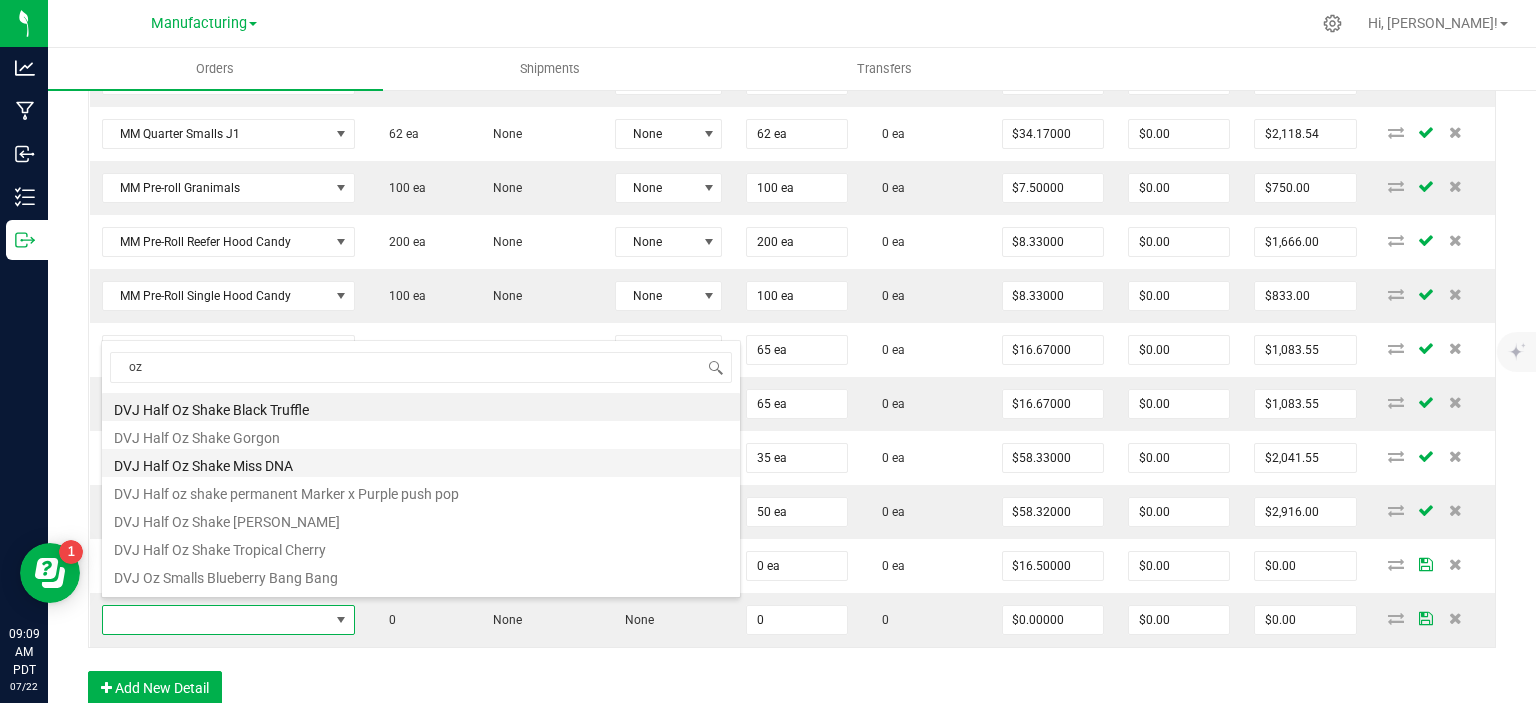click on "DVJ Half Oz Shake Miss DNA" at bounding box center [421, 463] 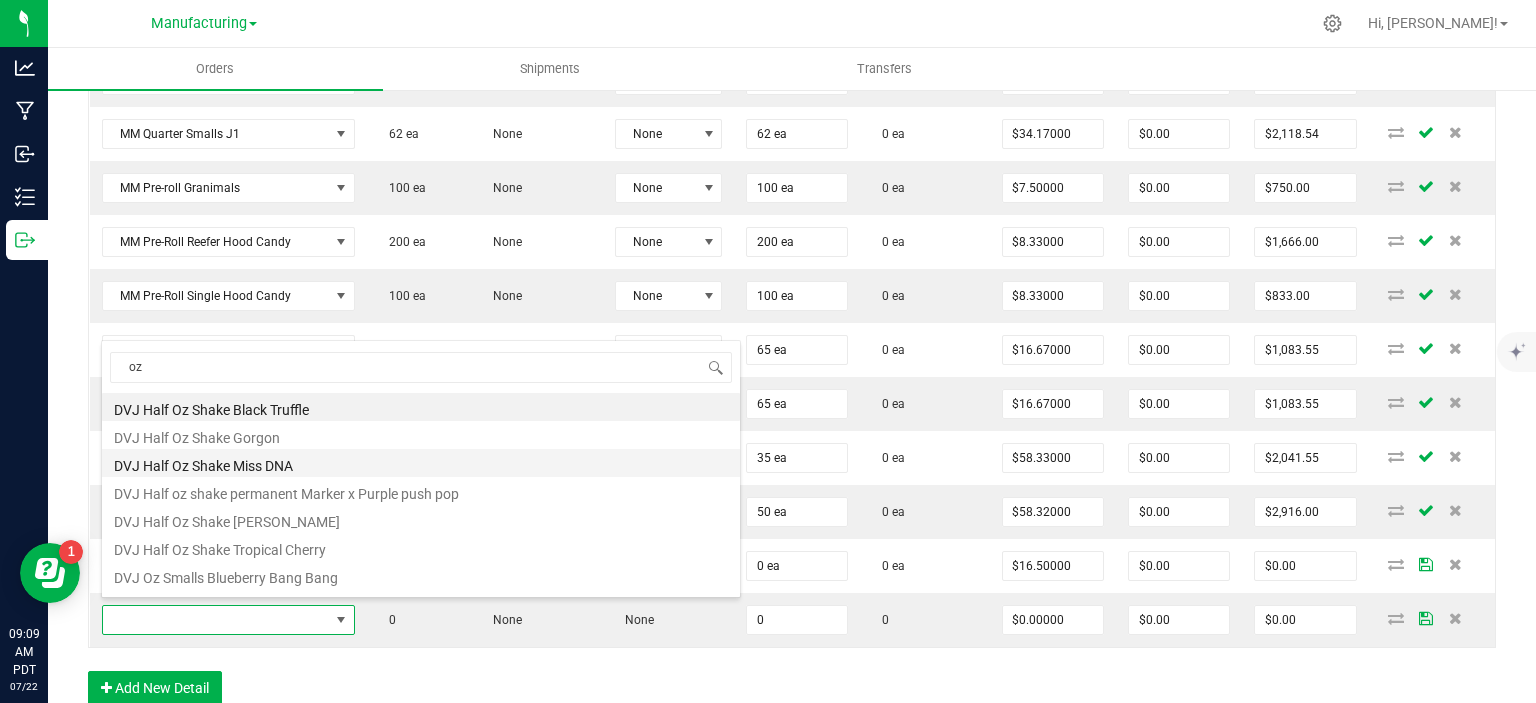 type on "0 ea" 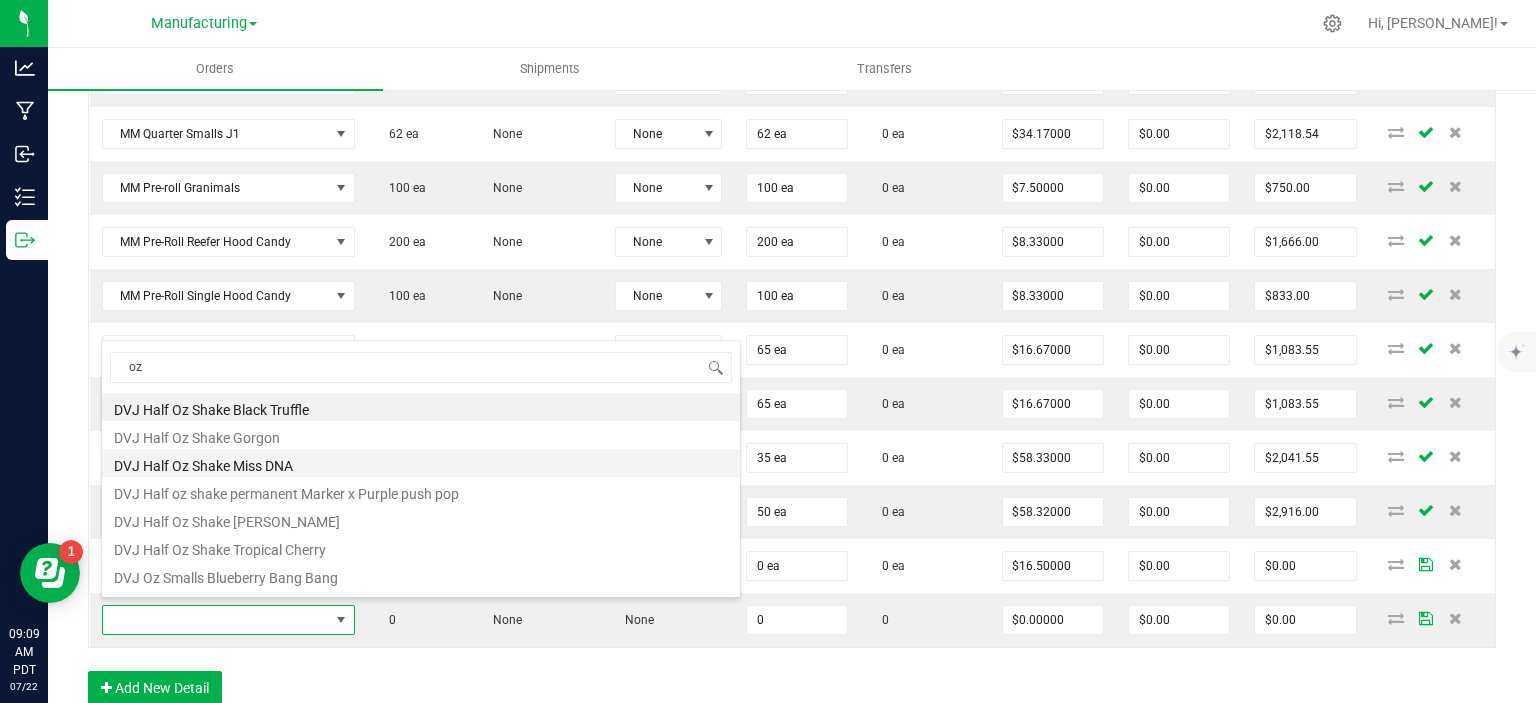 type on "$20.00000" 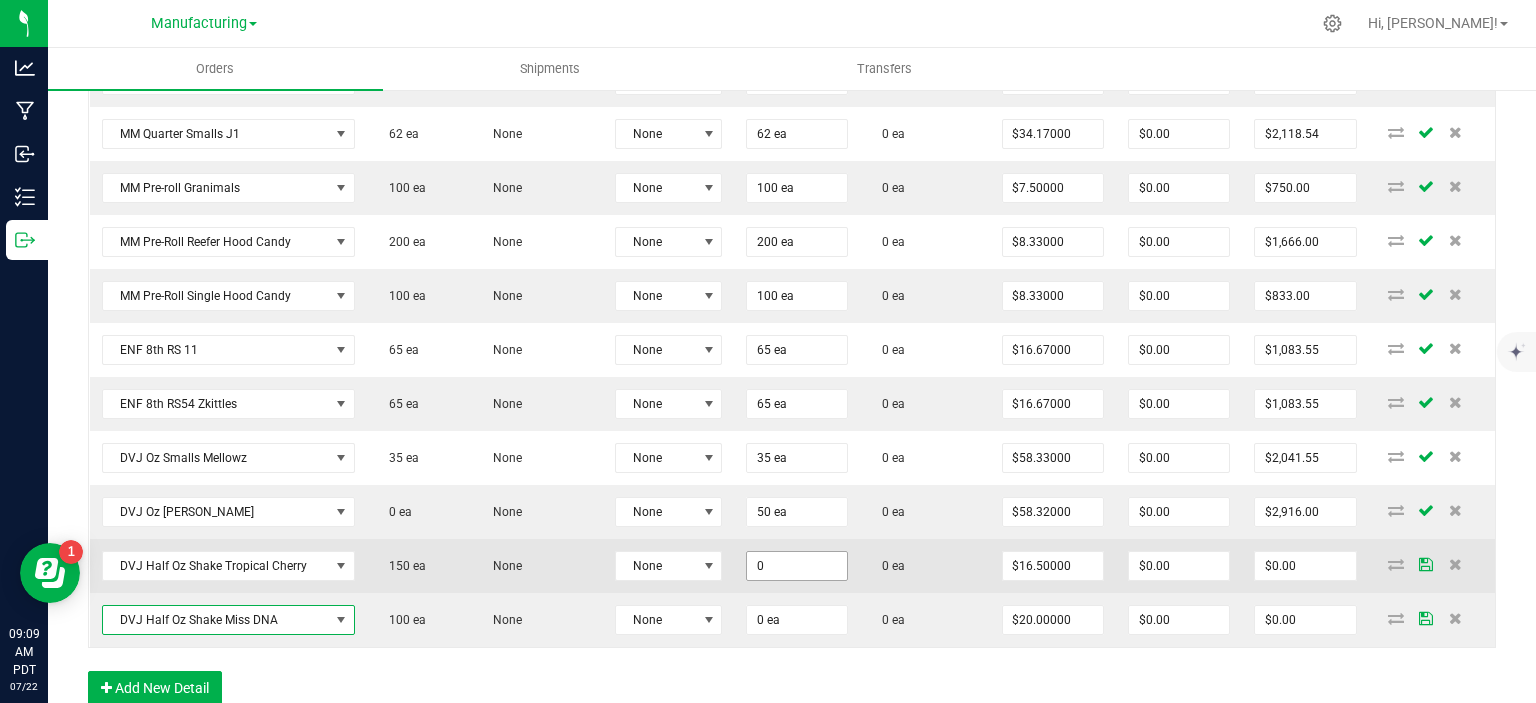click on "0" at bounding box center (797, 566) 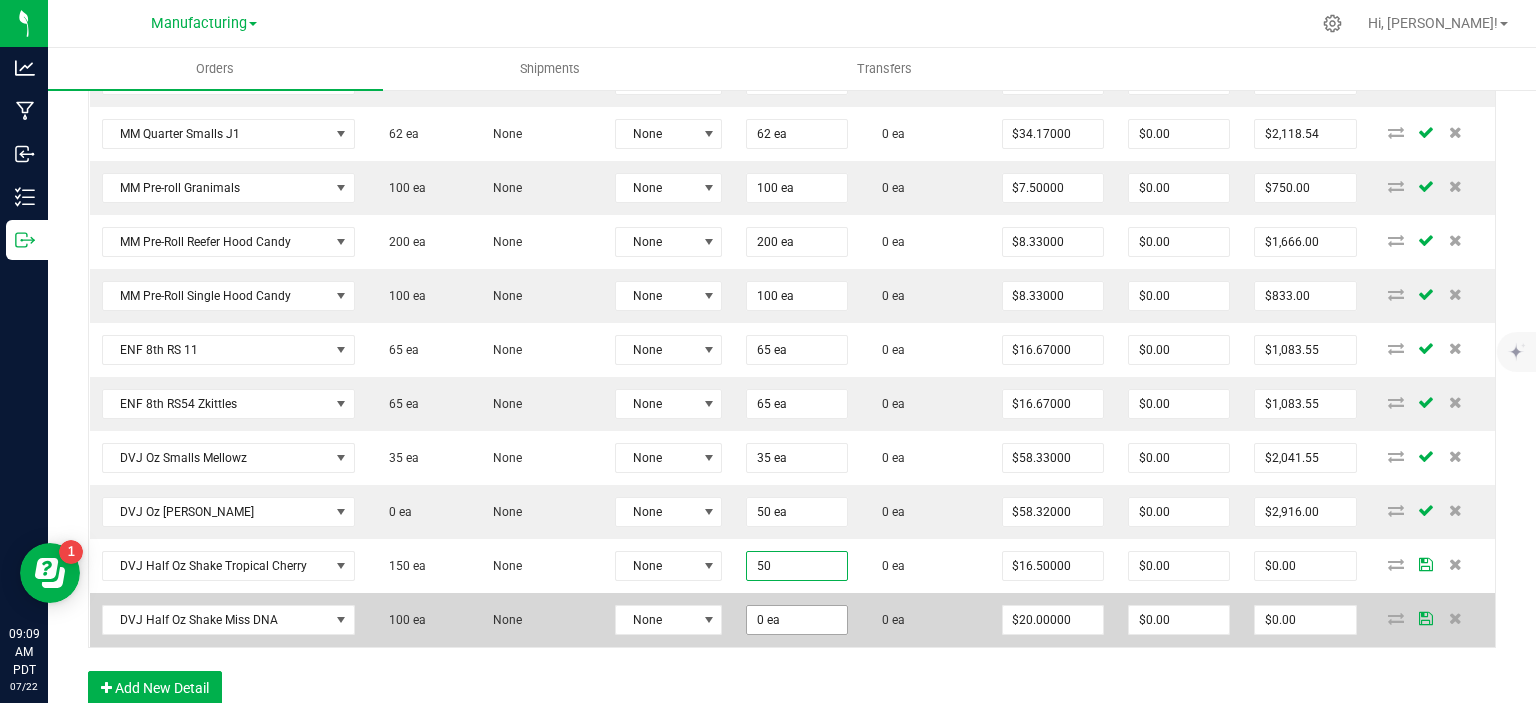 type on "50 ea" 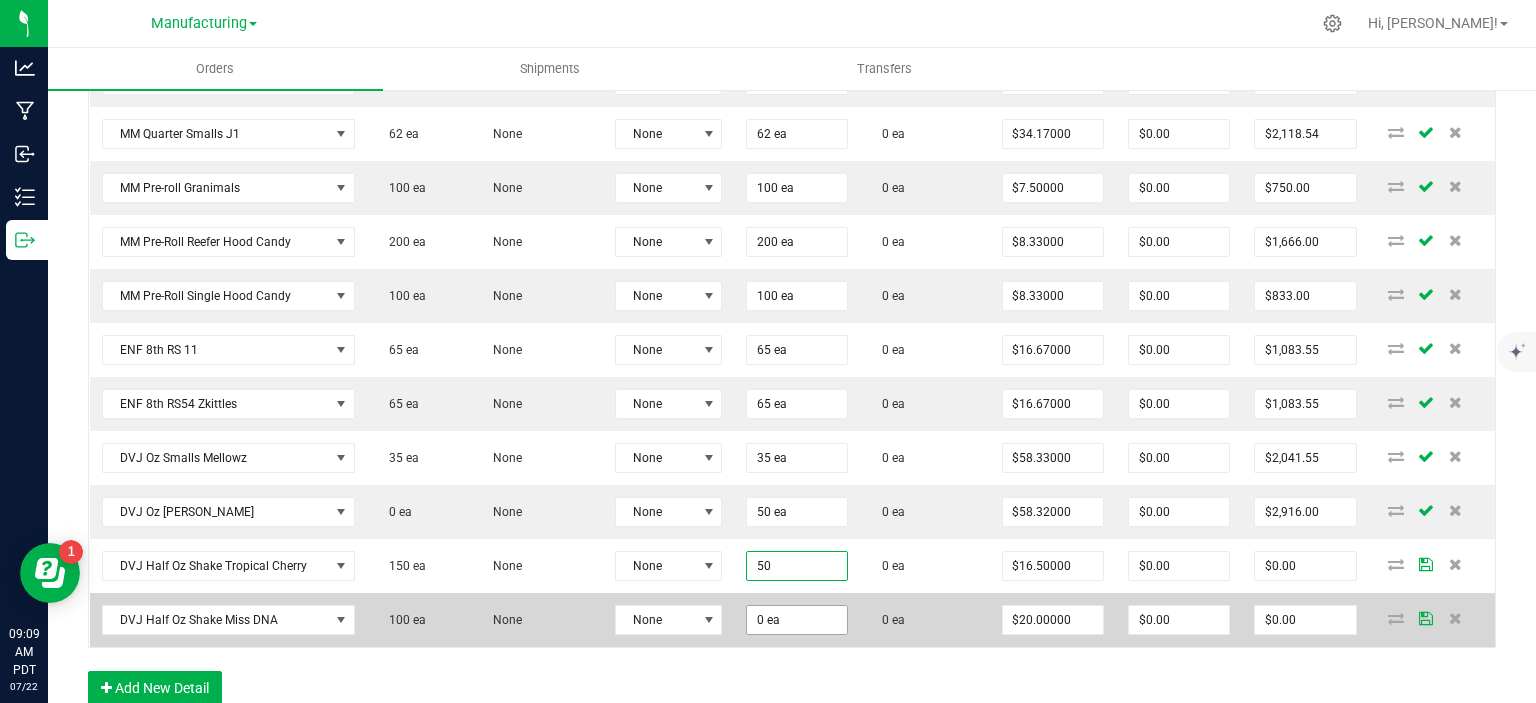 type on "$825.00" 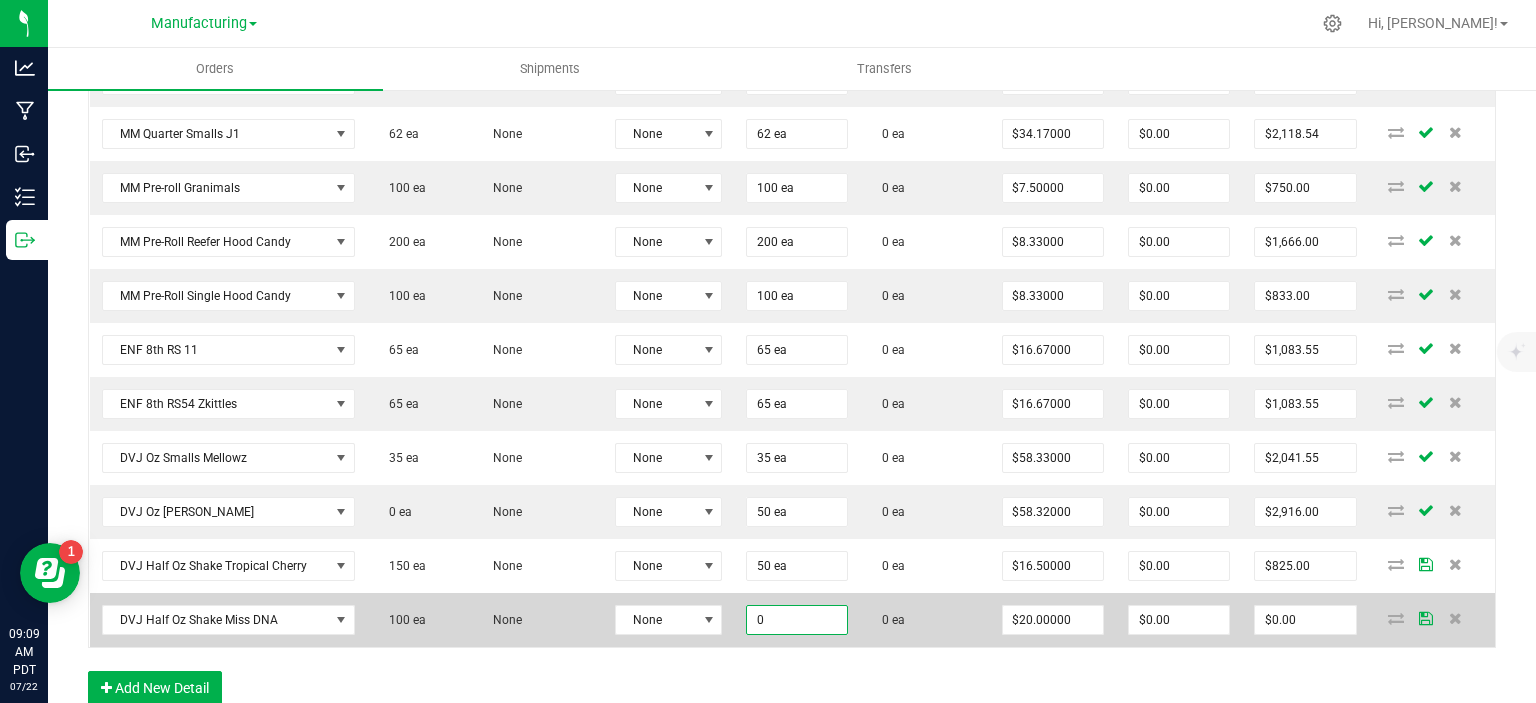 click on "0" at bounding box center (797, 620) 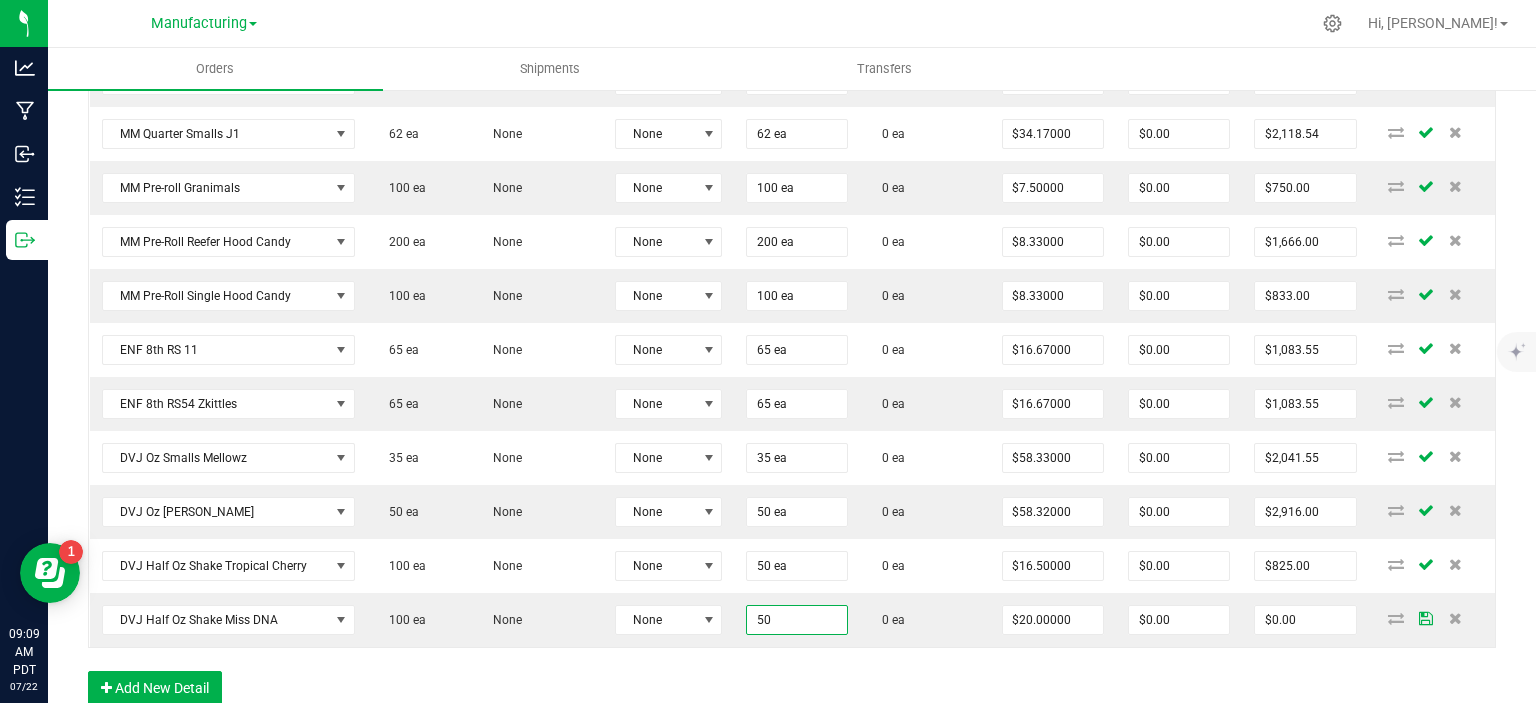 type on "50 ea" 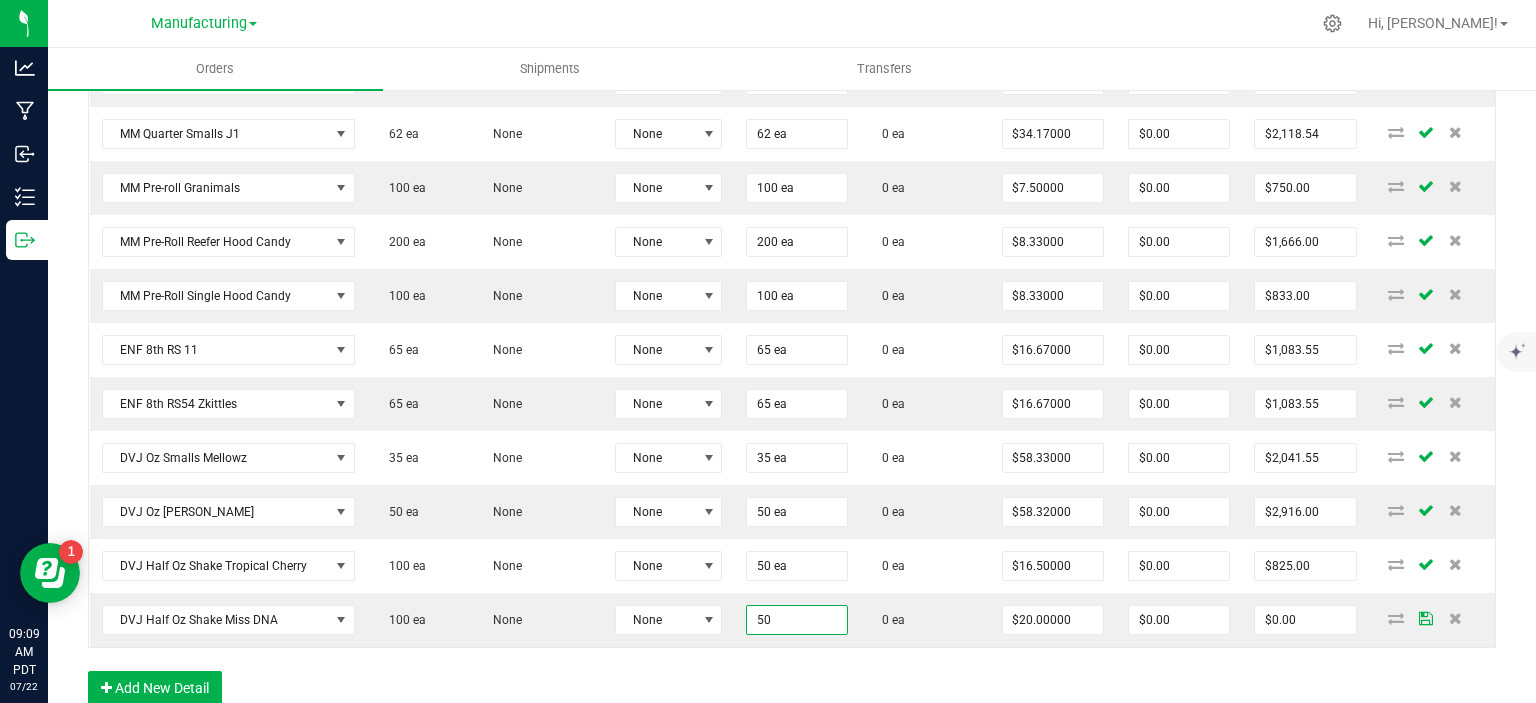 type on "$1,000.00" 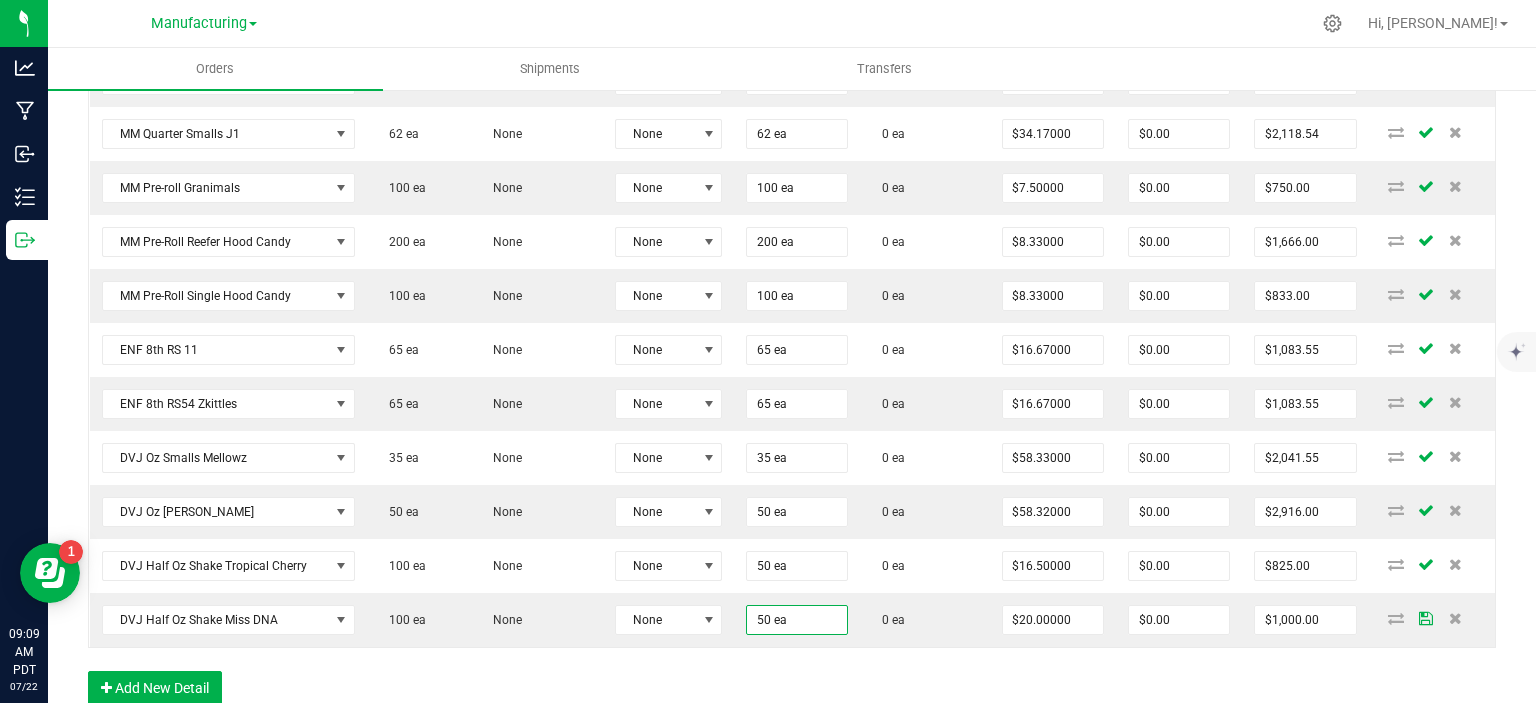 click on "Order Details Print All Labels Item  Sellable  Strain  Lot Number  Qty Ordered Qty Allocated Unit Price Line Discount Total Actions MM 510 Cart D9 Fruity Pebbles  0 ea   None  None 100 ea  0 ea  $20.00000 $0.00 $2,000.00 MM 510 Cart D9 Green Crack  100 ea   None  None 200 ea  0 ea  $20.00000 $0.00 $4,000.00 MM 510 Cart D9 Limoncello  0 ea   None  None 200 ea  0 ea  $20.00000 $0.00 $4,000.00 MM 510 Cart D9 White Widow  0 ea   None  None 100 ea  0 ea  $20.00000 $0.00 $2,000.00 MM Quarter Smalls Diamond Bar  63 ea   None  None 63 ea  0 ea  $45.83000 $0.00 $2,887.29 MM Quarter Smalls Hood Candy  125 [PERSON_NAME] Candy  None 63 ea  0 ea  $45.83000 $0.00 $2,887.29 MM Quarter Smalls J1  62 ea   None  None 62 ea  0 ea  $34.17000 $0.00 $2,118.54 MM Pre-roll Granimals  100 ea   None  None 100 ea  0 ea  $7.50000 $0.00 $750.00 MM Pre-Roll Reefer Hood Candy  200 ea   None  None 200 ea  0 ea  $8.33000 $0.00 $1,666.00 MM Pre-Roll Single Hood Candy  100 ea   None  None 100 ea  0 ea  $8.33000" at bounding box center [792, 209] 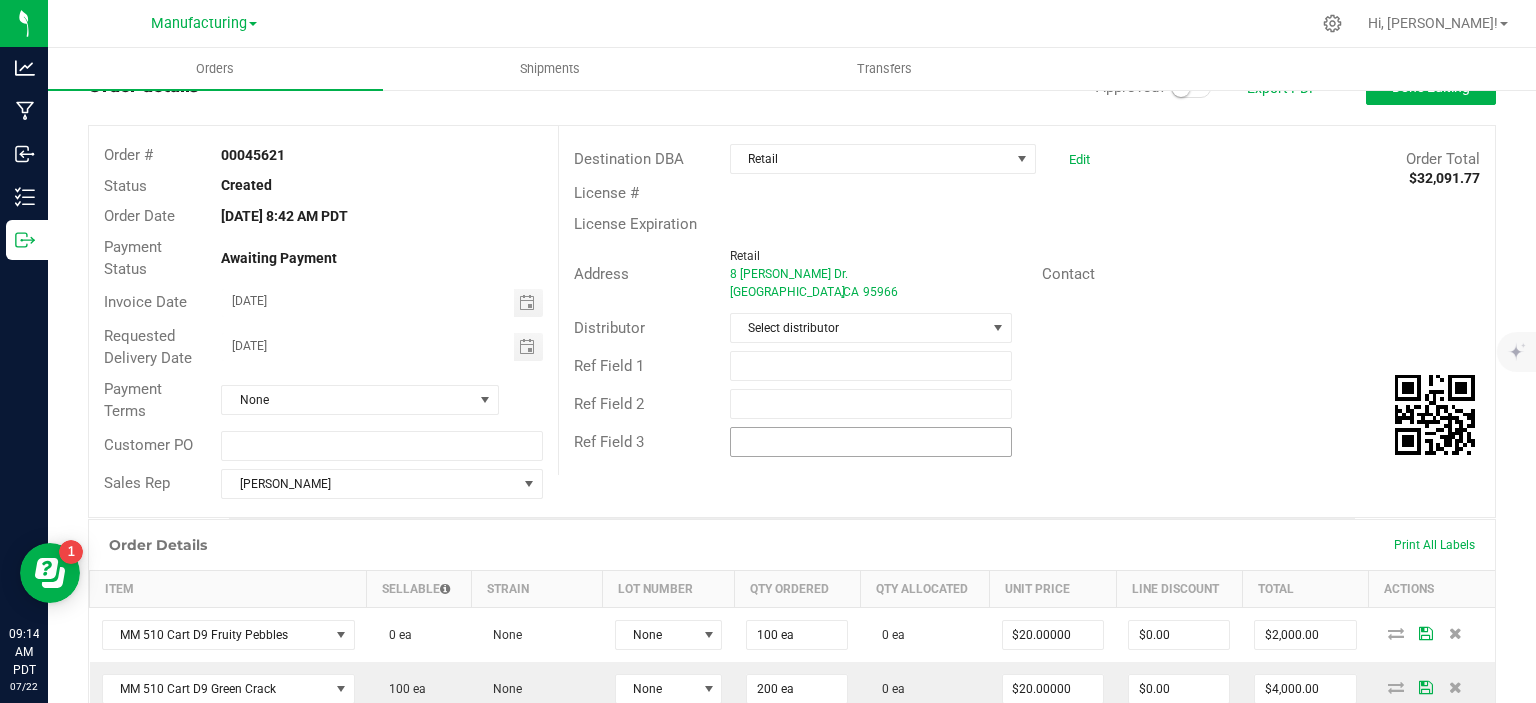 scroll, scrollTop: 0, scrollLeft: 0, axis: both 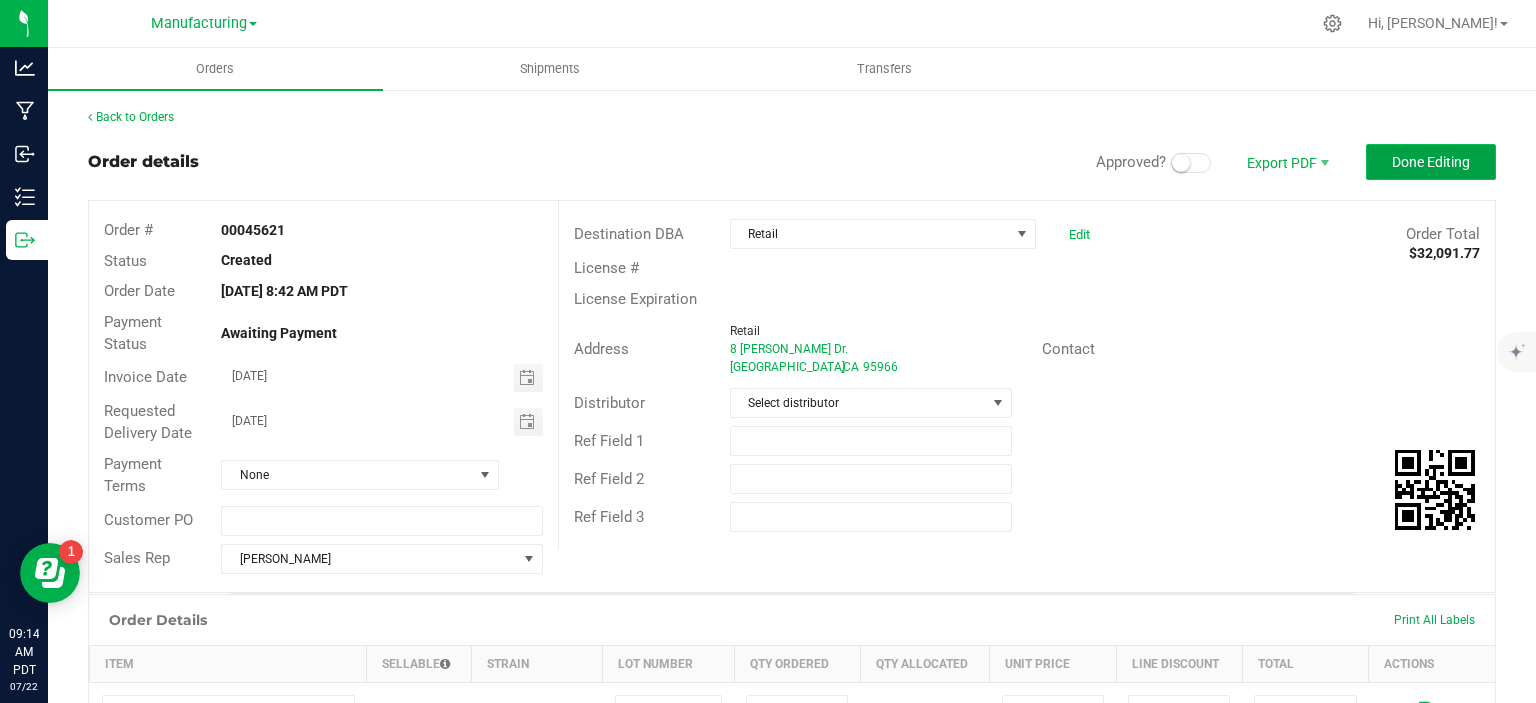 click on "Done Editing" at bounding box center [1431, 162] 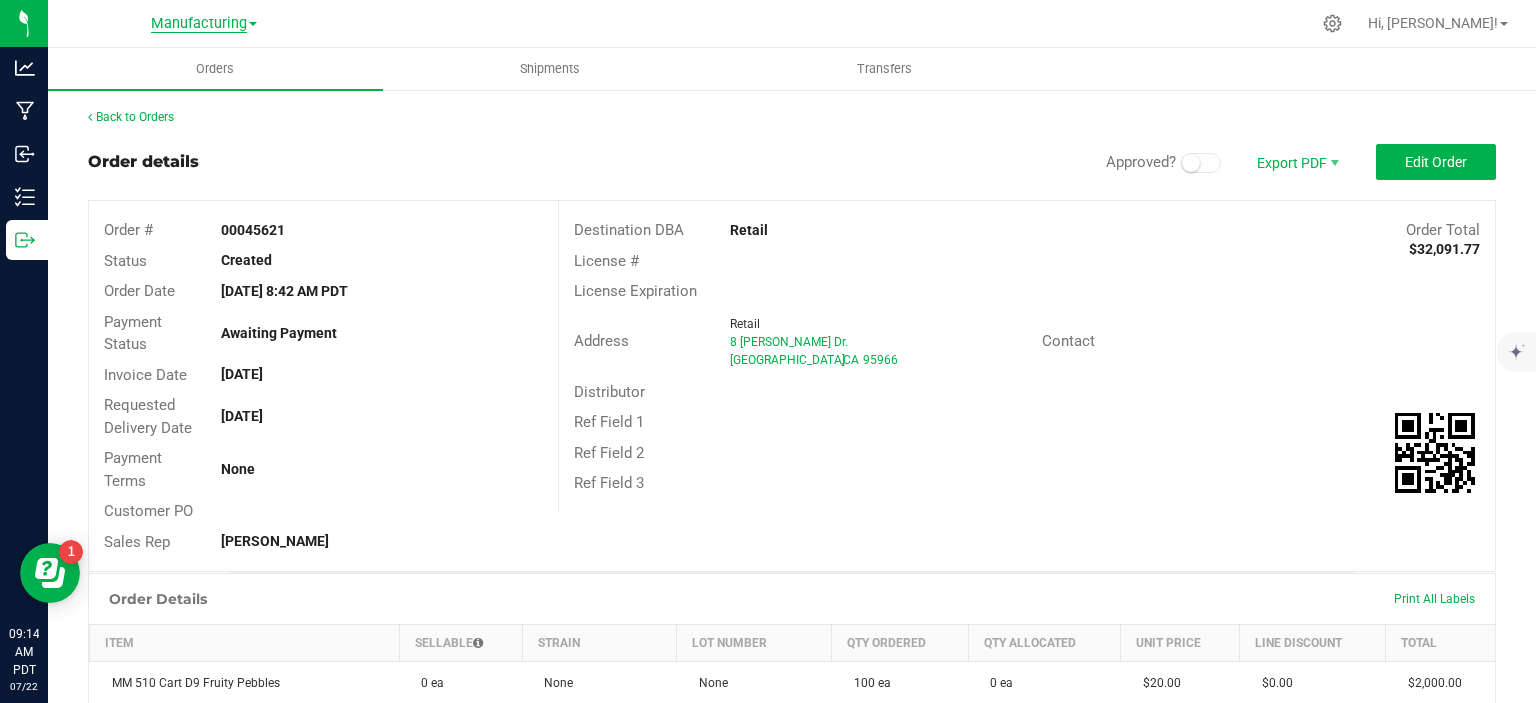 click on "Manufacturing" at bounding box center [199, 24] 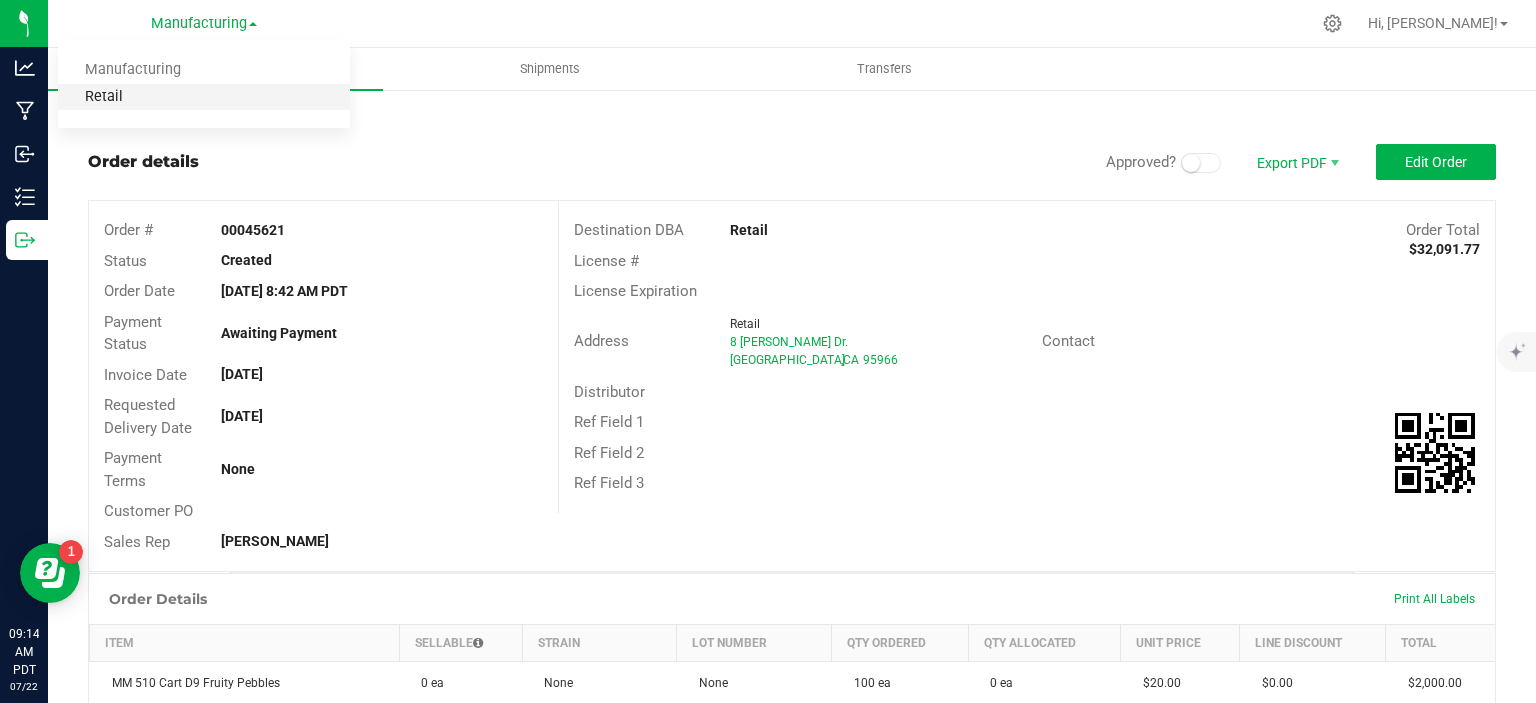 click on "Retail" at bounding box center (204, 97) 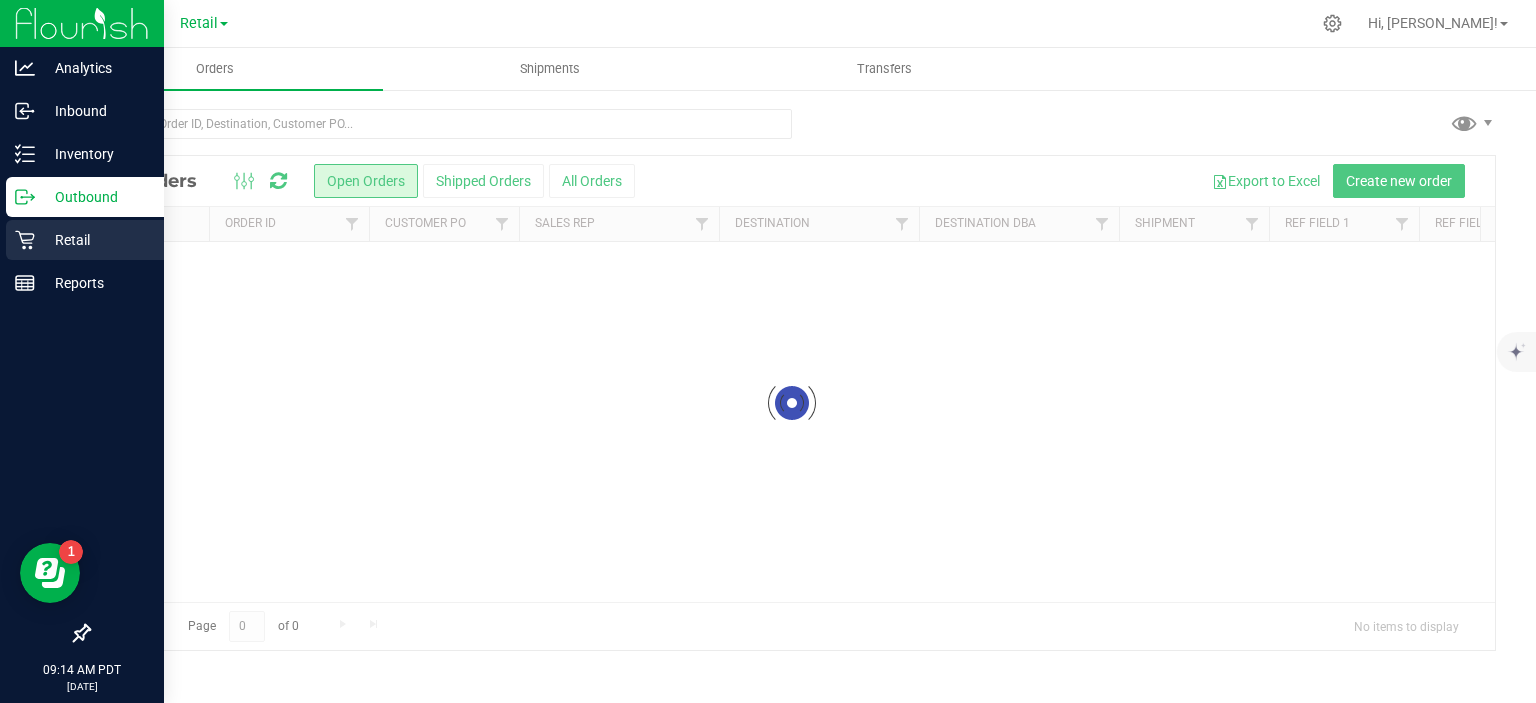 click 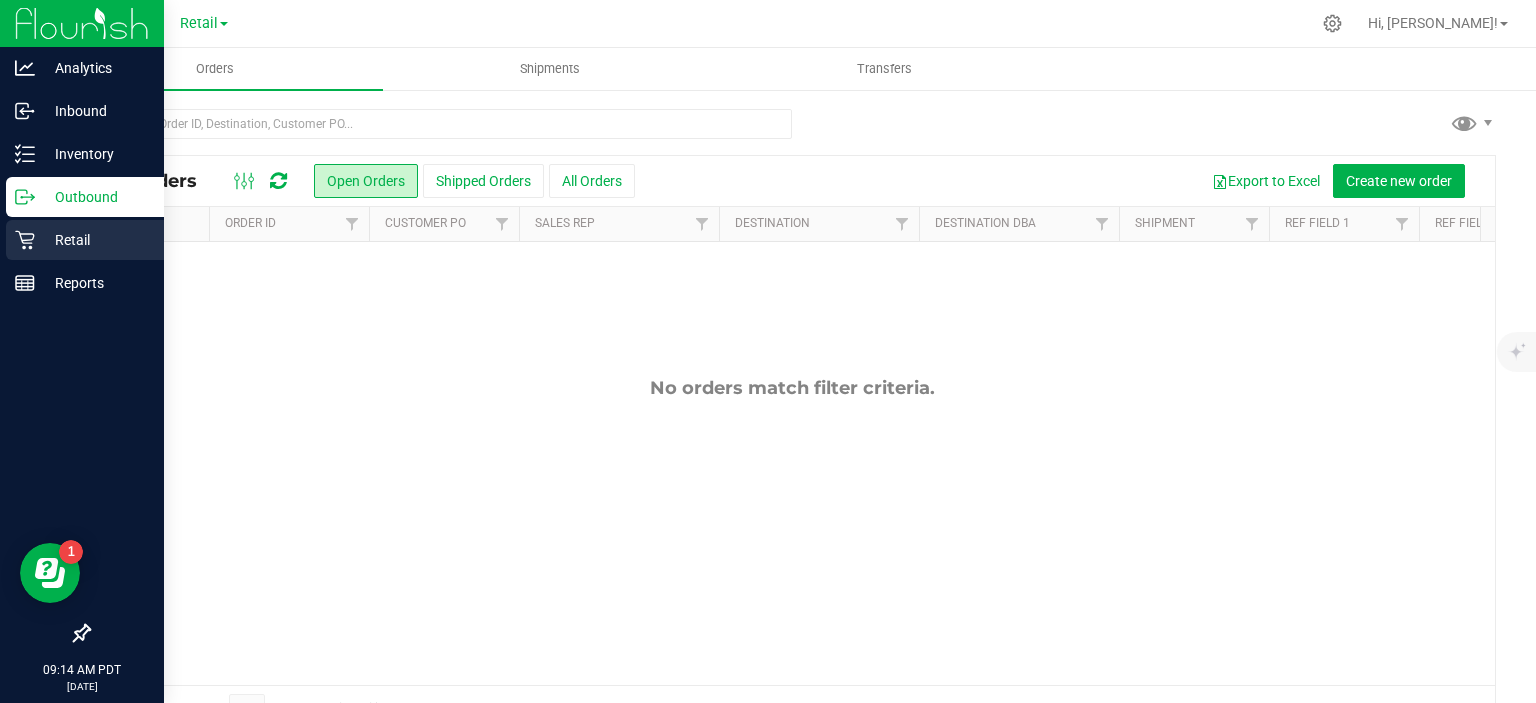 click 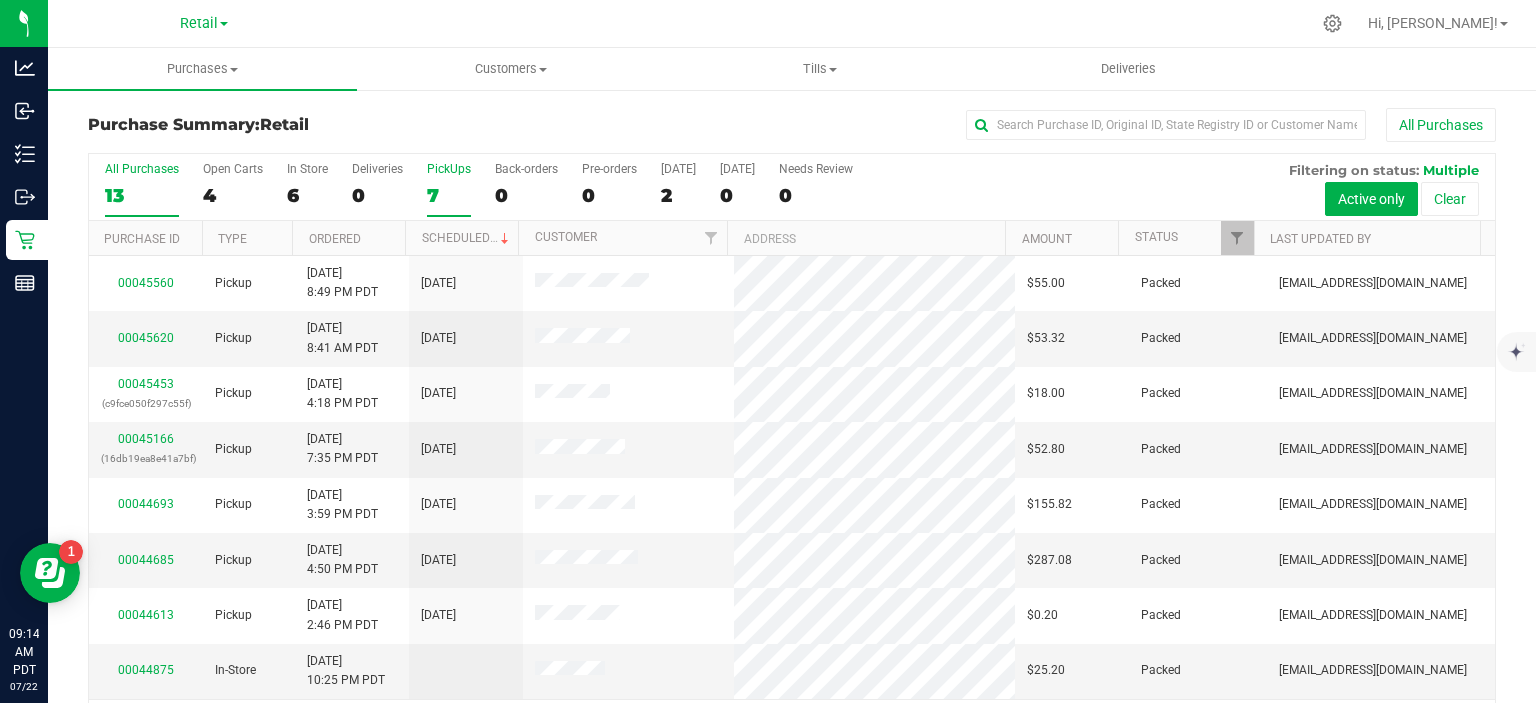 click on "7" at bounding box center [449, 195] 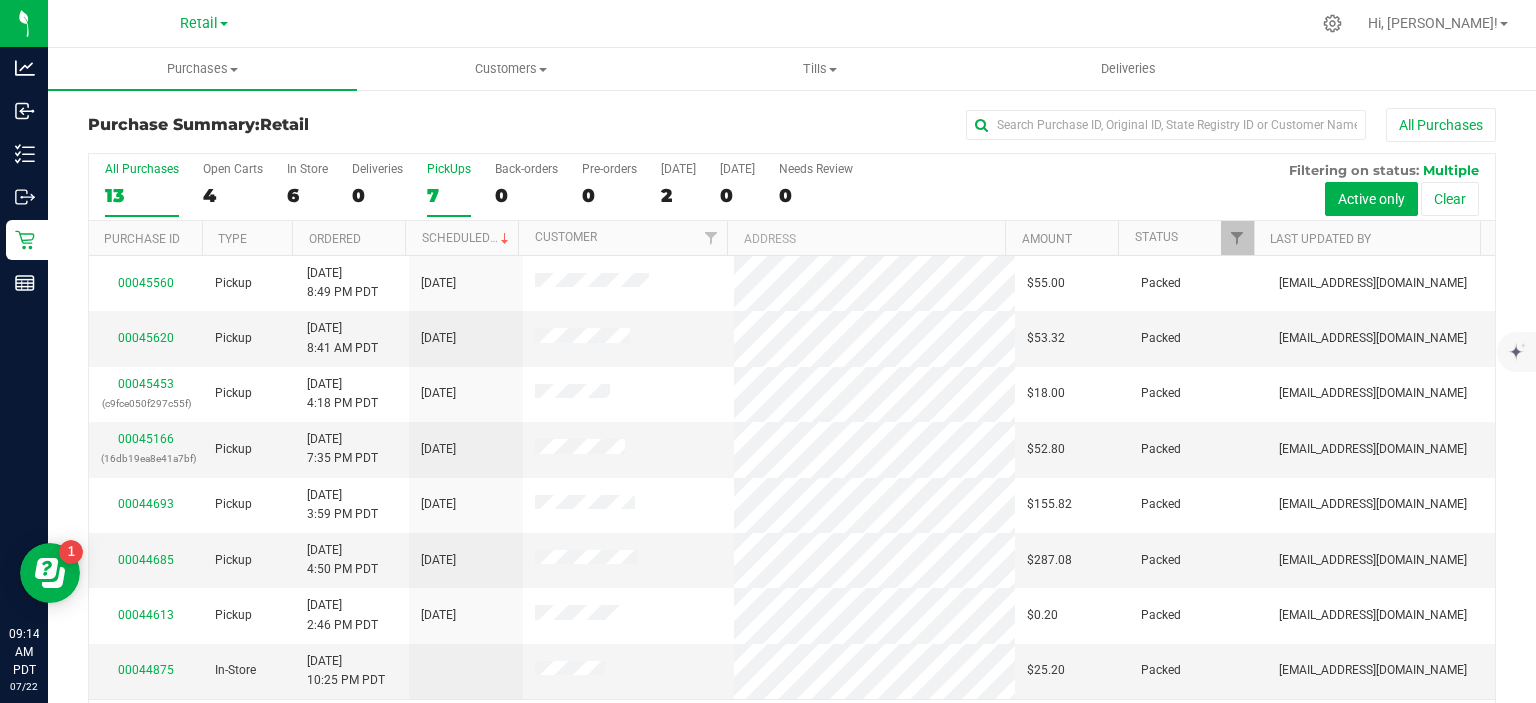 click on "PickUps
7" at bounding box center (0, 0) 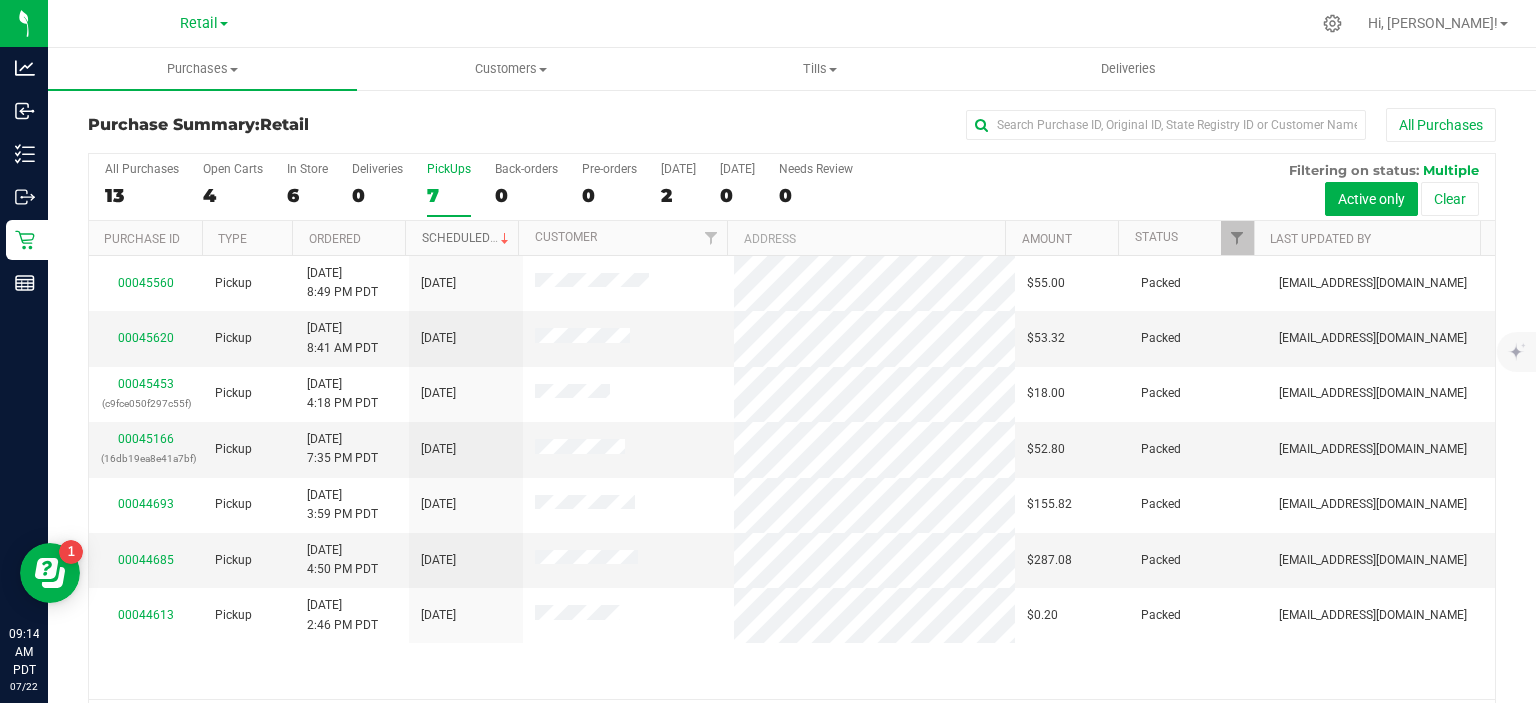 click on "Scheduled" at bounding box center (467, 238) 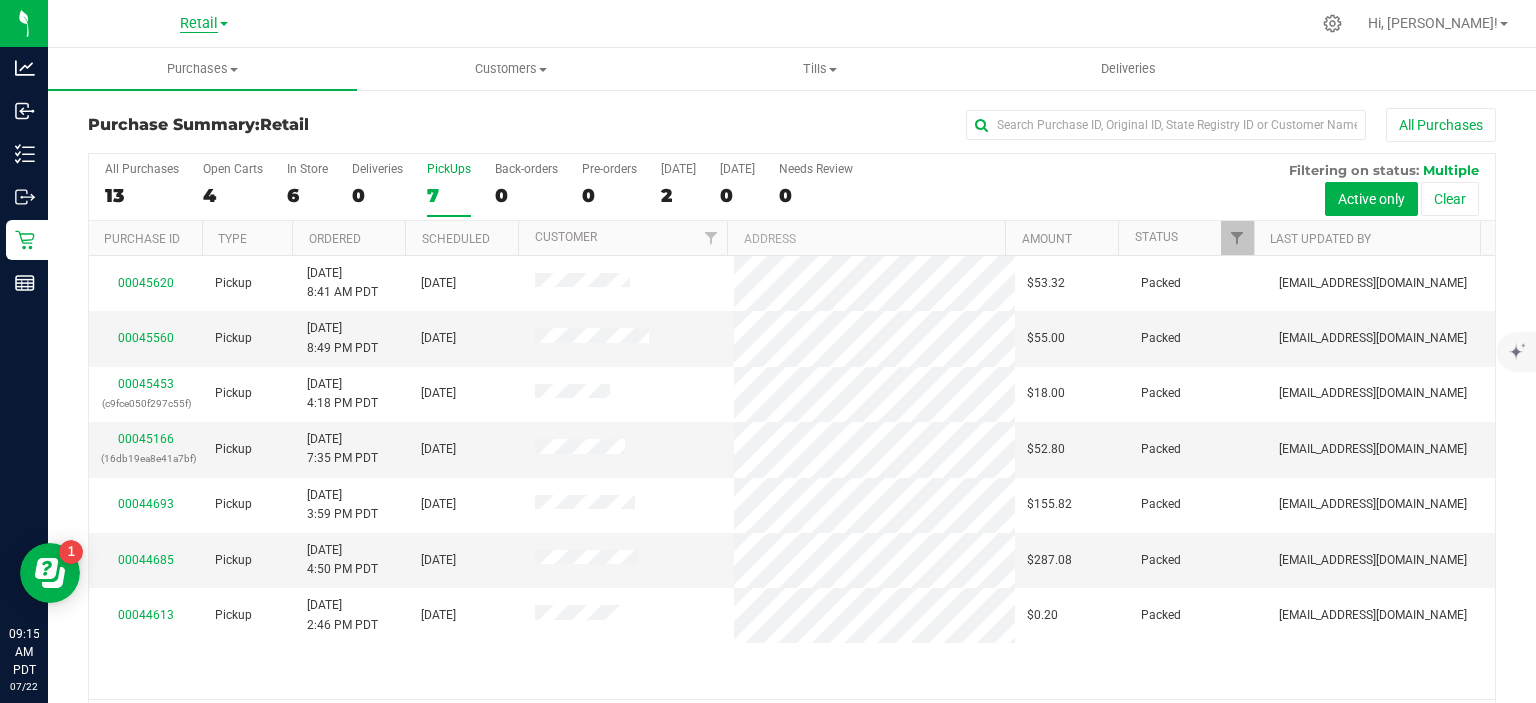 click on "Retail" at bounding box center (199, 24) 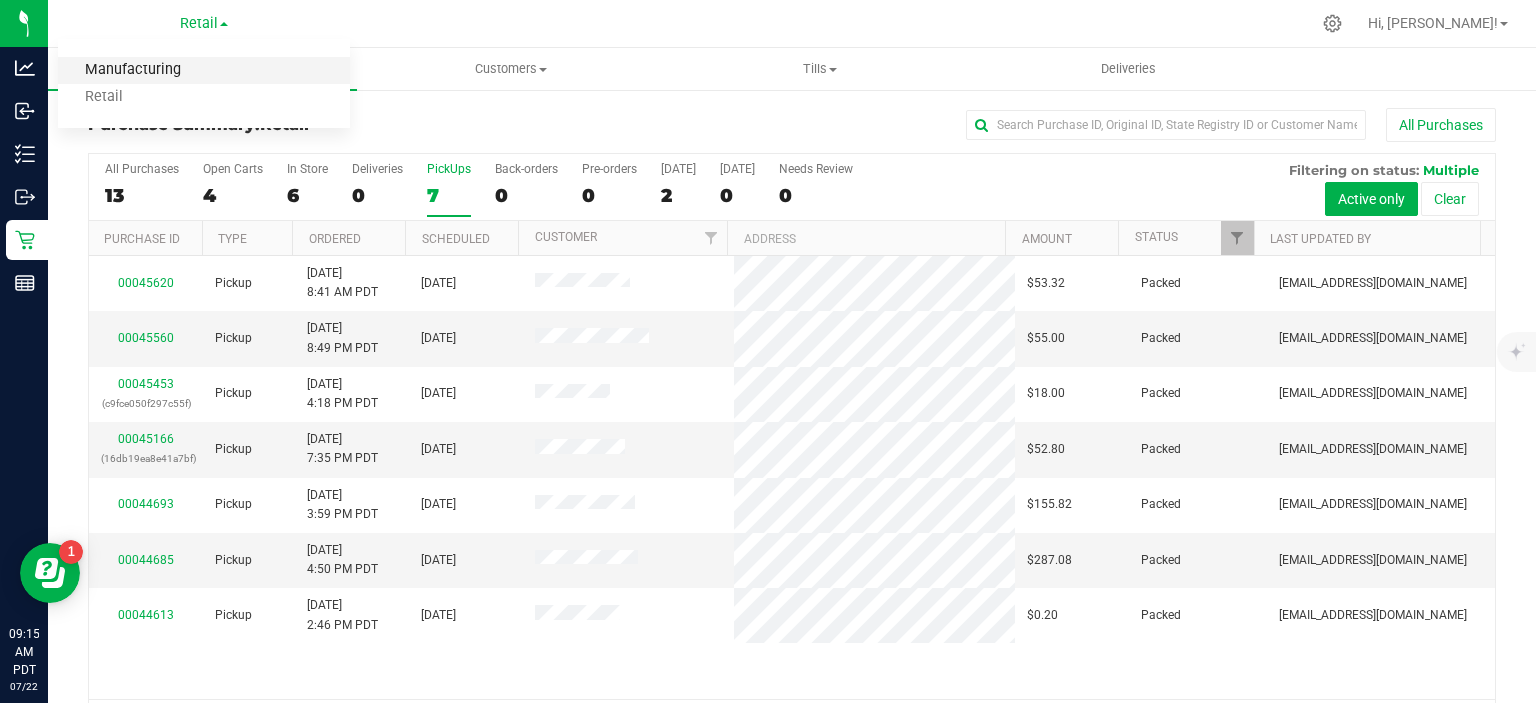 click on "Manufacturing" at bounding box center [204, 70] 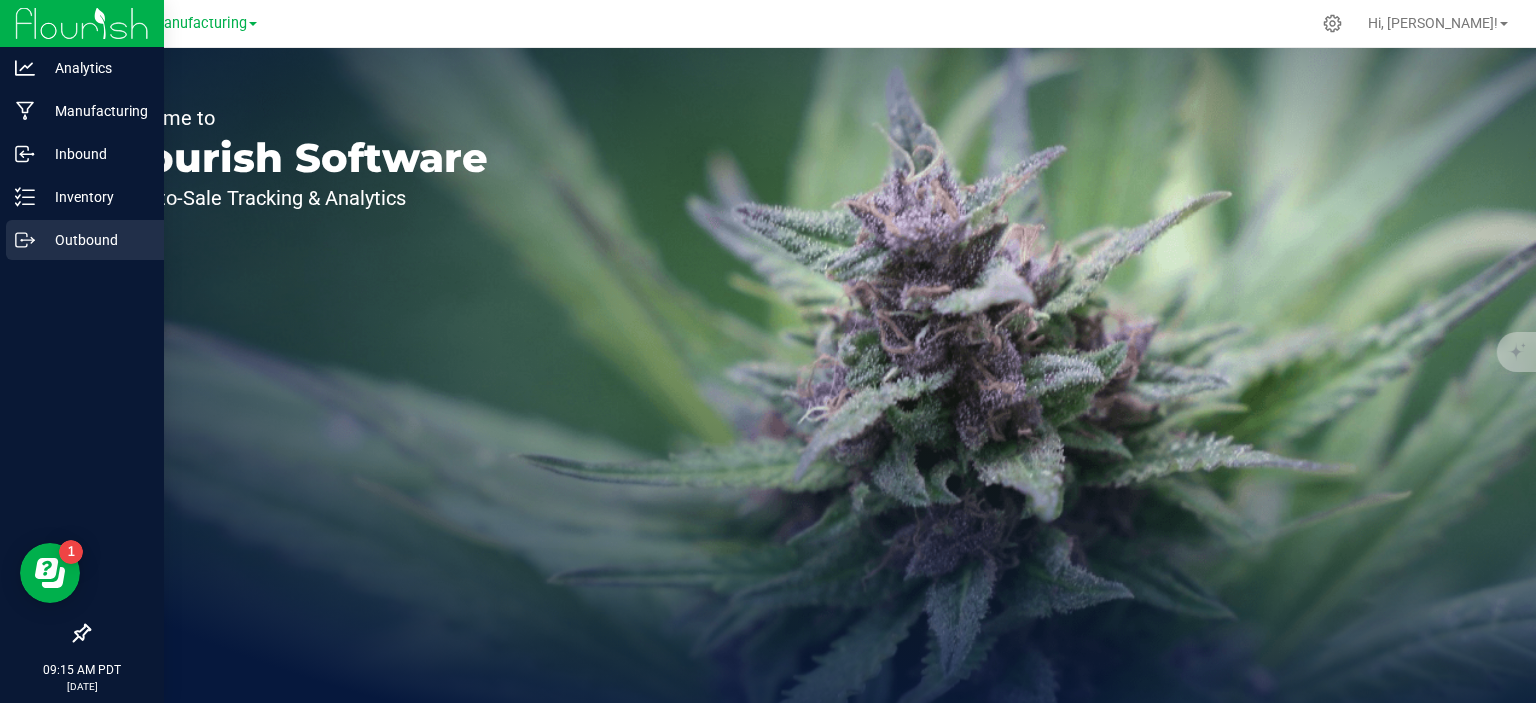 click on "Outbound" at bounding box center [95, 240] 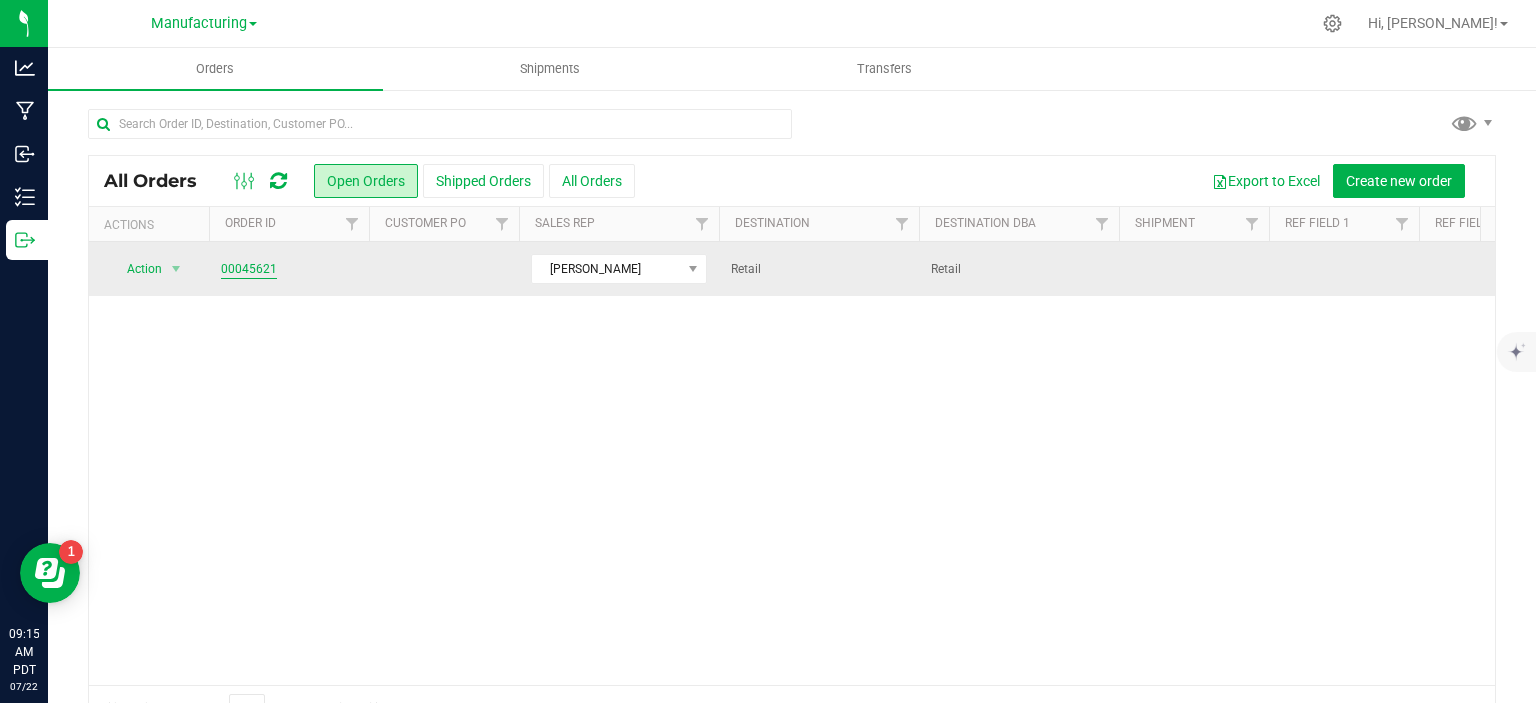 click on "00045621" at bounding box center (249, 269) 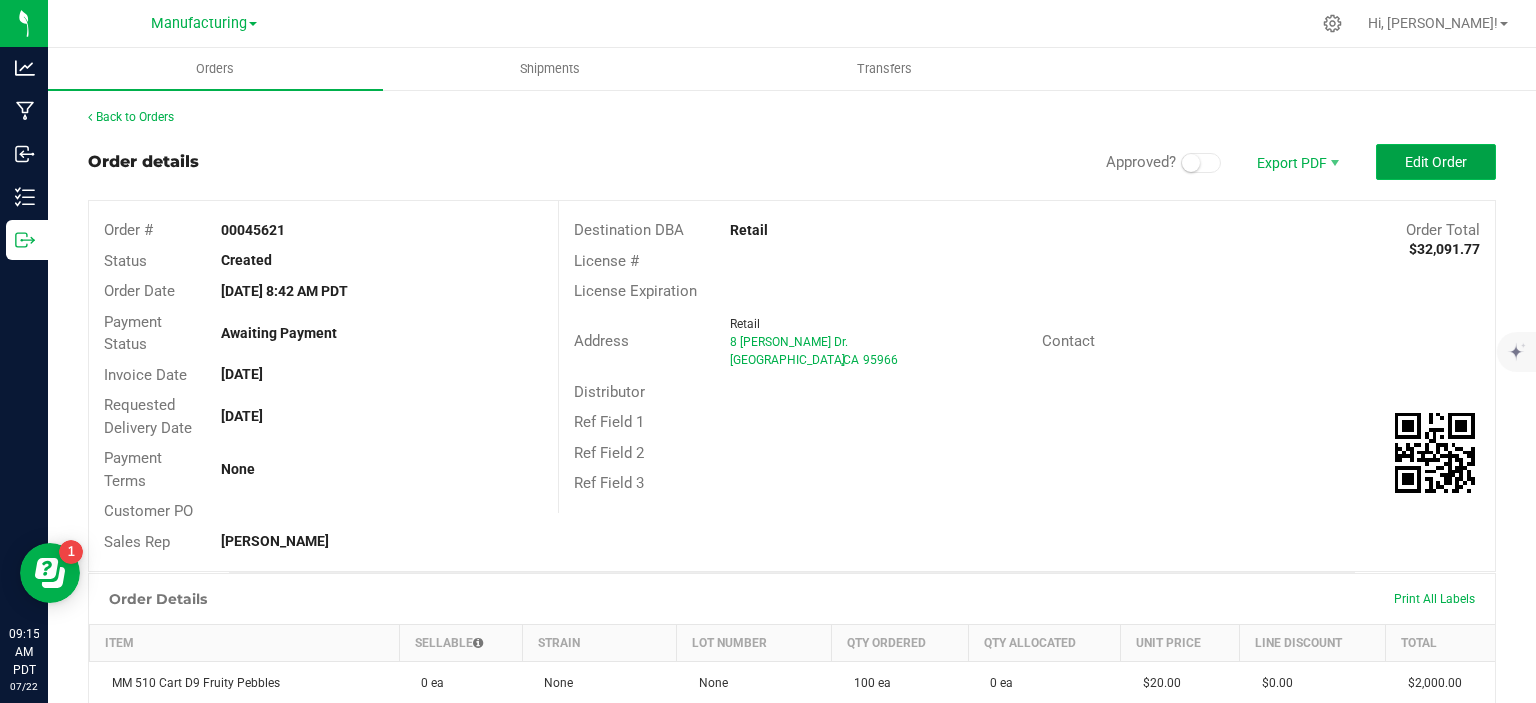 click on "Edit Order" at bounding box center (1436, 162) 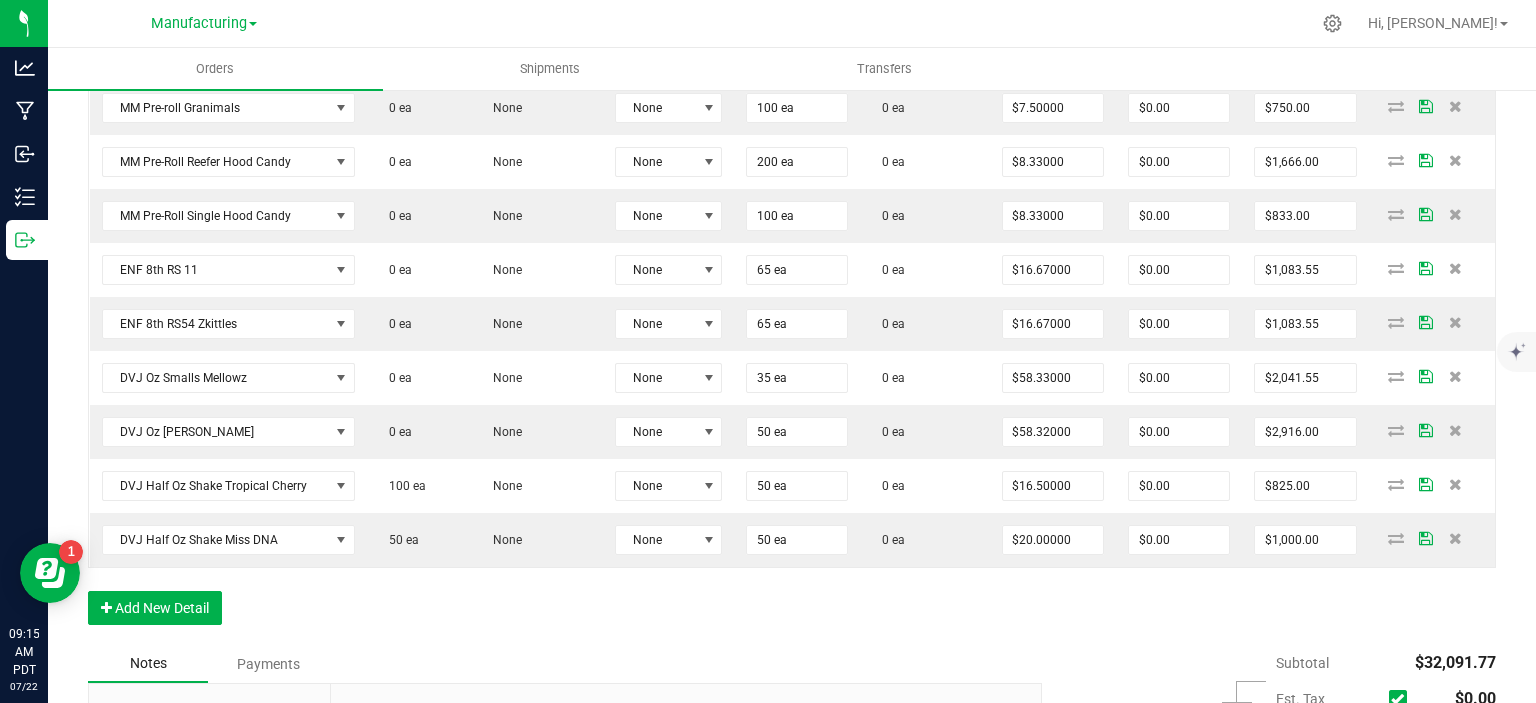 scroll, scrollTop: 1240, scrollLeft: 0, axis: vertical 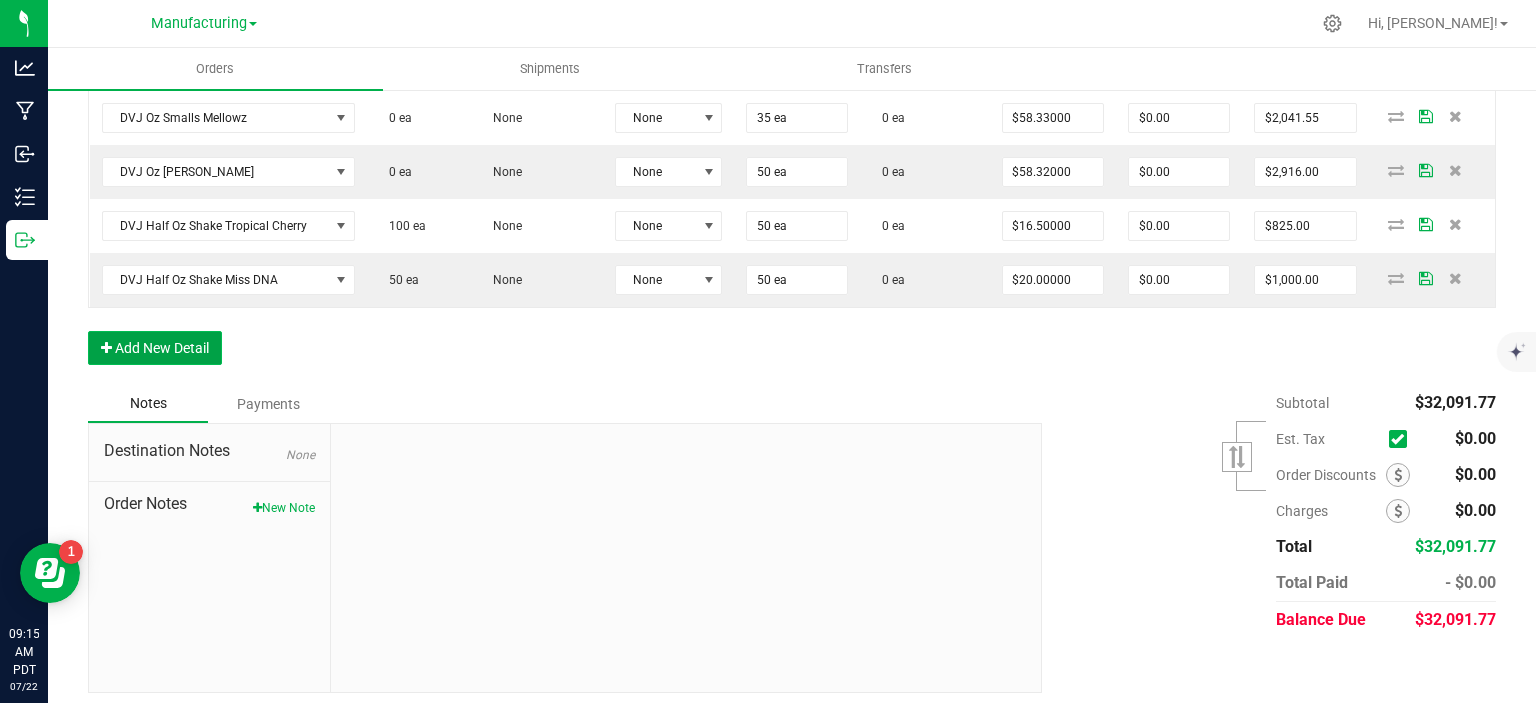 click on "Add New Detail" at bounding box center (155, 348) 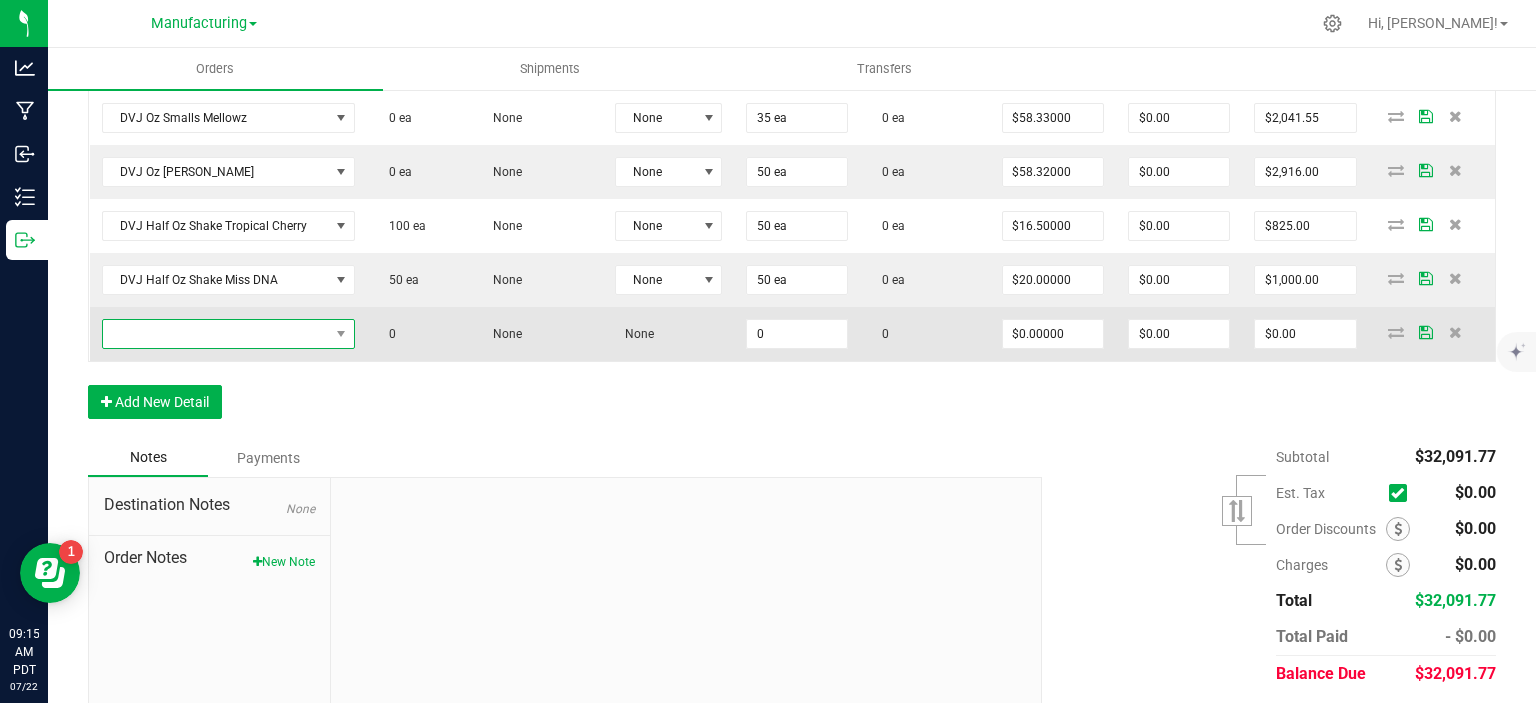 click at bounding box center (216, 334) 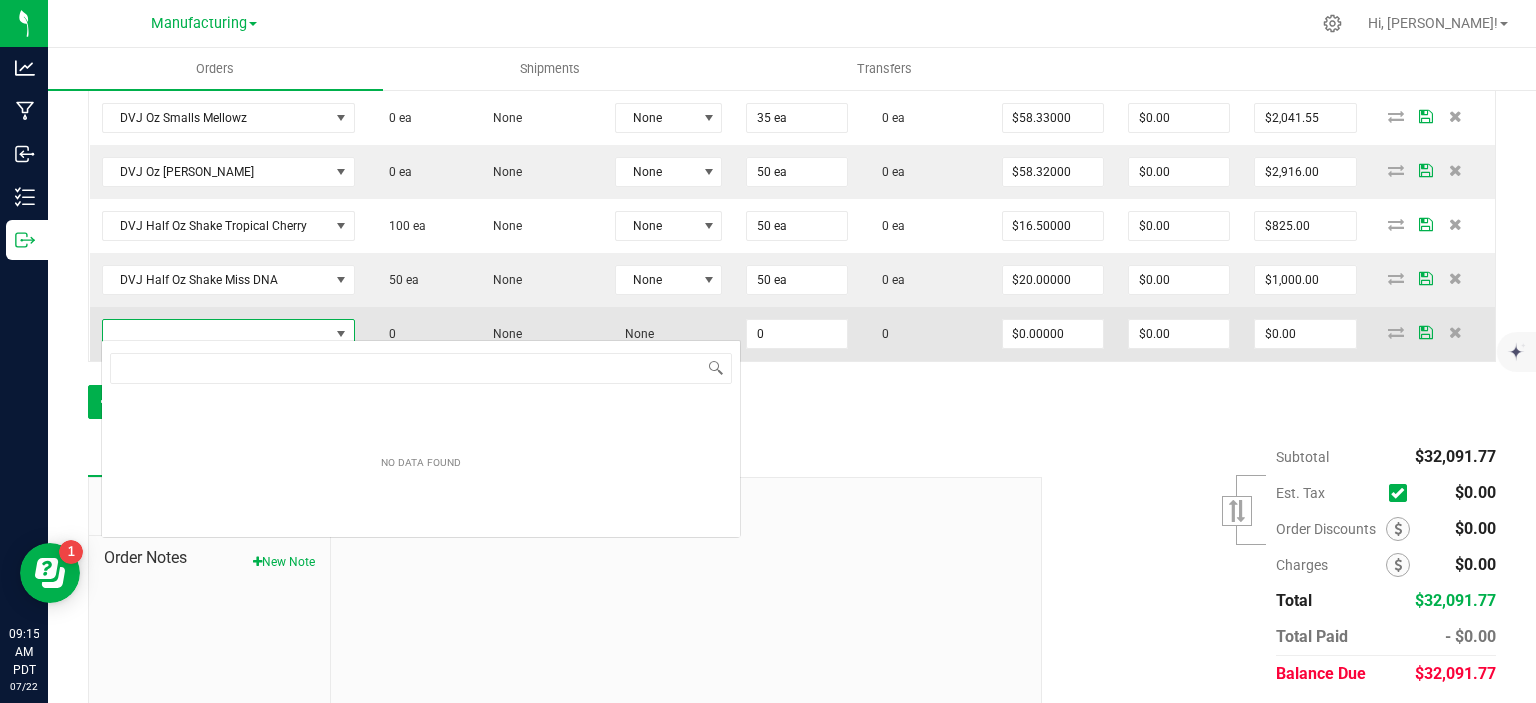 scroll, scrollTop: 99970, scrollLeft: 99752, axis: both 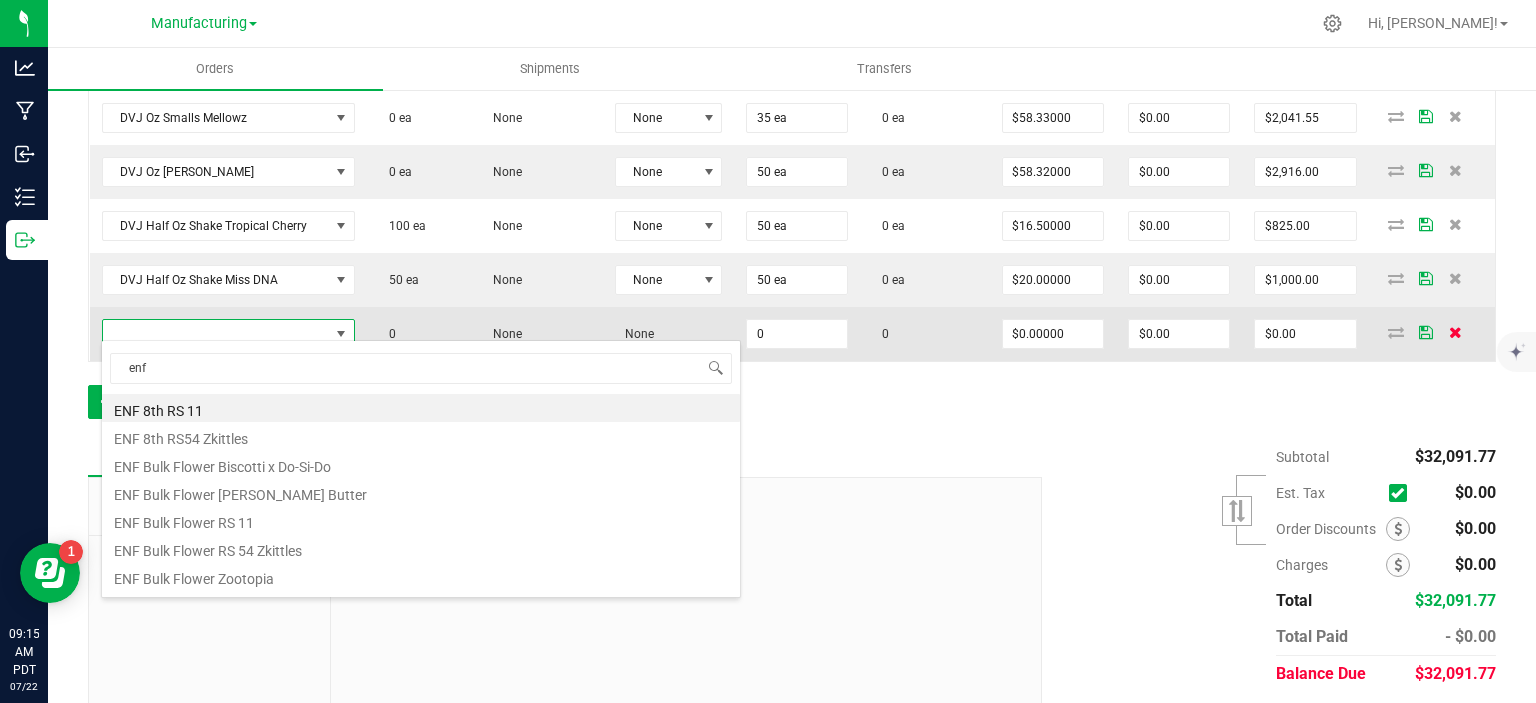type on "enf" 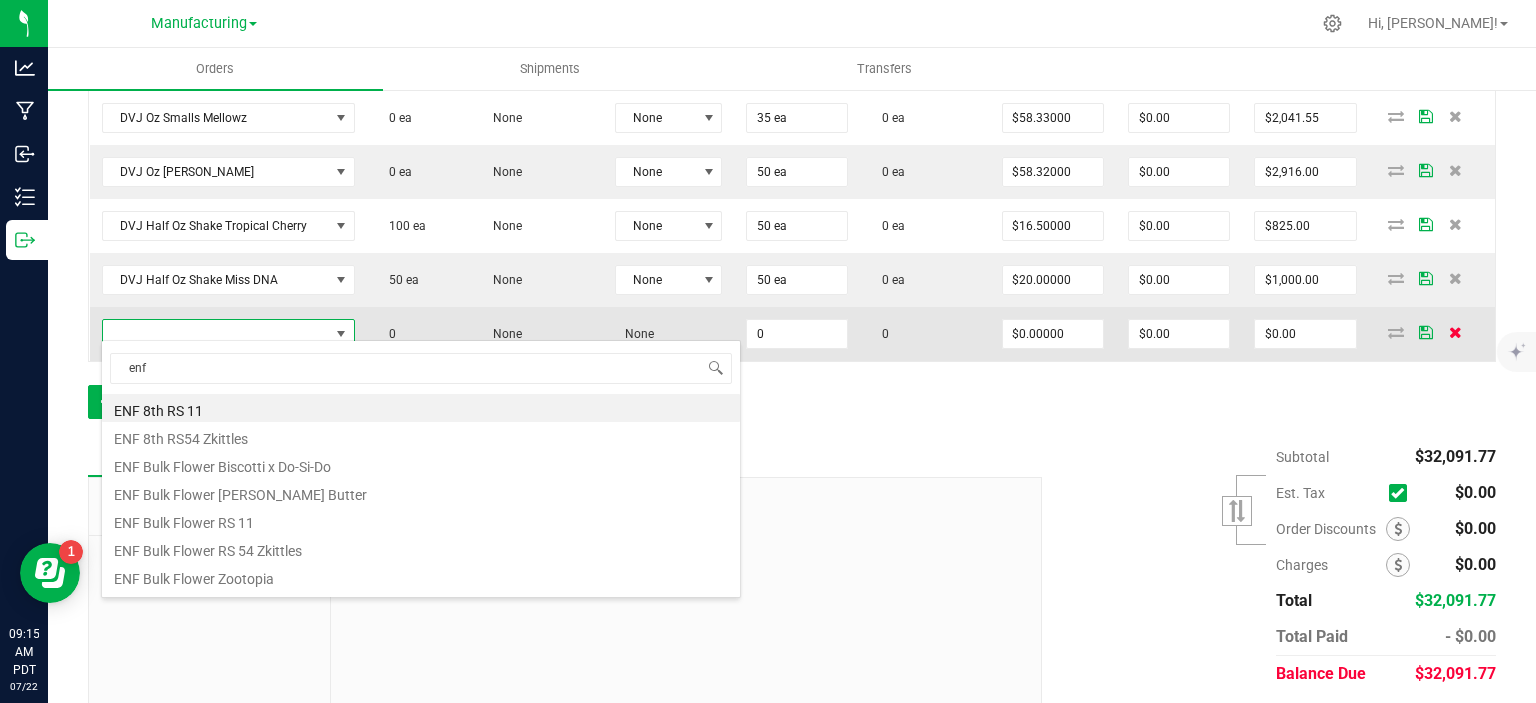 click at bounding box center (1455, 332) 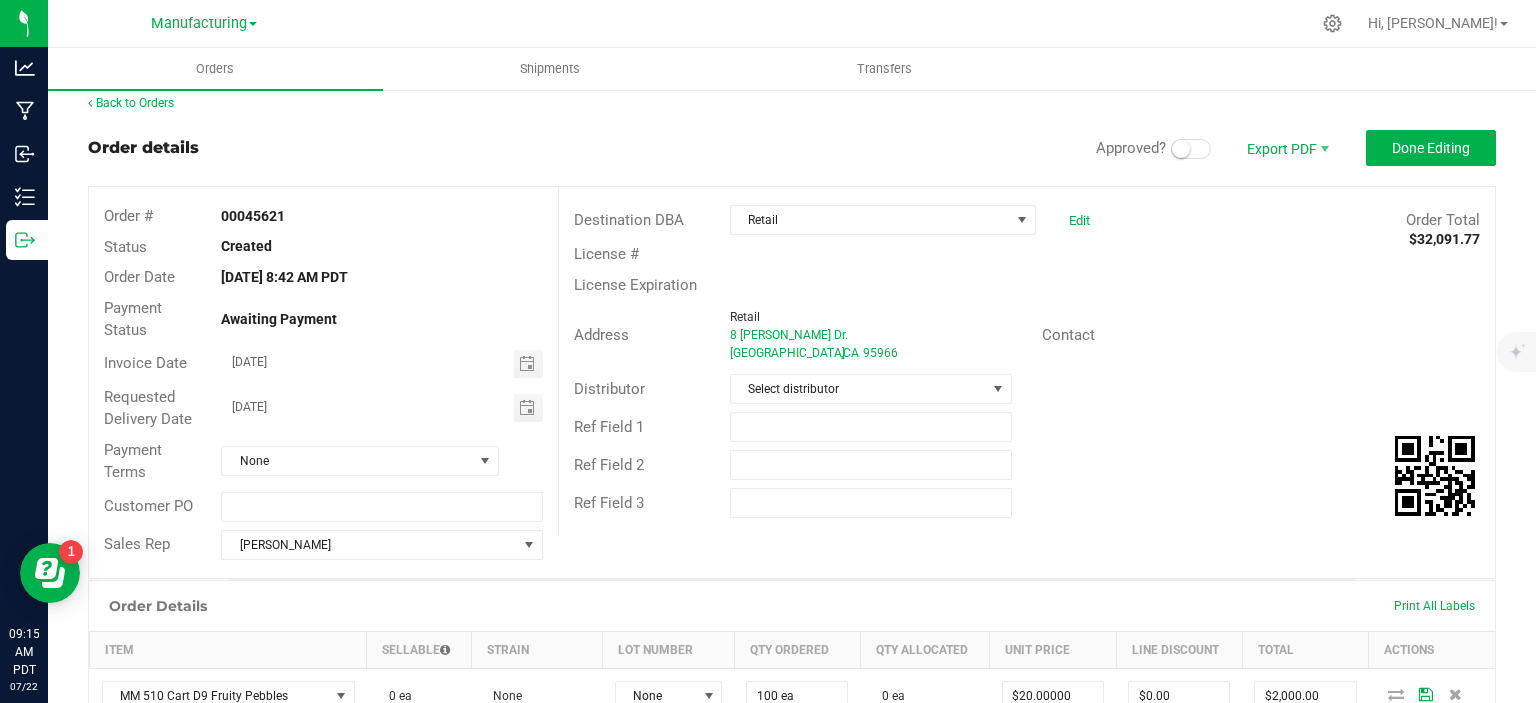 scroll, scrollTop: 0, scrollLeft: 0, axis: both 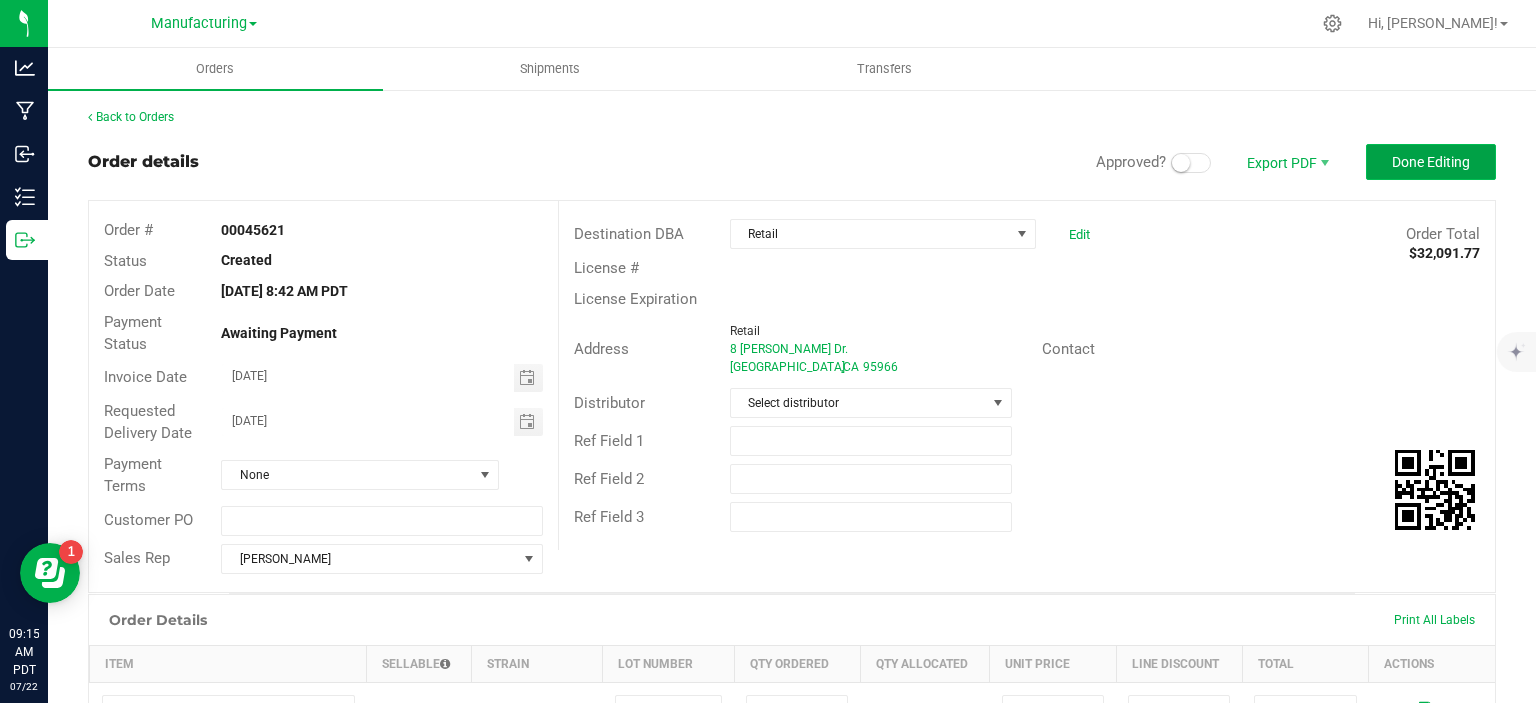 click on "Done Editing" at bounding box center [1431, 162] 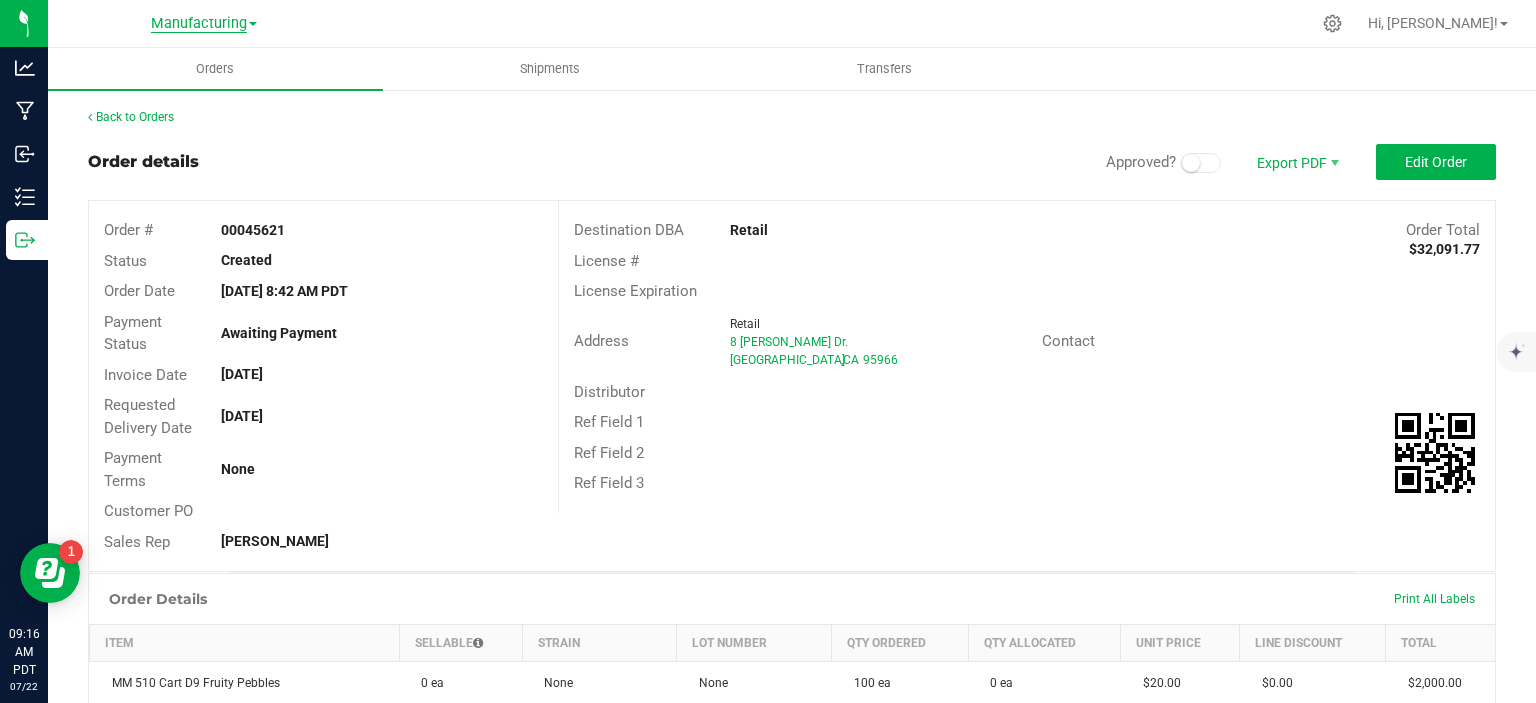 click on "Manufacturing" at bounding box center [199, 24] 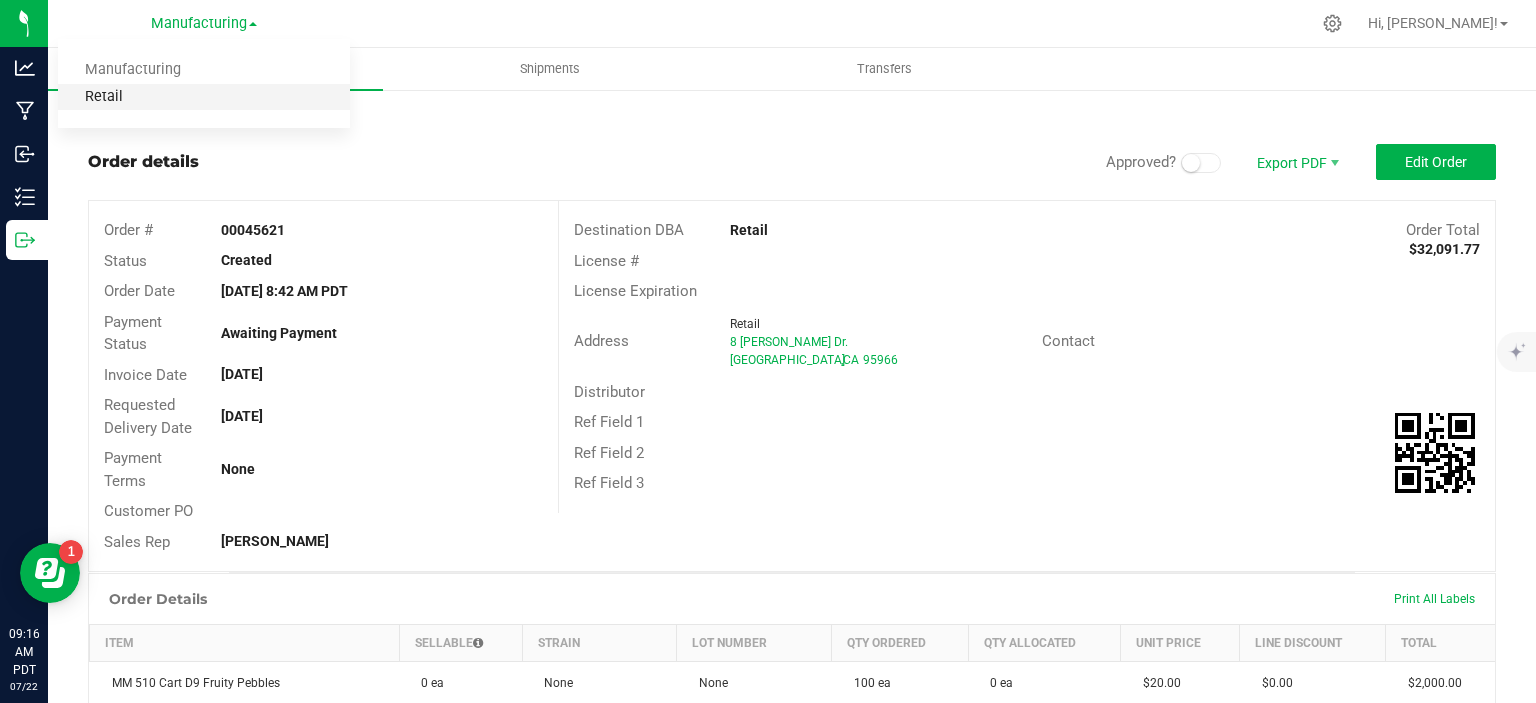 click on "Retail" at bounding box center [204, 97] 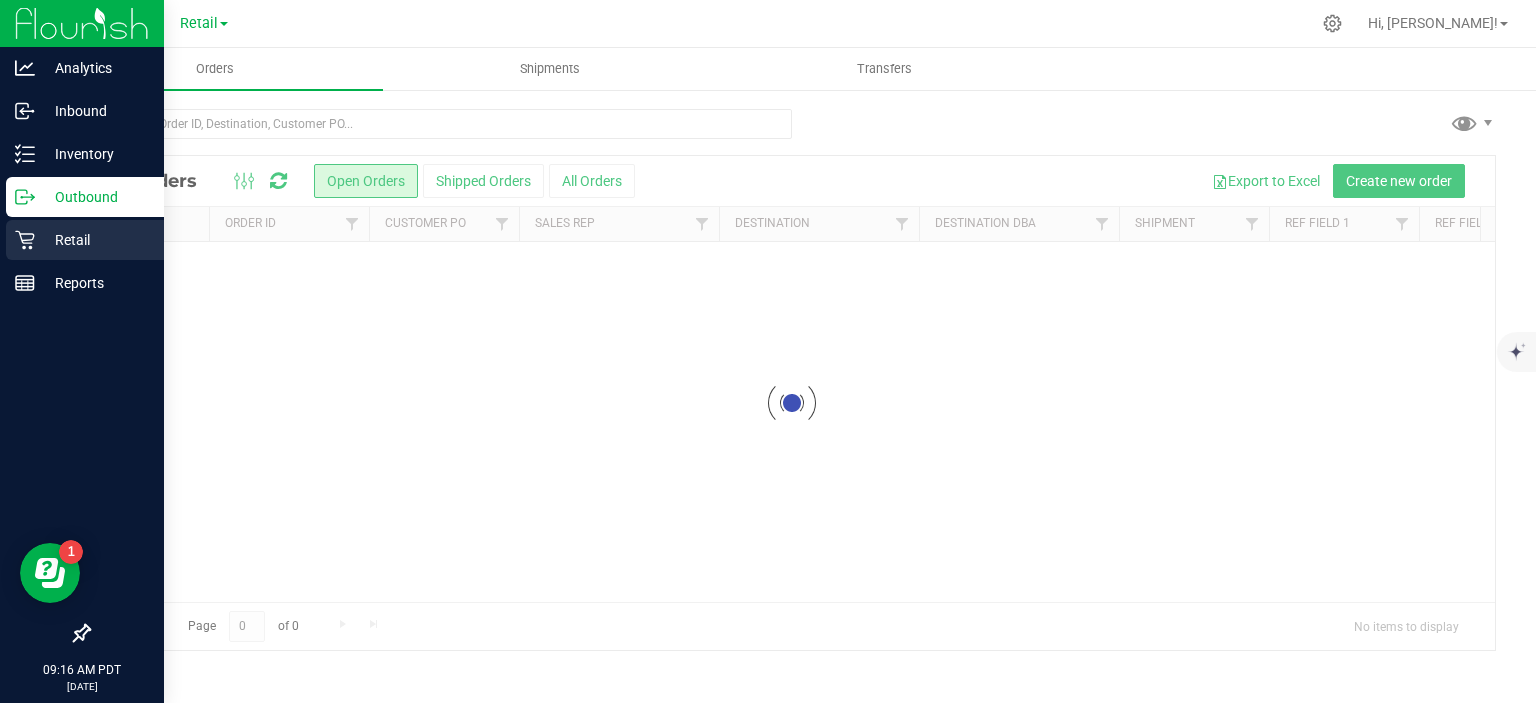 click 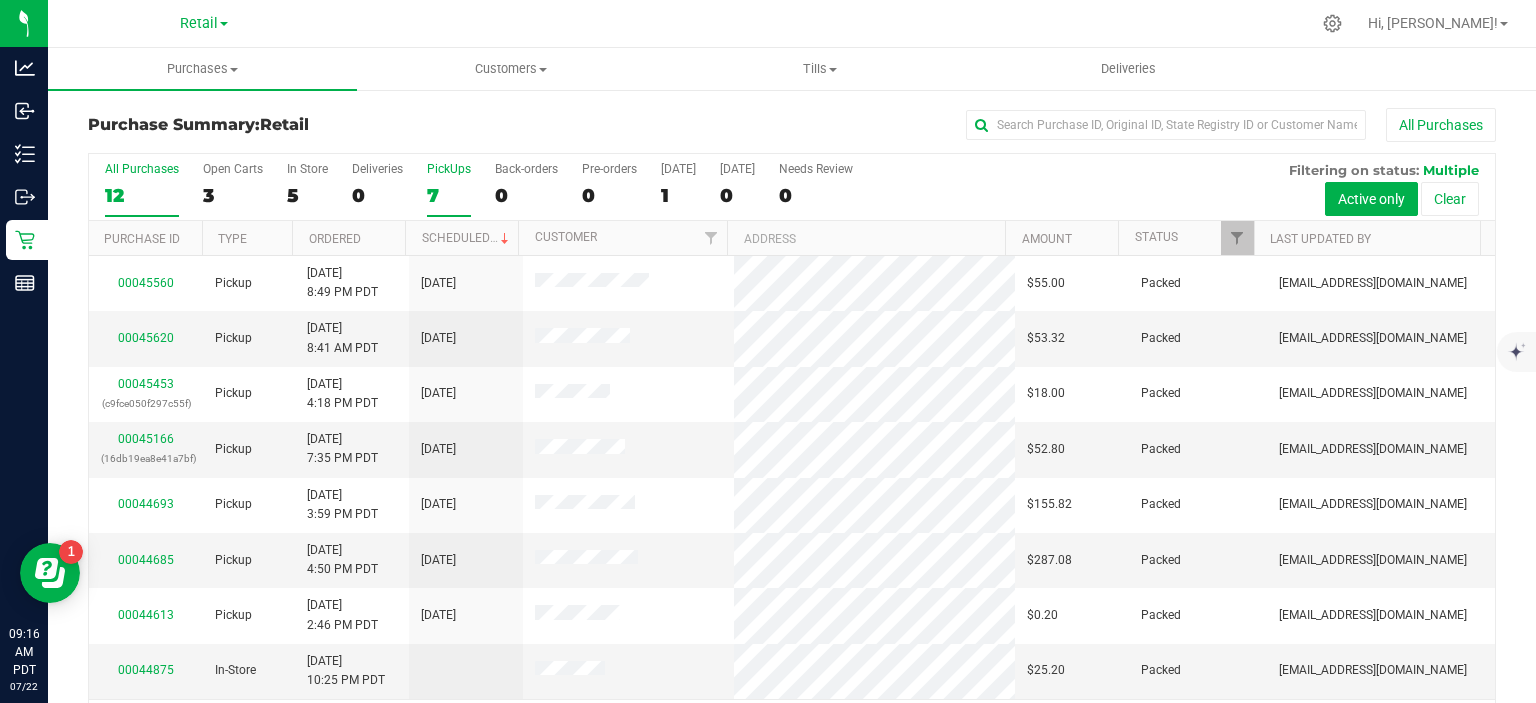 click on "7" at bounding box center (449, 195) 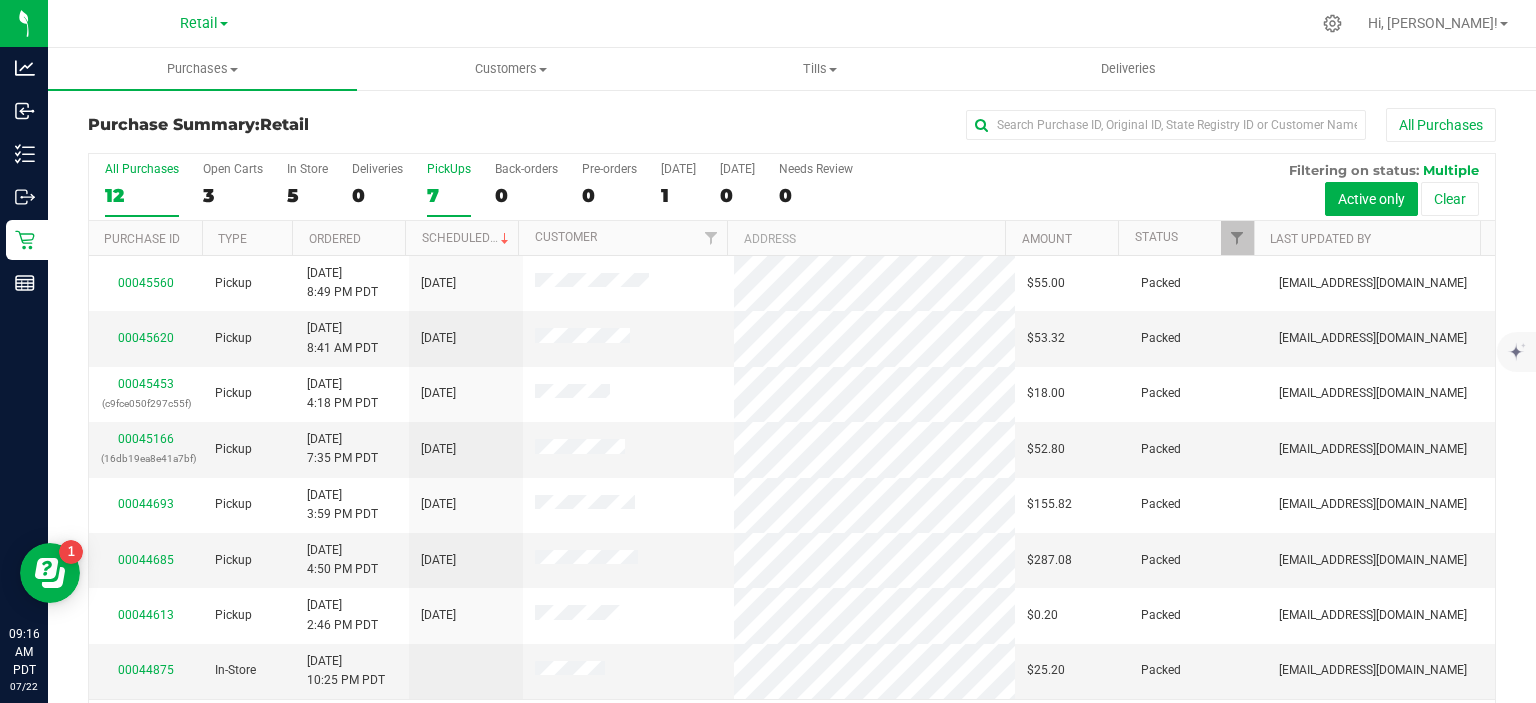 click on "PickUps
7" at bounding box center (0, 0) 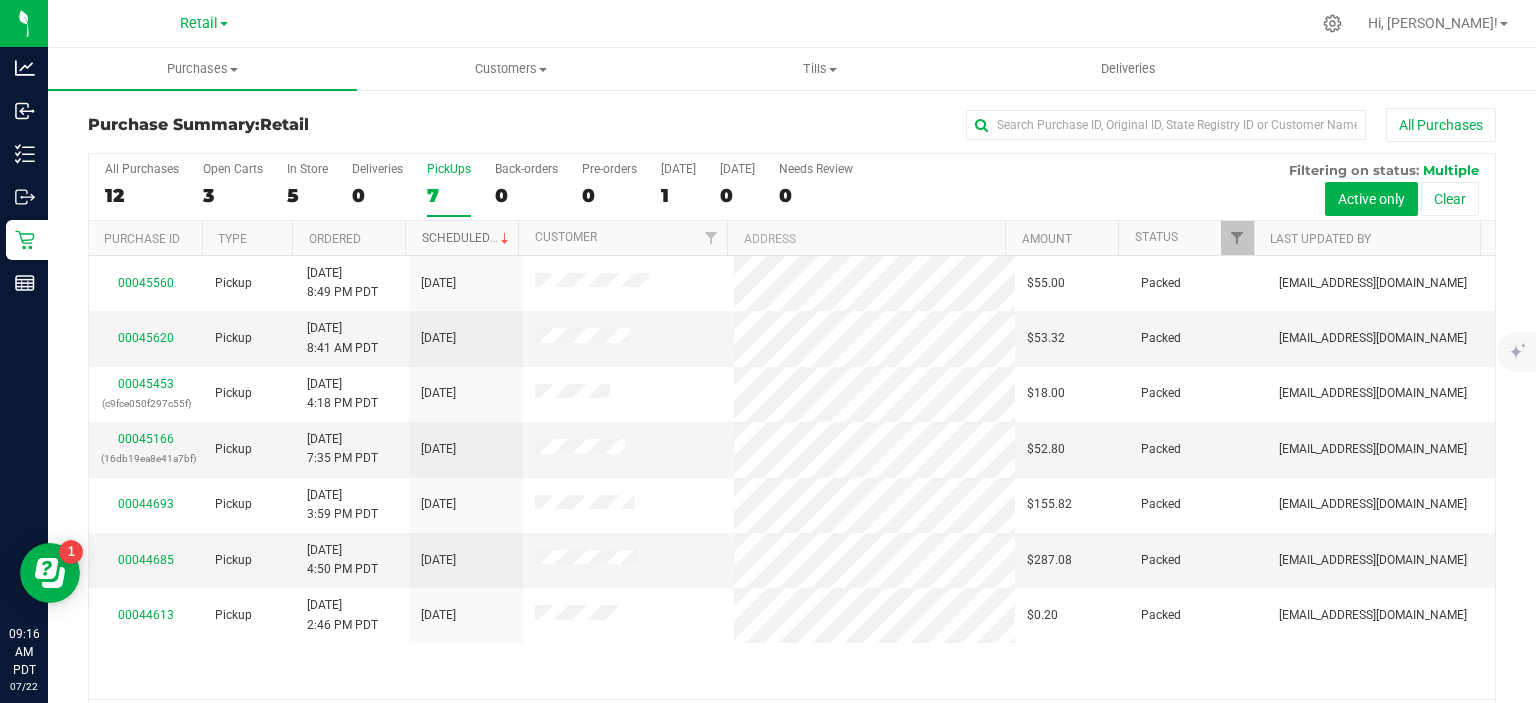 click on "Scheduled" at bounding box center (467, 238) 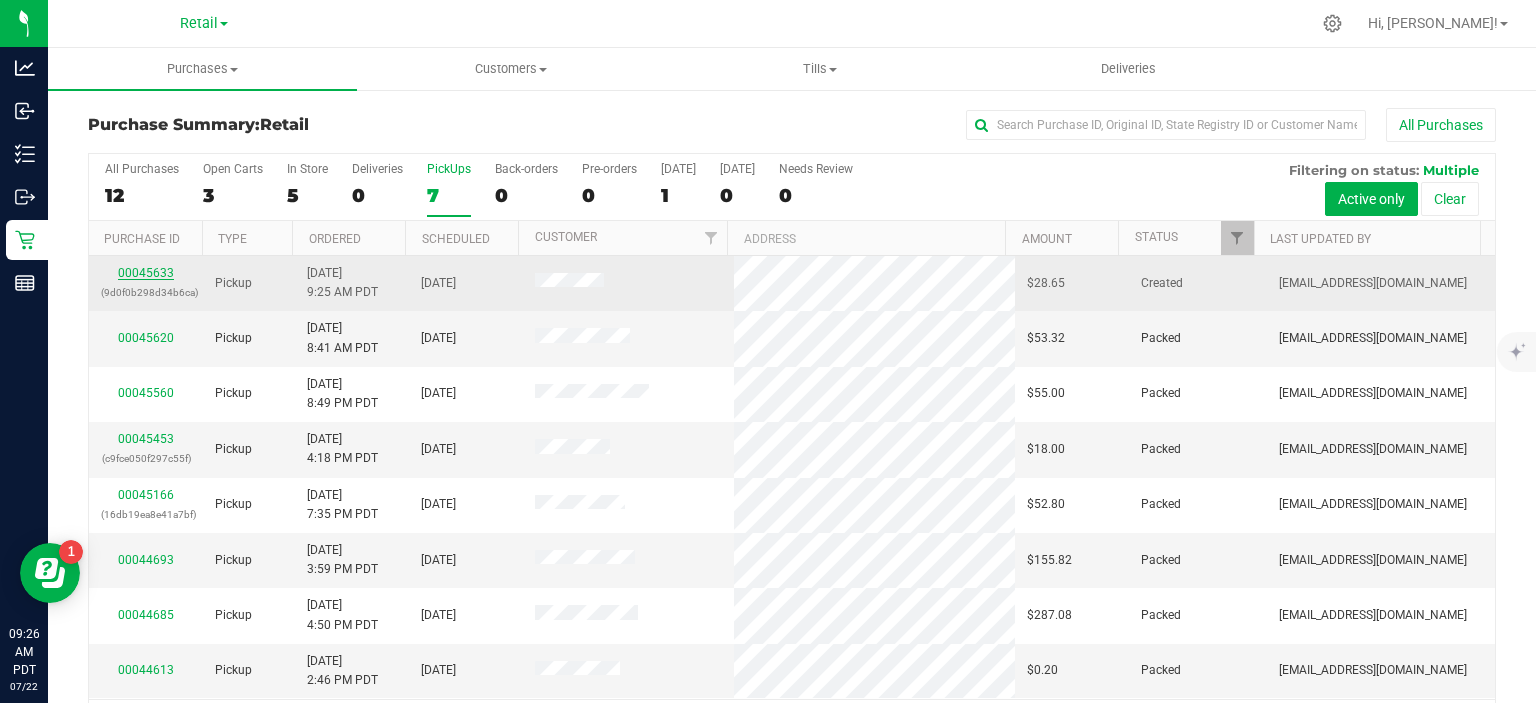 click on "00045633" at bounding box center [146, 273] 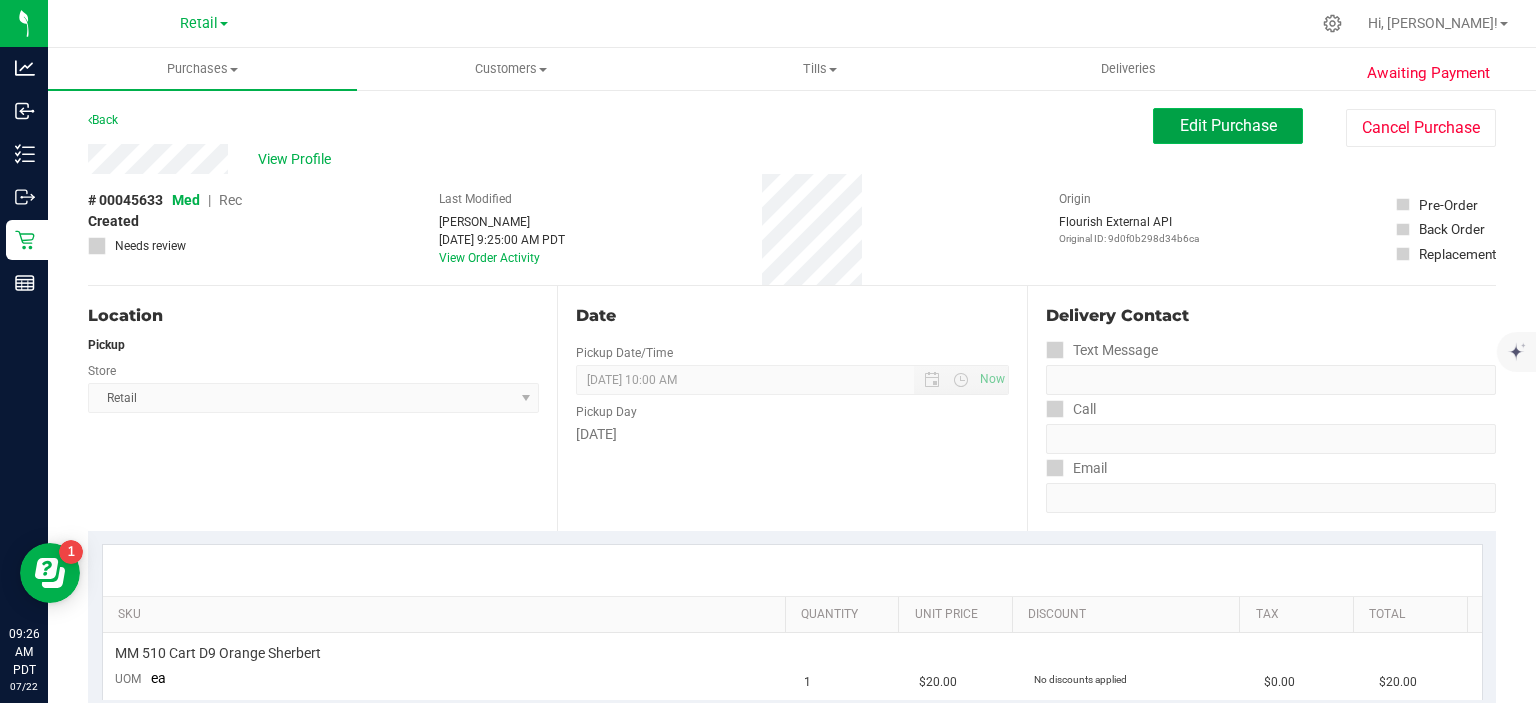 click on "Edit Purchase" at bounding box center (1228, 125) 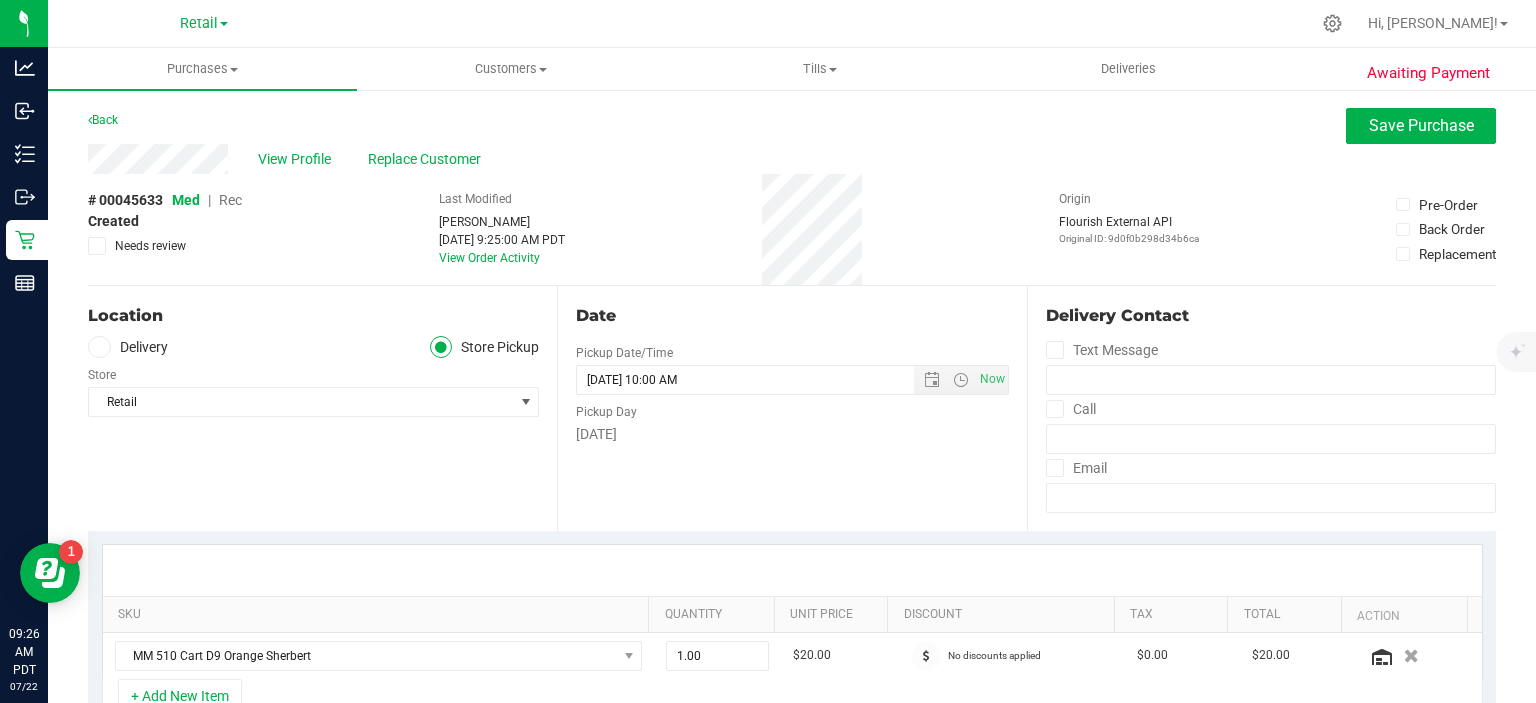click on "Rec" at bounding box center (230, 200) 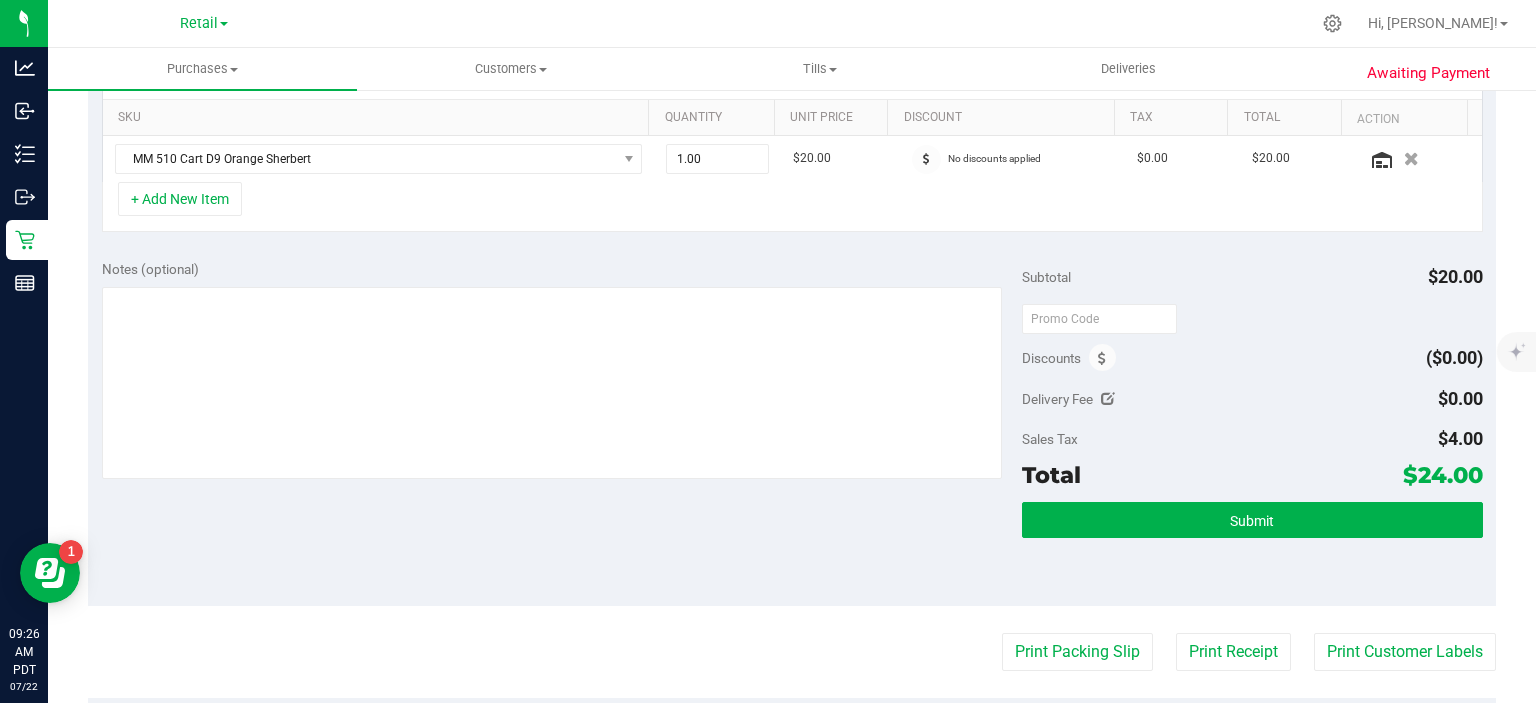 scroll, scrollTop: 499, scrollLeft: 0, axis: vertical 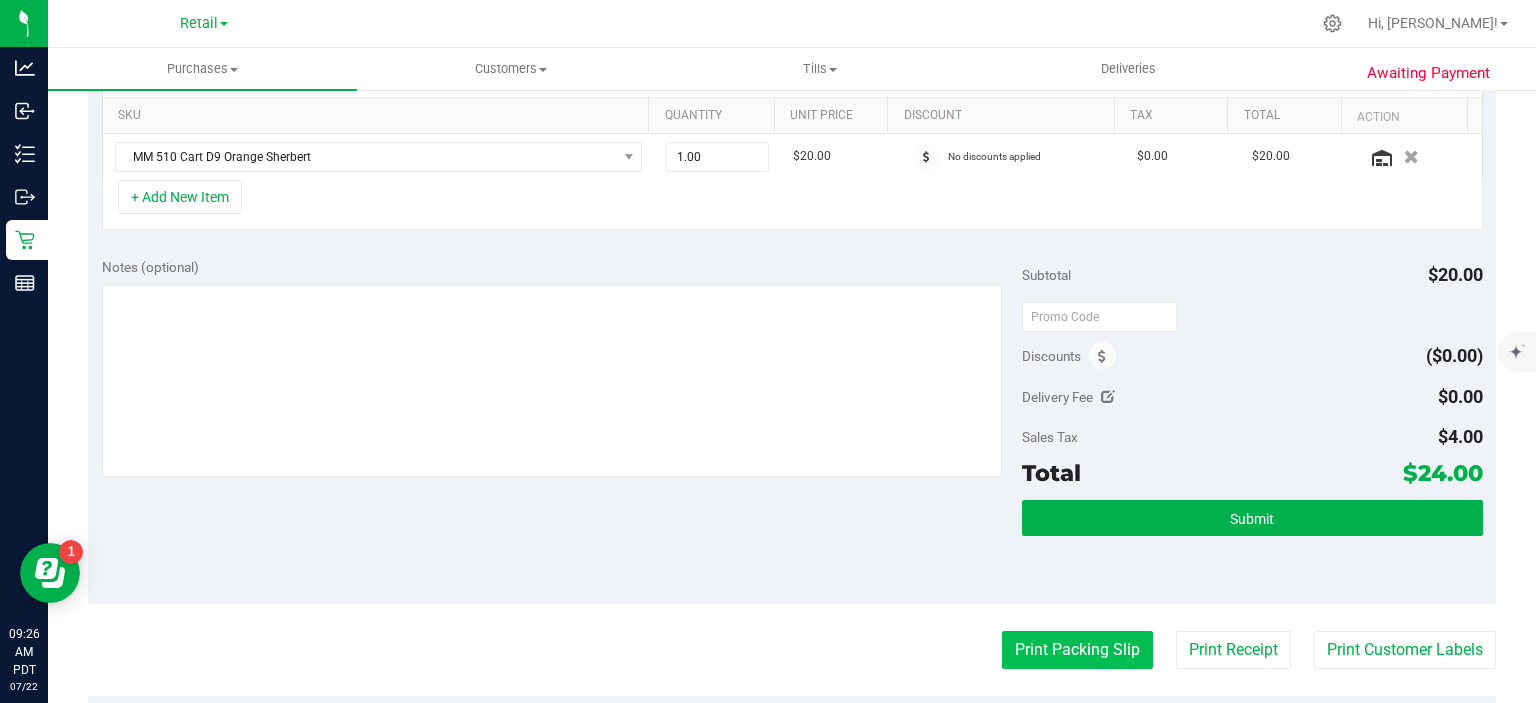 click on "Print Packing Slip" at bounding box center [1077, 650] 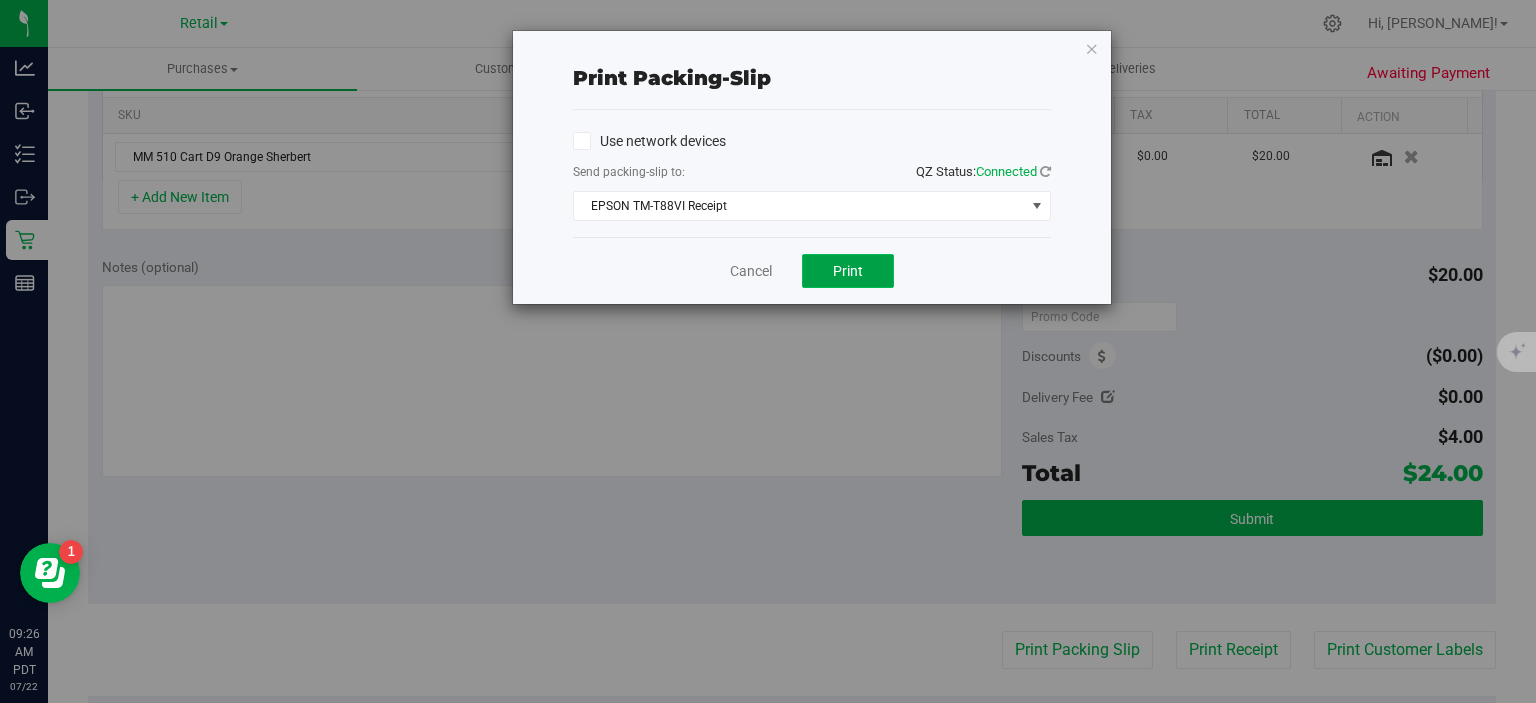 click on "Print" at bounding box center (848, 271) 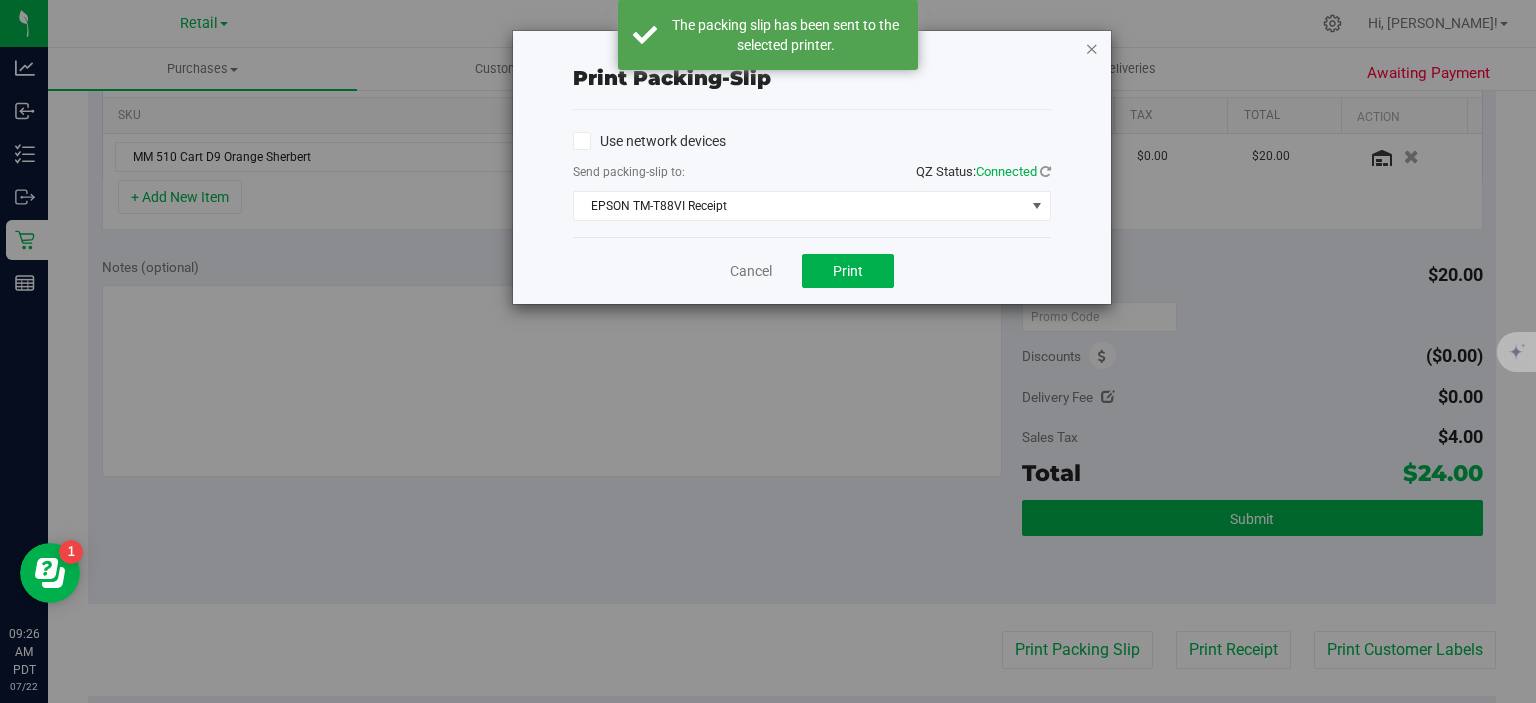 click at bounding box center (1092, 48) 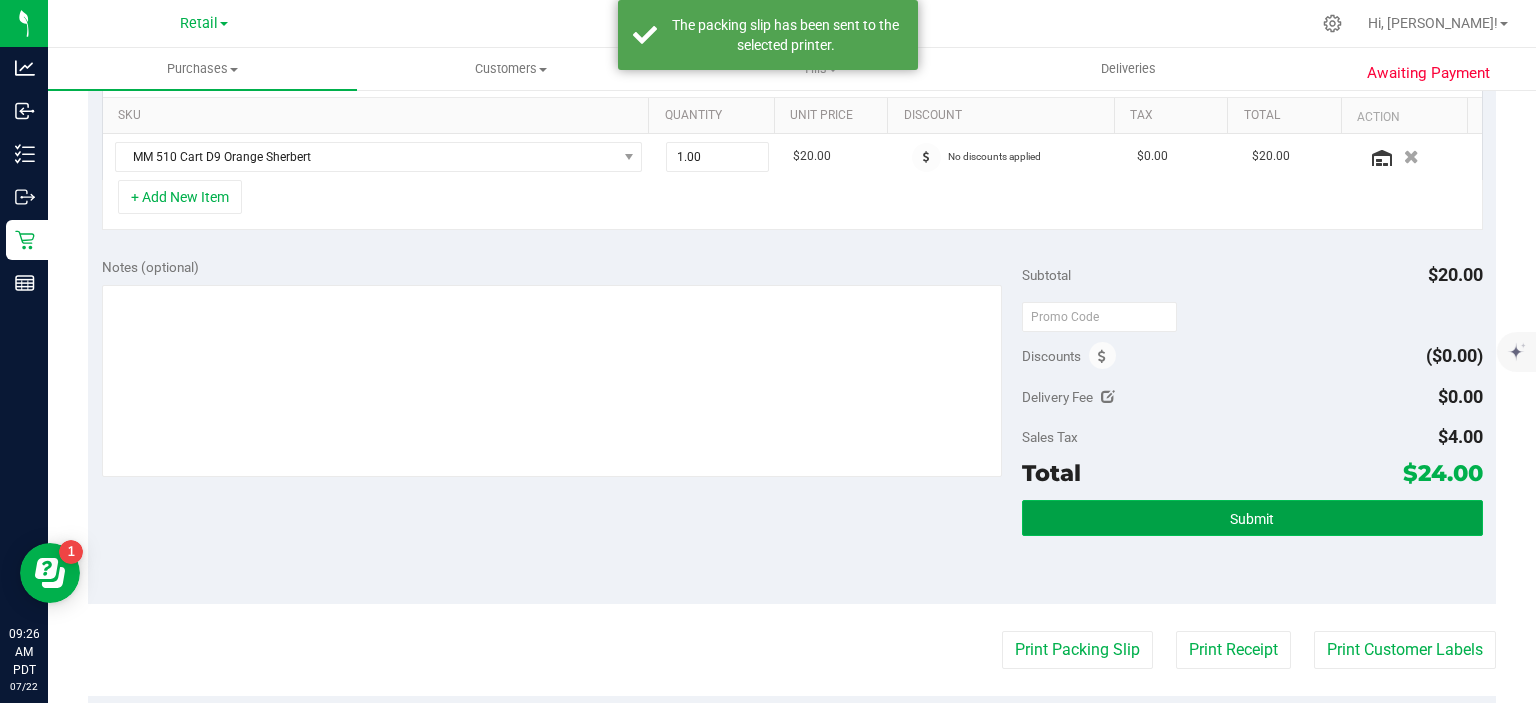 click on "Submit" at bounding box center [1252, 518] 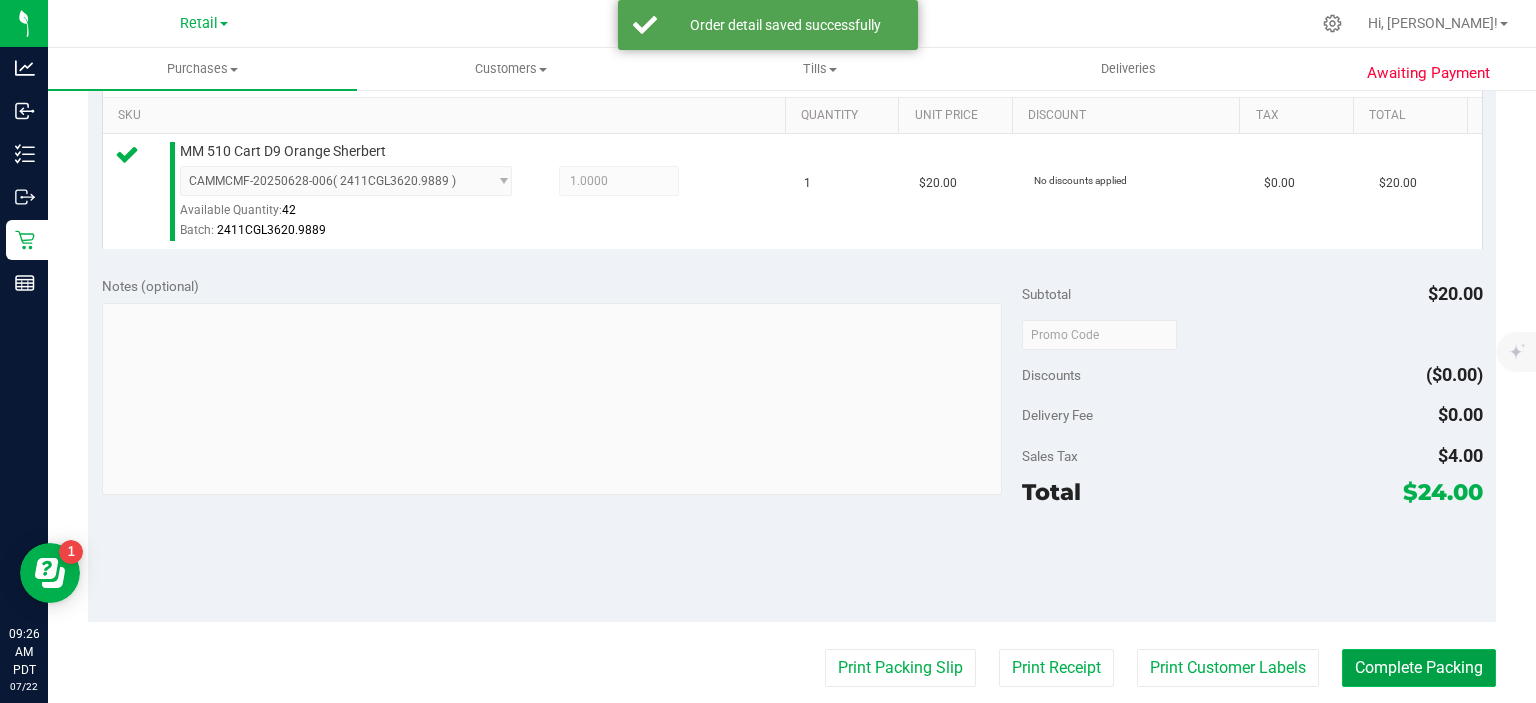 click on "Complete Packing" at bounding box center [1419, 668] 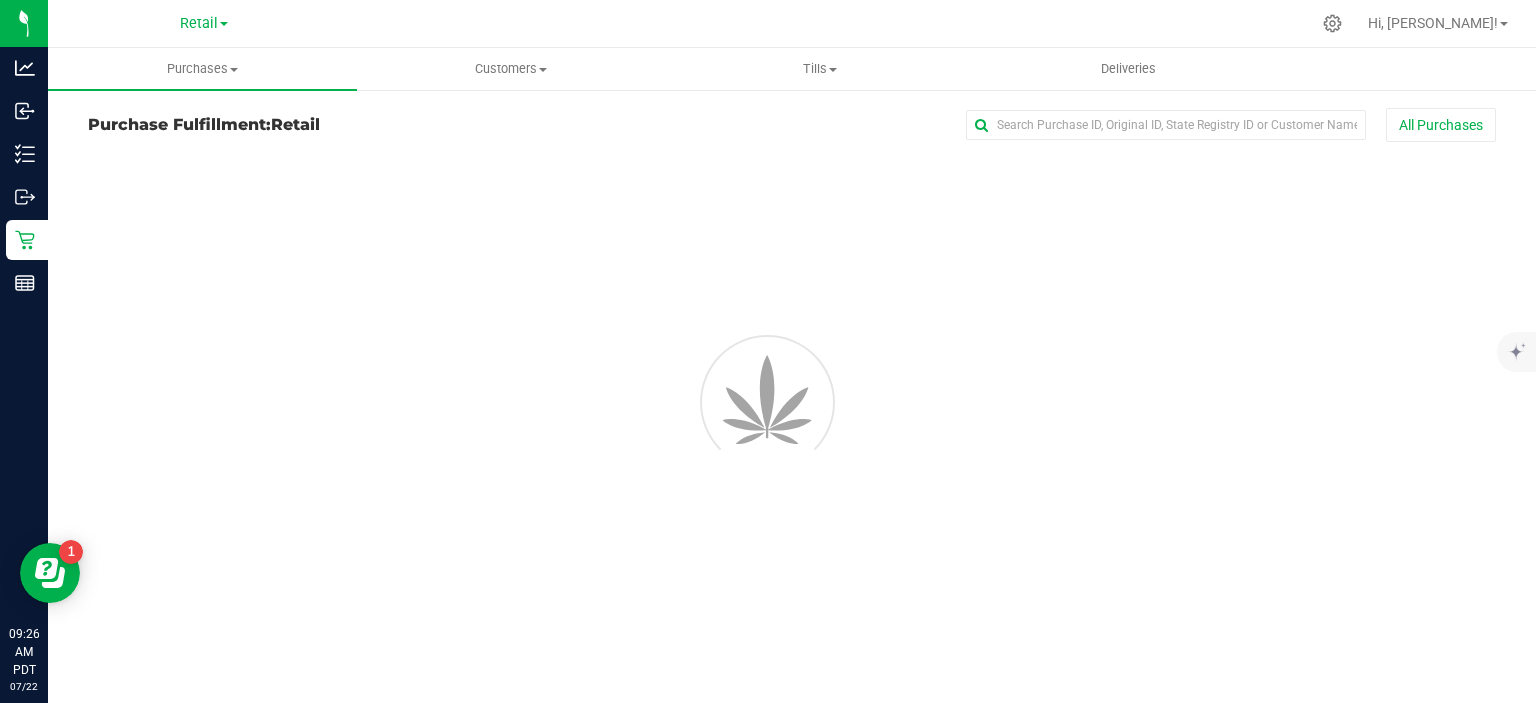 scroll, scrollTop: 0, scrollLeft: 0, axis: both 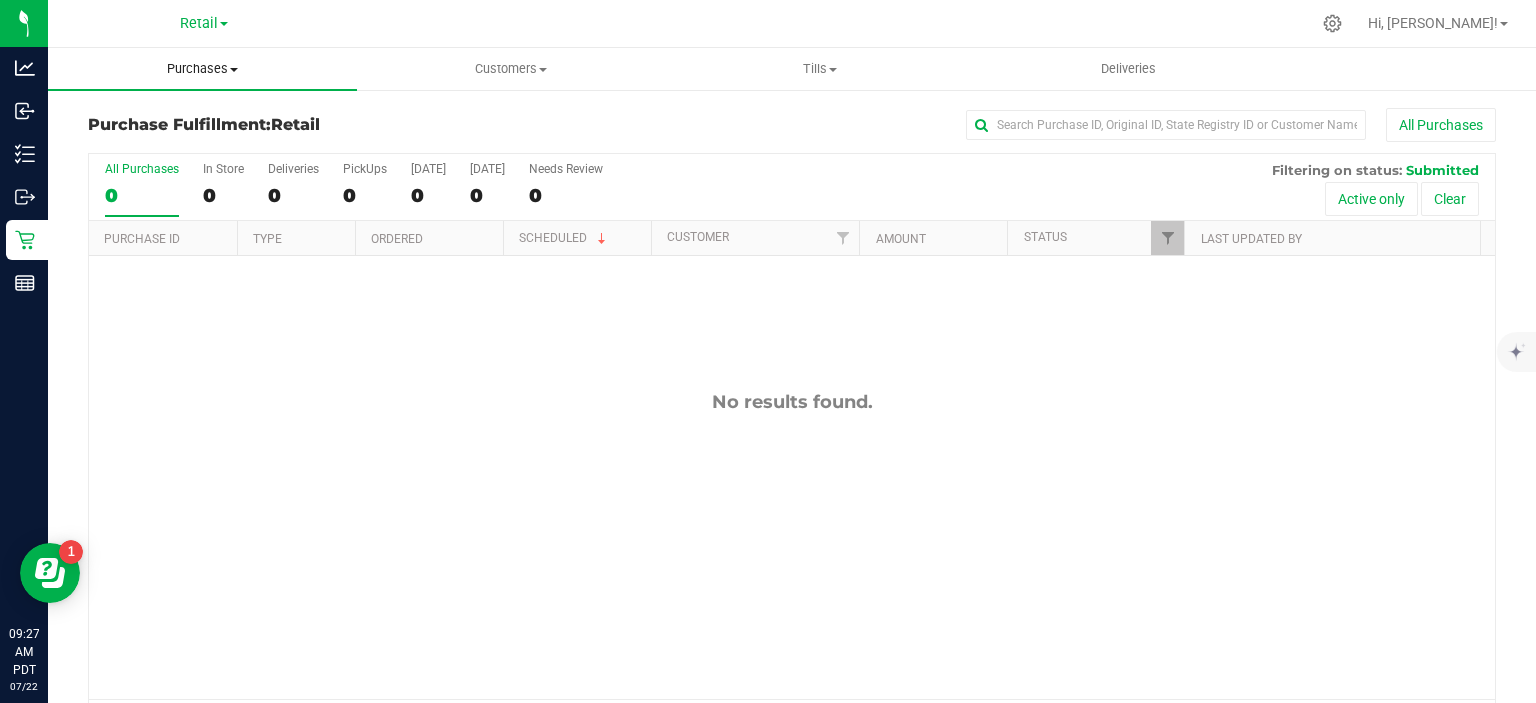 click at bounding box center [234, 70] 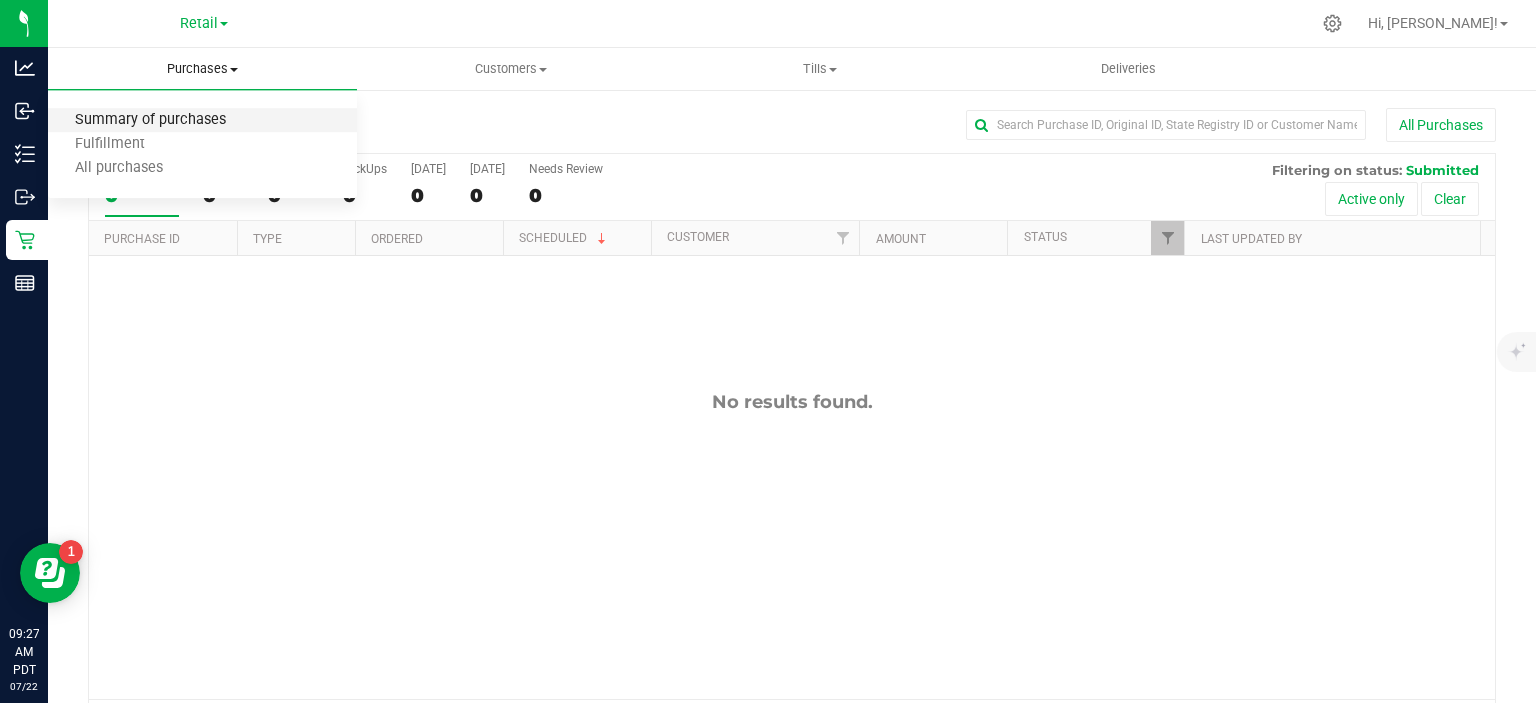 click on "Summary of purchases" at bounding box center (150, 120) 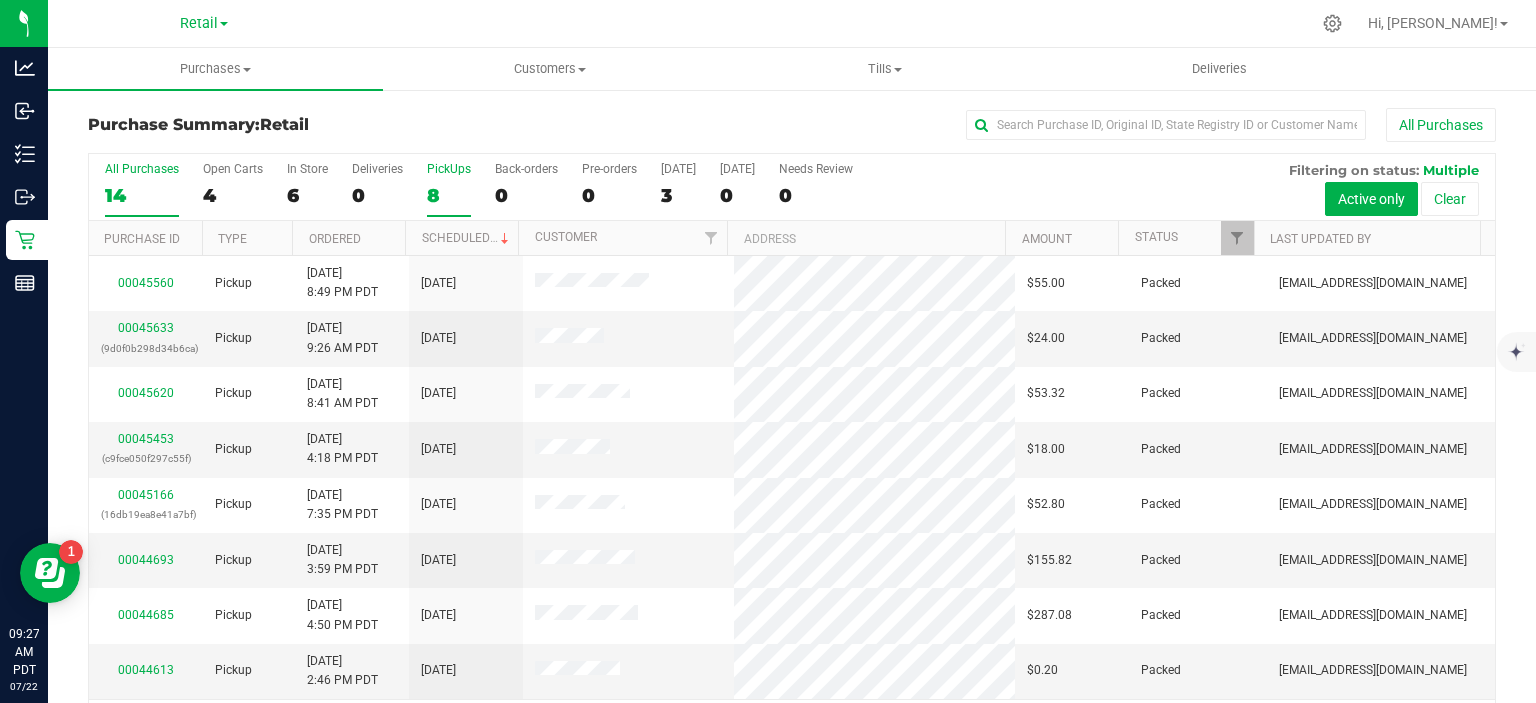click on "8" at bounding box center (449, 195) 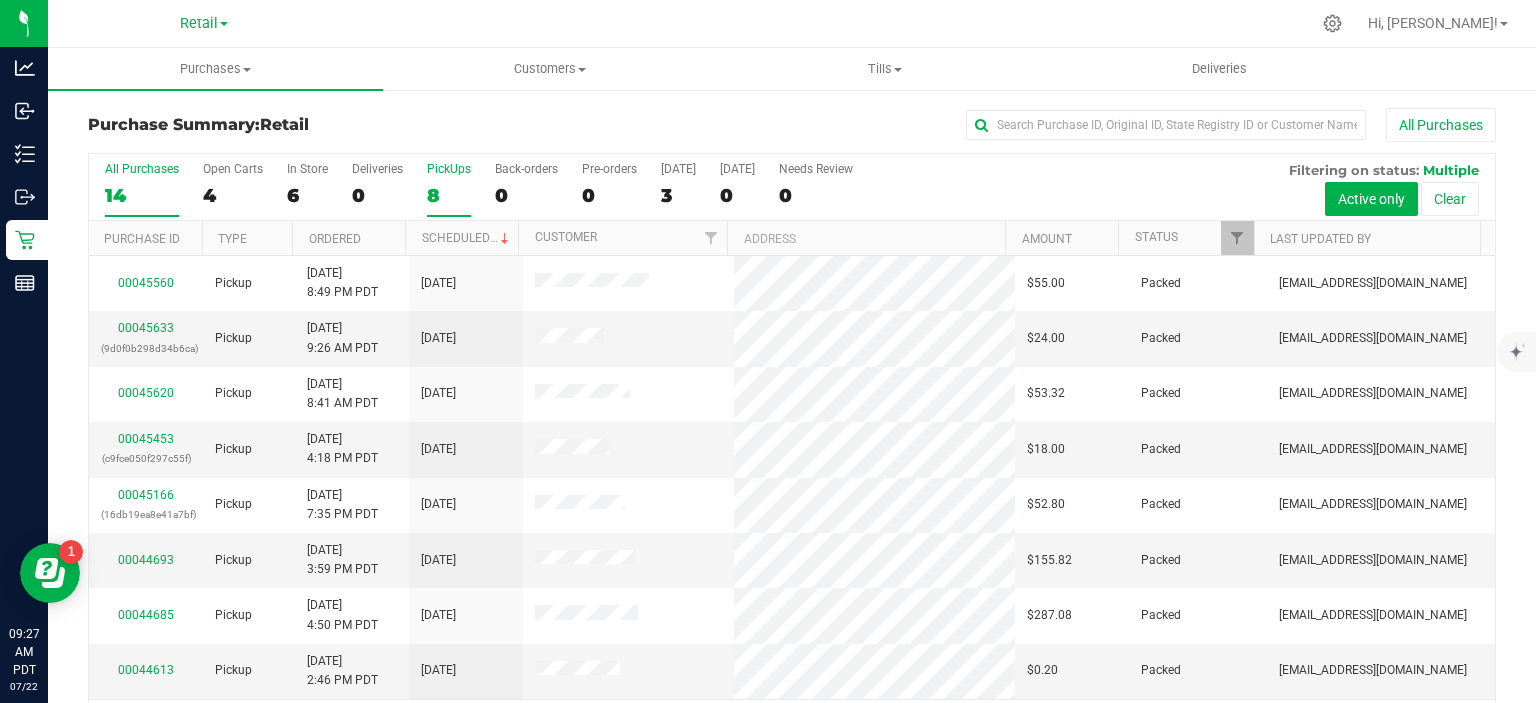 click on "PickUps
8" at bounding box center [0, 0] 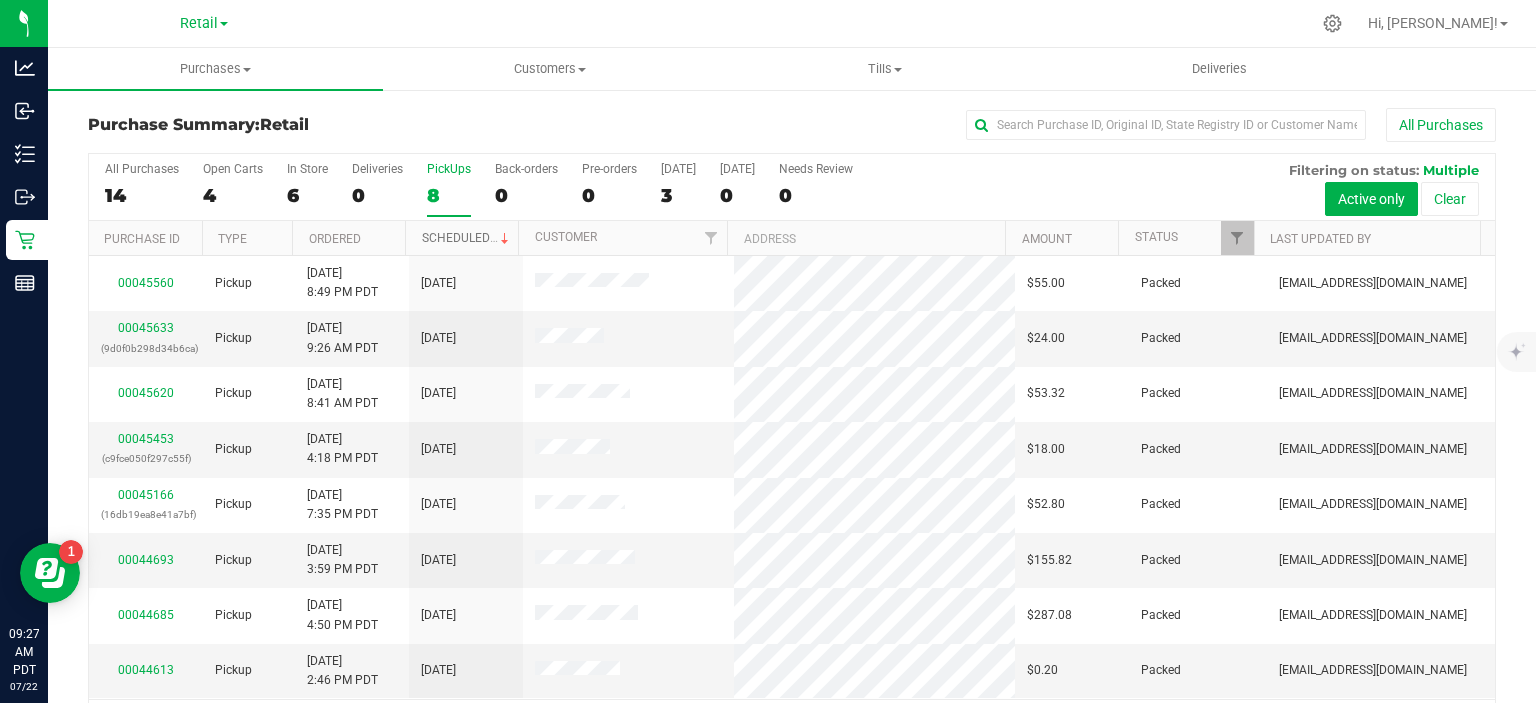 click on "Scheduled" at bounding box center [467, 238] 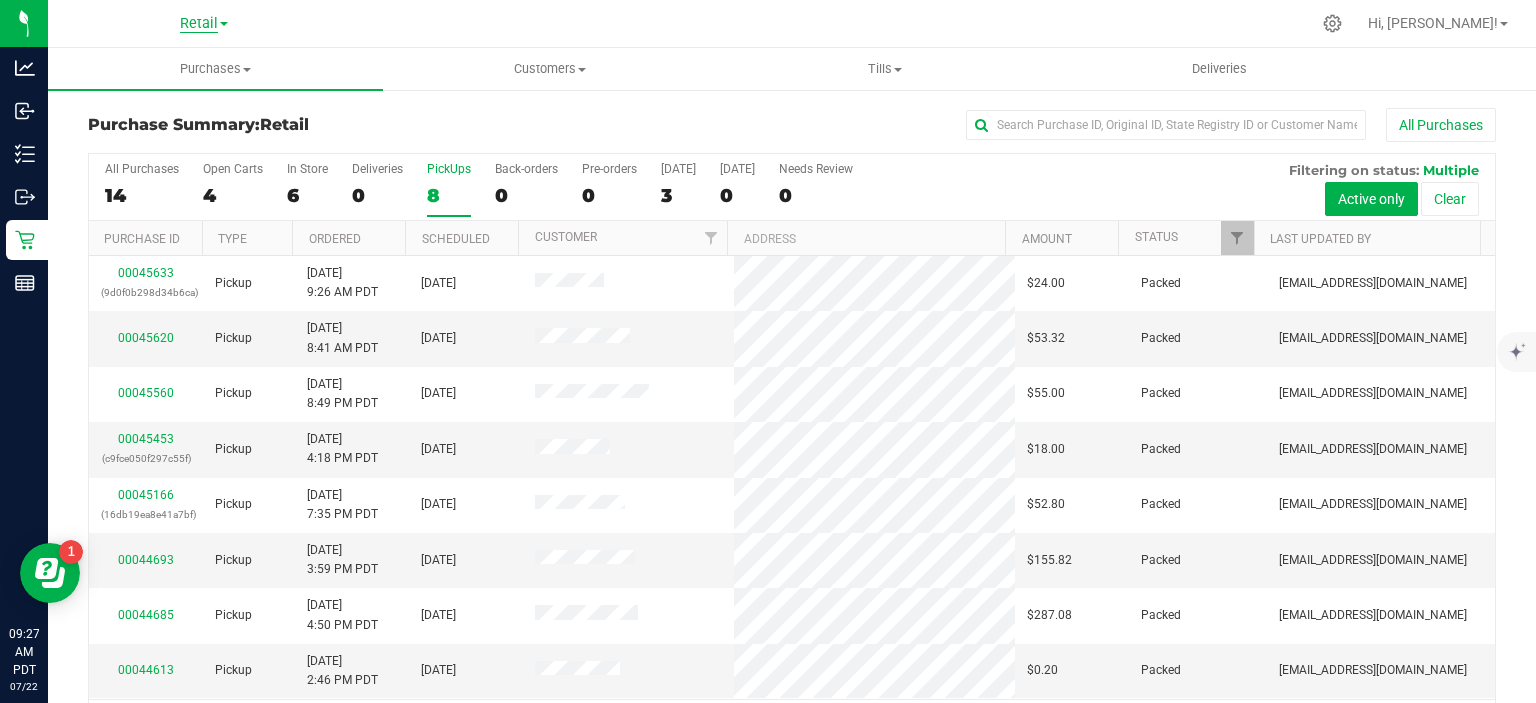 click on "Retail" at bounding box center [199, 24] 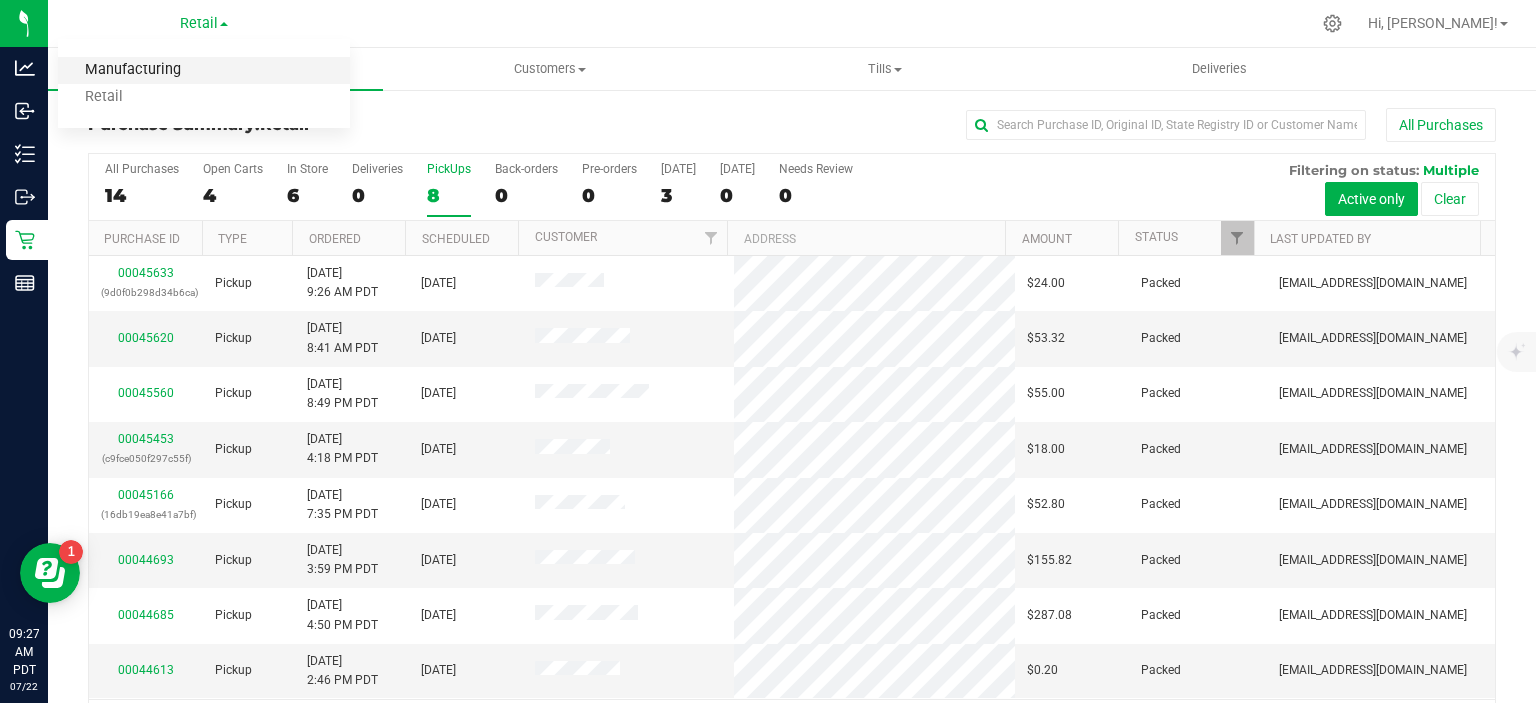 click on "Manufacturing" at bounding box center (204, 70) 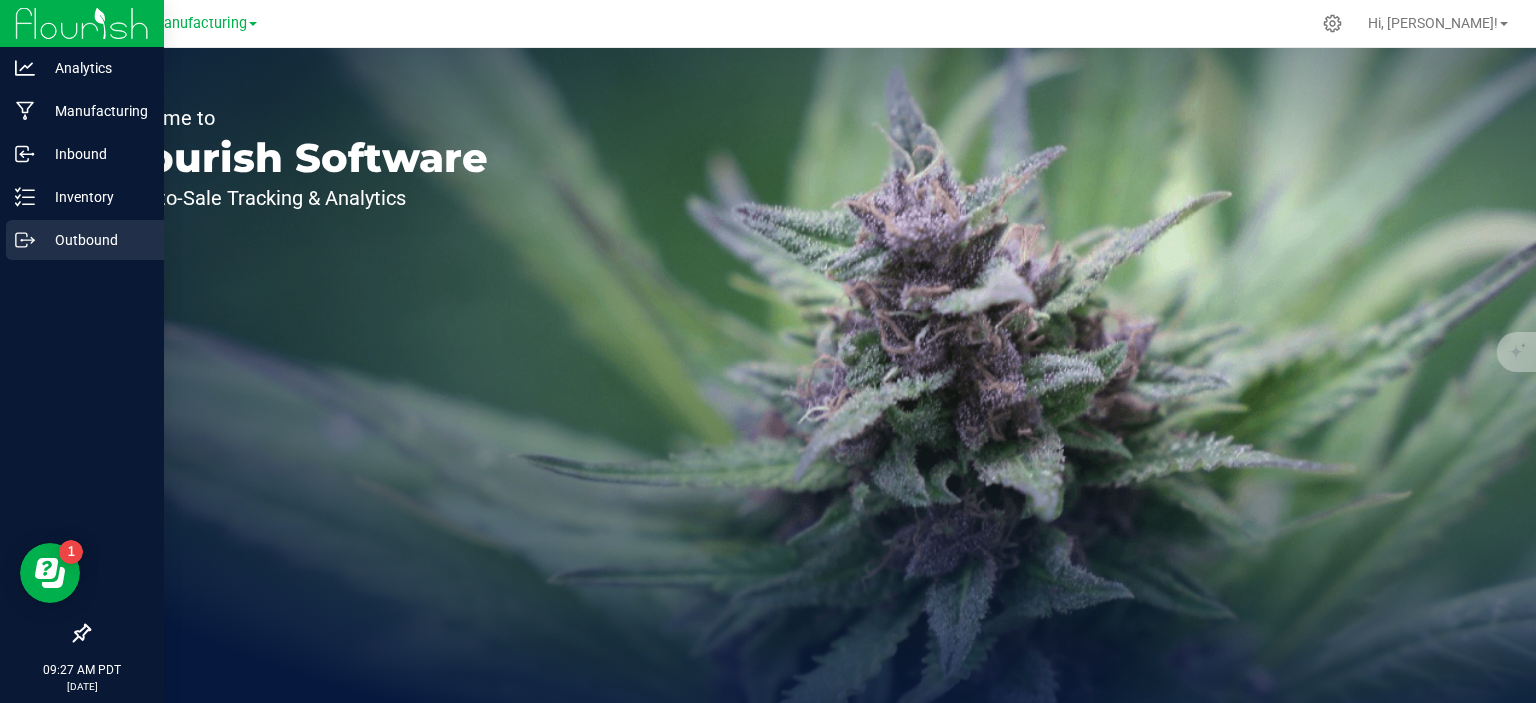 click 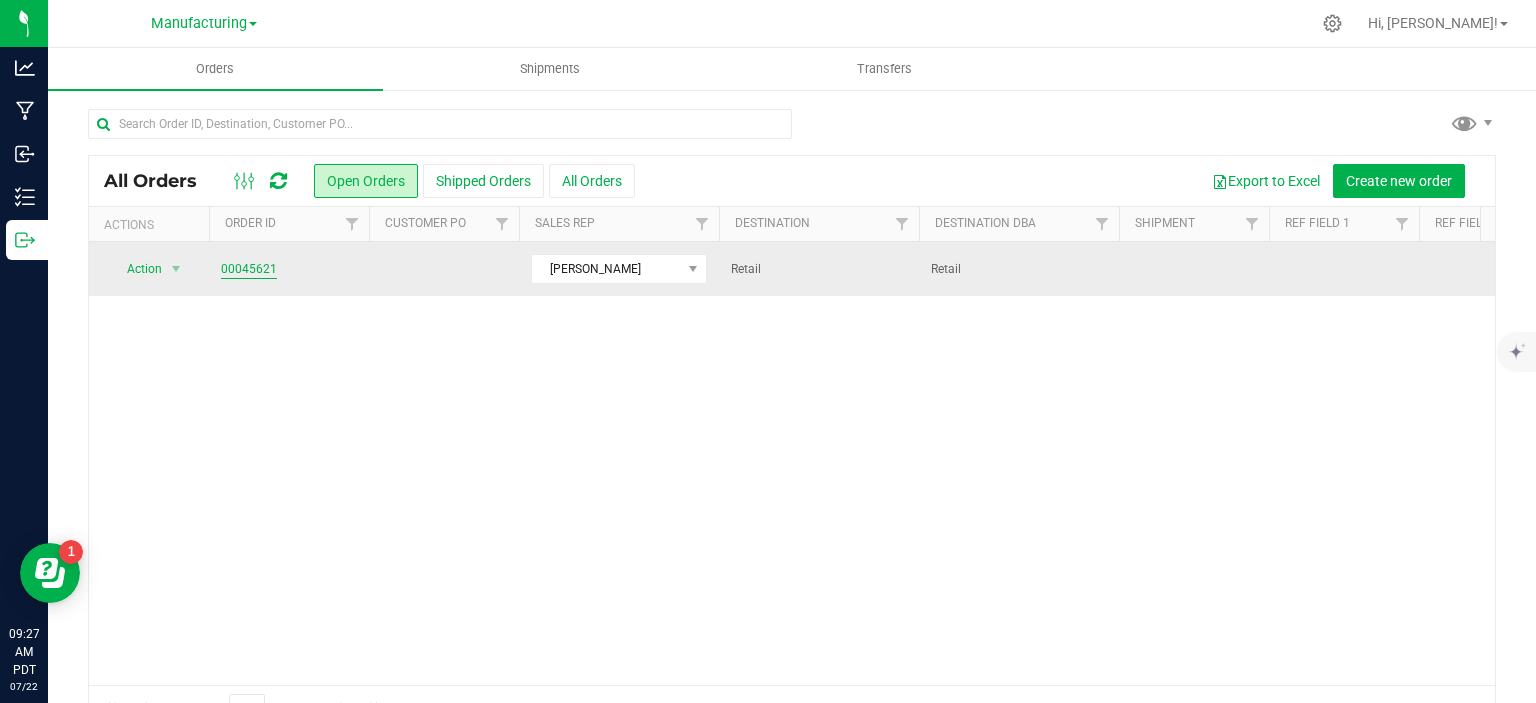 click on "00045621" at bounding box center (249, 269) 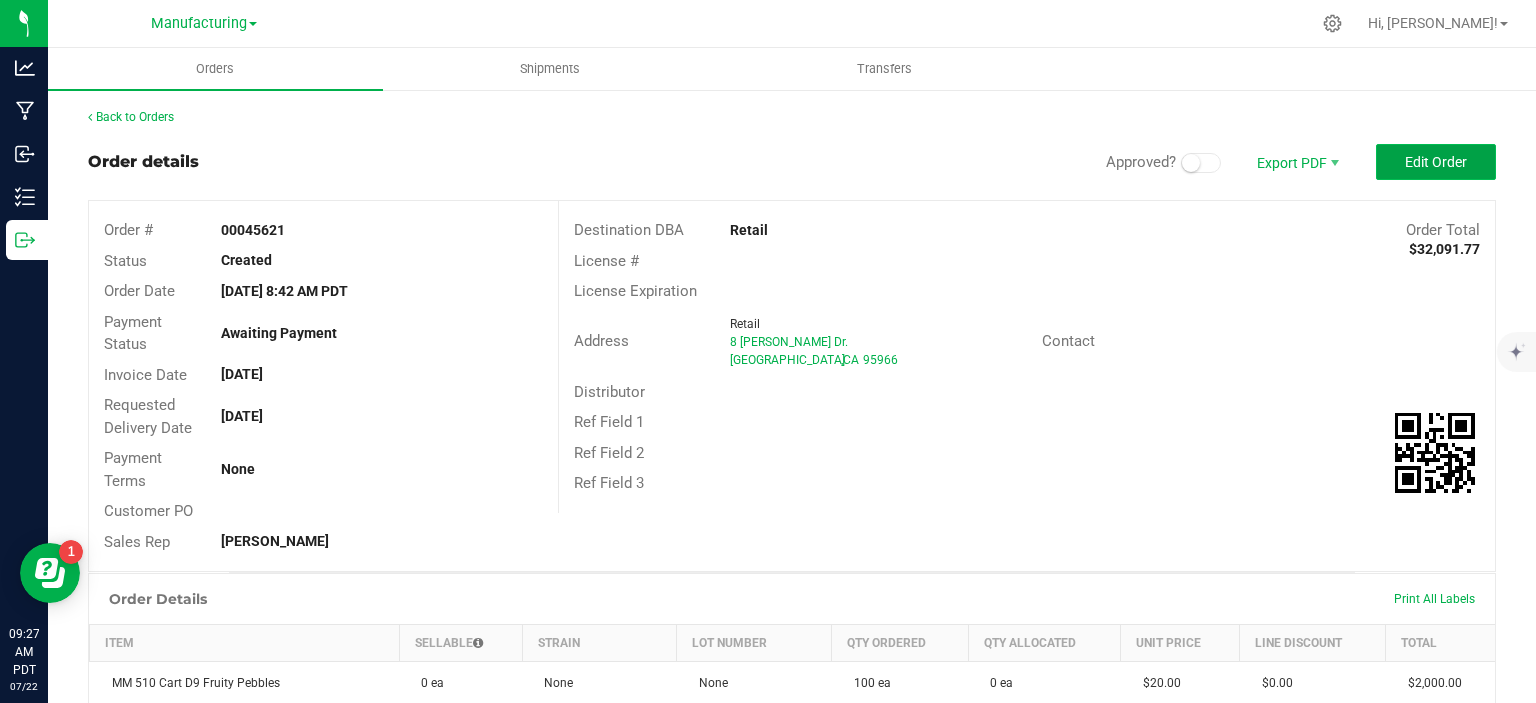 click on "Edit Order" at bounding box center [1436, 162] 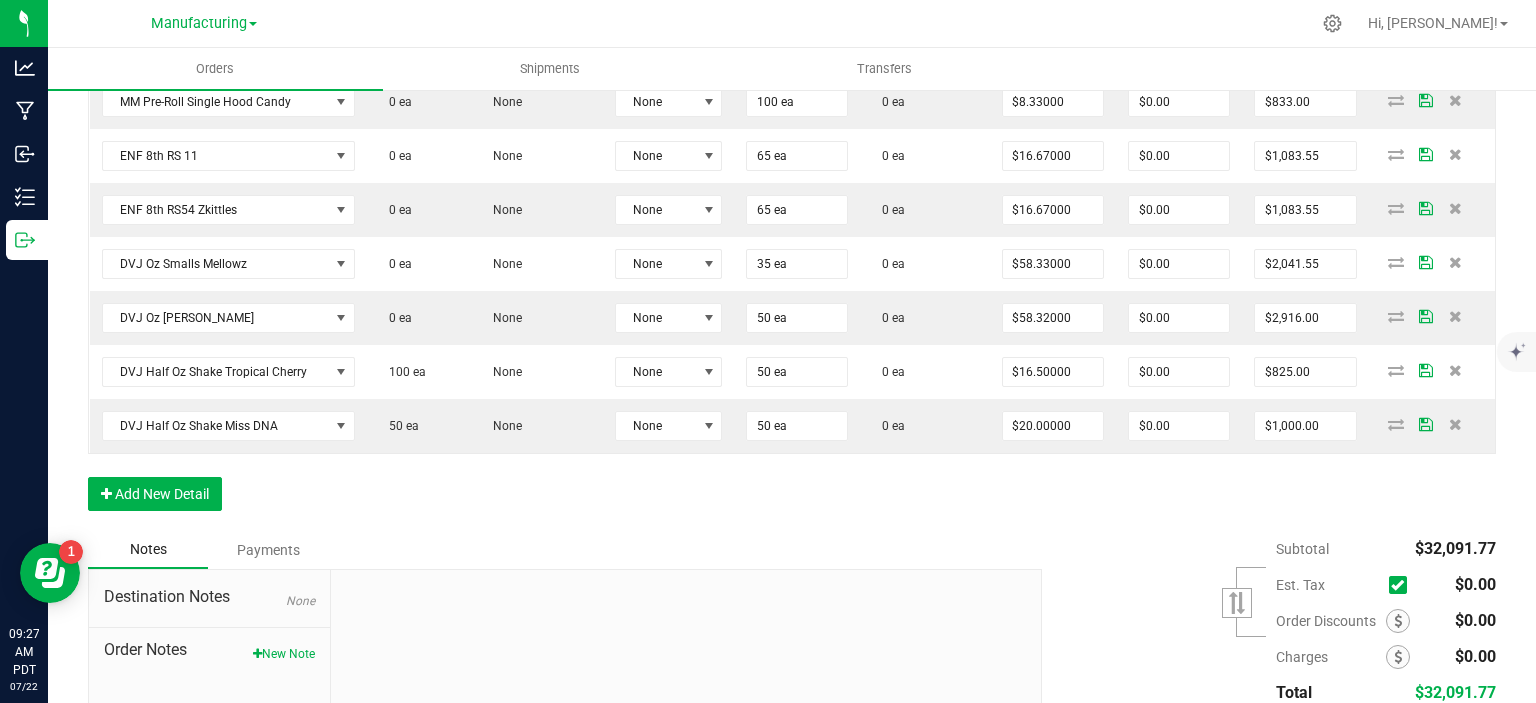 scroll, scrollTop: 1240, scrollLeft: 0, axis: vertical 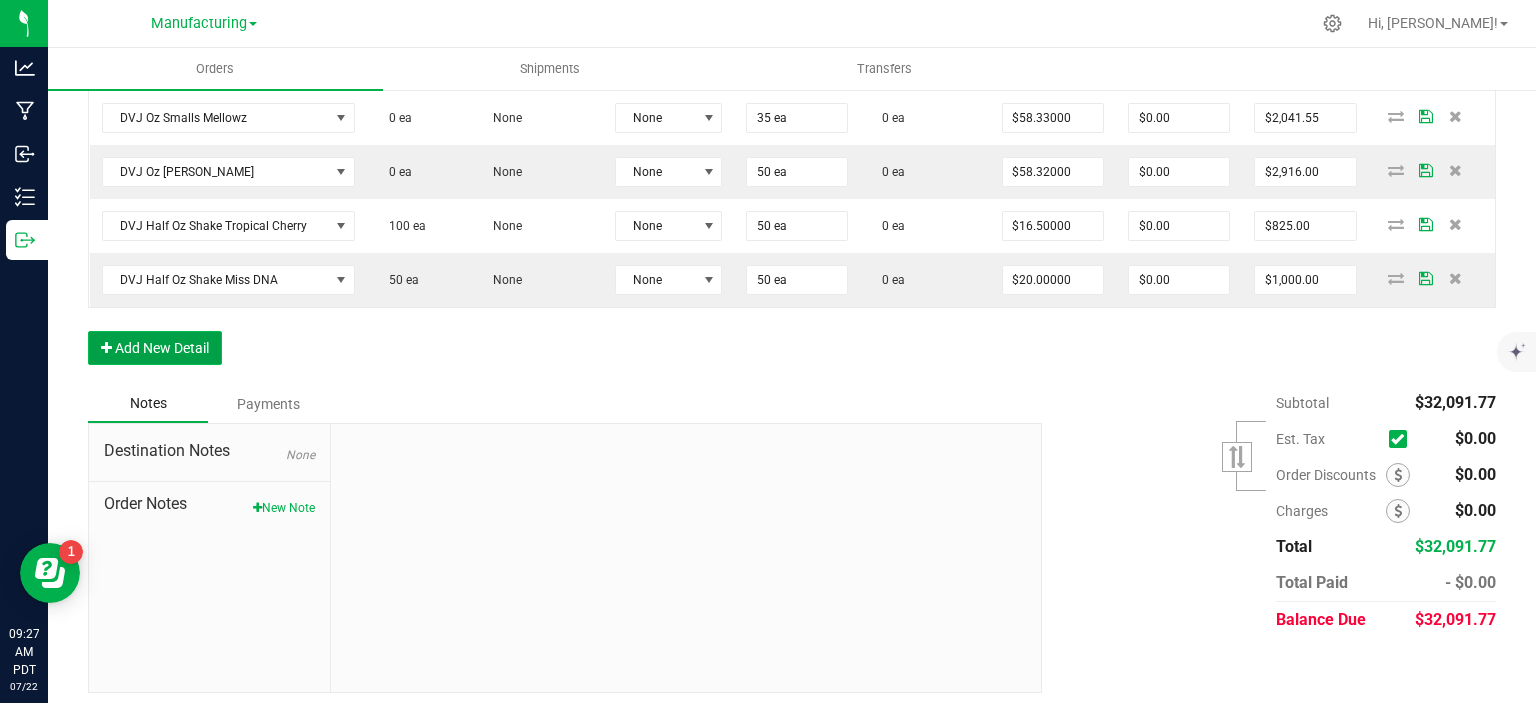 click on "Add New Detail" at bounding box center [155, 348] 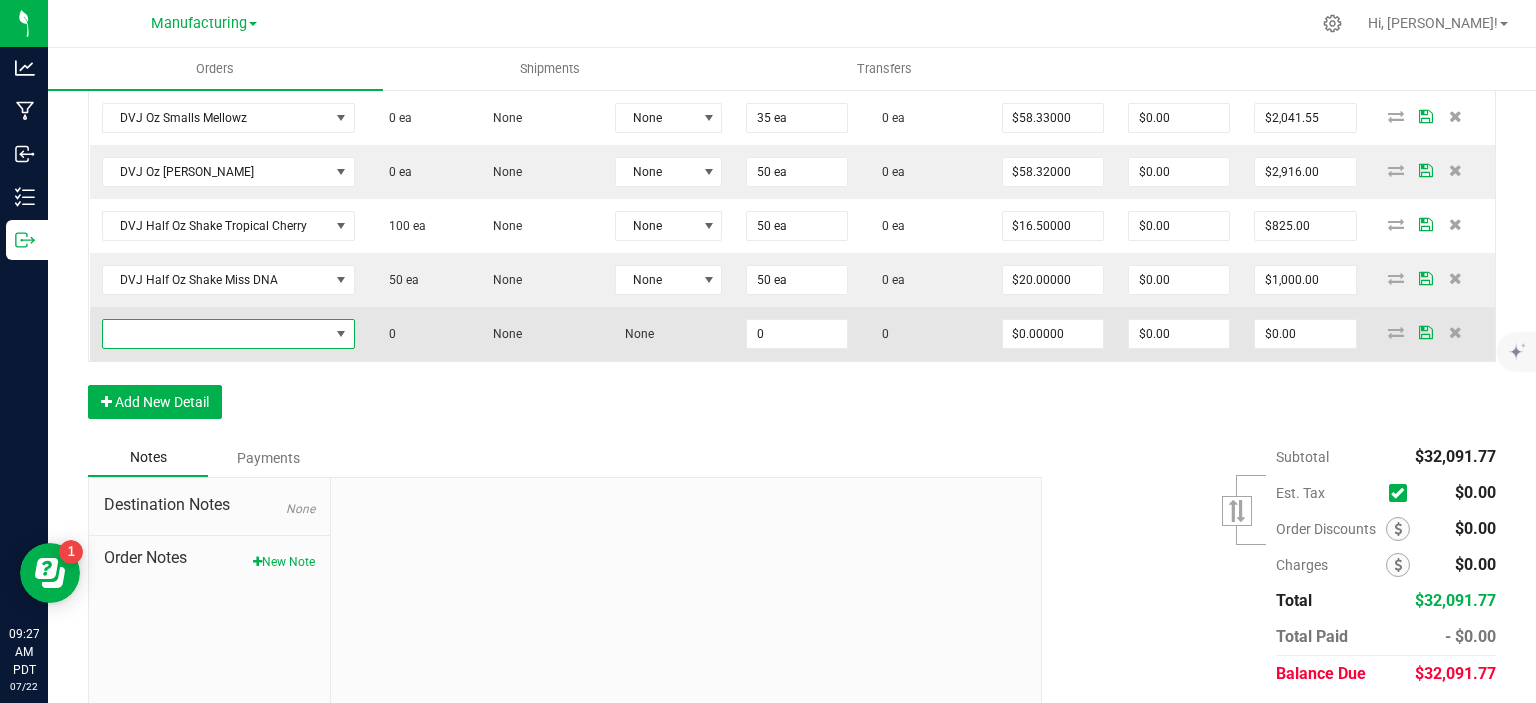 click at bounding box center (216, 334) 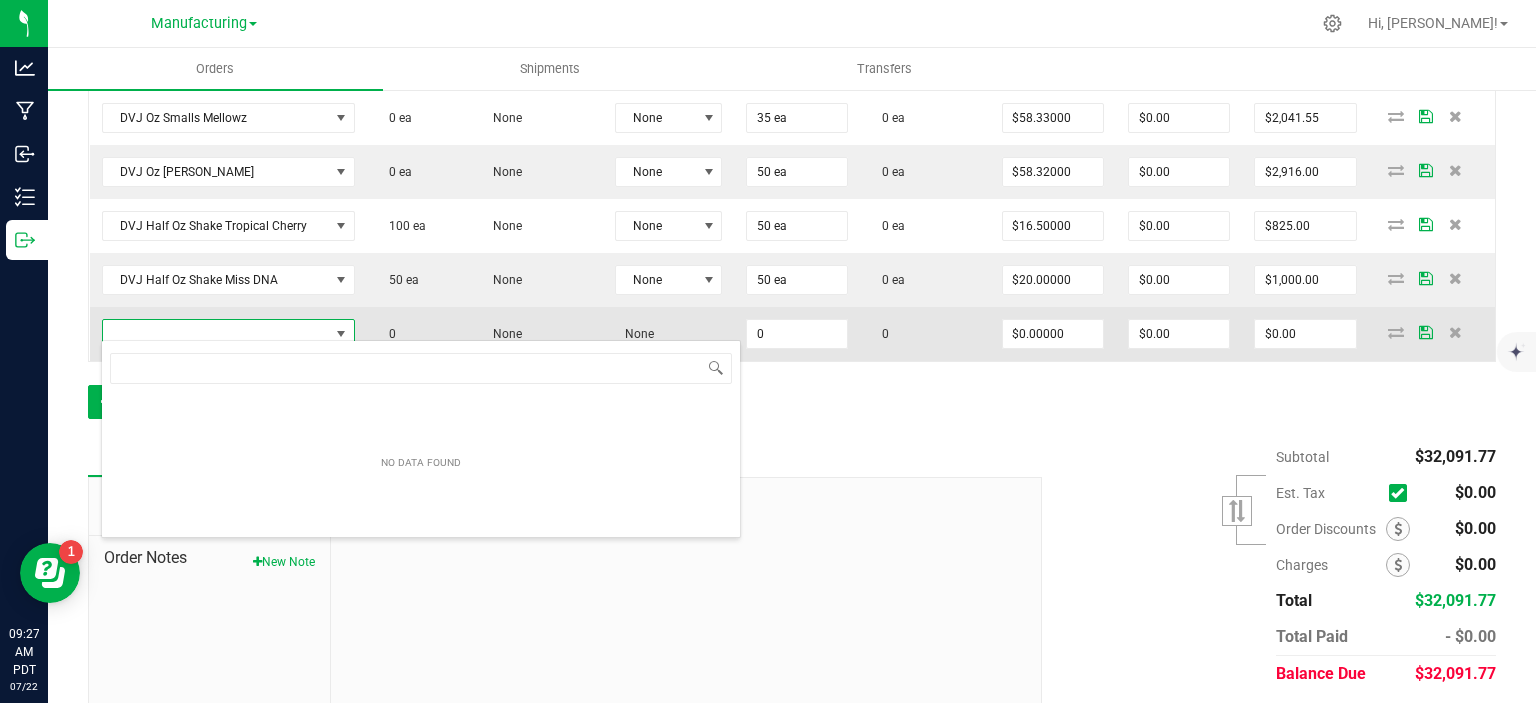 scroll, scrollTop: 99970, scrollLeft: 99752, axis: both 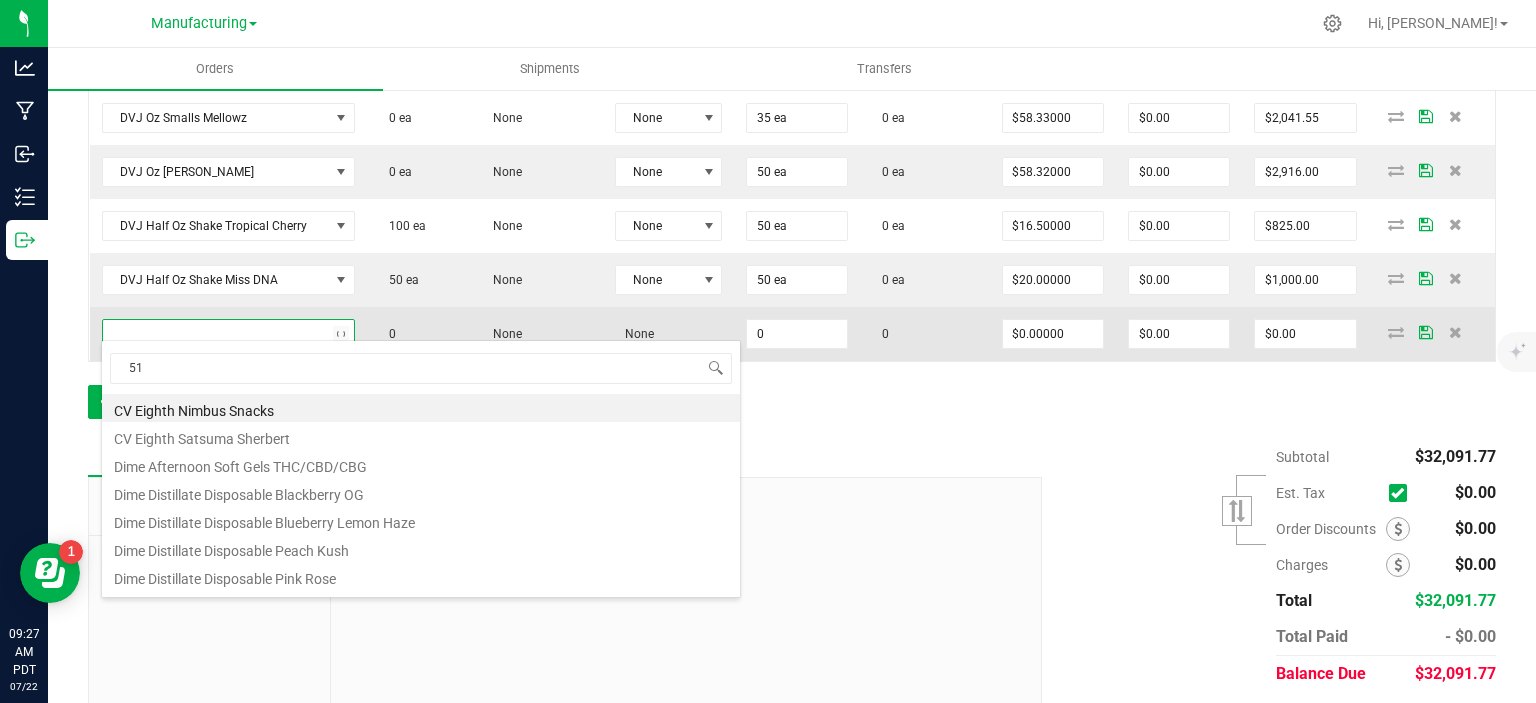 type on "510" 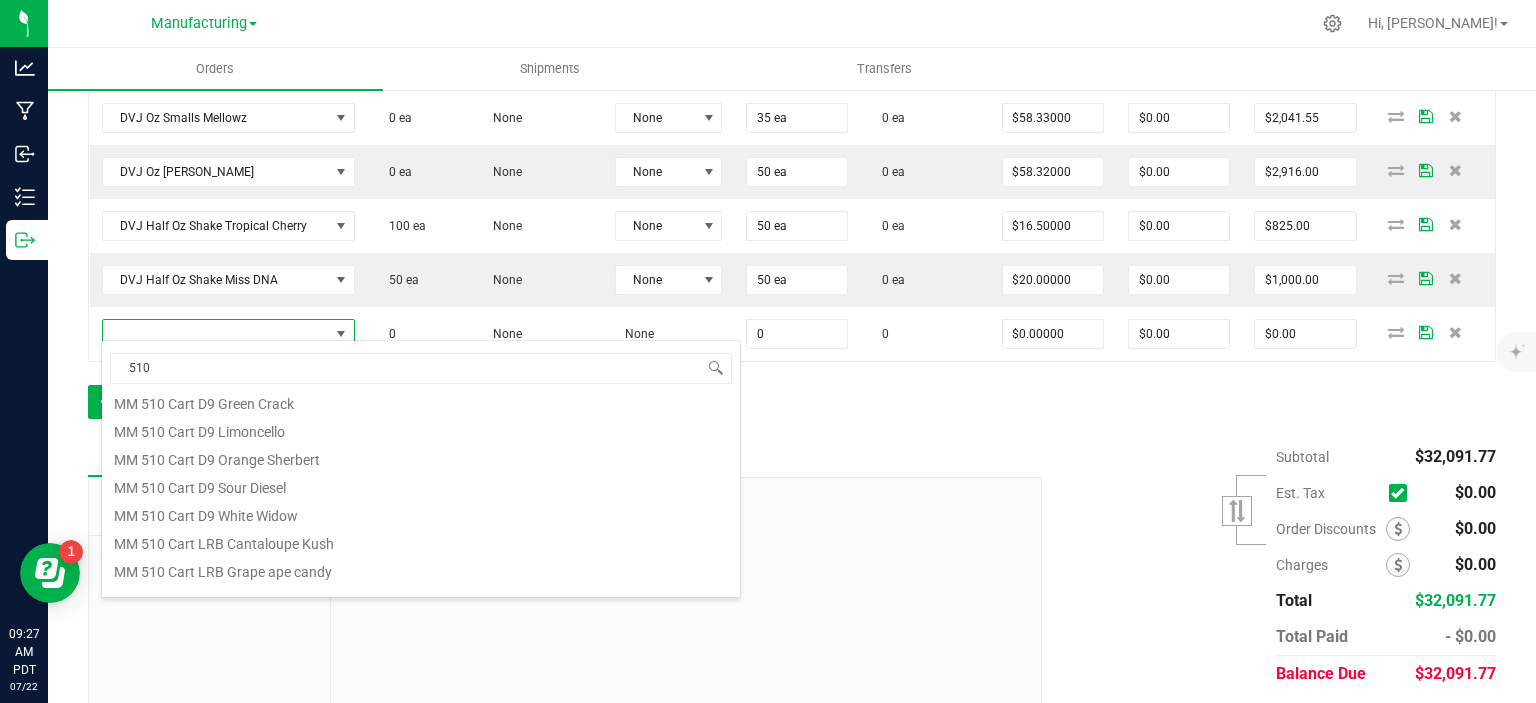 scroll, scrollTop: 136, scrollLeft: 0, axis: vertical 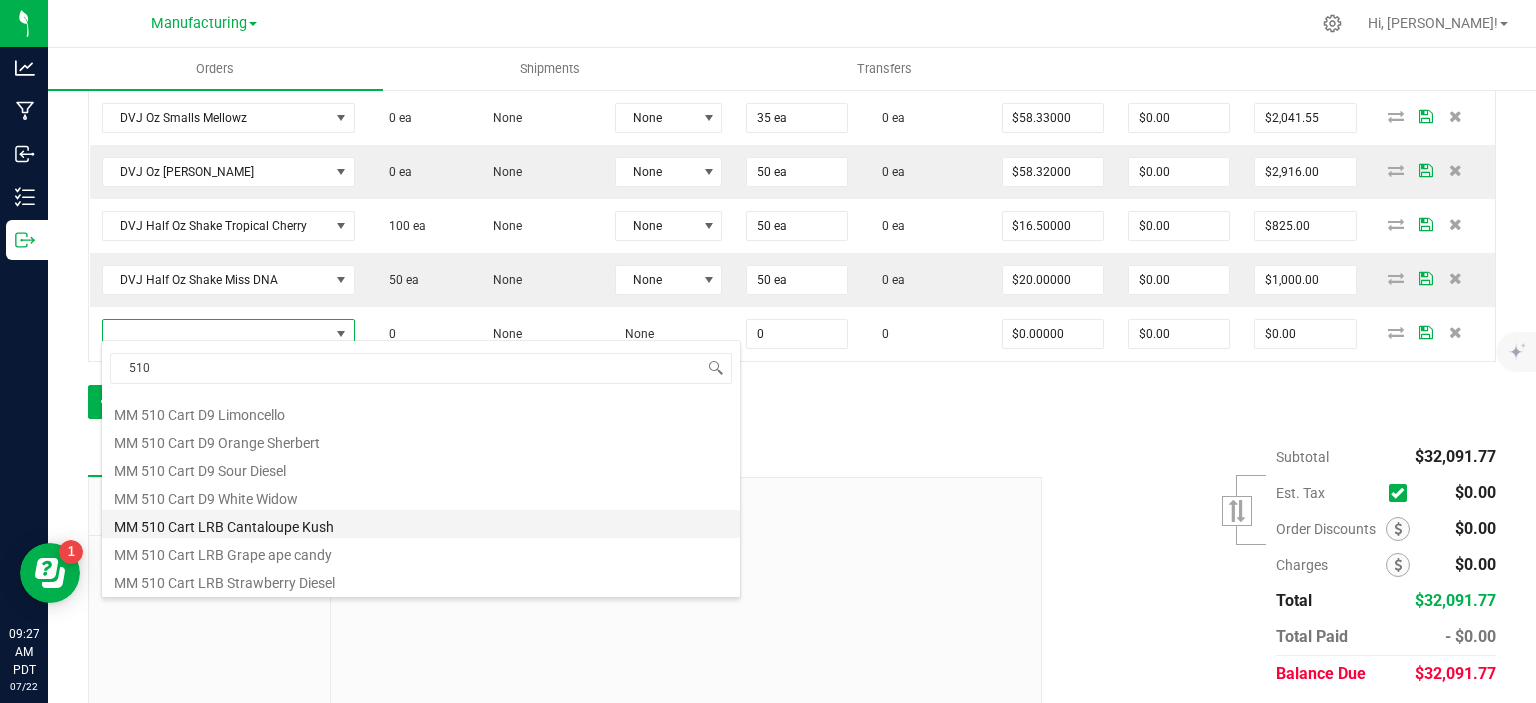 click on "MM 510 Cart LRB Cantaloupe Kush" at bounding box center [421, 524] 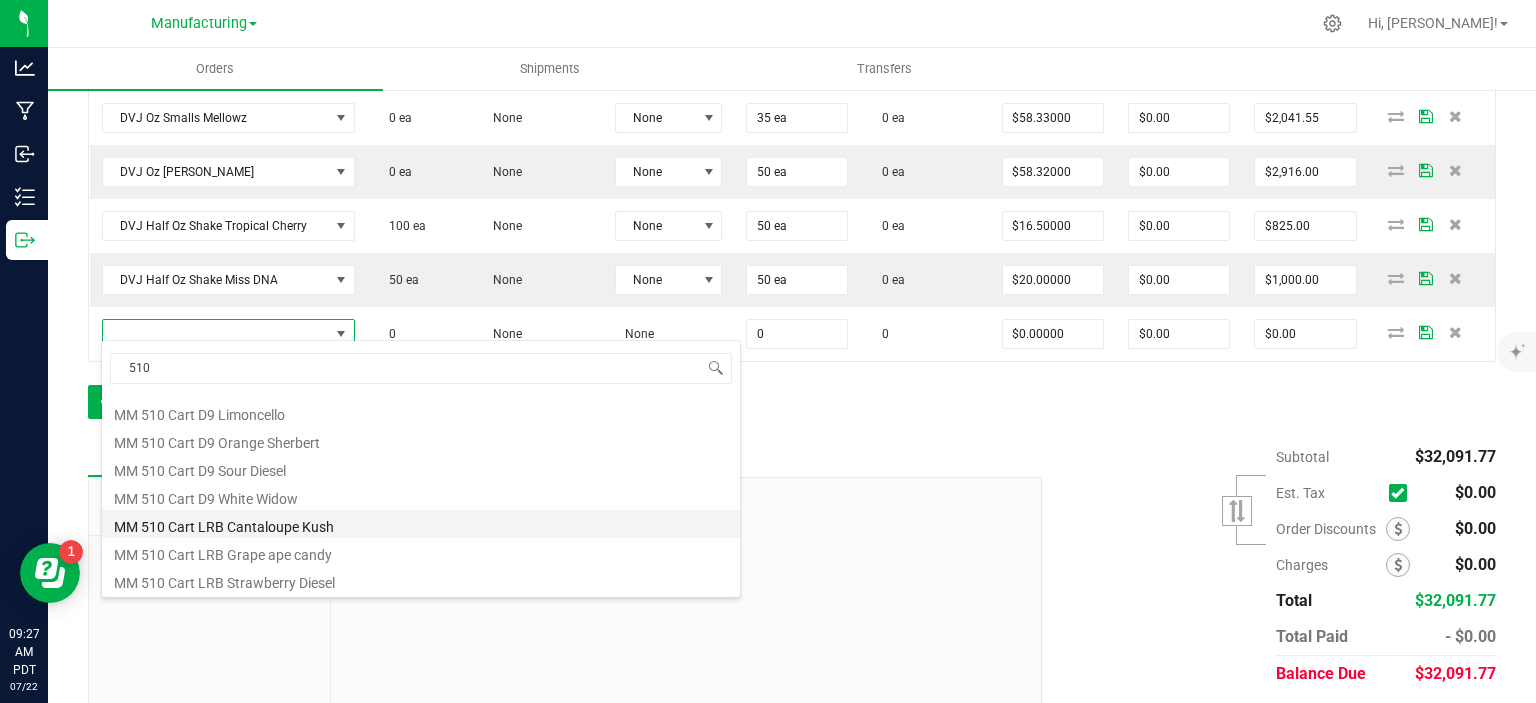 type on "0 ea" 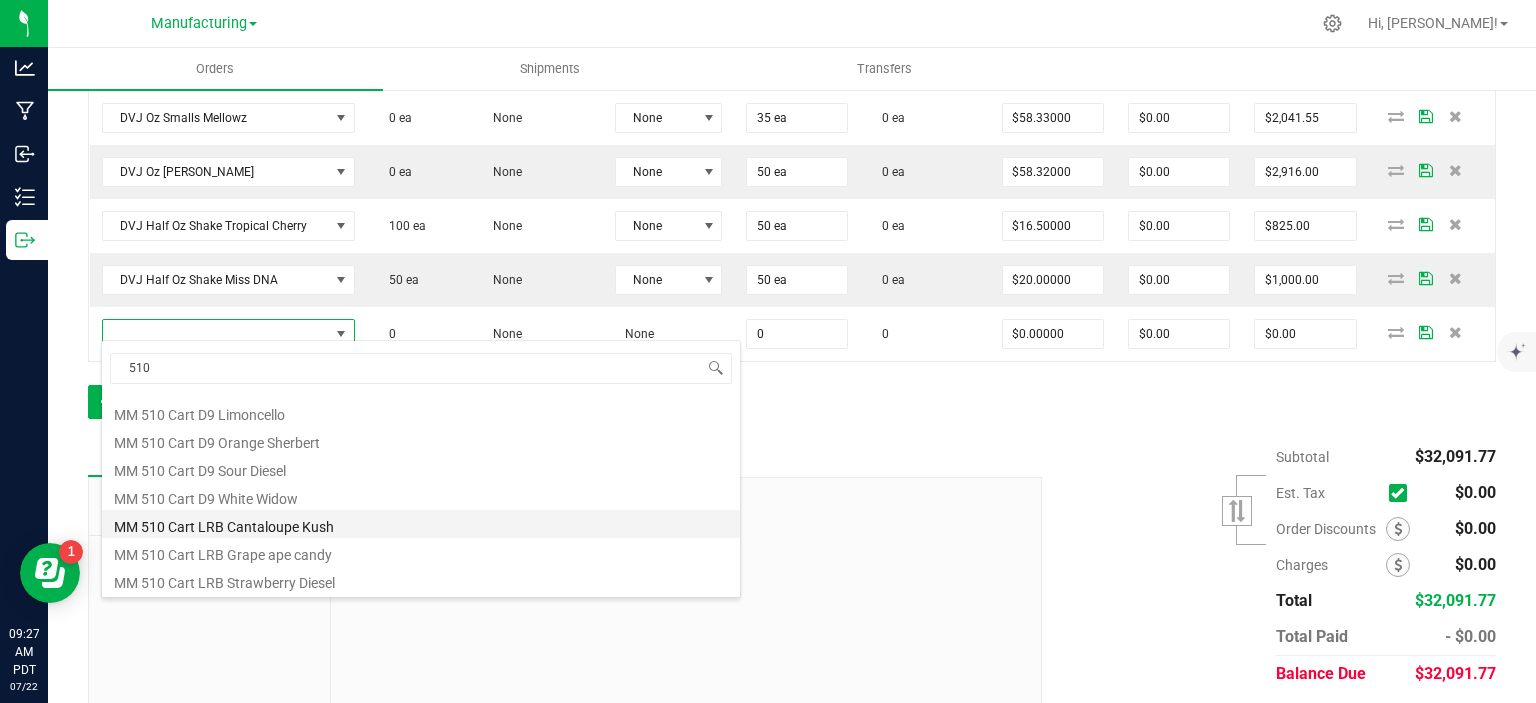 type on "$31.67000" 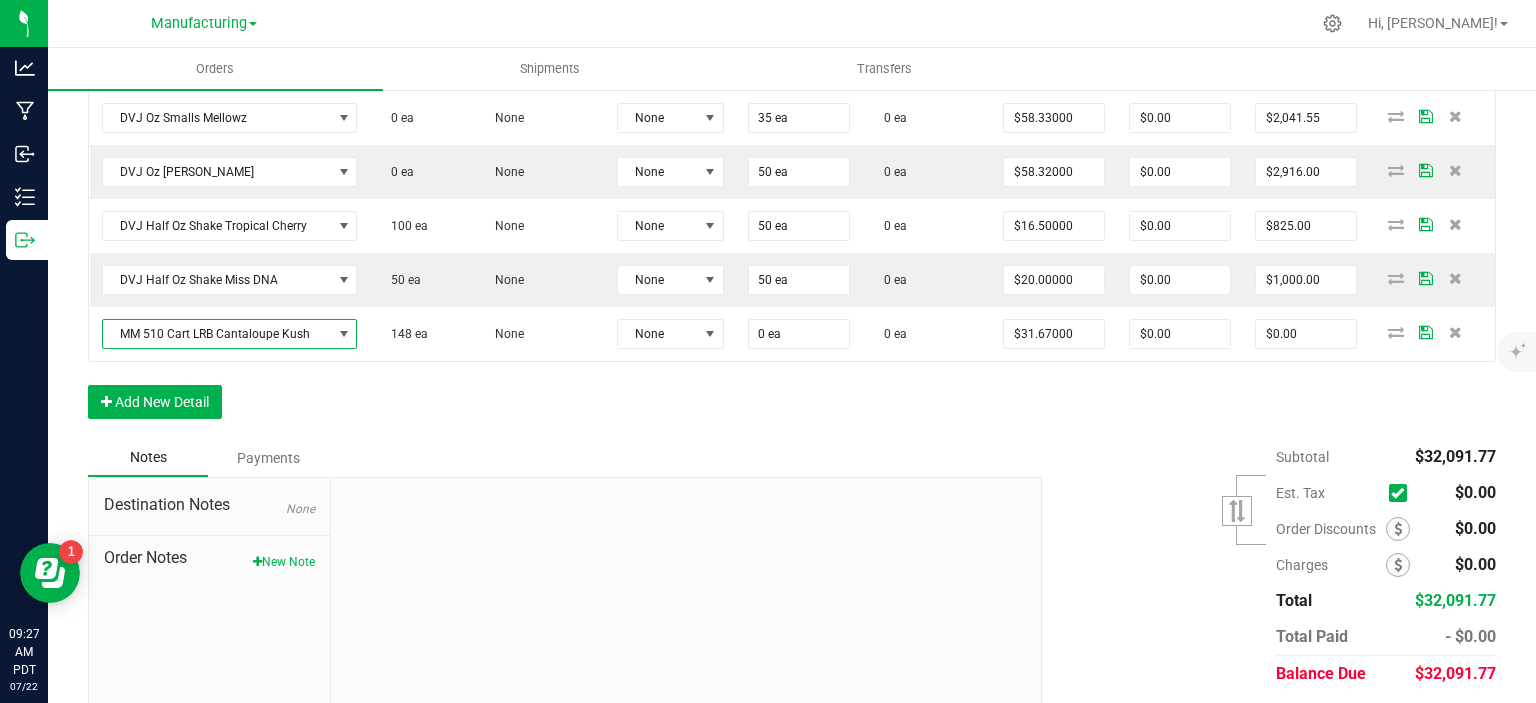 click on "Order Details Print All Labels Item  Sellable  Strain  Lot Number  Qty Ordered Qty Allocated Unit Price Line Discount Total Actions MM 510 Cart D9 Fruity Pebbles  0 ea   None  None 100 ea  0 ea  $20.00000 $0.00 $2,000.00 MM 510 Cart D9 Green Crack  100 ea   None  None 200 ea  0 ea  $20.00000 $0.00 $4,000.00 MM 510 Cart D9 Limoncello  0 ea   None  None 200 ea  0 ea  $20.00000 $0.00 $4,000.00 MM 510 Cart D9 White Widow  0 ea   None  None 100 ea  0 ea  $20.00000 $0.00 $2,000.00 MM Quarter Smalls Diamond Bar  0 ea   None  None 63 ea  0 ea  $45.83000 $0.00 $2,887.29 MM Quarter Smalls Hood Candy  62 [PERSON_NAME] Candy  None 63 ea  0 ea  $45.83000 $0.00 $2,887.29 MM Quarter Smalls J1  0 ea   None  None 62 ea  0 ea  $34.17000 $0.00 $2,118.54 MM Pre-roll Granimals  0 ea   None  None 100 ea  0 ea  $7.50000 $0.00 $750.00 MM Pre-Roll Reefer Hood Candy  0 ea   None  None 200 ea  0 ea  $8.33000 $0.00 $1,666.00 MM Pre-Roll Single Hood Candy  0 ea   None  None 100 ea  0 ea  $8.33000 $0.00 None" at bounding box center [792, -104] 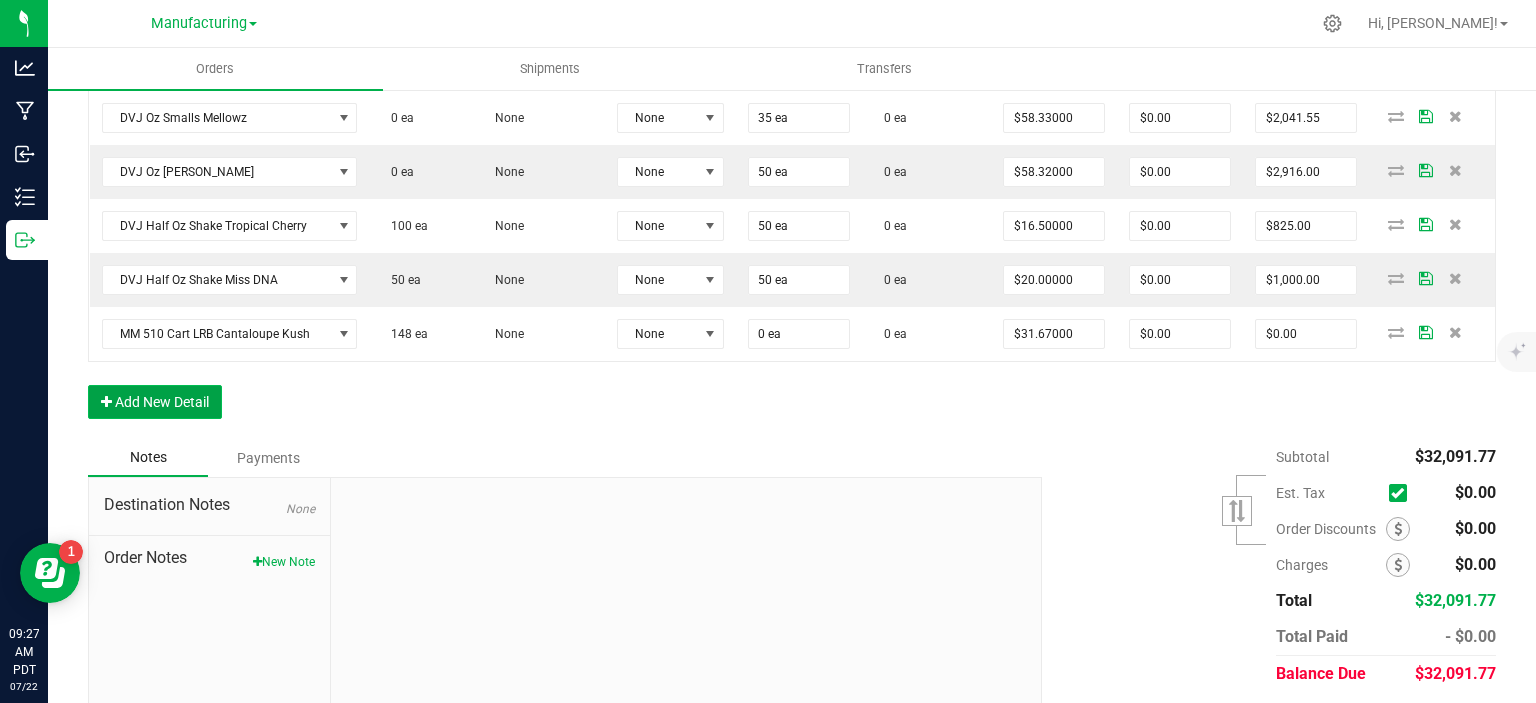click on "Add New Detail" at bounding box center [155, 402] 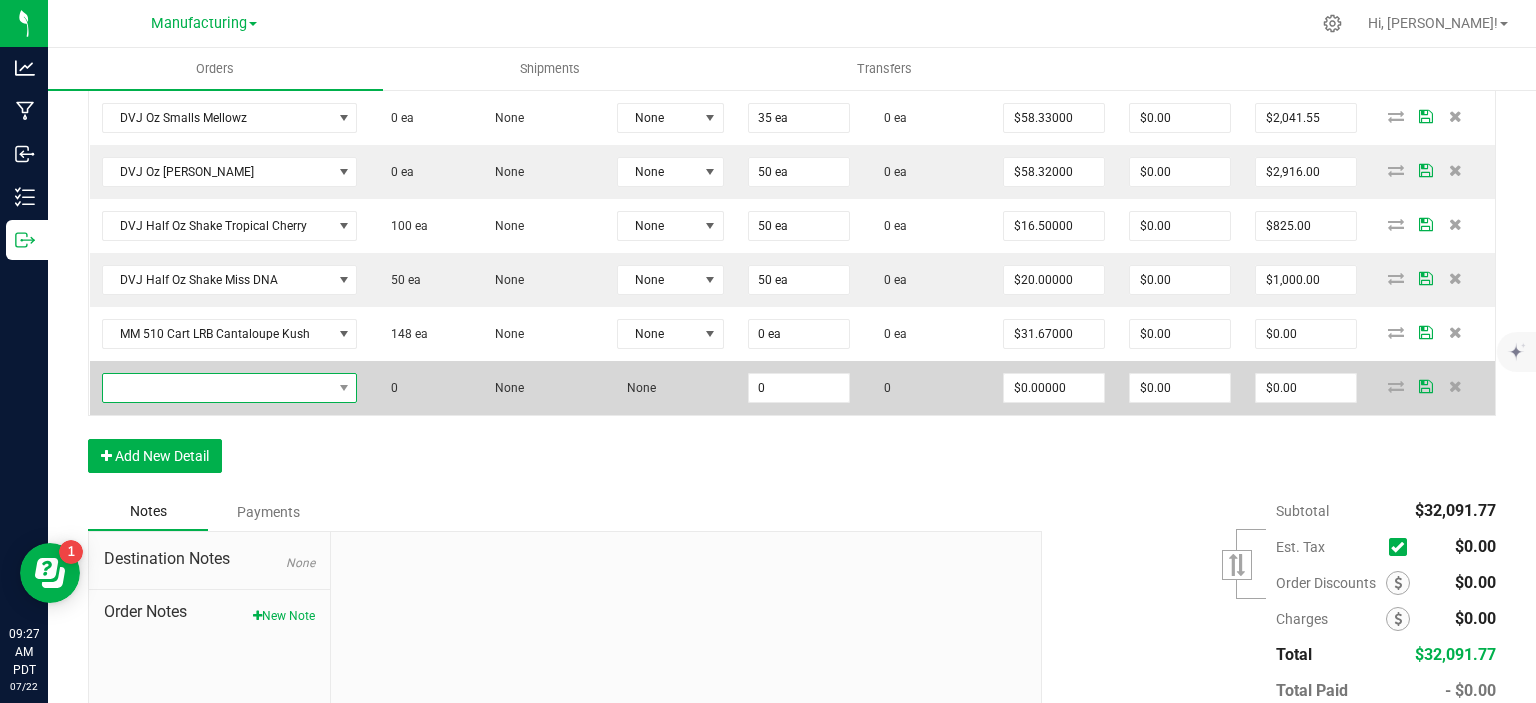 click at bounding box center (217, 388) 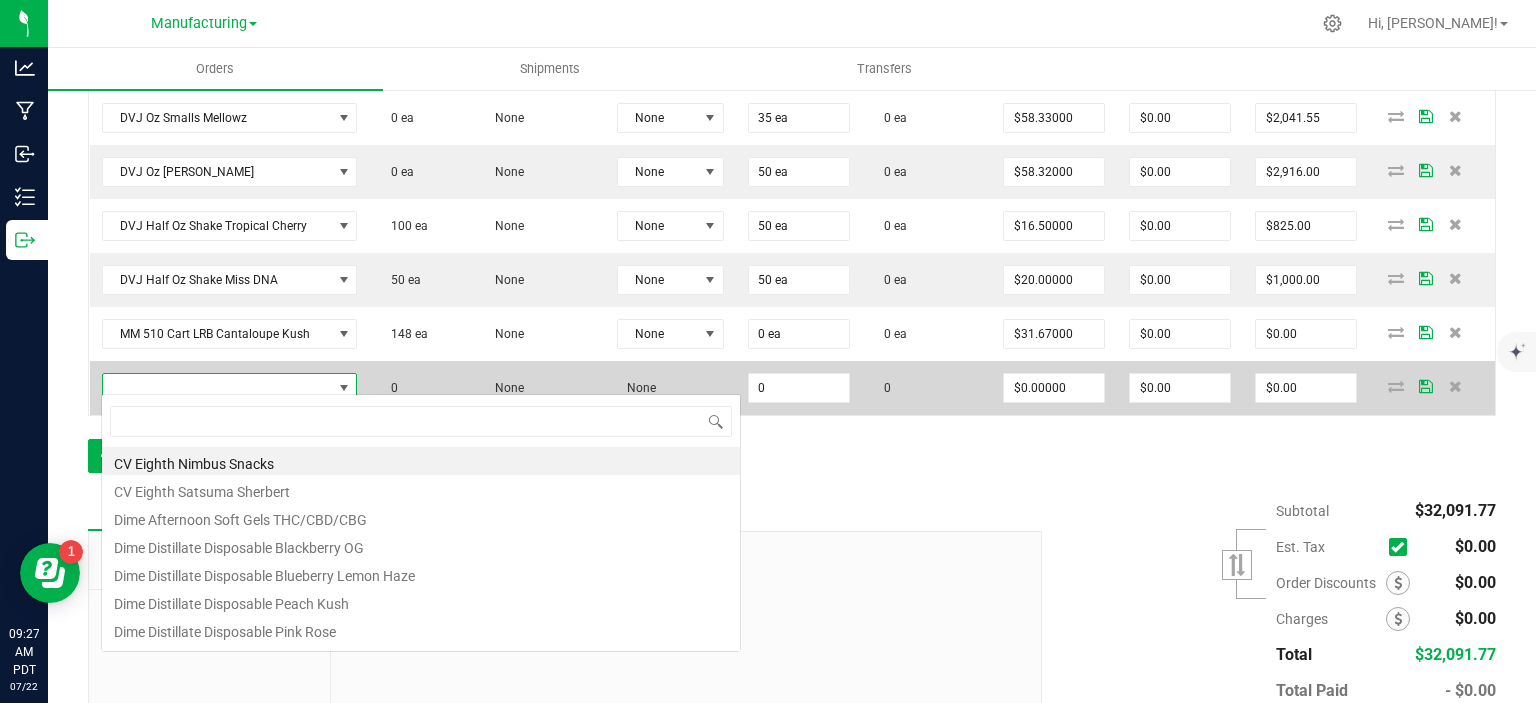 scroll, scrollTop: 99970, scrollLeft: 99750, axis: both 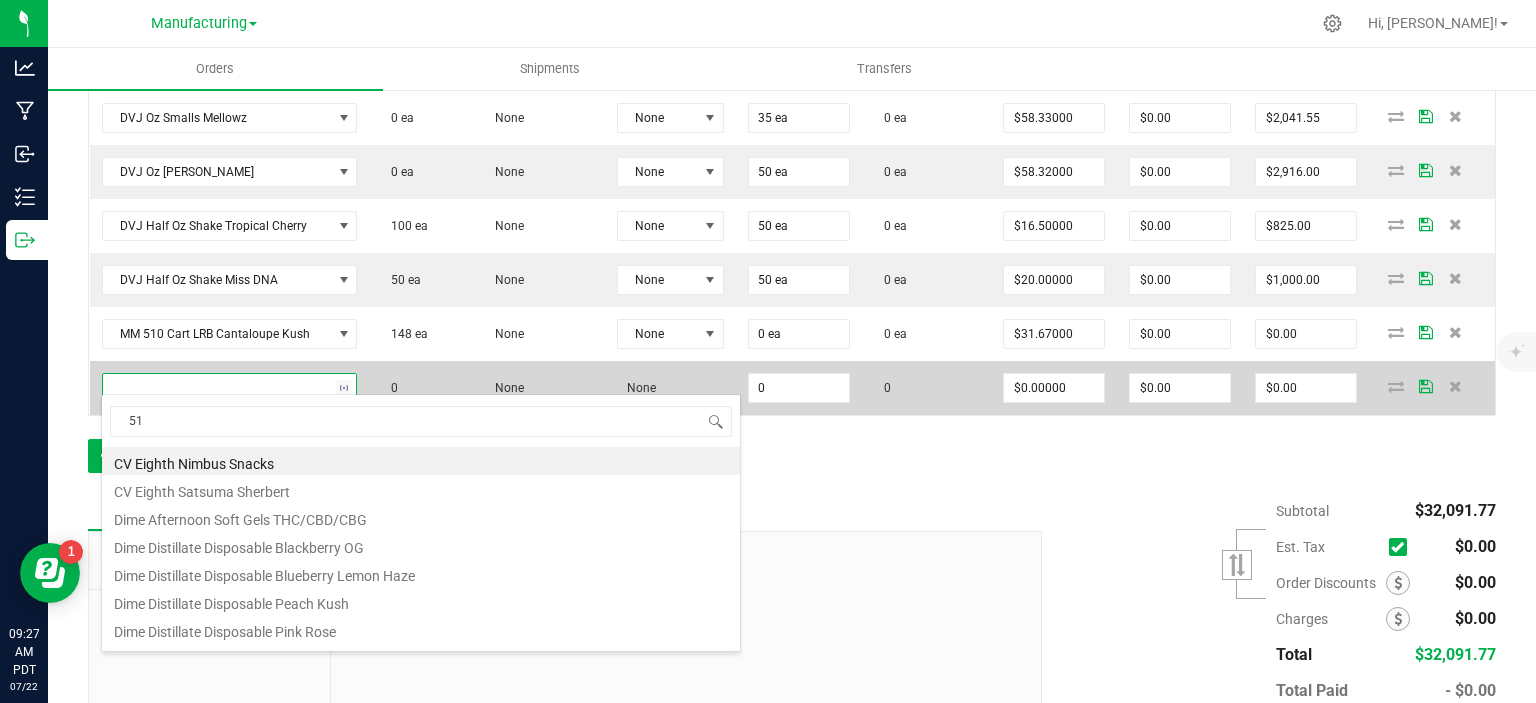 type on "510" 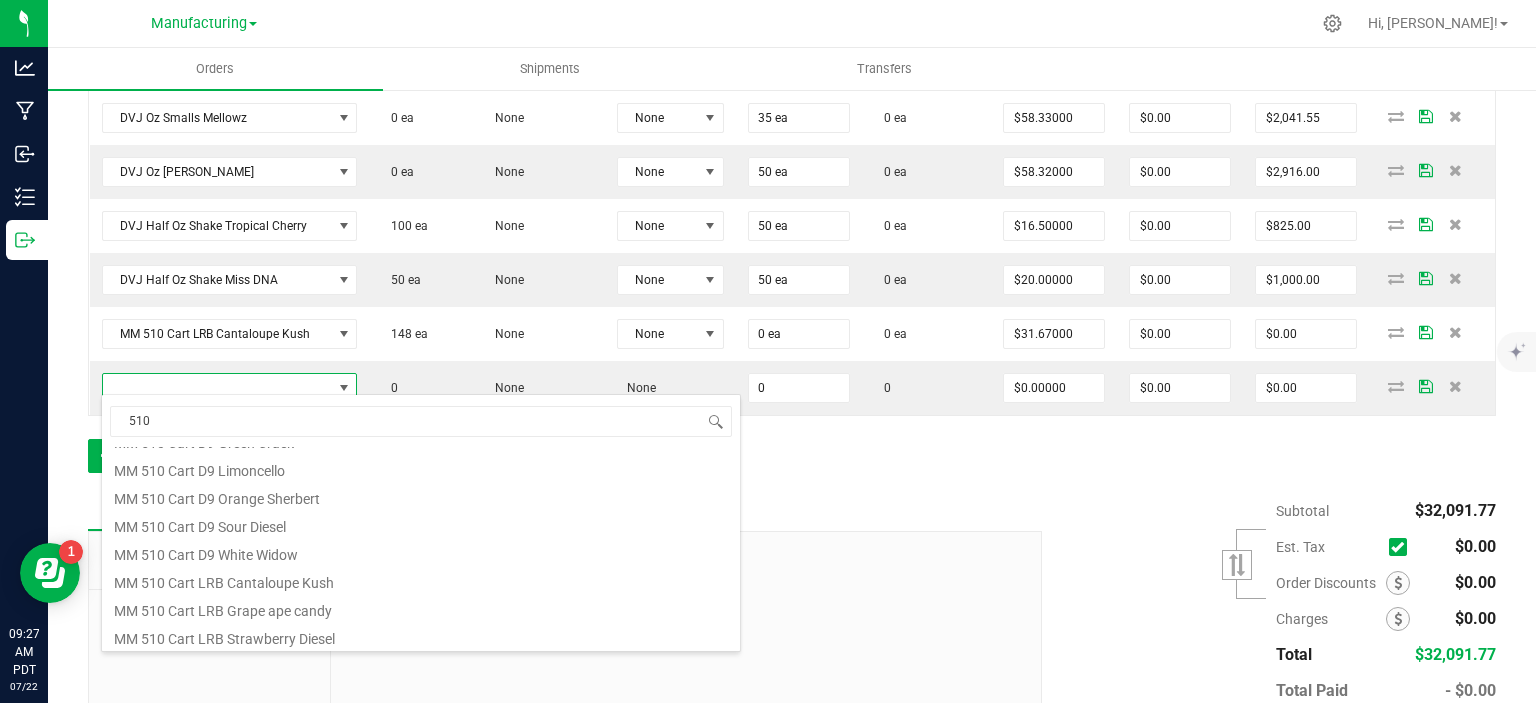 scroll, scrollTop: 136, scrollLeft: 0, axis: vertical 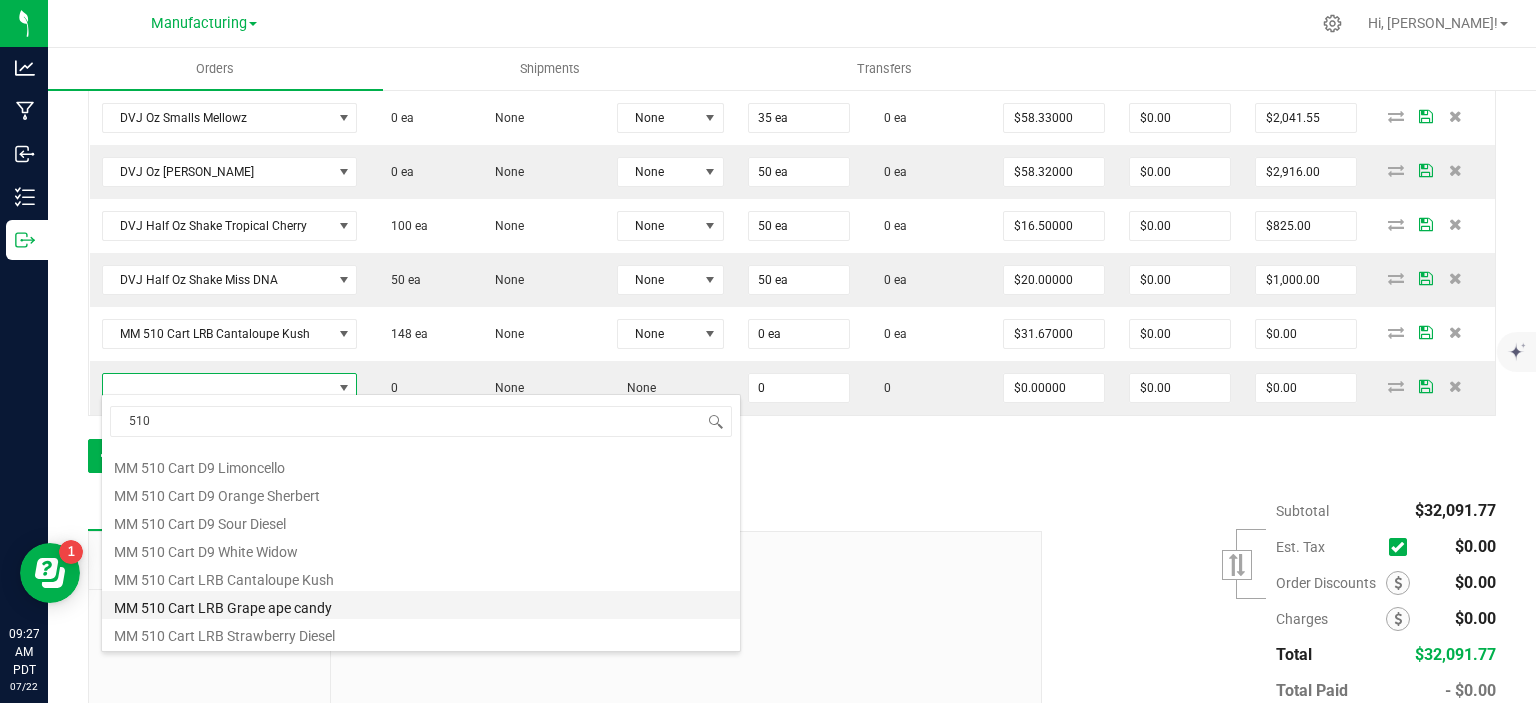 click on "MM 510 Cart LRB Grape ape candy" at bounding box center (421, 605) 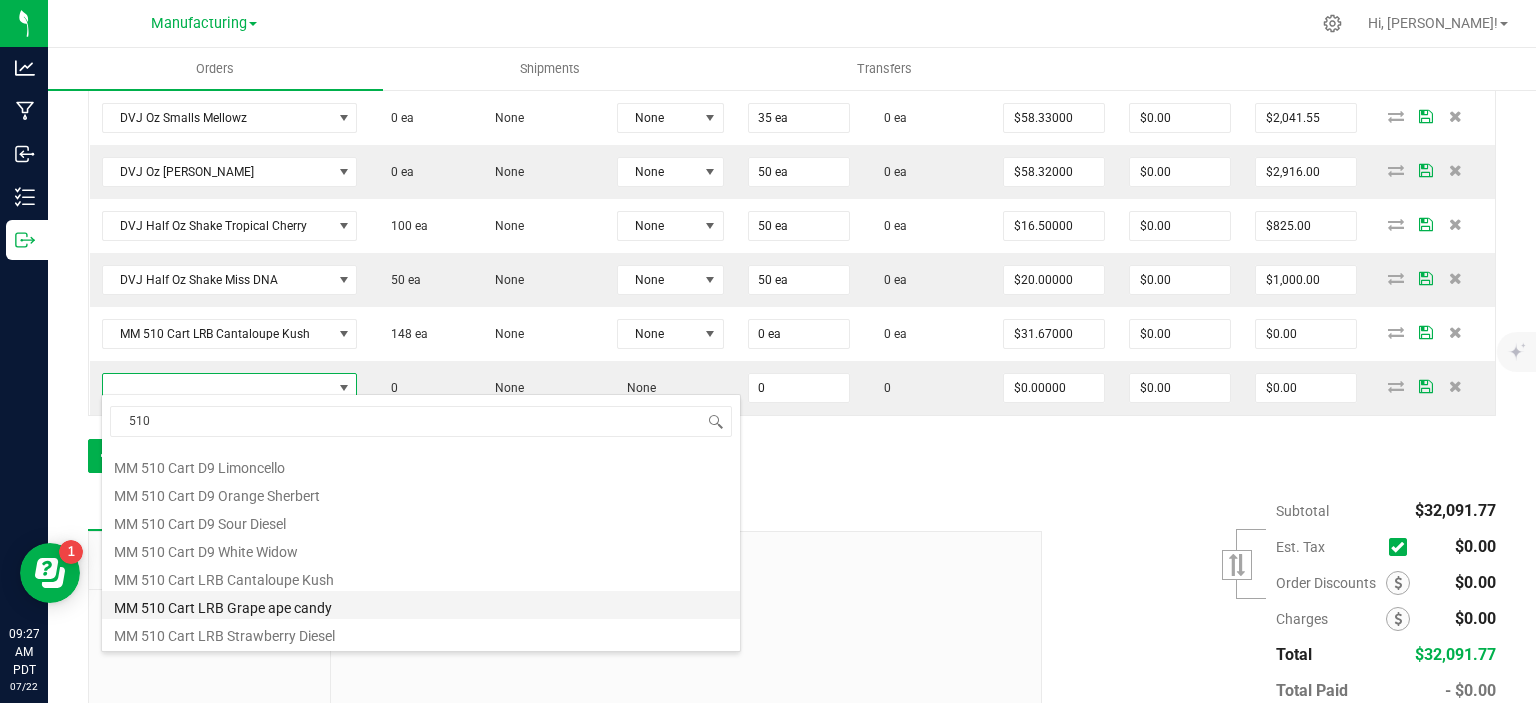 type on "0 ea" 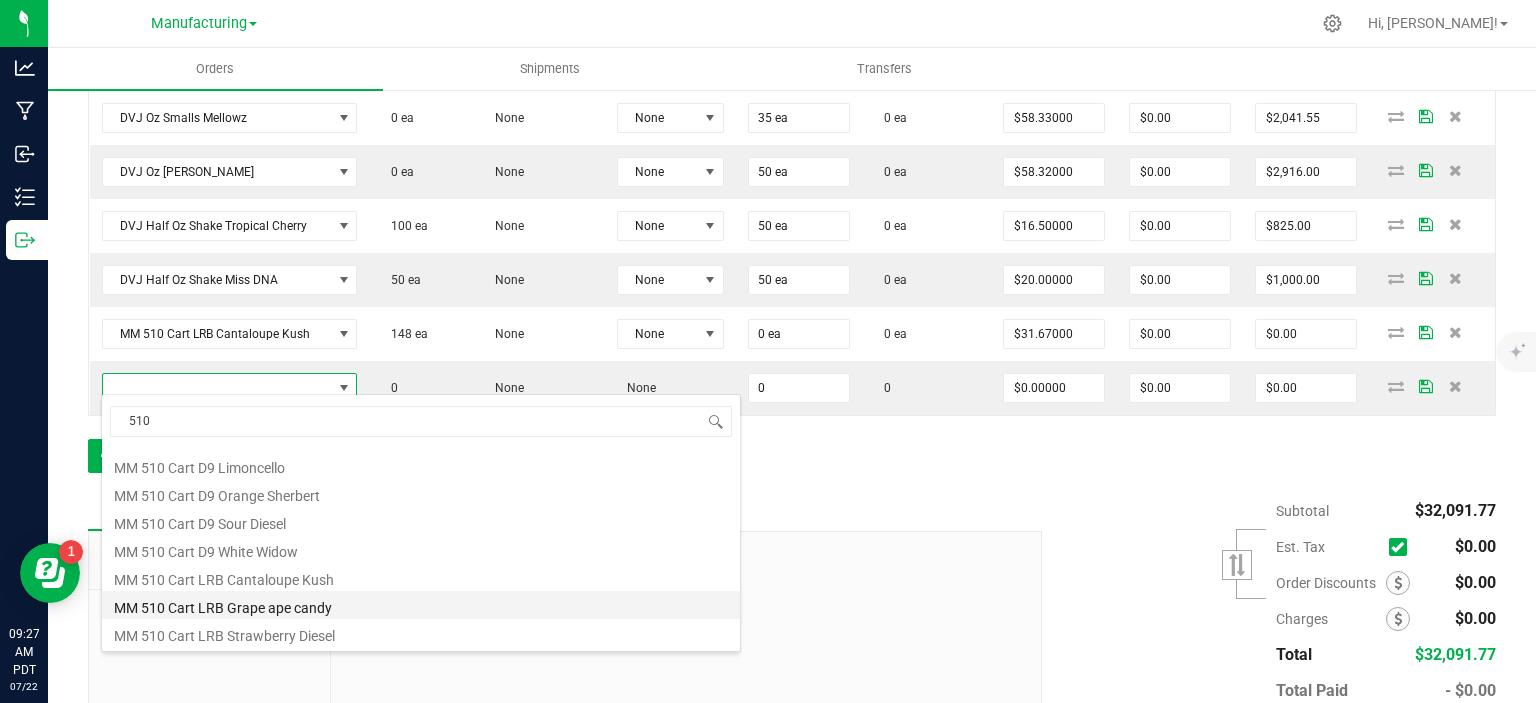 type on "$31.67000" 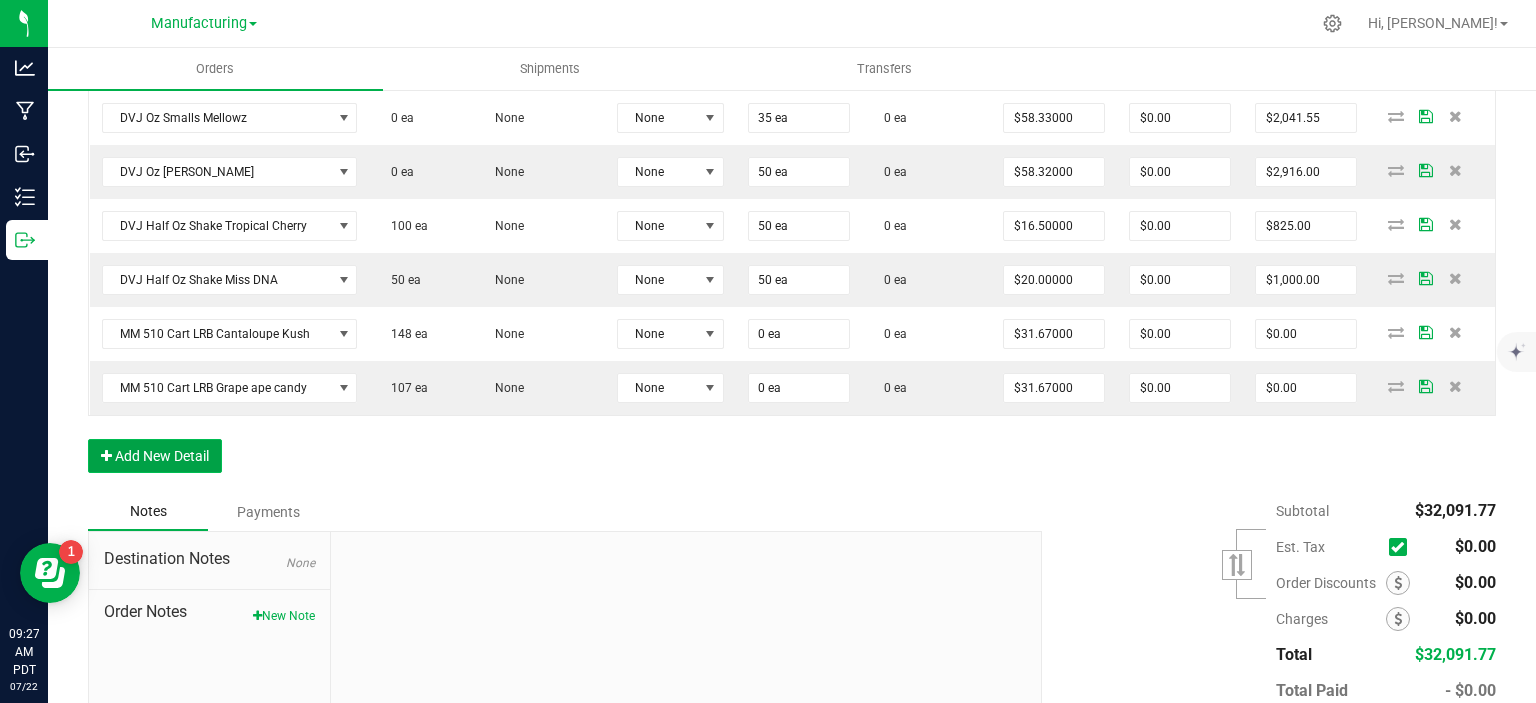 click on "Add New Detail" at bounding box center [155, 456] 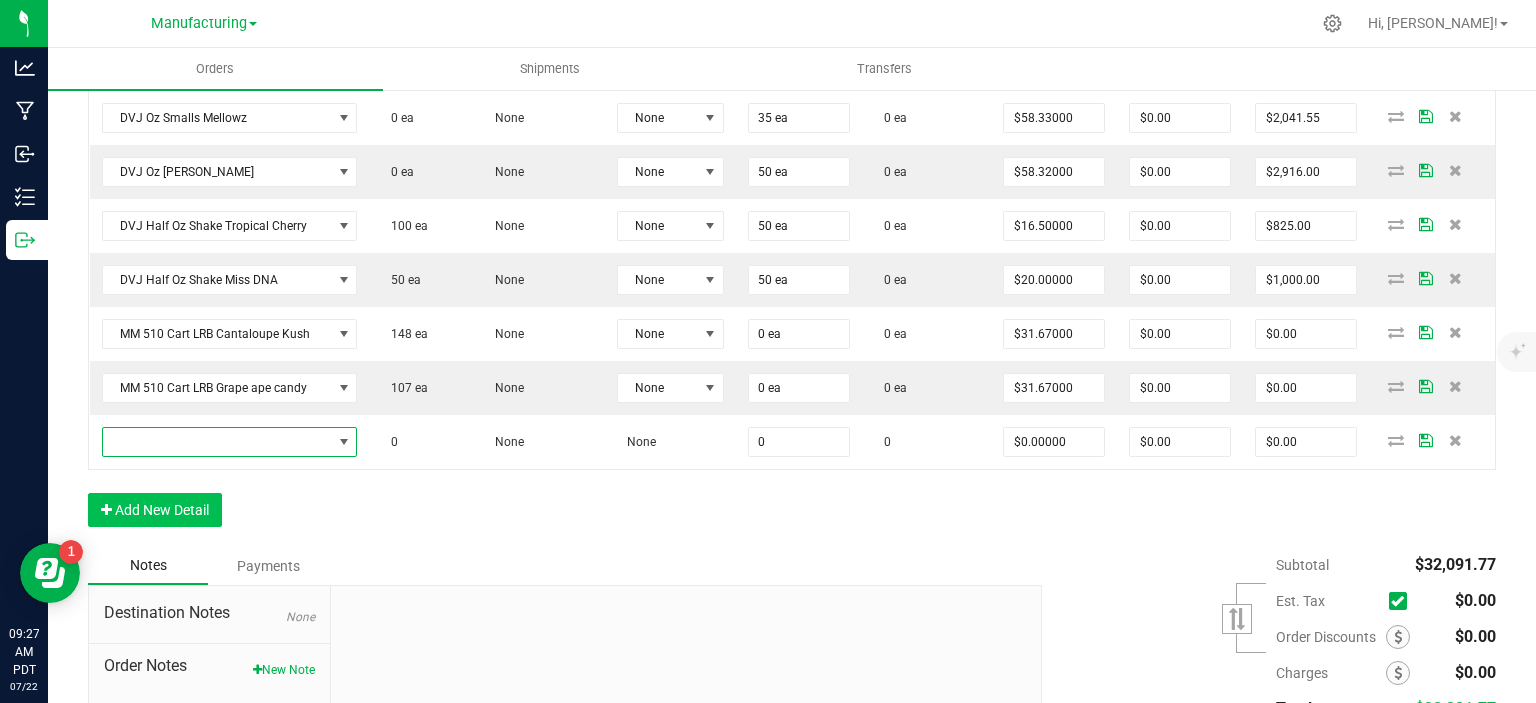 click at bounding box center [217, 442] 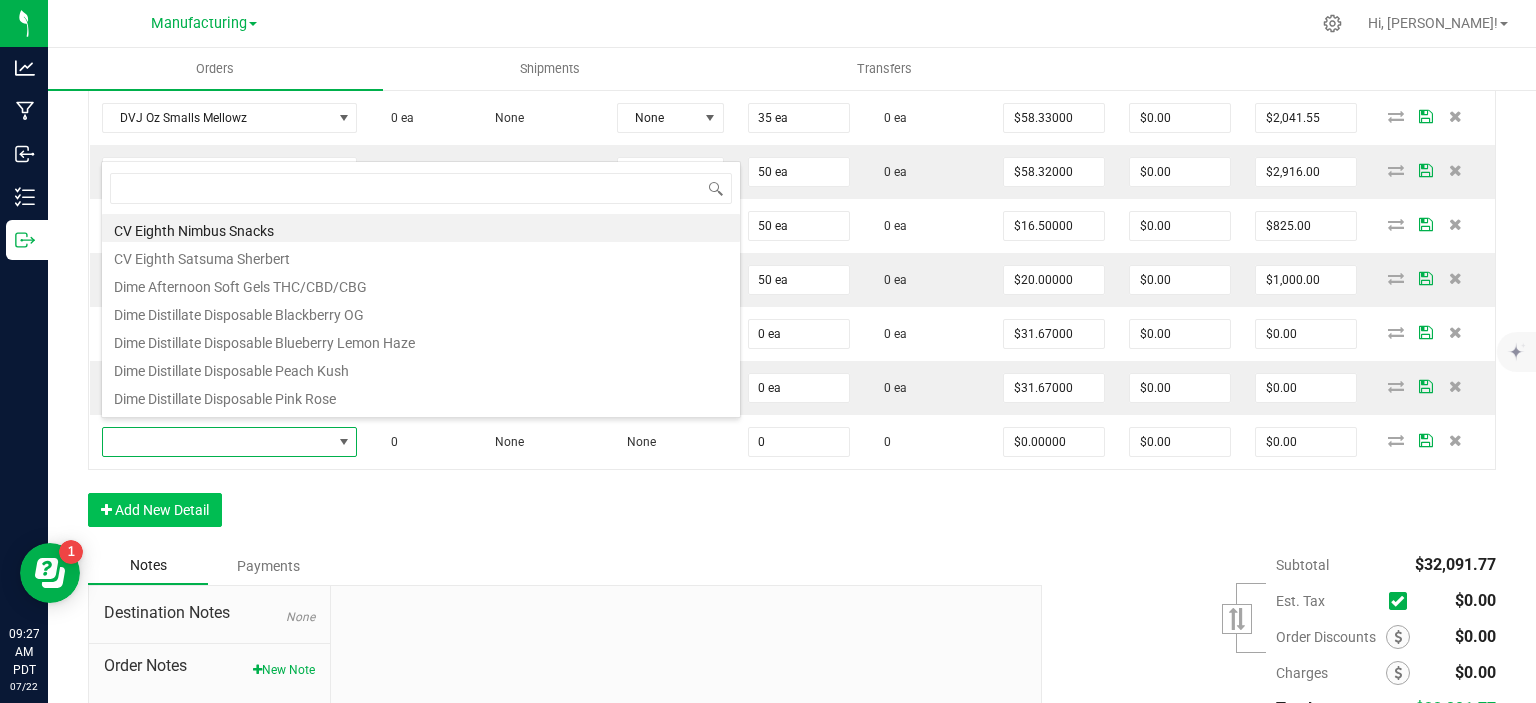 scroll, scrollTop: 99970, scrollLeft: 99750, axis: both 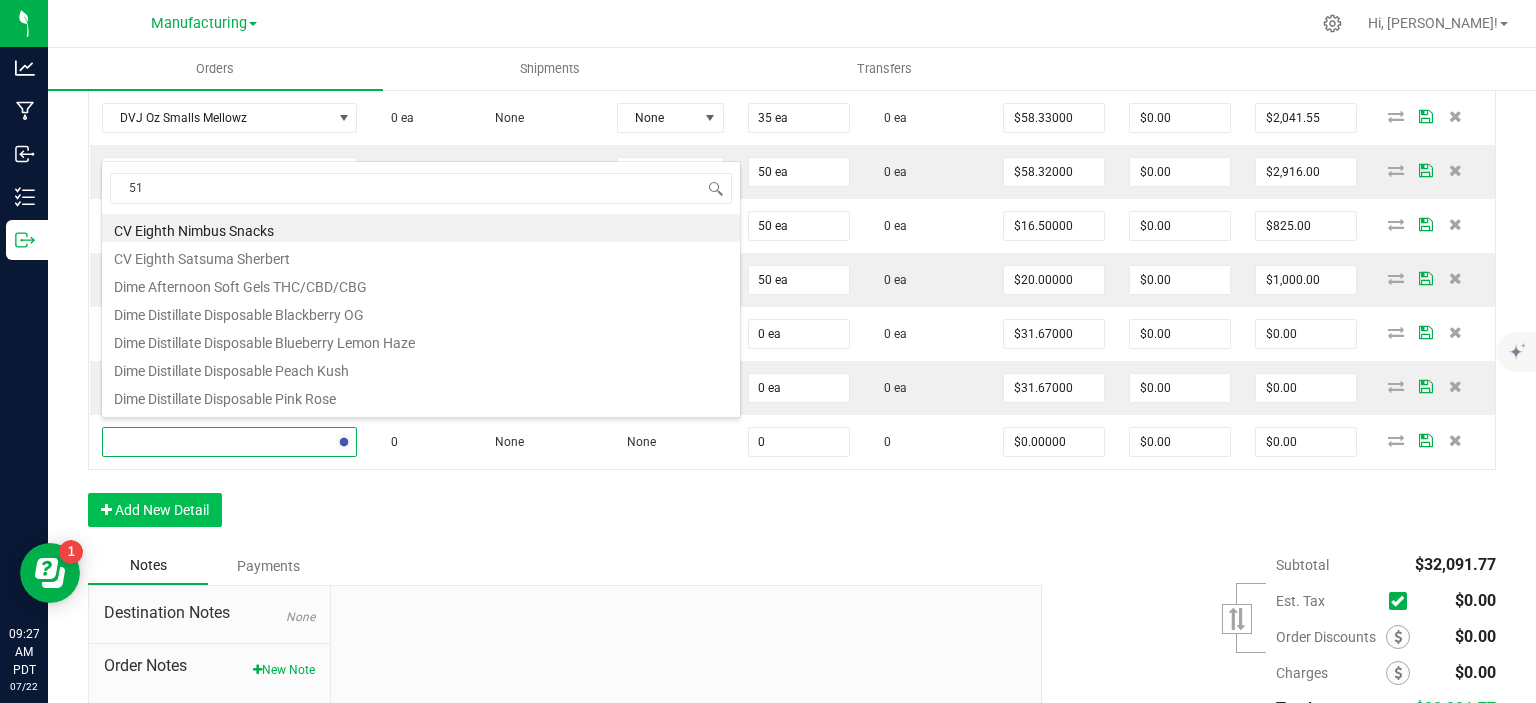 type on "510" 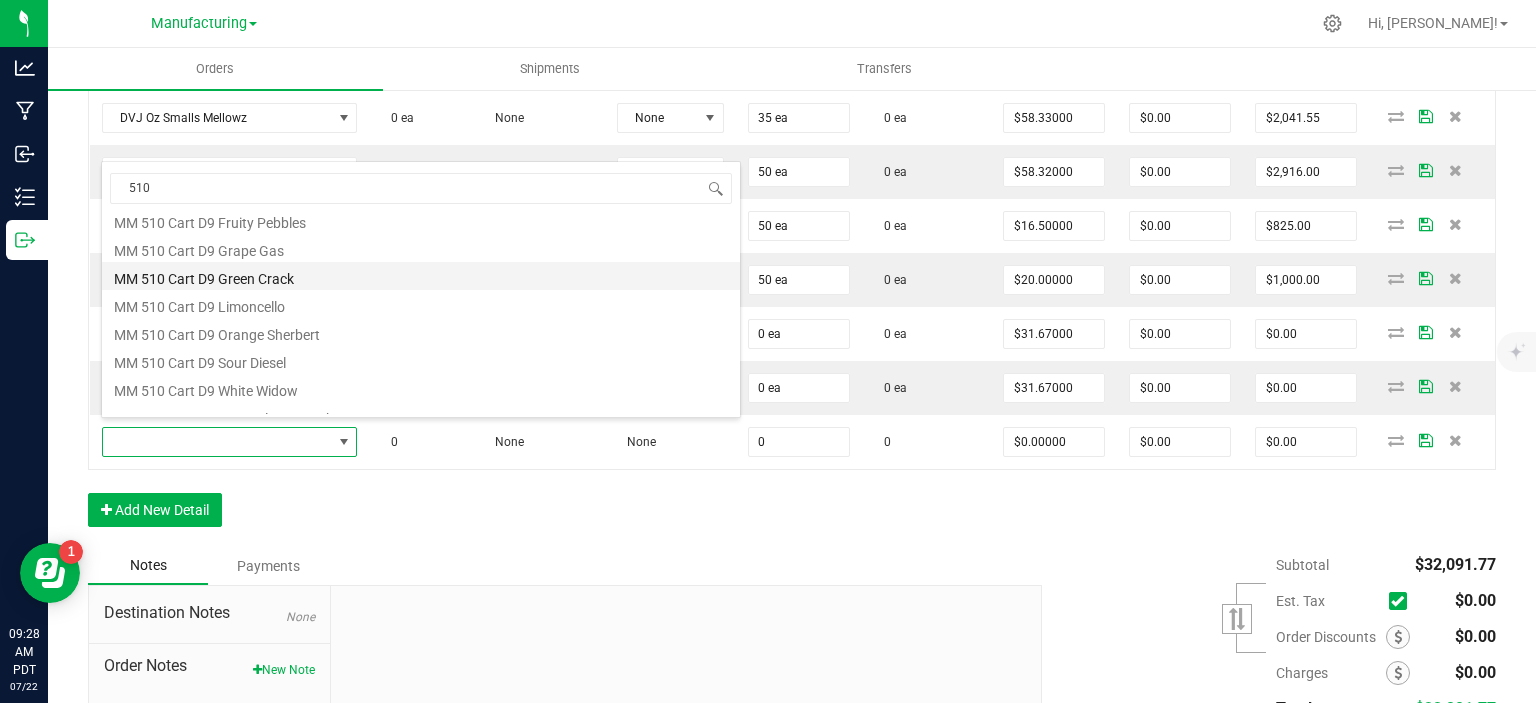 scroll, scrollTop: 136, scrollLeft: 0, axis: vertical 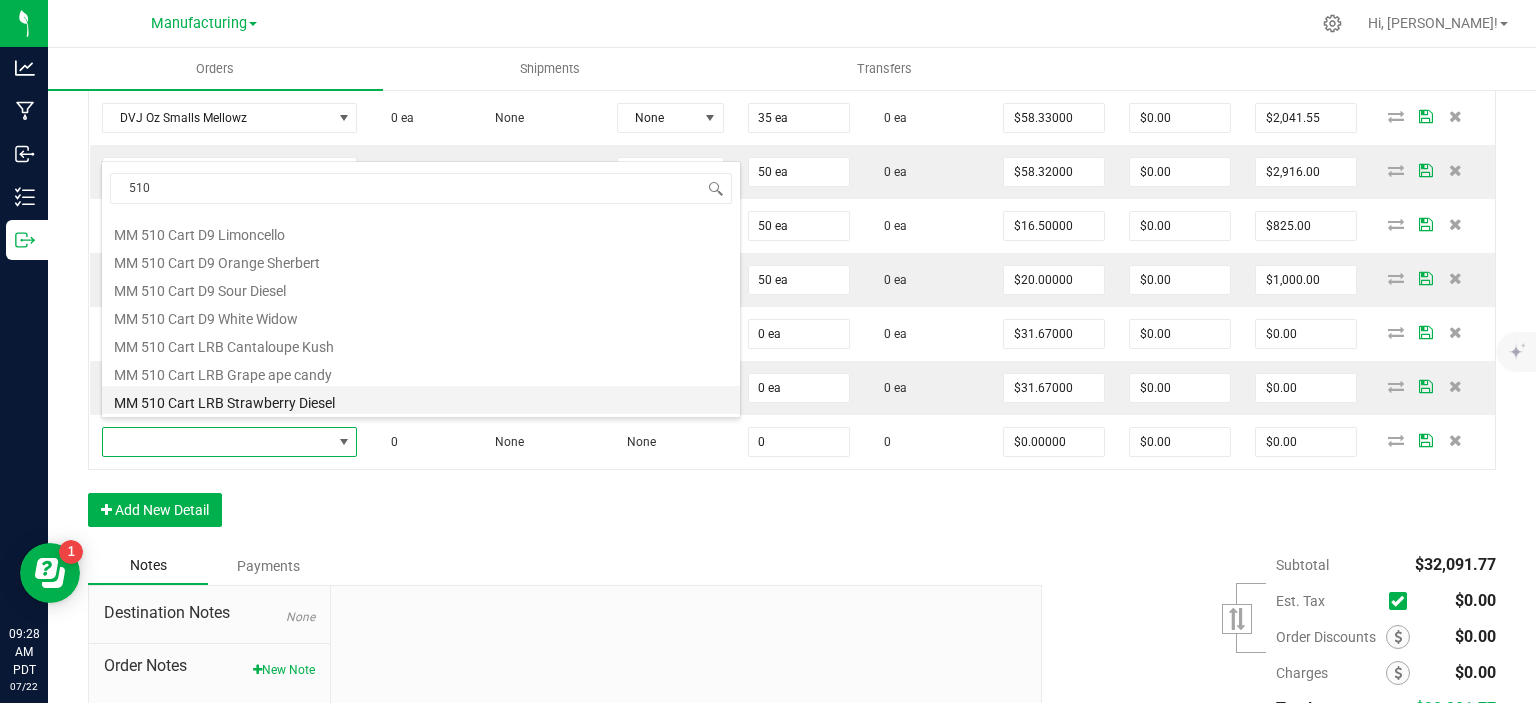 click on "MM 510 Cart LRB Strawberry Diesel" at bounding box center [421, 400] 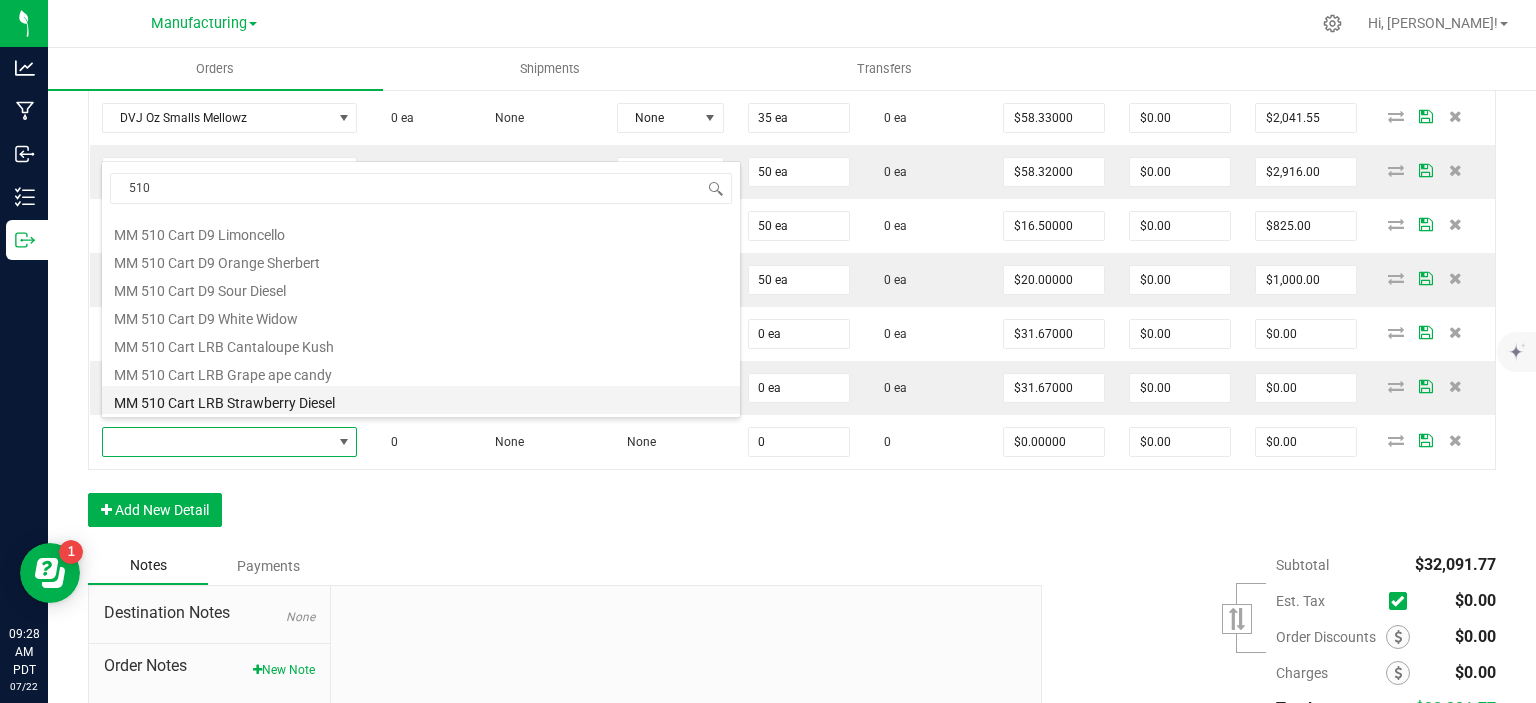 type on "0 ea" 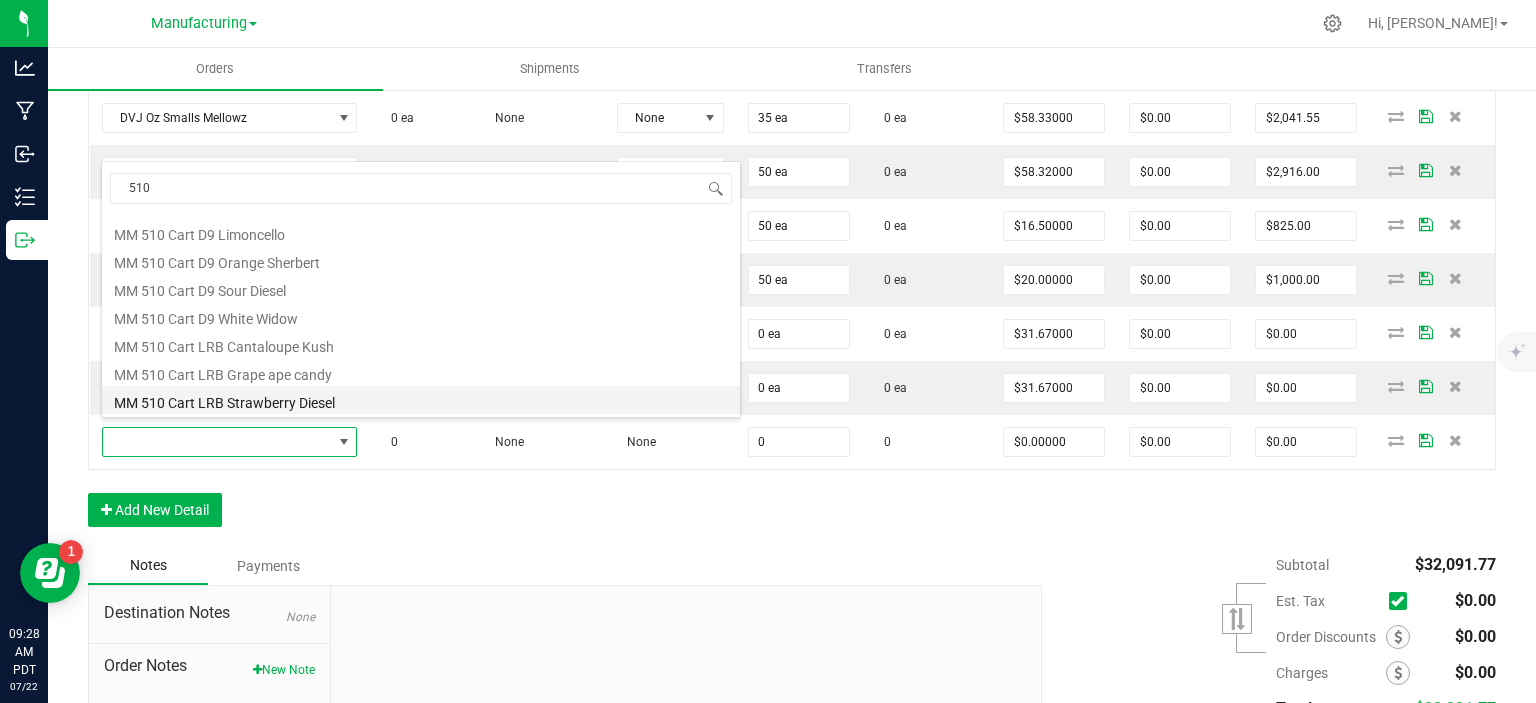 type on "$31.67000" 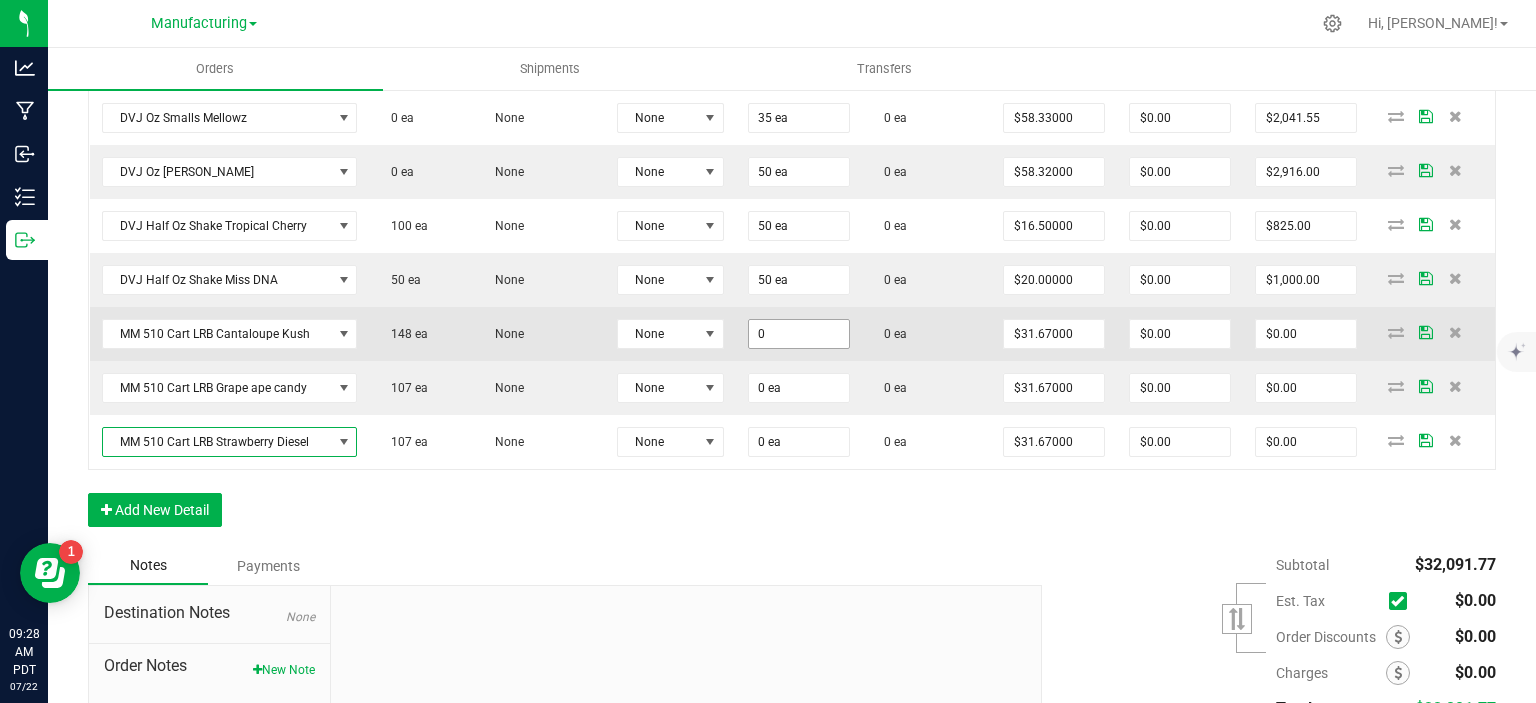 click on "0" at bounding box center (799, 334) 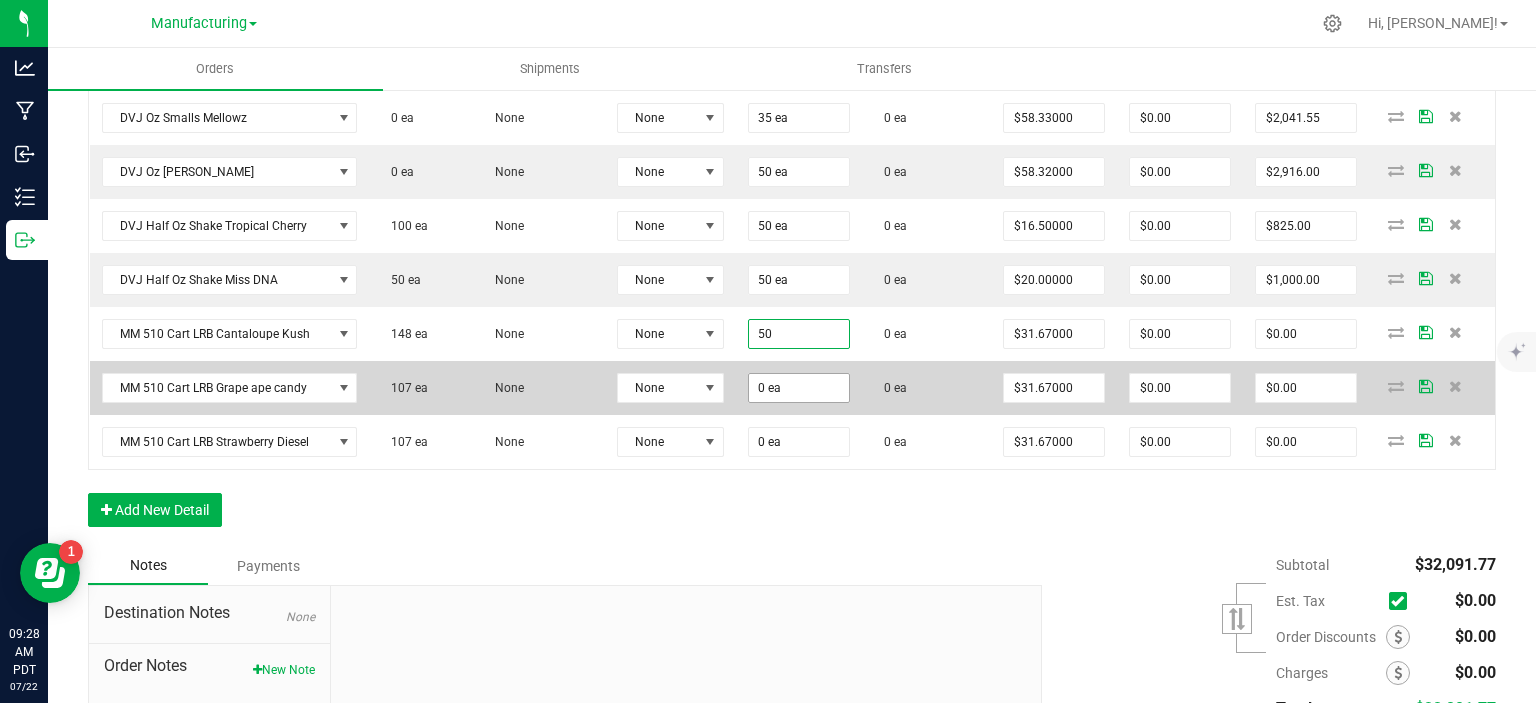 type on "50 ea" 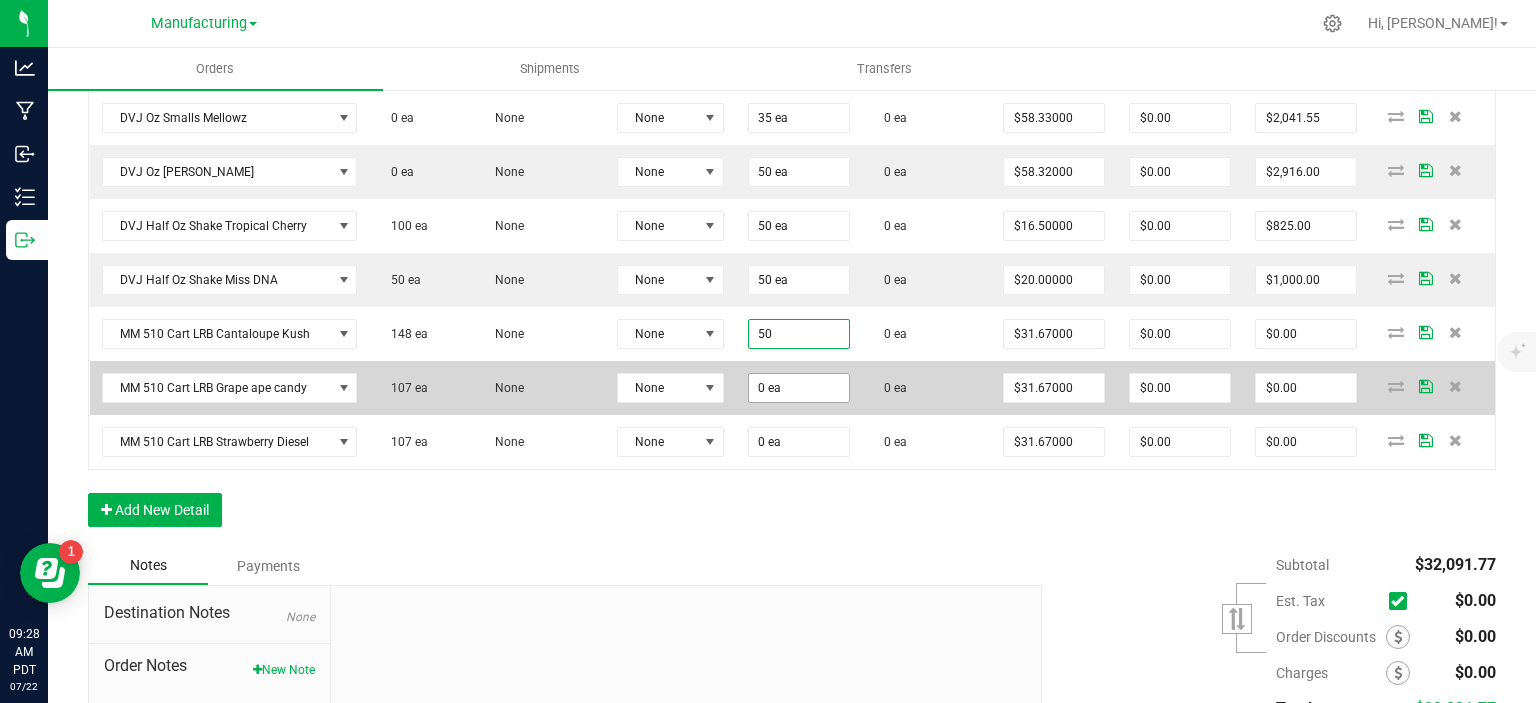 type on "$1,583.50" 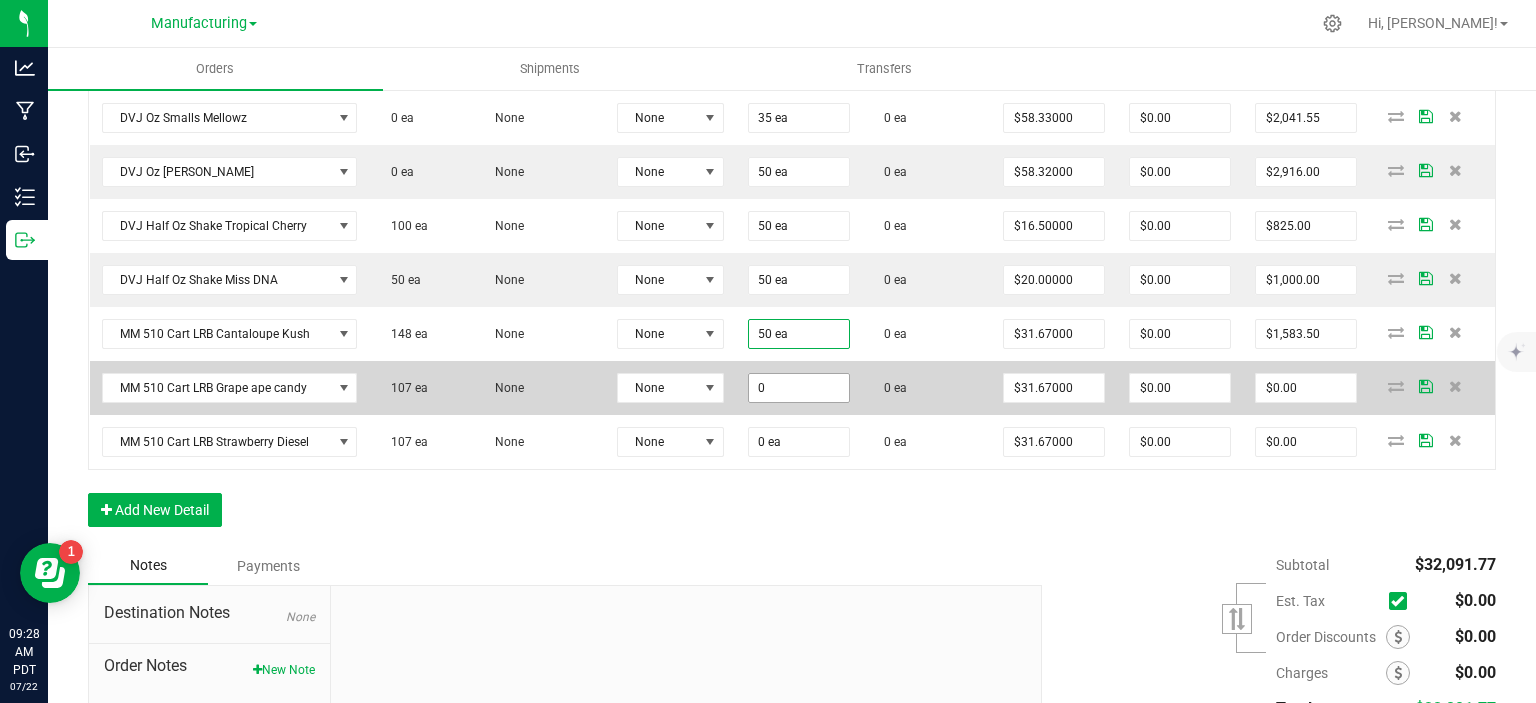 click on "0" at bounding box center [799, 388] 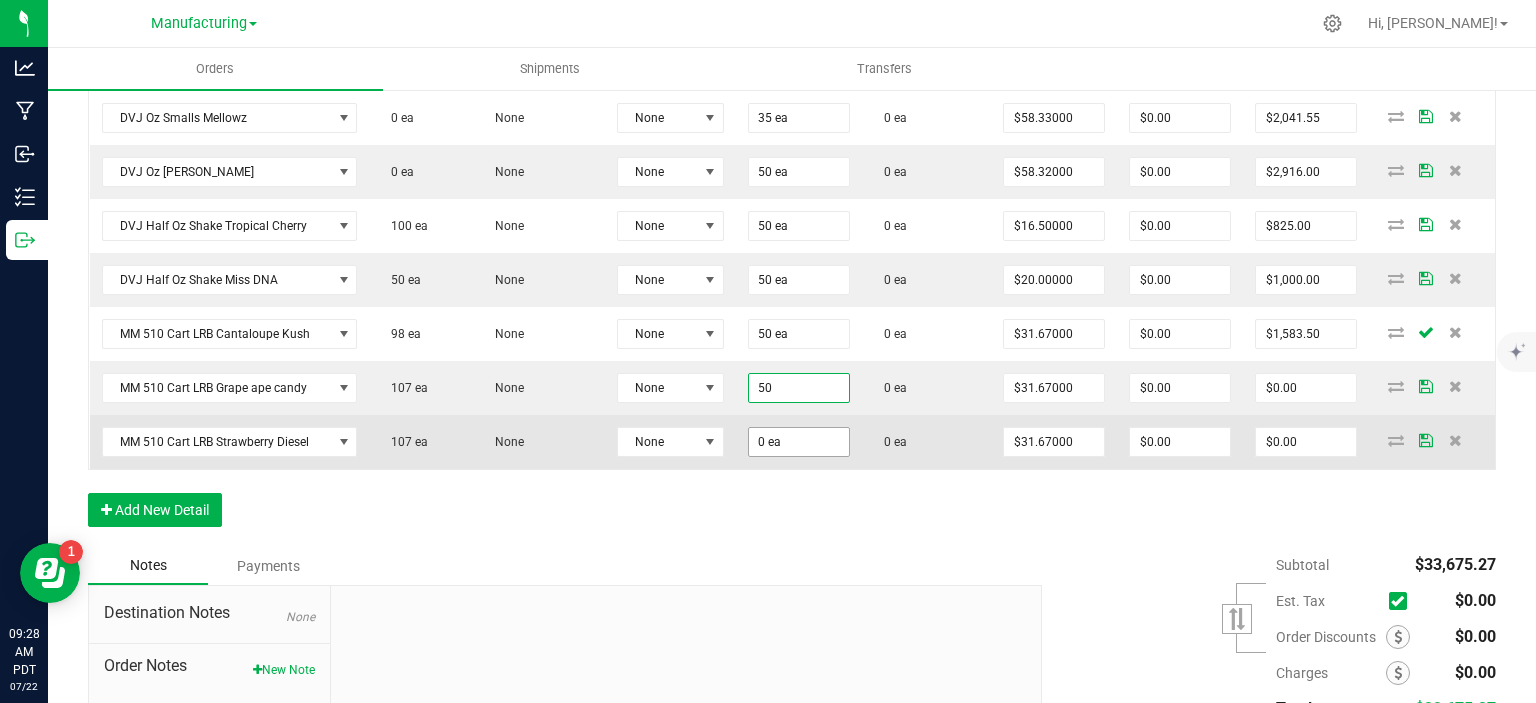type on "50 ea" 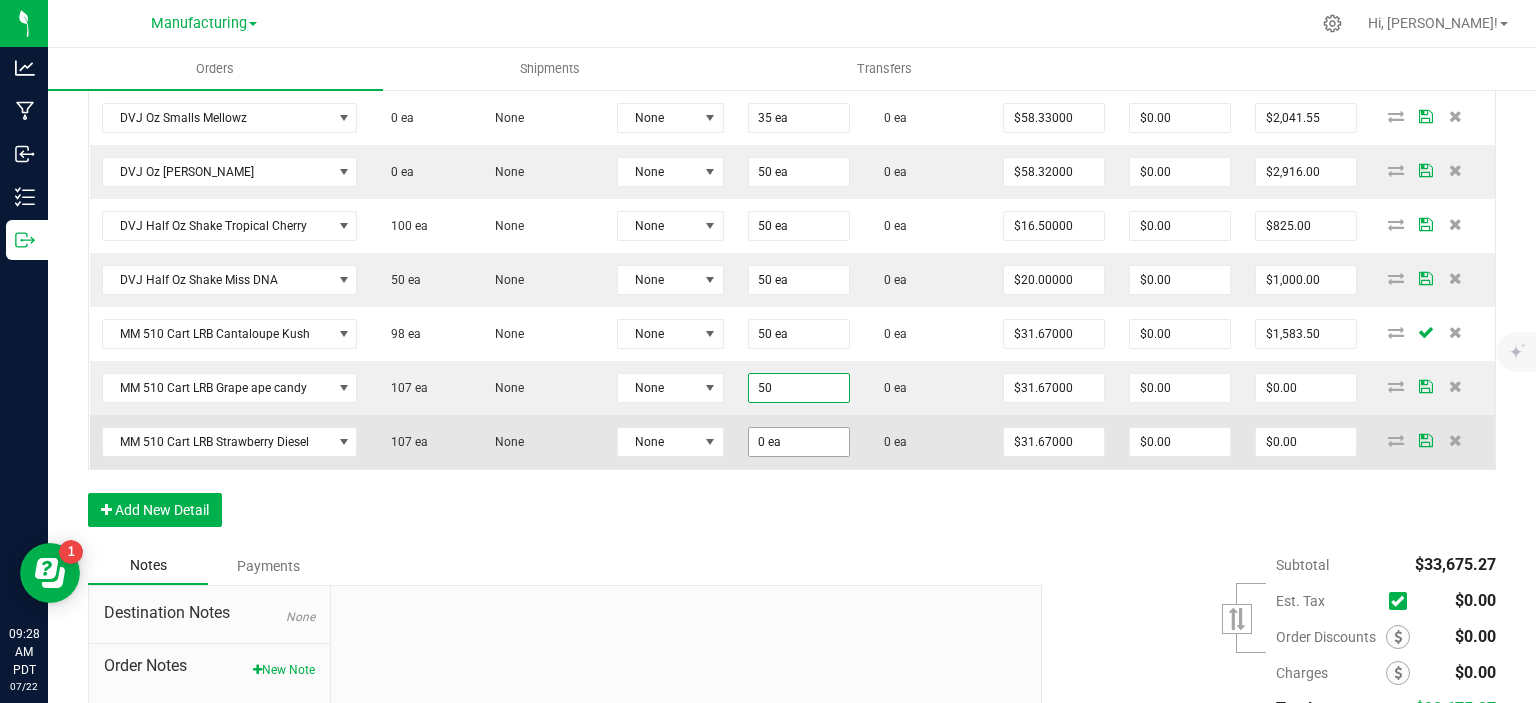 type on "$1,583.50" 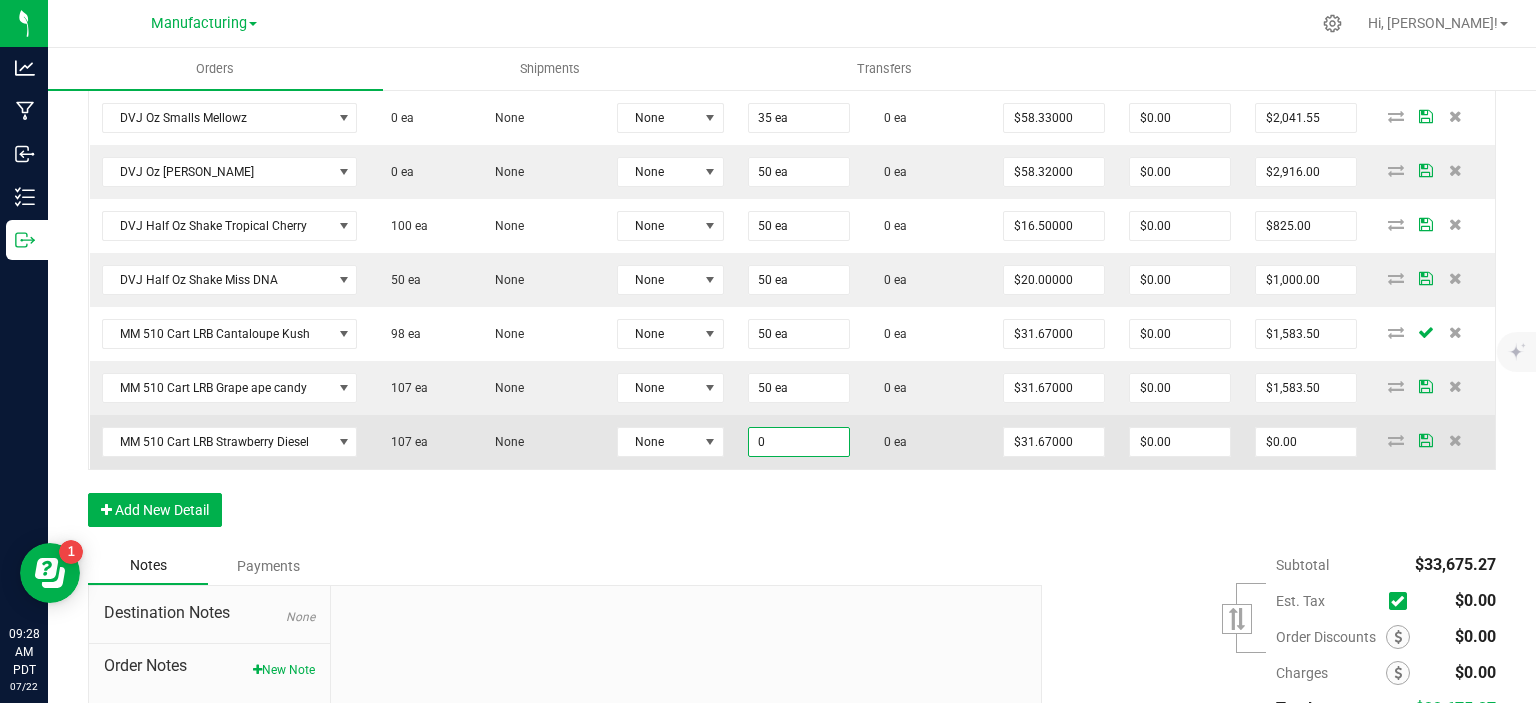 click on "0" at bounding box center [799, 442] 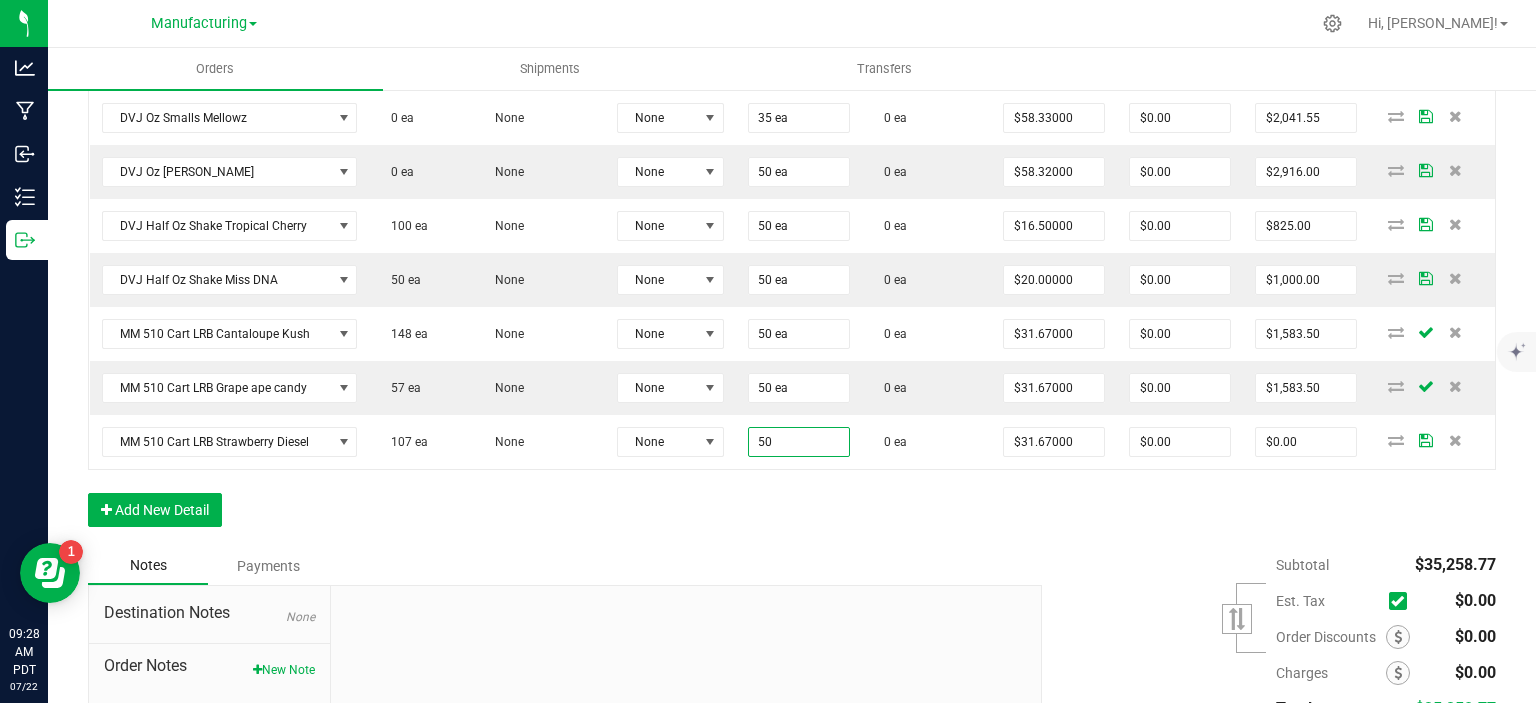type on "50 ea" 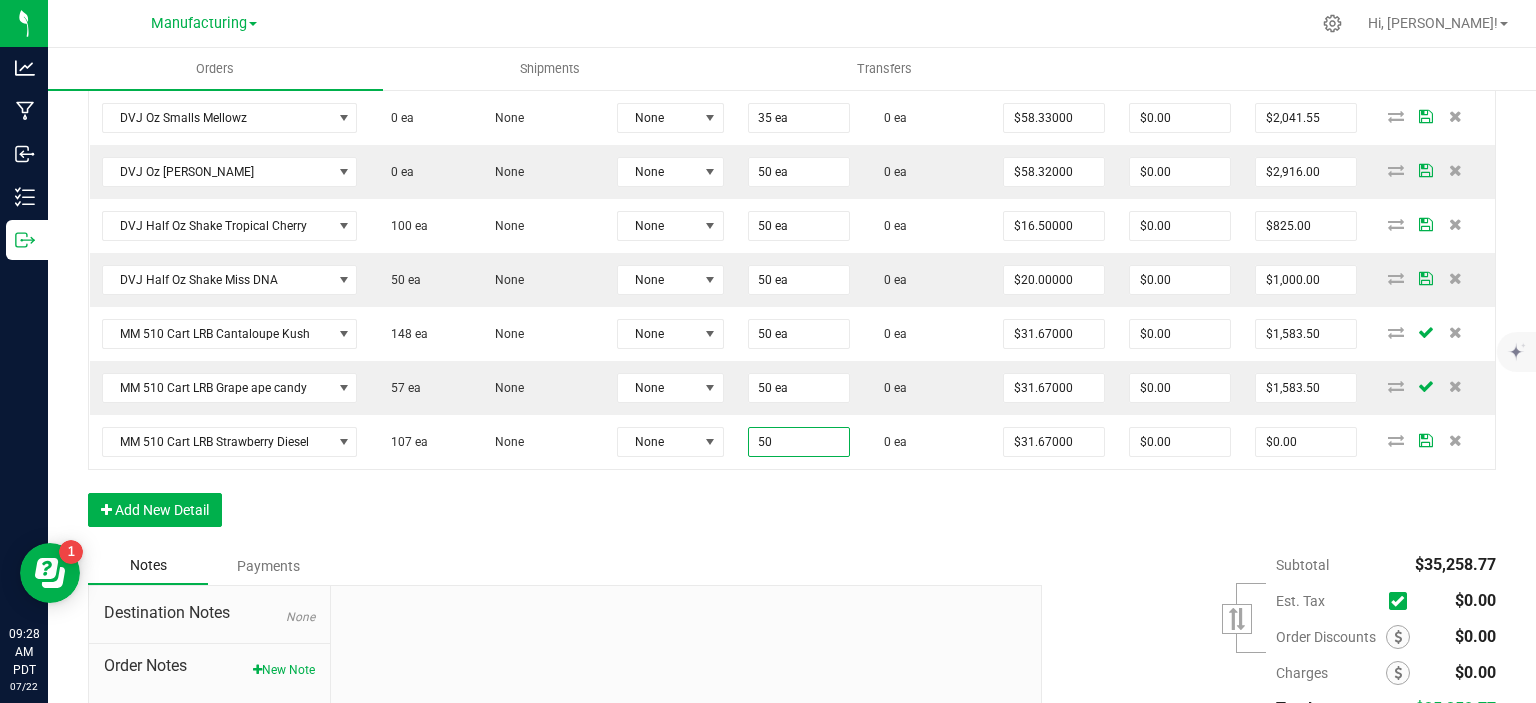 type on "$1,583.50" 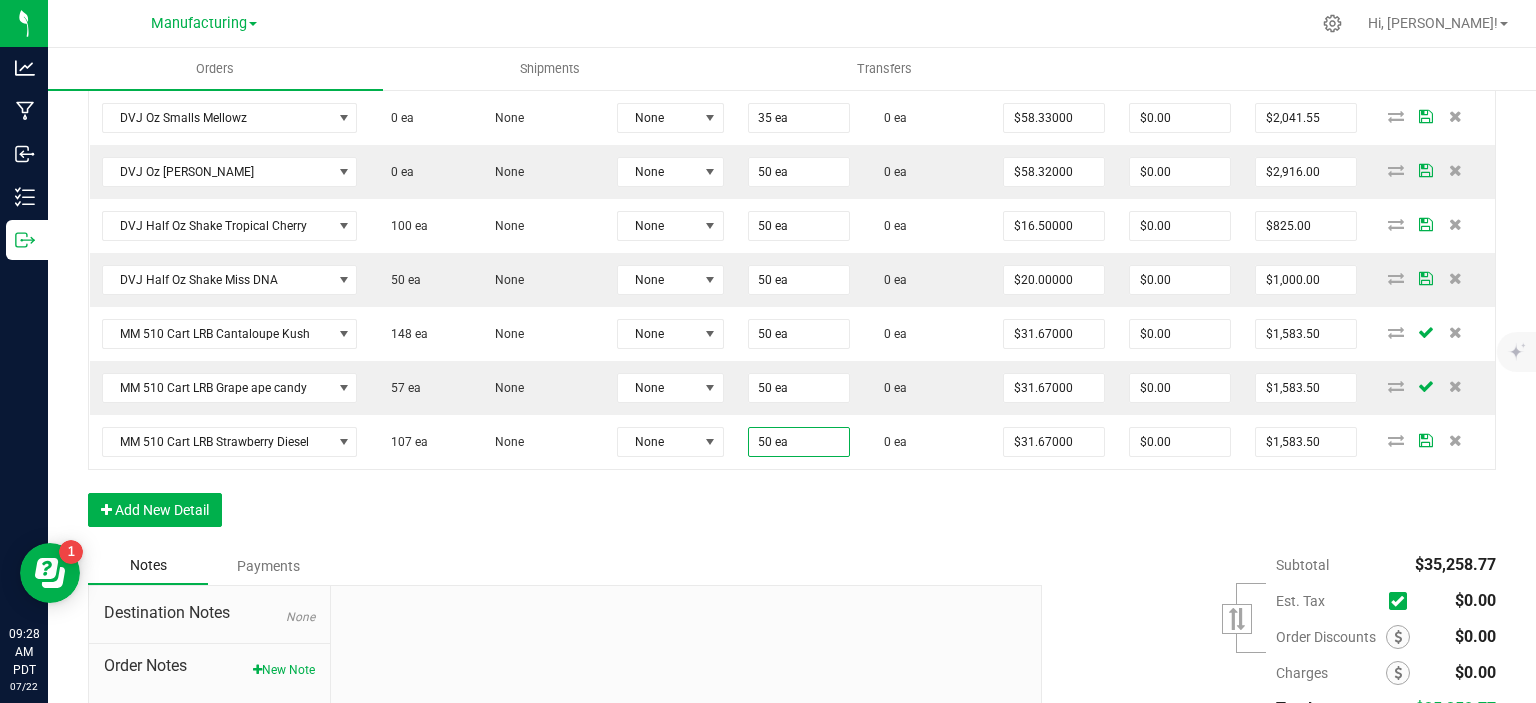 click on "Order Details Print All Labels Item  Sellable  Strain  Lot Number  Qty Ordered Qty Allocated Unit Price Line Discount Total Actions MM 510 Cart D9 Fruity Pebbles  0 ea   None  None 100 ea  0 ea  $20.00000 $0.00 $2,000.00 MM 510 Cart D9 Green Crack  100 ea   None  None 200 ea  0 ea  $20.00000 $0.00 $4,000.00 MM 510 Cart D9 Limoncello  0 ea   None  None 200 ea  0 ea  $20.00000 $0.00 $4,000.00 MM 510 Cart D9 White Widow  0 ea   None  None 100 ea  0 ea  $20.00000 $0.00 $2,000.00 MM Quarter Smalls Diamond Bar  0 ea   None  None 63 ea  0 ea  $45.83000 $0.00 $2,887.29 MM Quarter Smalls Hood Candy  62 [PERSON_NAME] Candy  None 63 ea  0 ea  $45.83000 $0.00 $2,887.29 MM Quarter Smalls J1  0 ea   None  None 62 ea  0 ea  $34.17000 $0.00 $2,118.54 MM Pre-roll Granimals  0 ea   None  None 100 ea  0 ea  $7.50000 $0.00 $750.00 MM Pre-Roll Reefer Hood Candy  0 ea   None  None 200 ea  0 ea  $8.33000 $0.00 $1,666.00 MM Pre-Roll Single Hood Candy  0 ea   None  None 100 ea  0 ea  $8.33000 $0.00 None" at bounding box center [792, -50] 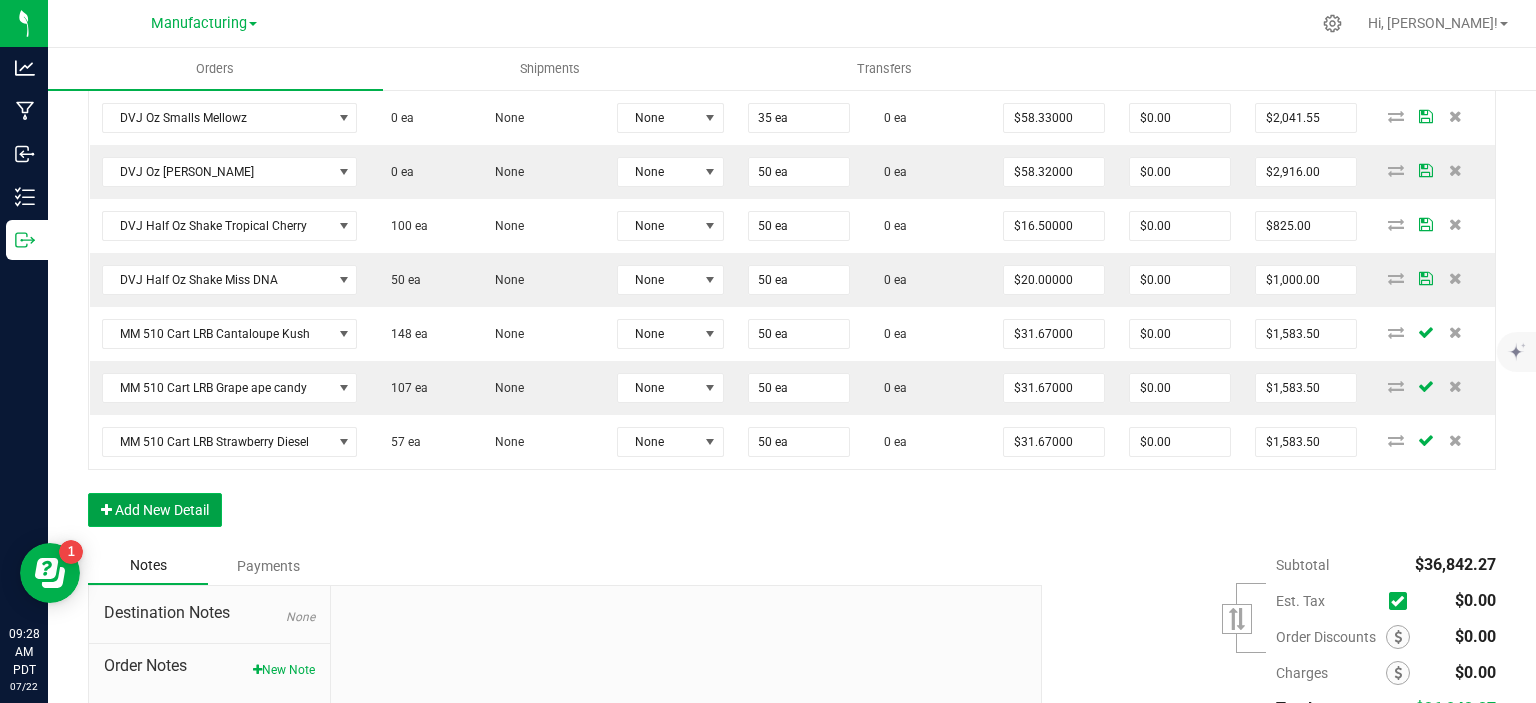 click on "Add New Detail" at bounding box center [155, 510] 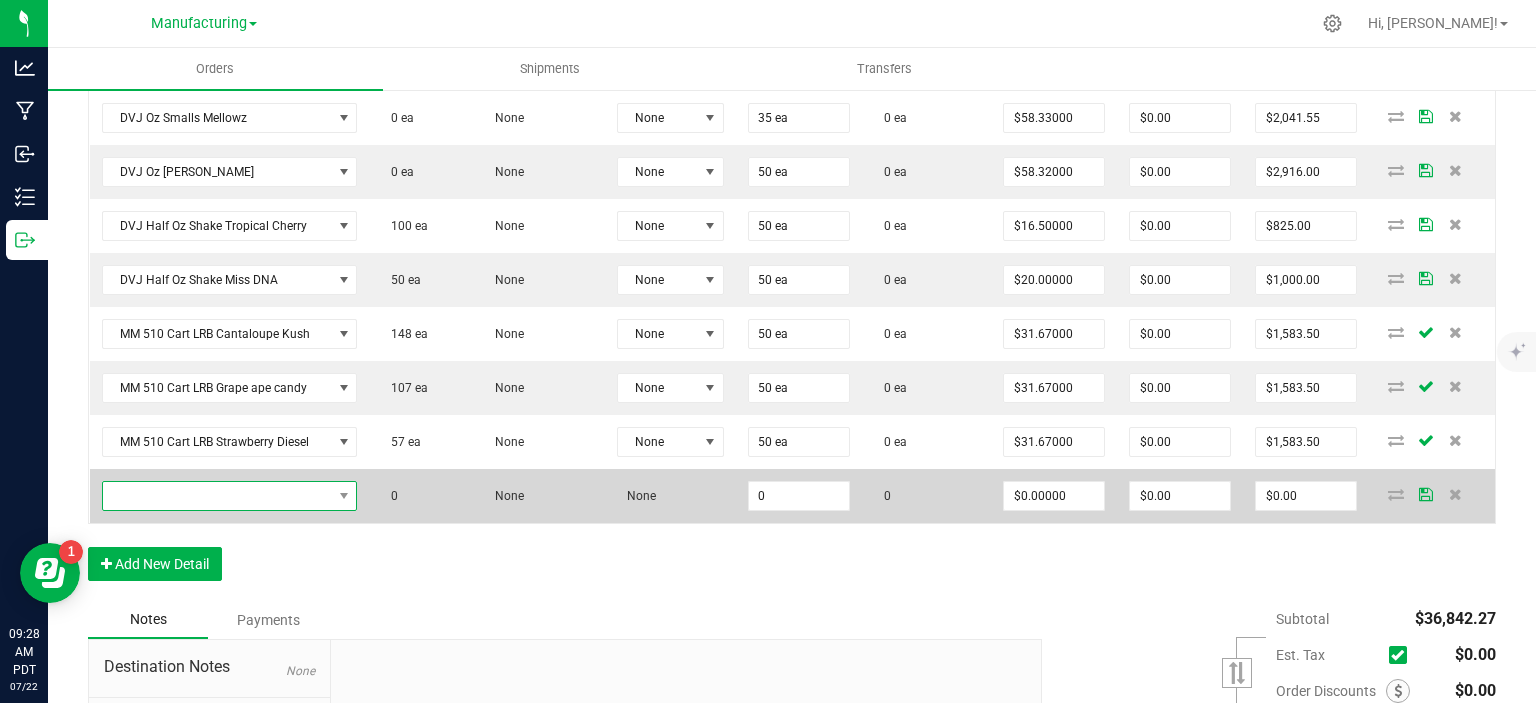 click at bounding box center [217, 496] 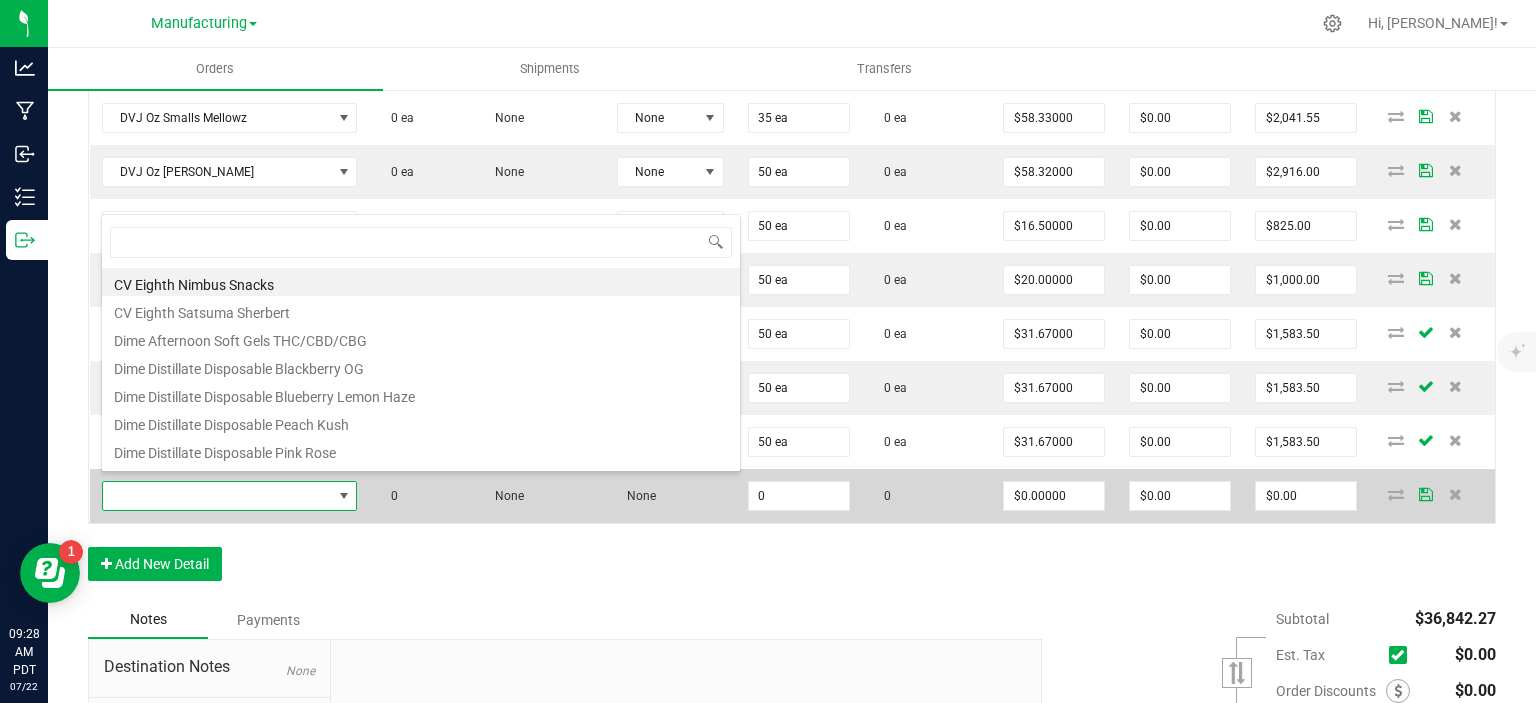 scroll, scrollTop: 99970, scrollLeft: 99747, axis: both 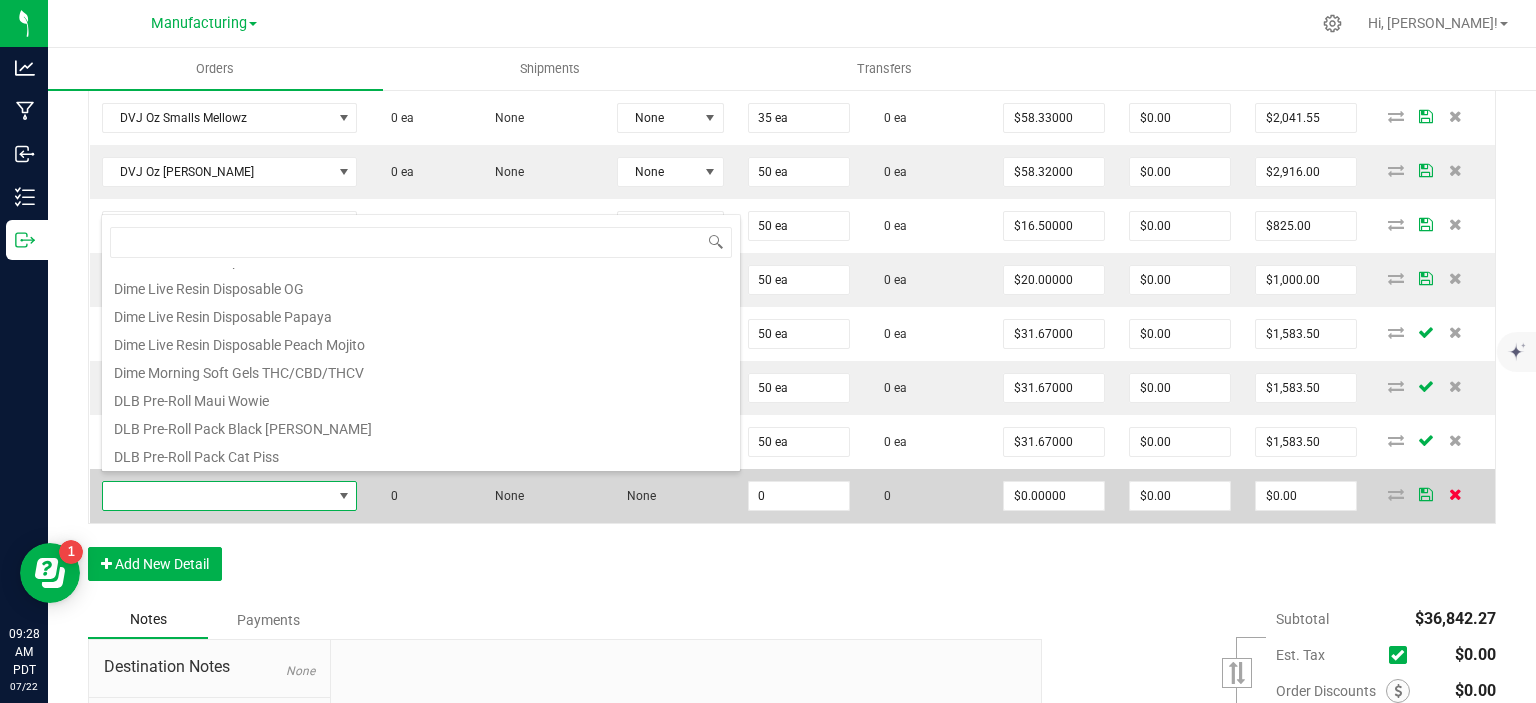 click at bounding box center (1455, 494) 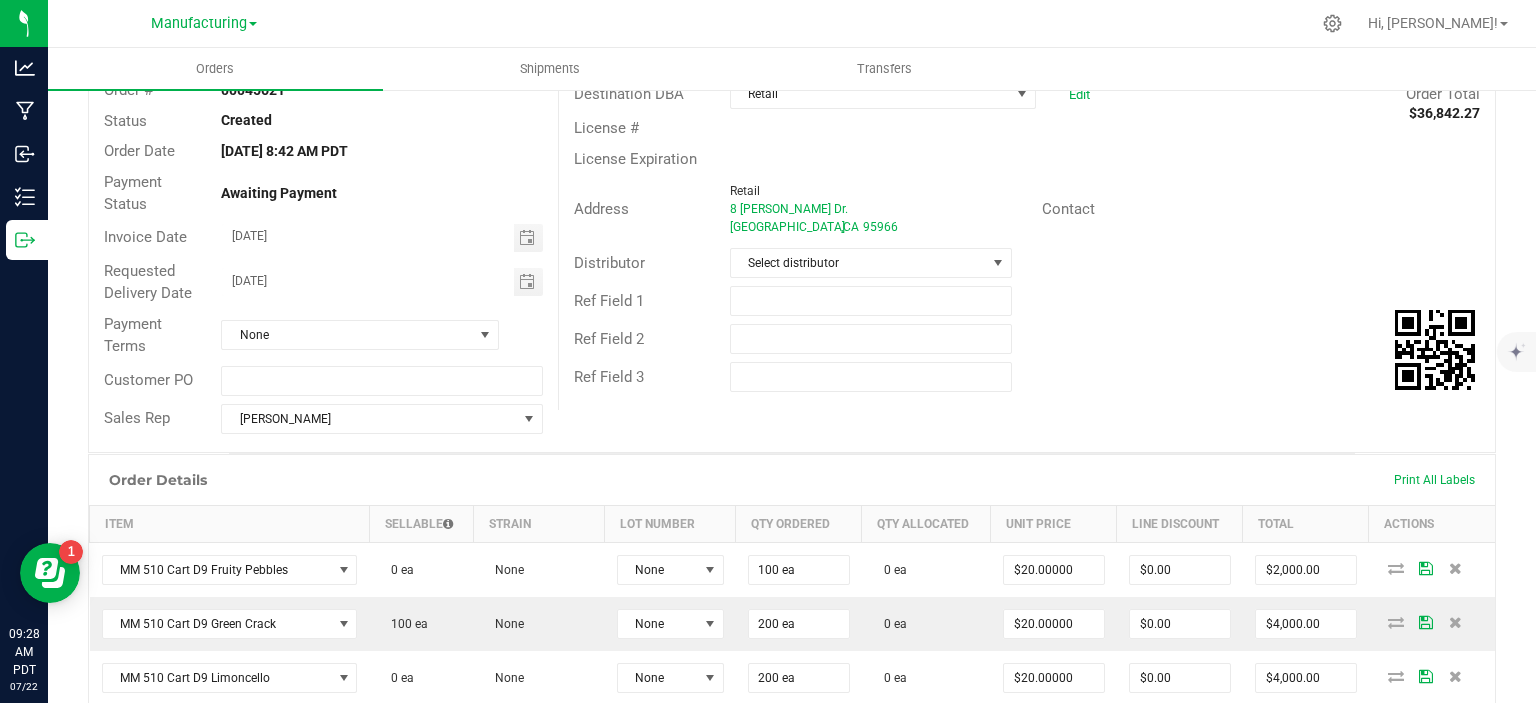 scroll, scrollTop: 0, scrollLeft: 0, axis: both 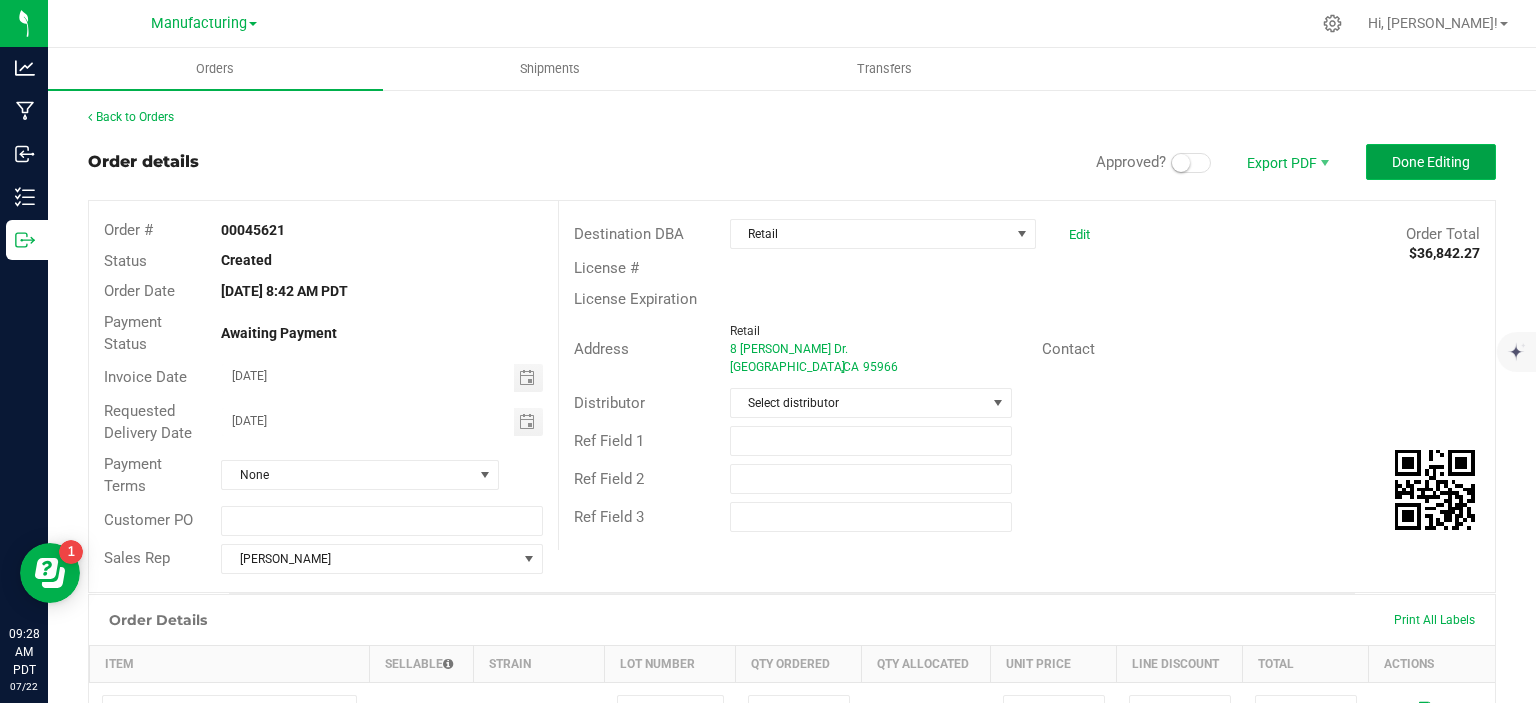 click on "Done Editing" at bounding box center [1431, 162] 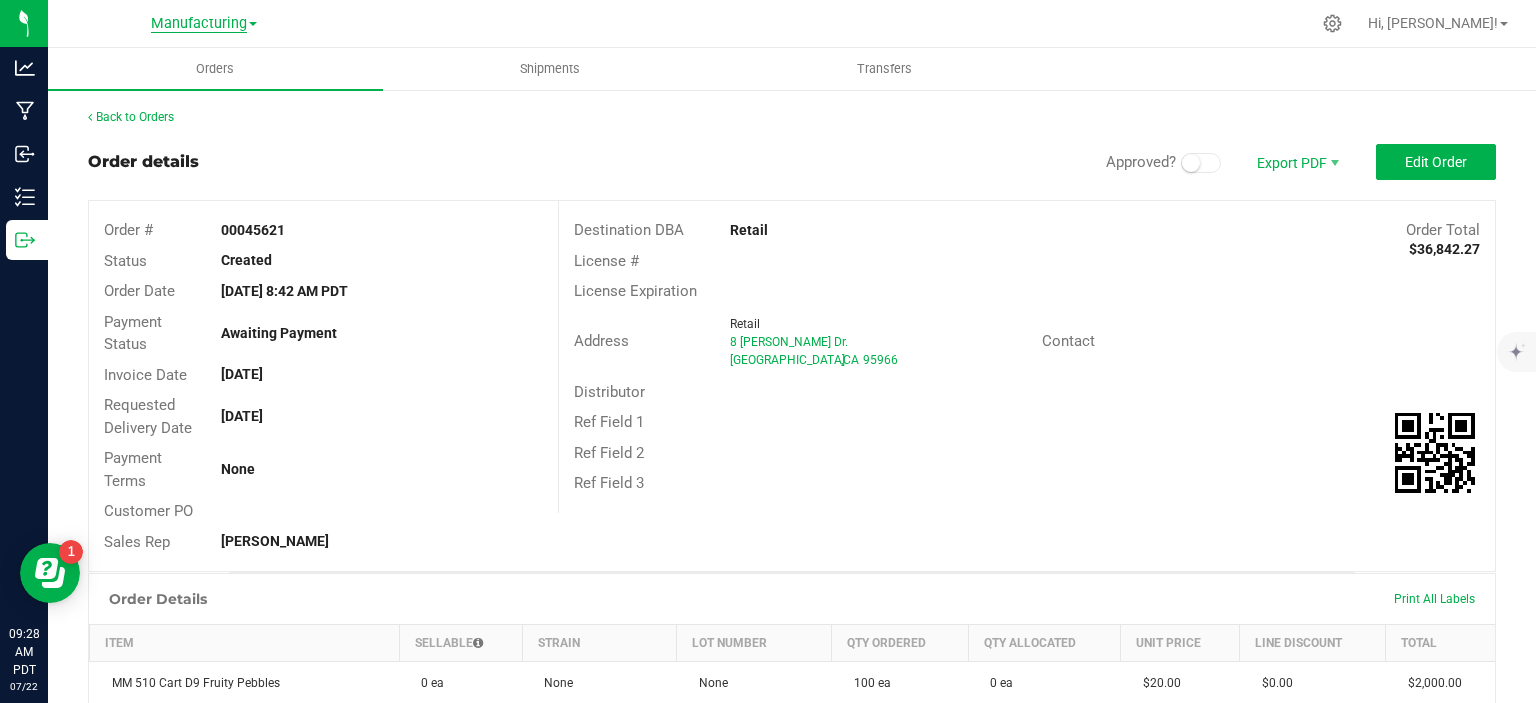 click on "Manufacturing" at bounding box center (199, 24) 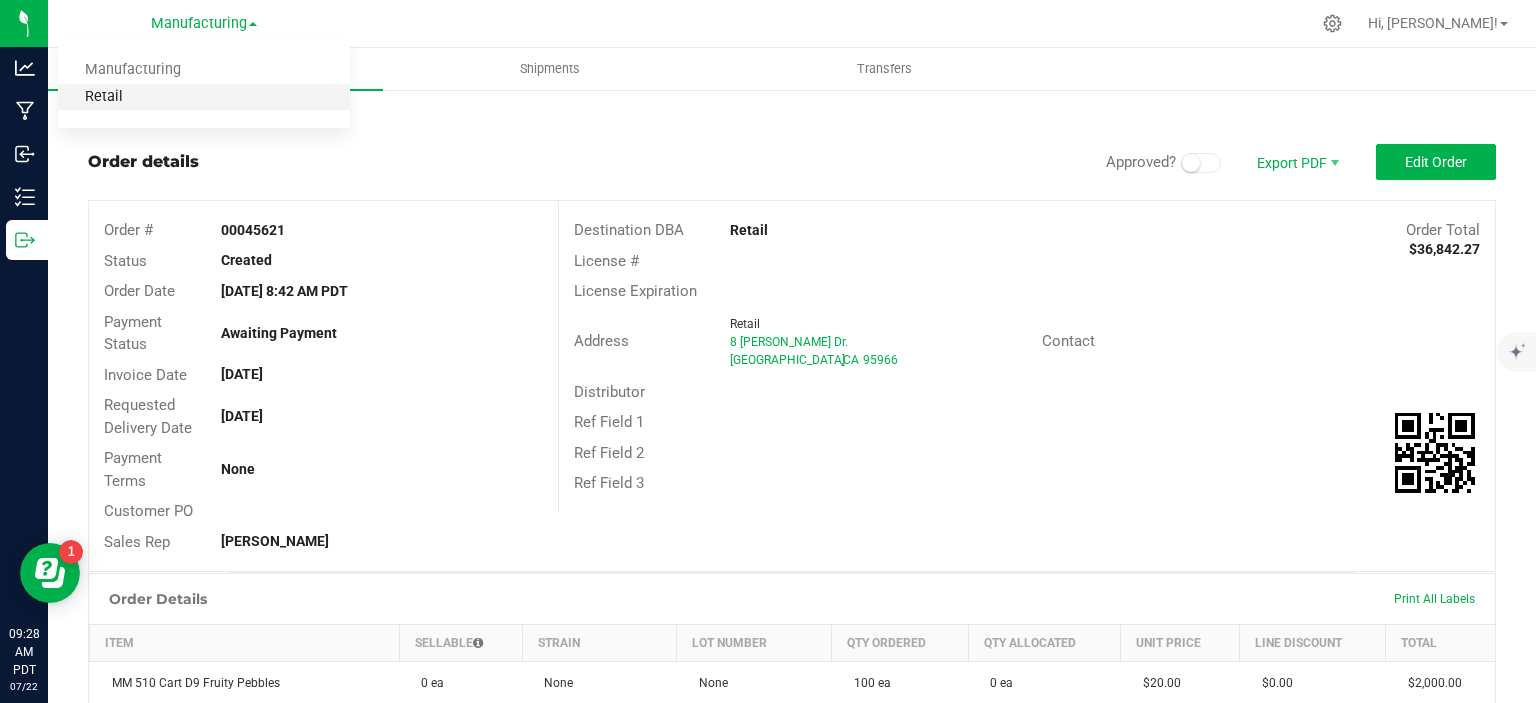 click on "Retail" at bounding box center (204, 97) 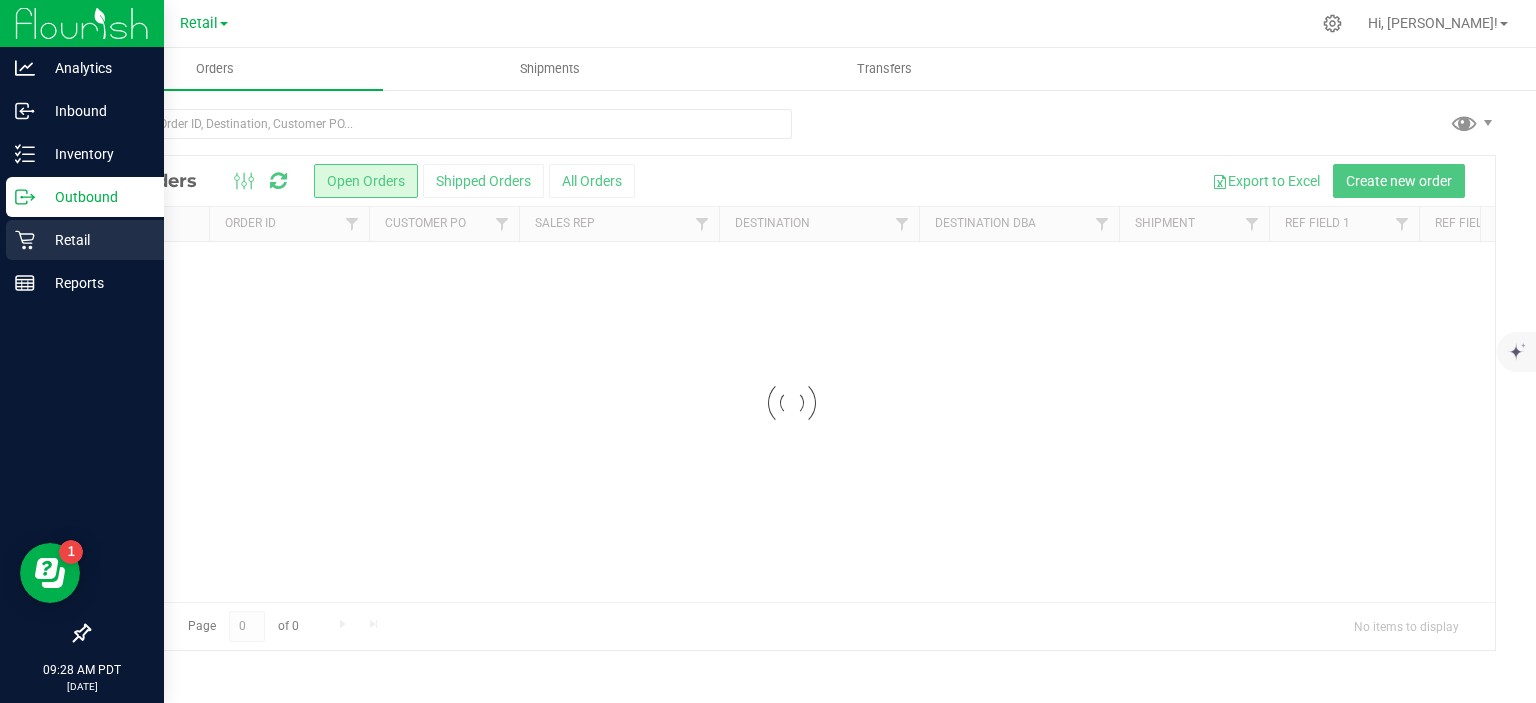 click on "Retail" at bounding box center [95, 240] 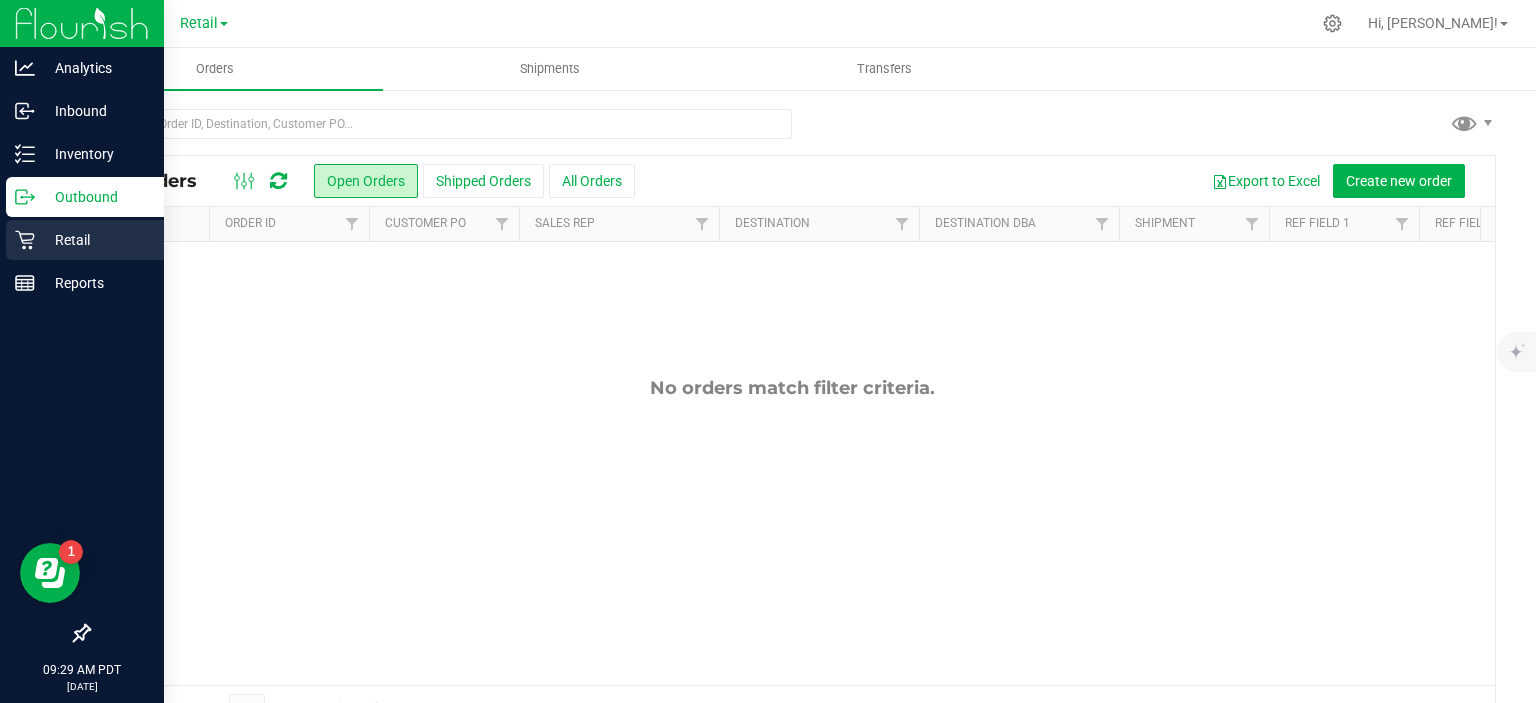 click on "Retail" at bounding box center (95, 240) 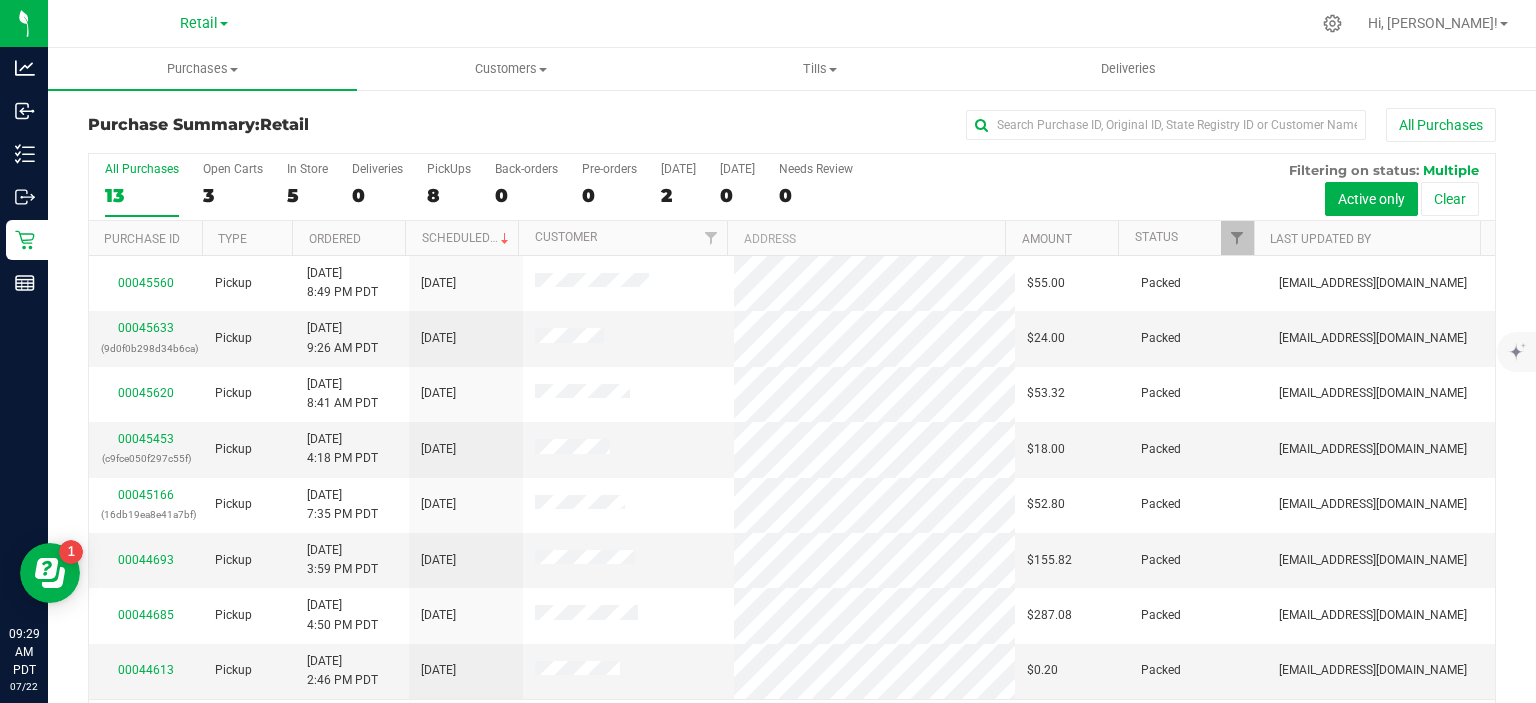 click on "All Purchases
13
Open Carts
3
In Store
5
Deliveries
0
PickUps
8
Back-orders
0
Pre-orders
0
[DATE]
2
[DATE]
0" at bounding box center (792, 187) 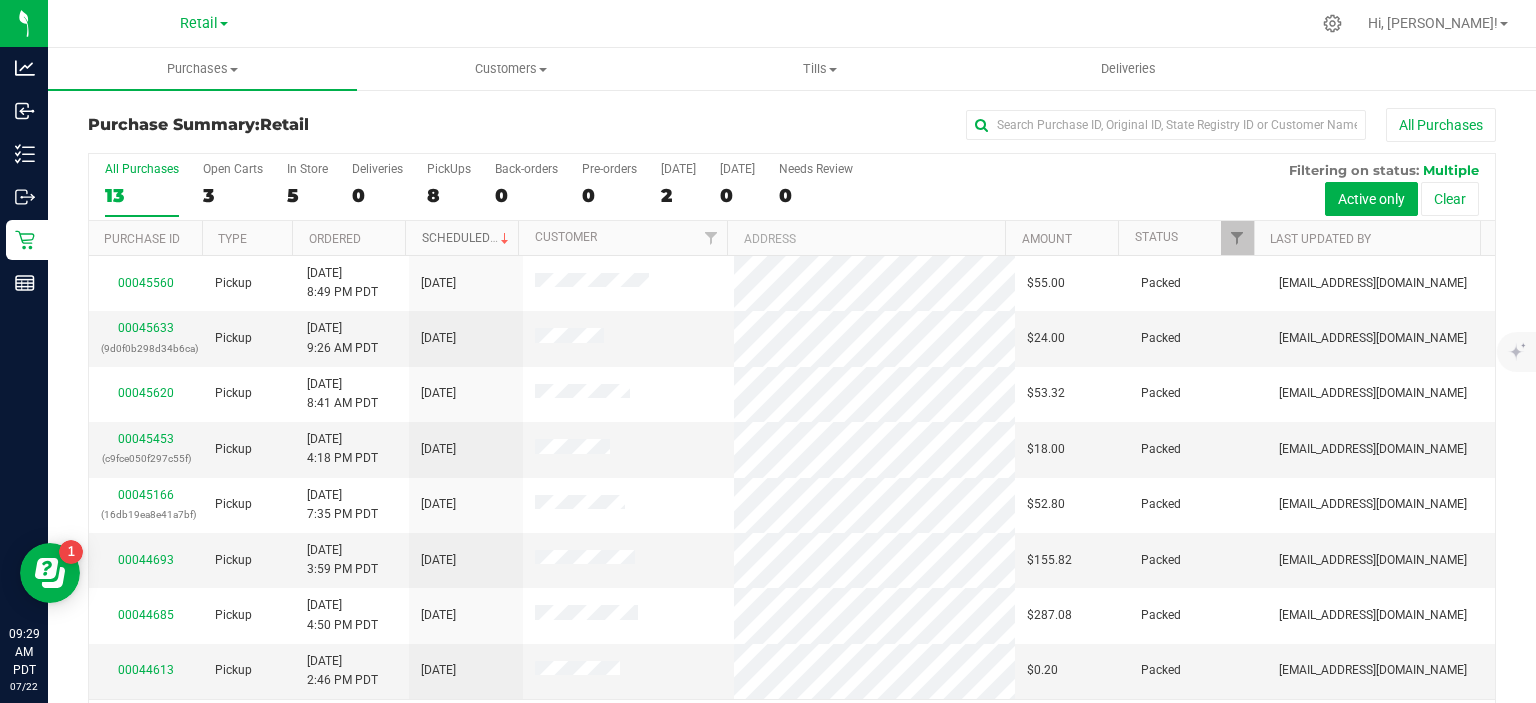 click on "Scheduled" at bounding box center (467, 238) 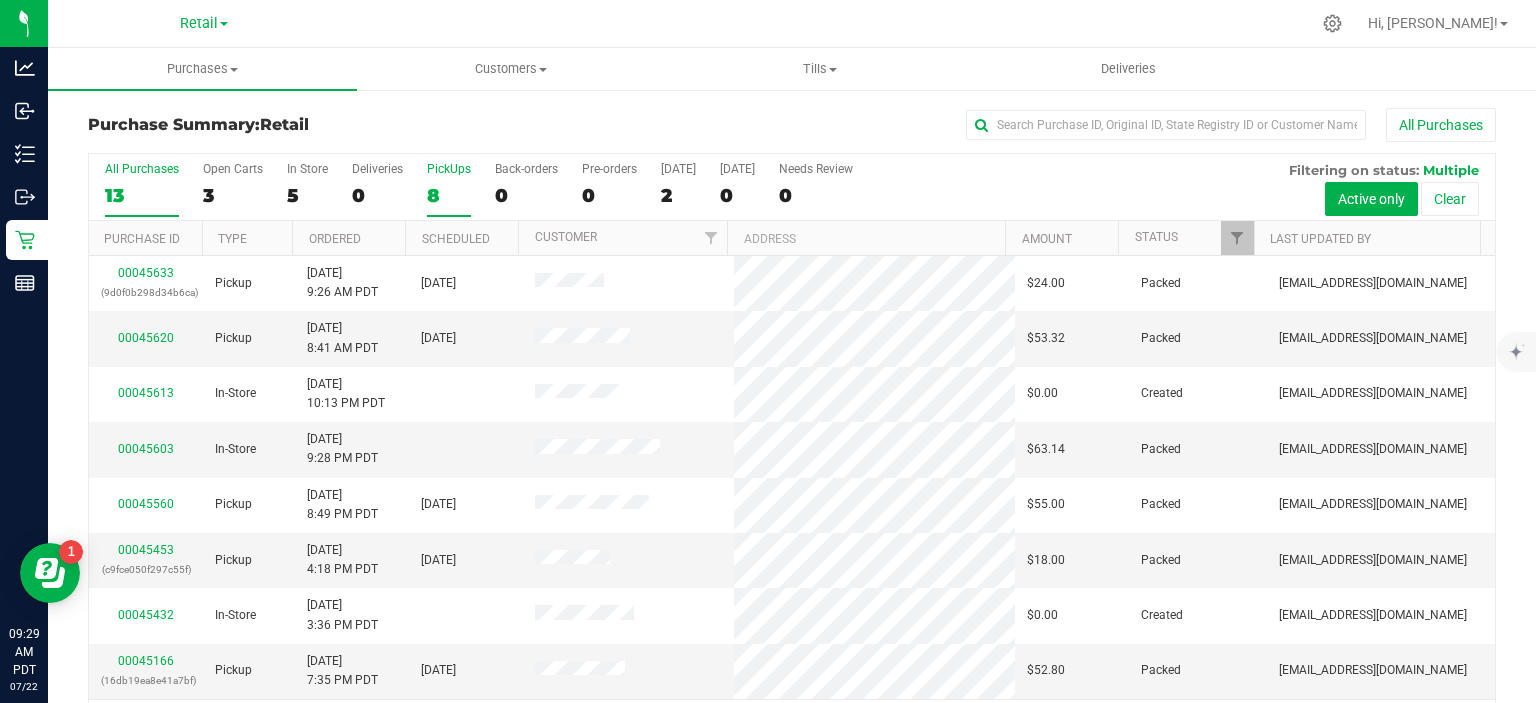 click on "8" at bounding box center [449, 195] 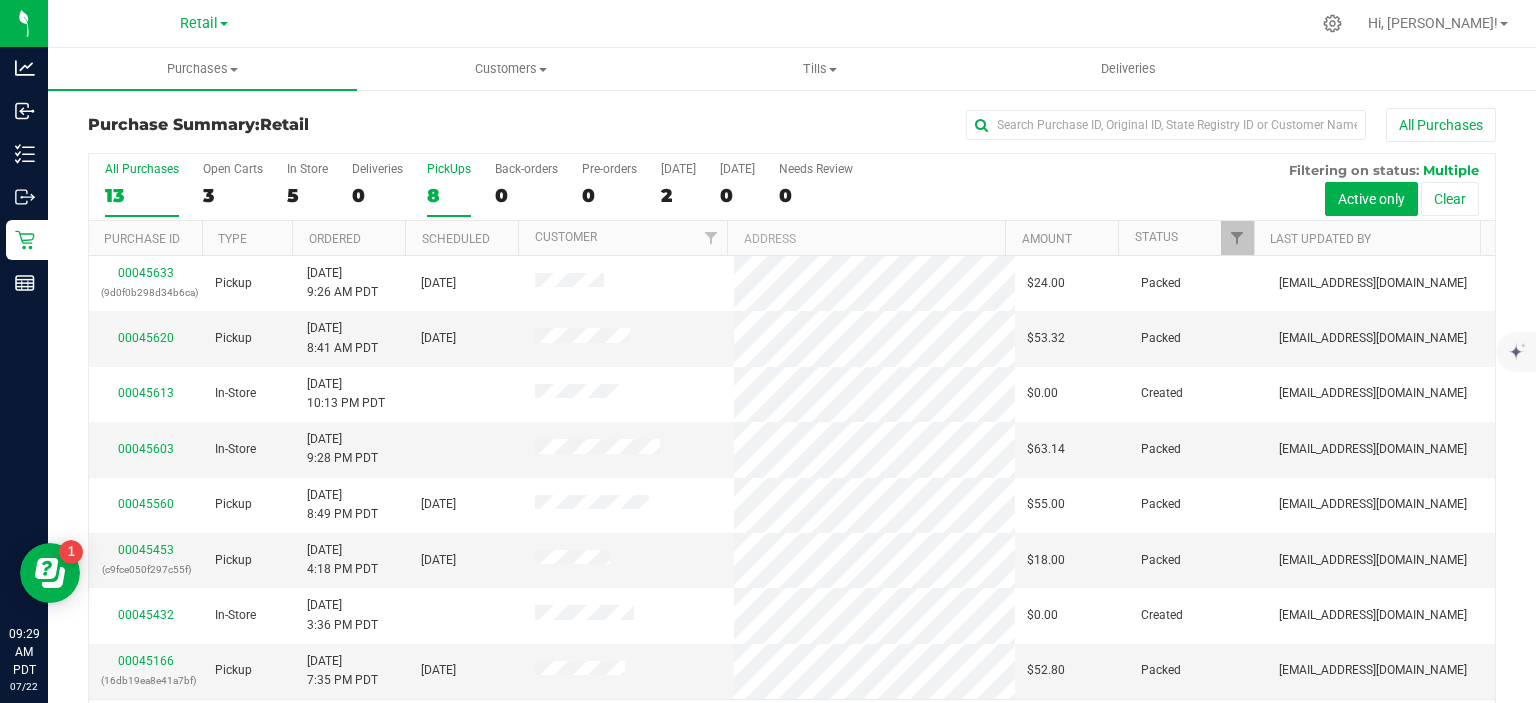 click on "PickUps
8" at bounding box center (0, 0) 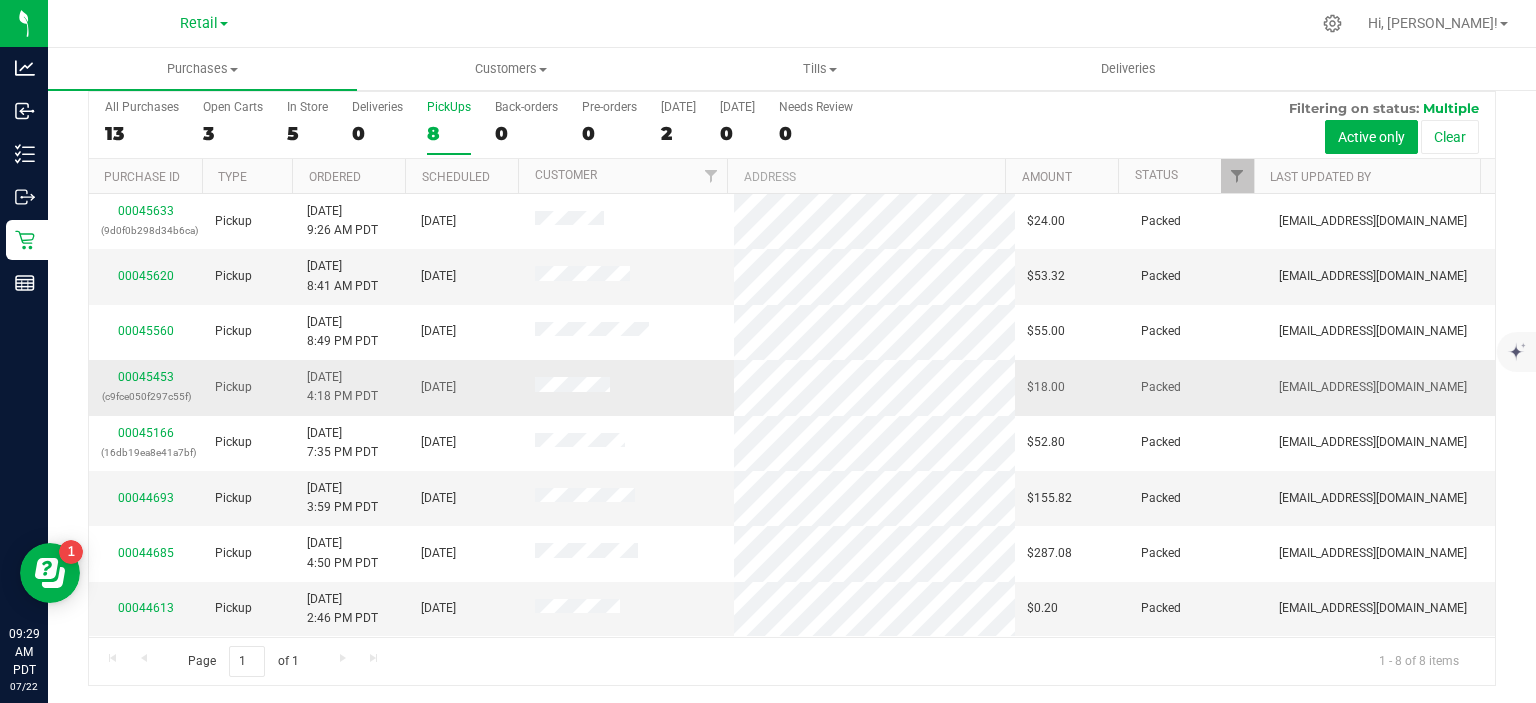 scroll, scrollTop: 0, scrollLeft: 0, axis: both 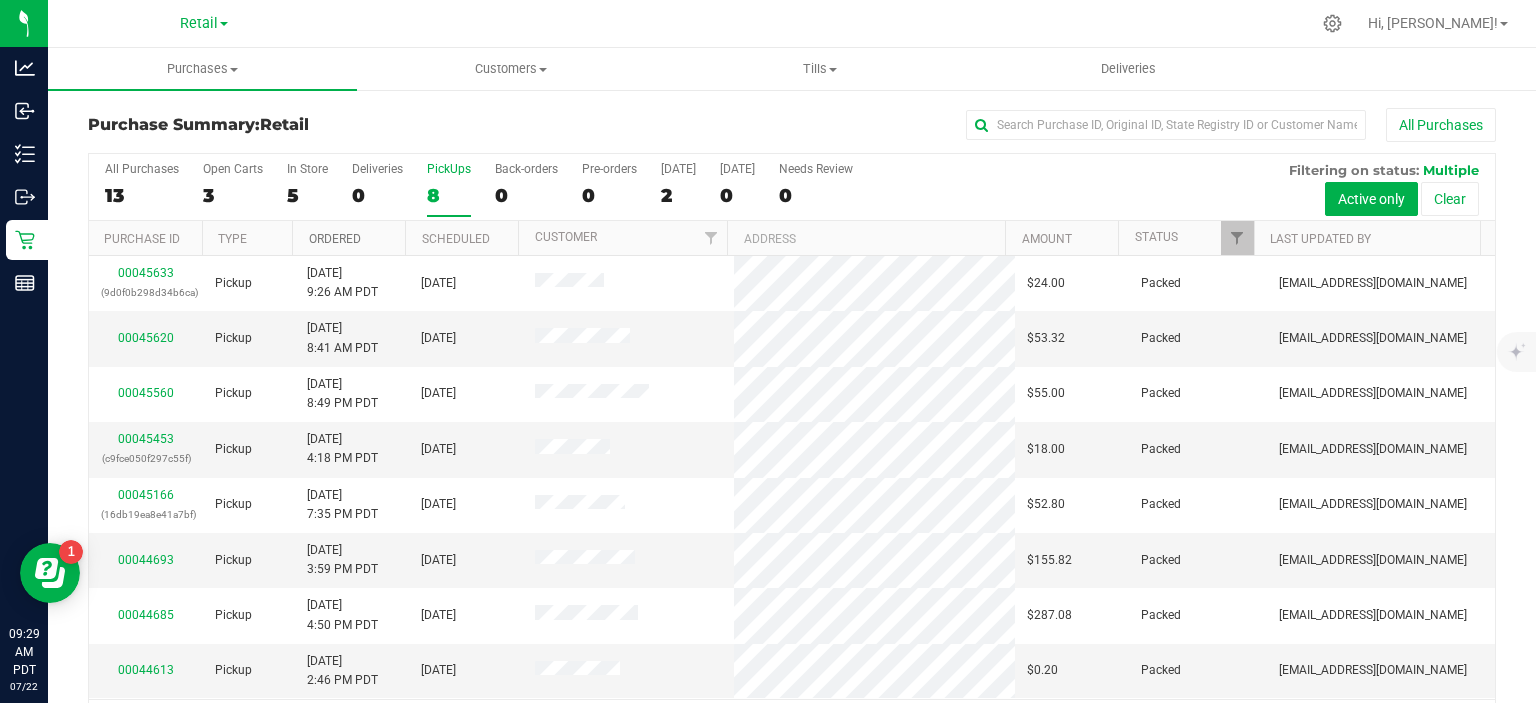 click on "Ordered" at bounding box center (335, 239) 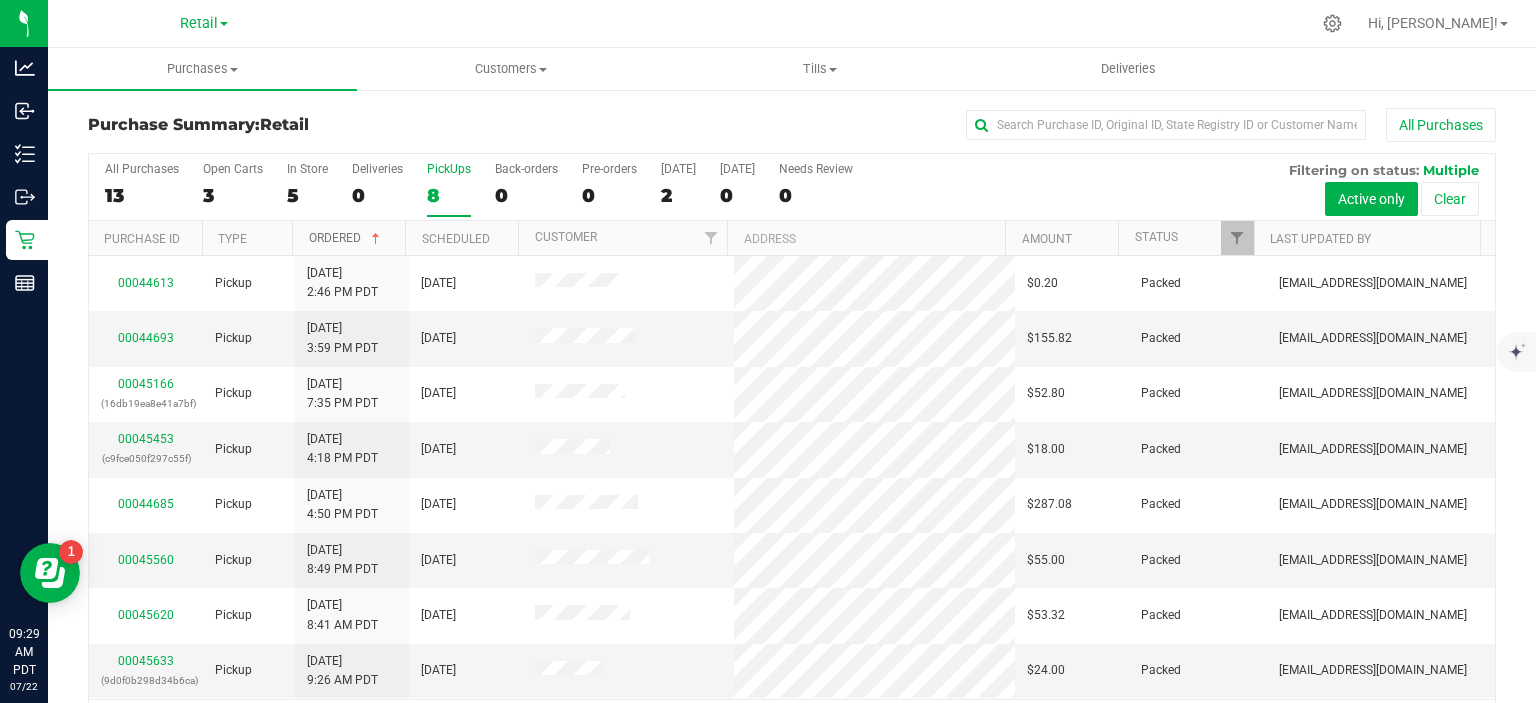 click at bounding box center (376, 239) 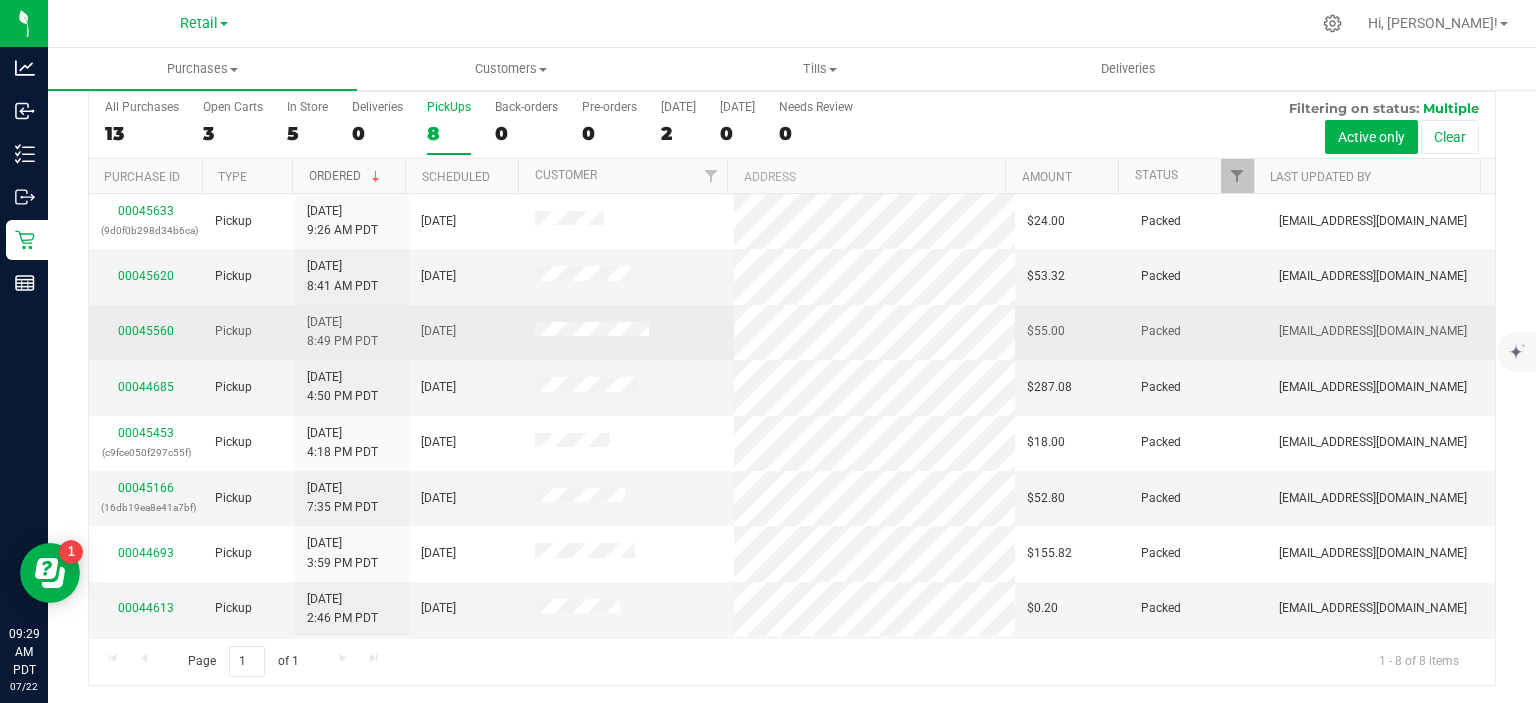 scroll, scrollTop: 0, scrollLeft: 0, axis: both 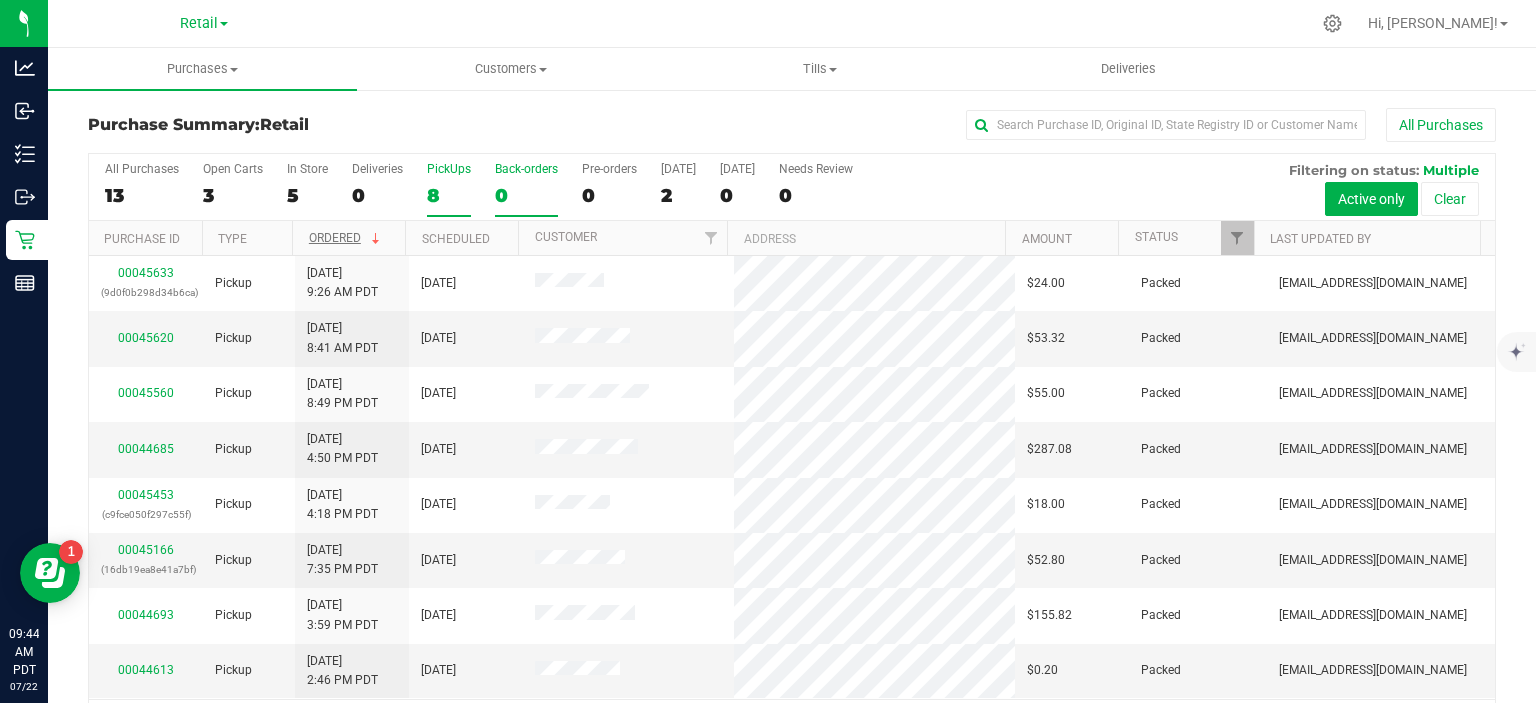 click on "0" at bounding box center [526, 195] 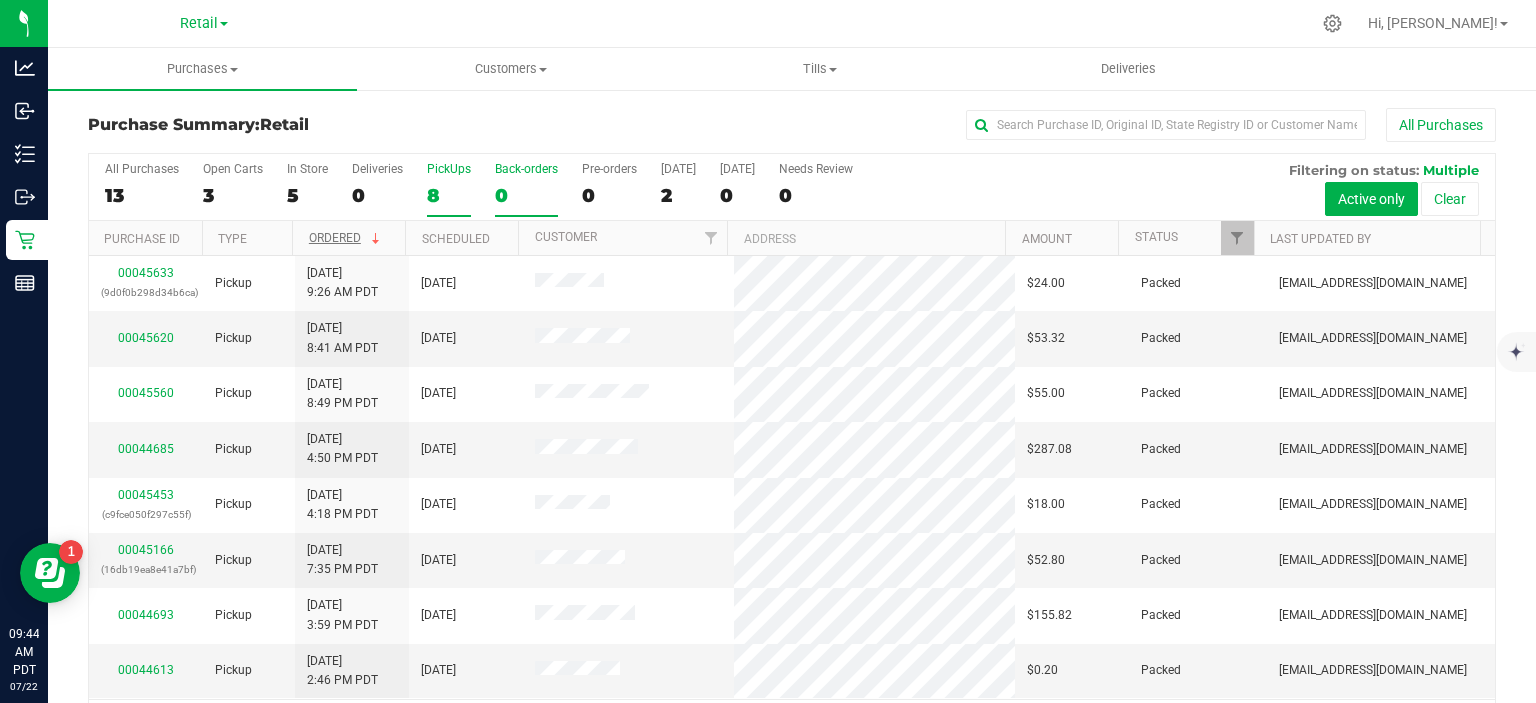 click on "Back-orders
0" at bounding box center [0, 0] 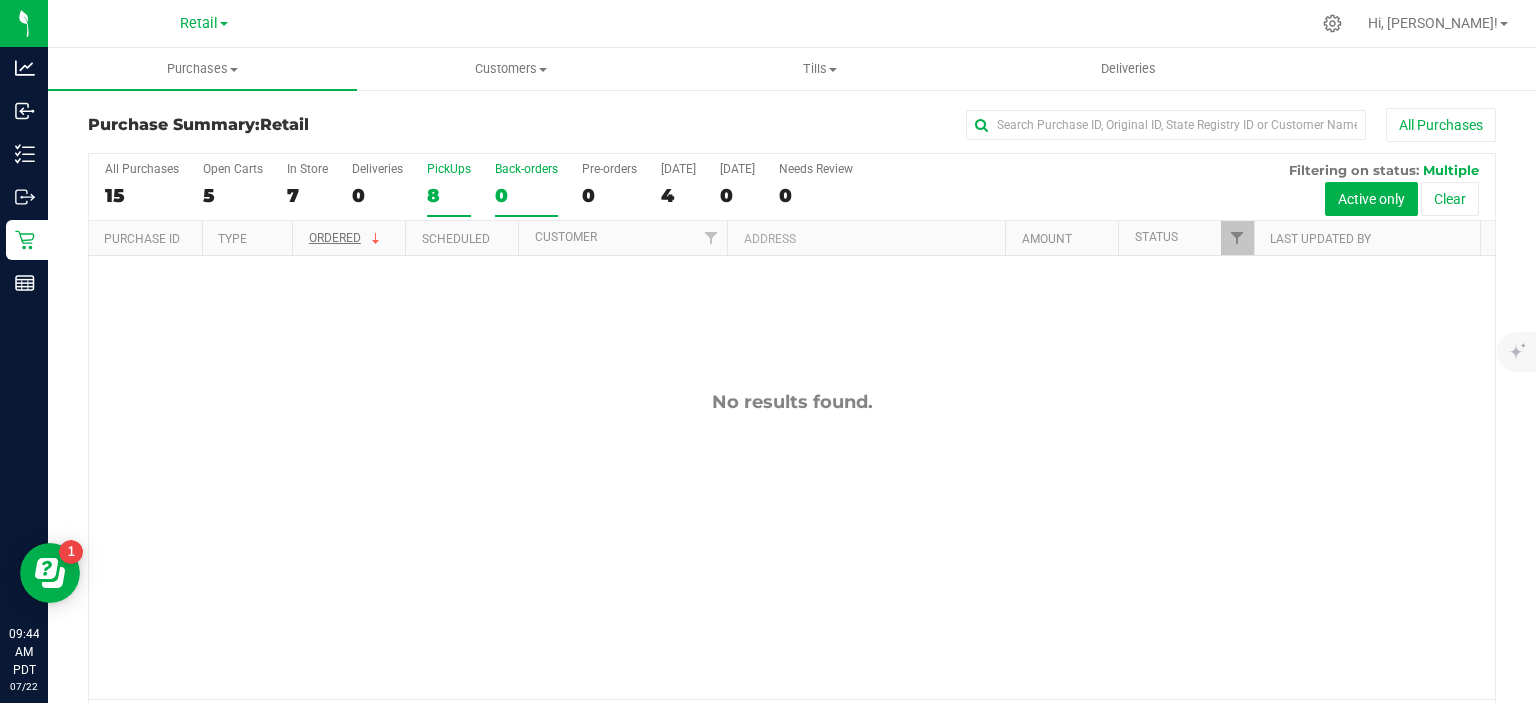 click on "8" at bounding box center (449, 195) 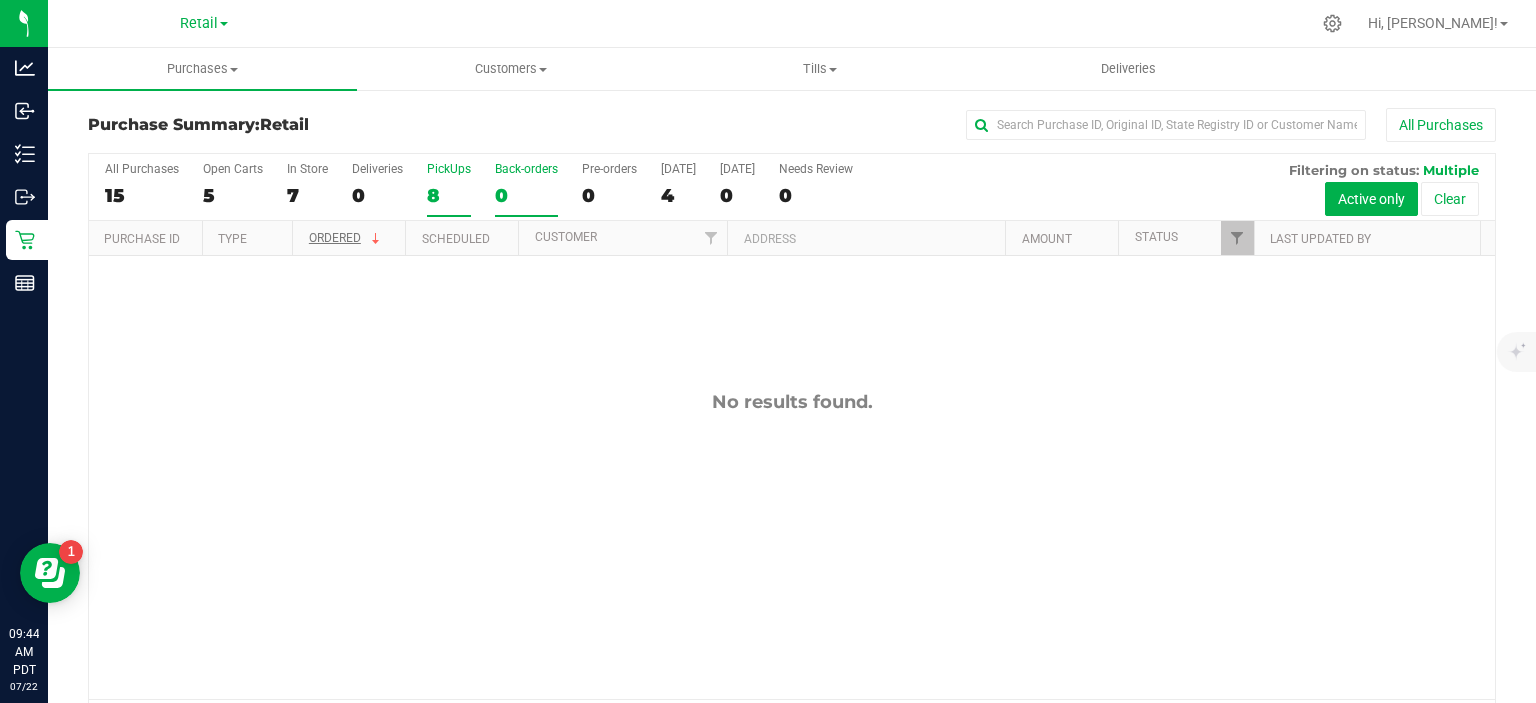 click on "PickUps
8" at bounding box center [0, 0] 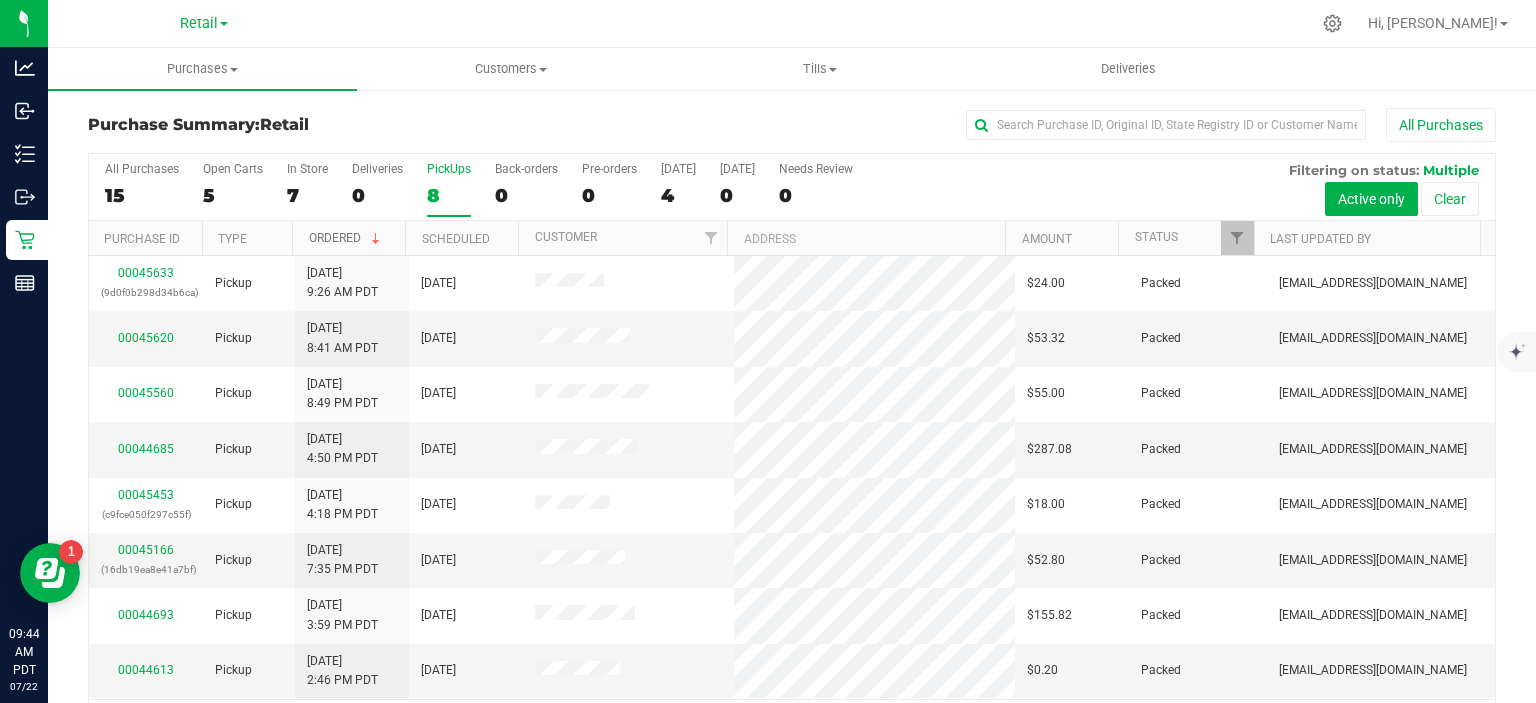click at bounding box center [376, 239] 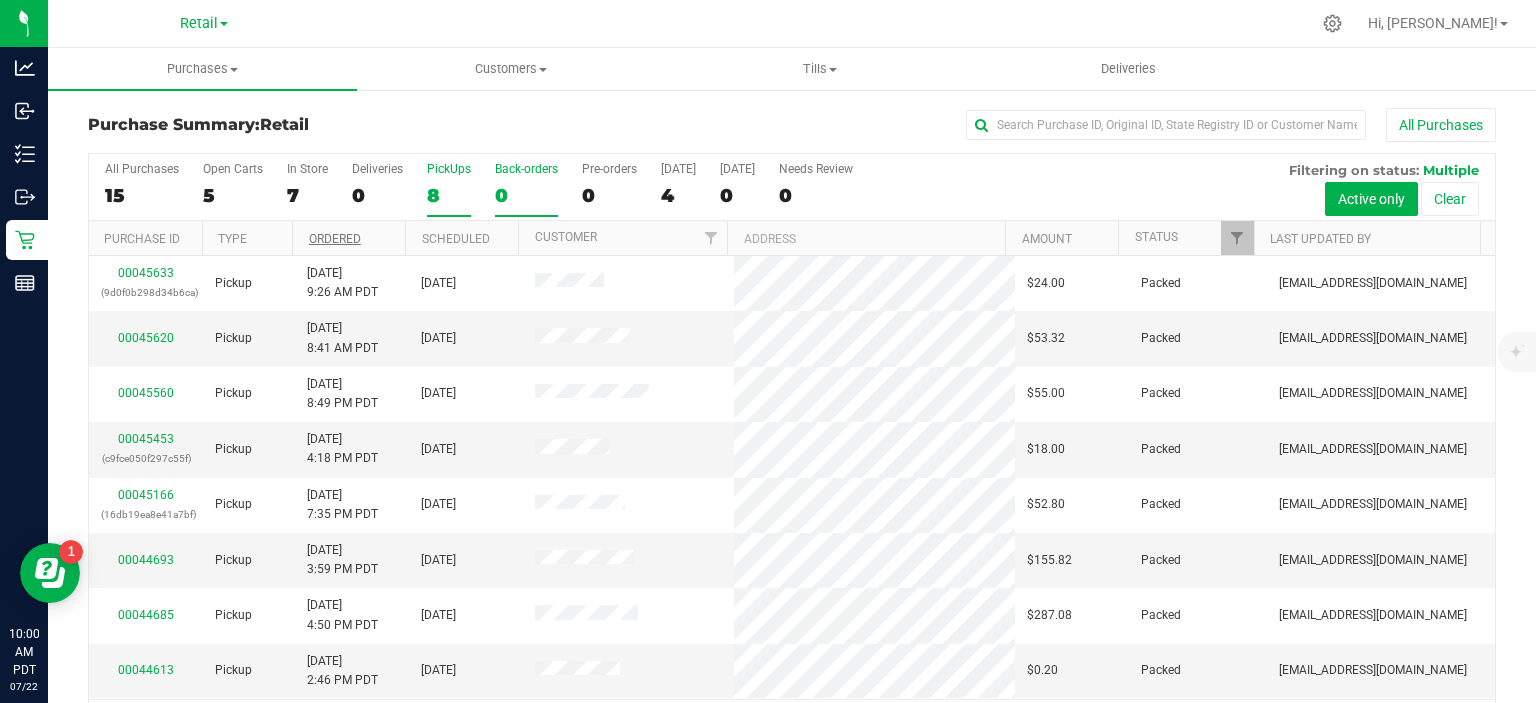 click on "0" at bounding box center [526, 195] 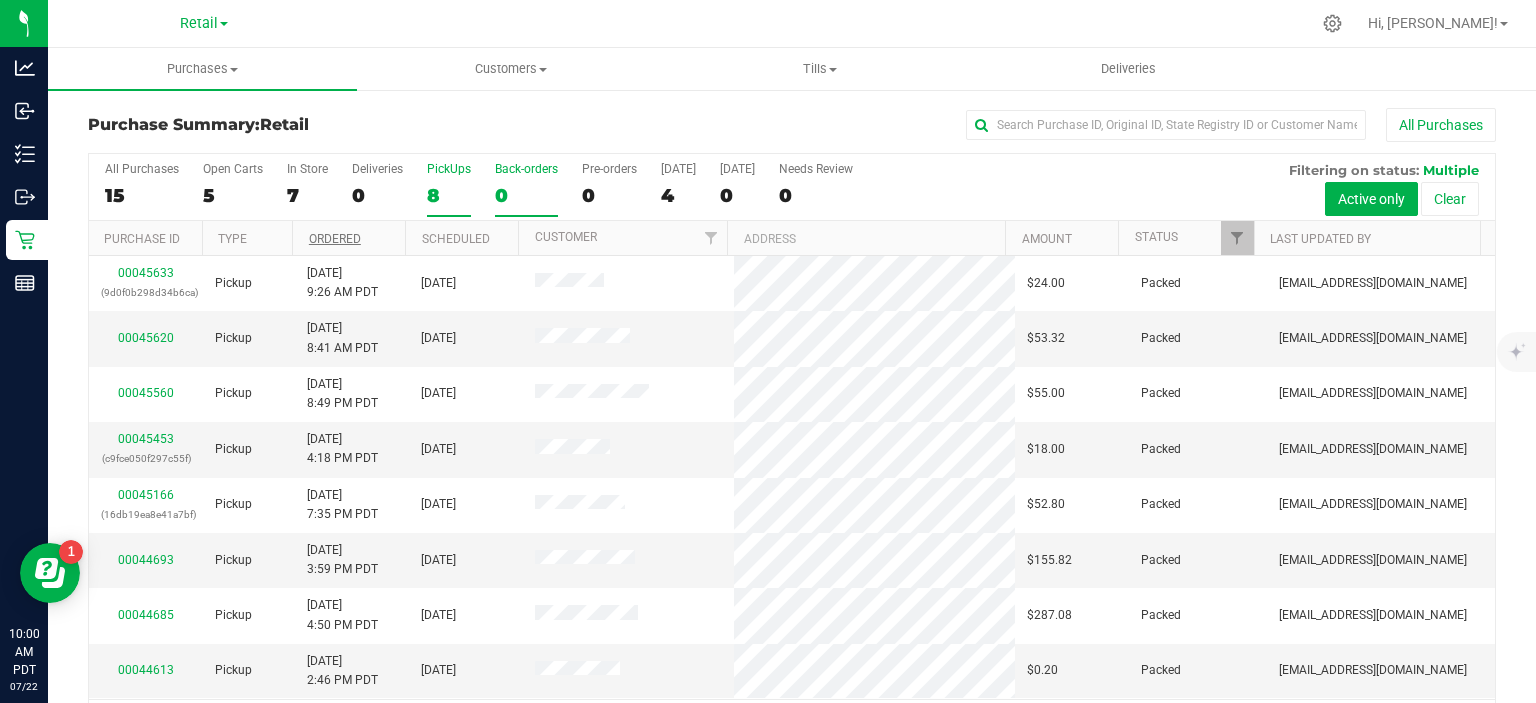 click on "Back-orders
0" at bounding box center (0, 0) 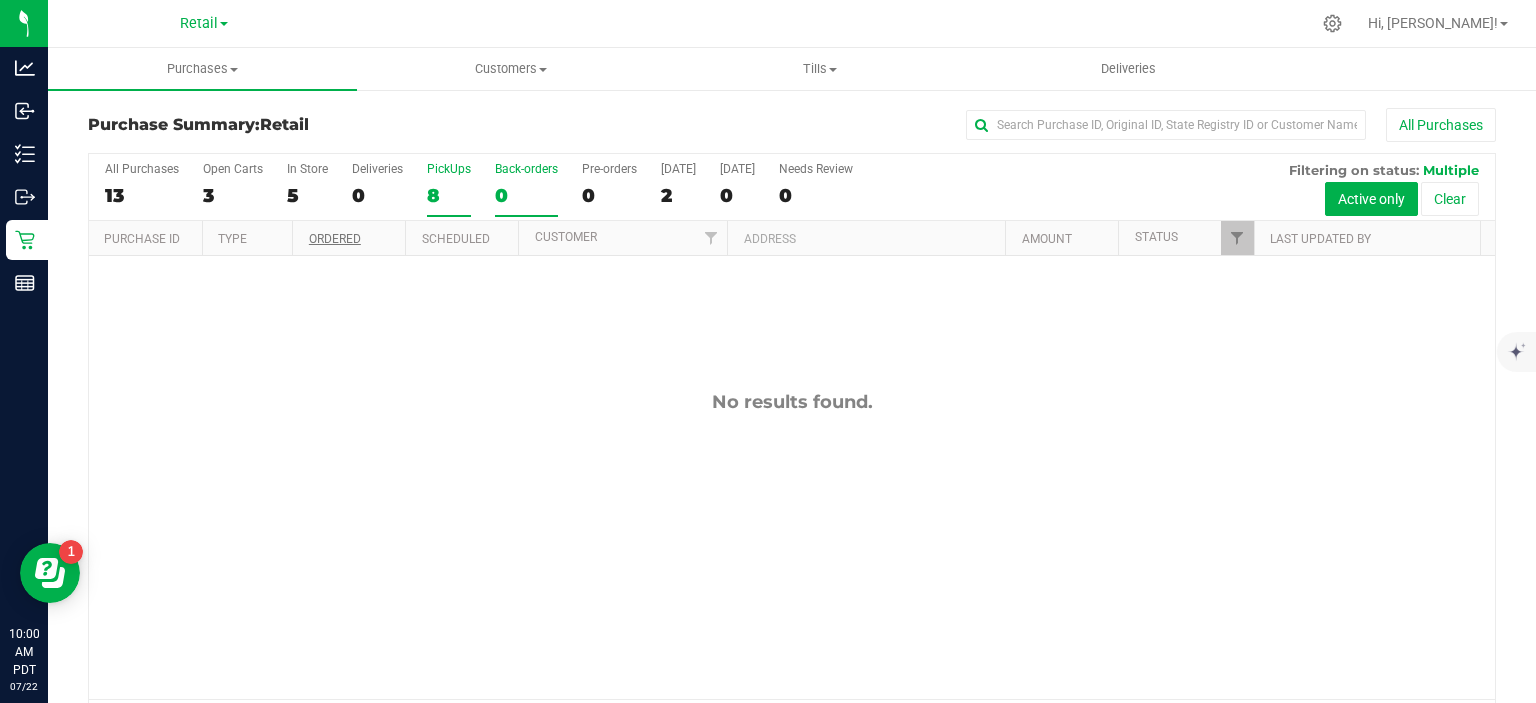 click on "8" at bounding box center (449, 195) 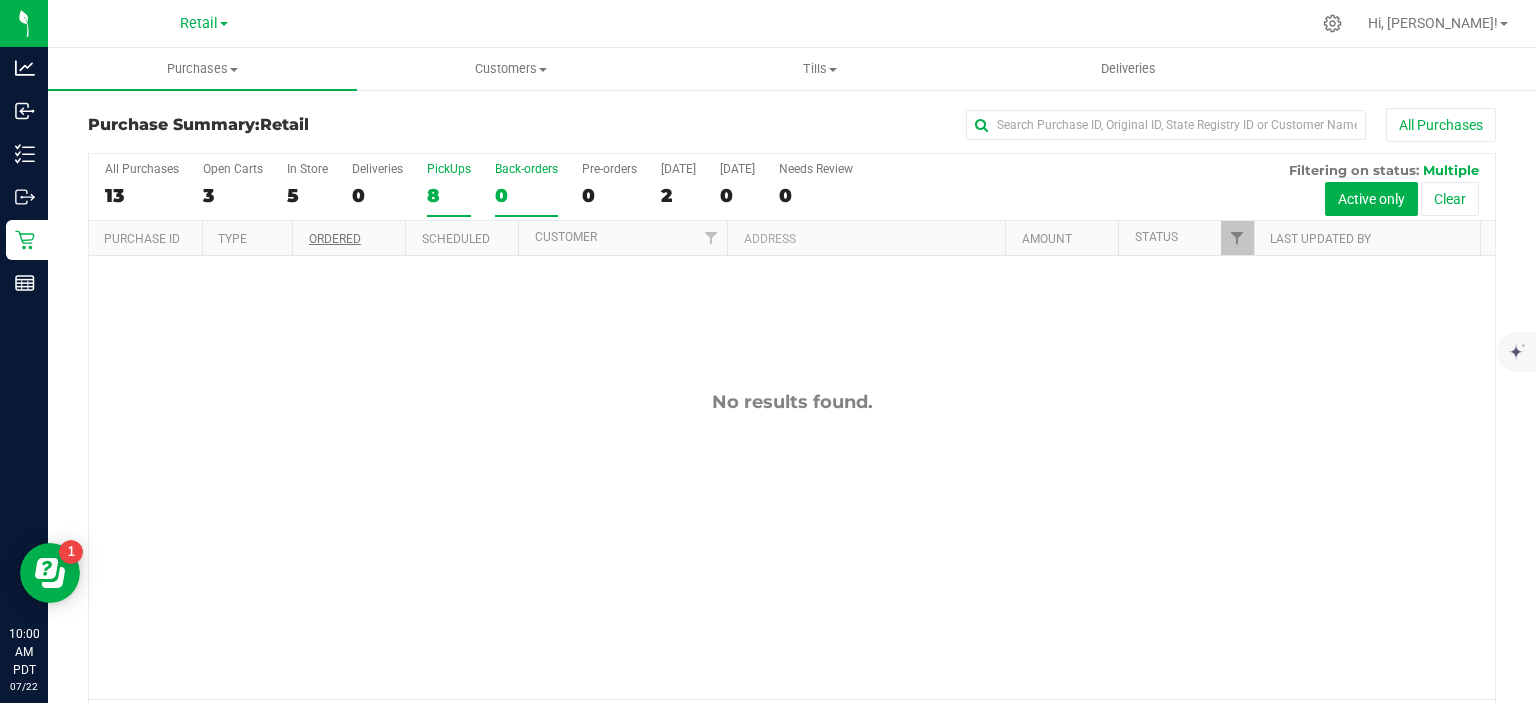 click on "PickUps
8" at bounding box center [0, 0] 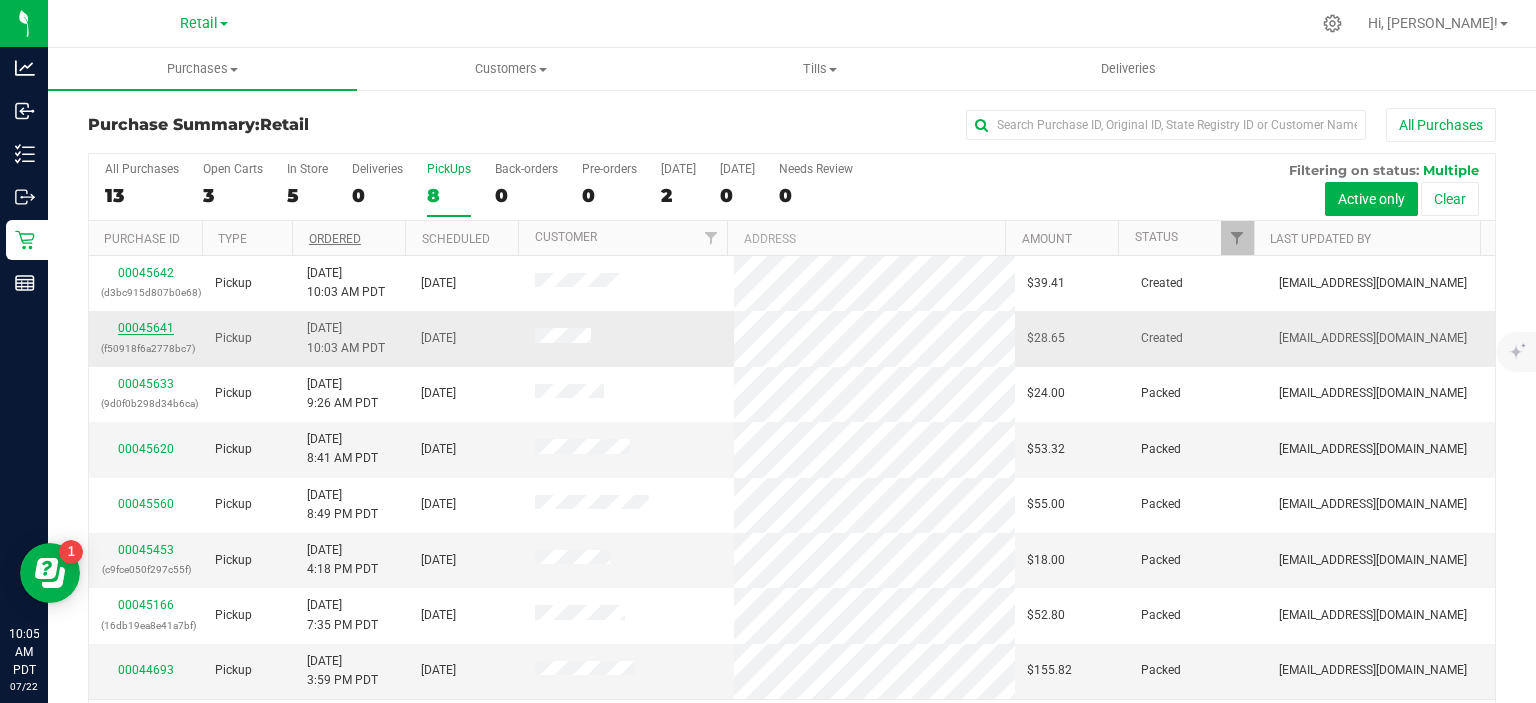 click on "00045641" at bounding box center [146, 328] 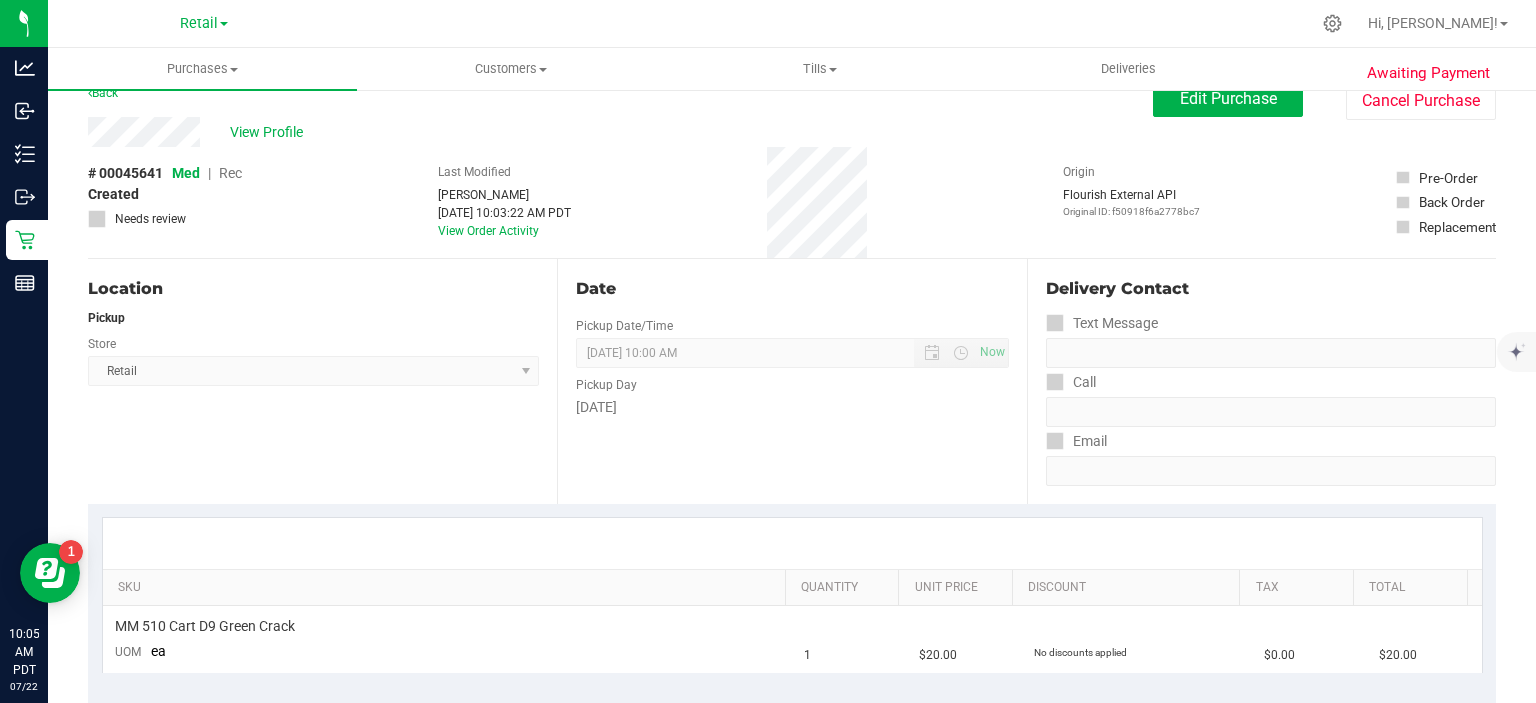 scroll, scrollTop: 0, scrollLeft: 0, axis: both 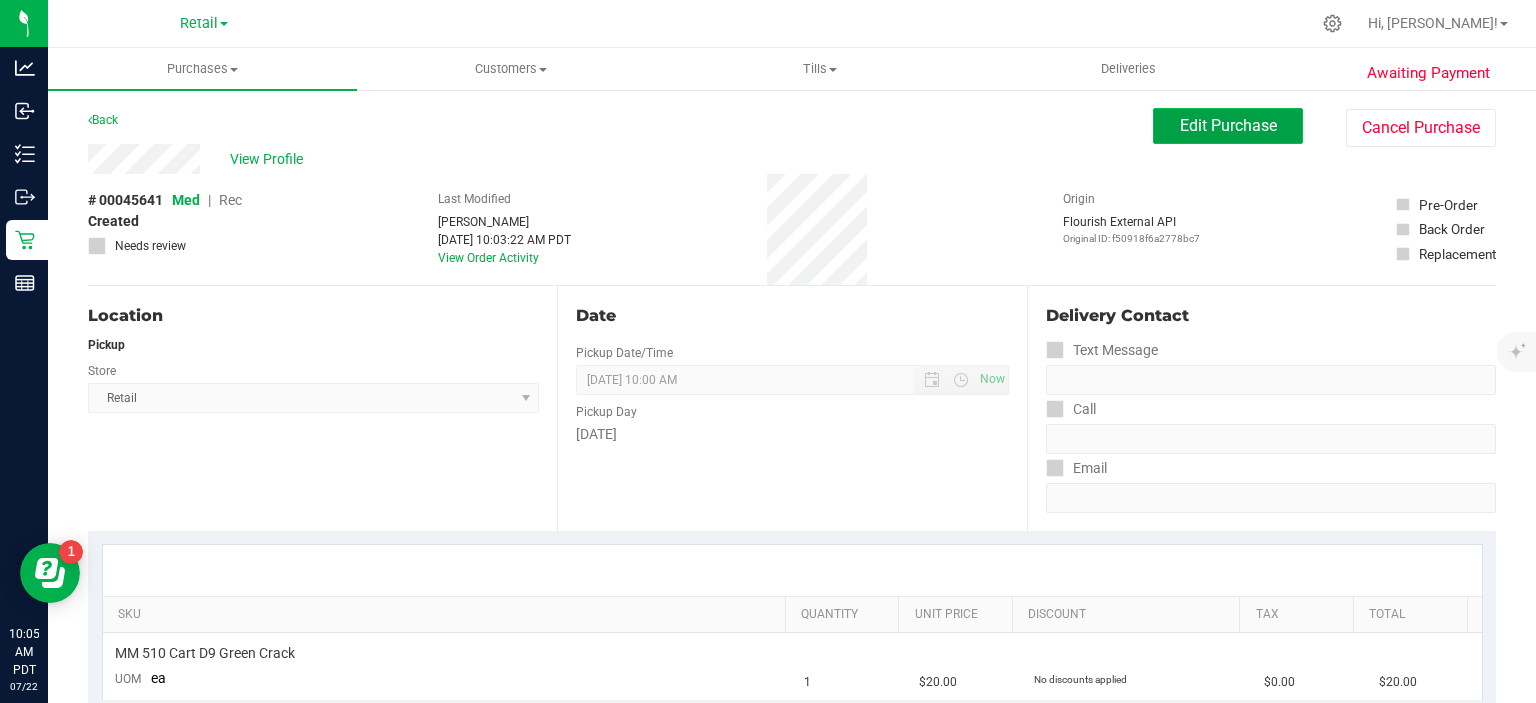 click on "Edit Purchase" at bounding box center (1228, 125) 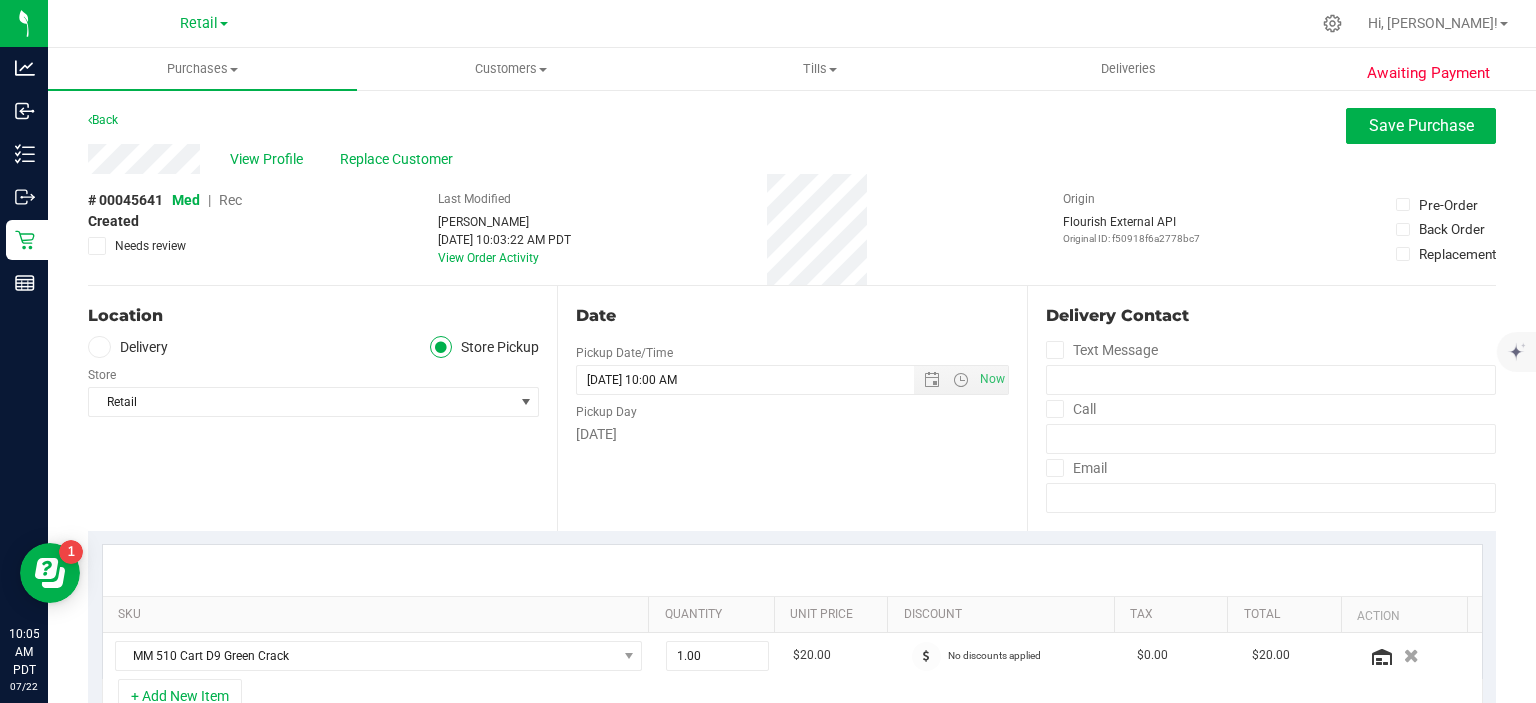 click on "Rec" at bounding box center [230, 200] 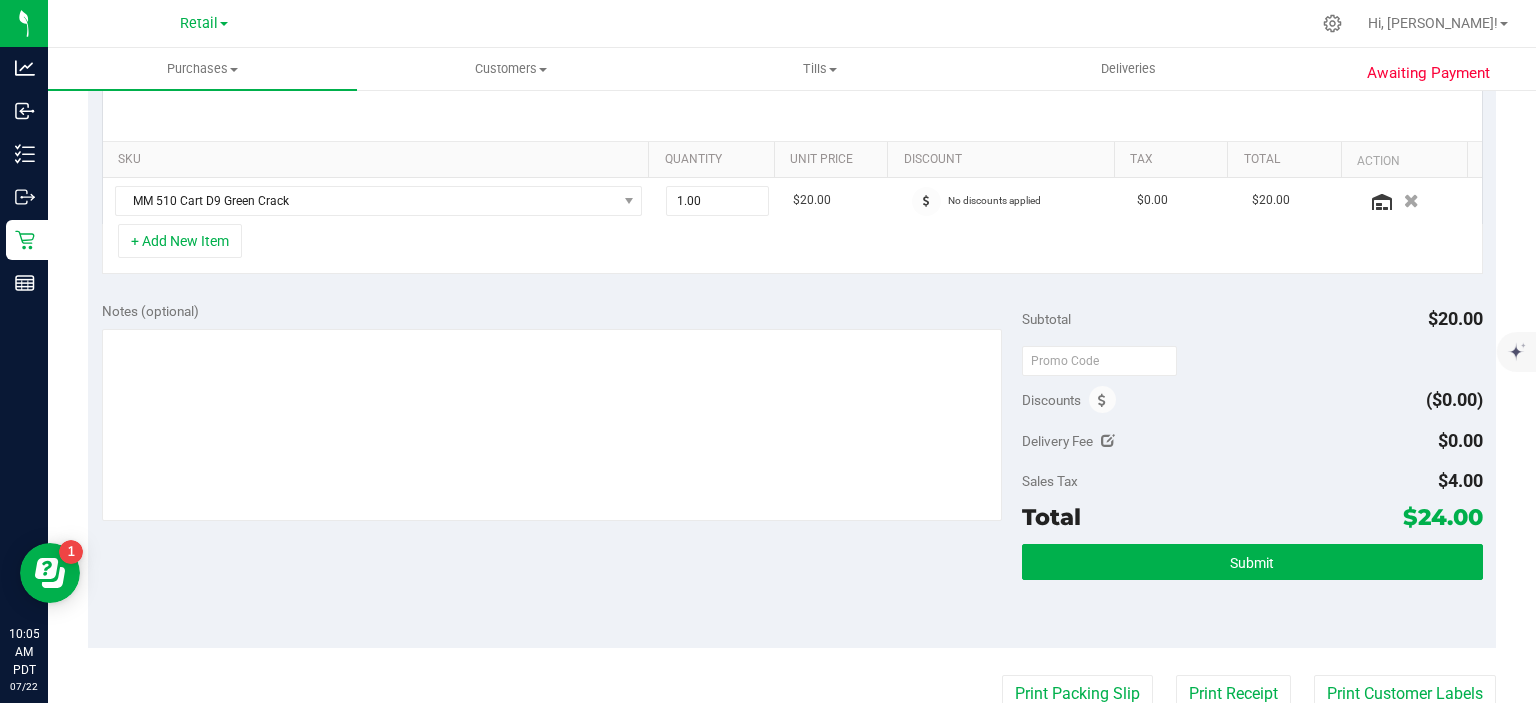 scroll, scrollTop: 456, scrollLeft: 0, axis: vertical 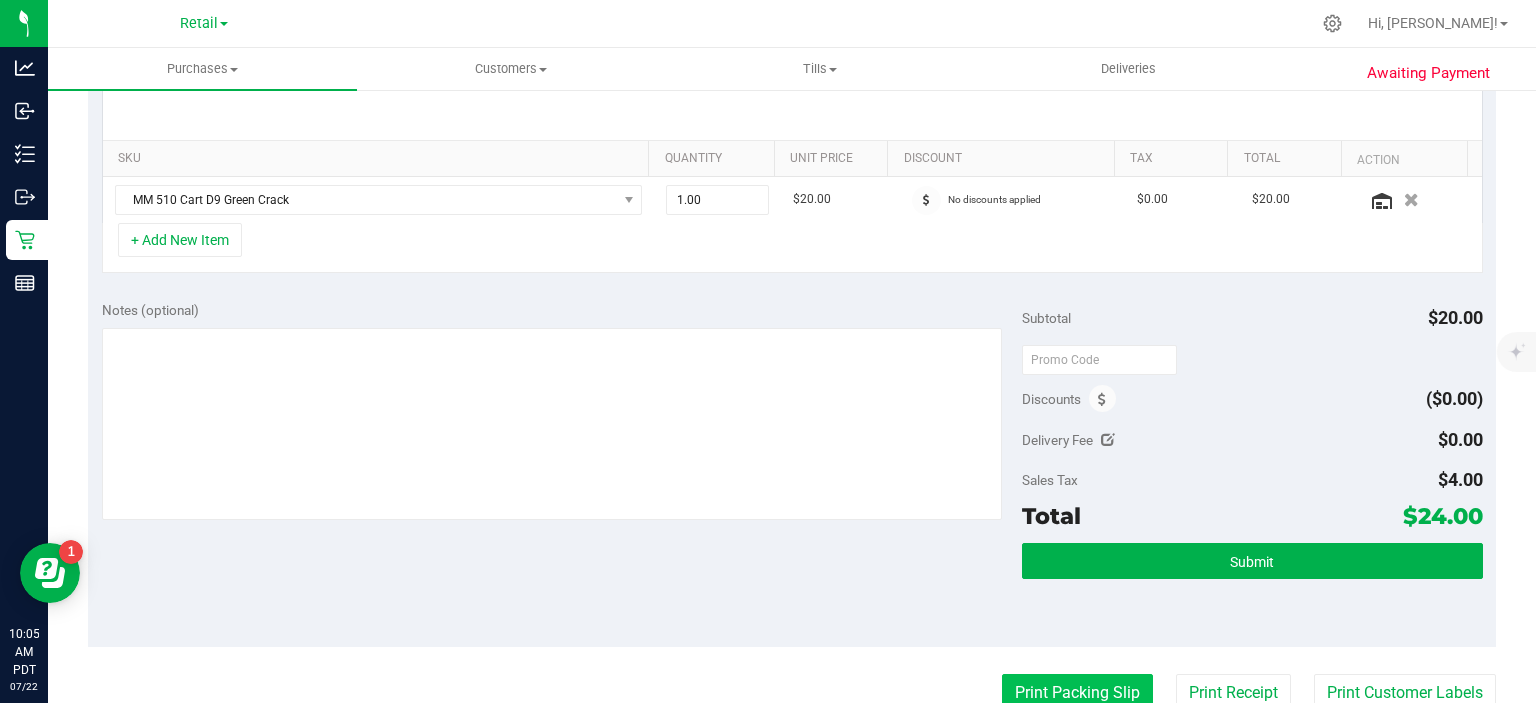 click on "Print Packing Slip" at bounding box center (1077, 693) 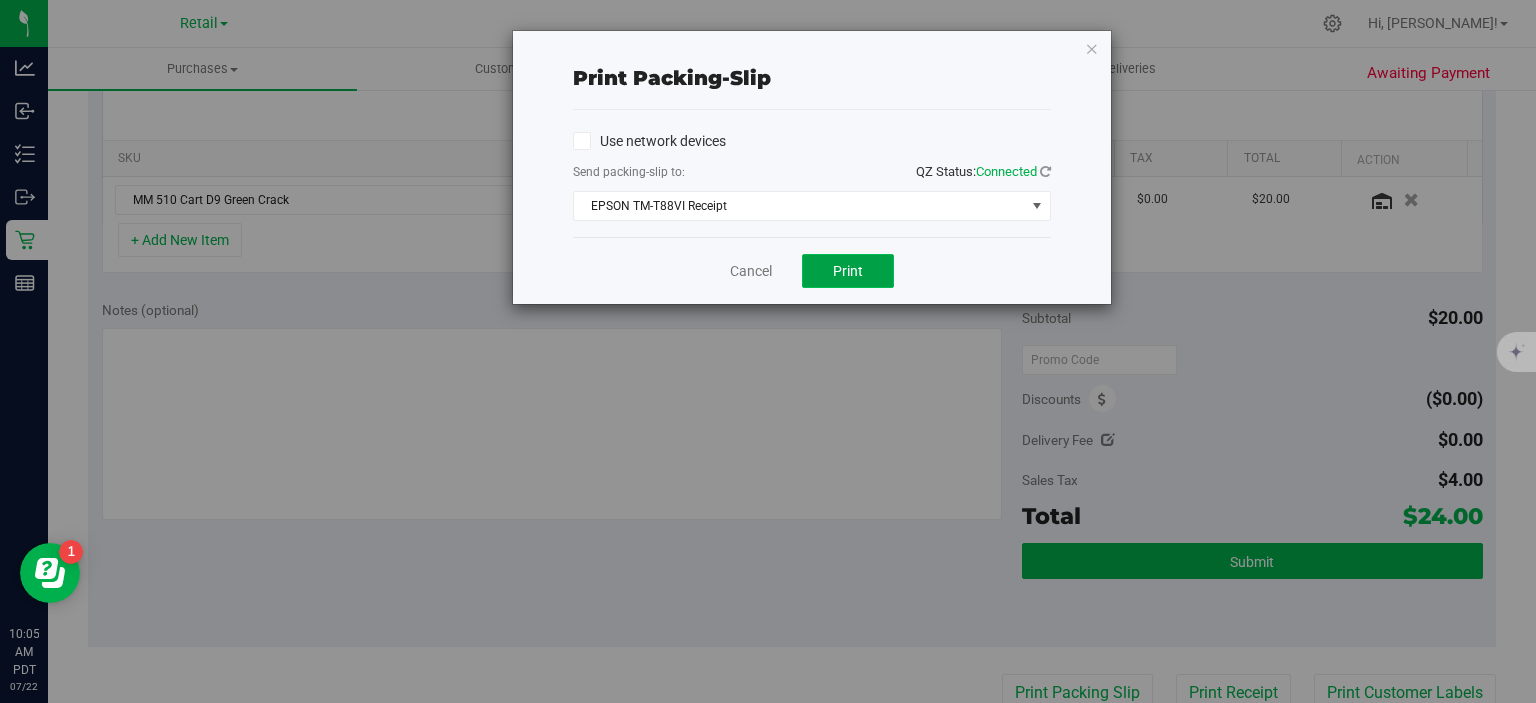 click on "Print" at bounding box center [848, 271] 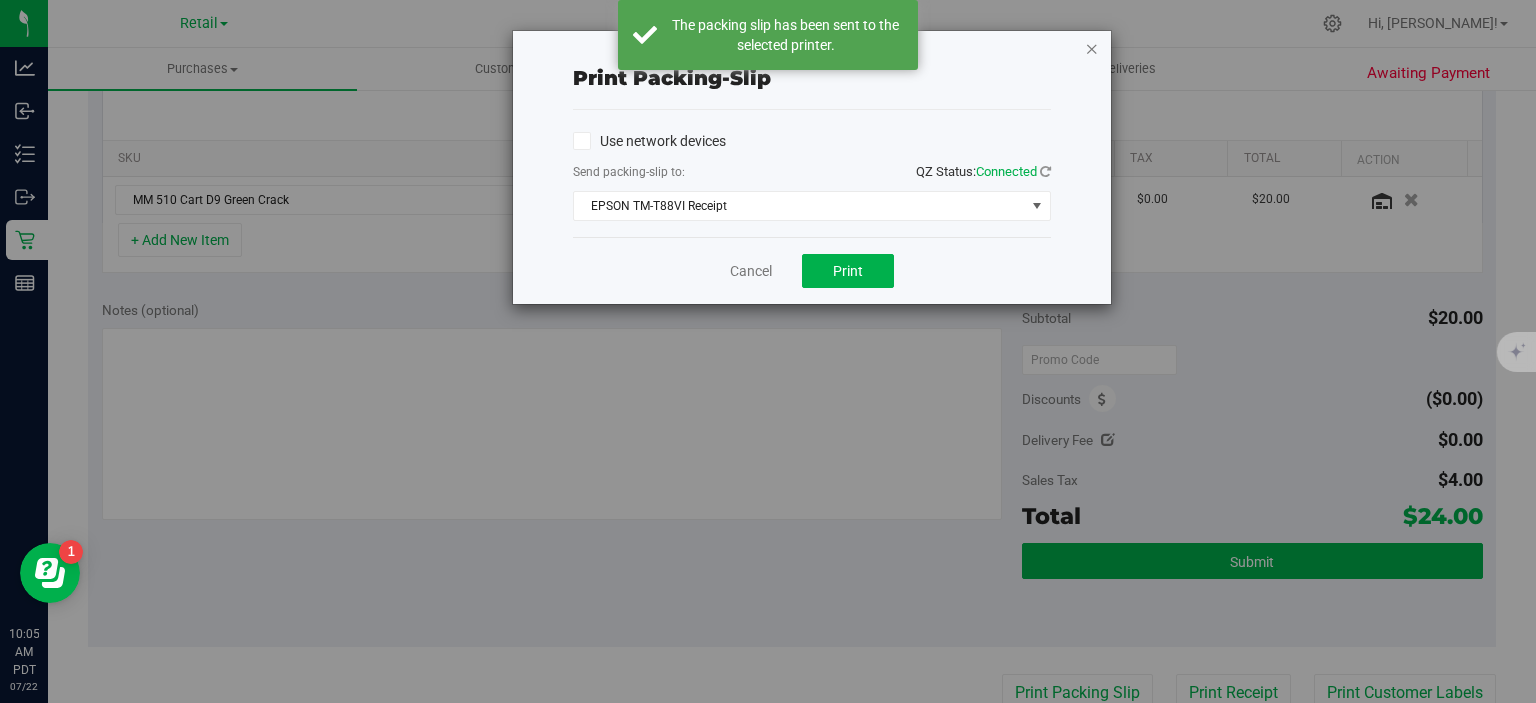 click at bounding box center [1092, 48] 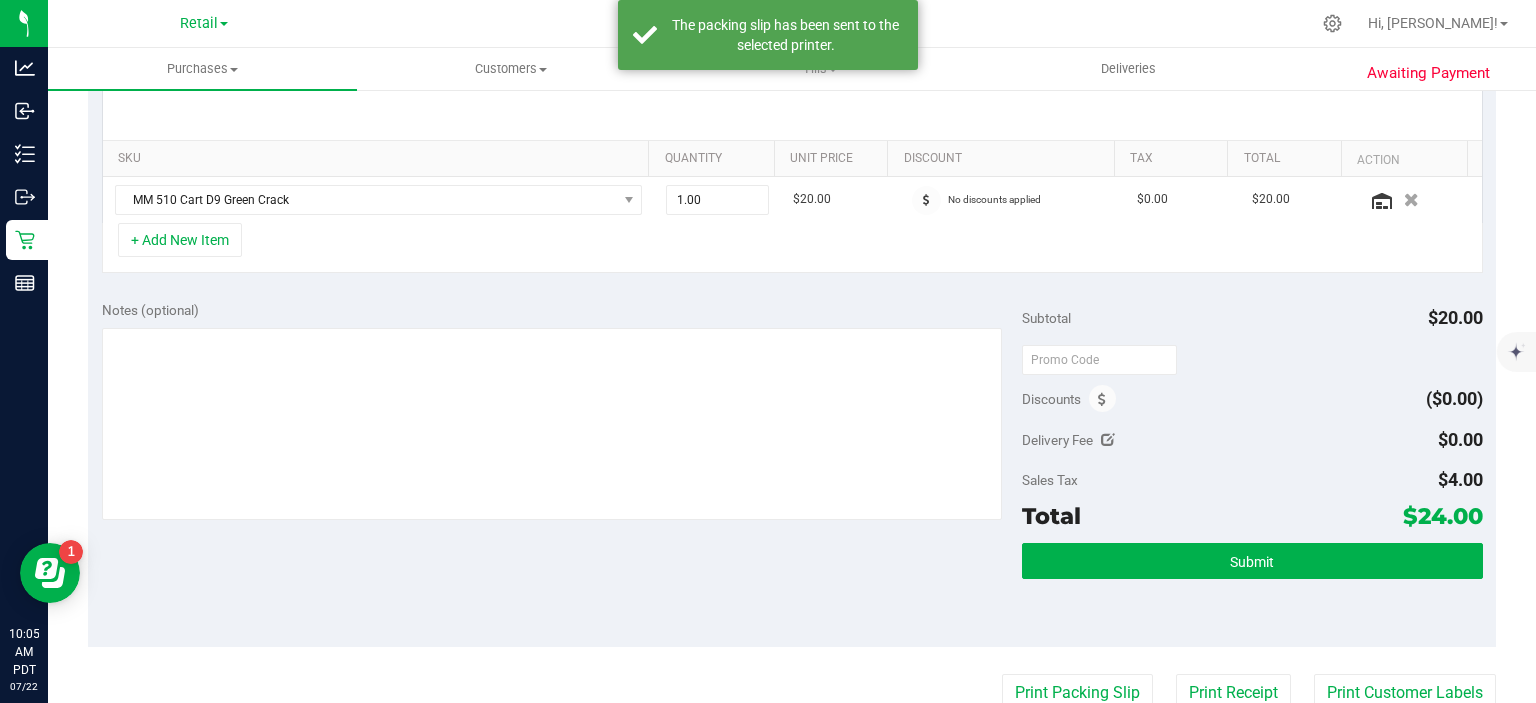 scroll, scrollTop: 462, scrollLeft: 0, axis: vertical 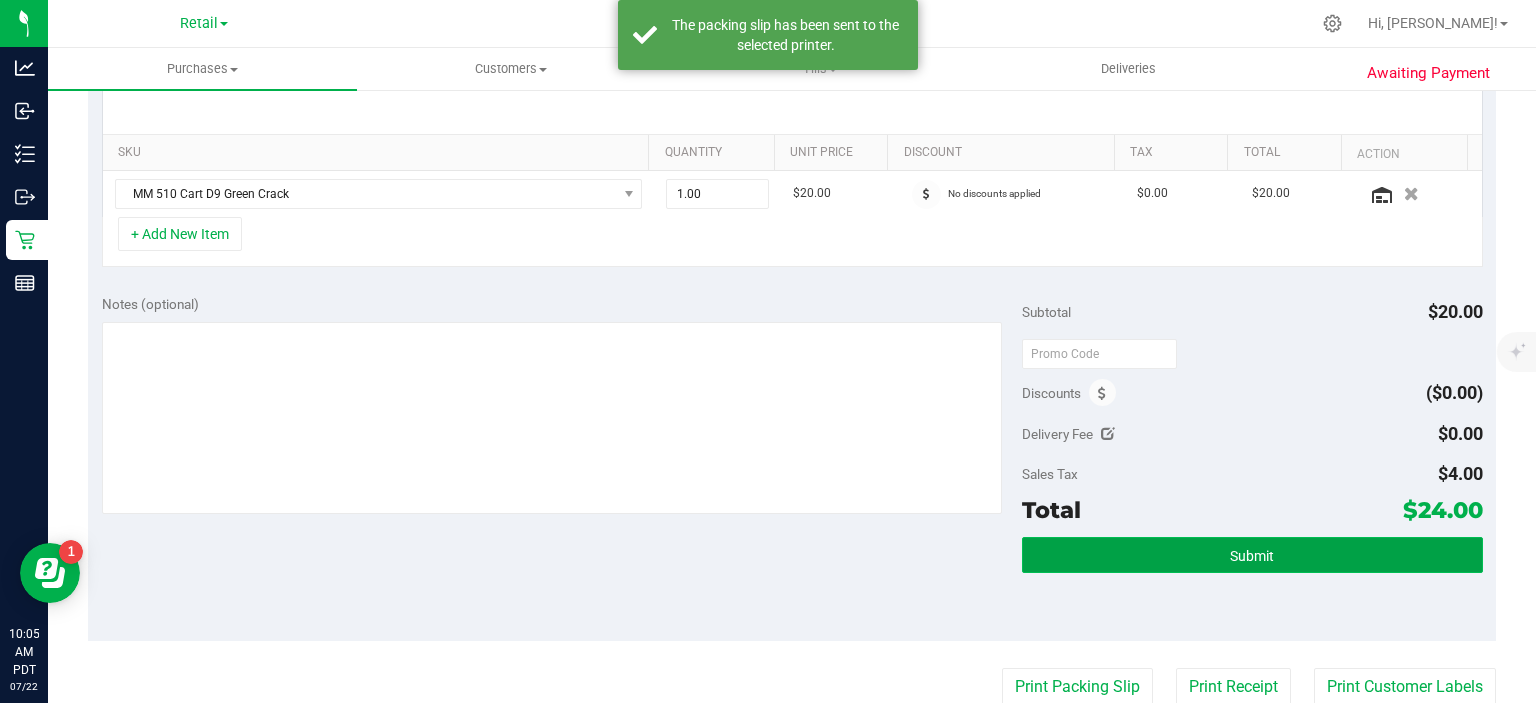 click on "Submit" at bounding box center [1252, 556] 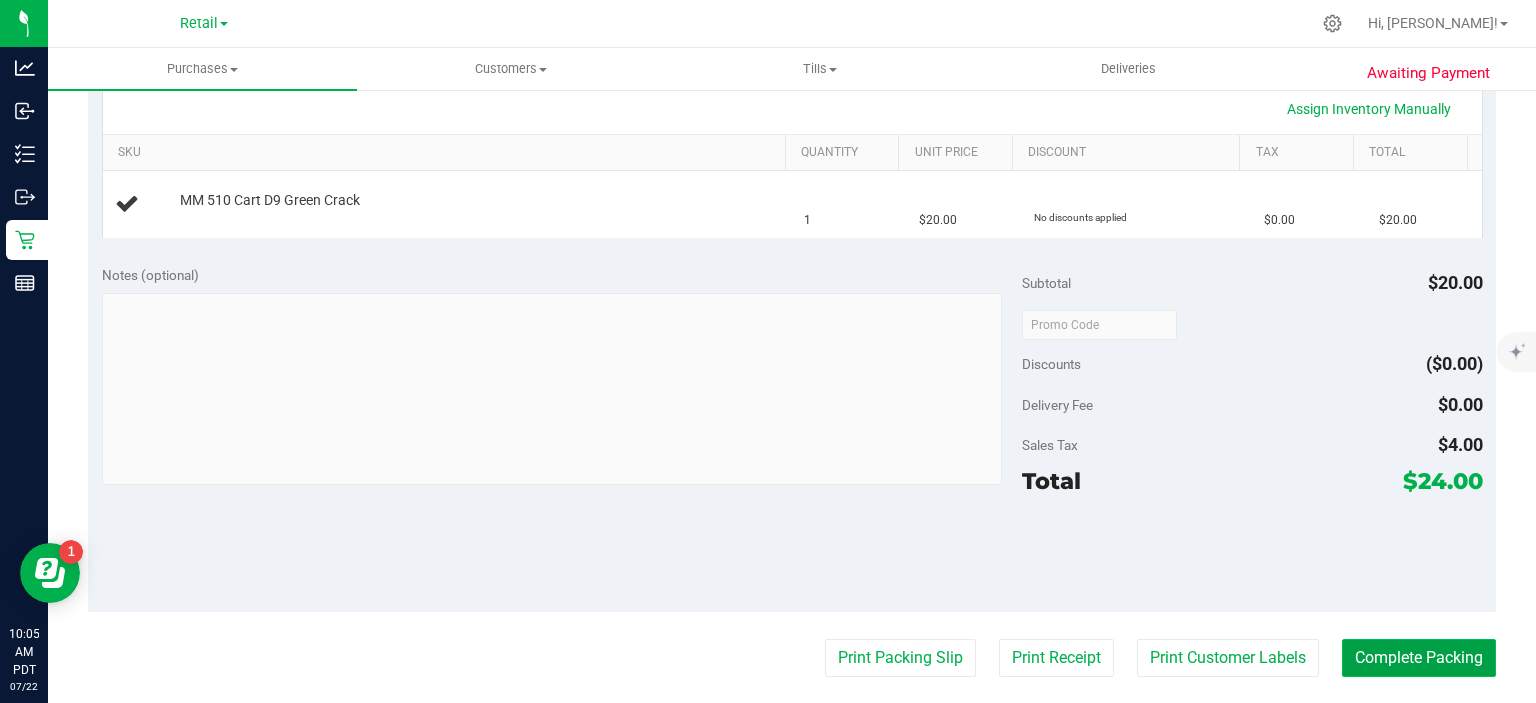click on "Complete Packing" at bounding box center [1419, 658] 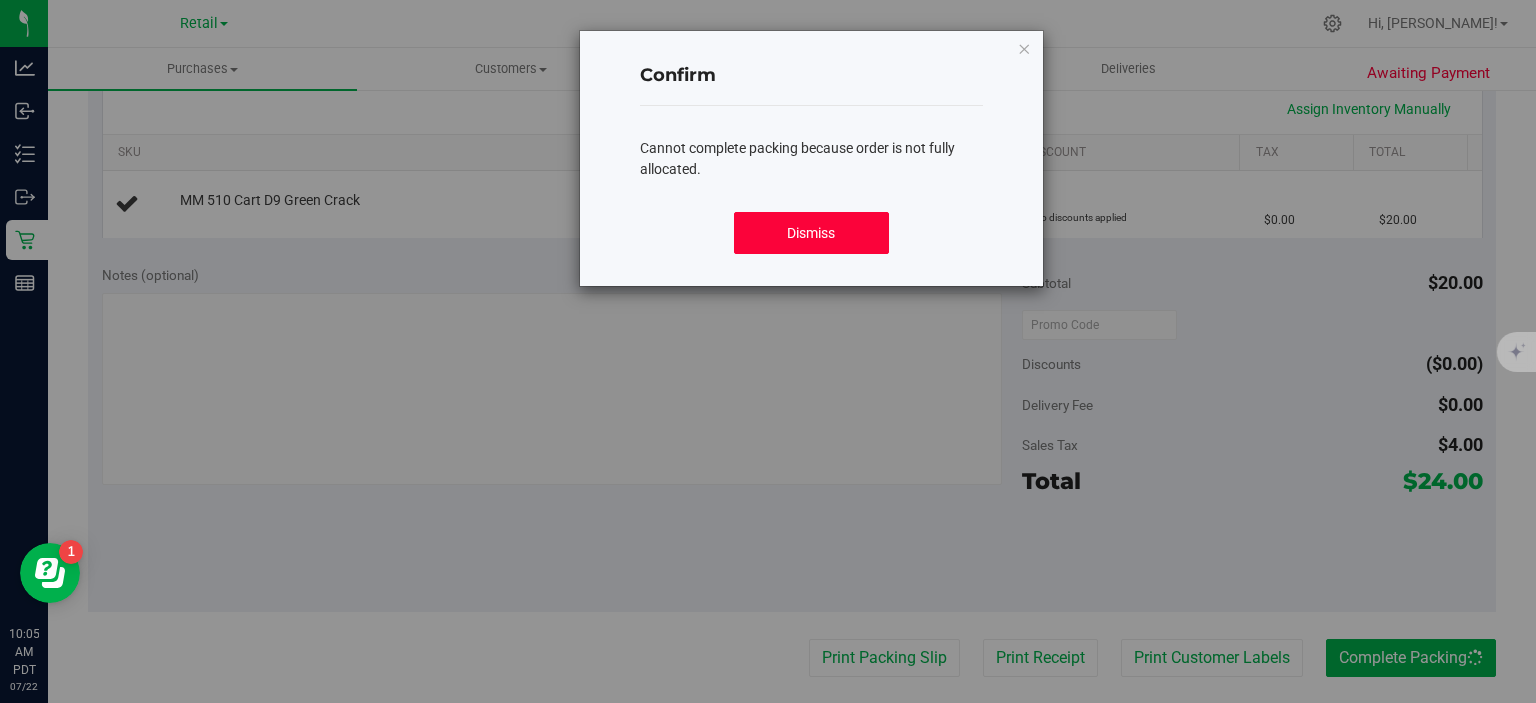 click on "Dismiss" at bounding box center [811, 233] 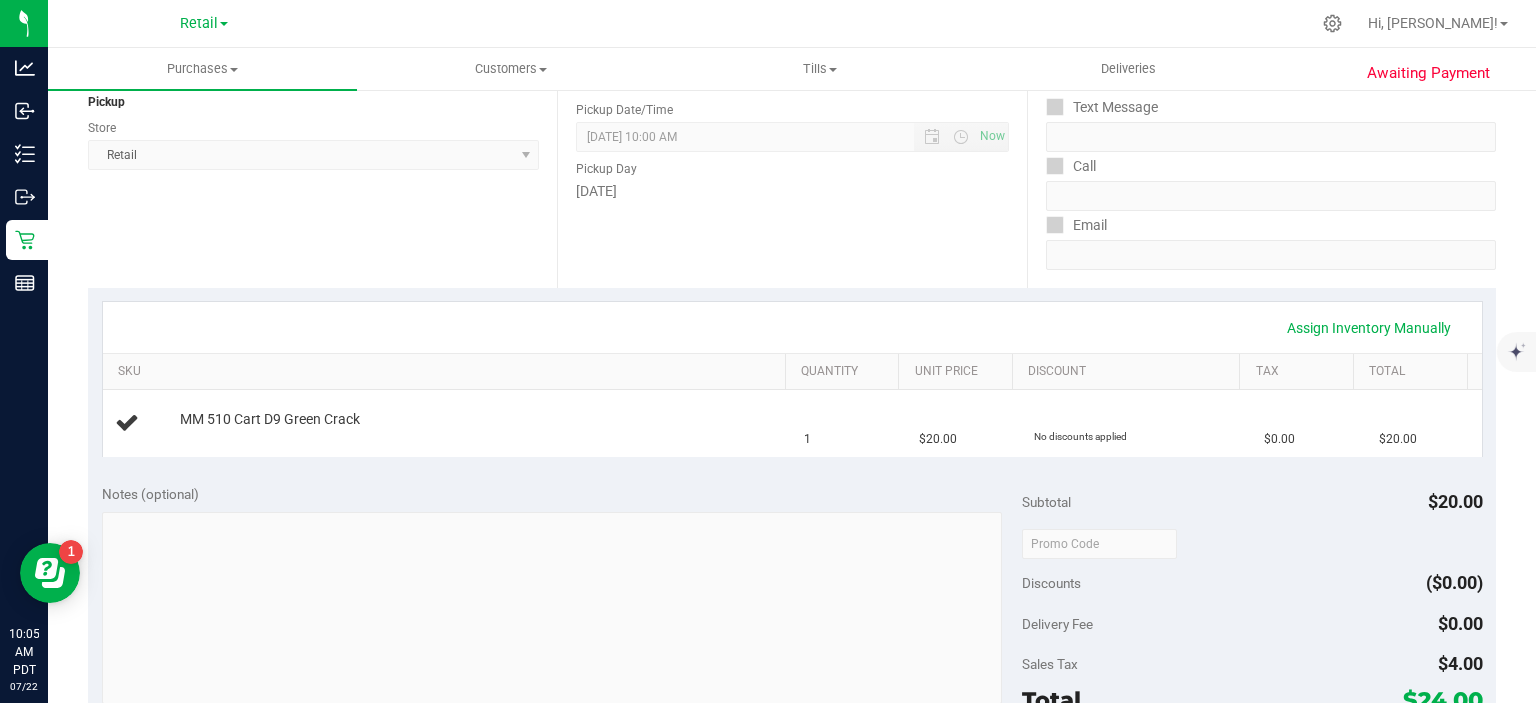 scroll, scrollTop: 50, scrollLeft: 0, axis: vertical 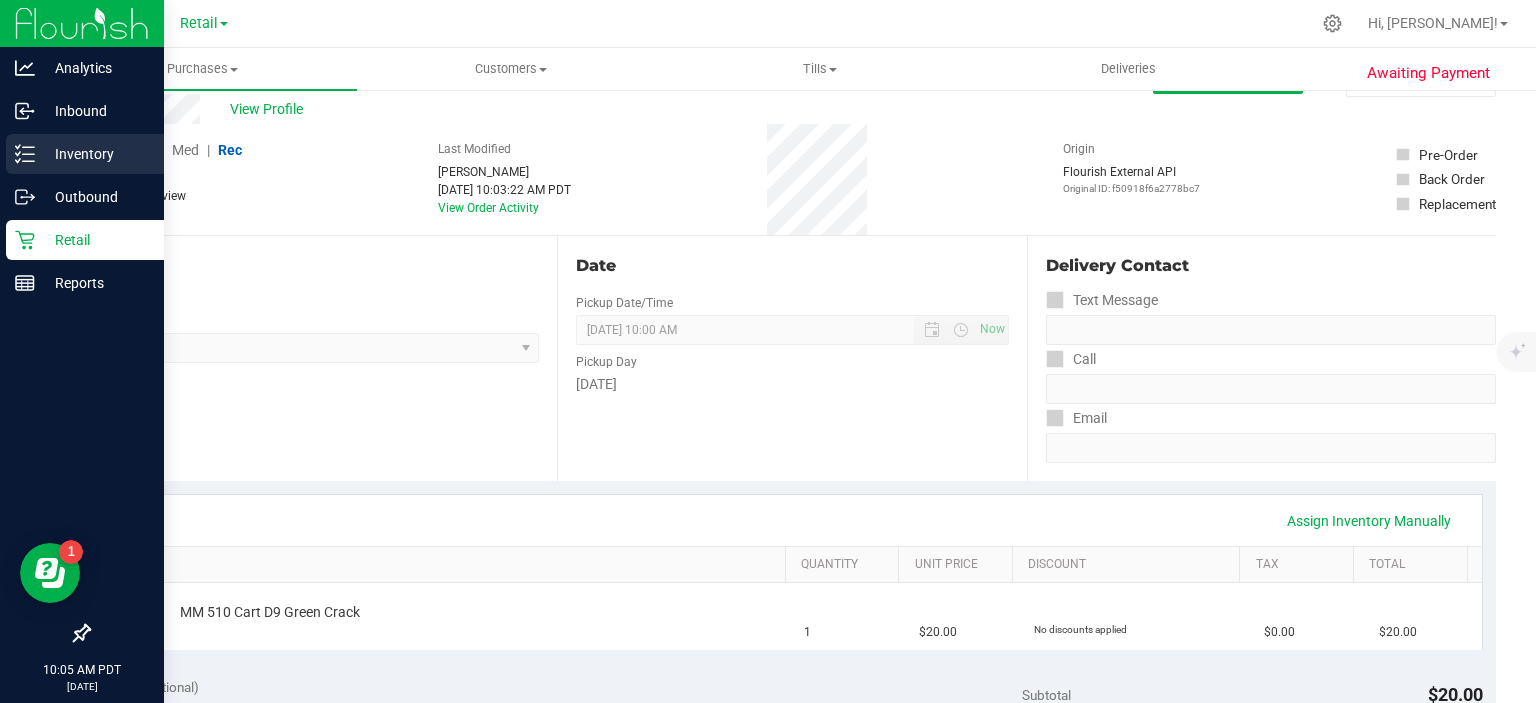 click 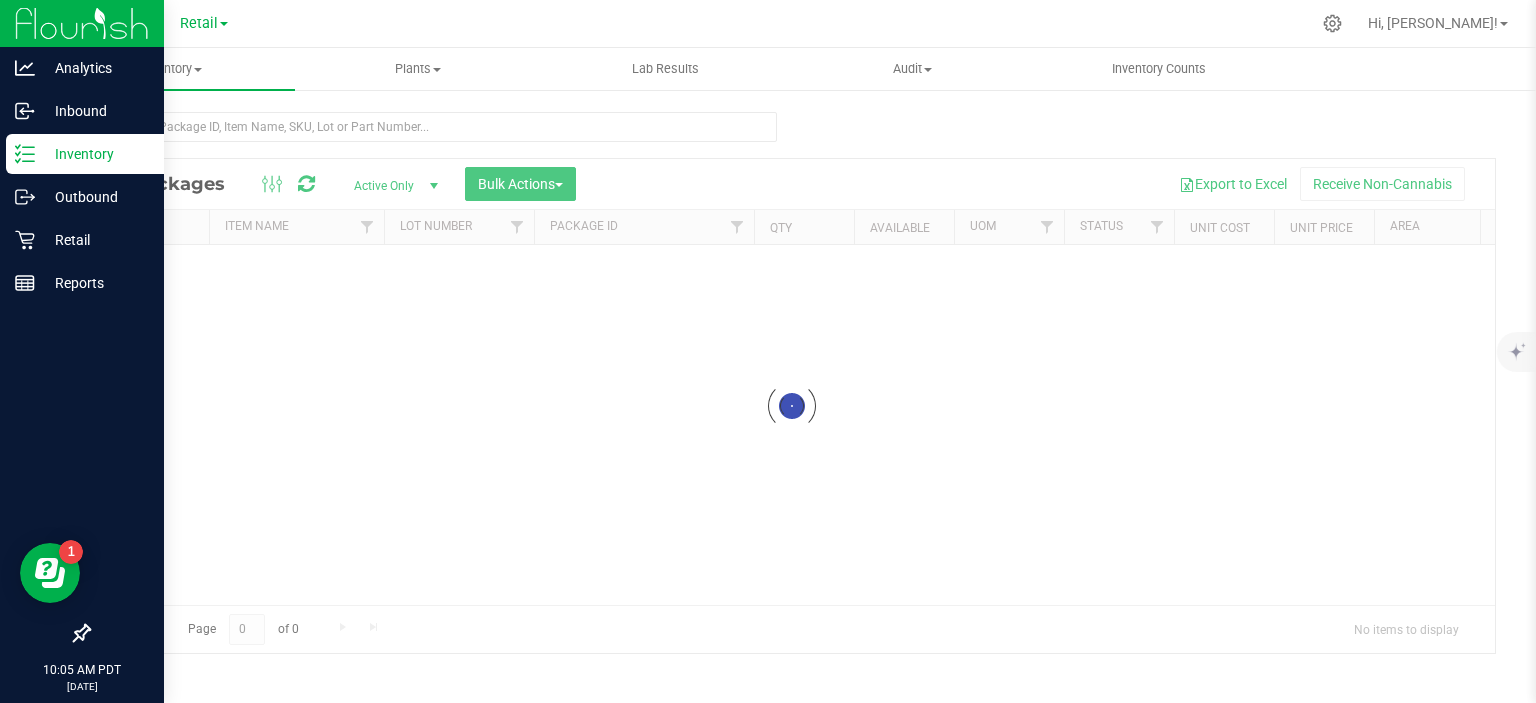 scroll, scrollTop: 0, scrollLeft: 0, axis: both 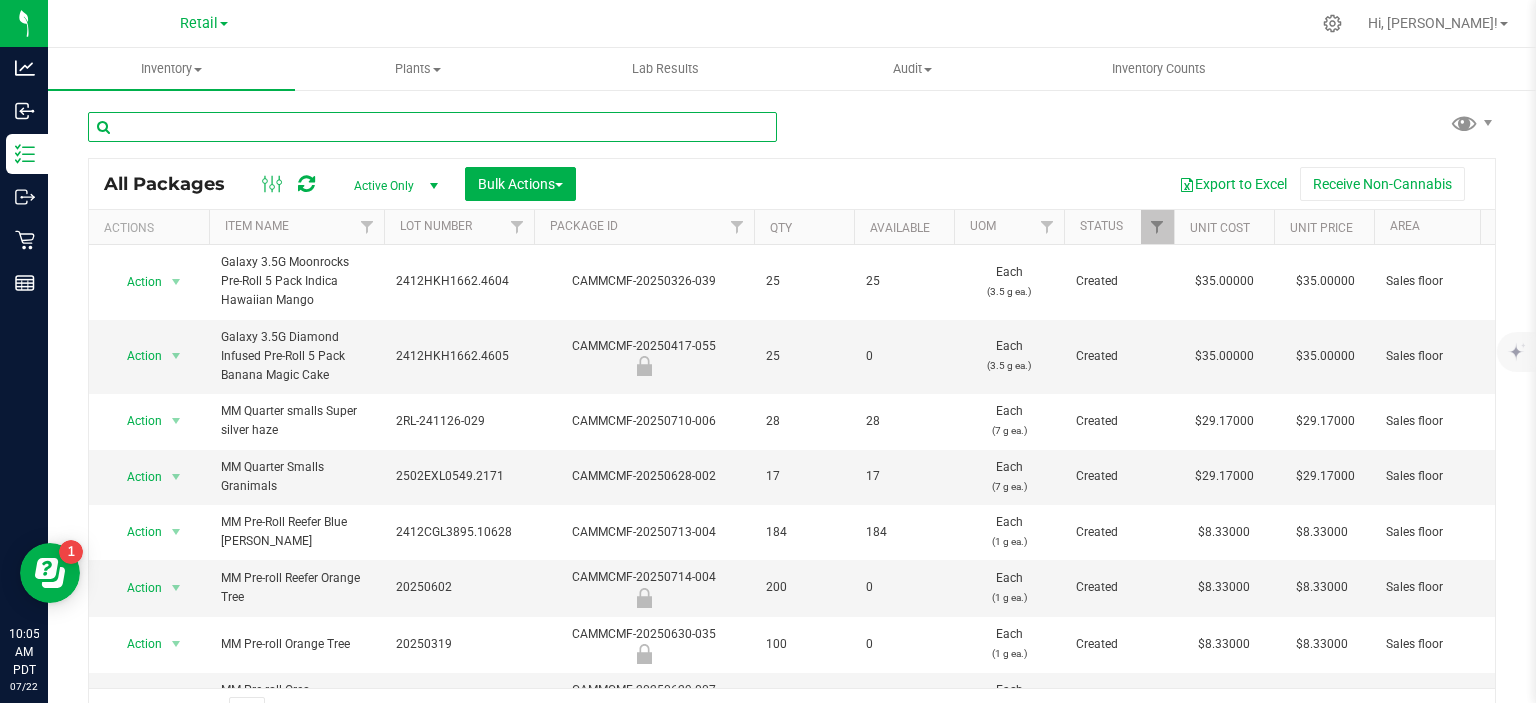 click at bounding box center (432, 127) 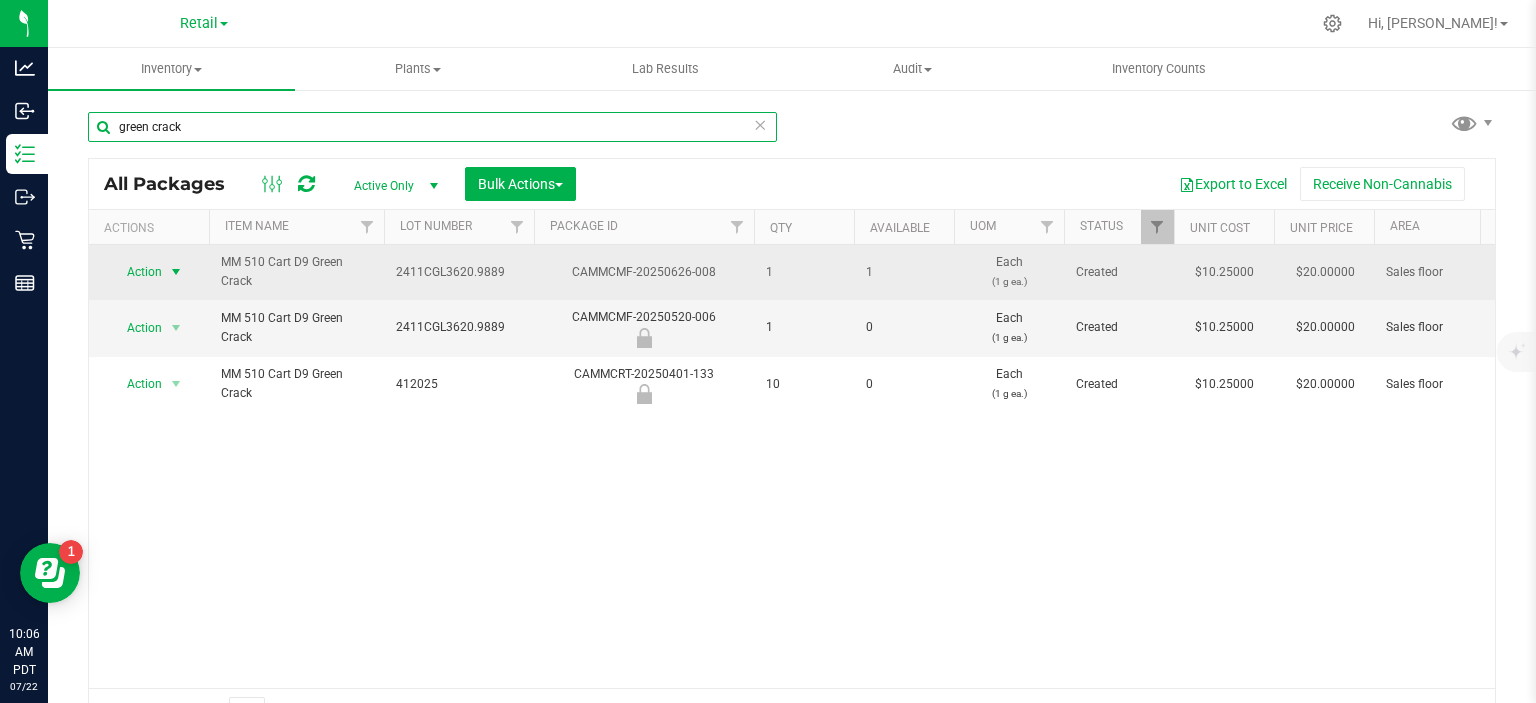 type on "green crack" 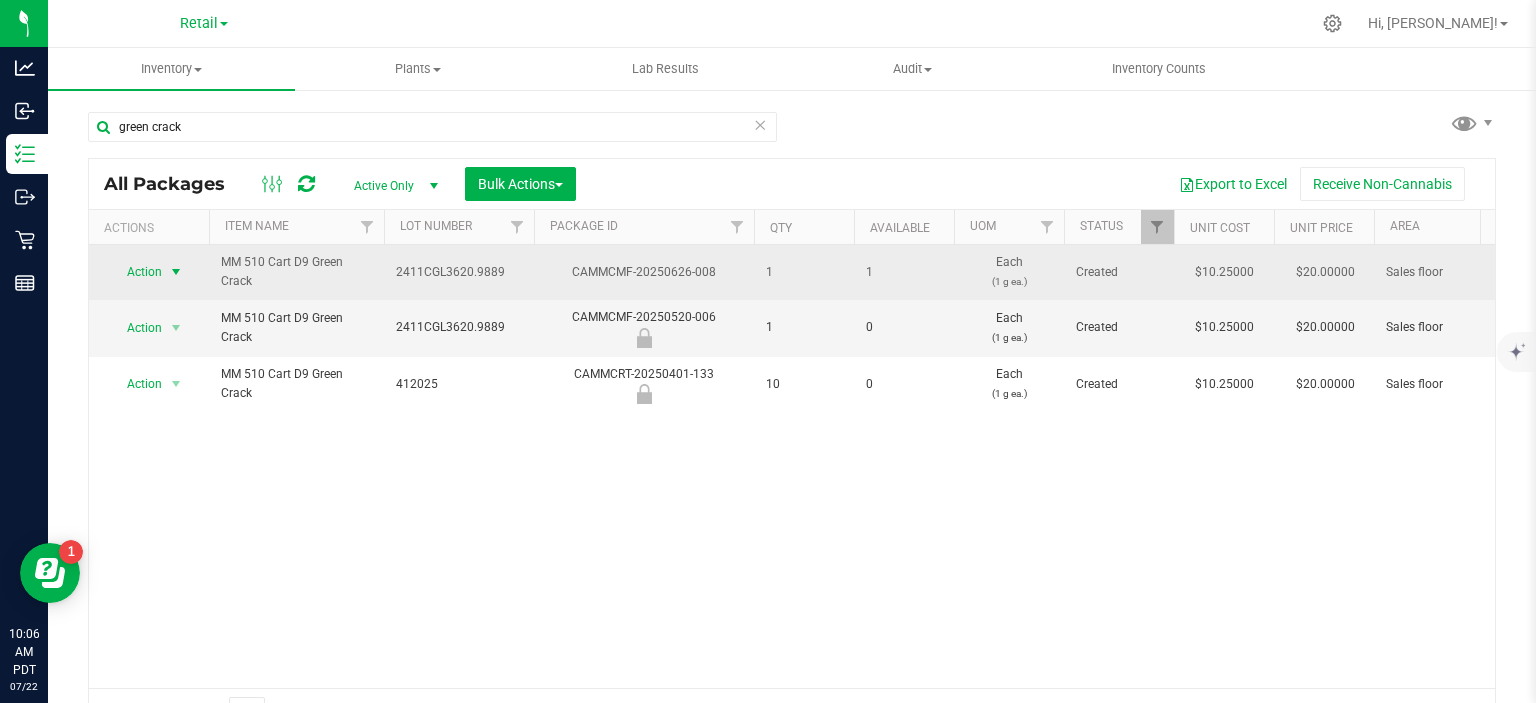 click at bounding box center (176, 272) 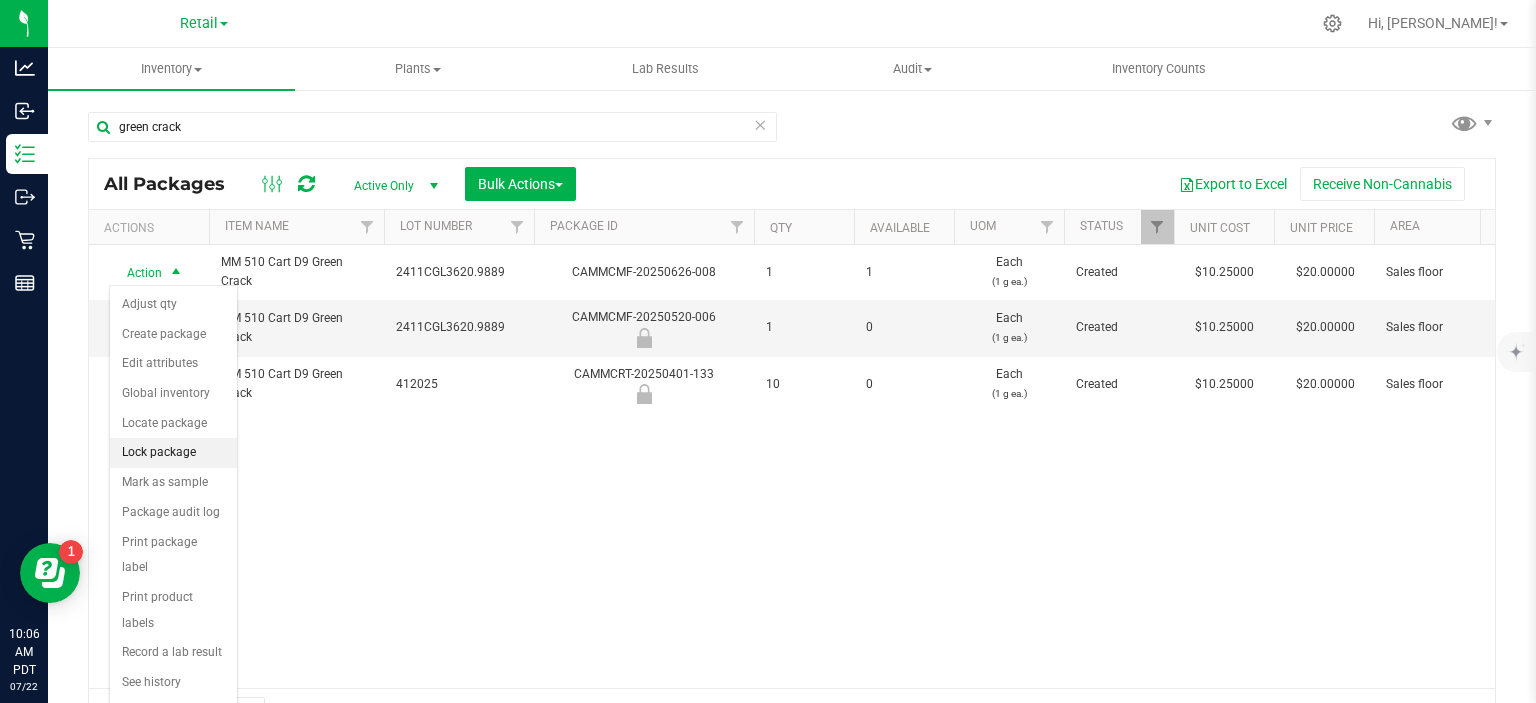 click on "Lock package" at bounding box center (173, 453) 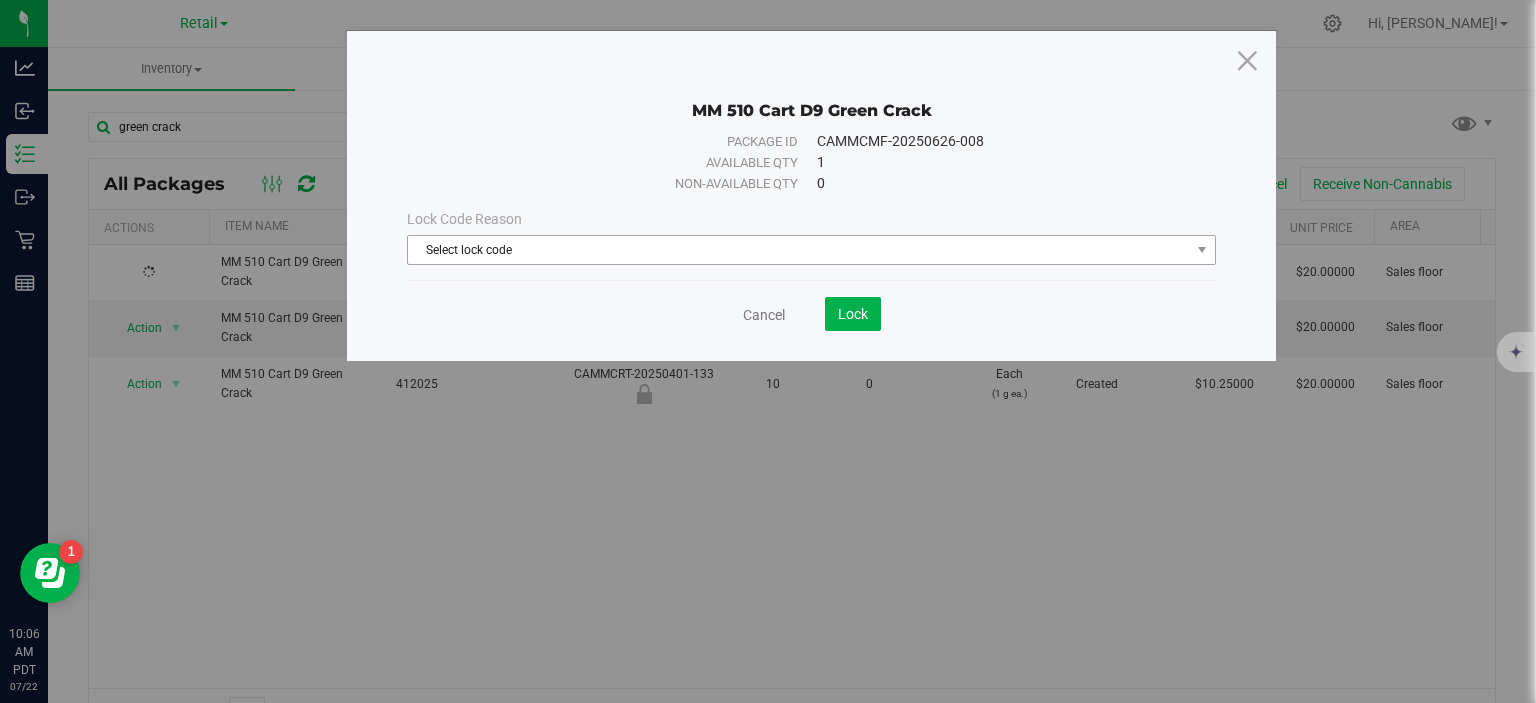 click on "Select lock code" at bounding box center [799, 250] 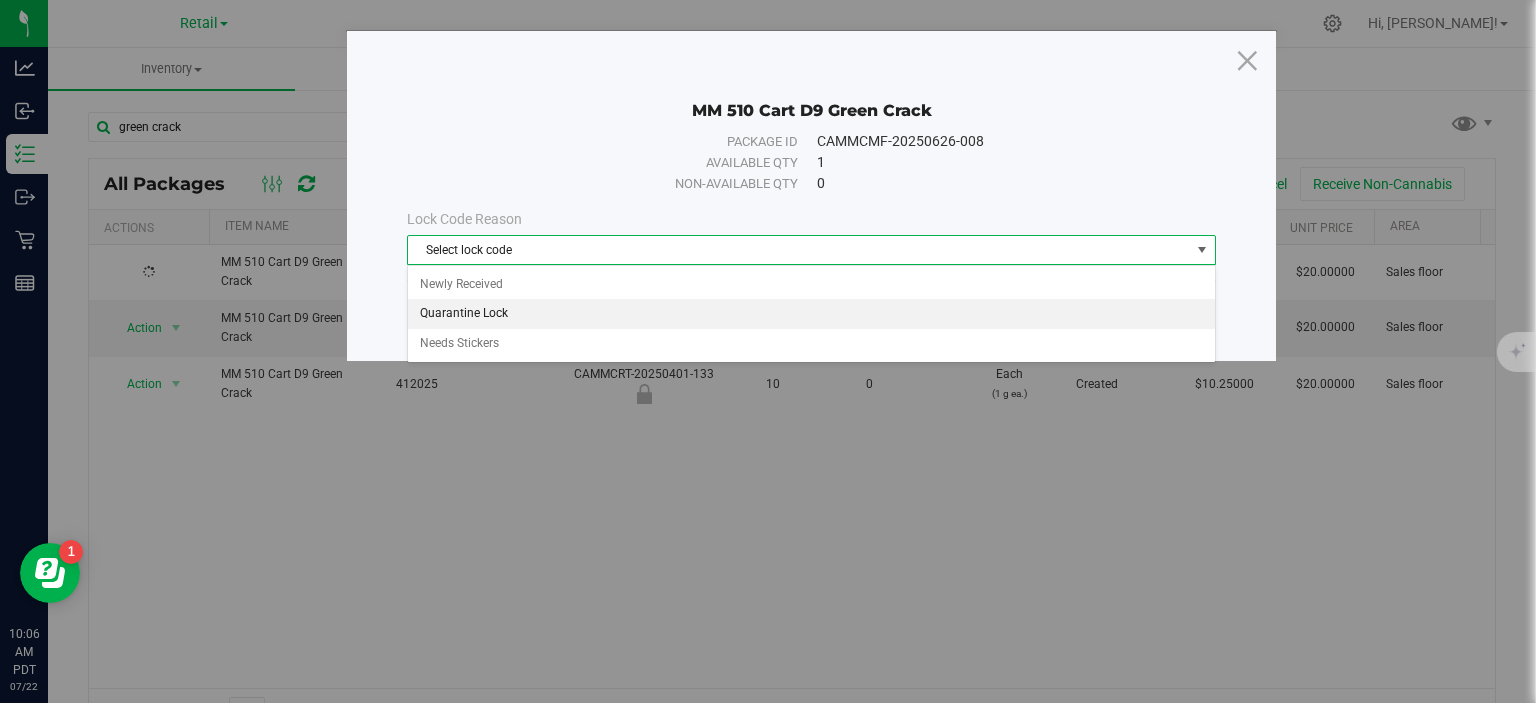 click on "Quarantine Lock" at bounding box center (811, 314) 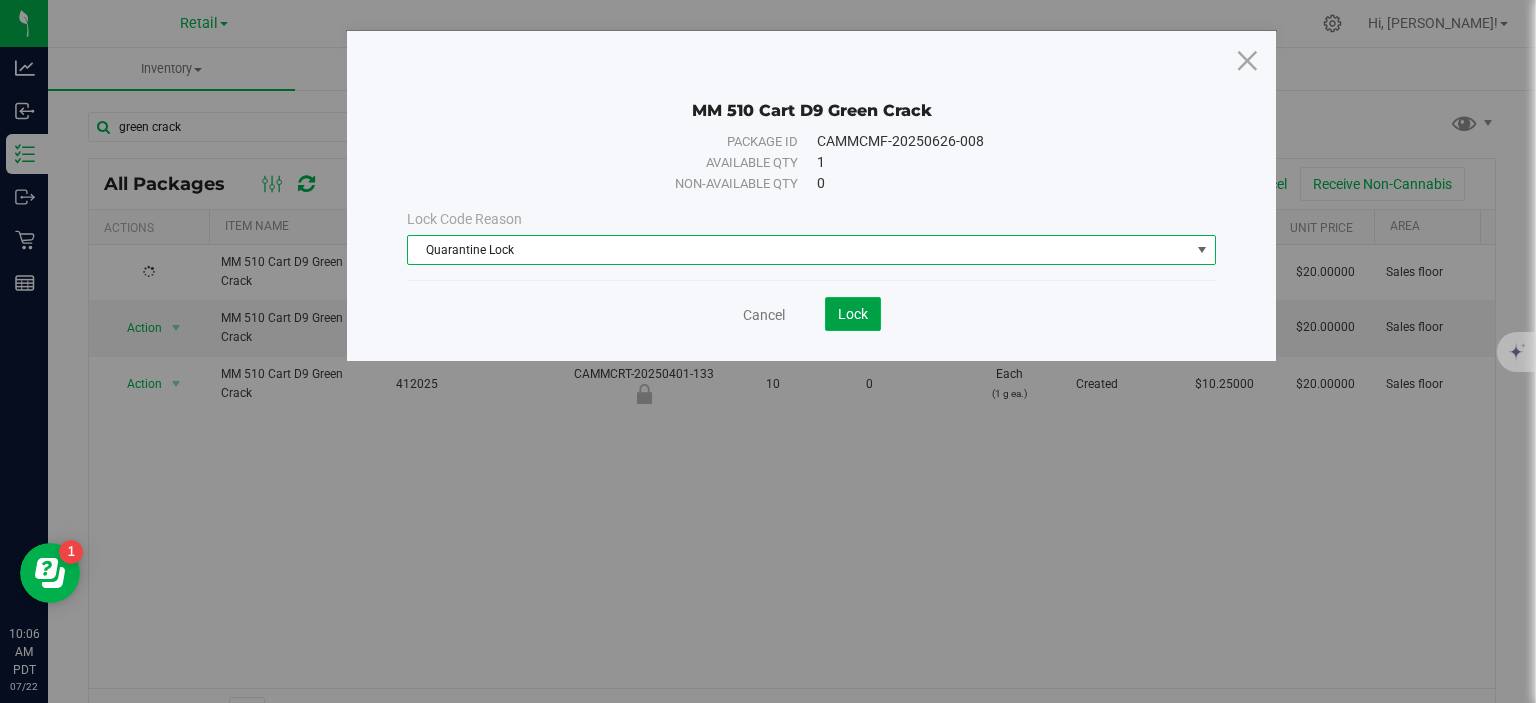 click on "Lock" 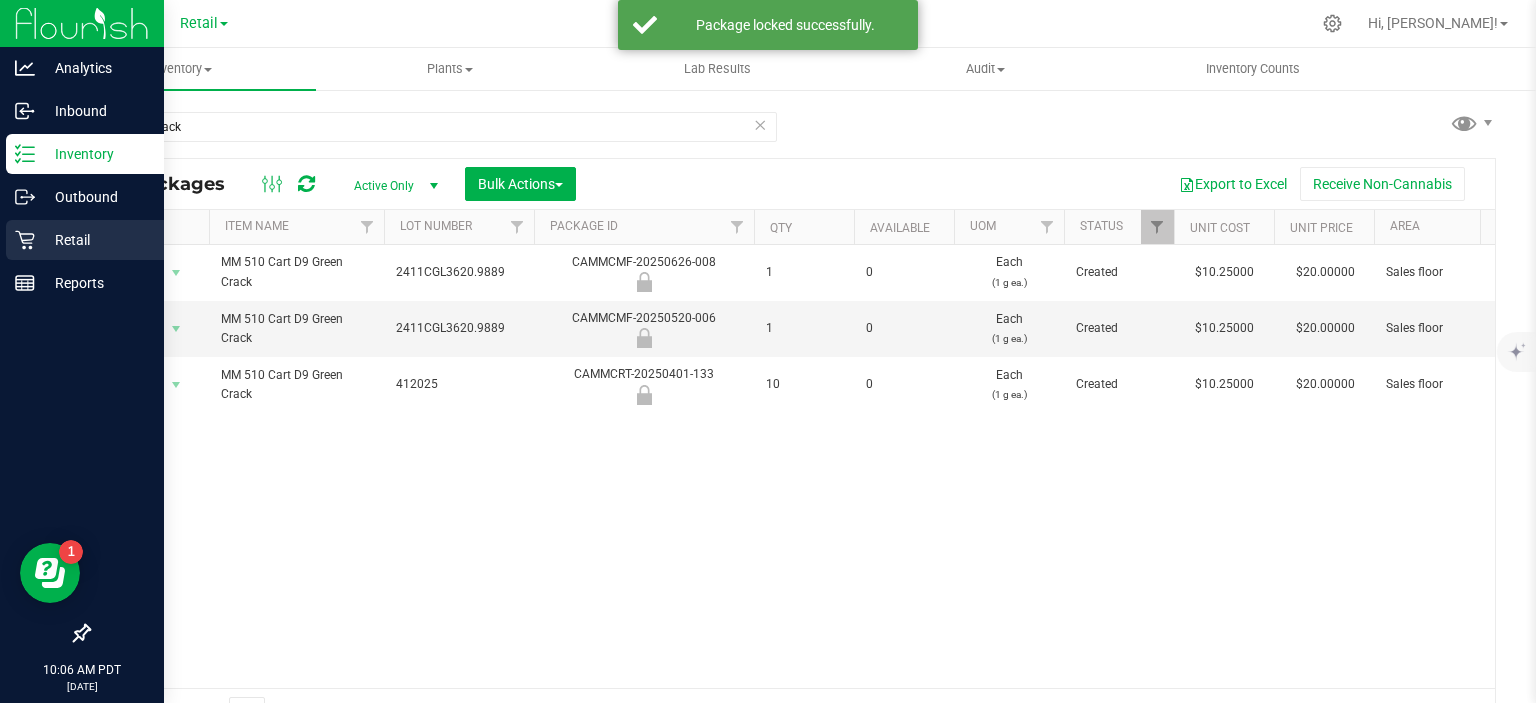 click on "Retail" at bounding box center [85, 240] 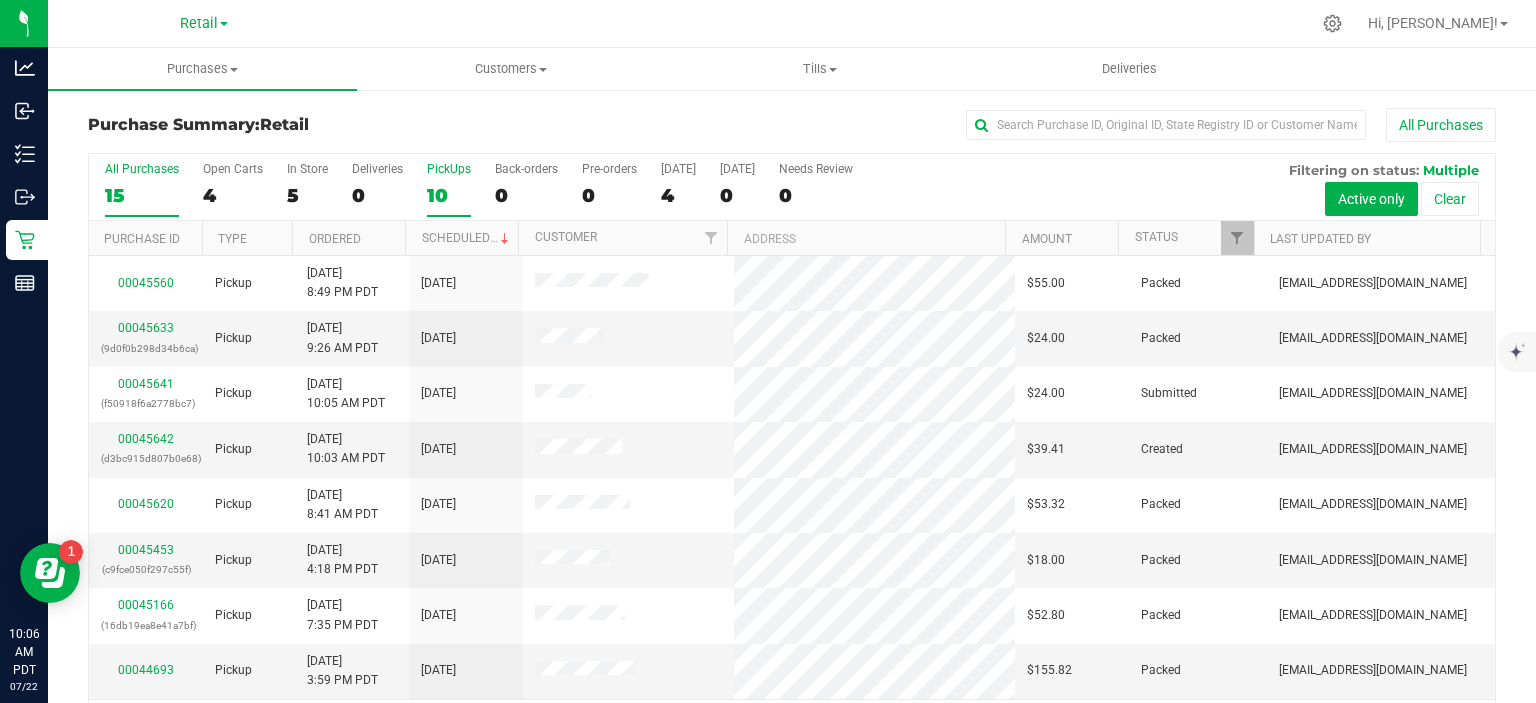 click on "10" at bounding box center (449, 195) 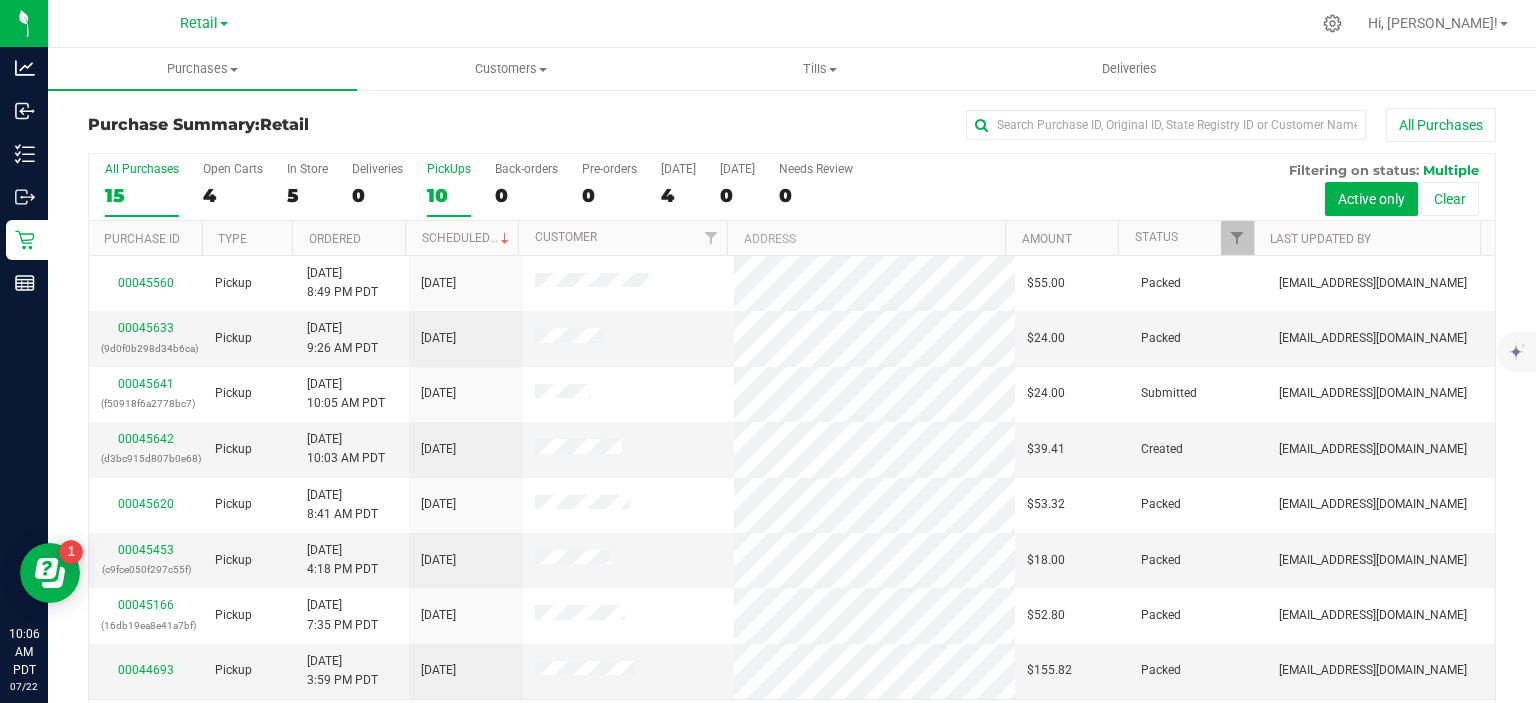 click on "PickUps
10" at bounding box center (0, 0) 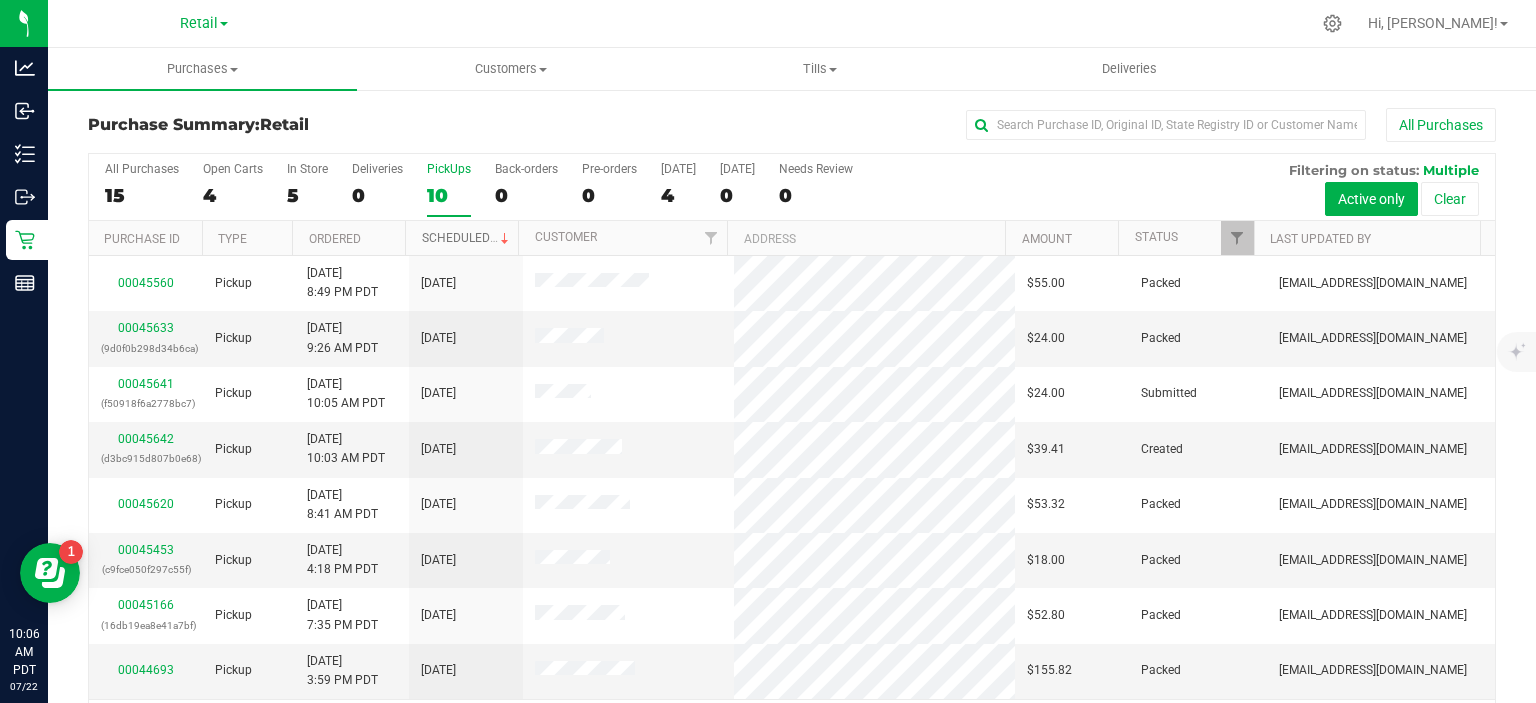 click on "Scheduled" at bounding box center [467, 238] 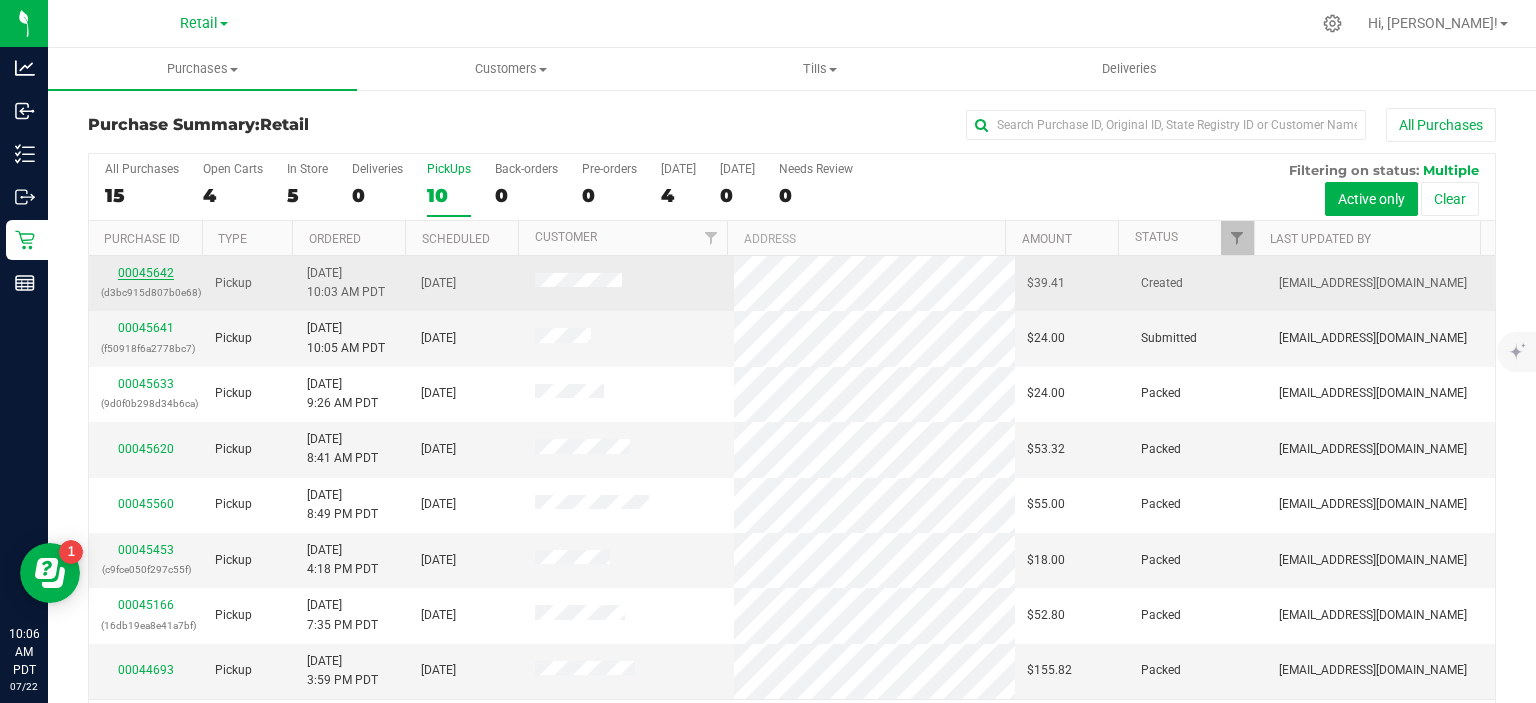 click on "00045642" at bounding box center [146, 273] 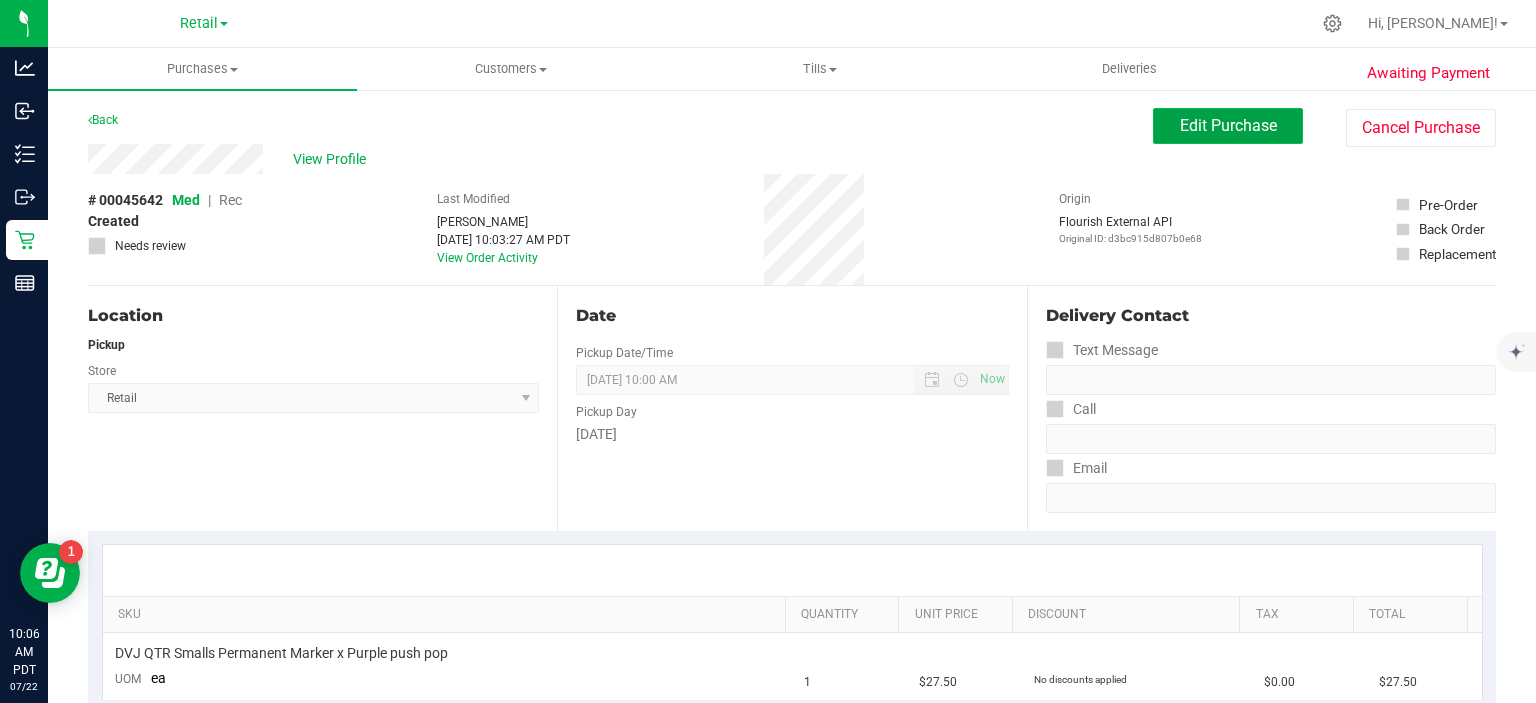 click on "Edit Purchase" at bounding box center [1228, 125] 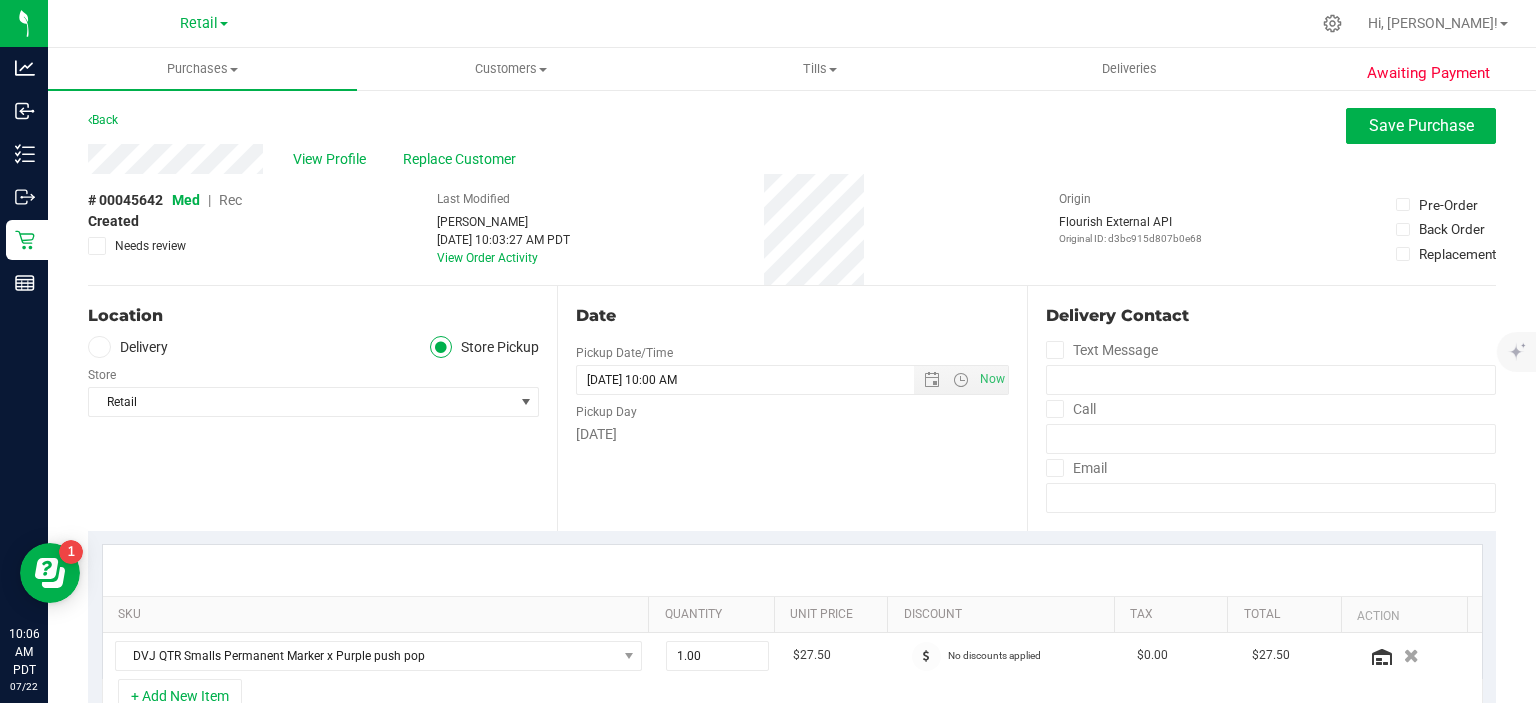 click on "Rec" at bounding box center [230, 200] 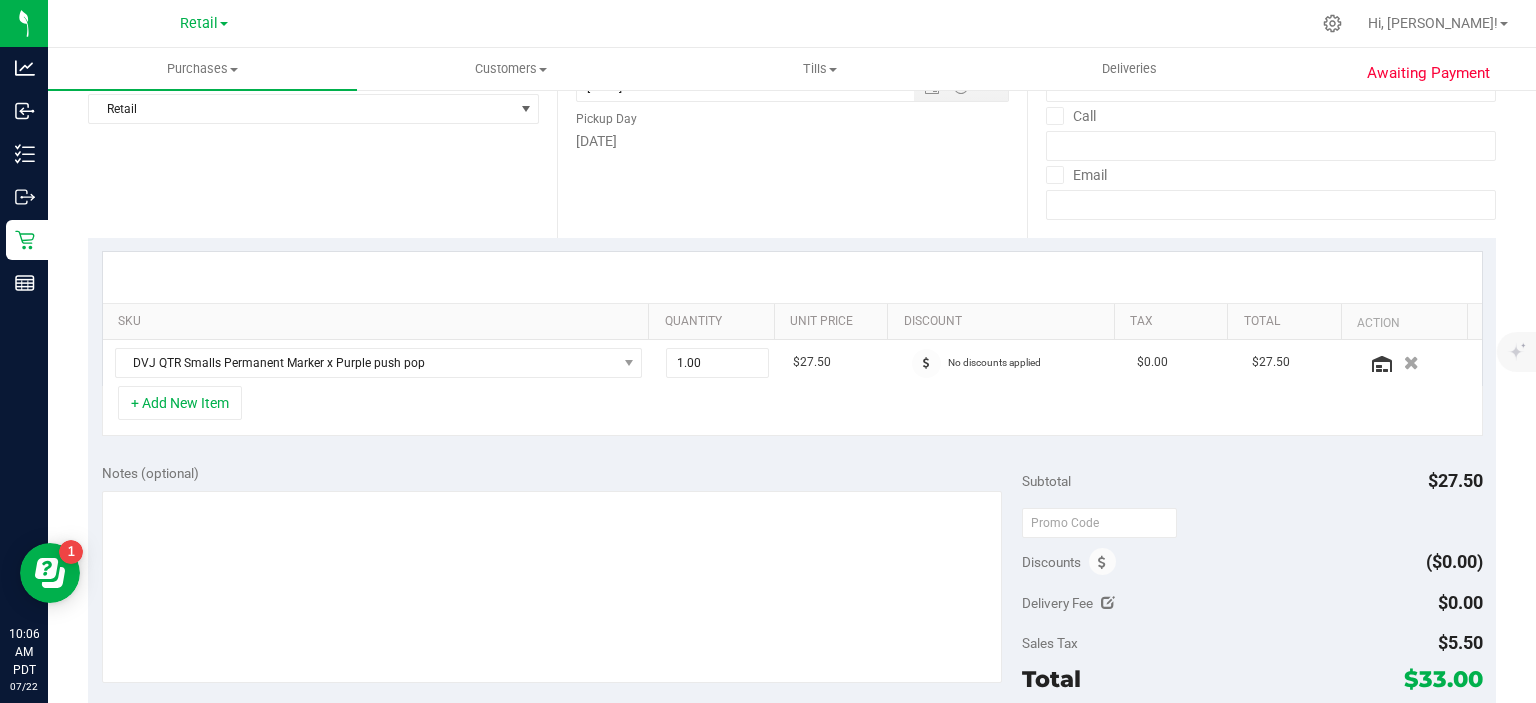 scroll, scrollTop: 518, scrollLeft: 0, axis: vertical 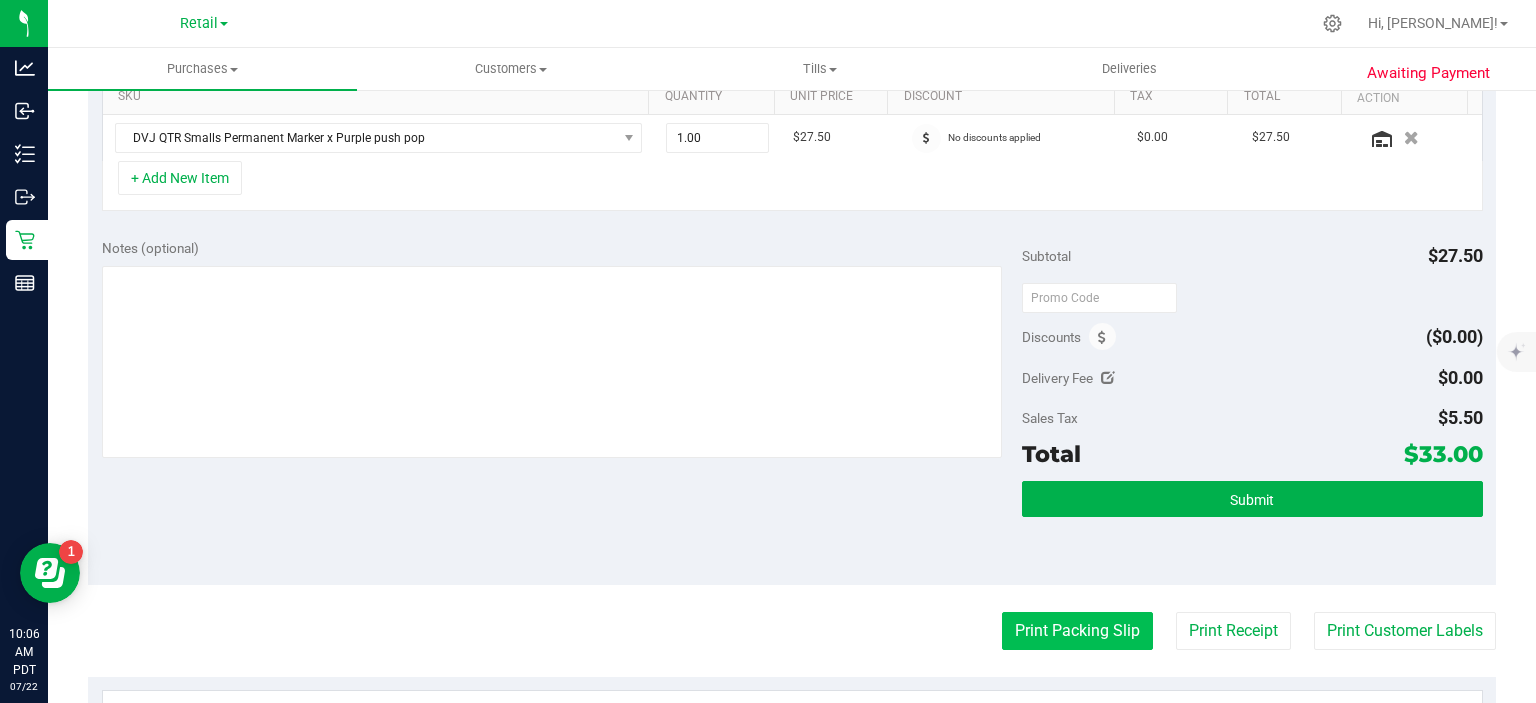 click on "Print Packing Slip" at bounding box center [1077, 631] 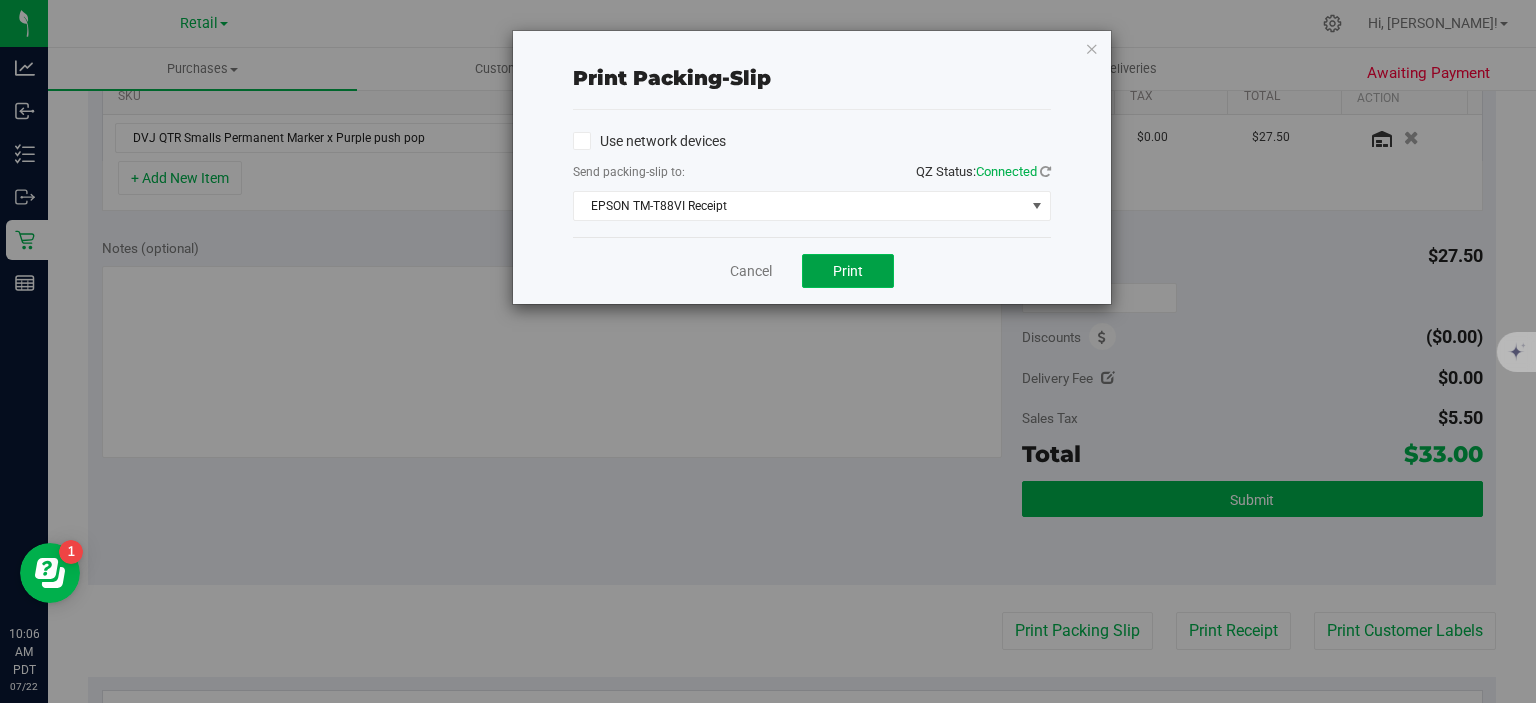 click on "Print" at bounding box center (848, 271) 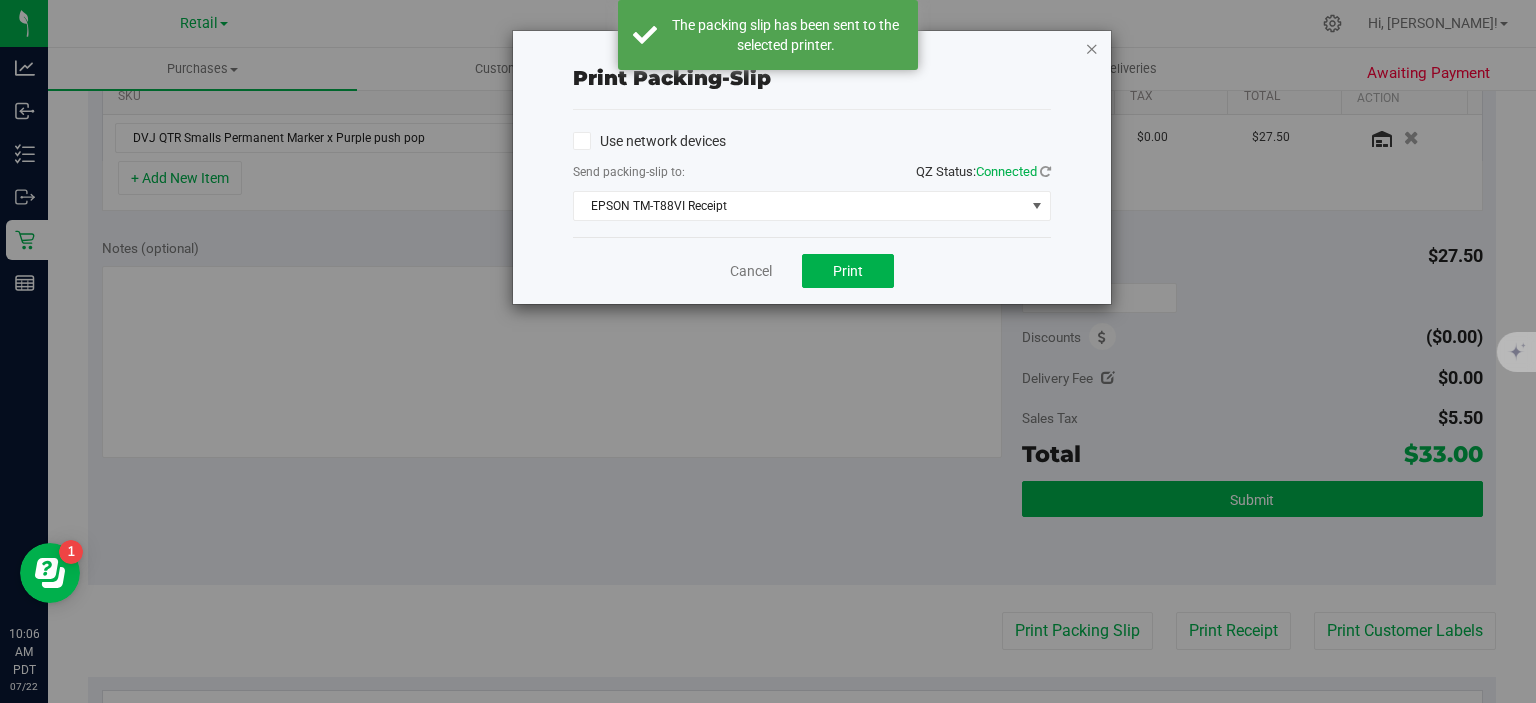 click at bounding box center [1092, 48] 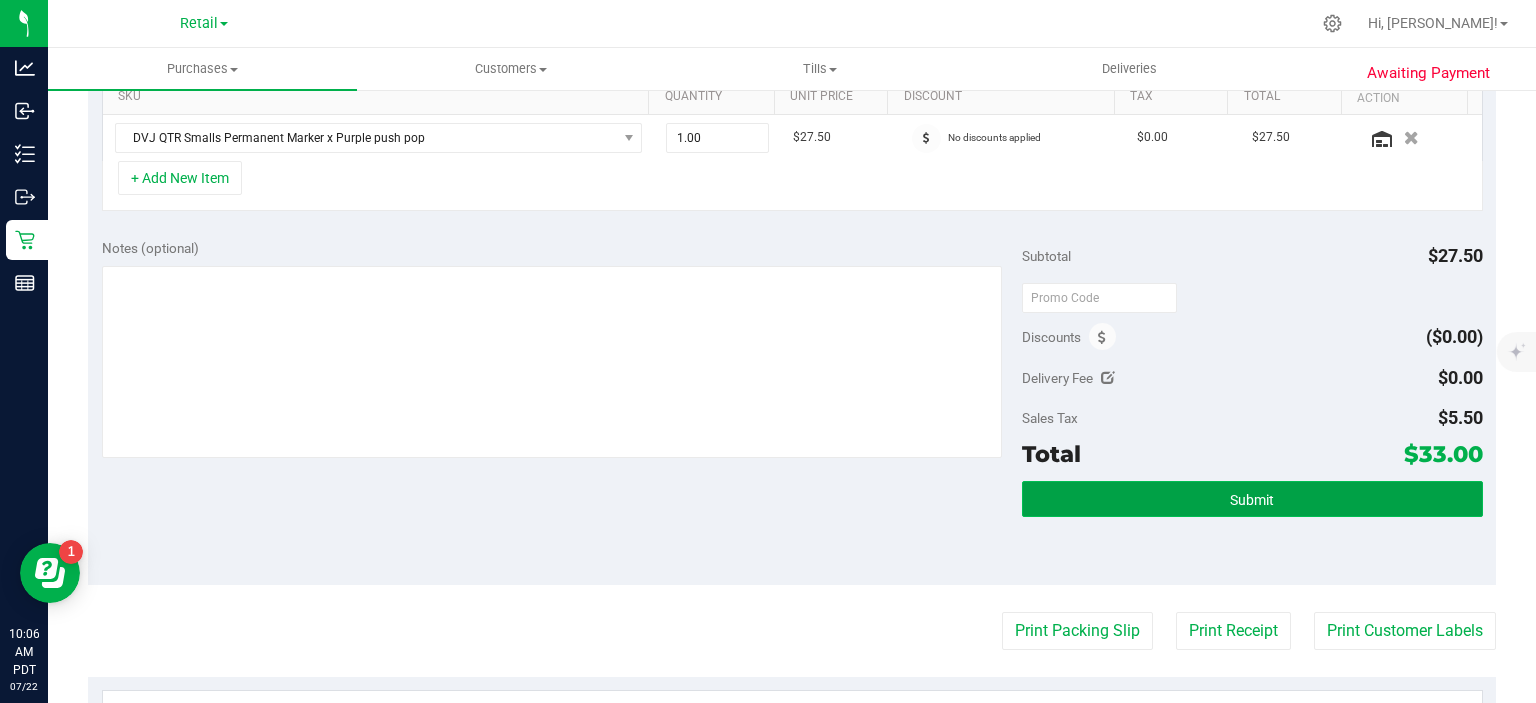 click on "Submit" at bounding box center [1252, 500] 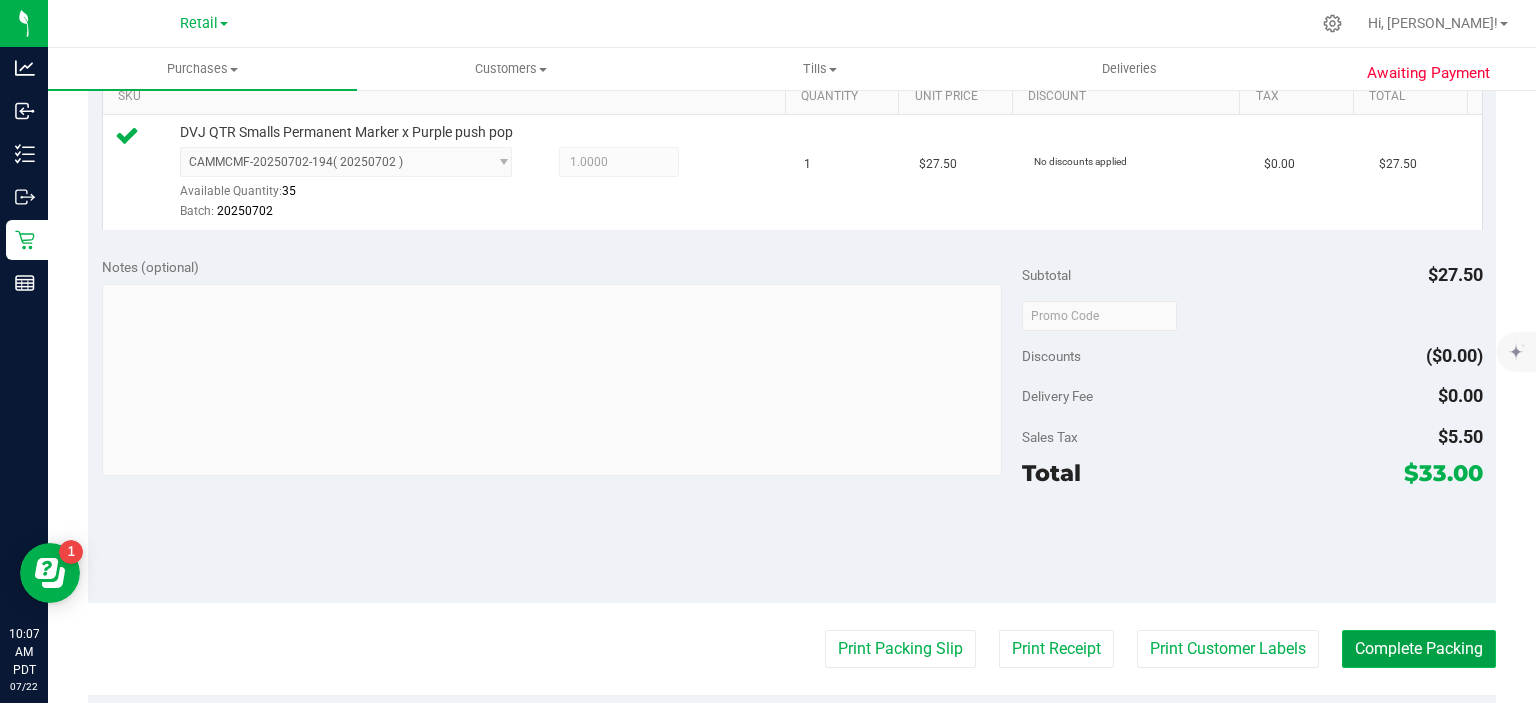 click on "Complete Packing" at bounding box center [1419, 649] 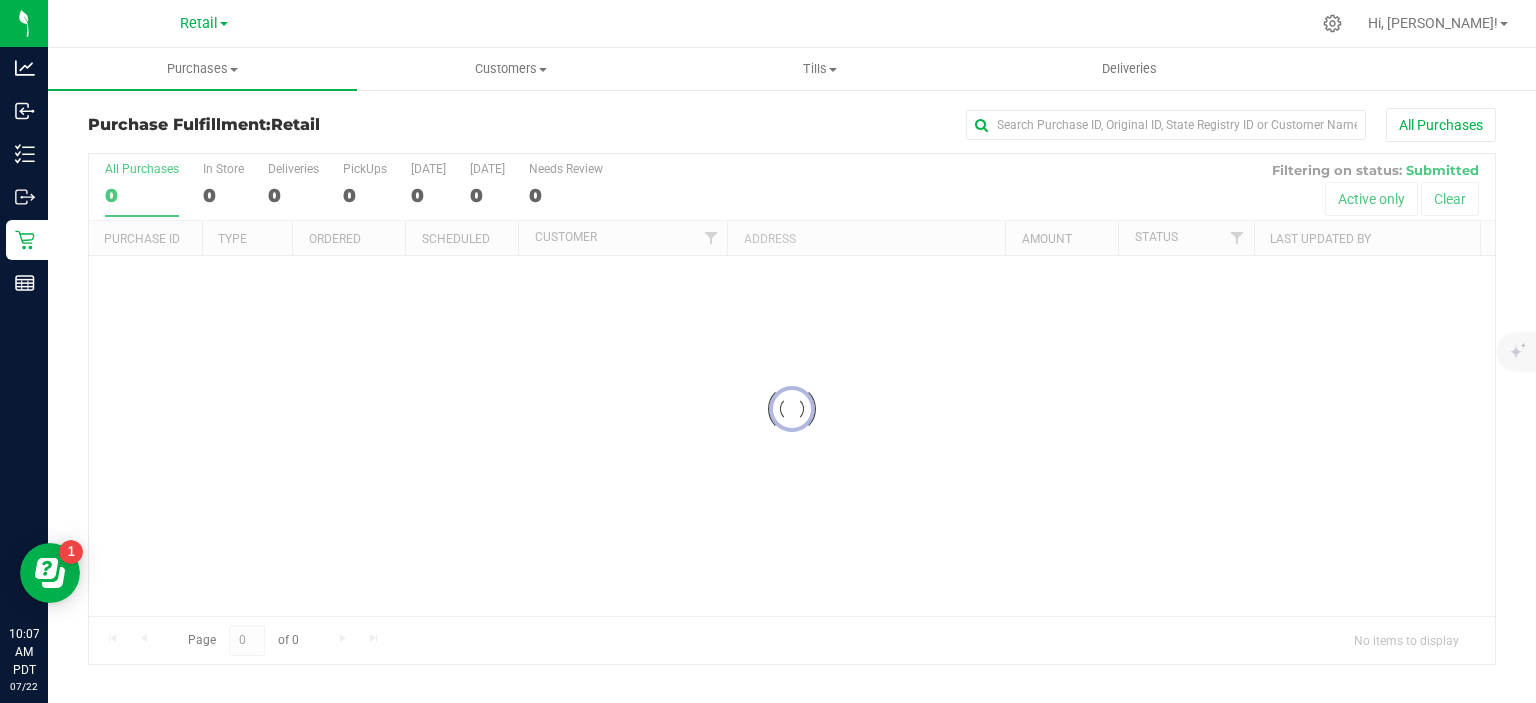 scroll, scrollTop: 0, scrollLeft: 0, axis: both 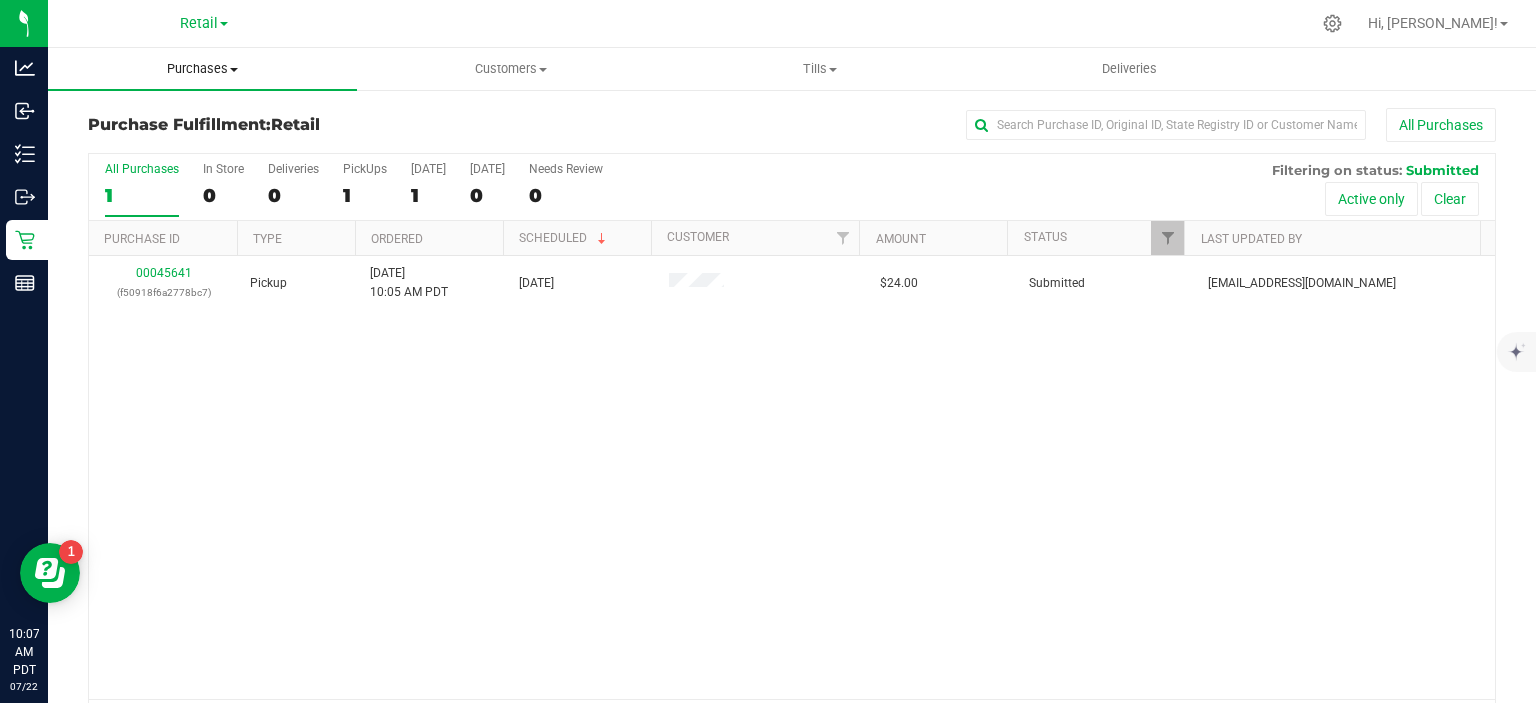 click on "Purchases" at bounding box center [202, 69] 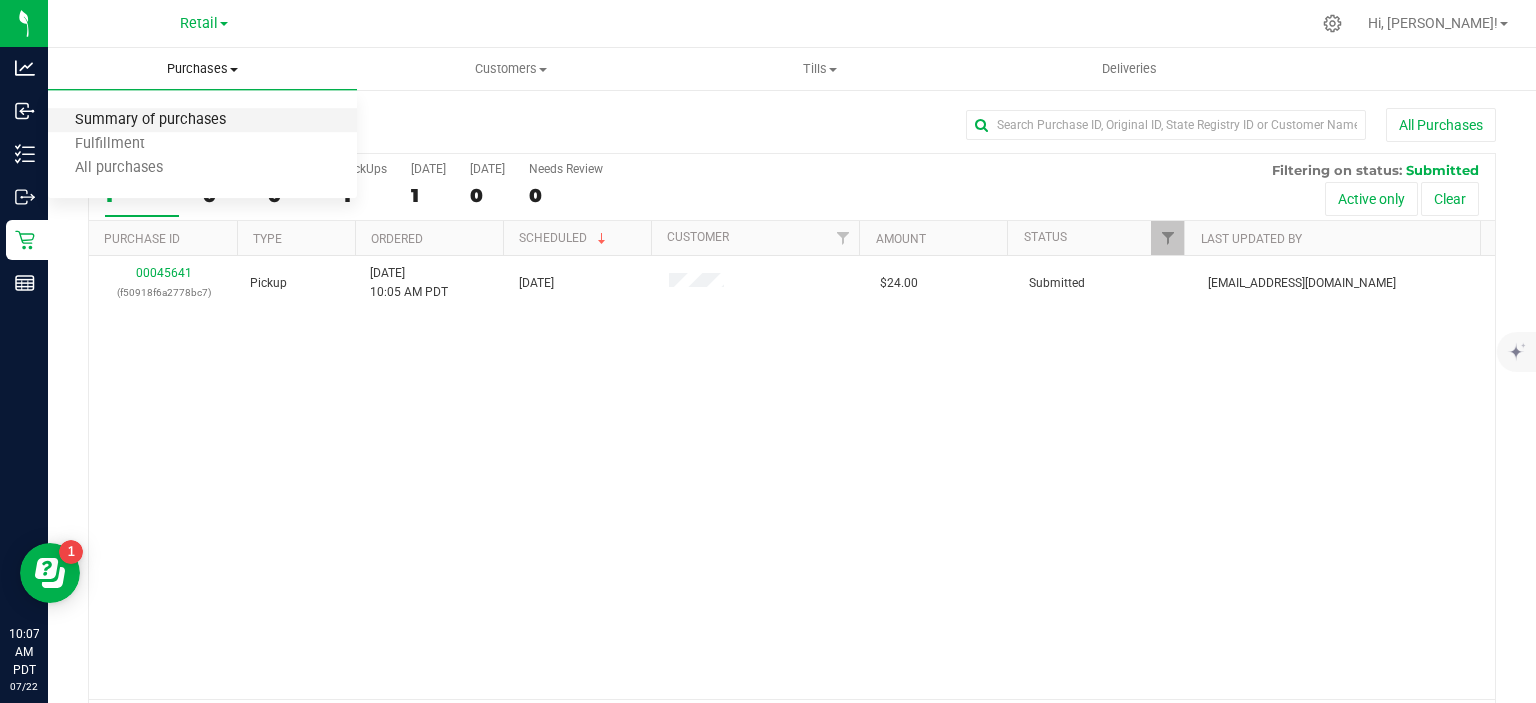 click on "Summary of purchases" at bounding box center [150, 120] 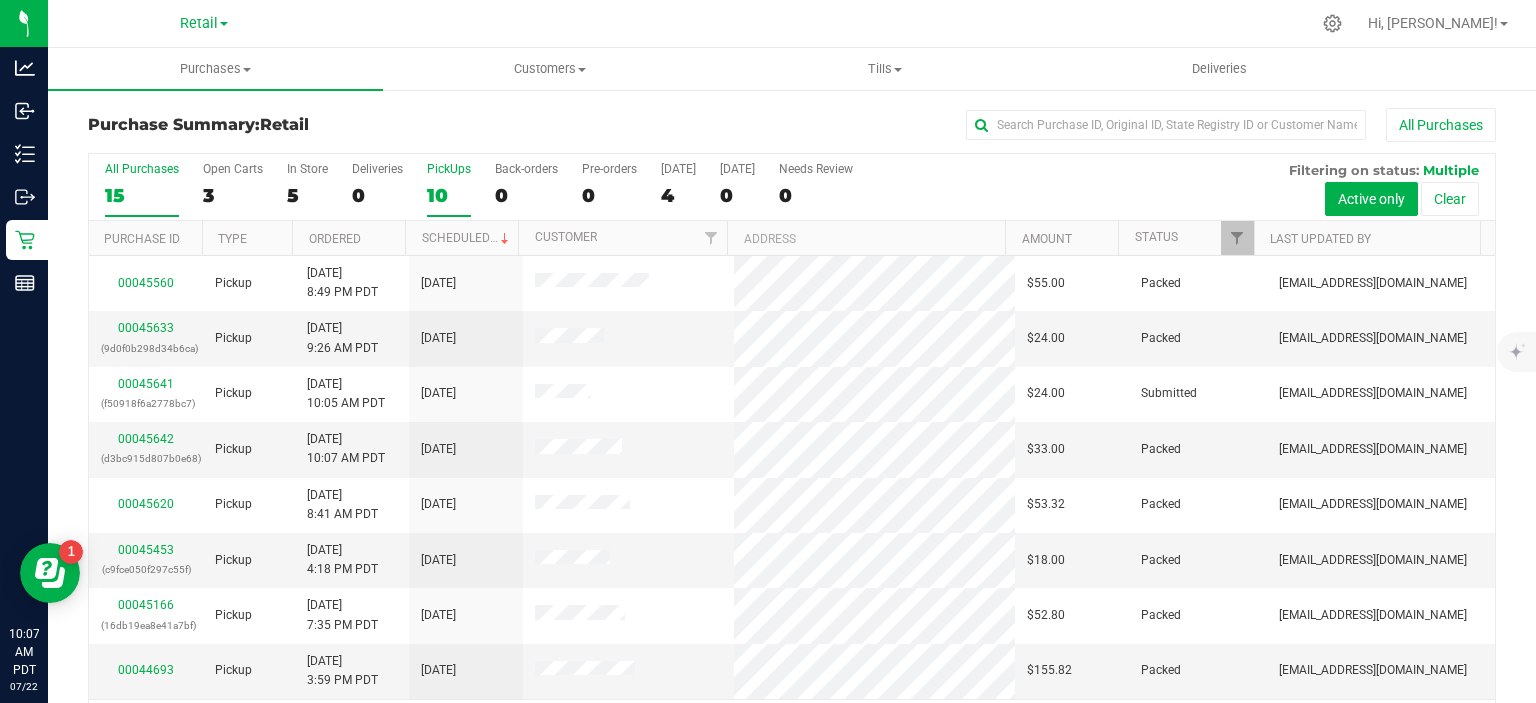 click on "PickUps
10" at bounding box center (449, 189) 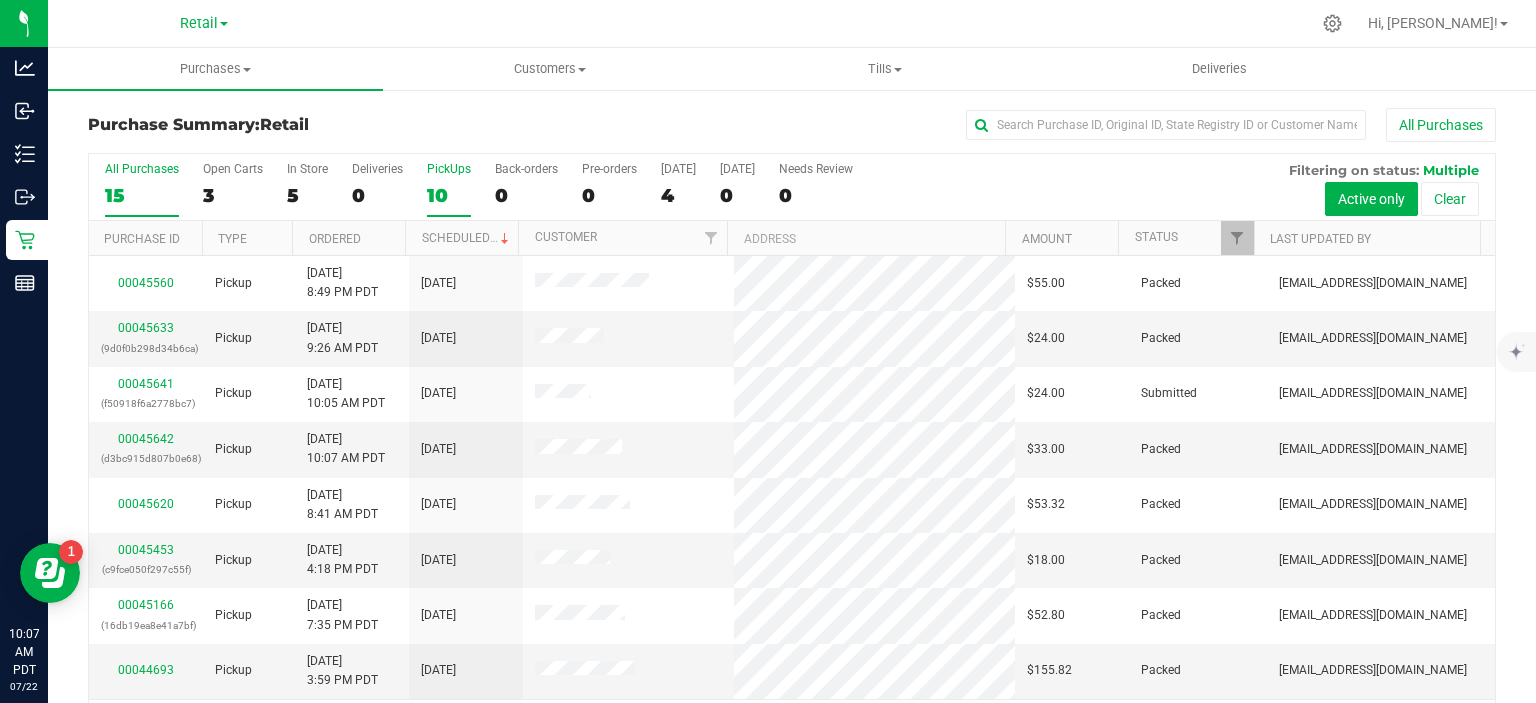 click on "PickUps
10" at bounding box center [0, 0] 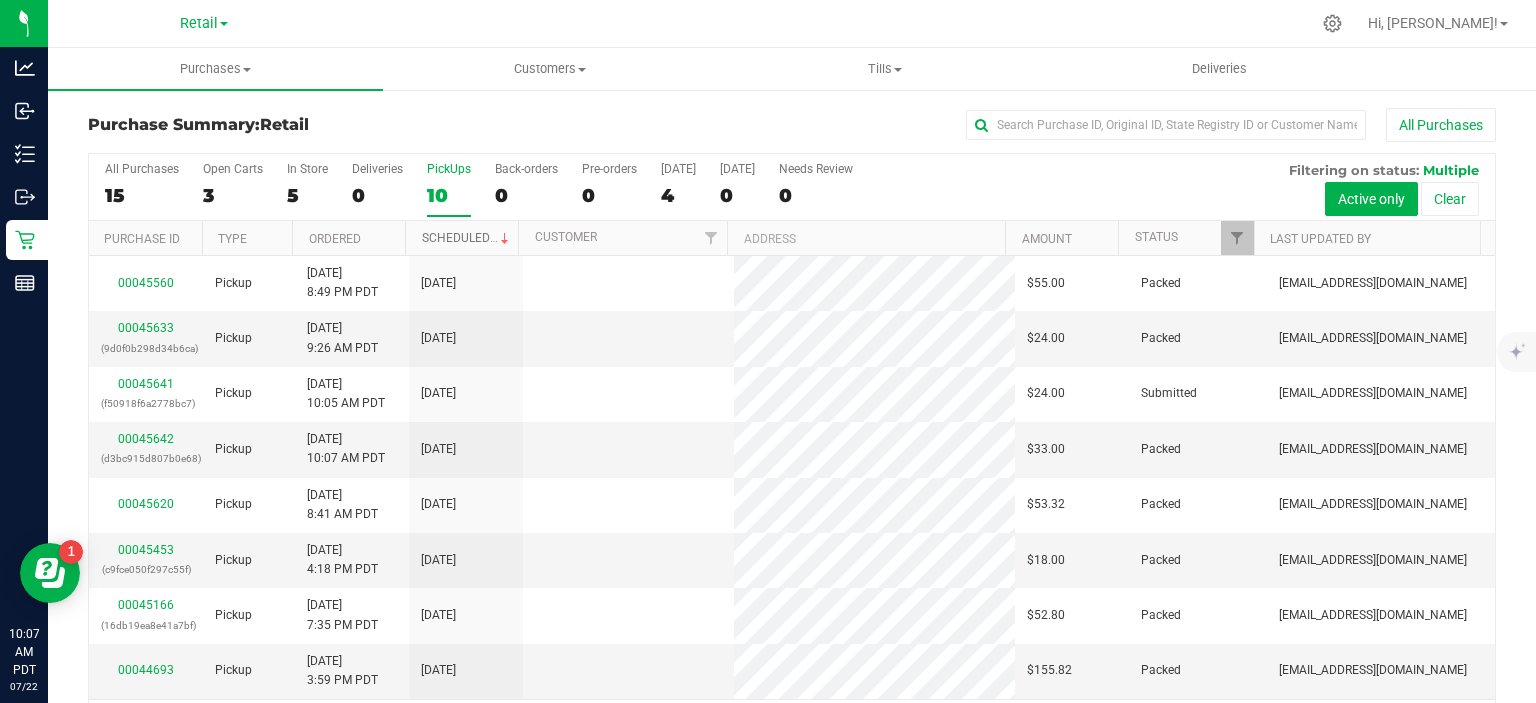 click on "Scheduled" at bounding box center (467, 238) 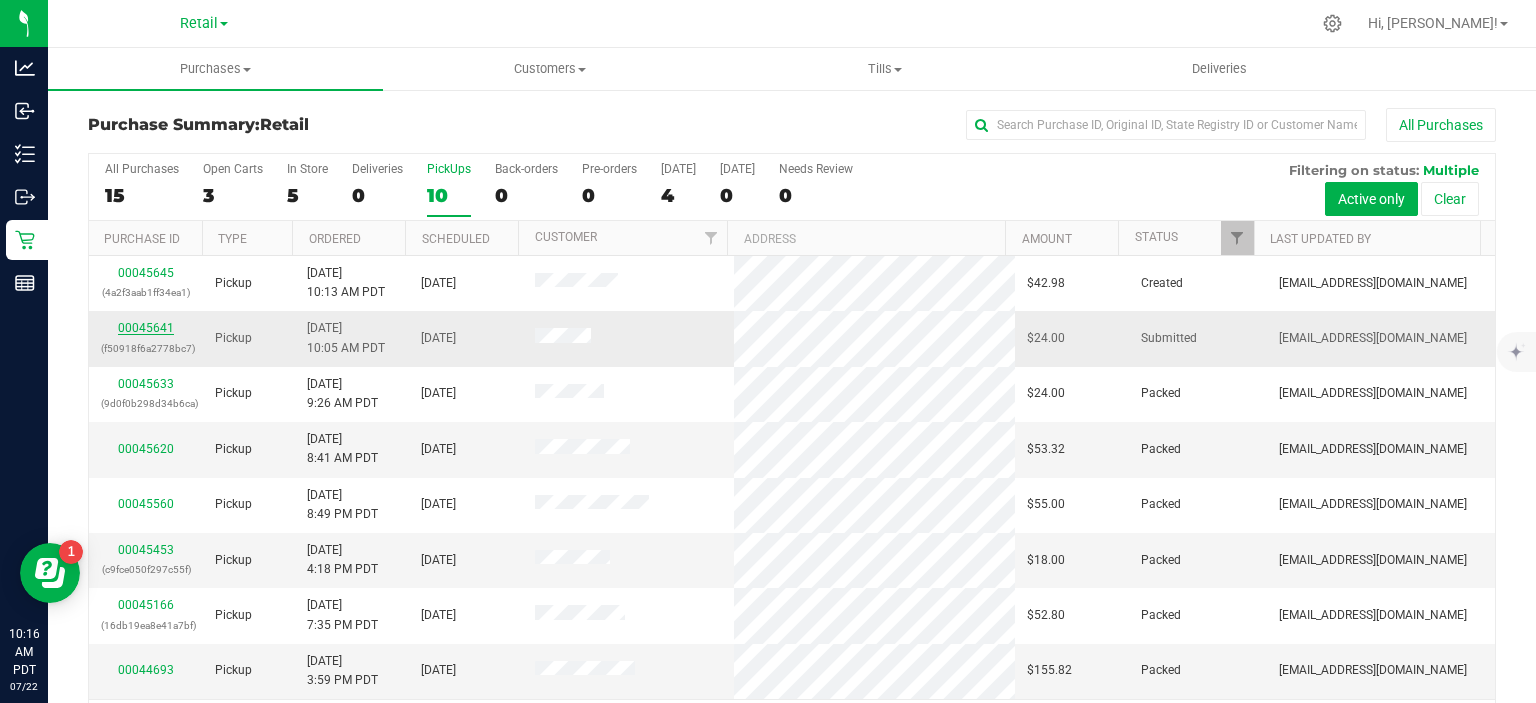 click on "00045641" at bounding box center [146, 328] 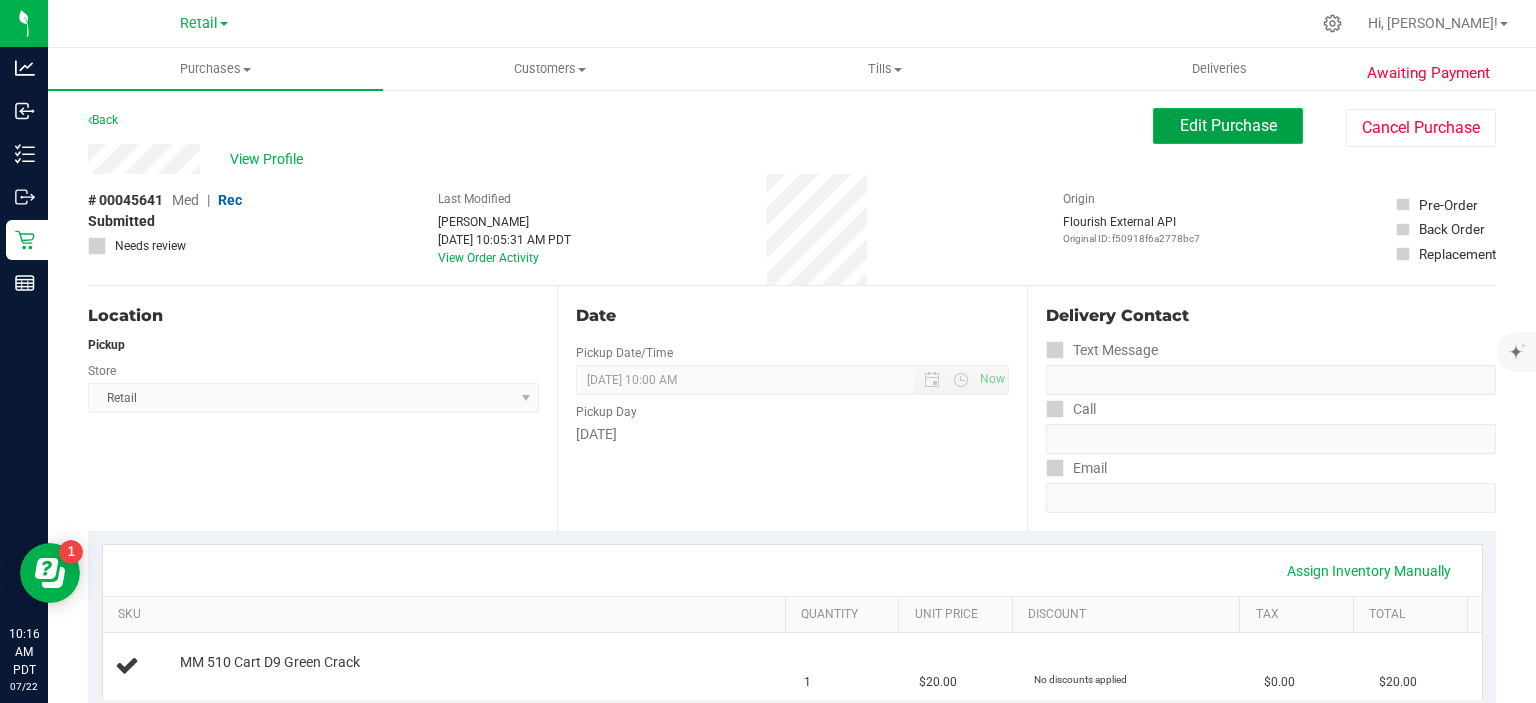 click on "Edit Purchase" at bounding box center [1228, 125] 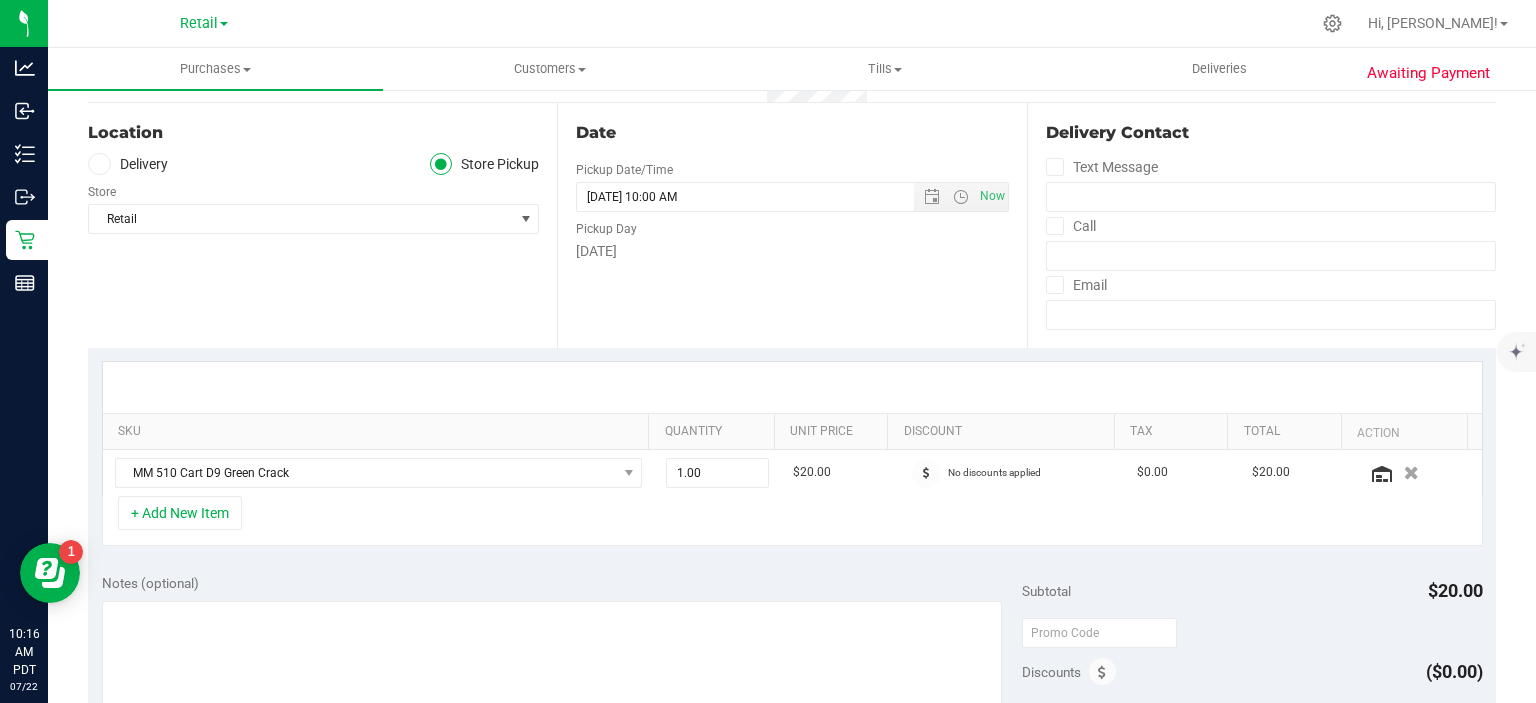 scroll, scrollTop: 355, scrollLeft: 0, axis: vertical 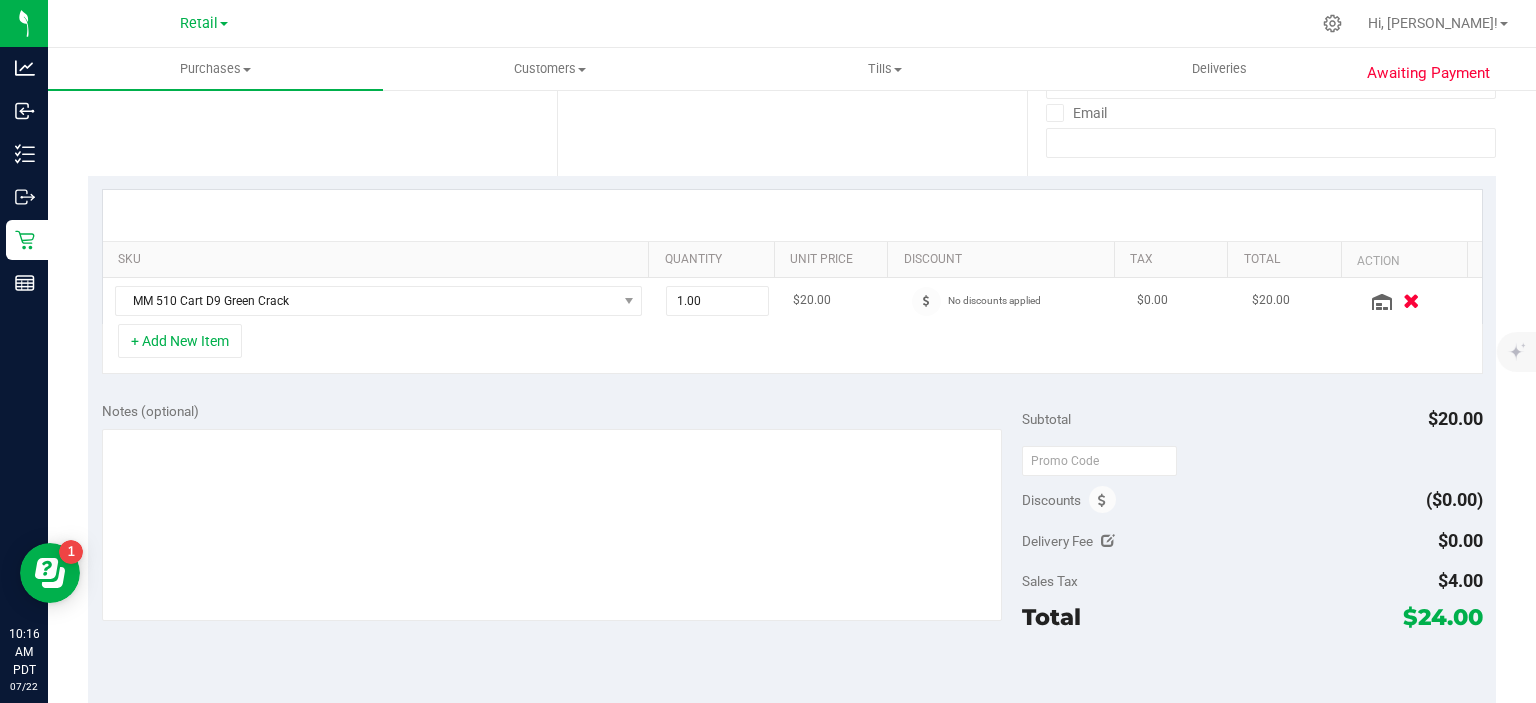click at bounding box center (1411, 300) 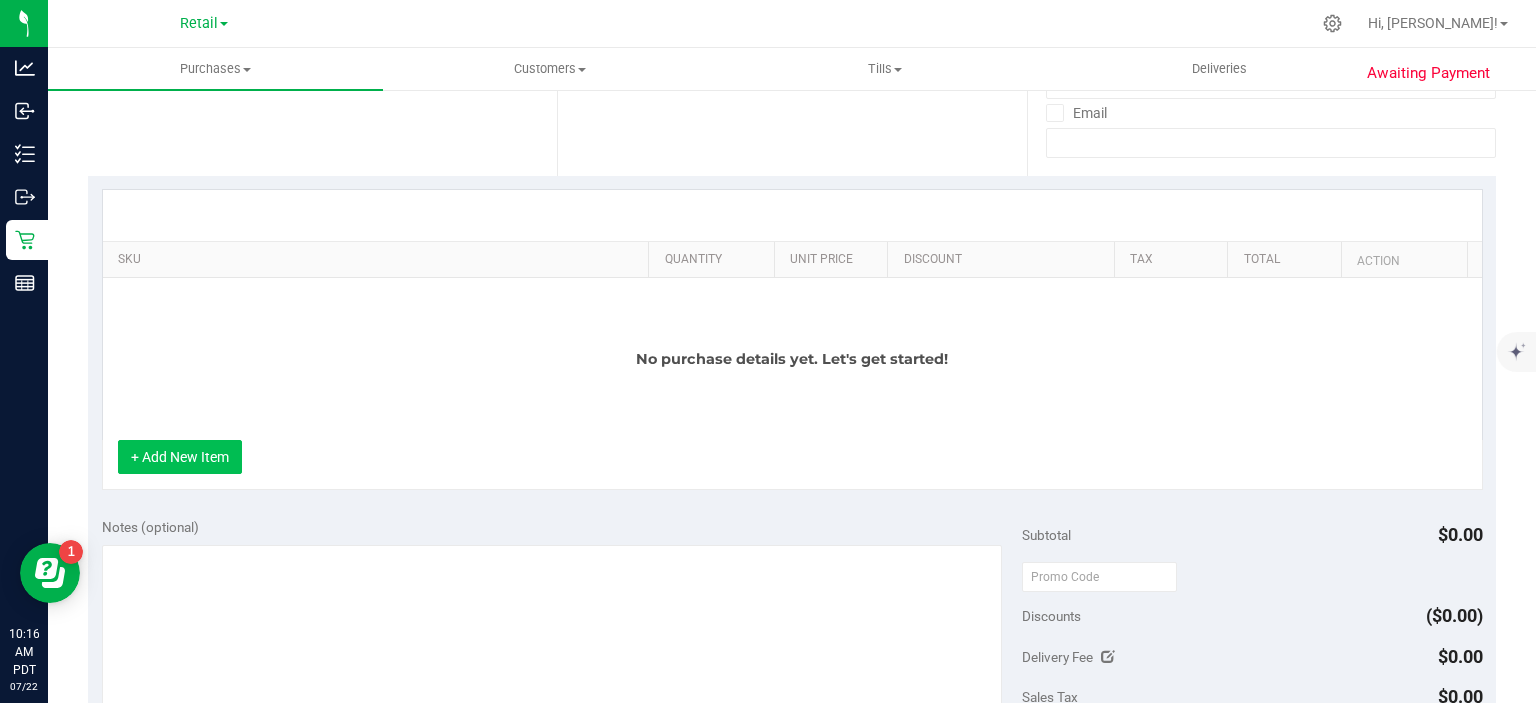 click on "+ Add New Item" at bounding box center [180, 457] 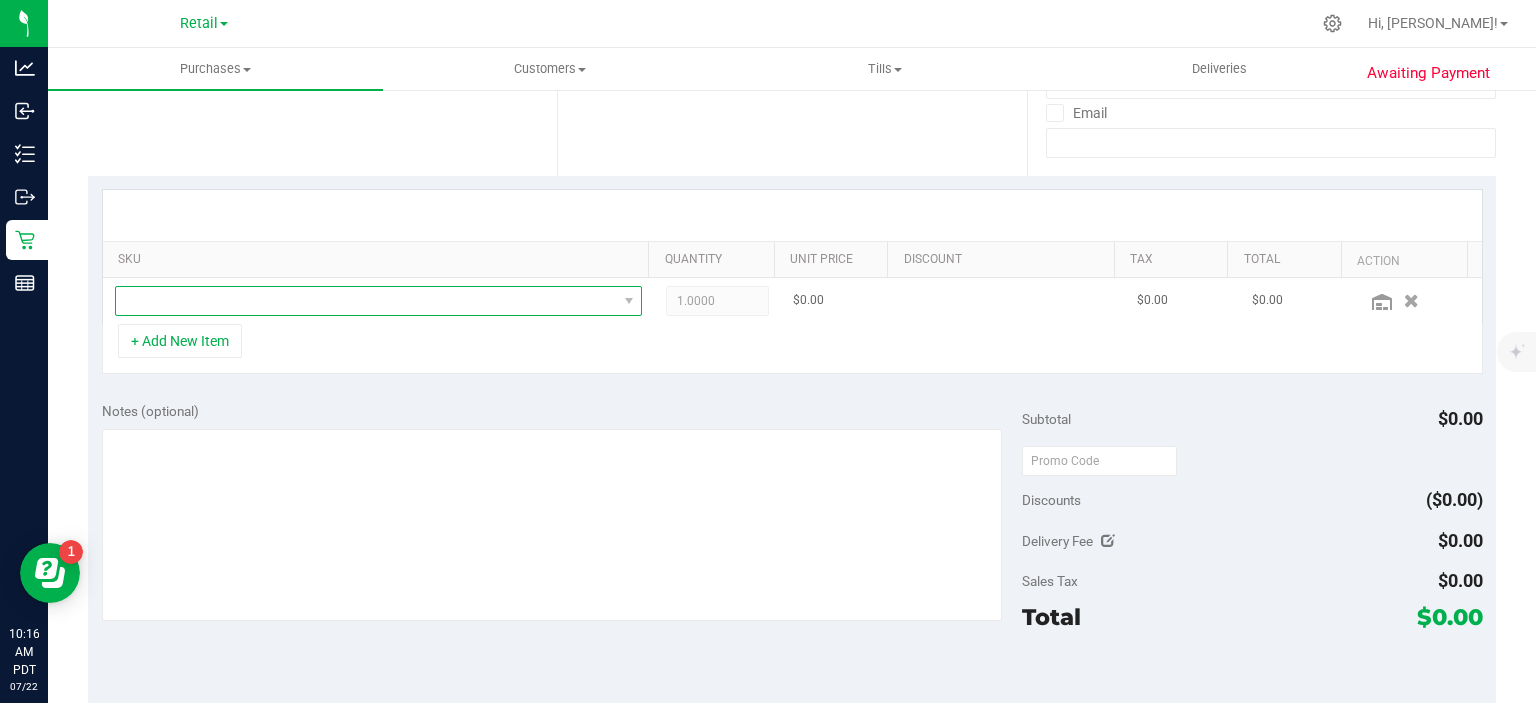 click at bounding box center [366, 301] 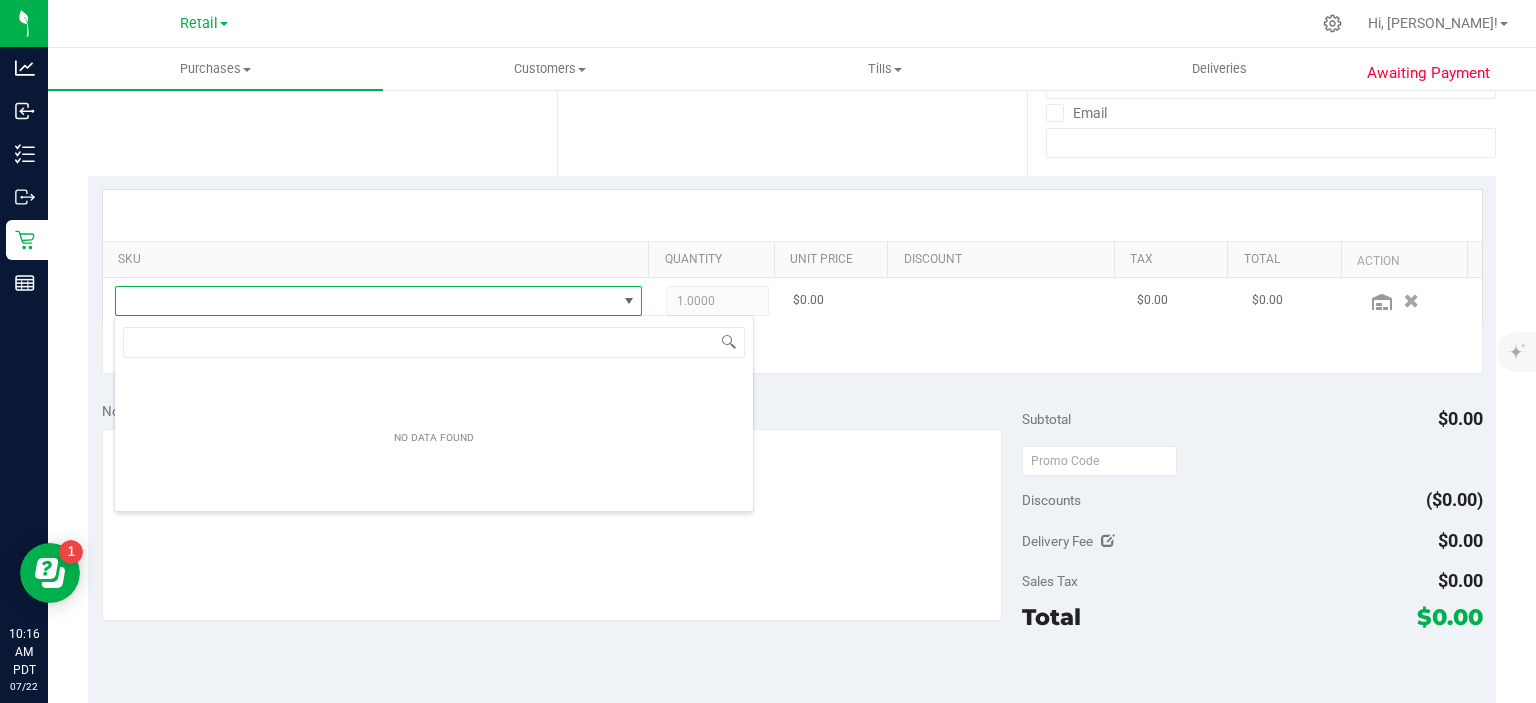 scroll, scrollTop: 99970, scrollLeft: 99484, axis: both 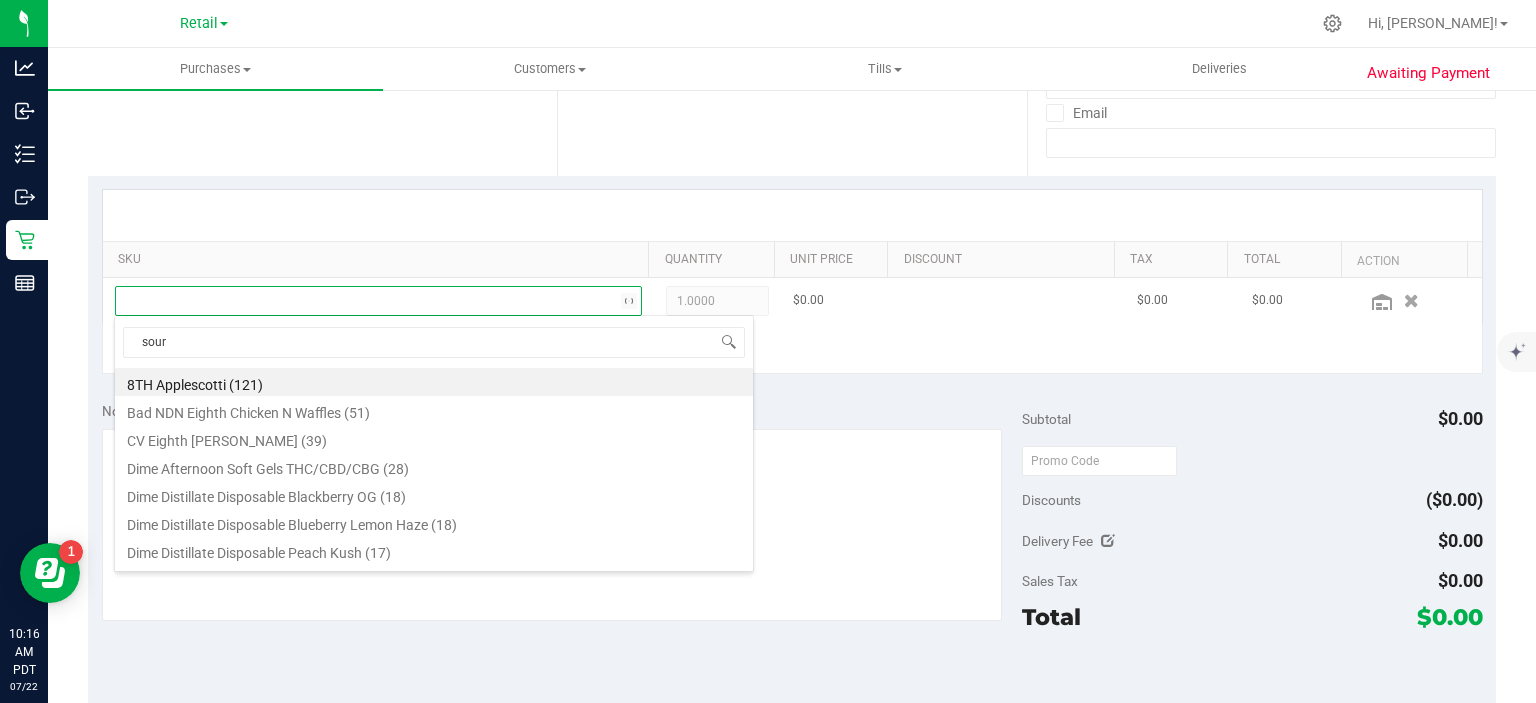 type on "sour d" 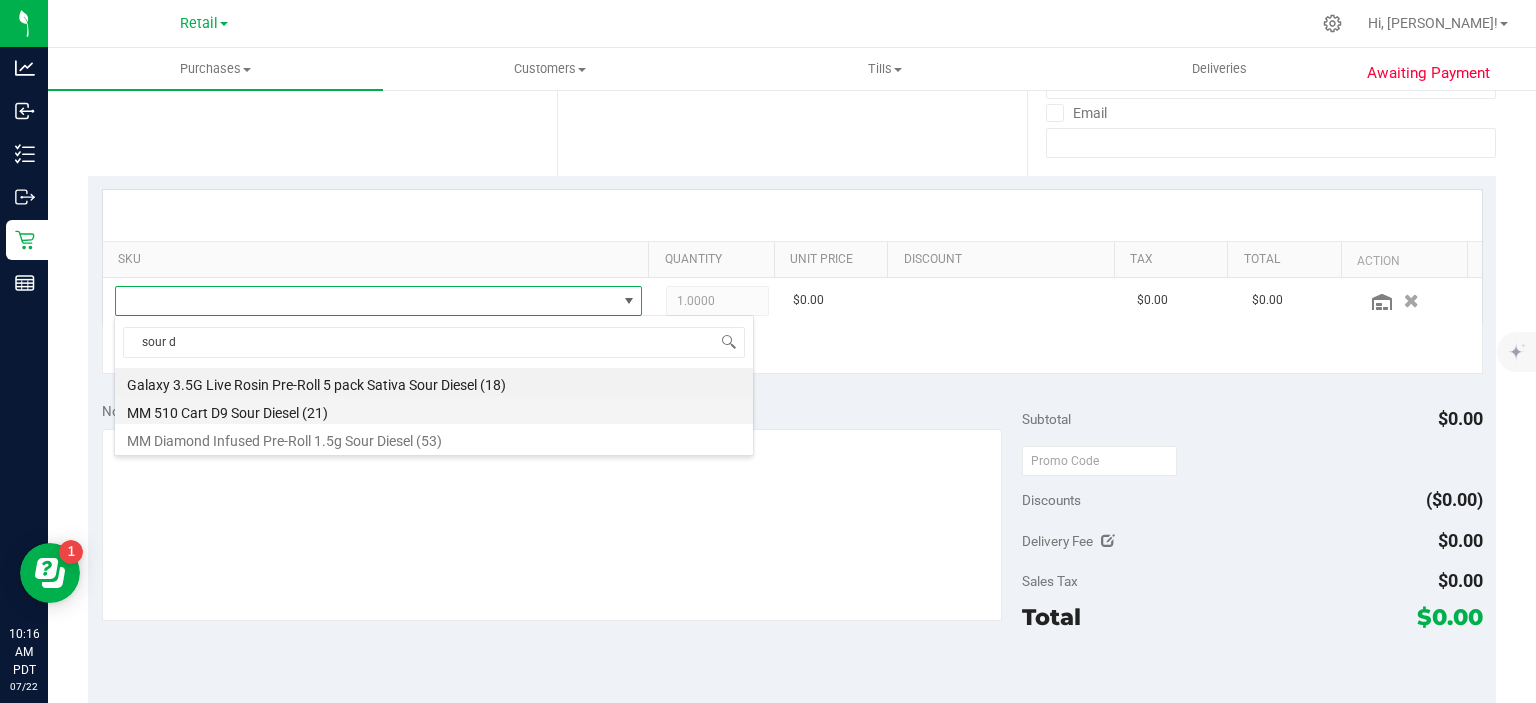 click on "MM 510 Cart D9 Sour Diesel (21)" at bounding box center [434, 410] 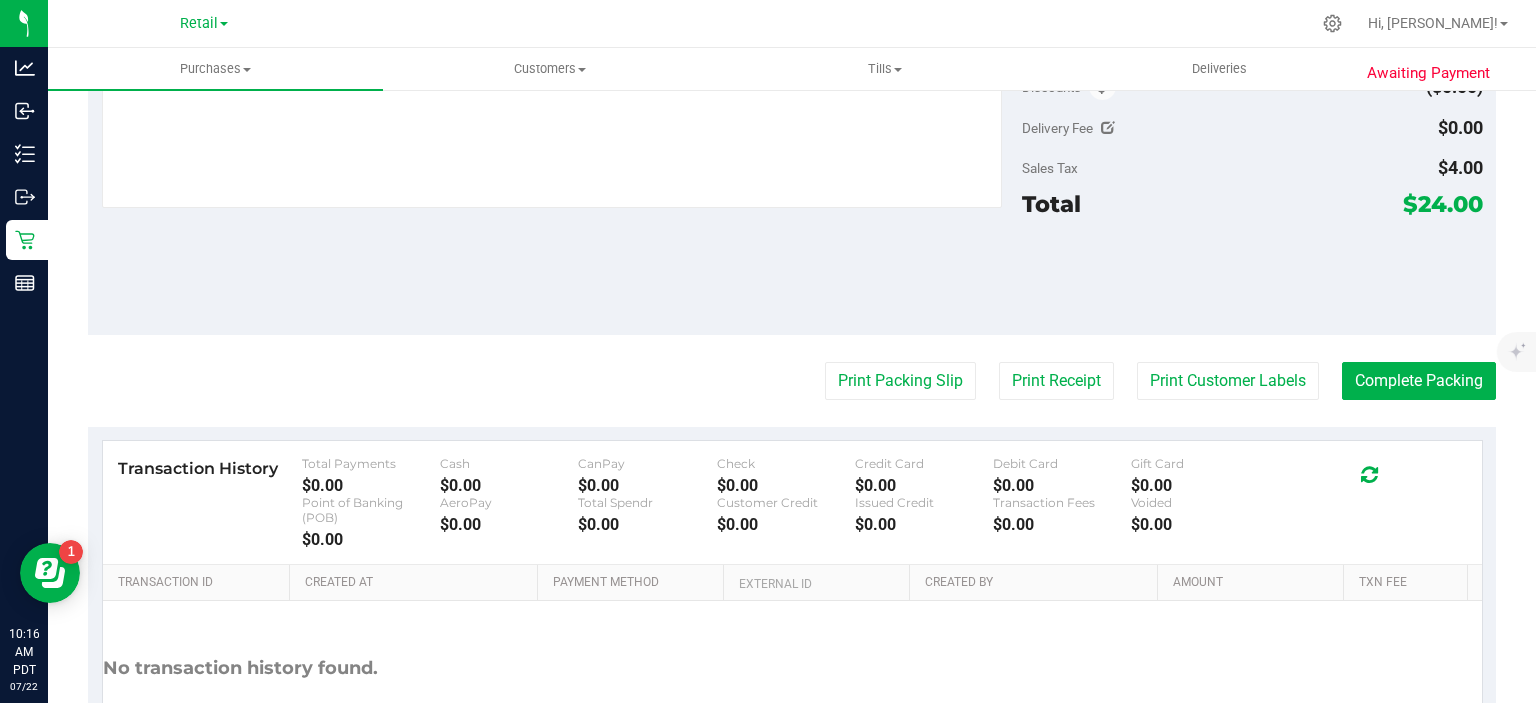 scroll, scrollTop: 779, scrollLeft: 0, axis: vertical 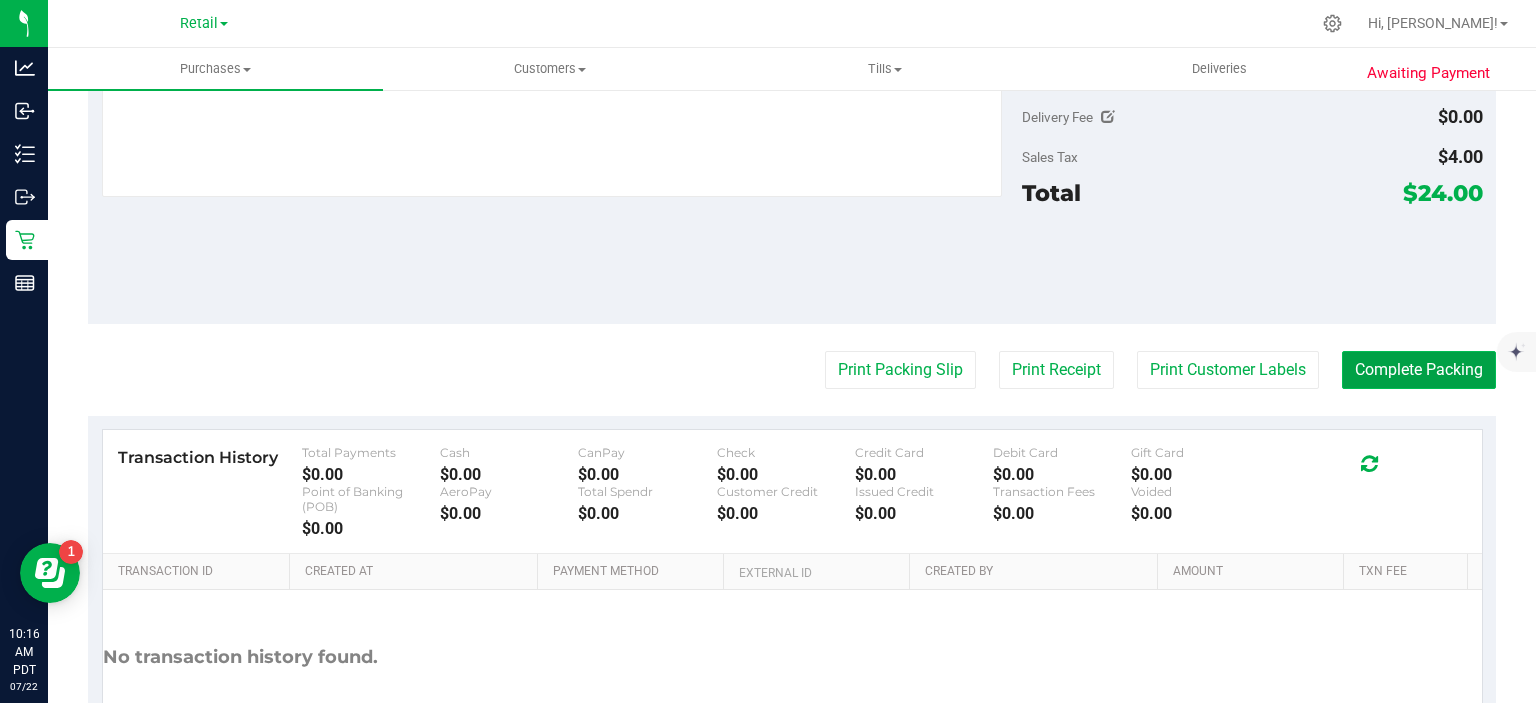 click on "Complete Packing" at bounding box center [1419, 370] 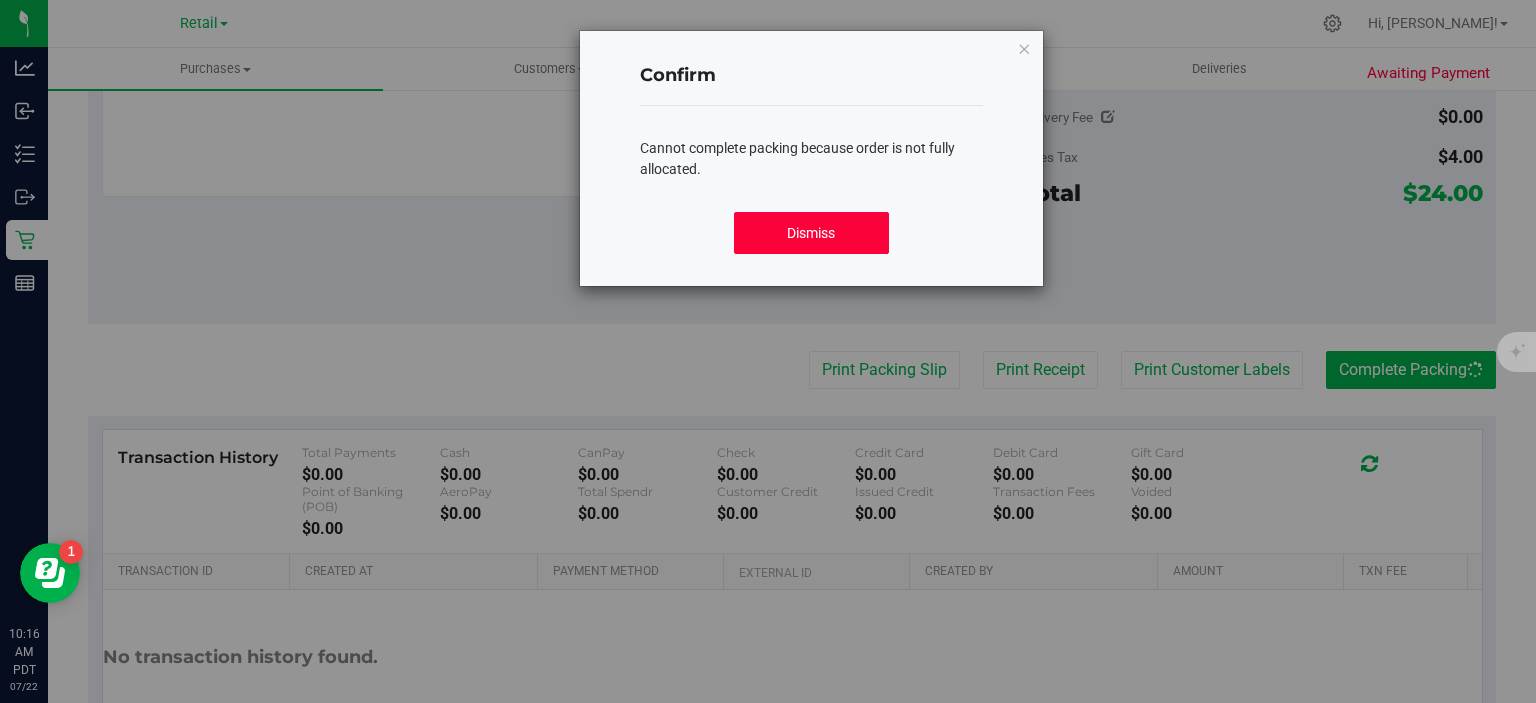 click on "Dismiss" at bounding box center [811, 233] 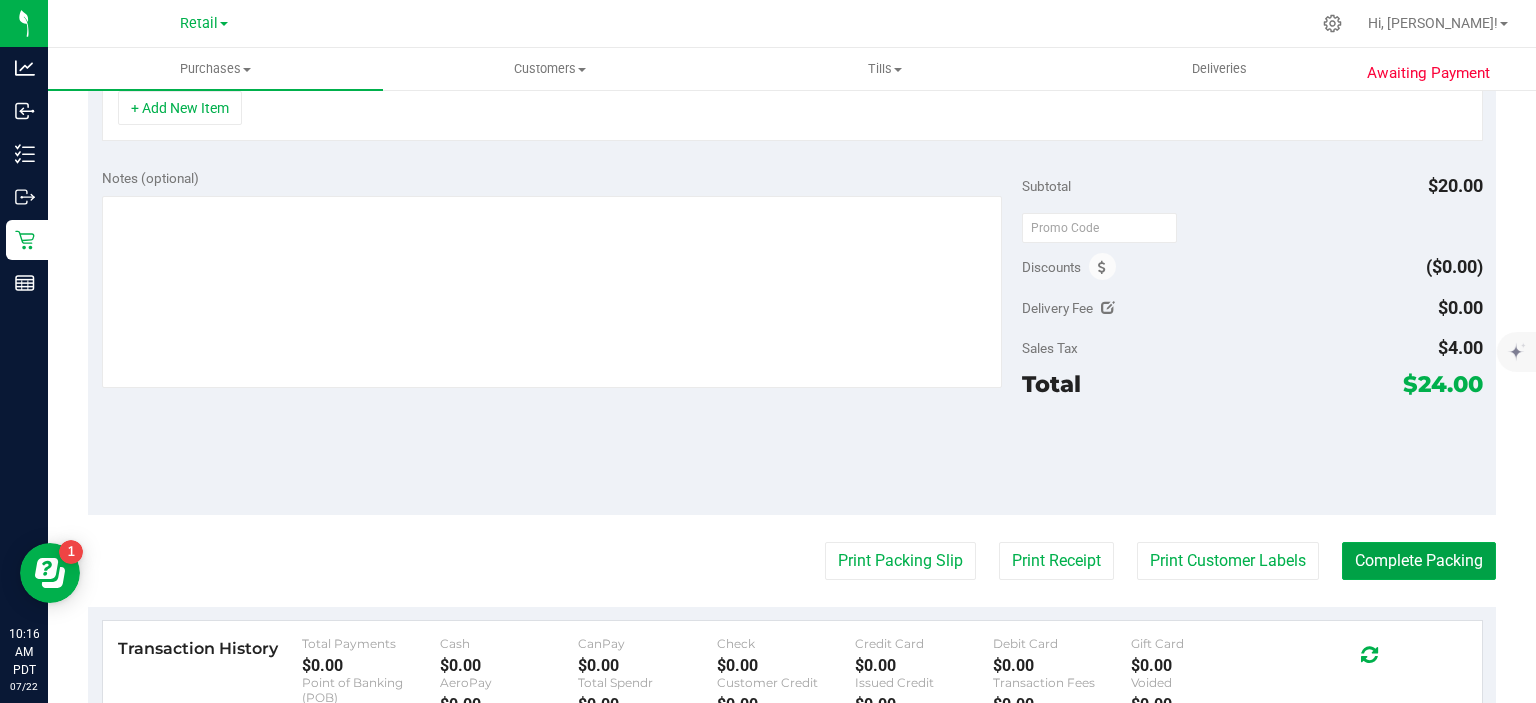 scroll, scrollTop: 540, scrollLeft: 0, axis: vertical 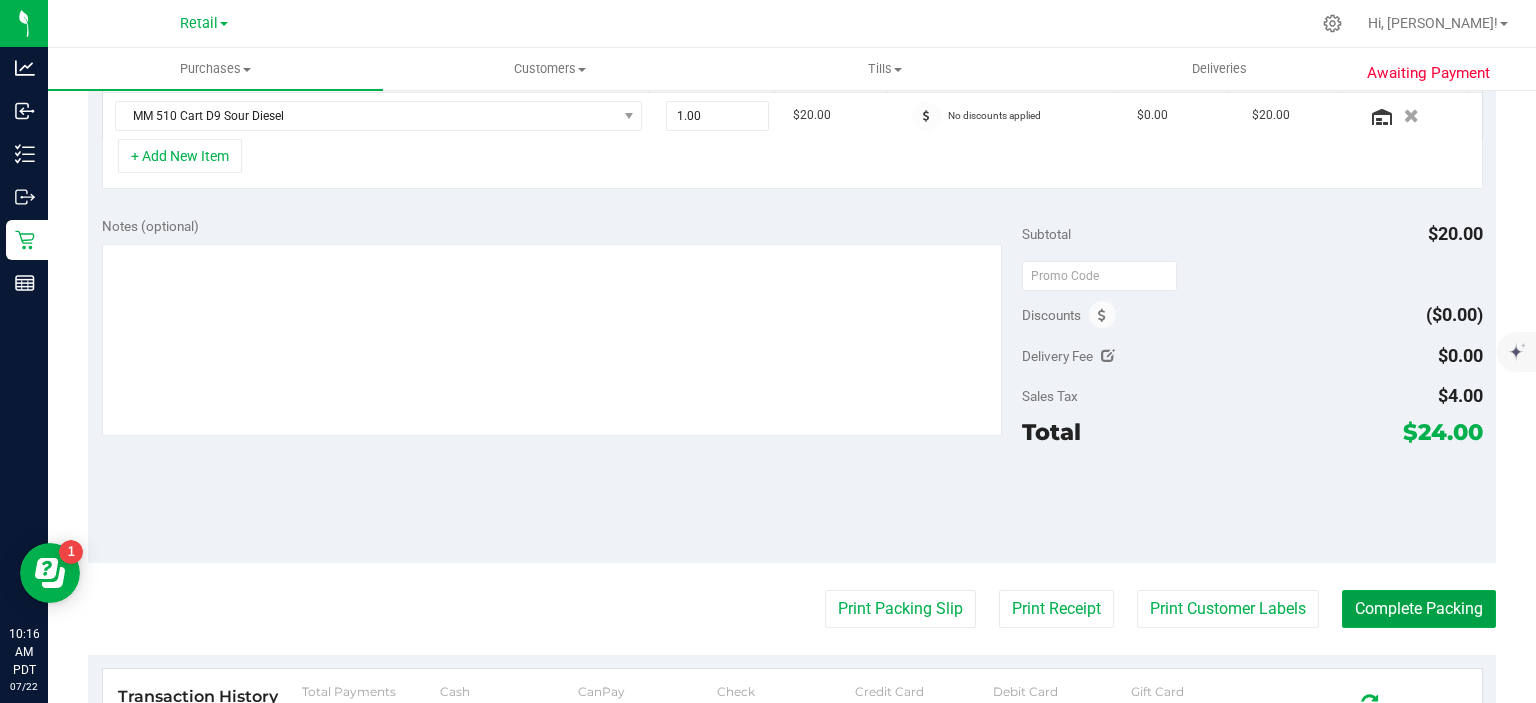 type 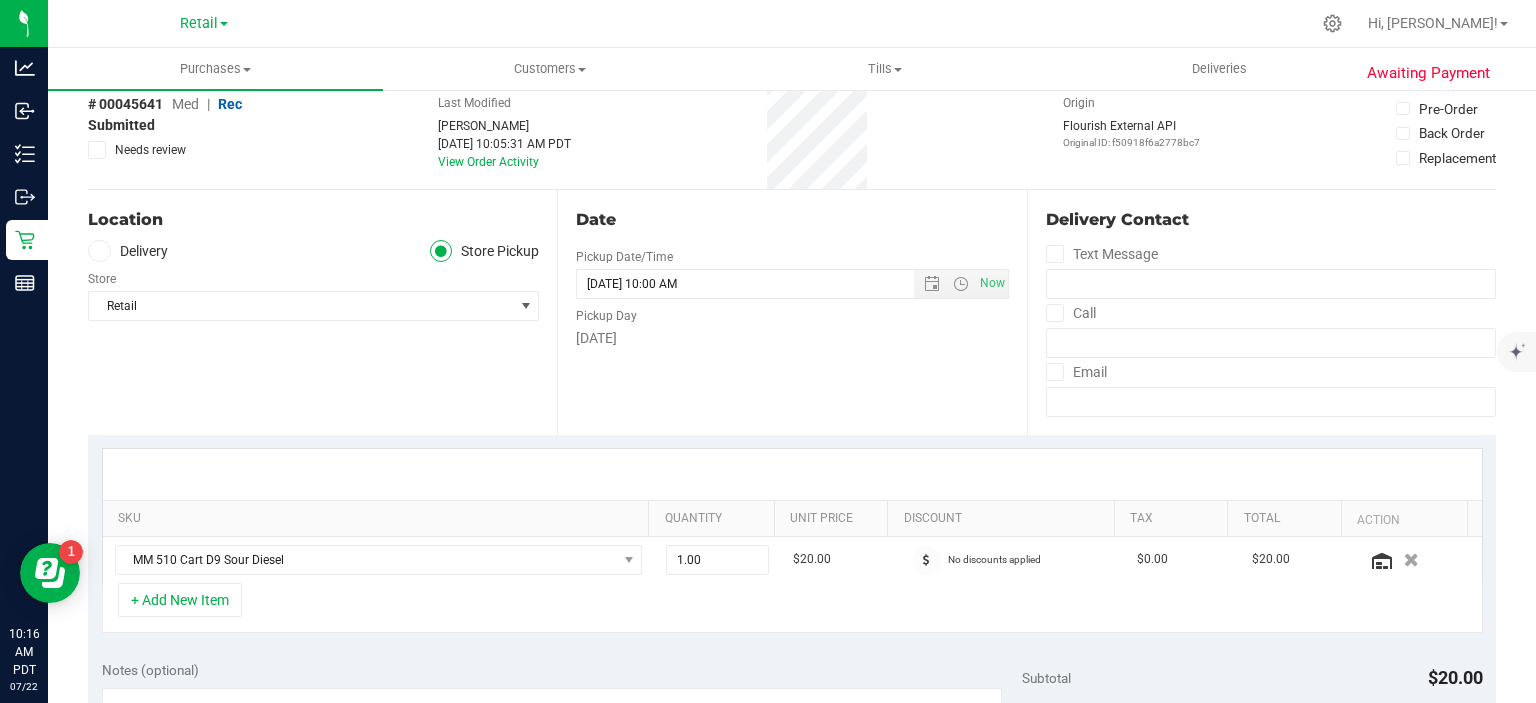 scroll, scrollTop: 0, scrollLeft: 0, axis: both 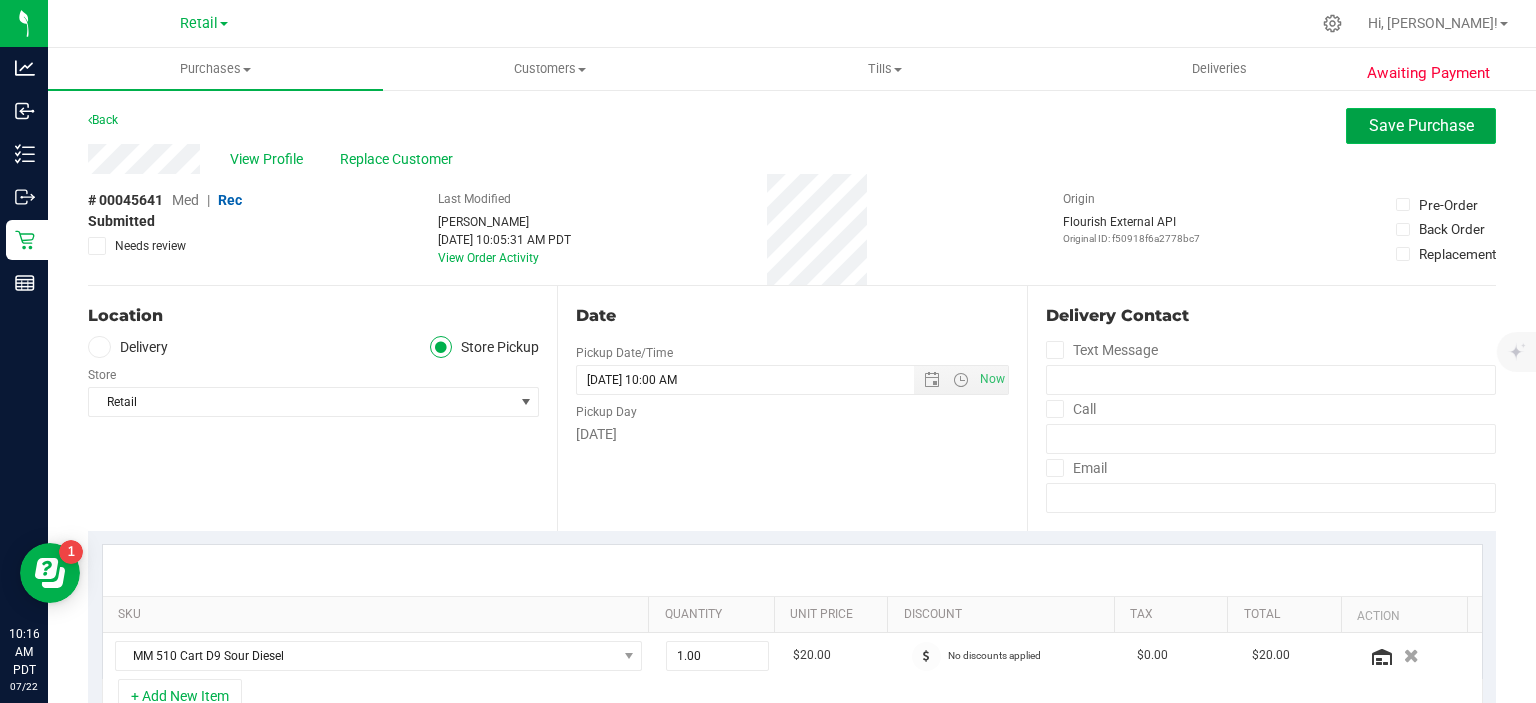 click on "Save Purchase" at bounding box center [1421, 125] 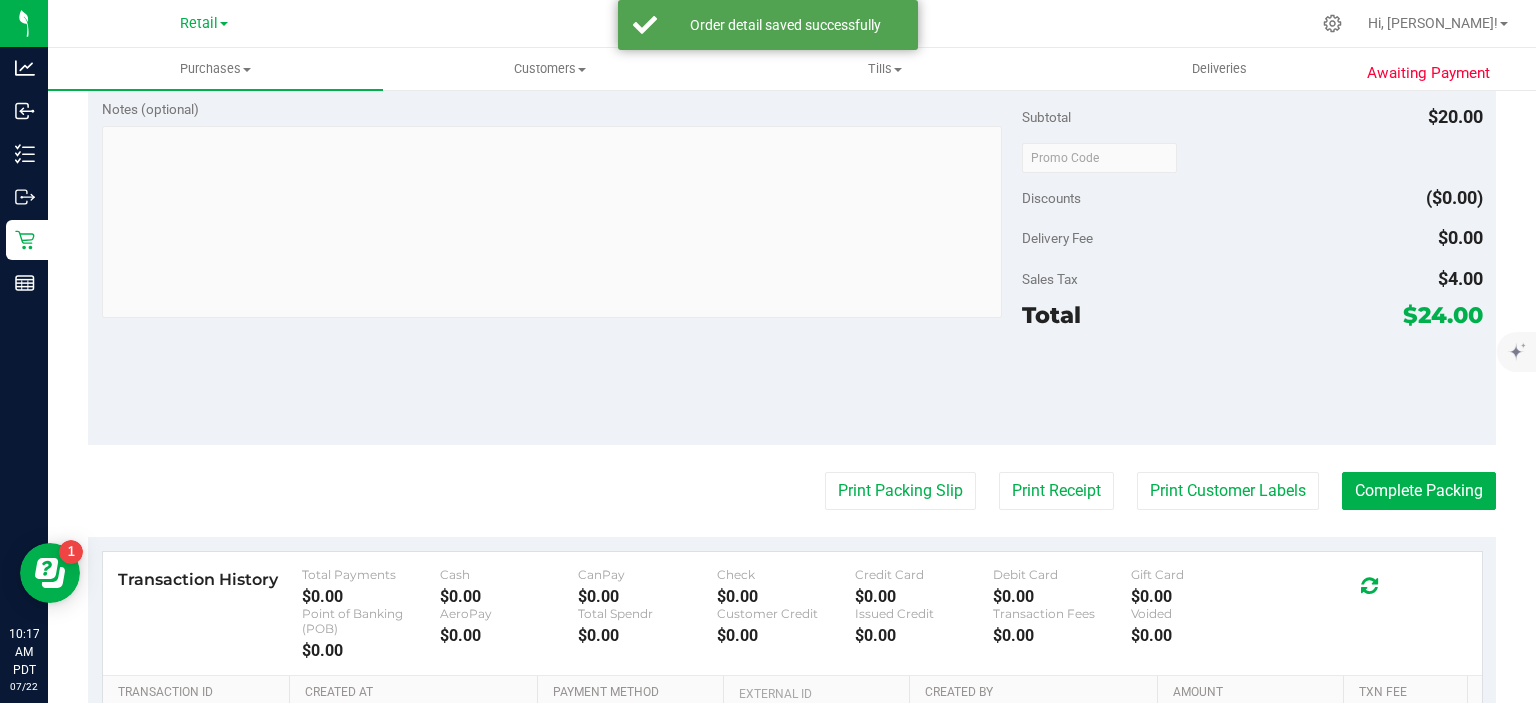 scroll, scrollTop: 755, scrollLeft: 0, axis: vertical 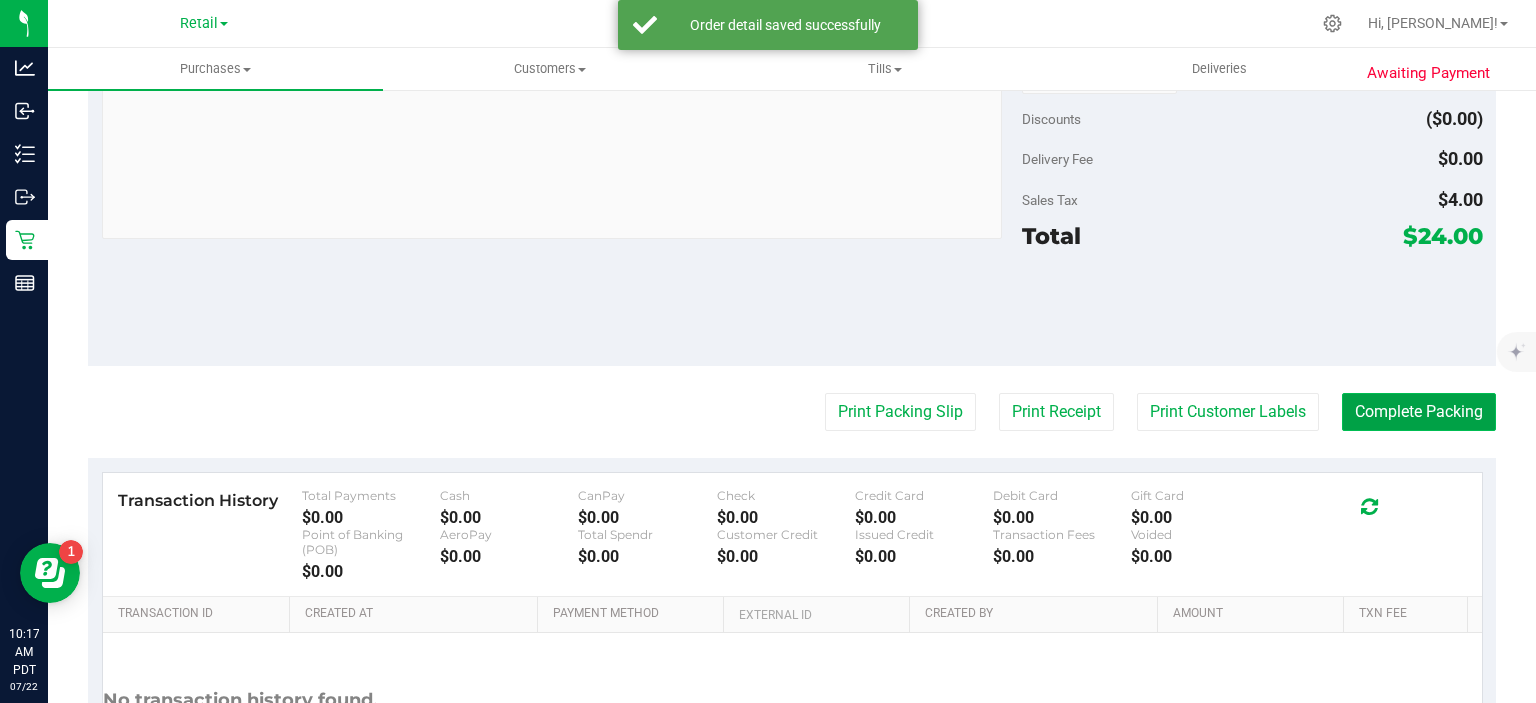 click on "Complete Packing" at bounding box center [1419, 412] 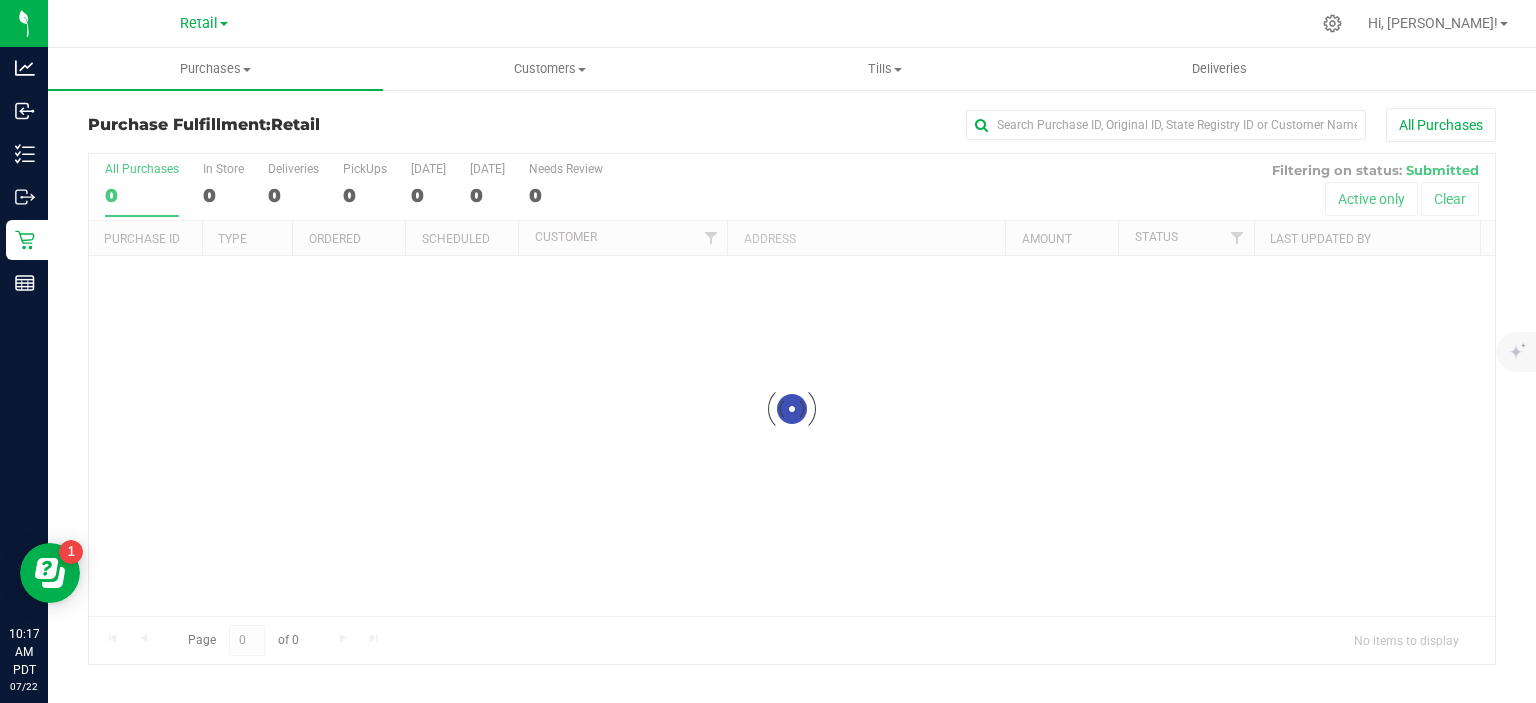 scroll, scrollTop: 0, scrollLeft: 0, axis: both 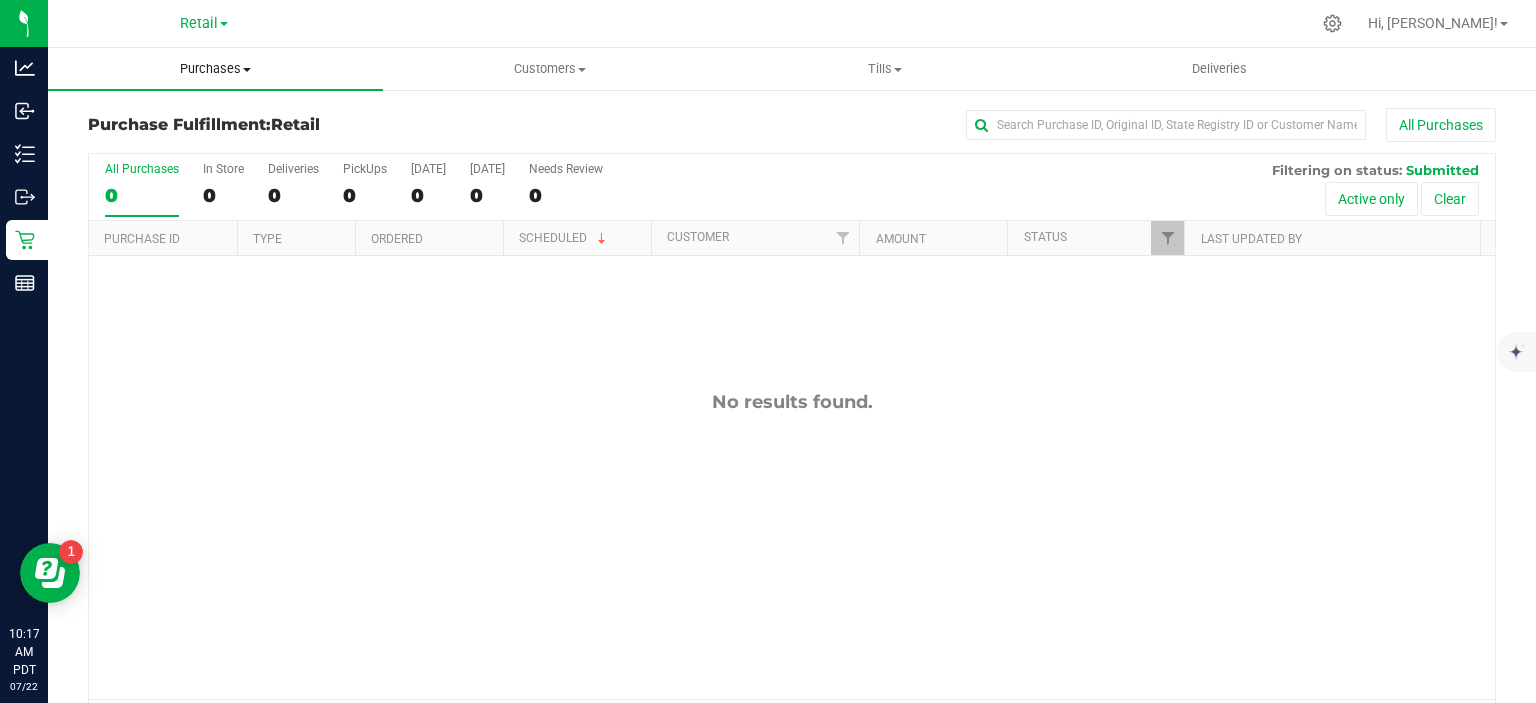 click on "Purchases" at bounding box center [215, 69] 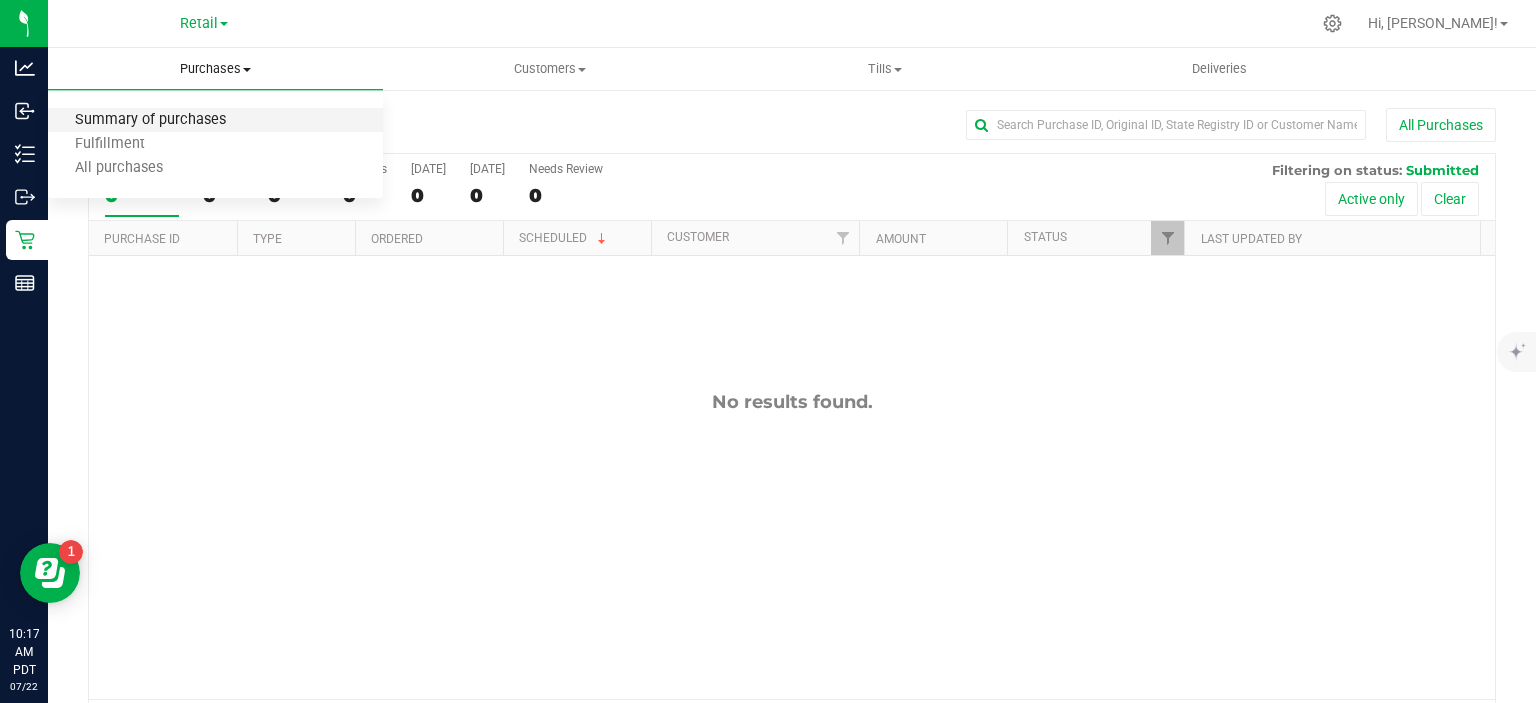 click on "Summary of purchases" at bounding box center [150, 120] 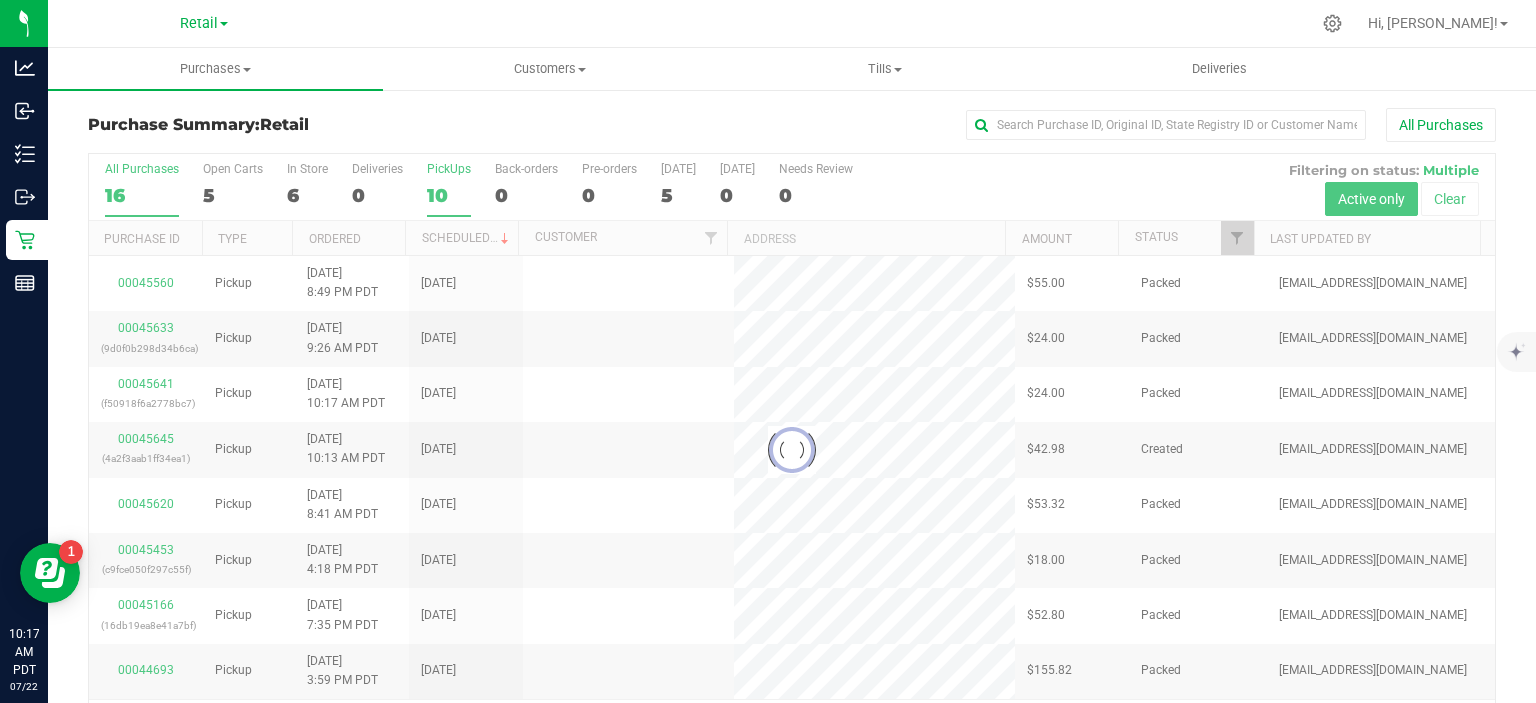 click on "10" at bounding box center [449, 195] 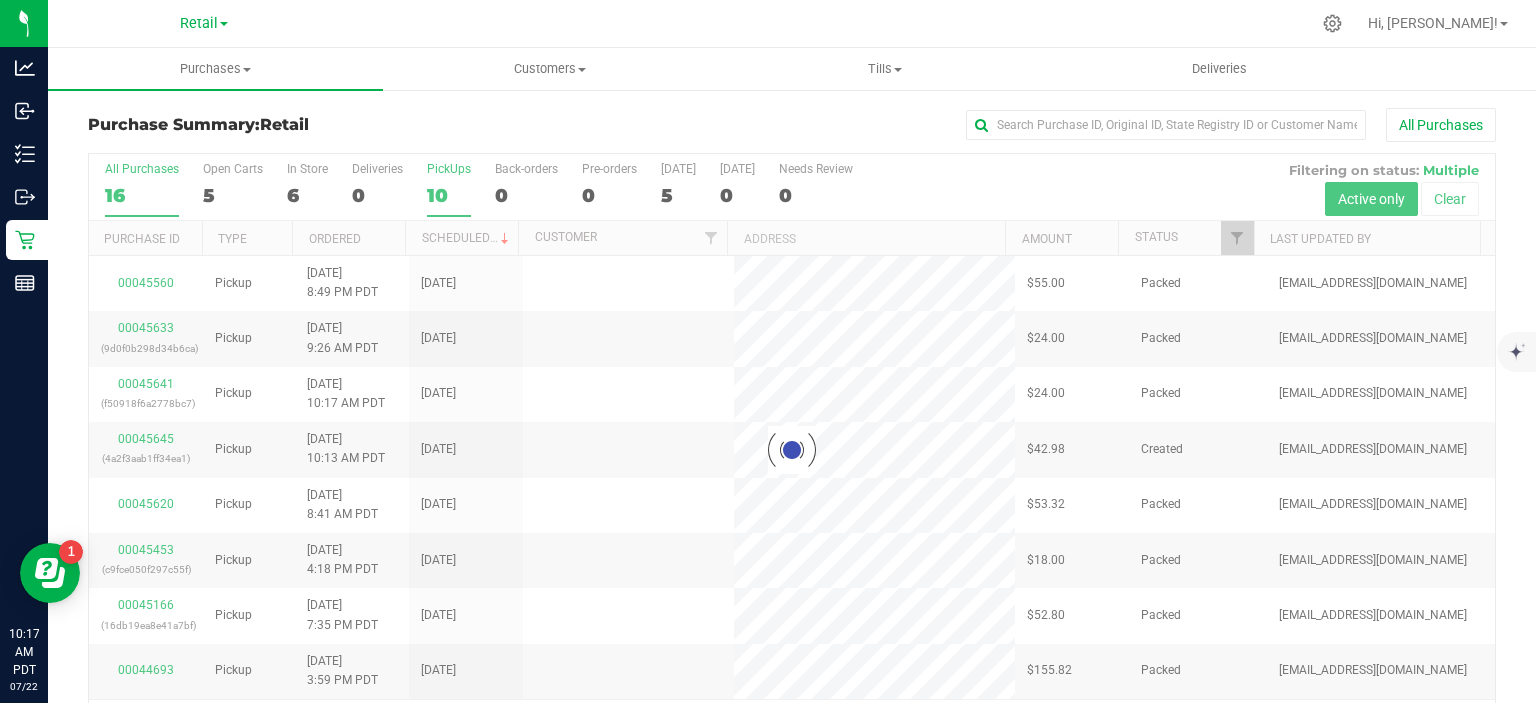 click on "PickUps
10" at bounding box center (0, 0) 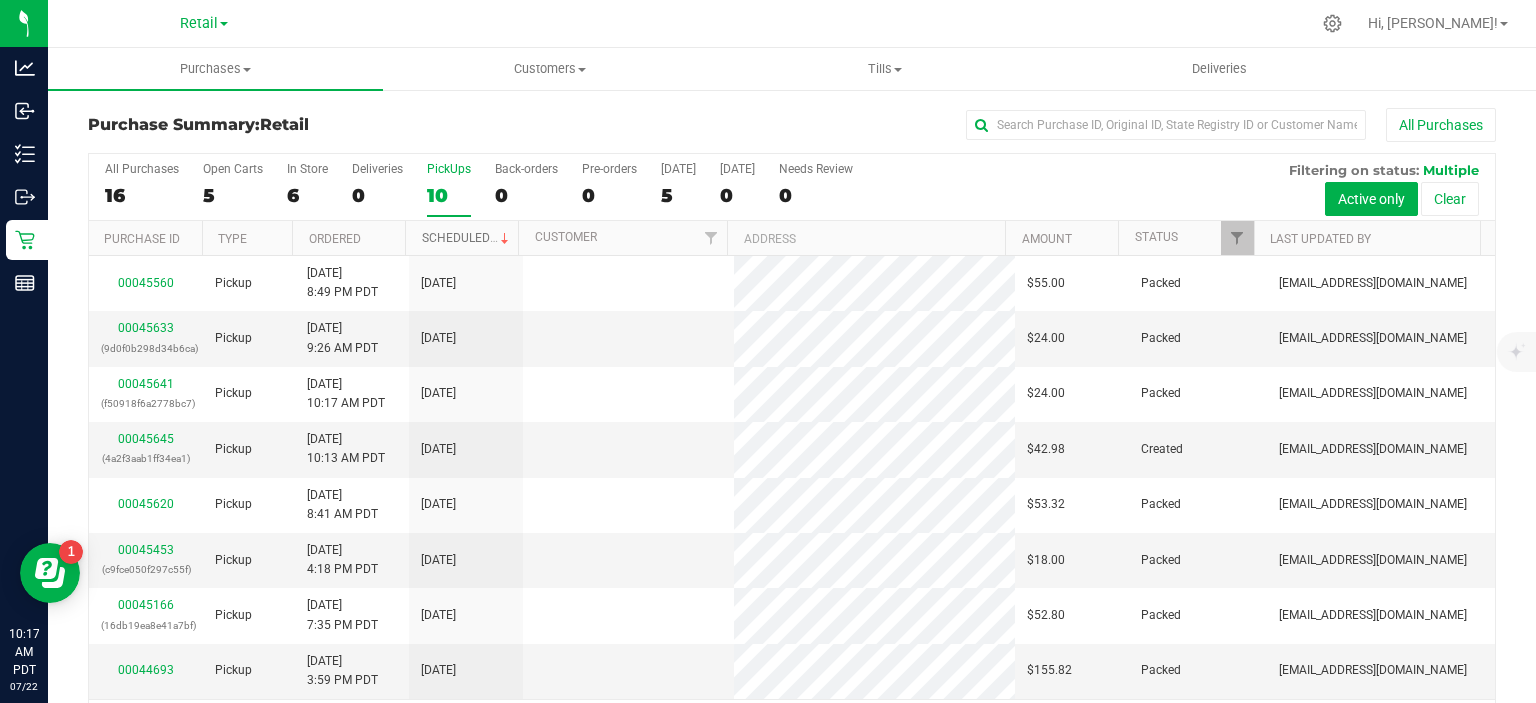 click on "Scheduled" at bounding box center [467, 238] 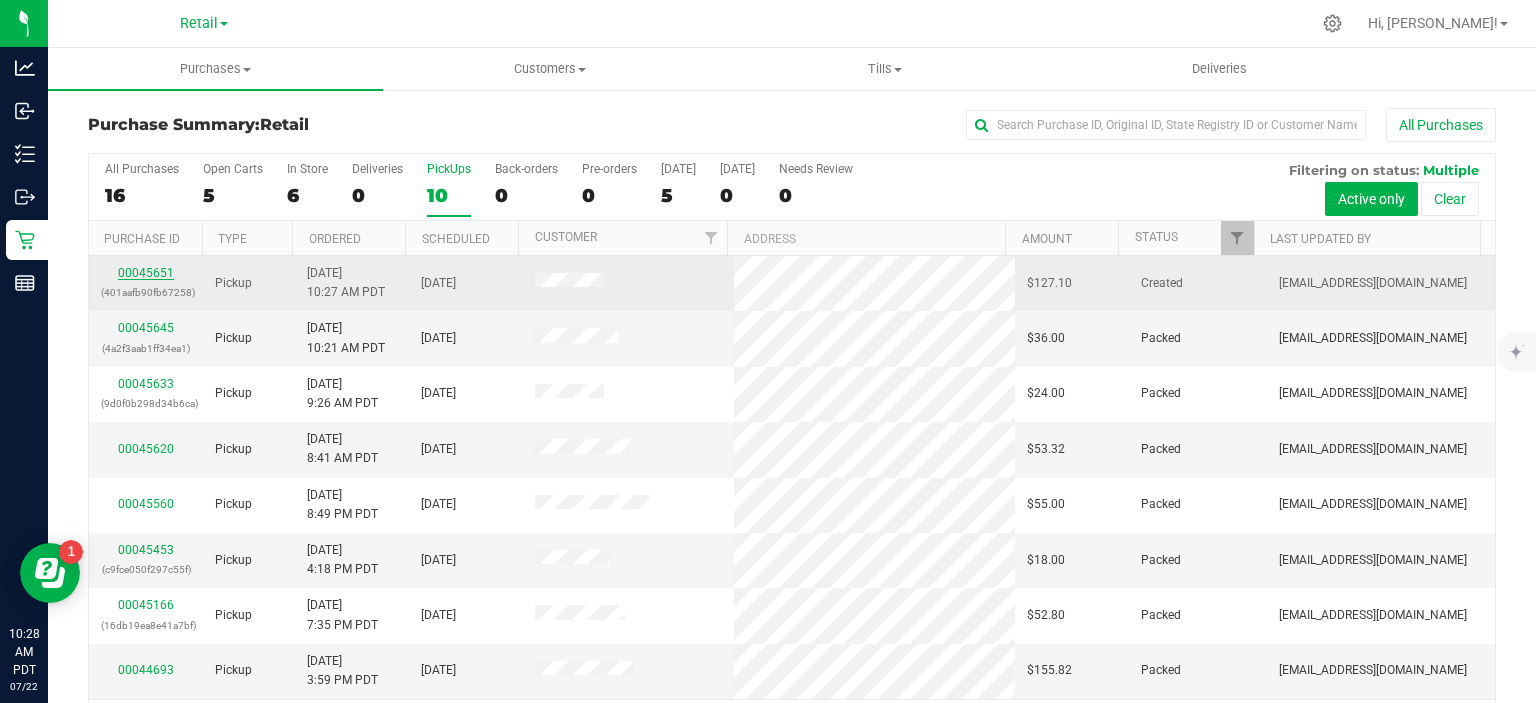 click on "00045651" at bounding box center (146, 273) 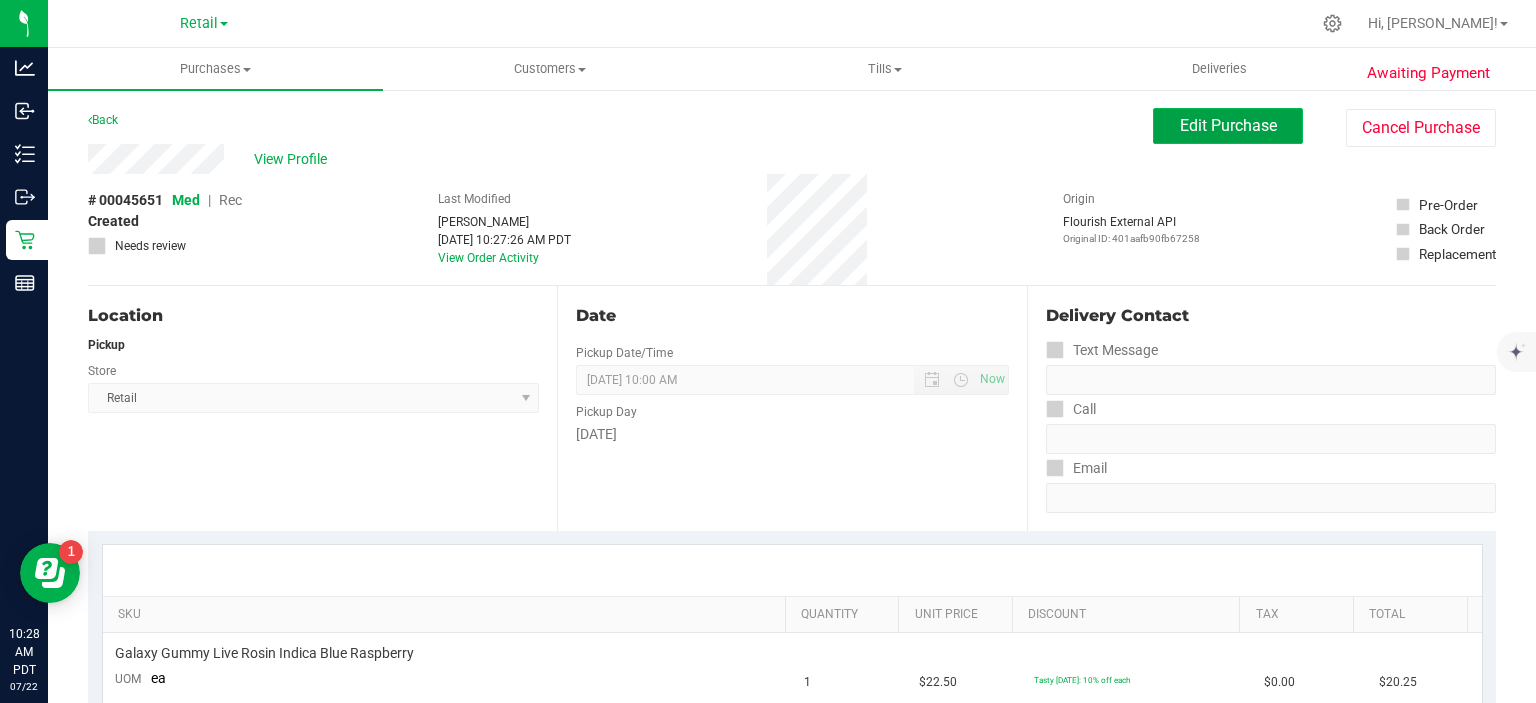 click on "Edit Purchase" at bounding box center (1228, 125) 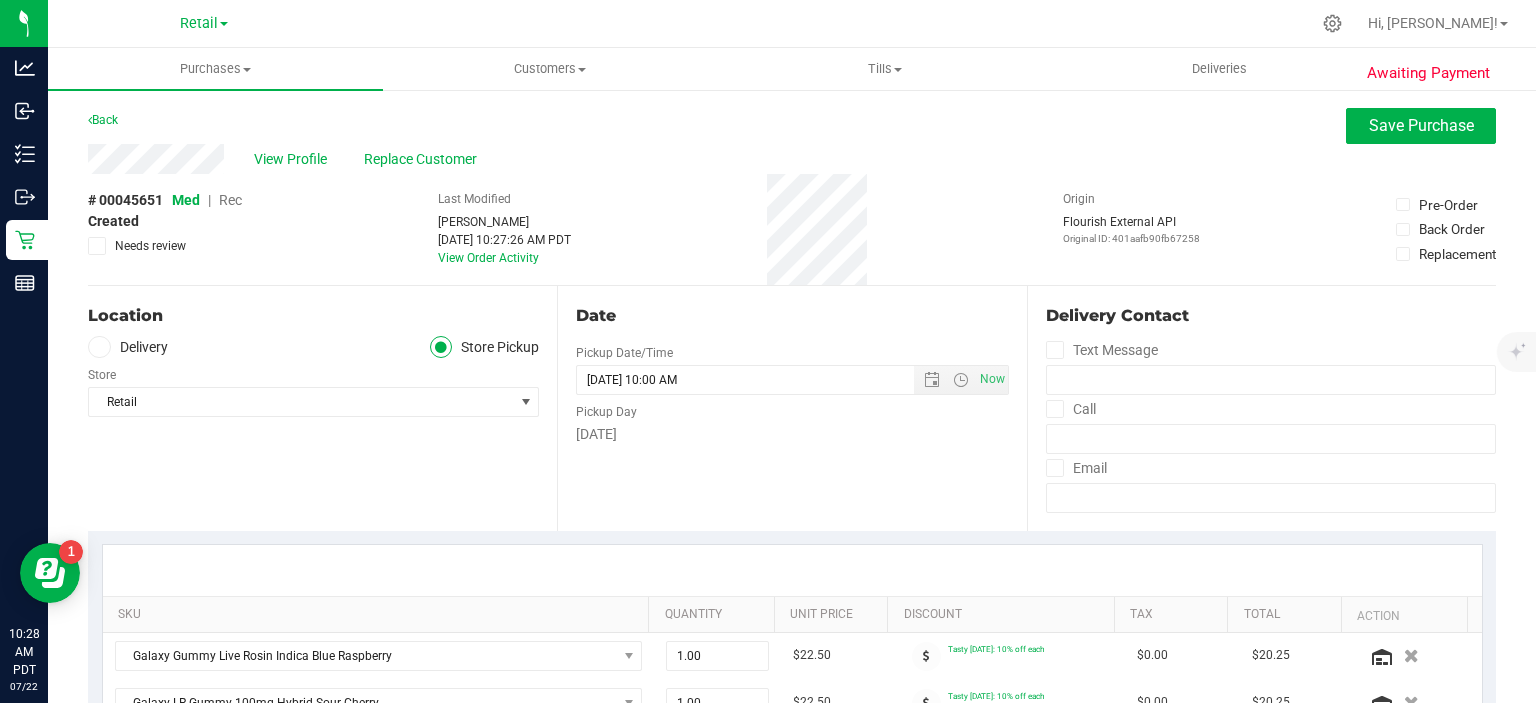 click on "Rec" at bounding box center [230, 200] 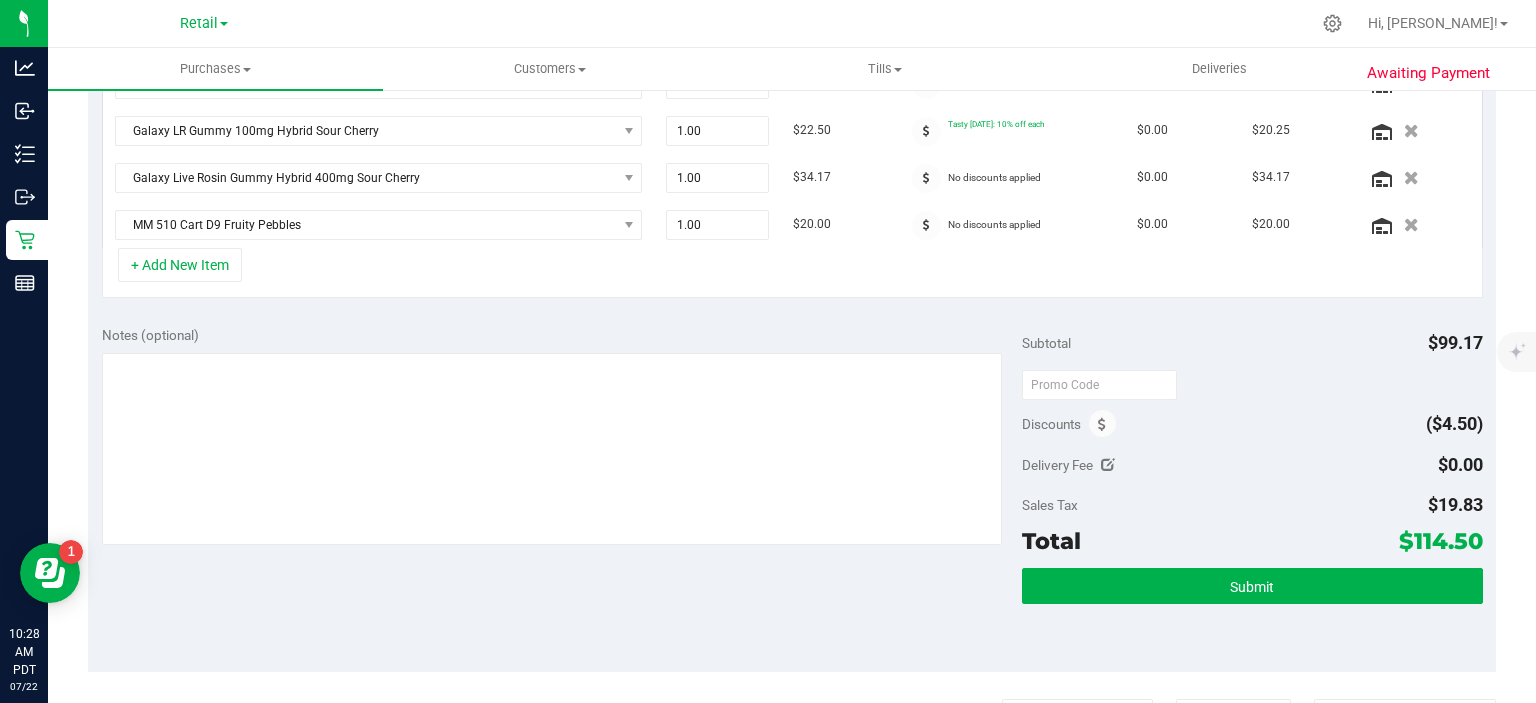 scroll, scrollTop: 652, scrollLeft: 0, axis: vertical 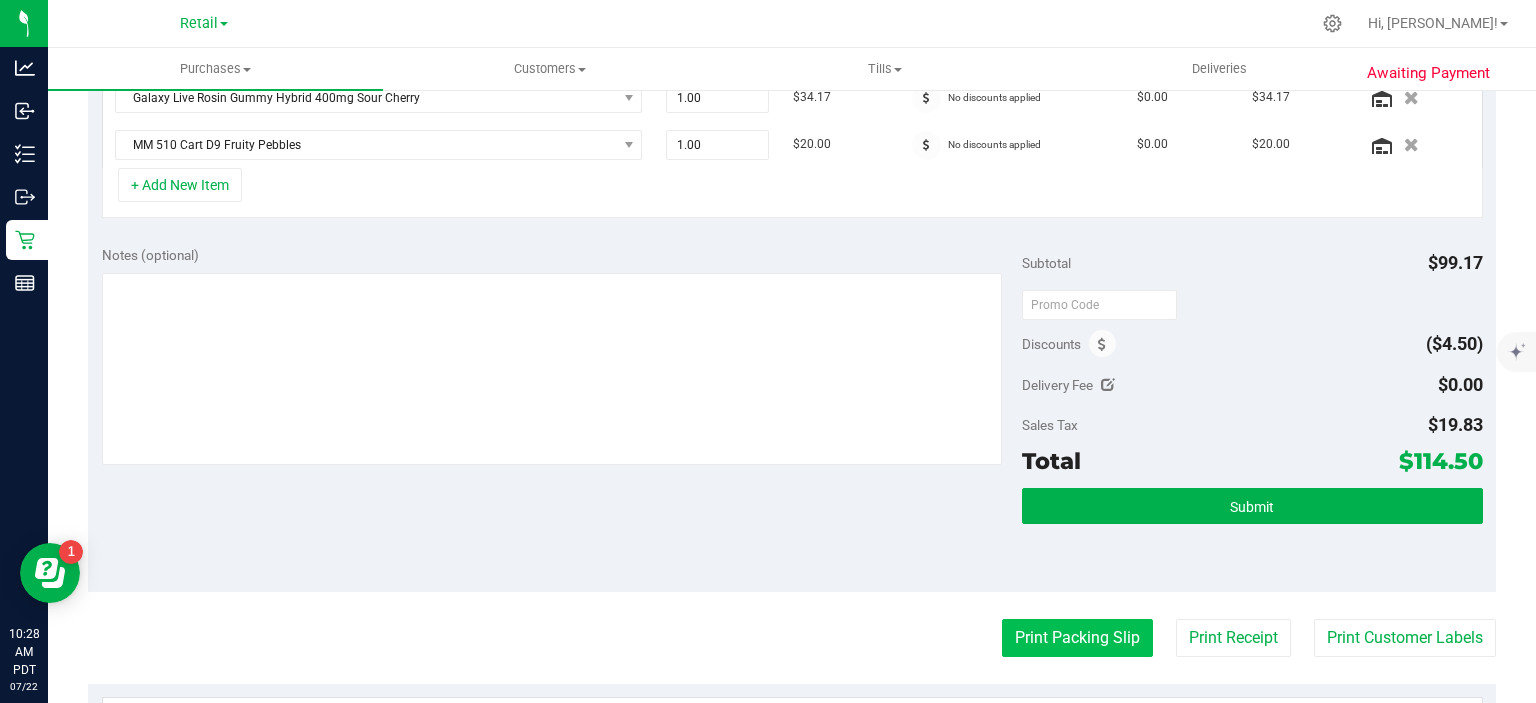 click on "Print Packing Slip" at bounding box center (1077, 638) 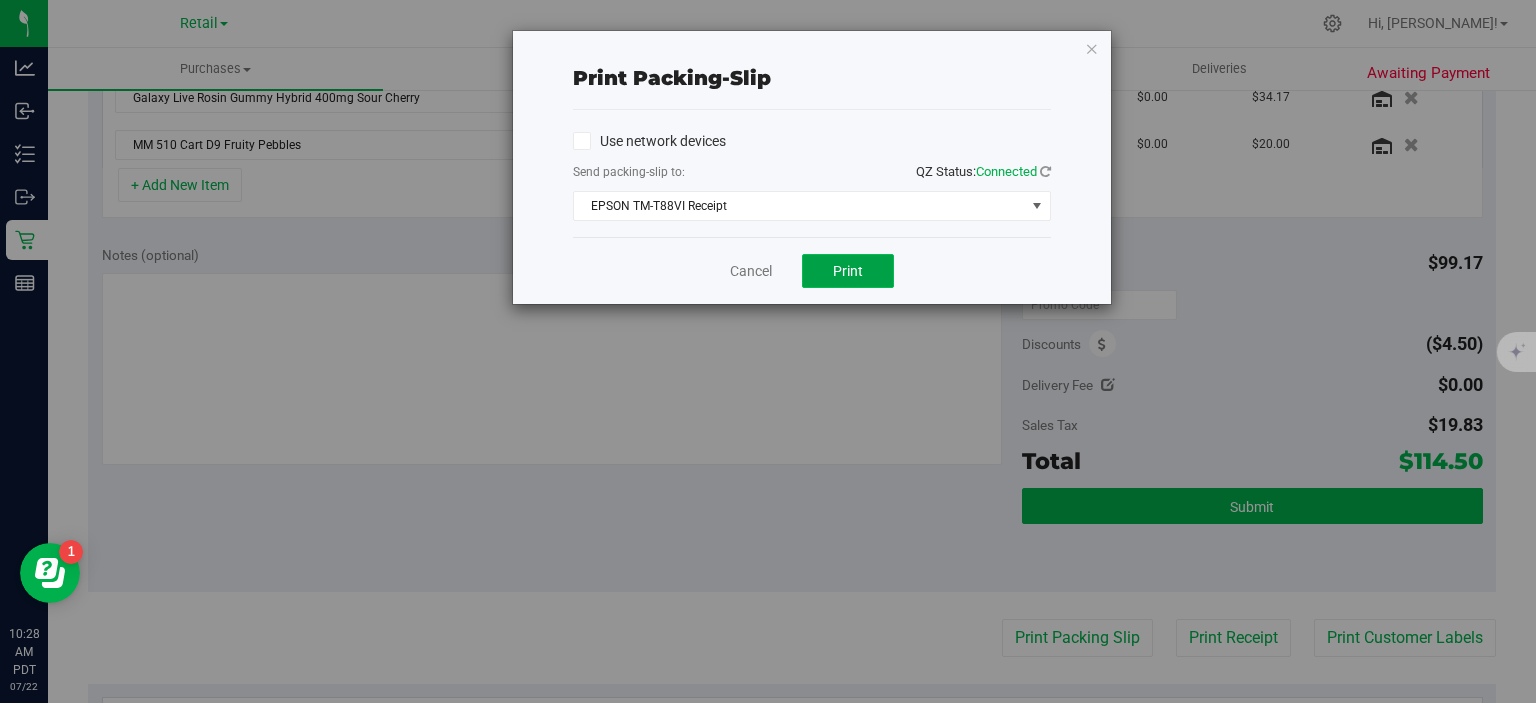 click on "Print" at bounding box center (848, 271) 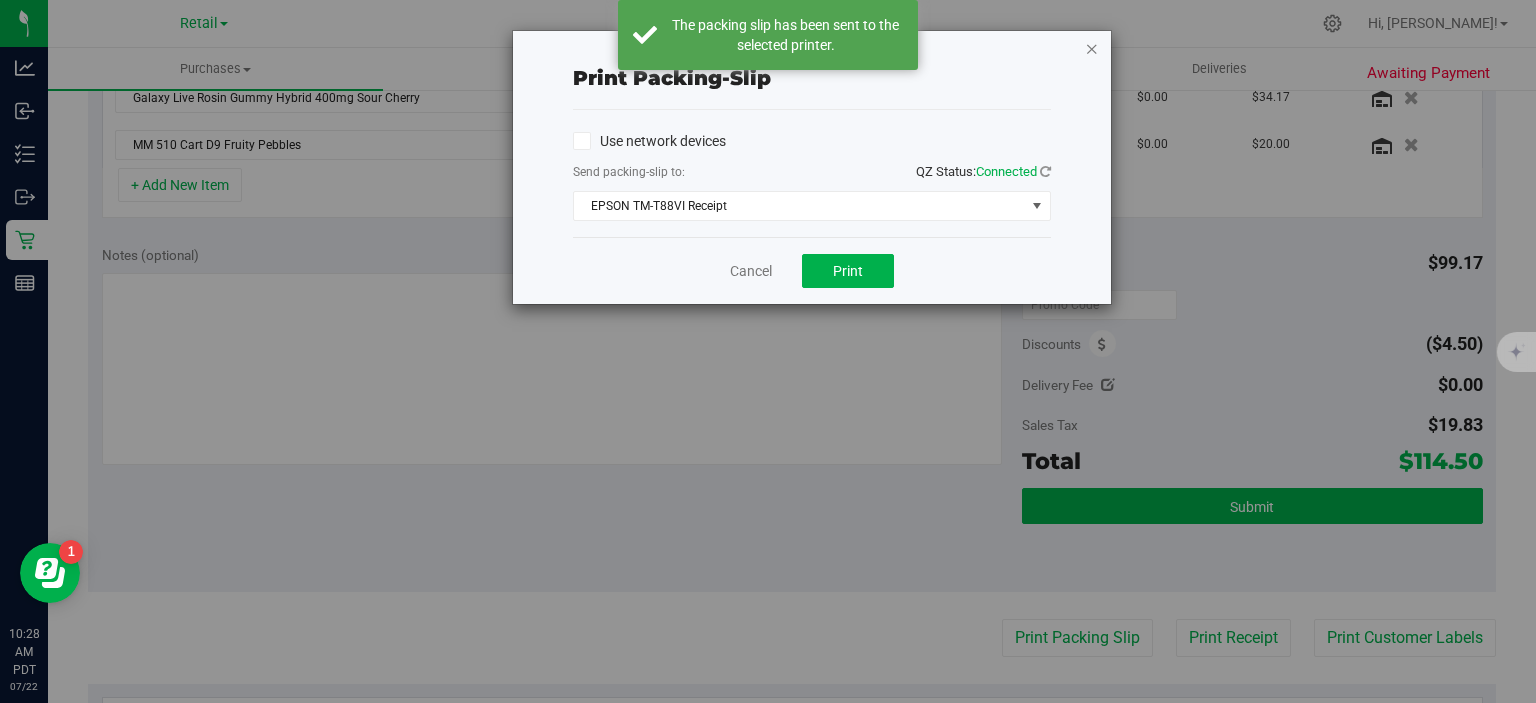 click at bounding box center (1092, 48) 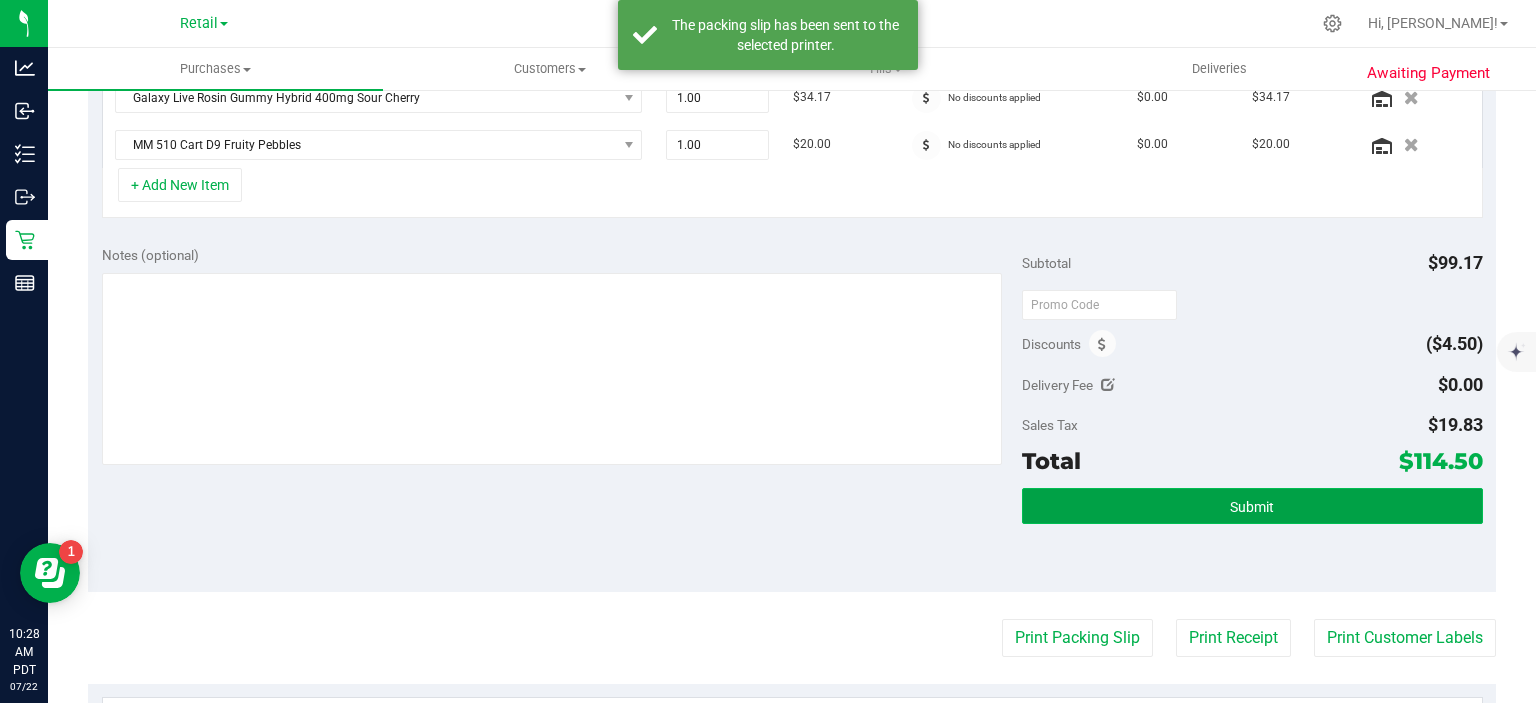 click on "Submit" at bounding box center (1252, 506) 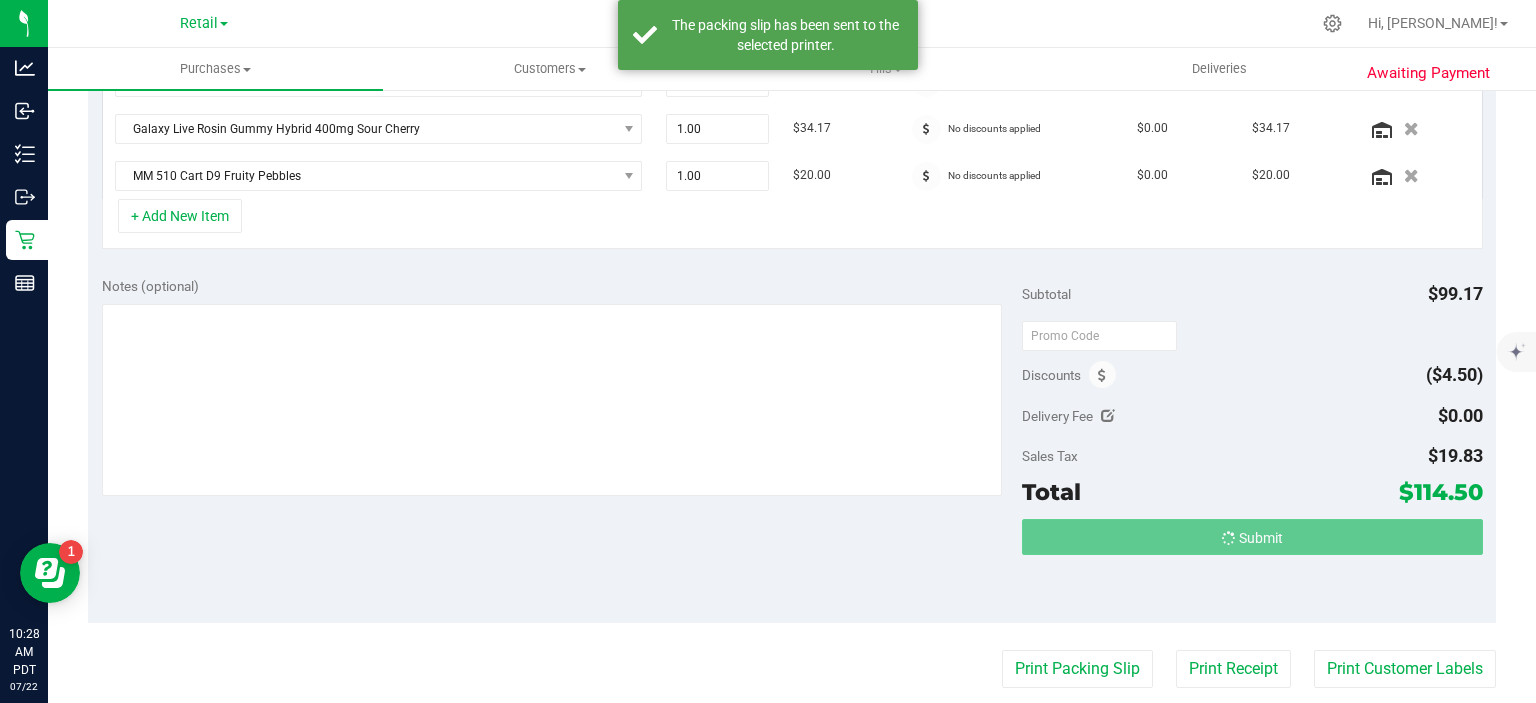 scroll, scrollTop: 590, scrollLeft: 0, axis: vertical 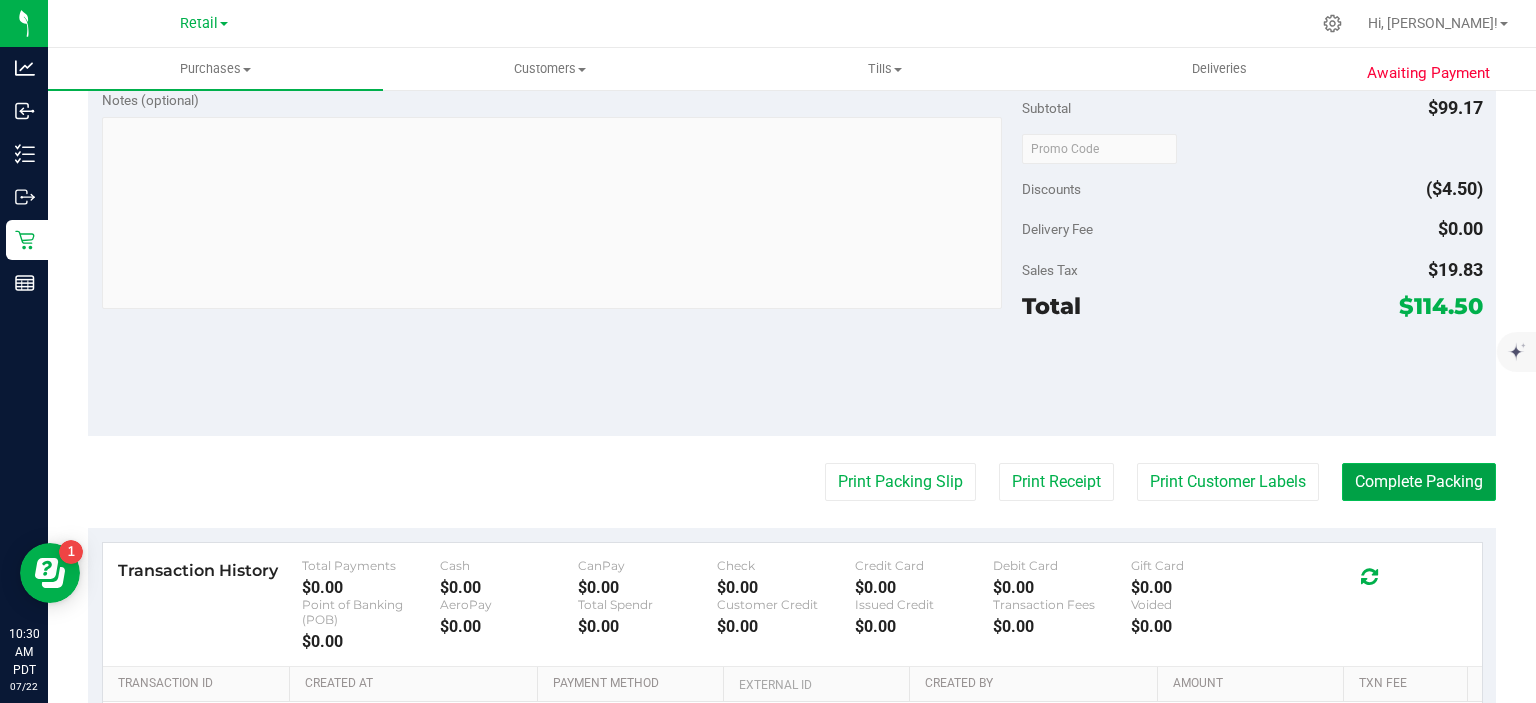 click on "Complete Packing" at bounding box center [1419, 482] 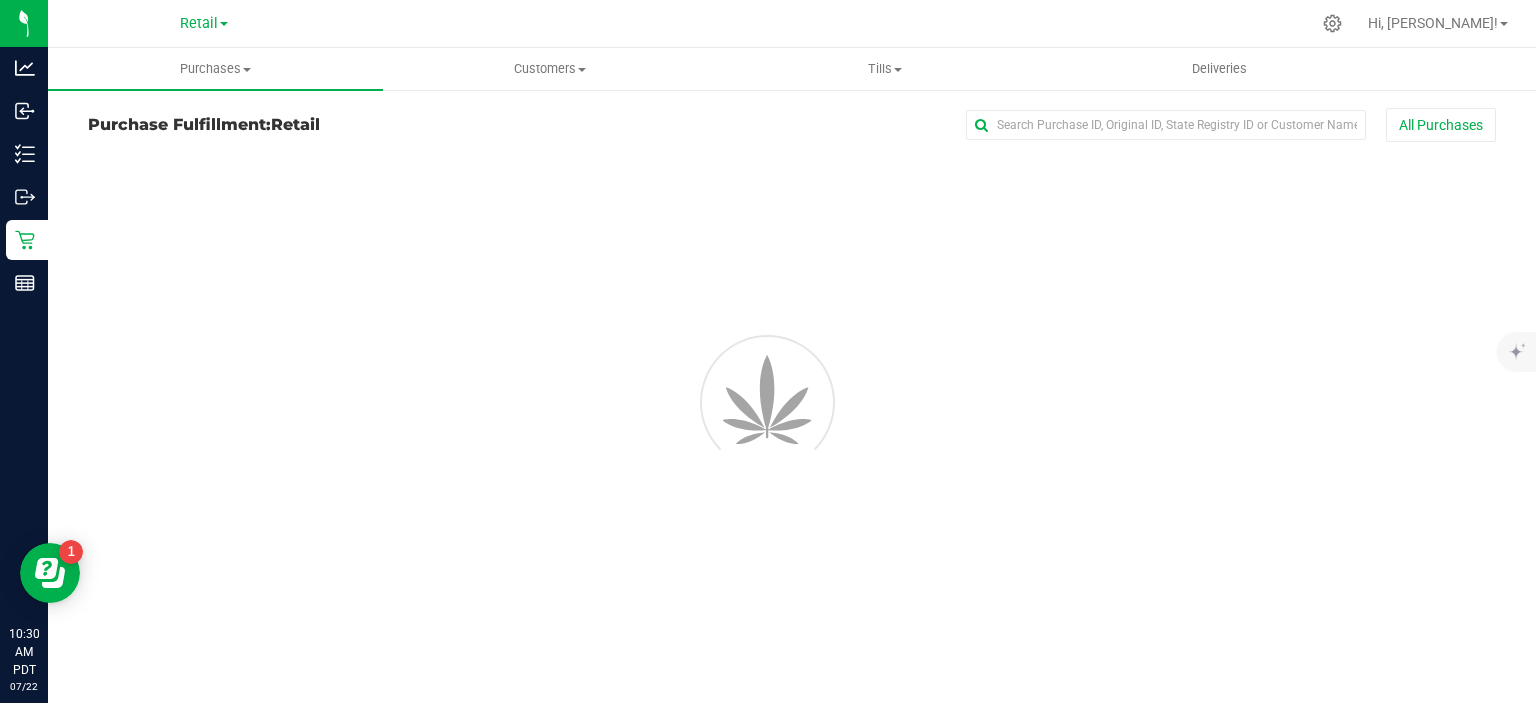 scroll, scrollTop: 0, scrollLeft: 0, axis: both 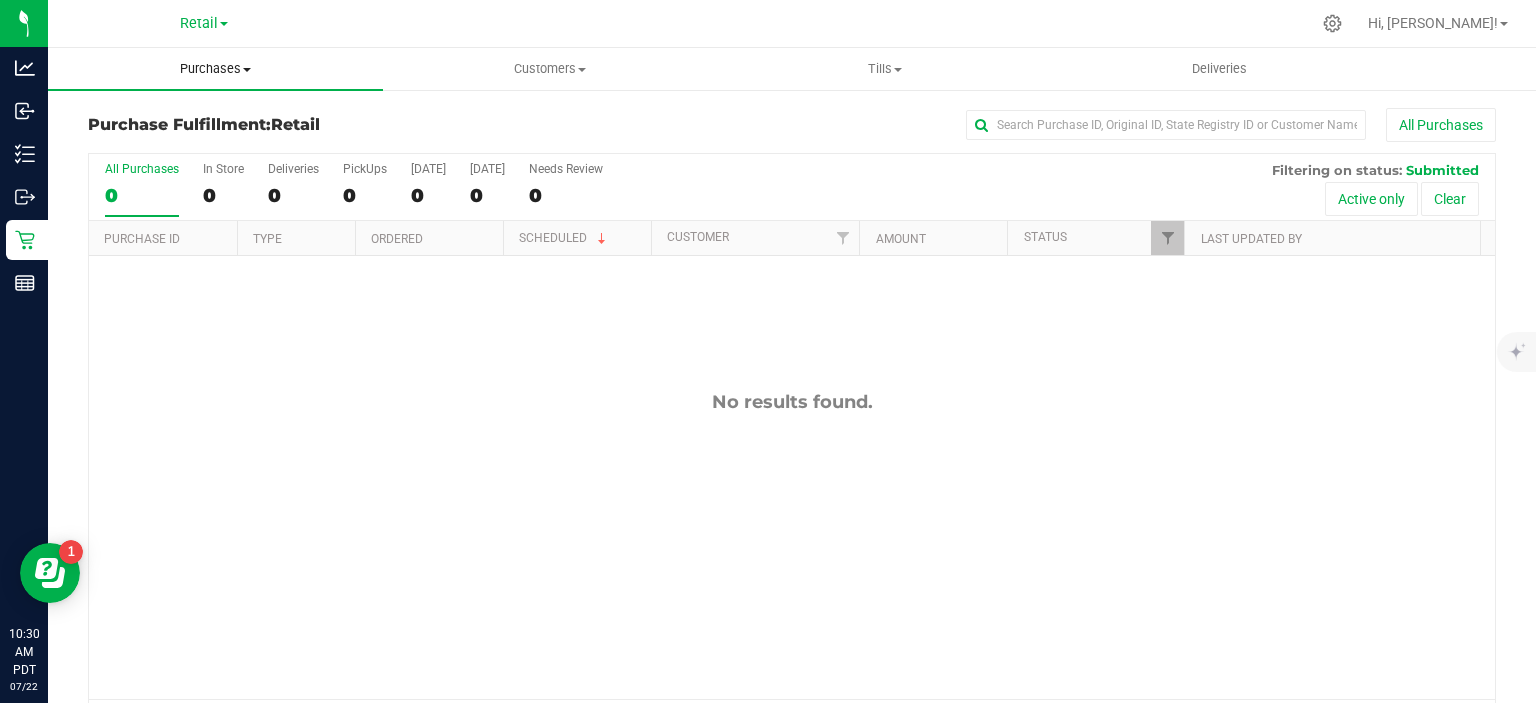click on "Purchases" at bounding box center [215, 69] 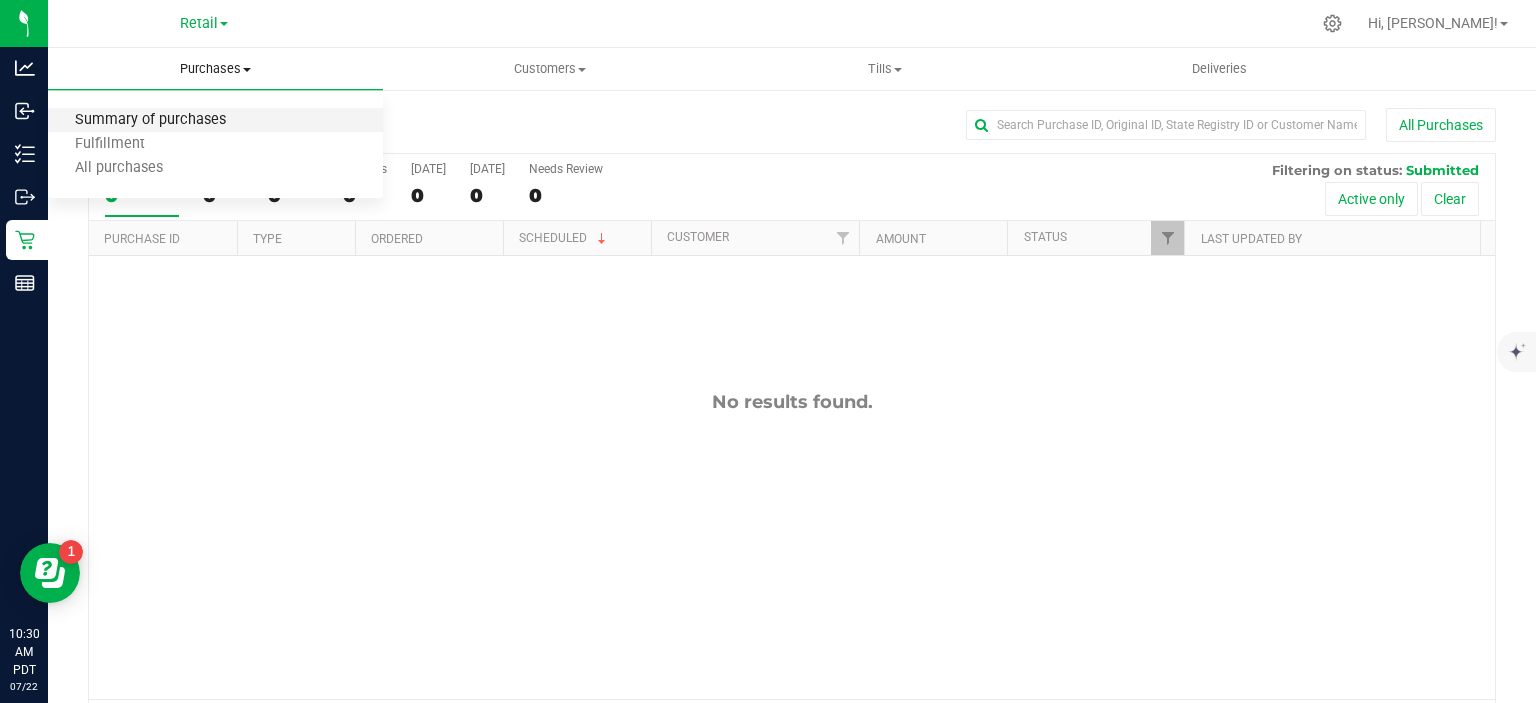 click on "Summary of purchases" at bounding box center (150, 120) 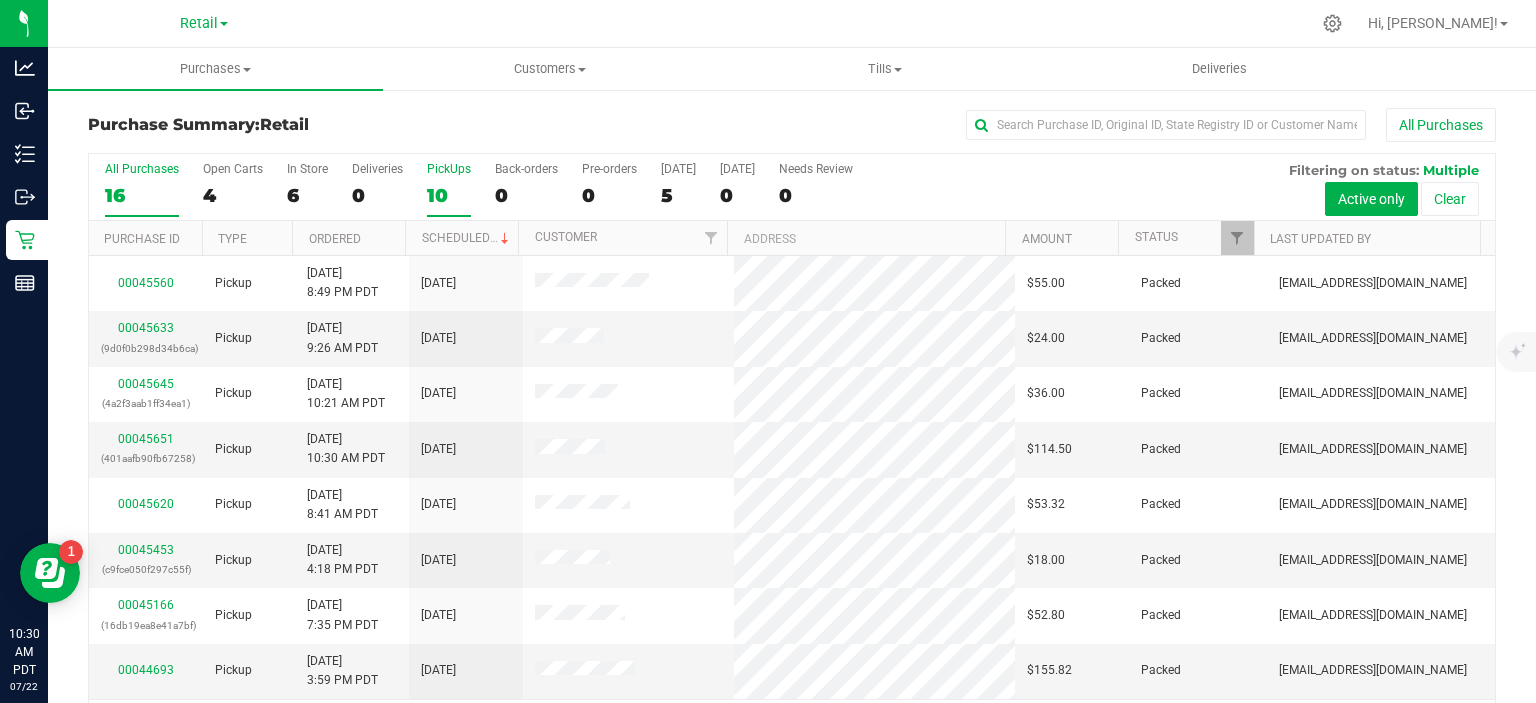 click on "10" at bounding box center (449, 195) 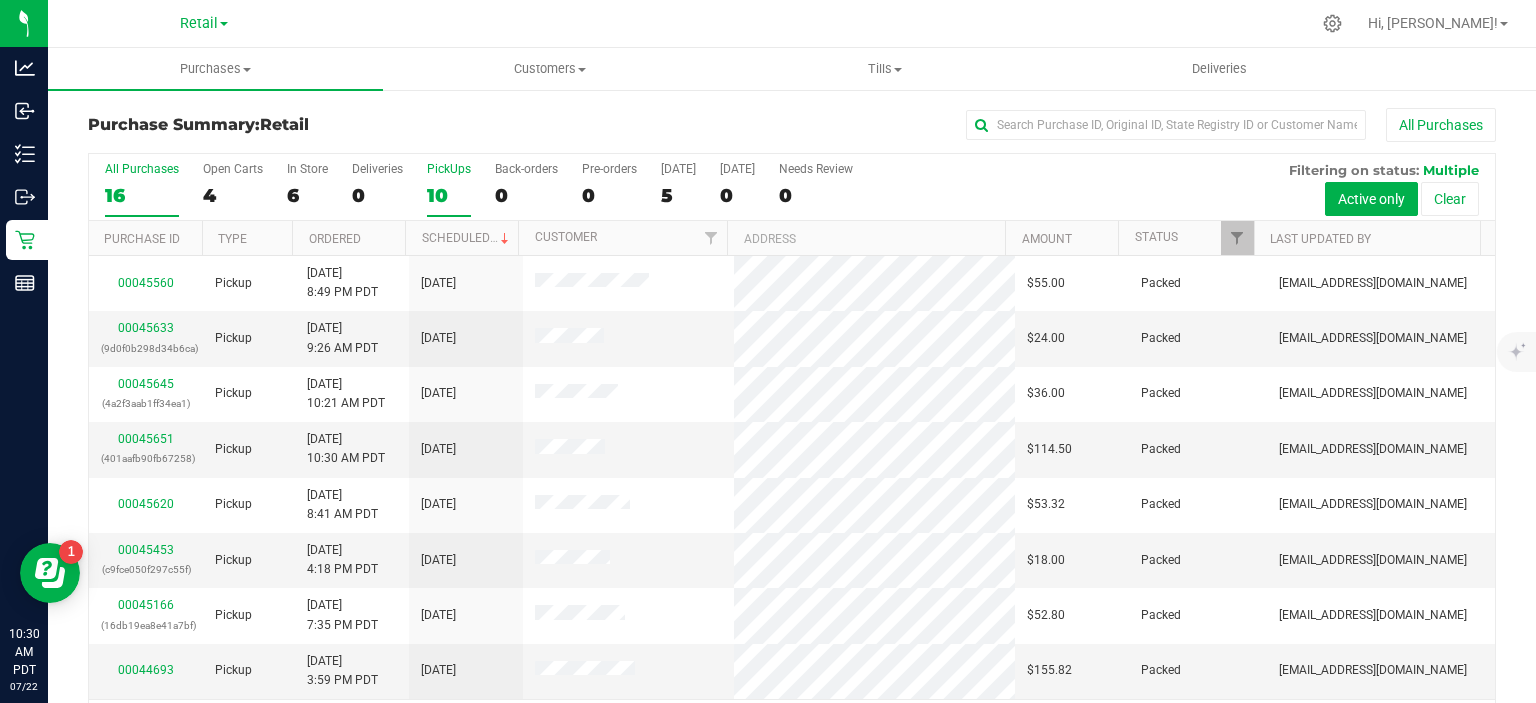 click on "PickUps
10" at bounding box center (0, 0) 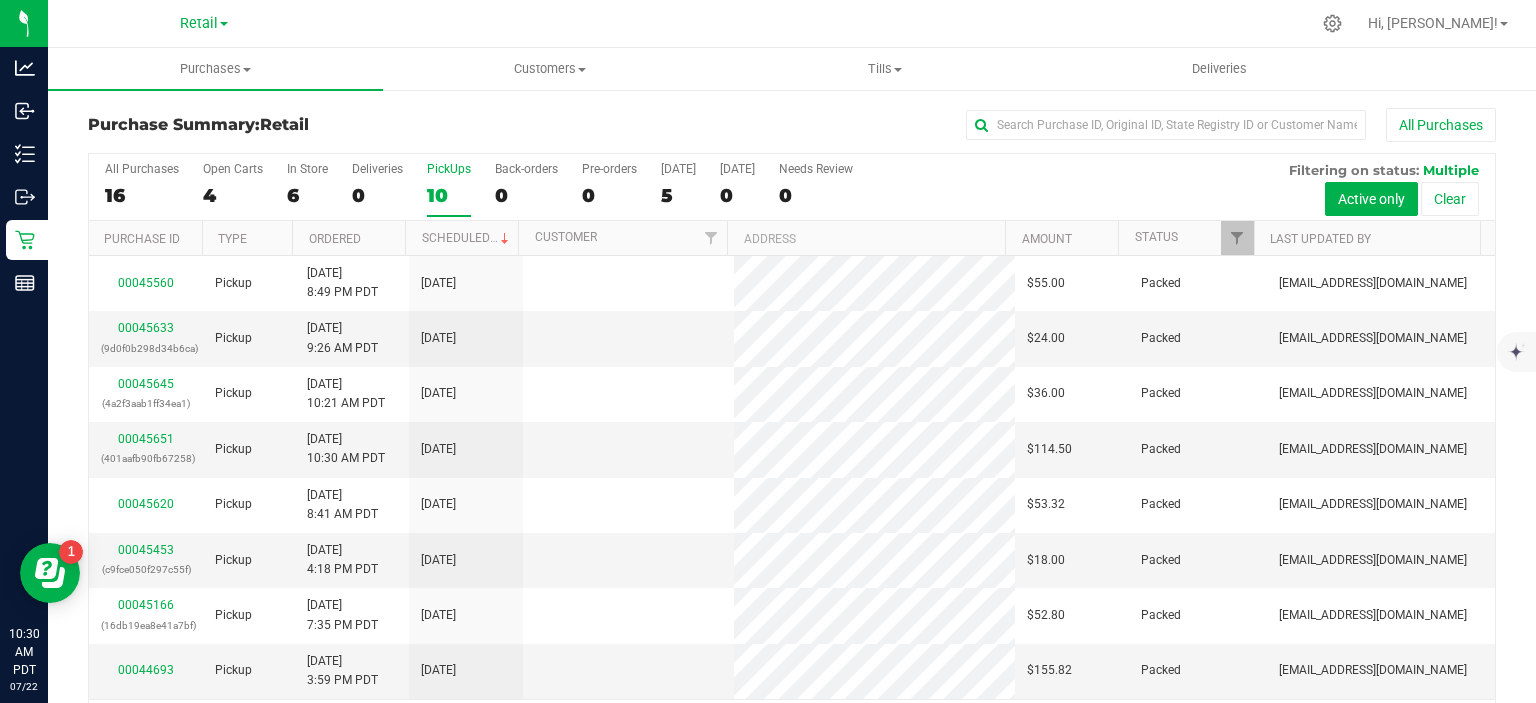 click on "Scheduled" at bounding box center (461, 238) 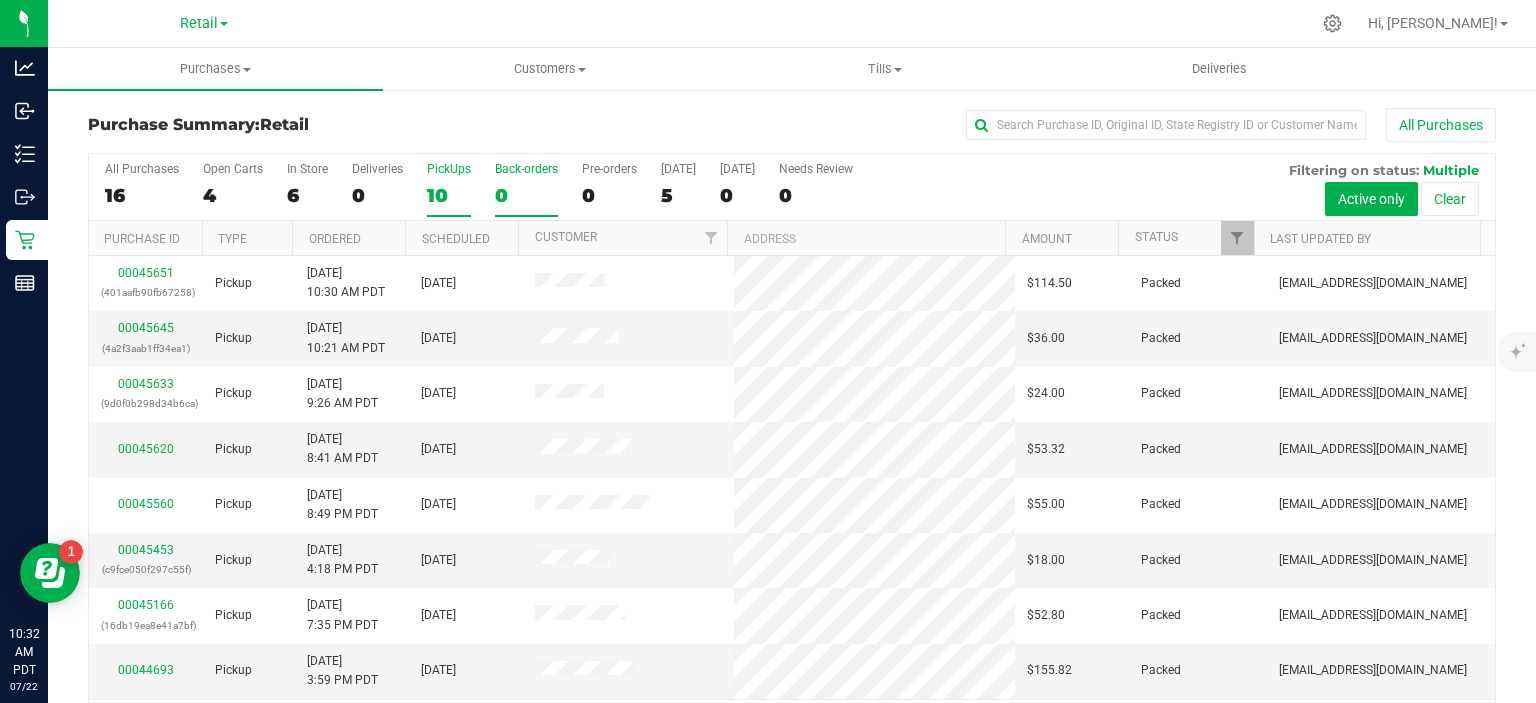 click on "0" at bounding box center (526, 195) 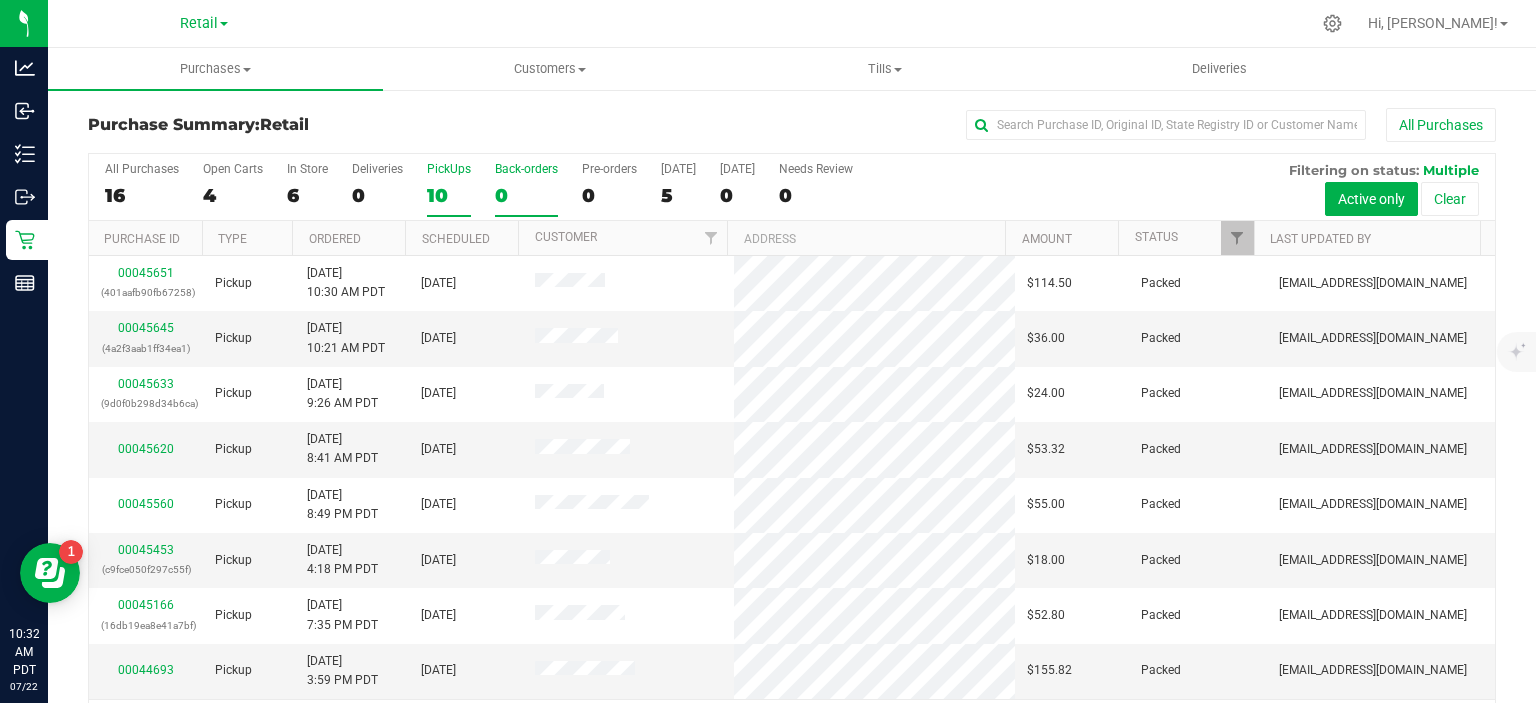 click on "Back-orders
0" at bounding box center [0, 0] 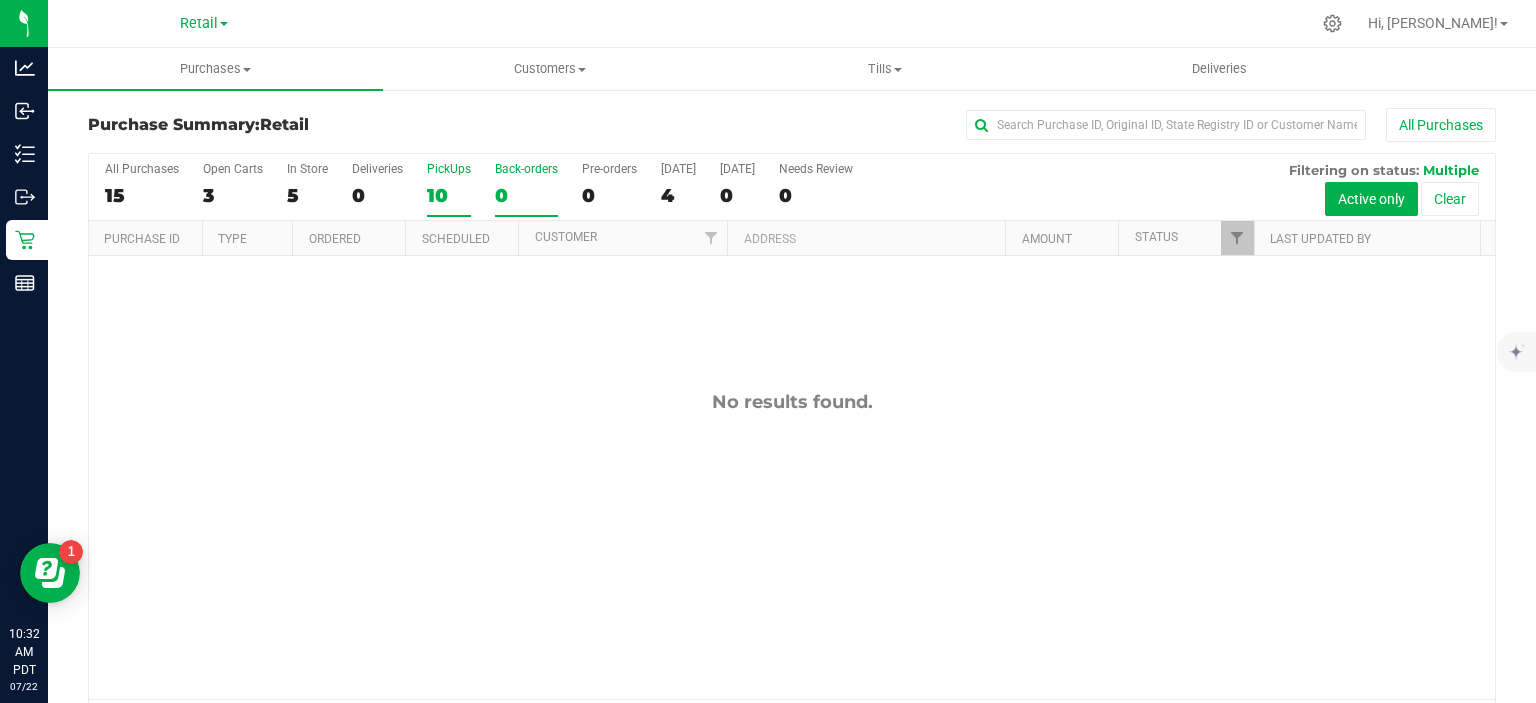 click on "10" at bounding box center [449, 195] 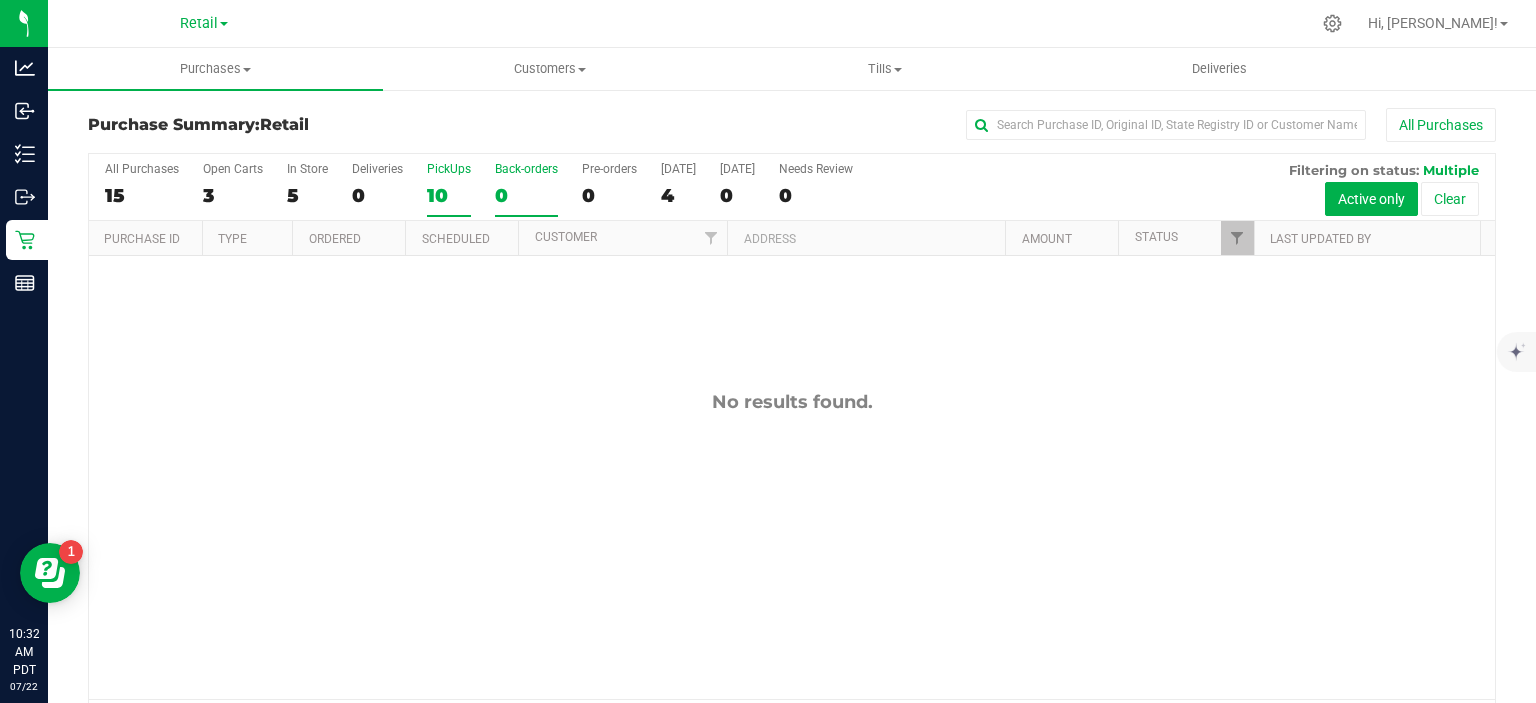 click on "PickUps
10" at bounding box center (0, 0) 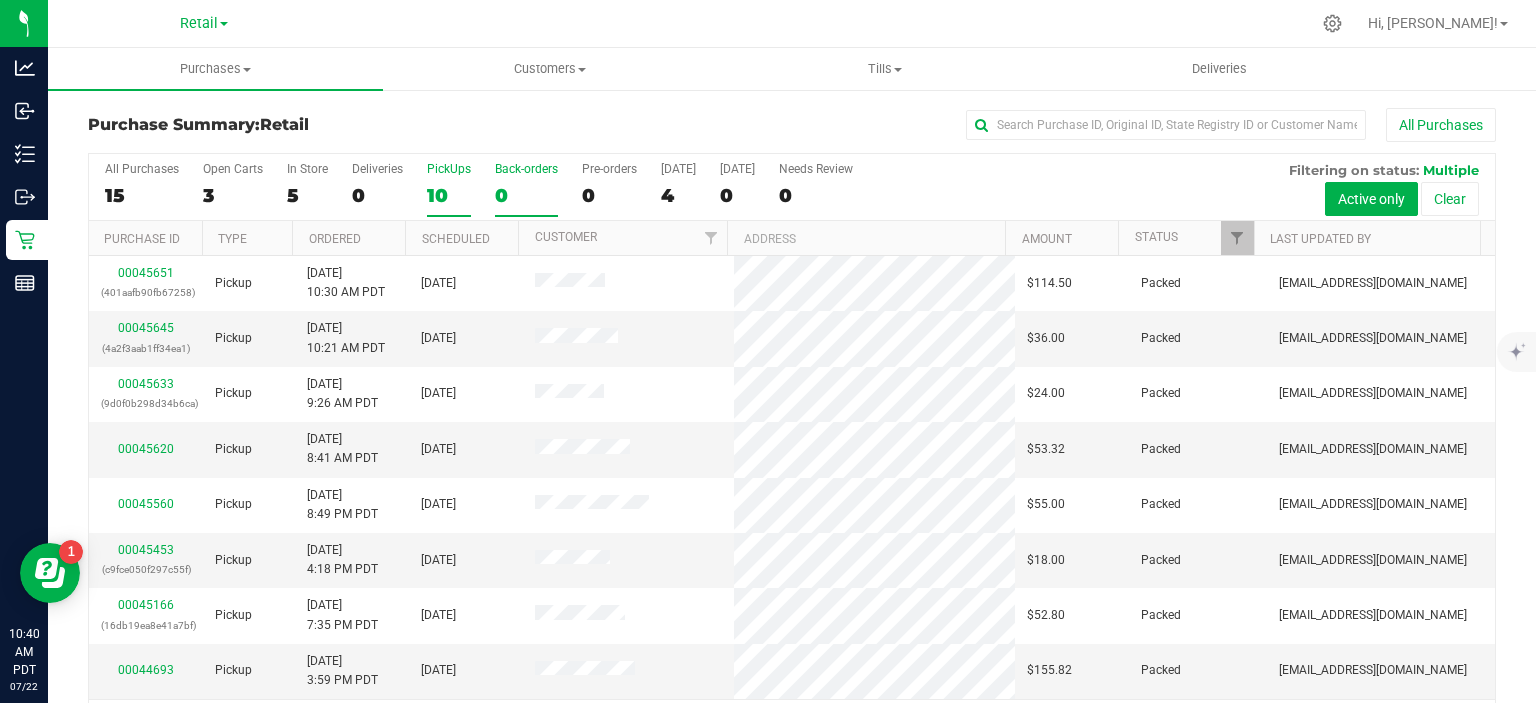 click on "0" at bounding box center [526, 195] 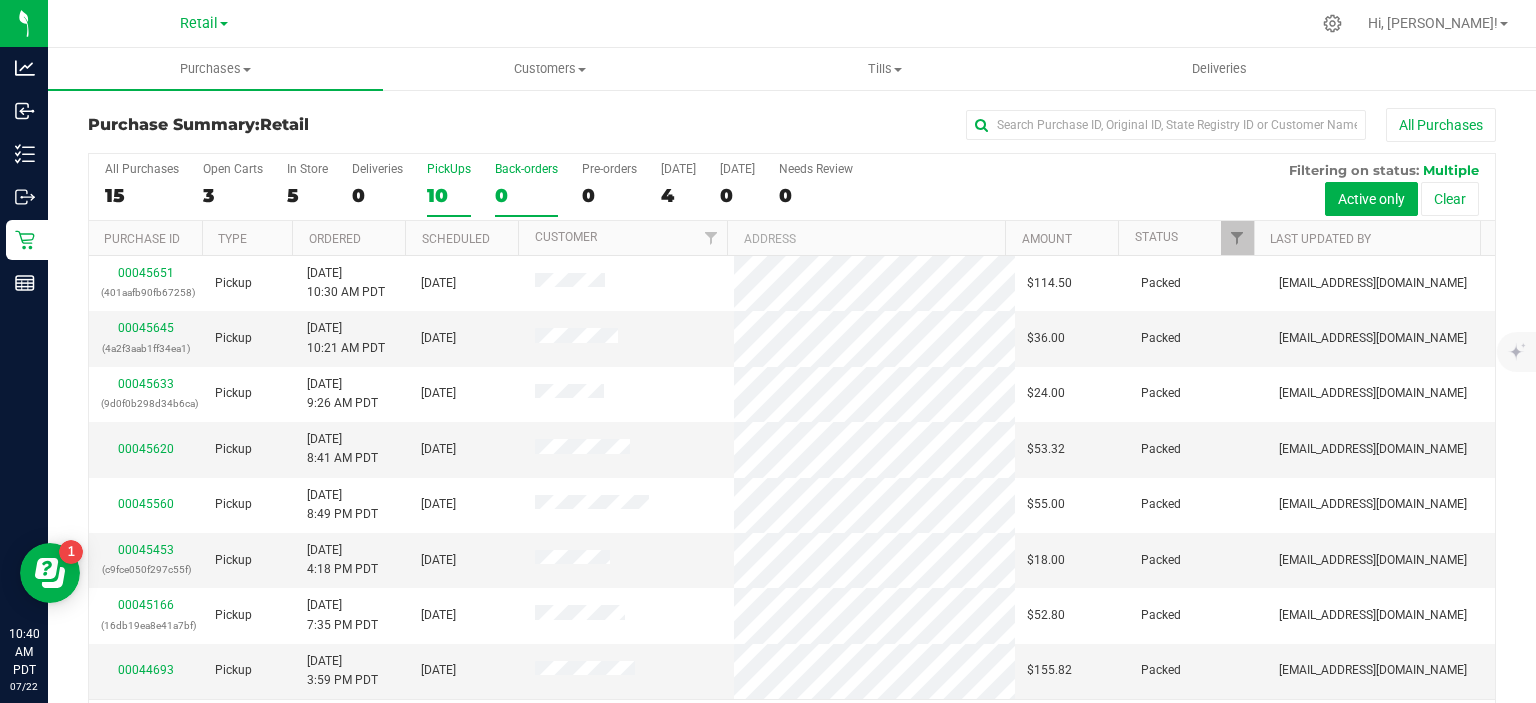 click on "Back-orders
0" at bounding box center [0, 0] 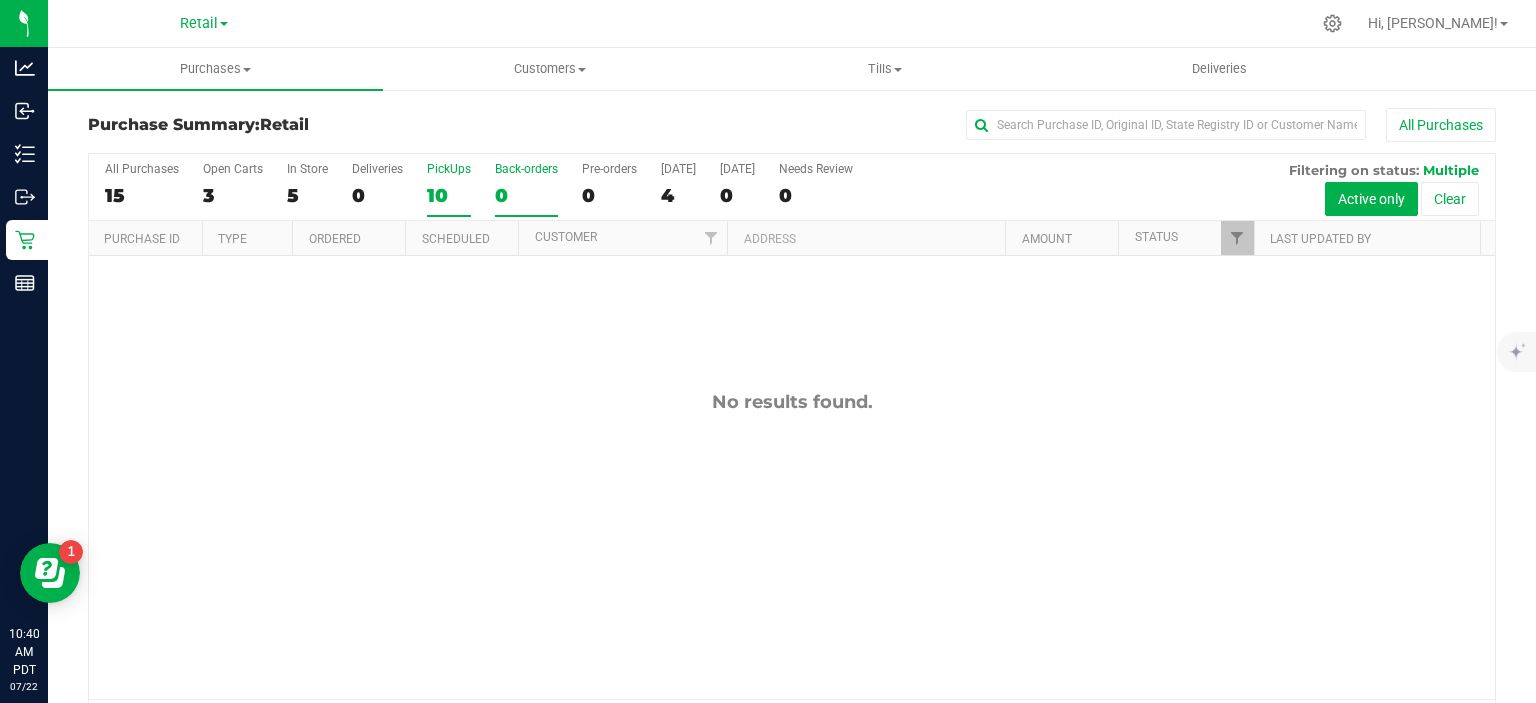 click on "10" at bounding box center [449, 195] 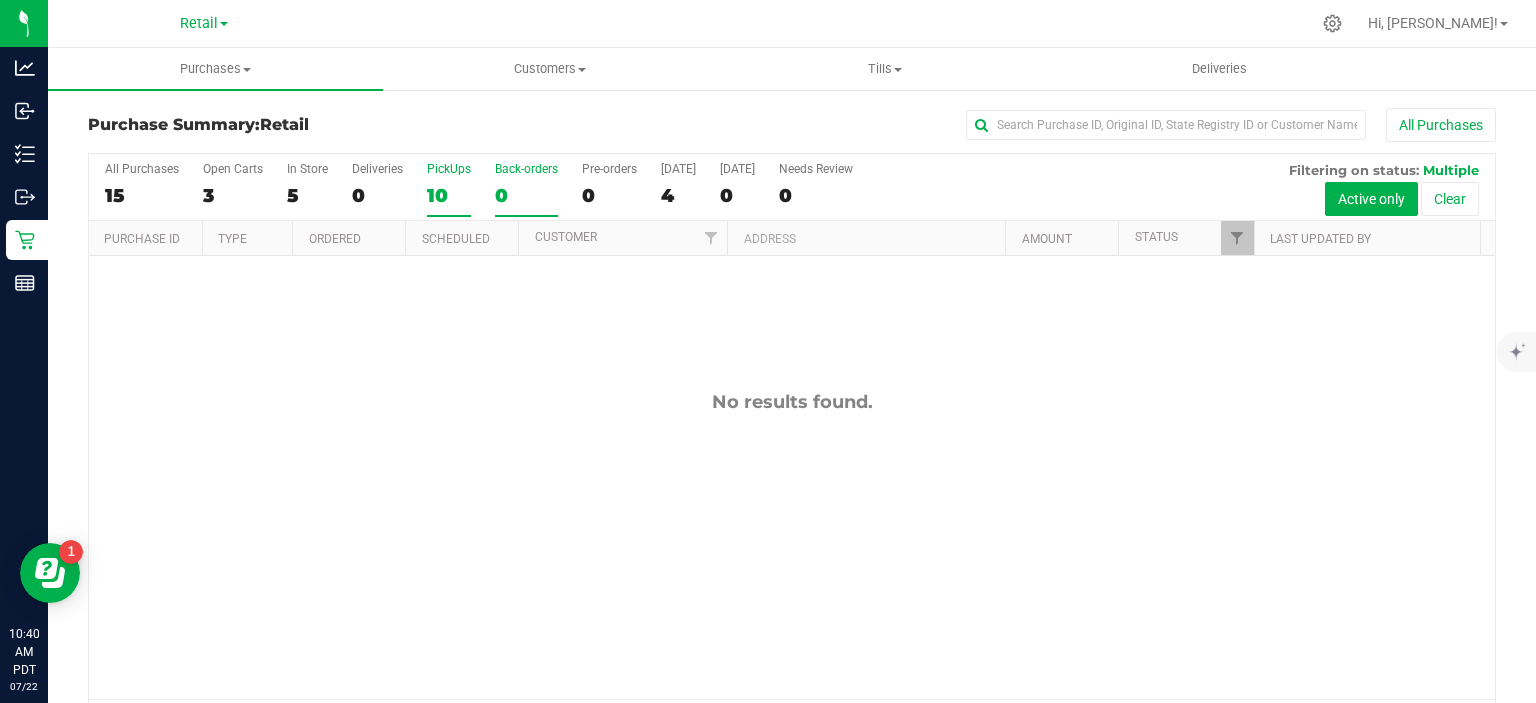 click on "PickUps
10" at bounding box center (0, 0) 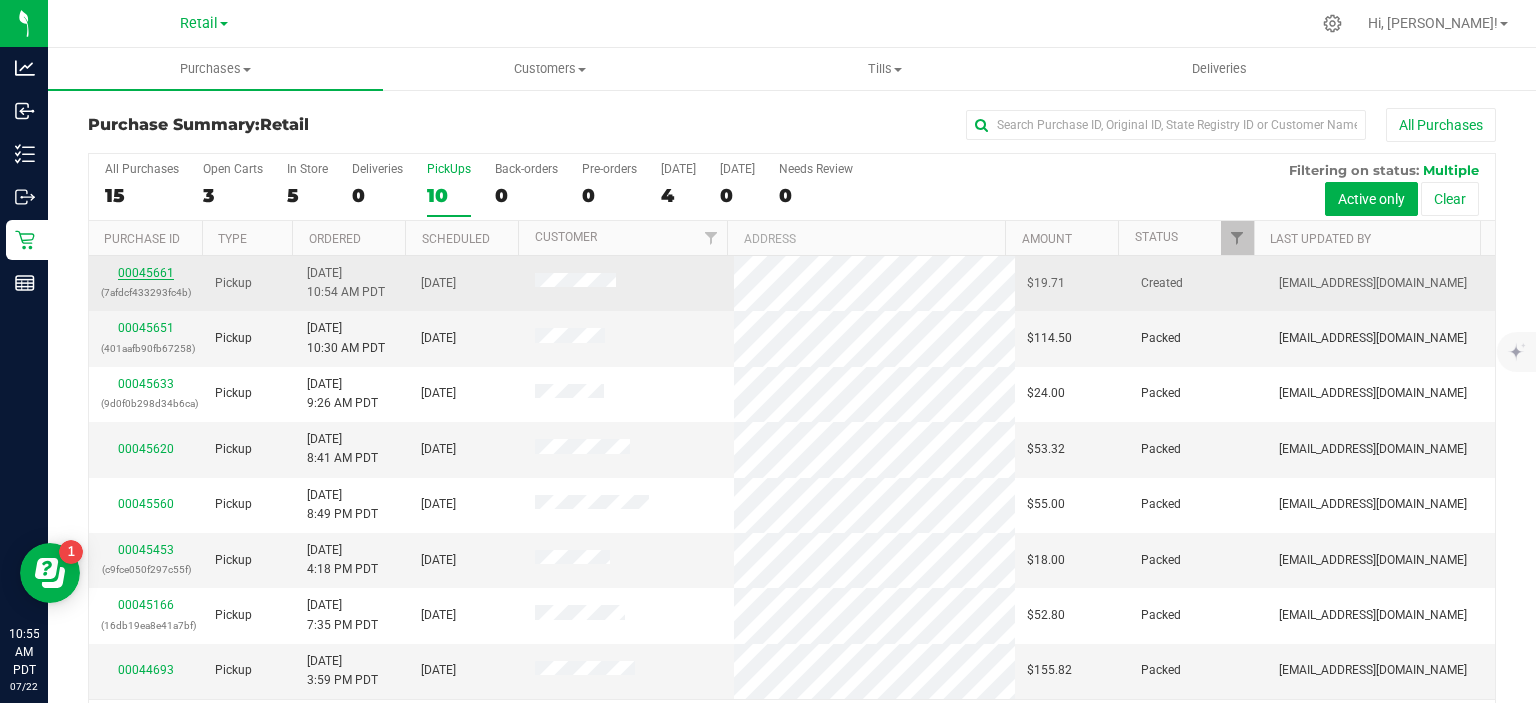 click on "00045661" at bounding box center [146, 273] 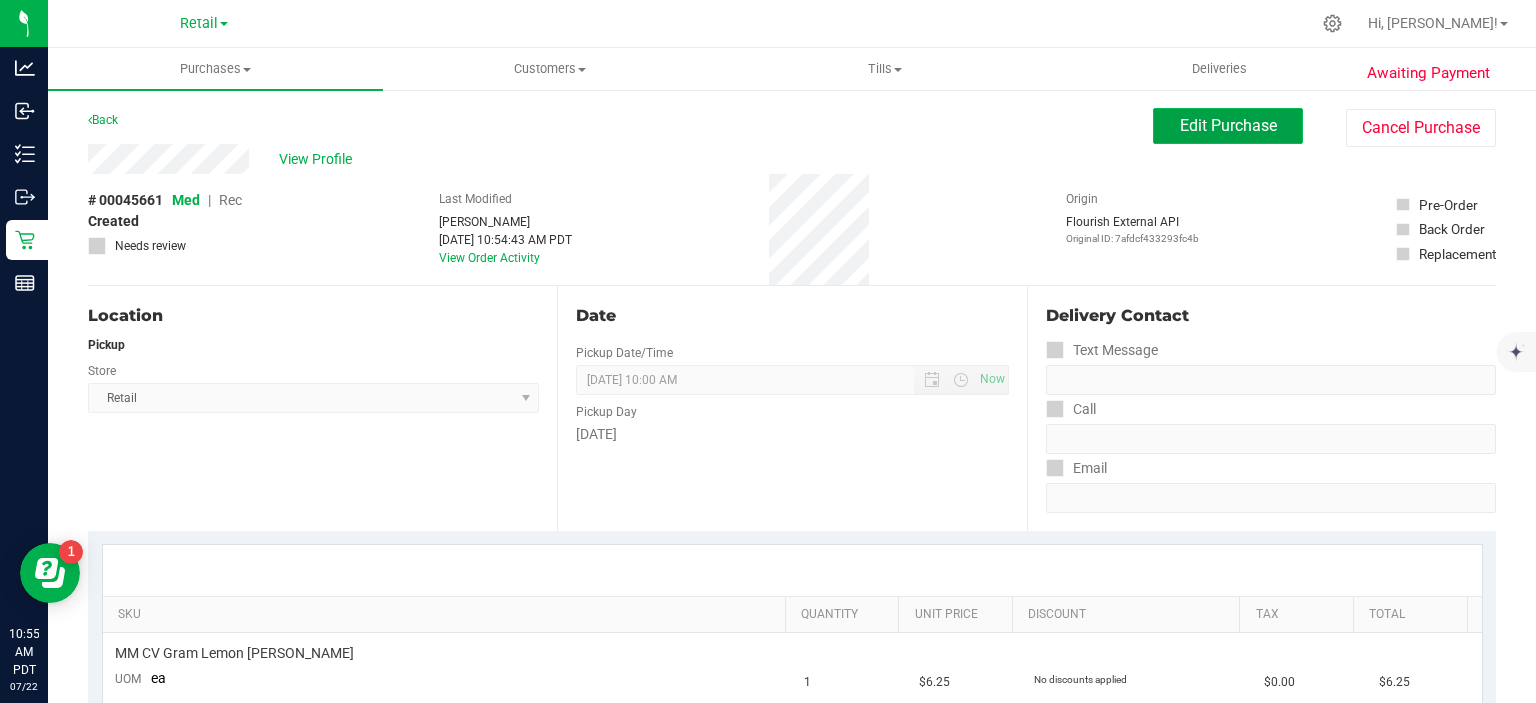 click on "Edit Purchase" at bounding box center [1228, 125] 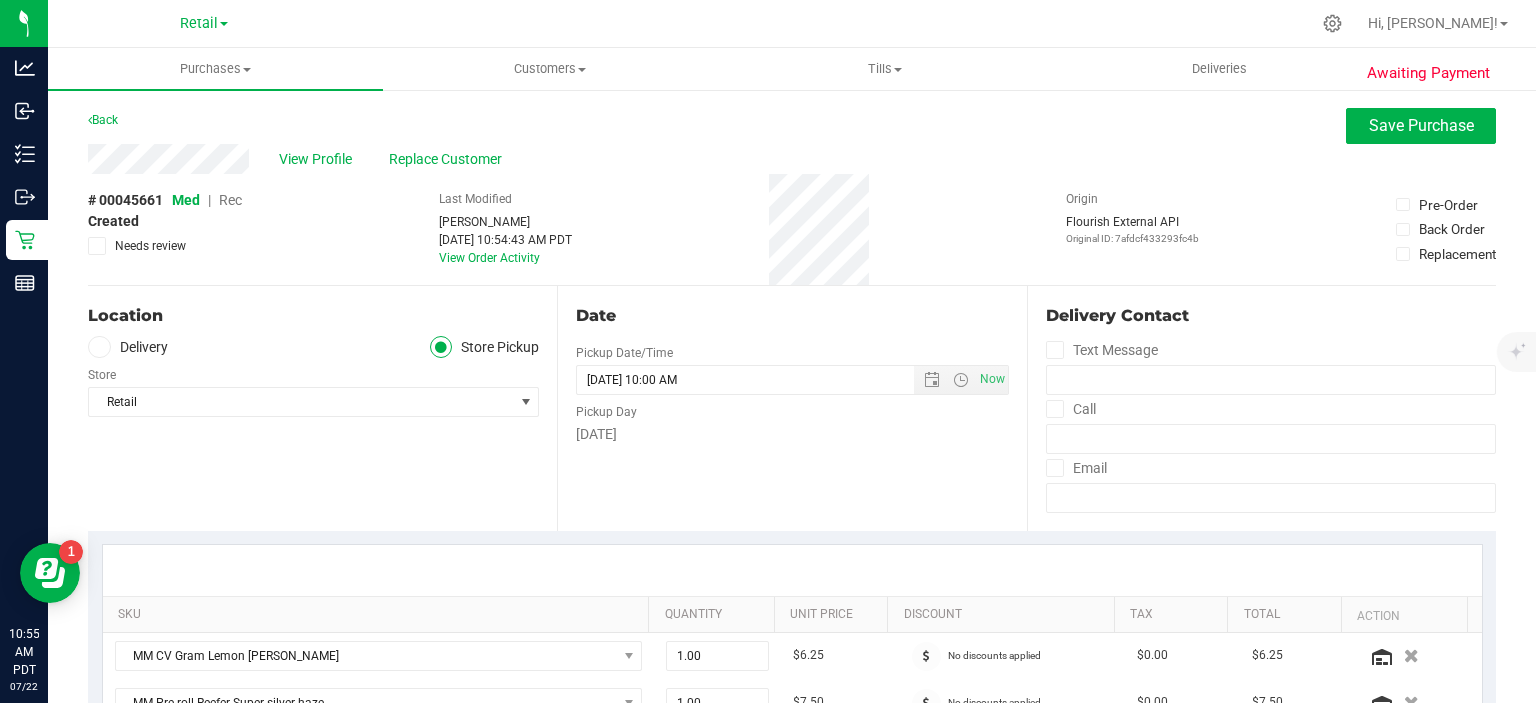 click on "Rec" at bounding box center (230, 200) 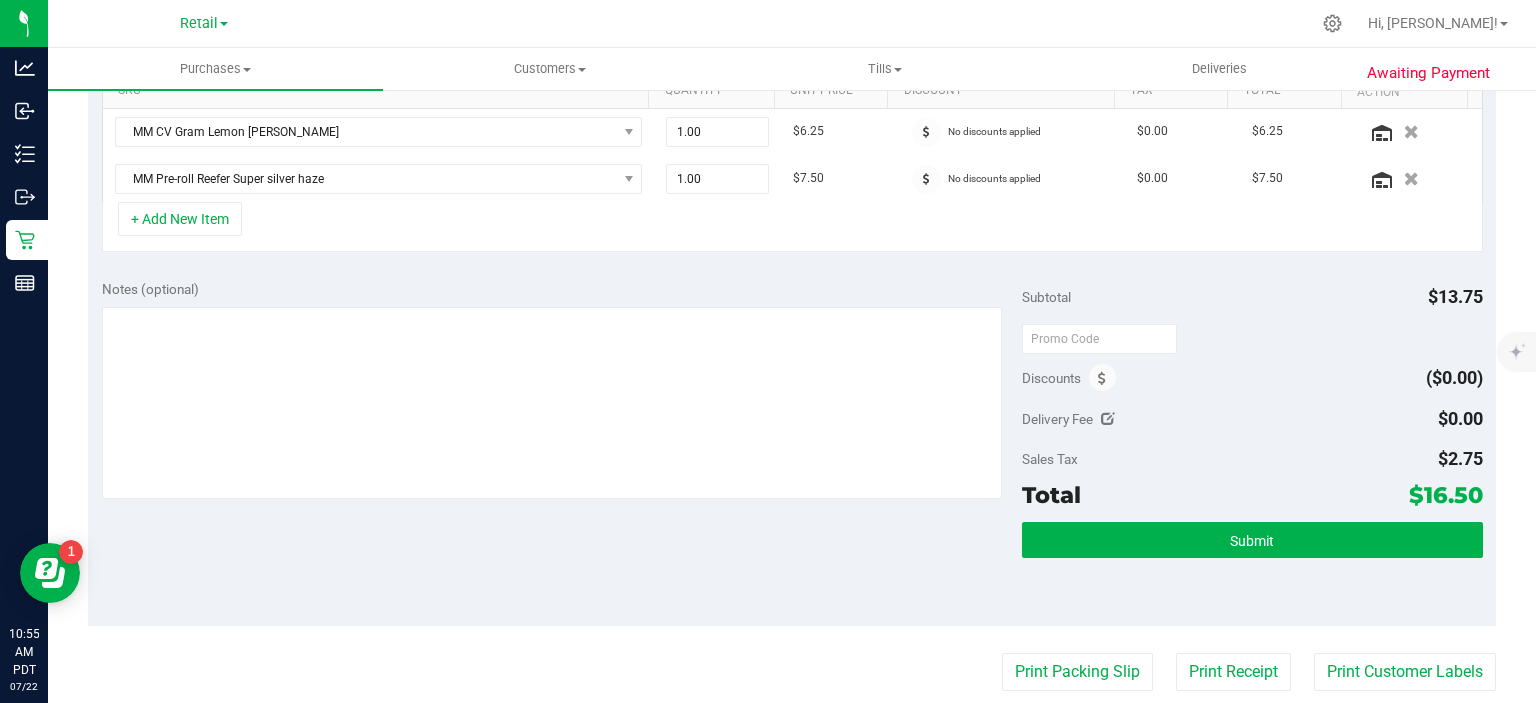 scroll, scrollTop: 526, scrollLeft: 0, axis: vertical 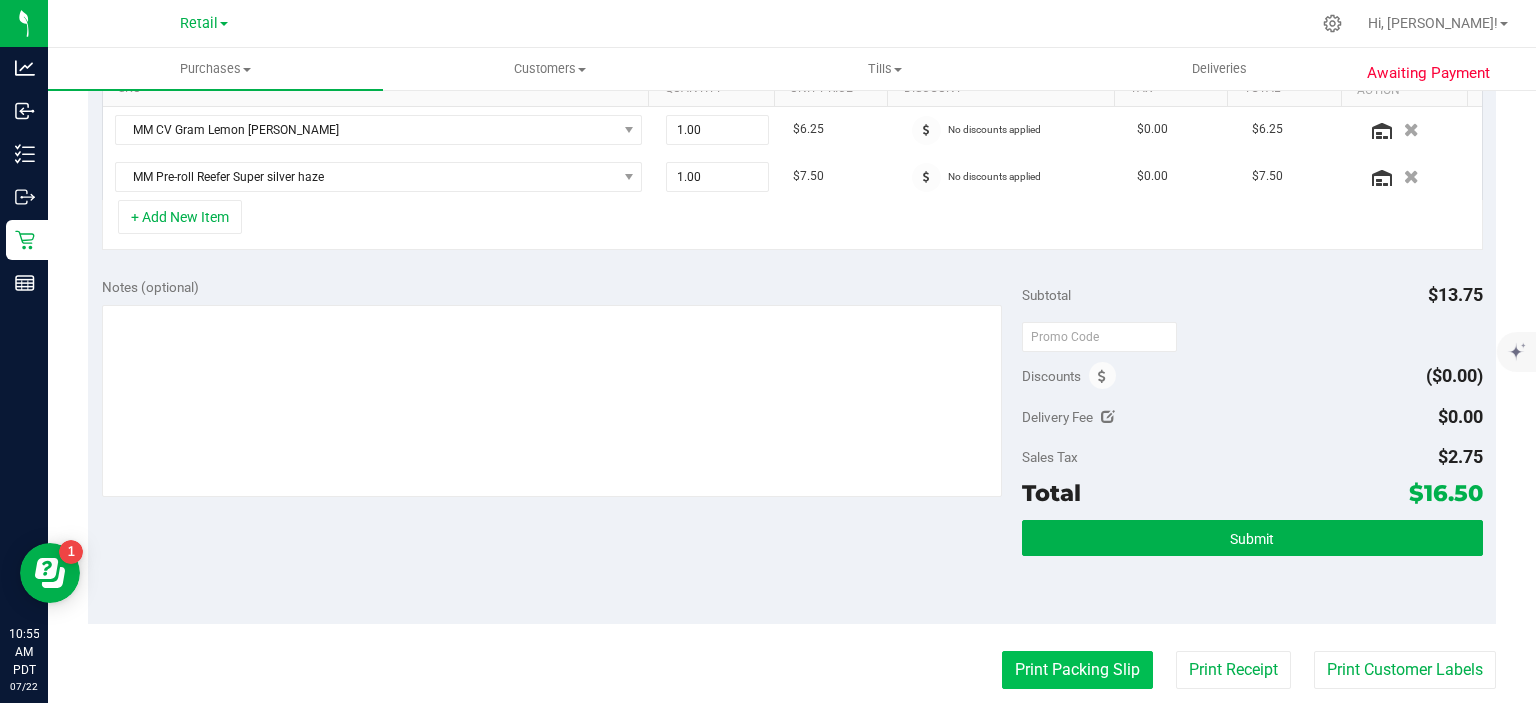 click on "Print Packing Slip" at bounding box center (1077, 670) 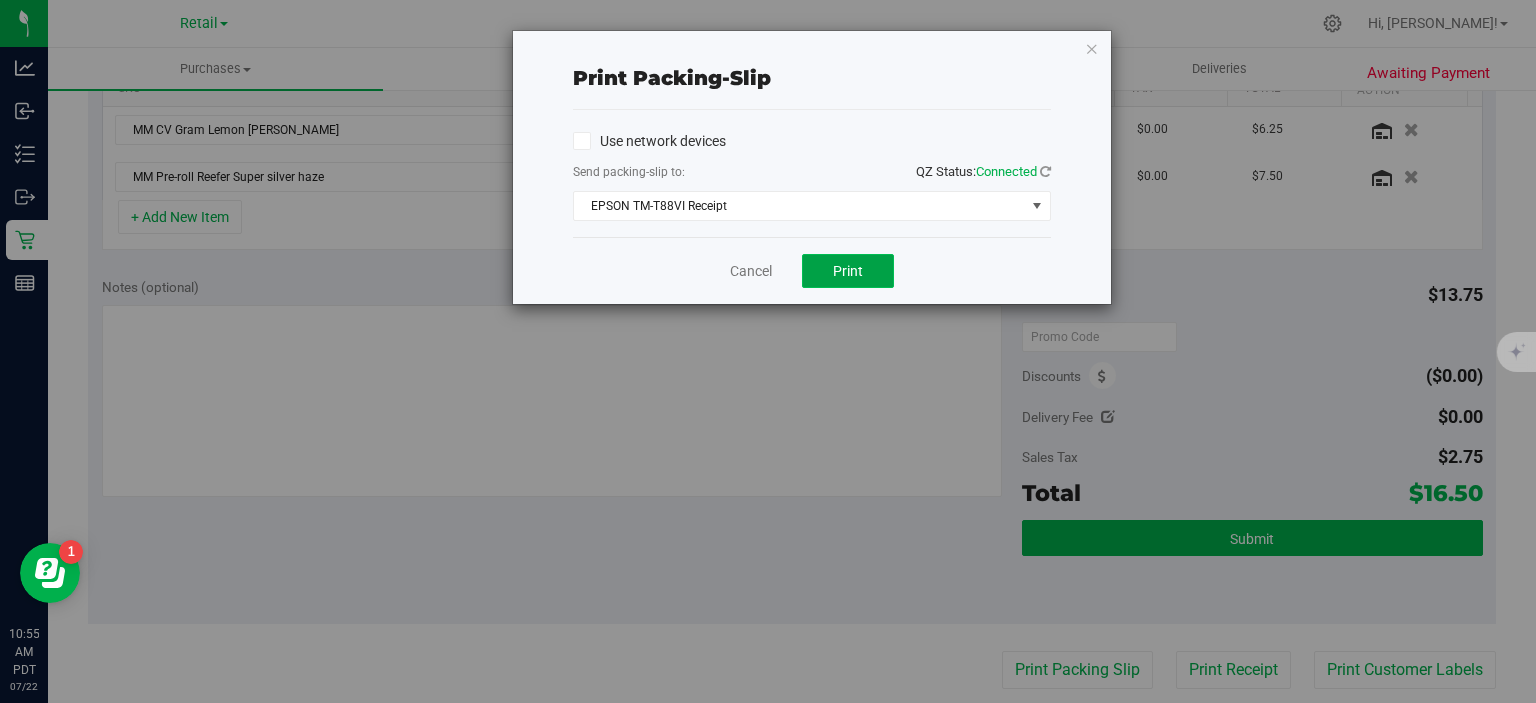 click on "Print" at bounding box center (848, 271) 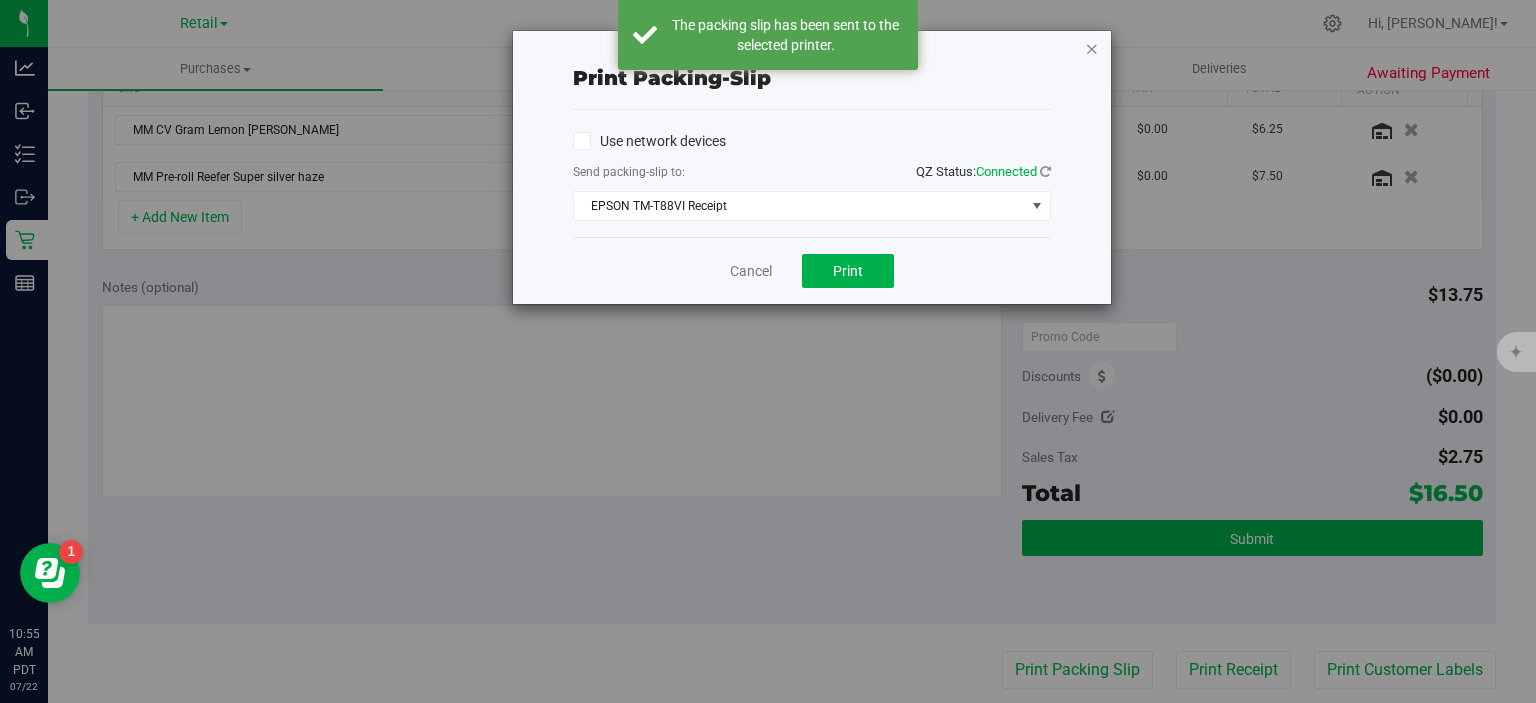click at bounding box center [1092, 48] 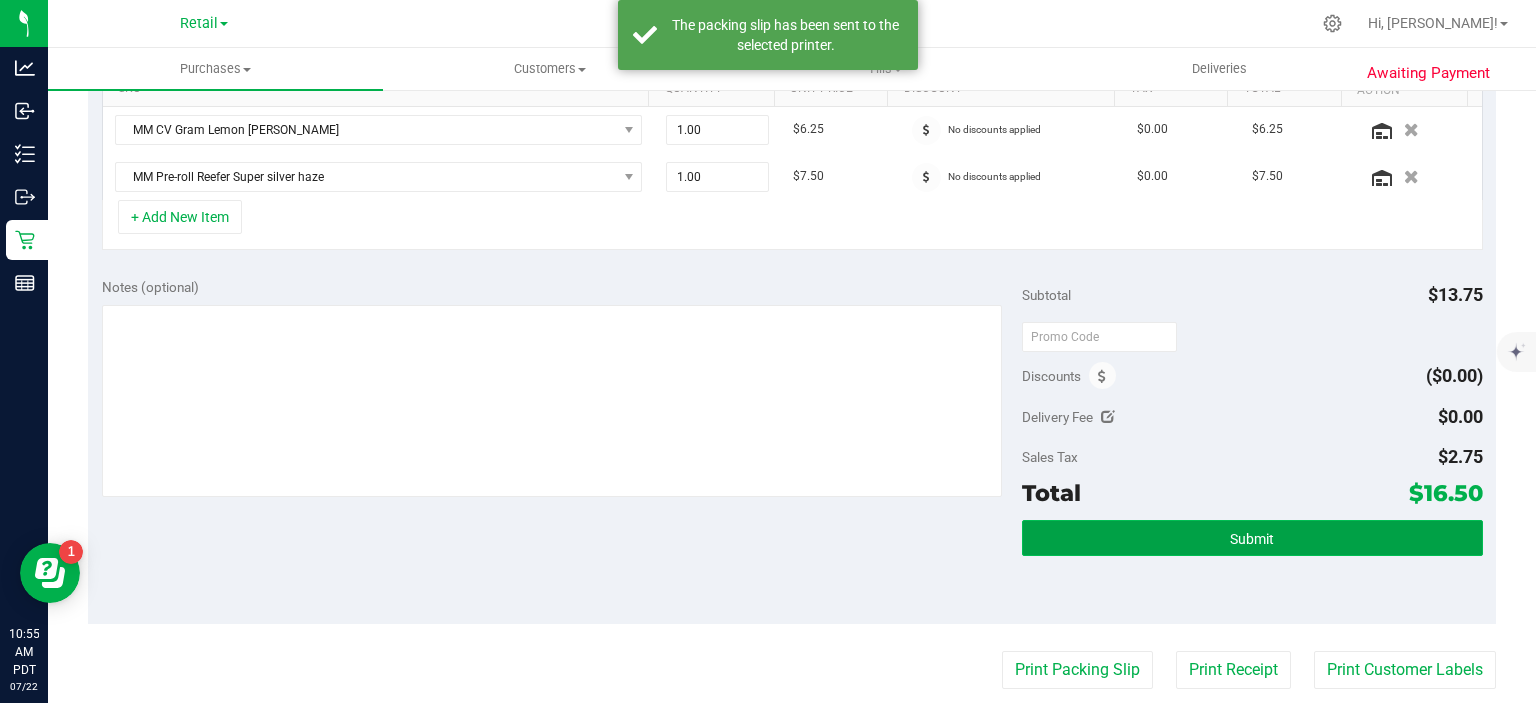 click on "Submit" at bounding box center (1252, 538) 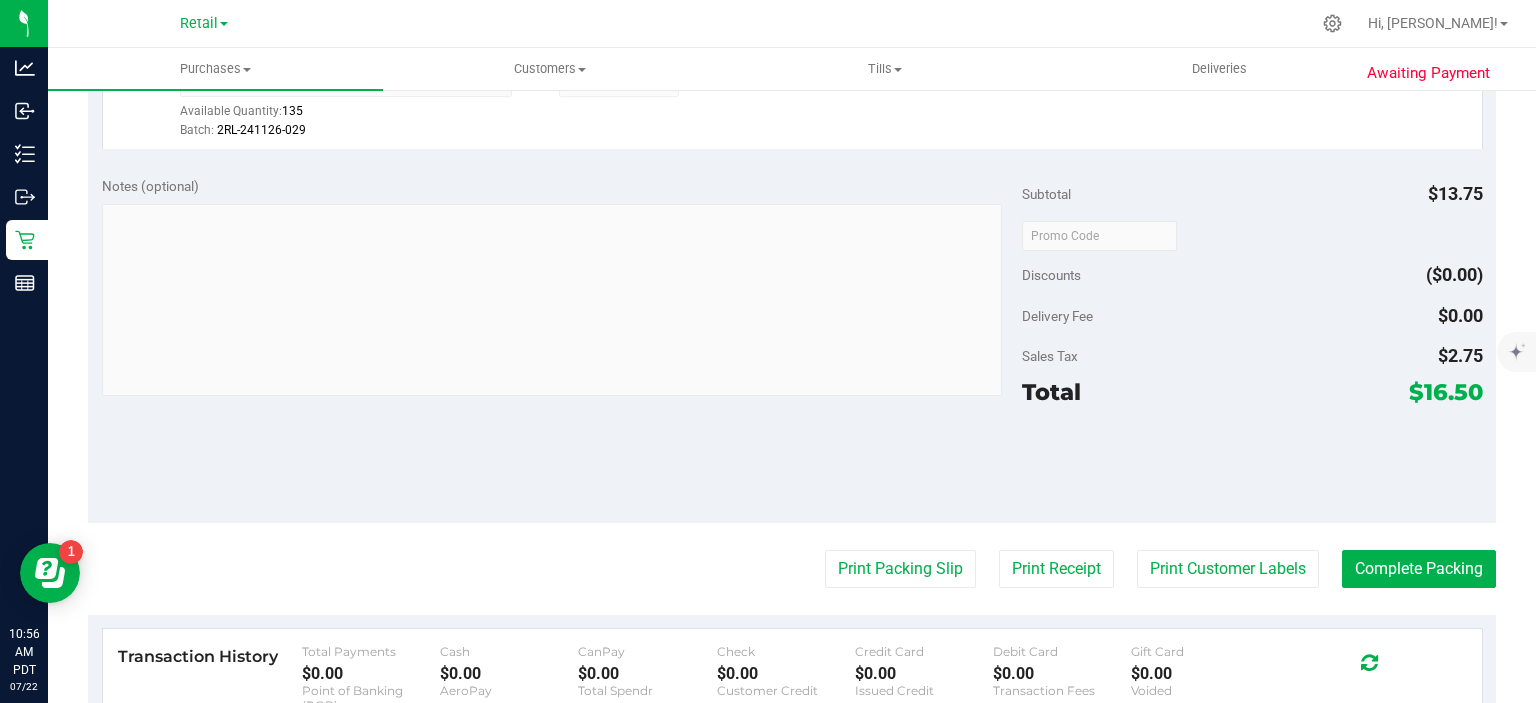 scroll, scrollTop: 722, scrollLeft: 0, axis: vertical 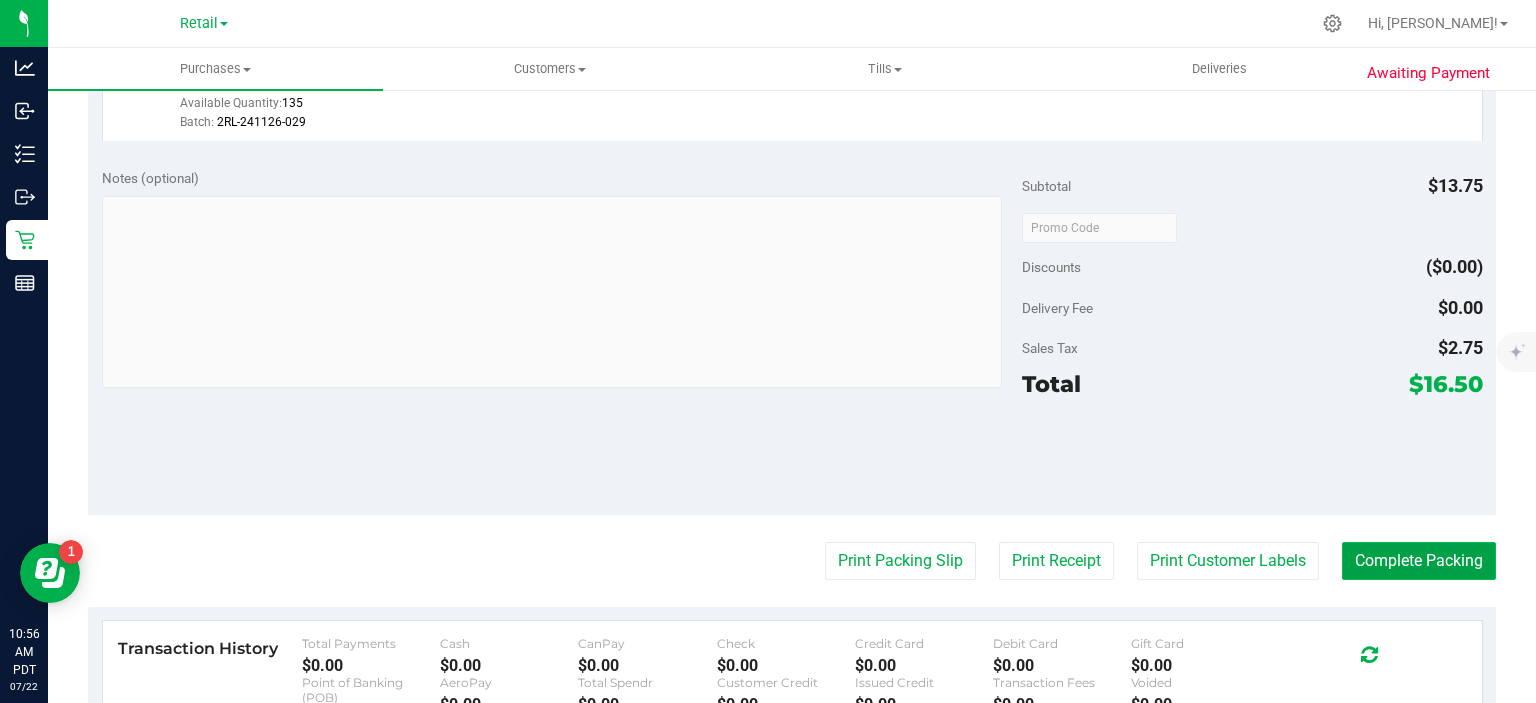 click on "Complete Packing" at bounding box center (1419, 561) 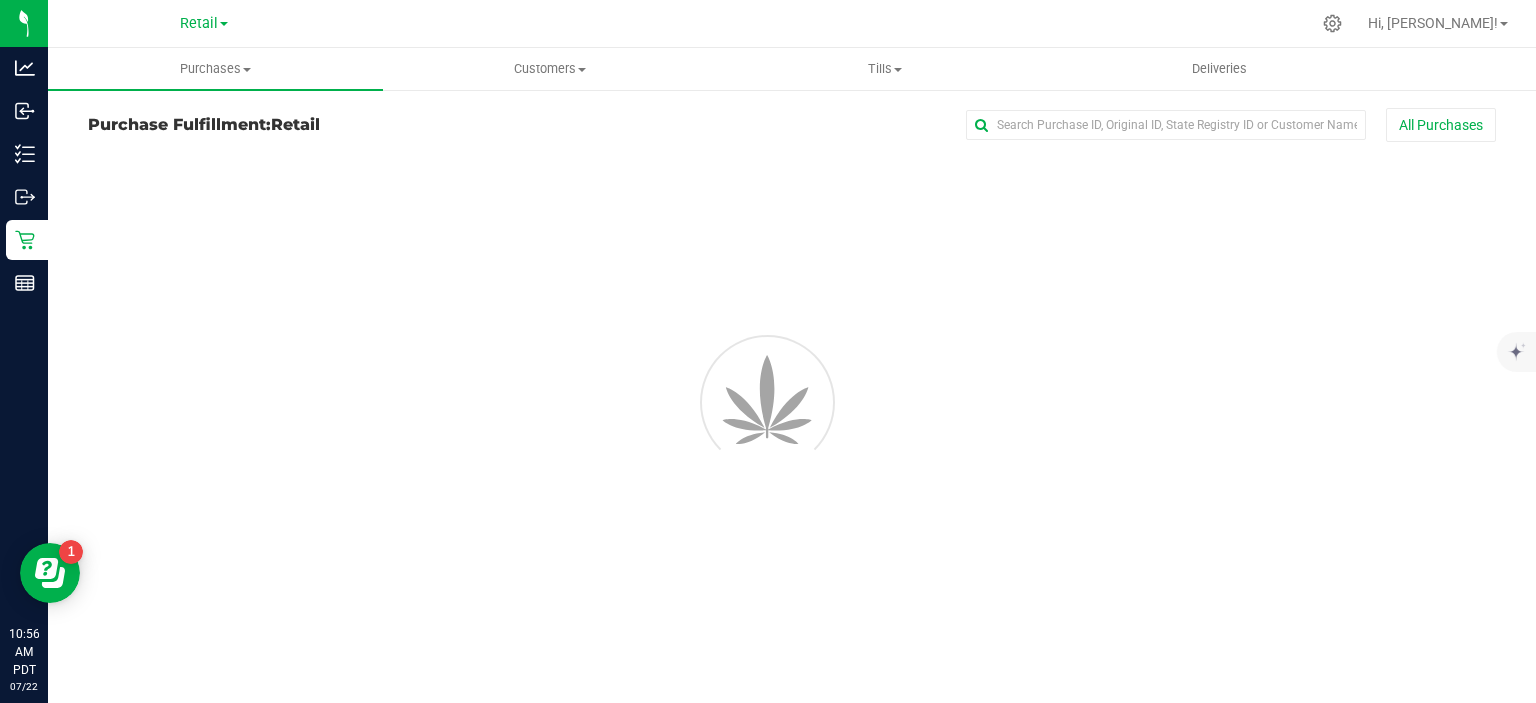 scroll, scrollTop: 0, scrollLeft: 0, axis: both 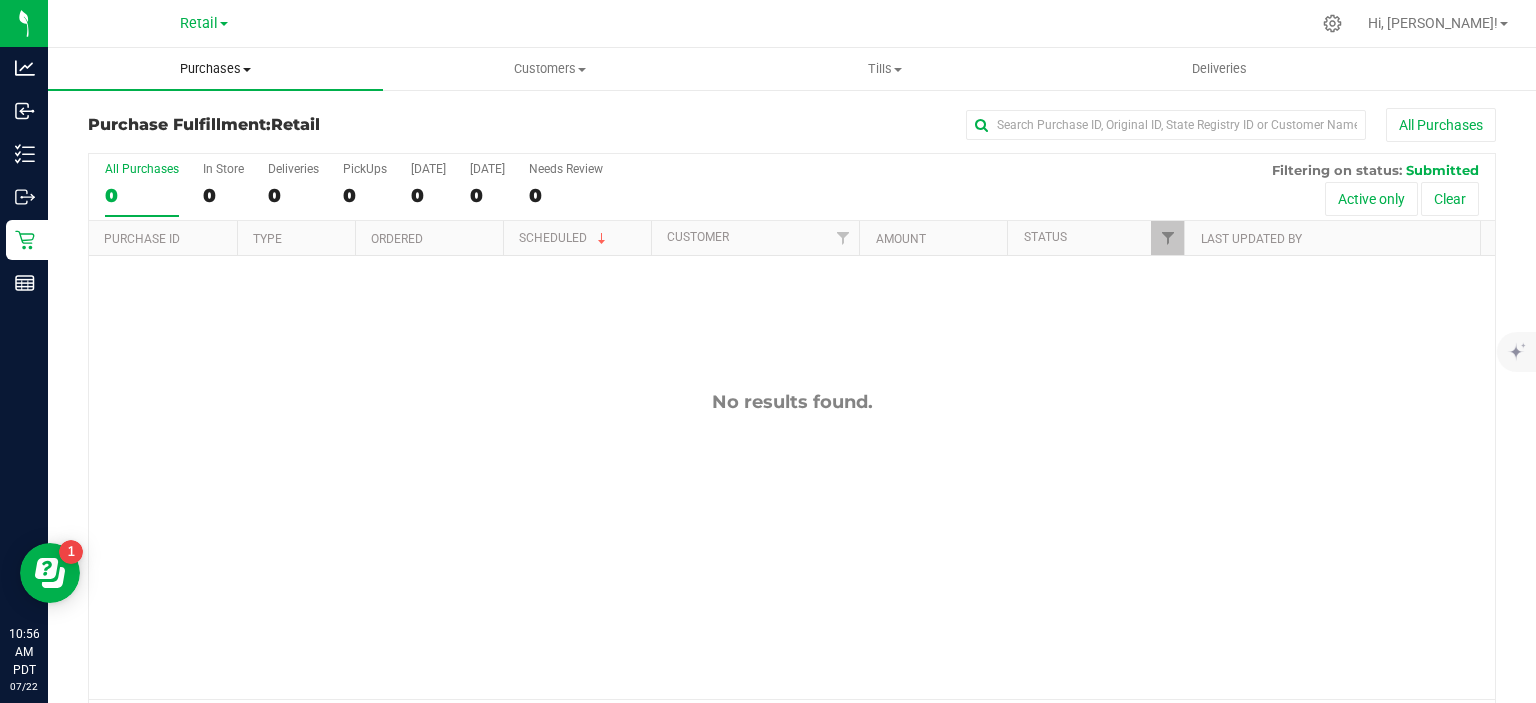 click on "Purchases" at bounding box center [215, 69] 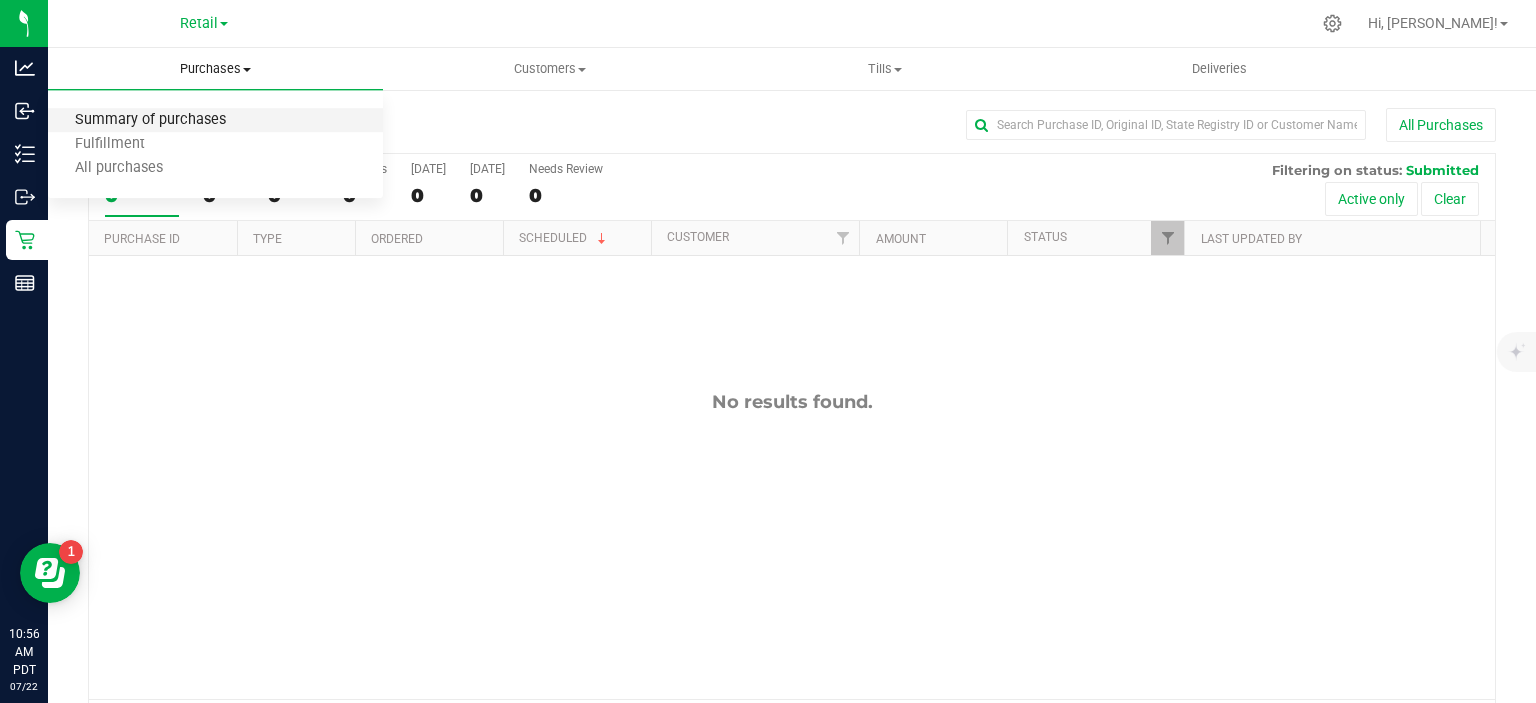 click on "Summary of purchases" at bounding box center [150, 120] 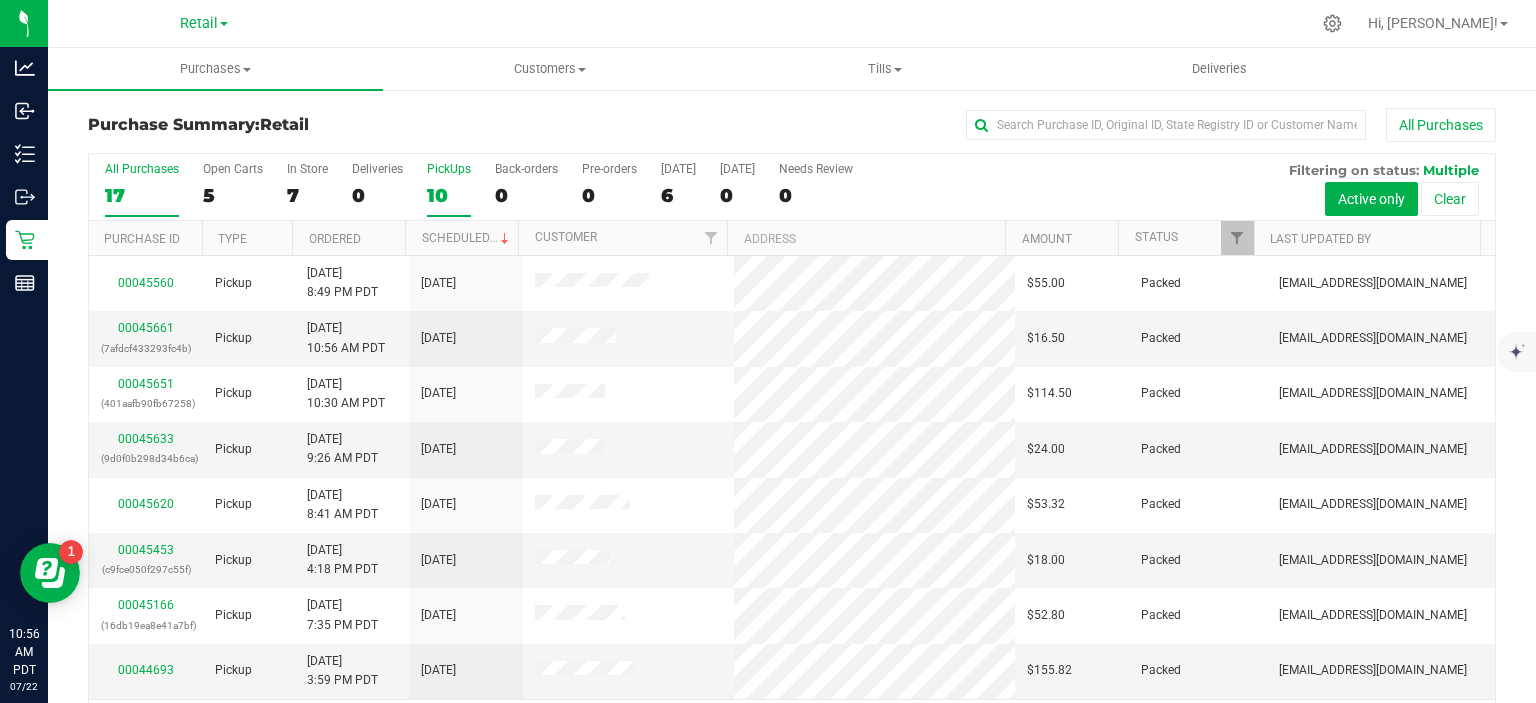 click on "10" at bounding box center (449, 195) 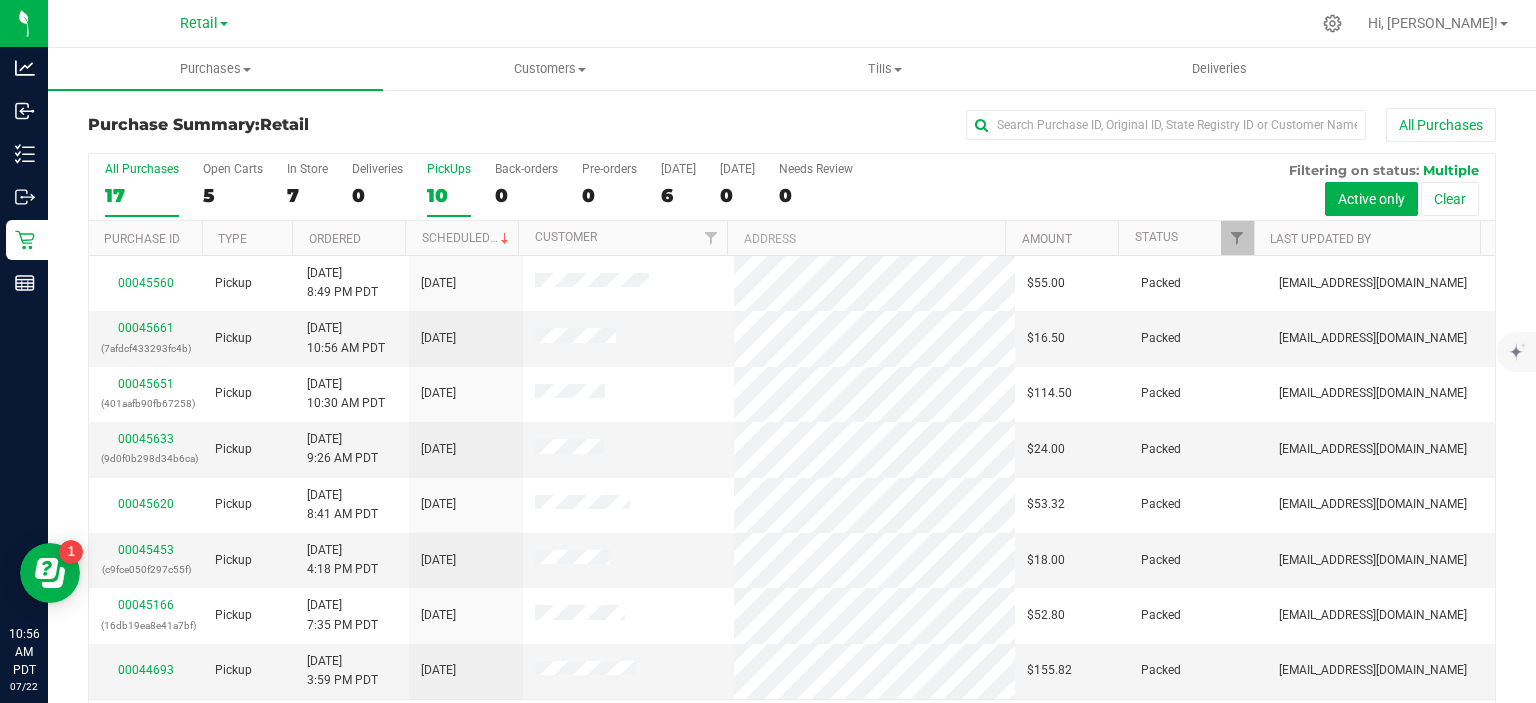 click on "PickUps
10" at bounding box center [0, 0] 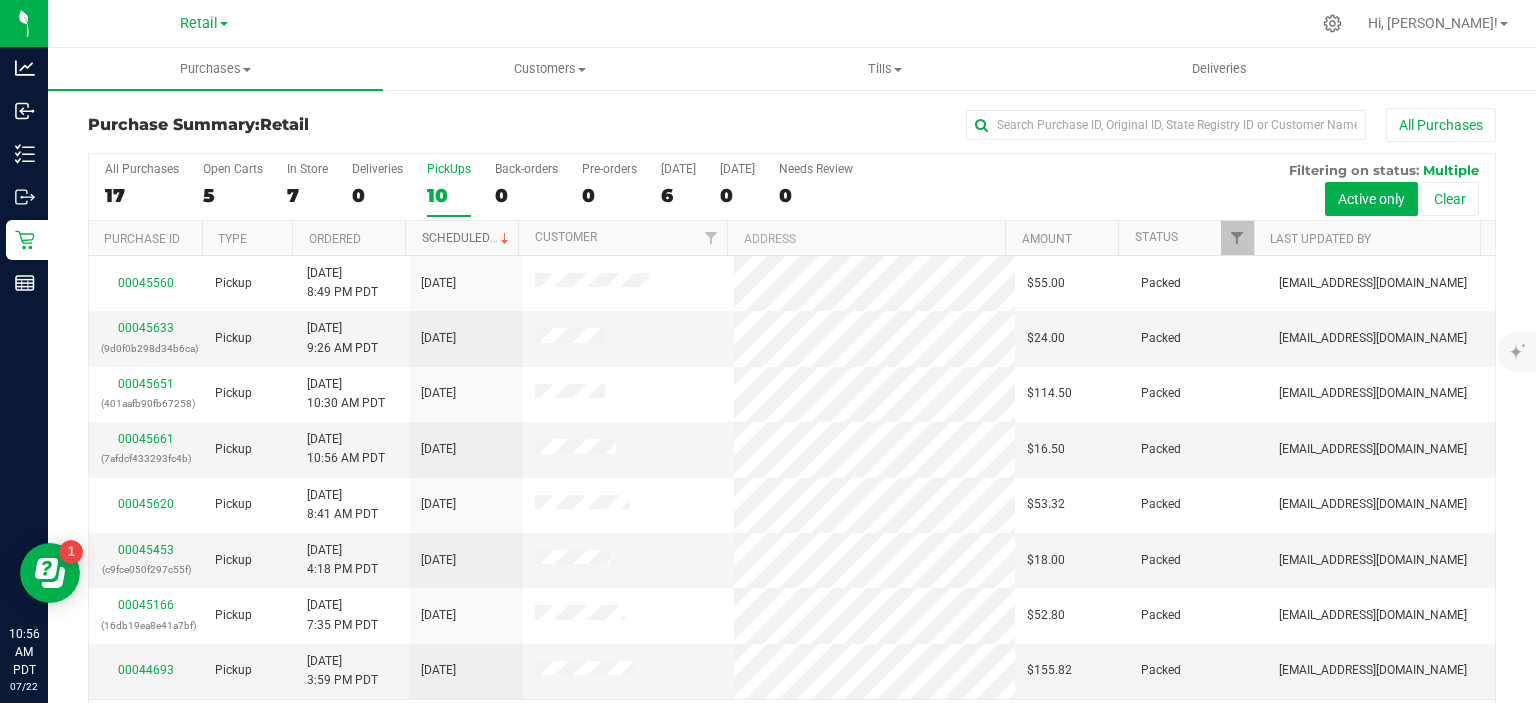 click at bounding box center [505, 239] 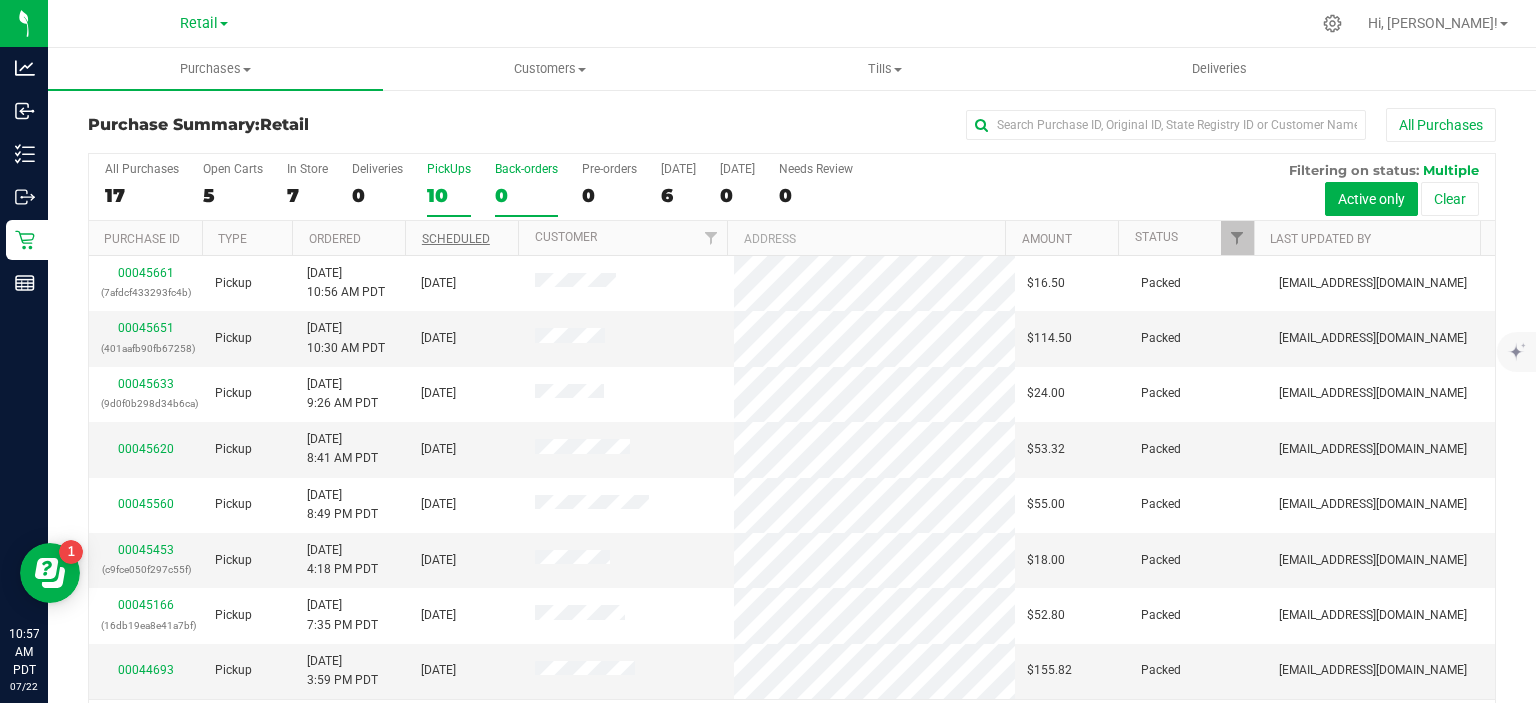 click on "0" at bounding box center [526, 195] 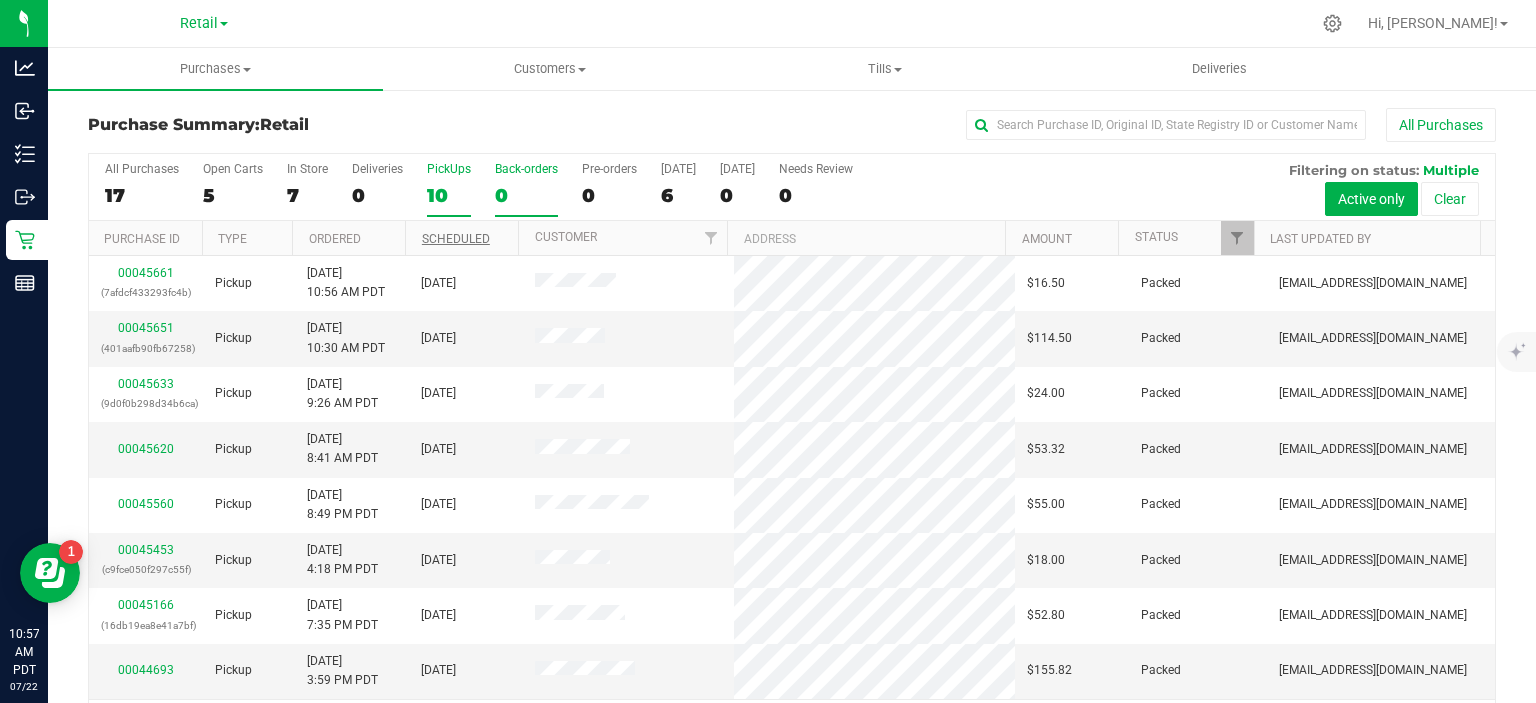 click on "Back-orders
0" at bounding box center [0, 0] 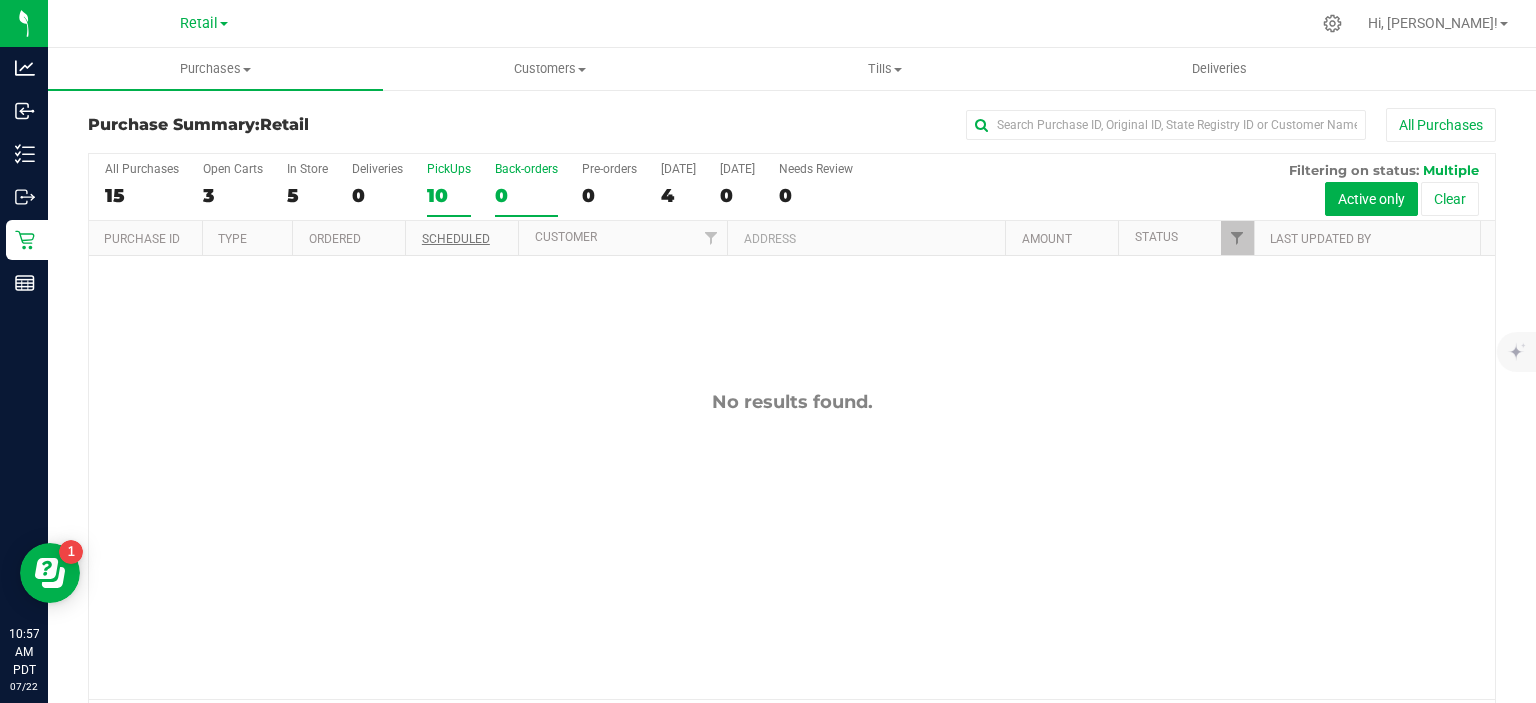 click on "10" at bounding box center [449, 195] 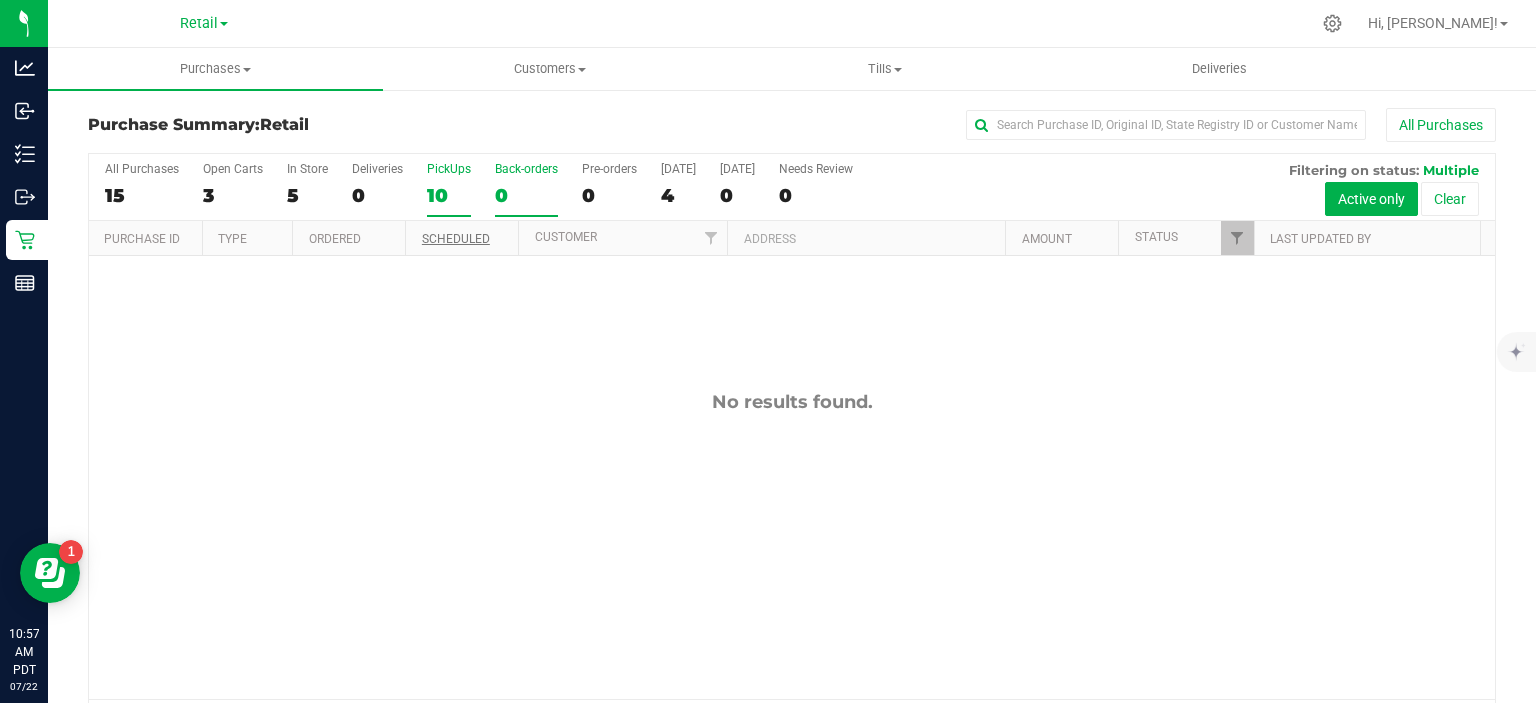 click on "PickUps
10" at bounding box center (0, 0) 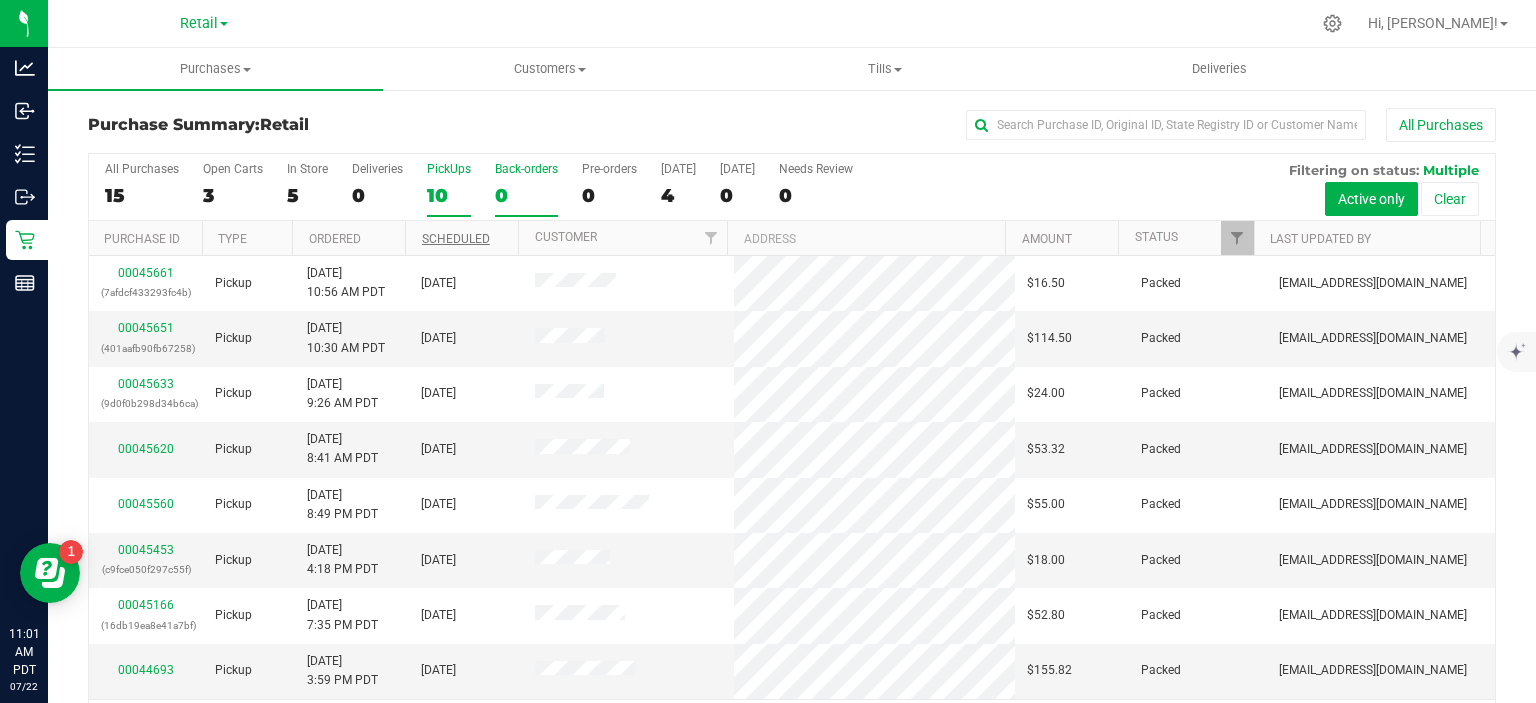click on "0" at bounding box center [526, 195] 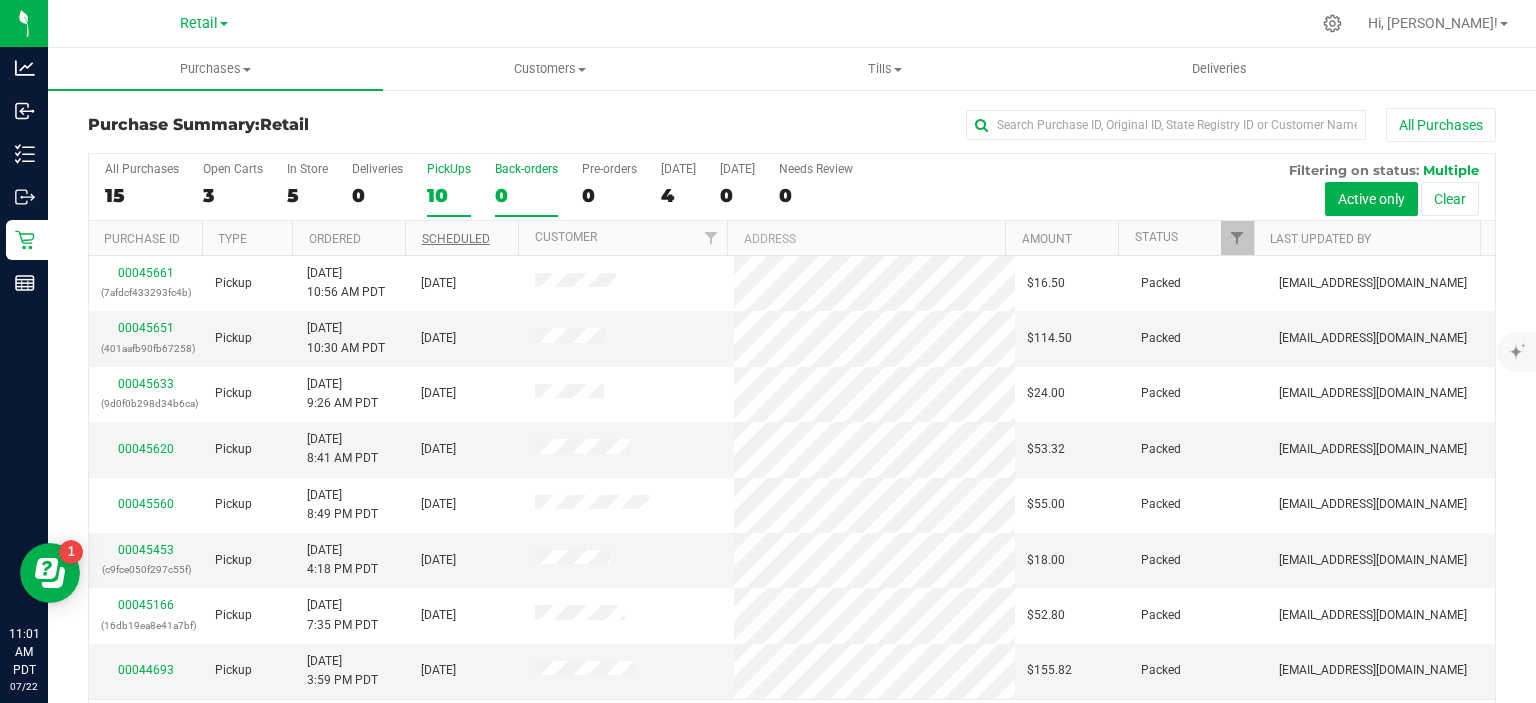 click on "Back-orders
0" at bounding box center [0, 0] 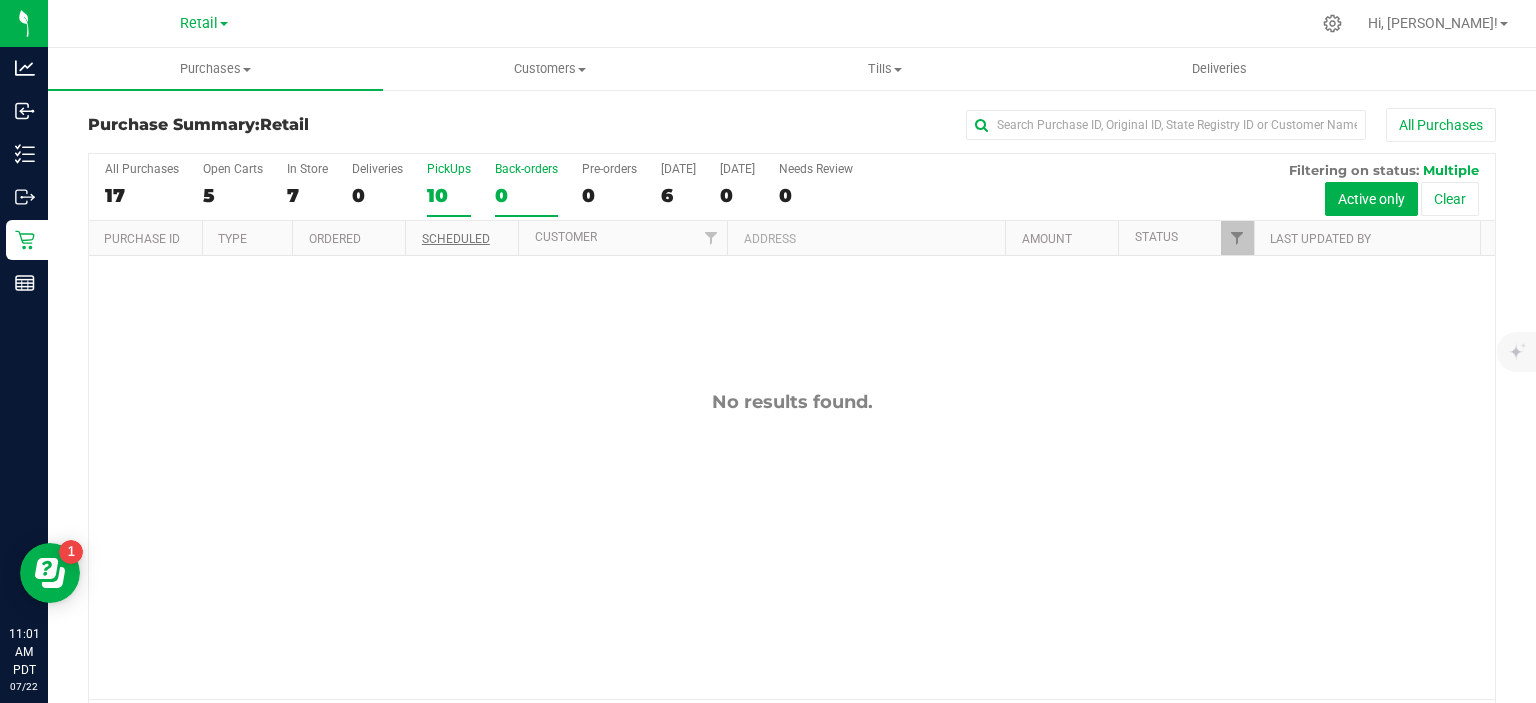 click on "10" at bounding box center [449, 195] 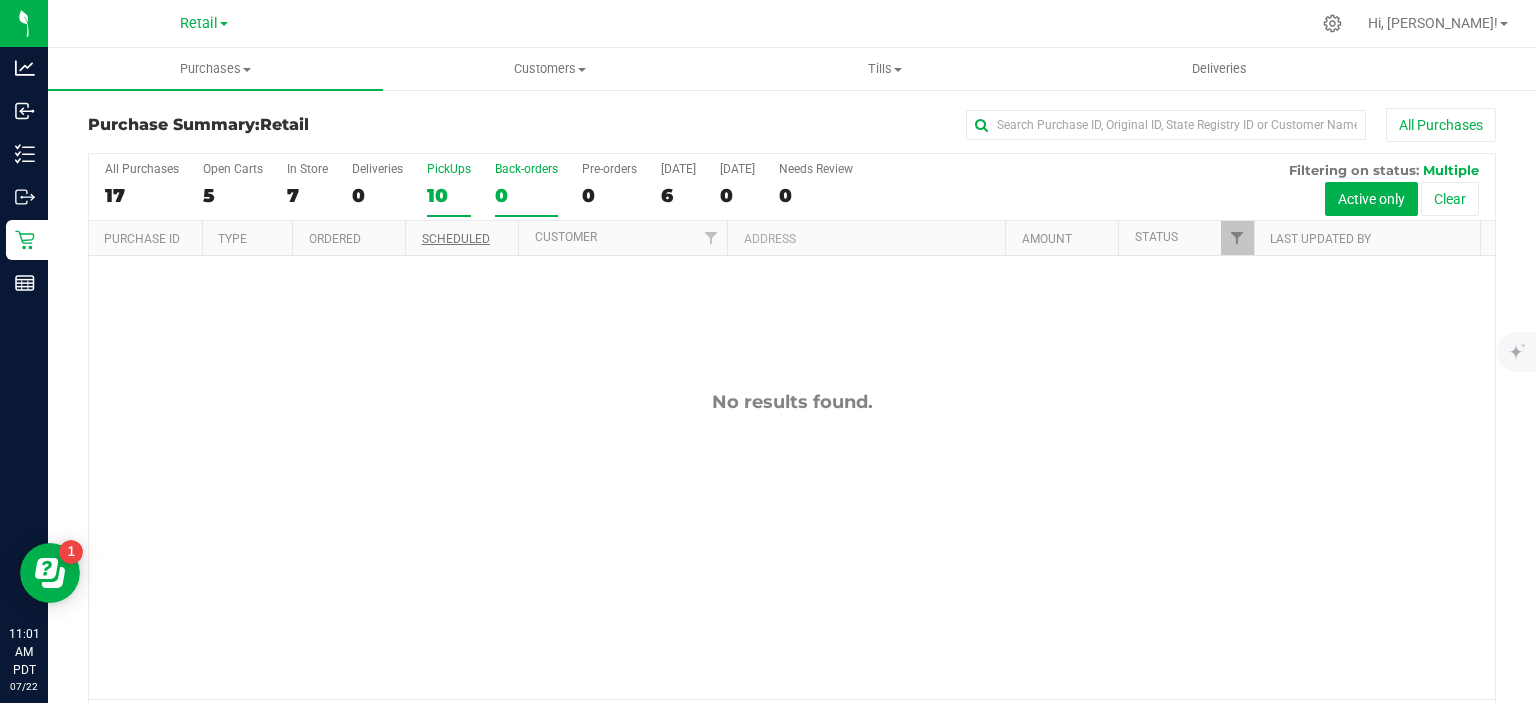 click on "PickUps
10" at bounding box center [0, 0] 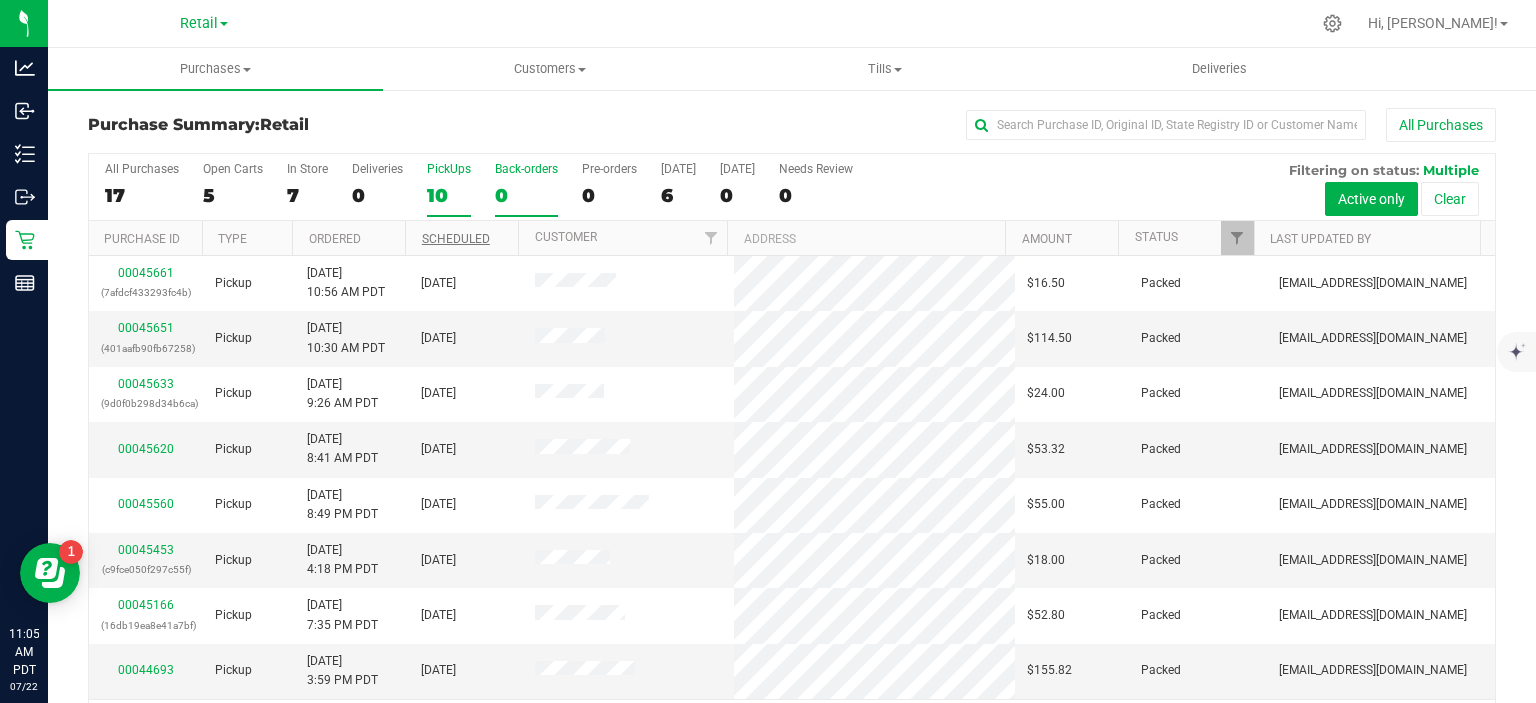 click on "0" at bounding box center [526, 195] 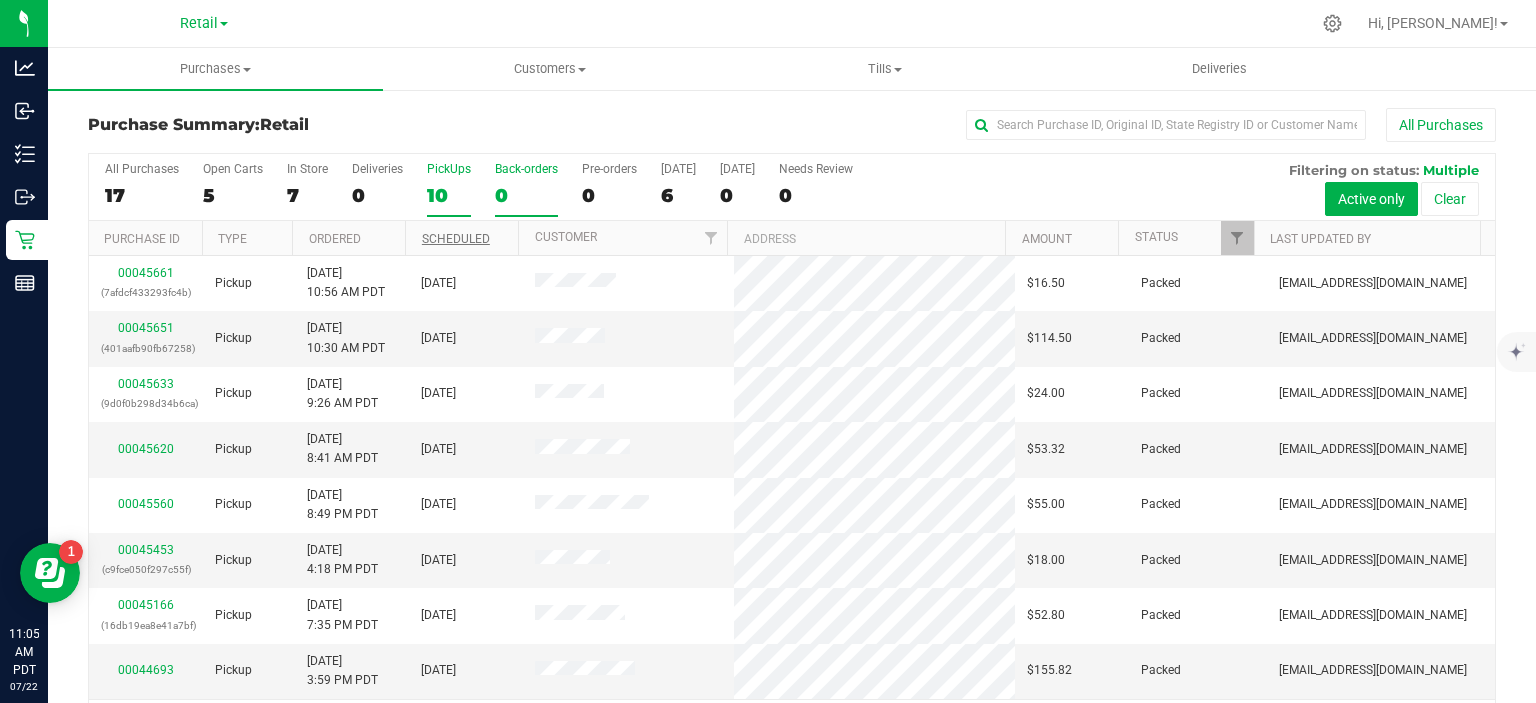 click on "Back-orders
0" at bounding box center [0, 0] 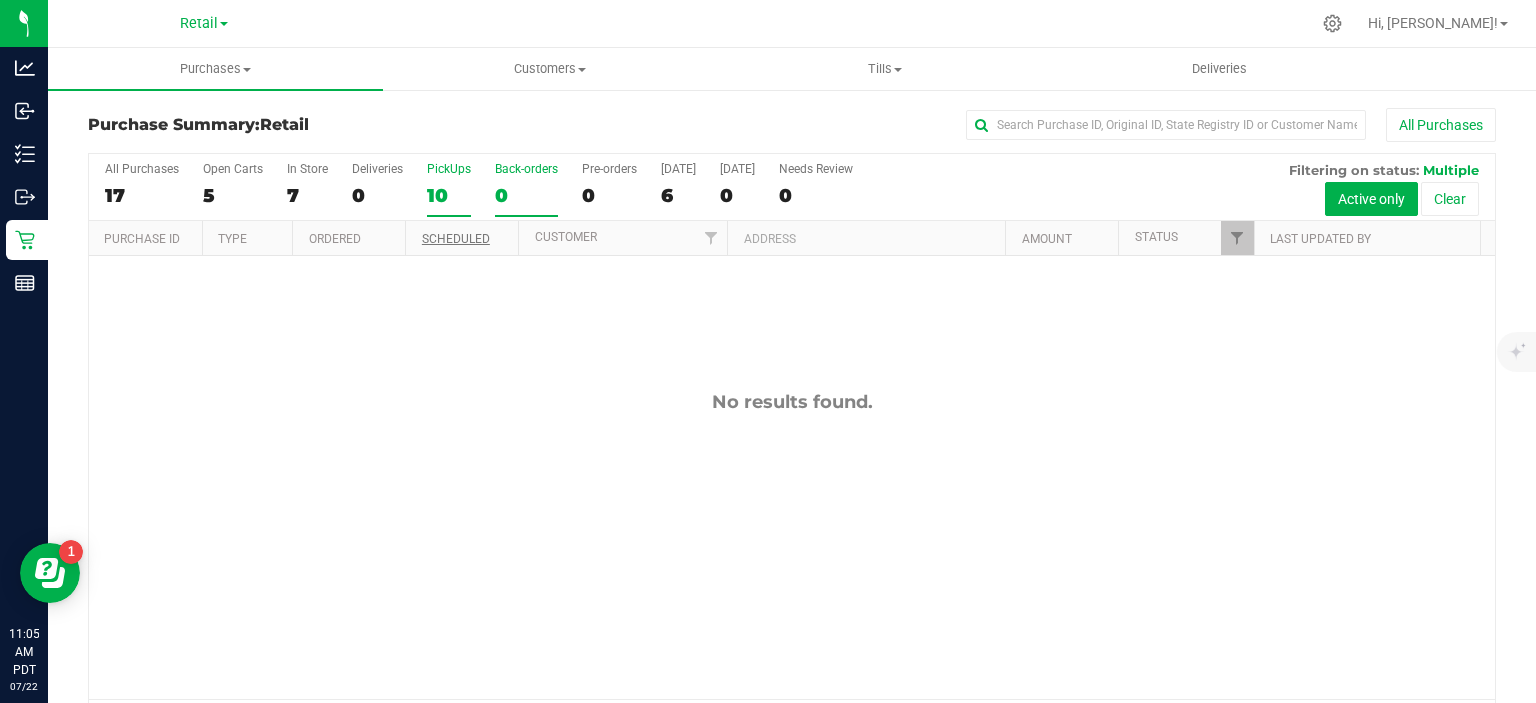 click on "10" at bounding box center [449, 195] 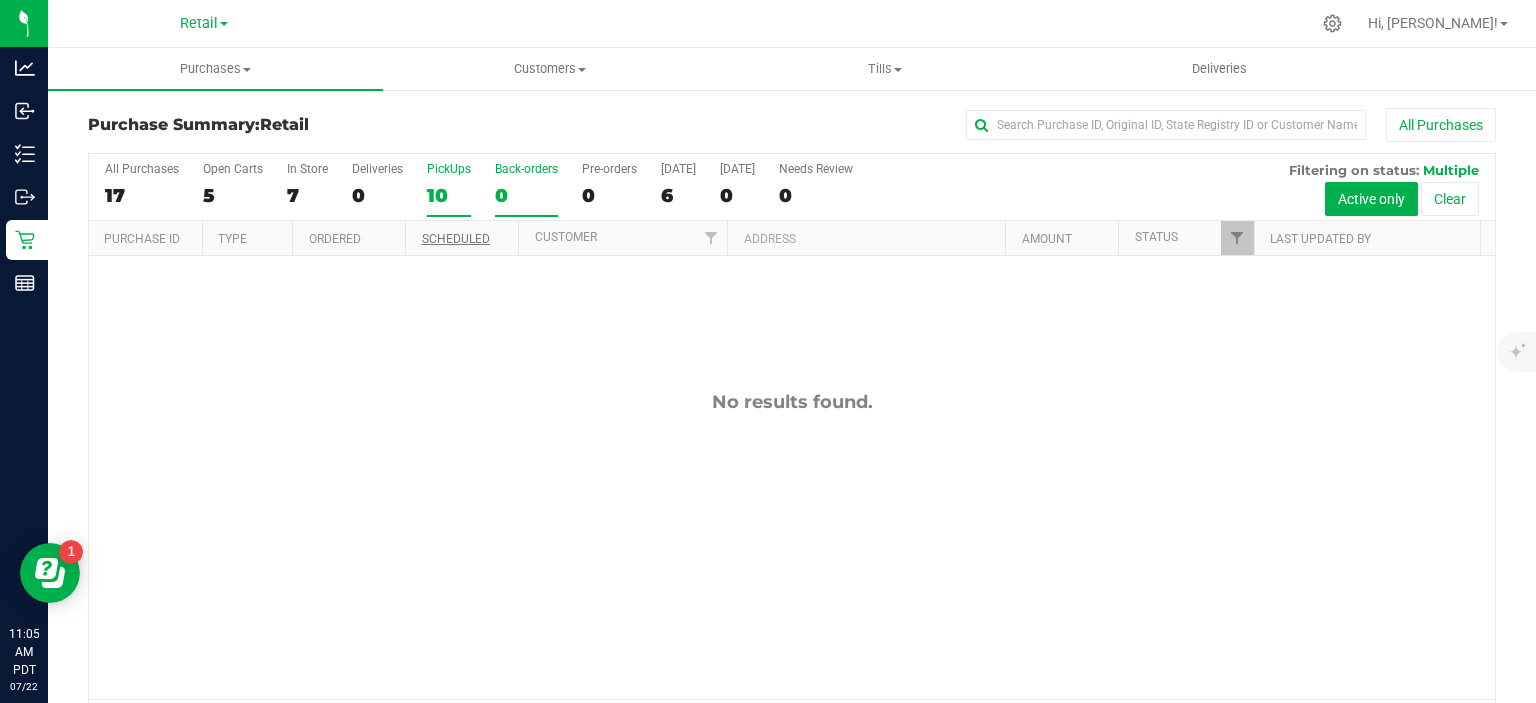 click on "PickUps
10" at bounding box center (0, 0) 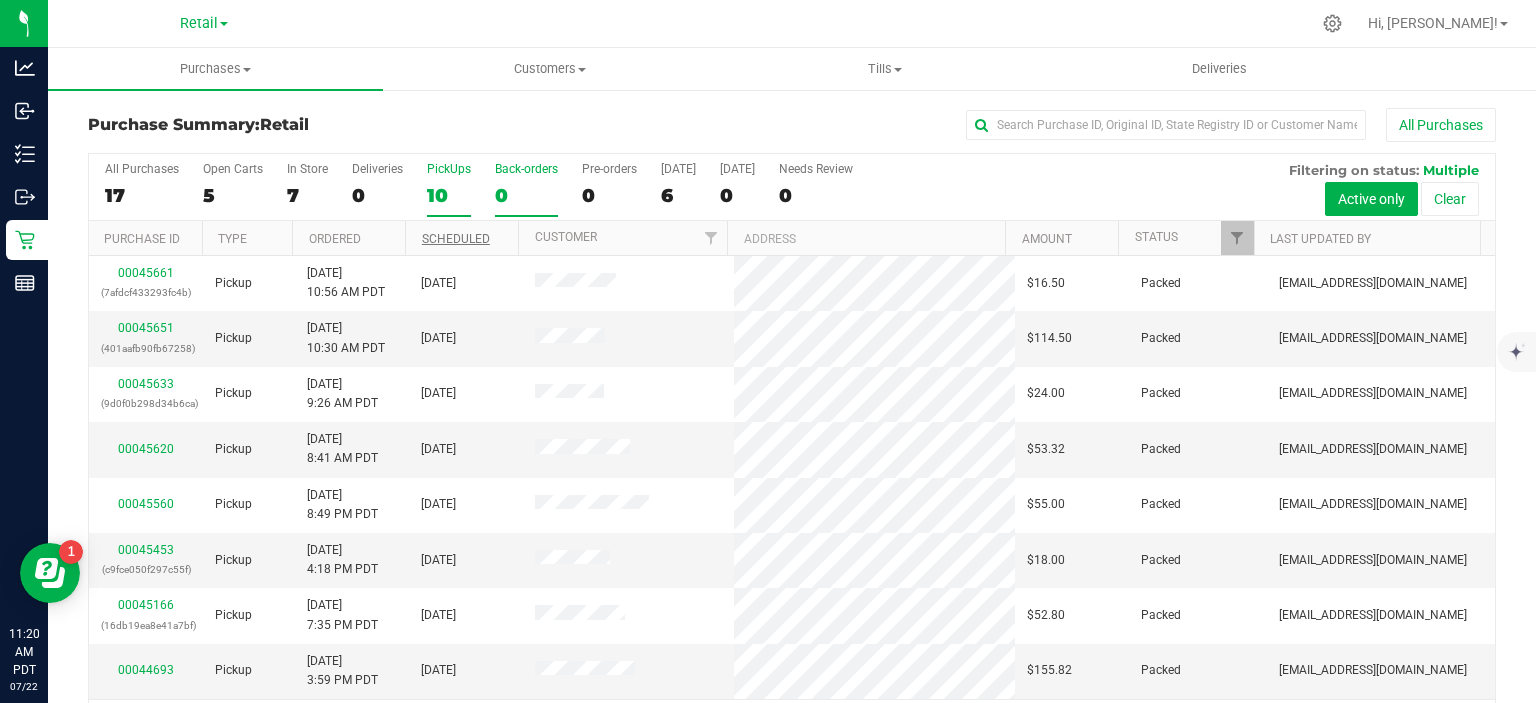 click on "0" at bounding box center (526, 195) 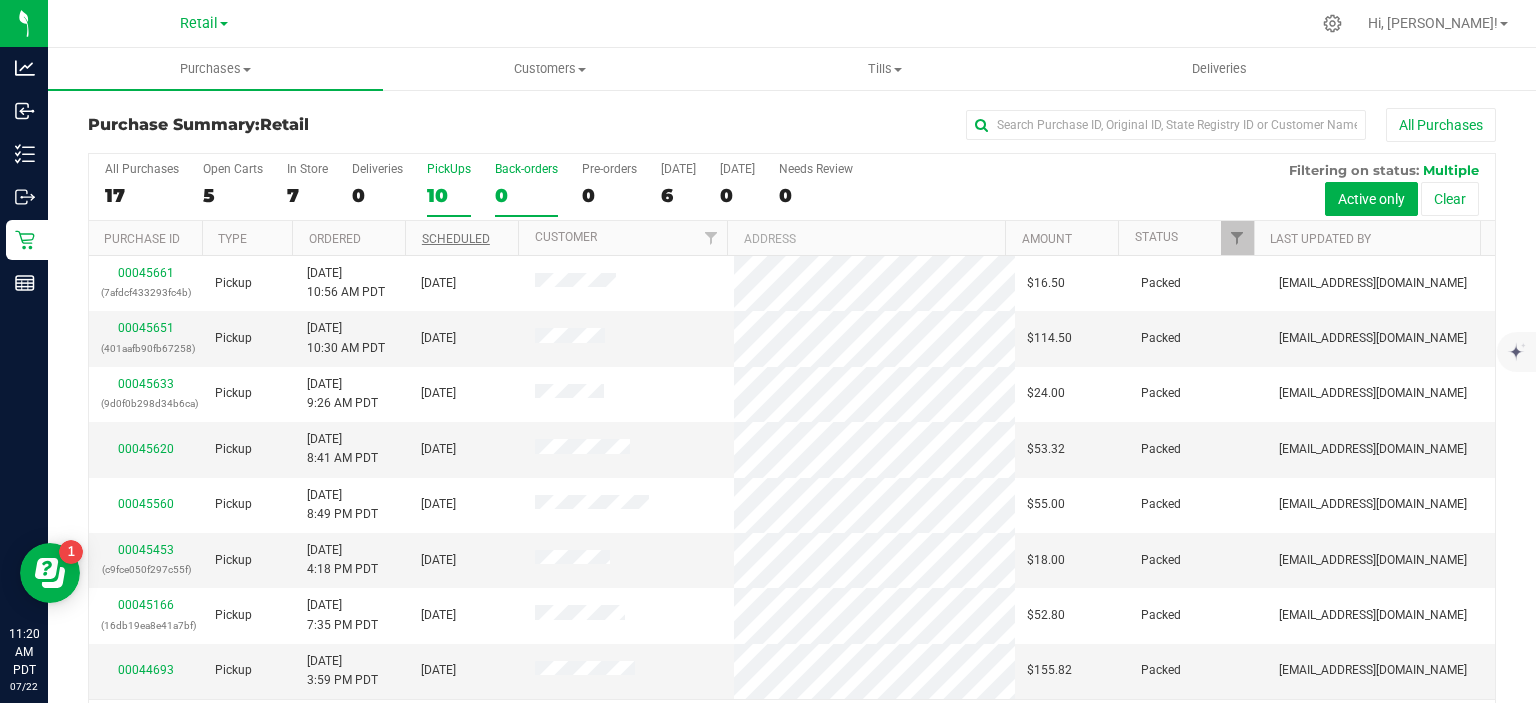 click on "Back-orders
0" at bounding box center (0, 0) 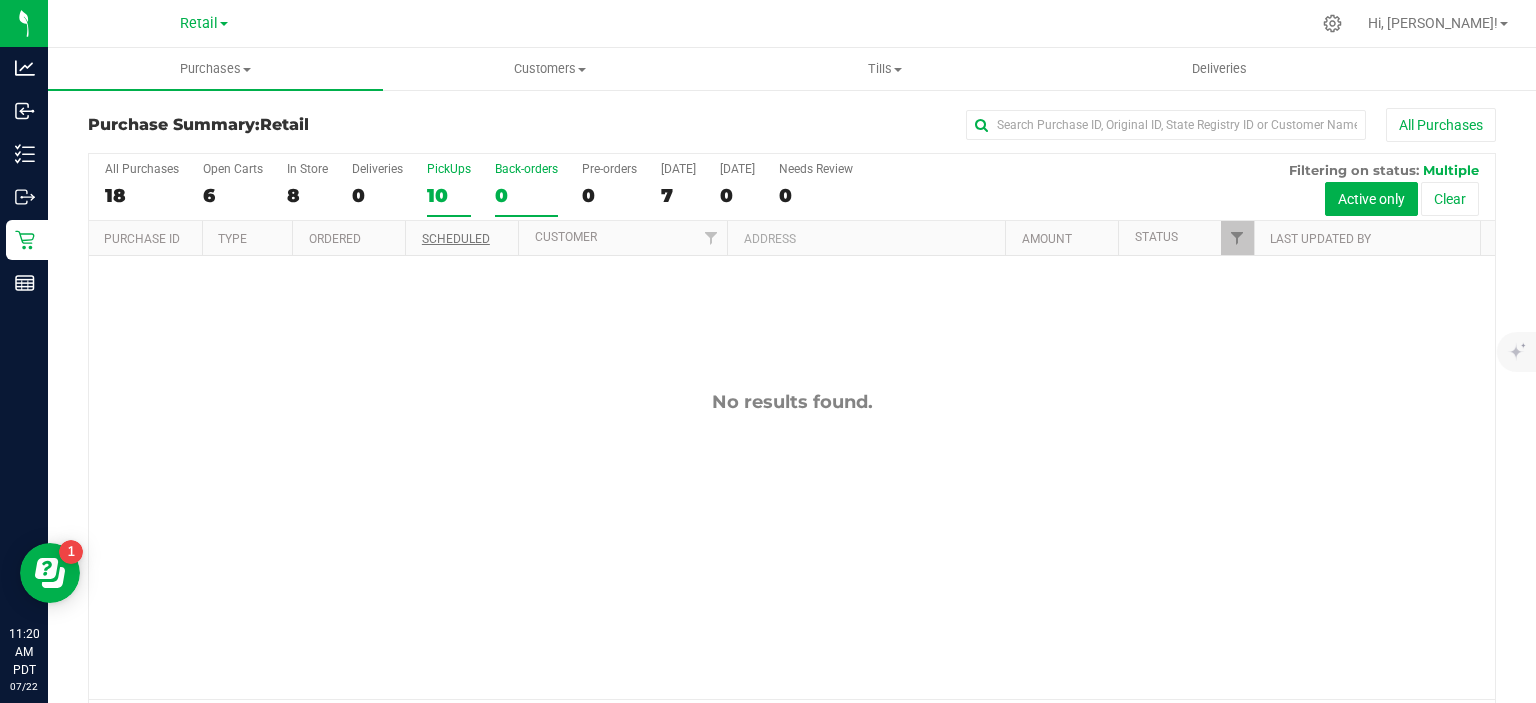 click on "10" at bounding box center [449, 195] 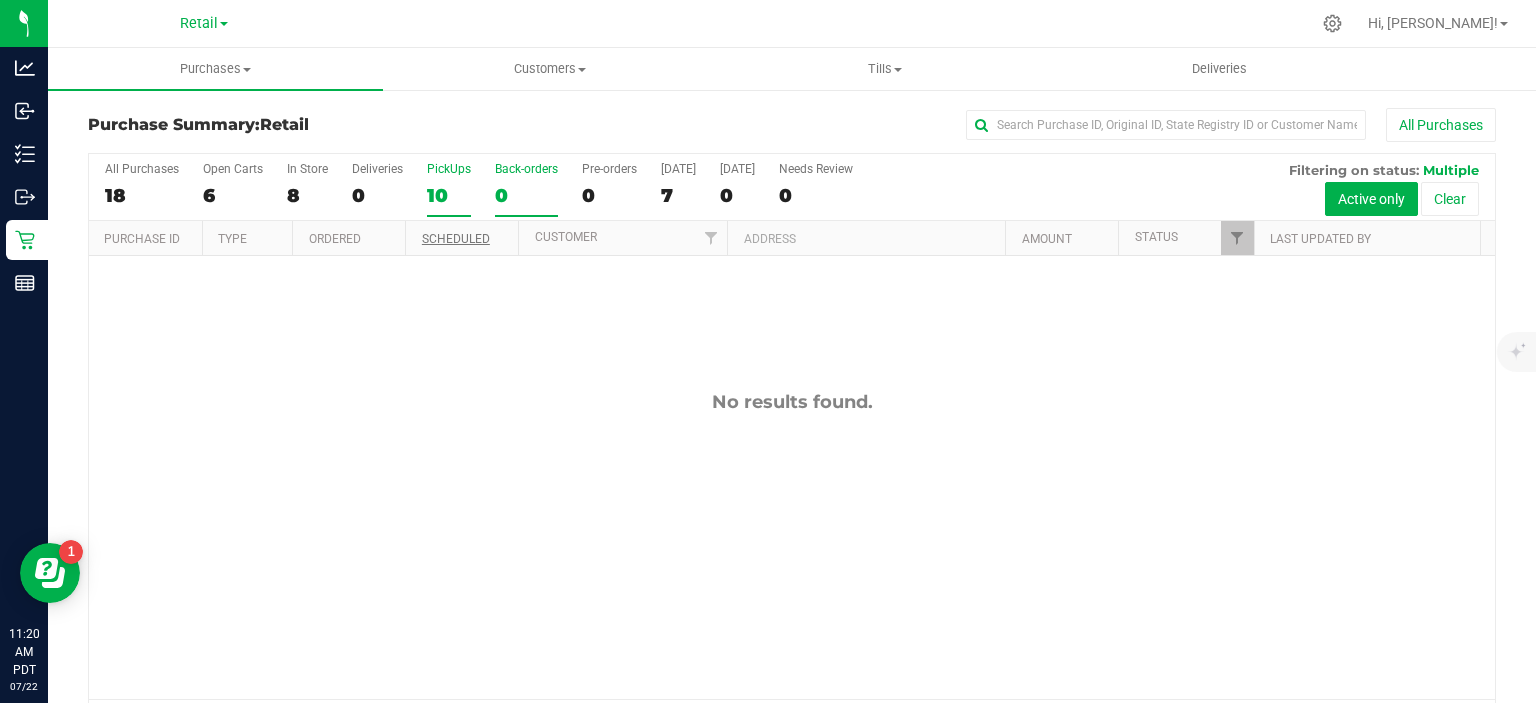 click on "PickUps
10" at bounding box center [0, 0] 